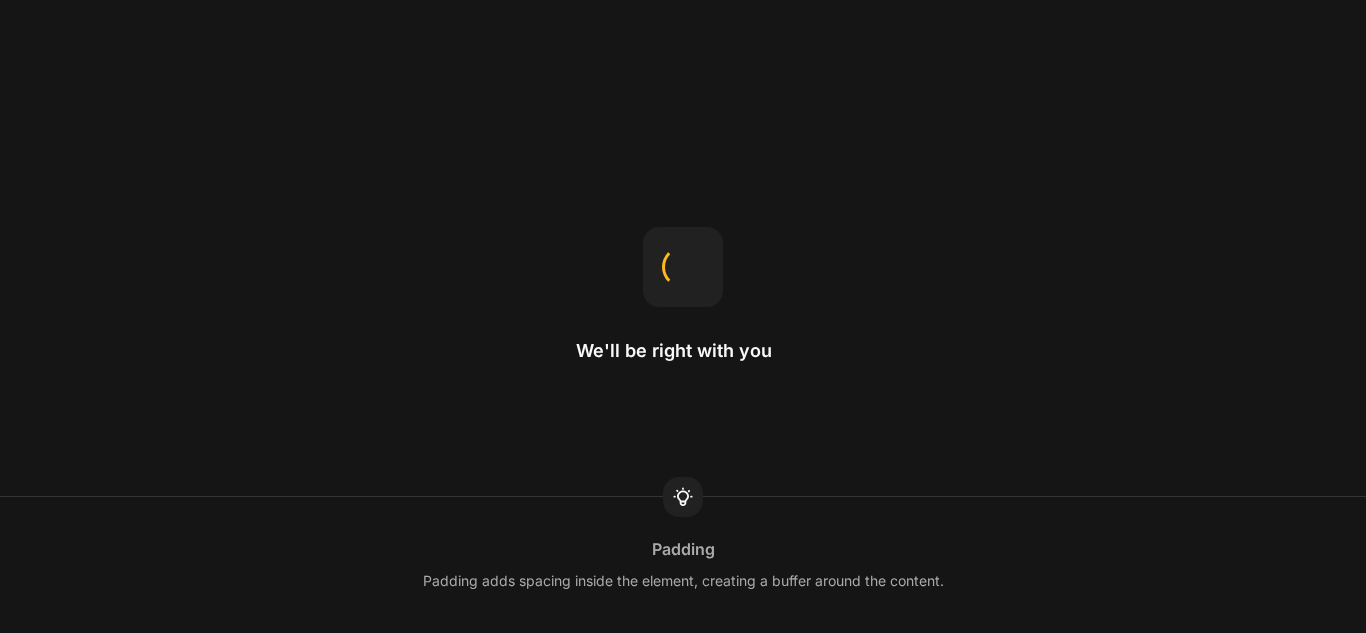 scroll, scrollTop: 0, scrollLeft: 0, axis: both 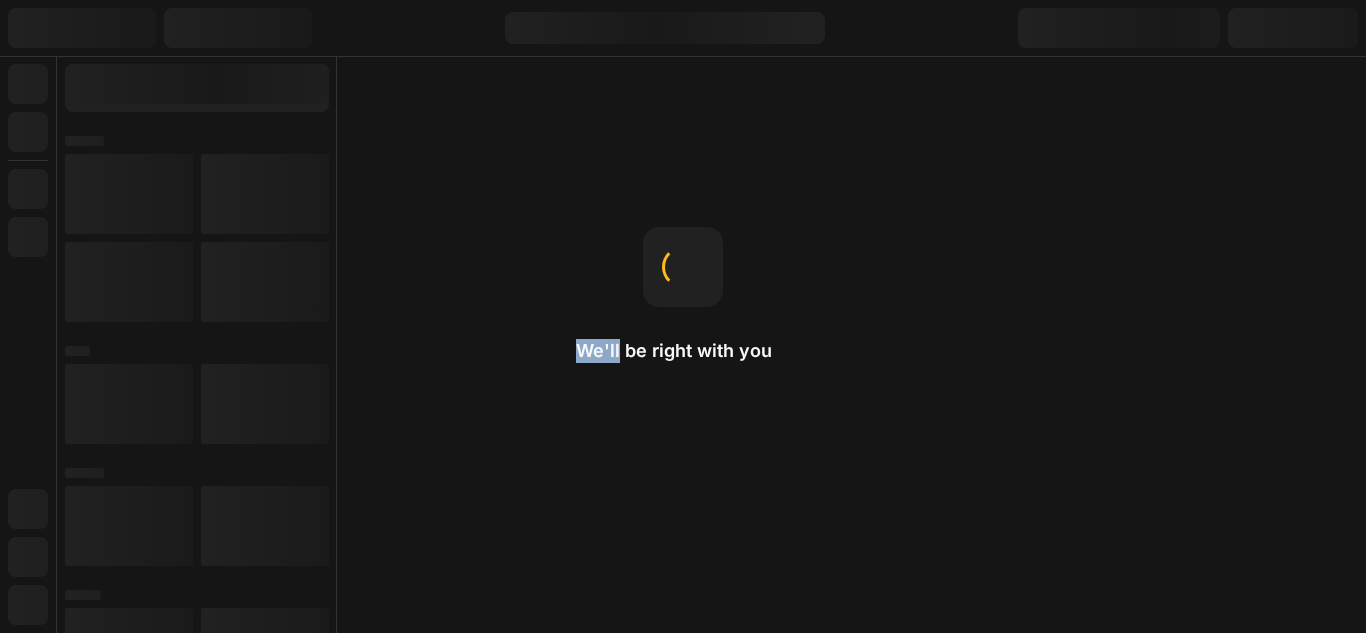 drag, startPoint x: 622, startPoint y: 345, endPoint x: 536, endPoint y: 354, distance: 86.46965 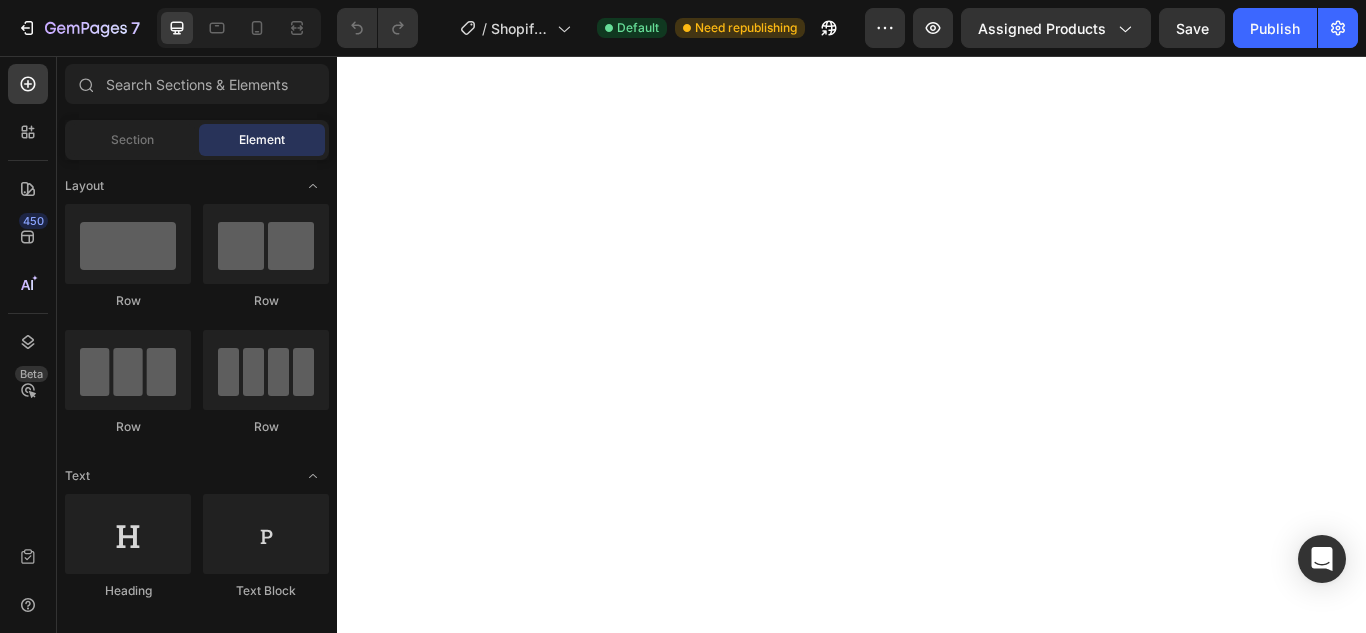 scroll, scrollTop: 0, scrollLeft: 0, axis: both 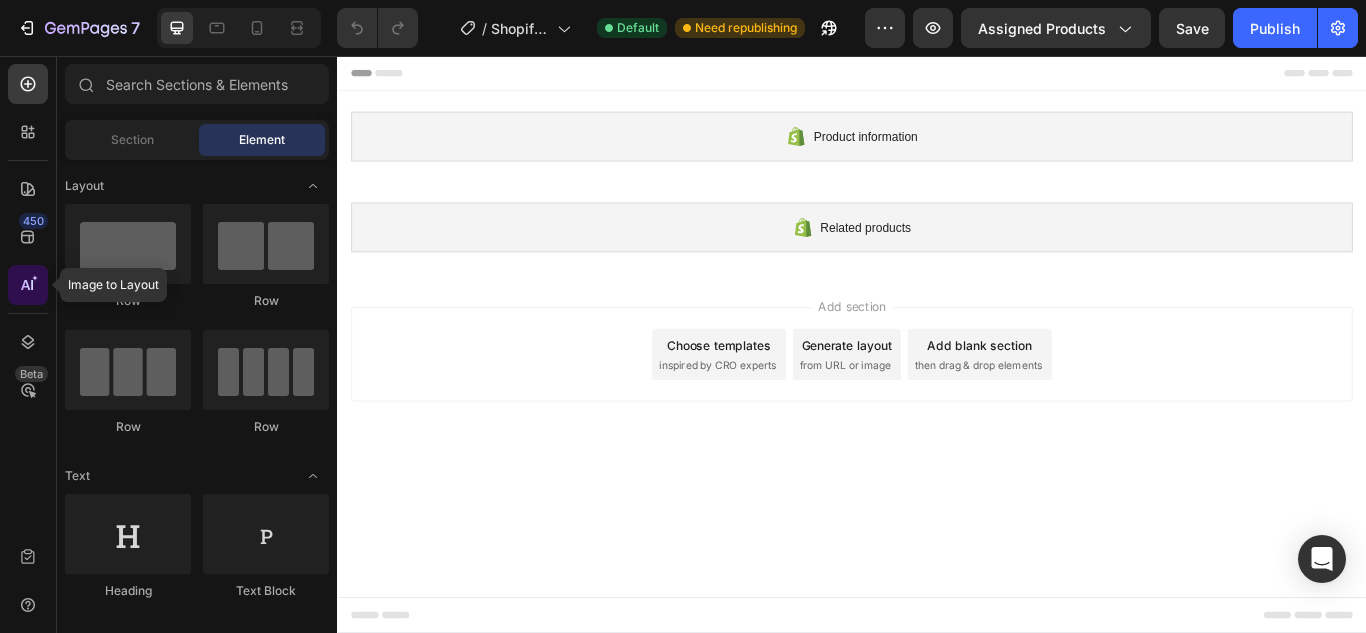 click 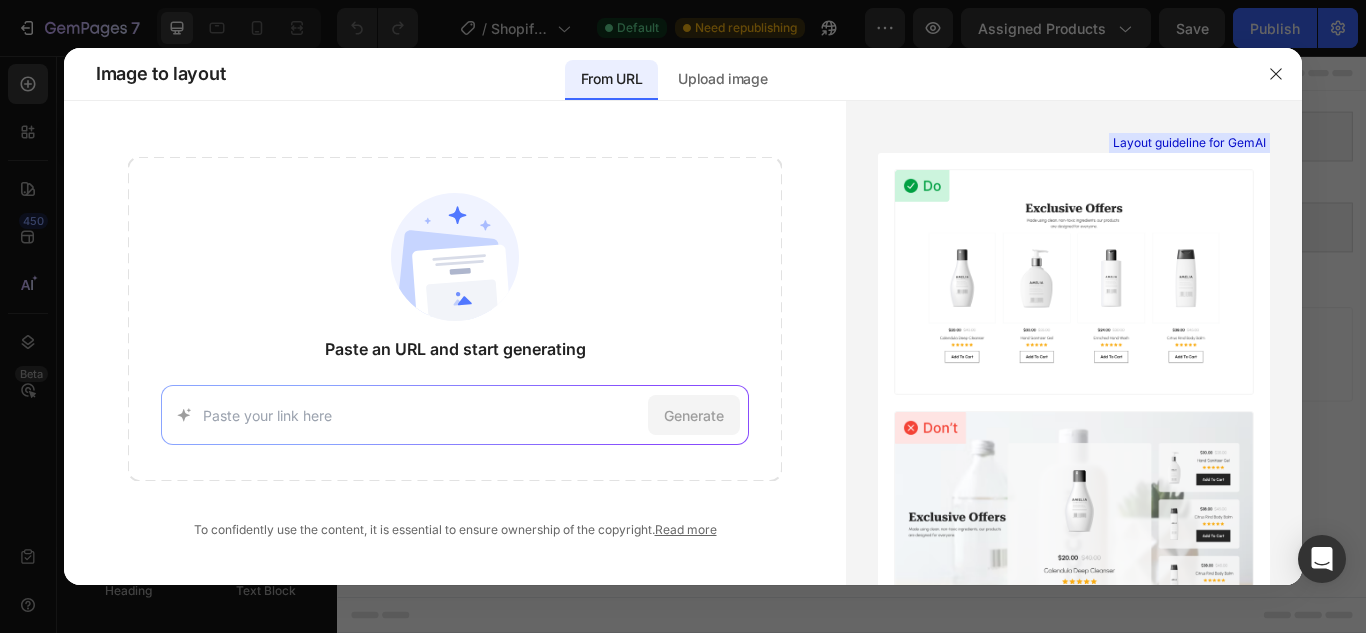 click at bounding box center (422, 415) 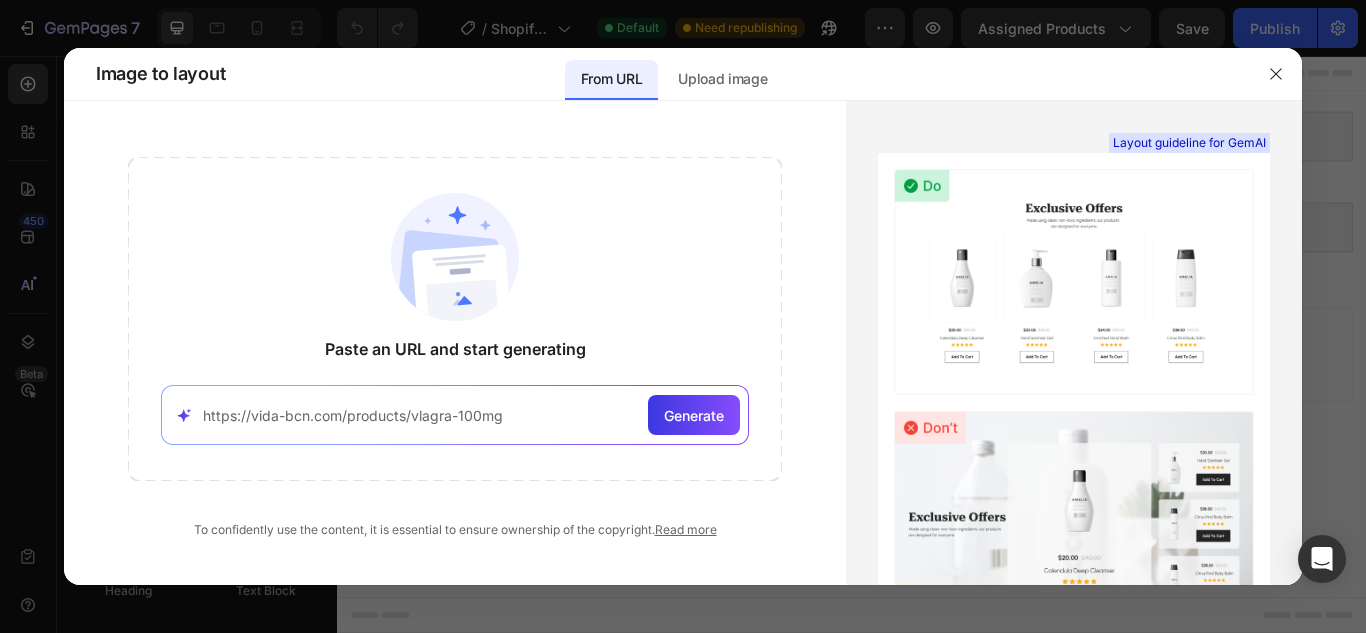type on "https://vida-bcn.com/products/vlagra-100mg" 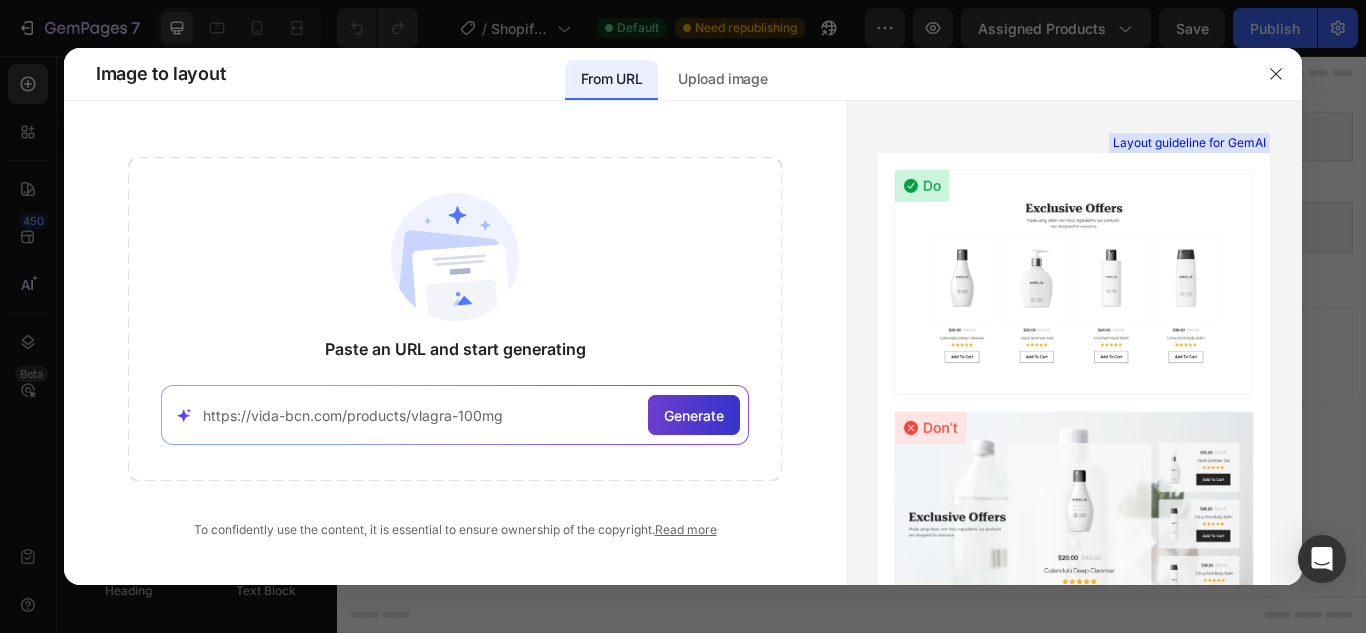 click on "Generate" at bounding box center (694, 415) 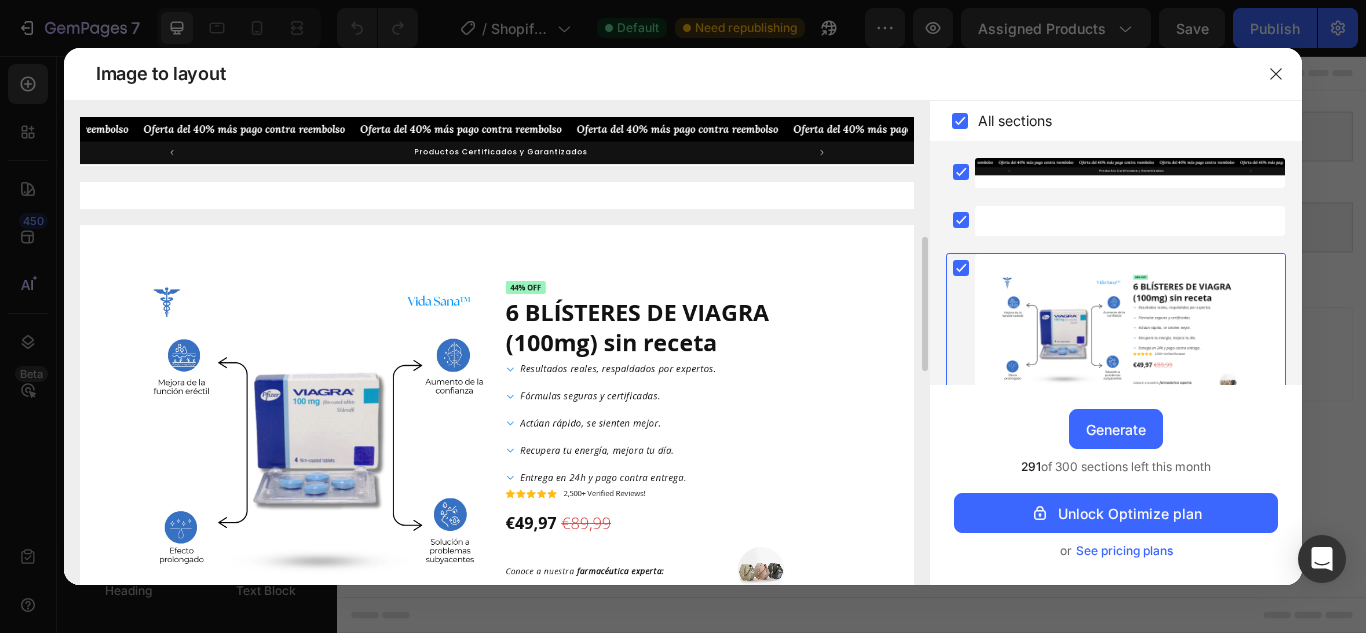 scroll, scrollTop: 189, scrollLeft: 0, axis: vertical 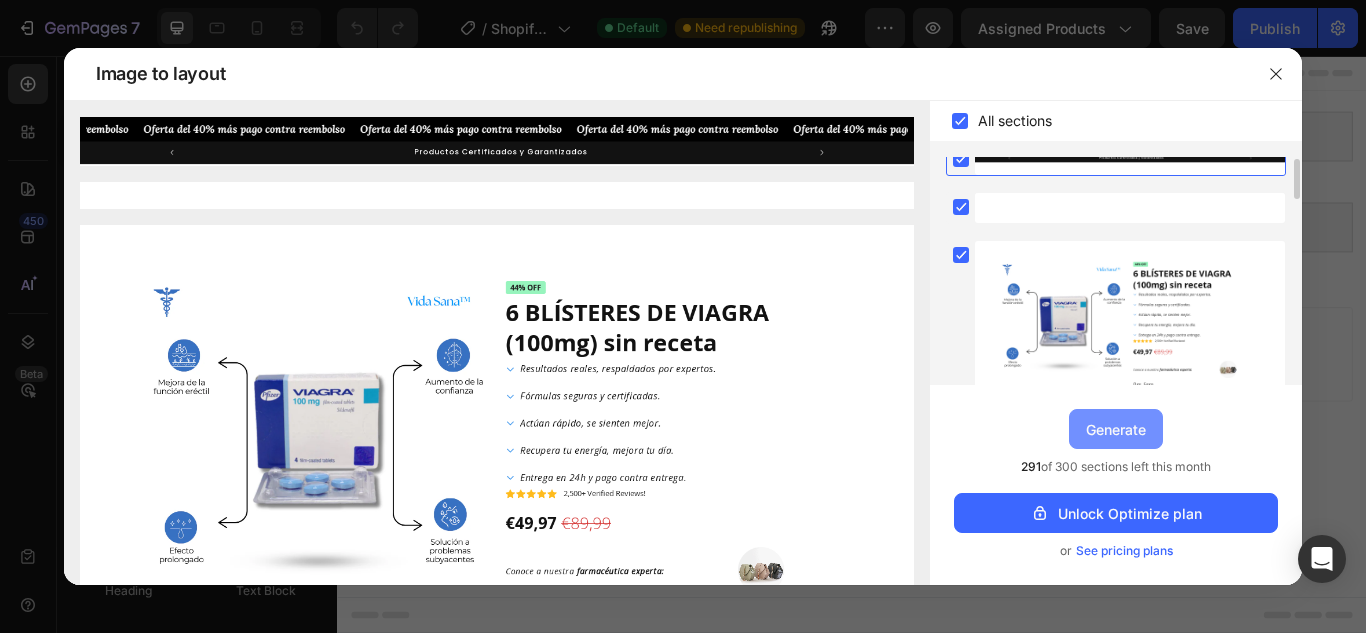 drag, startPoint x: 1116, startPoint y: 421, endPoint x: 882, endPoint y: 197, distance: 323.9321 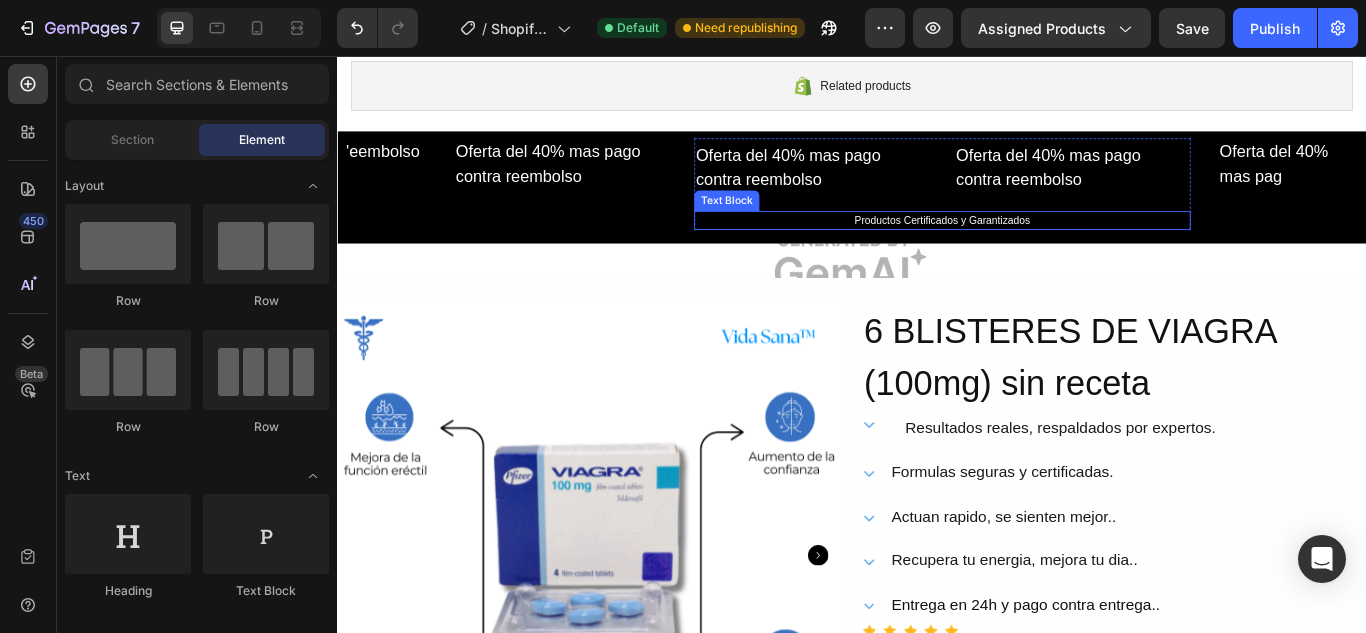 scroll, scrollTop: 167, scrollLeft: 0, axis: vertical 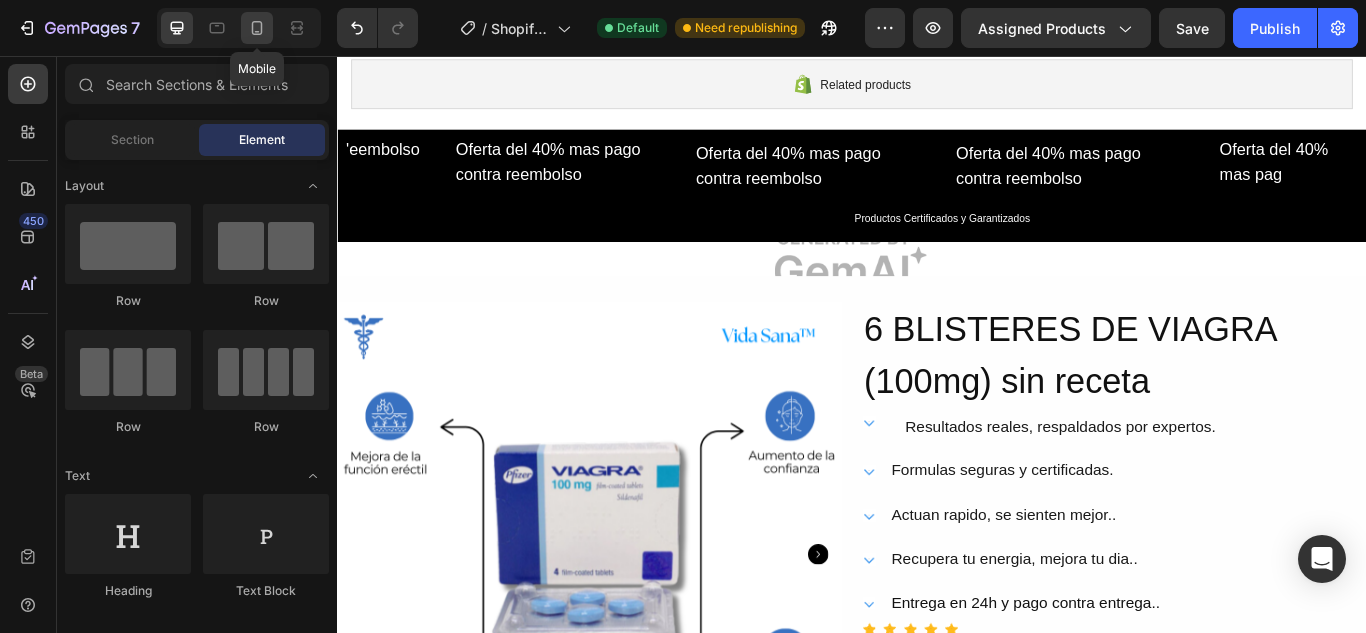 click 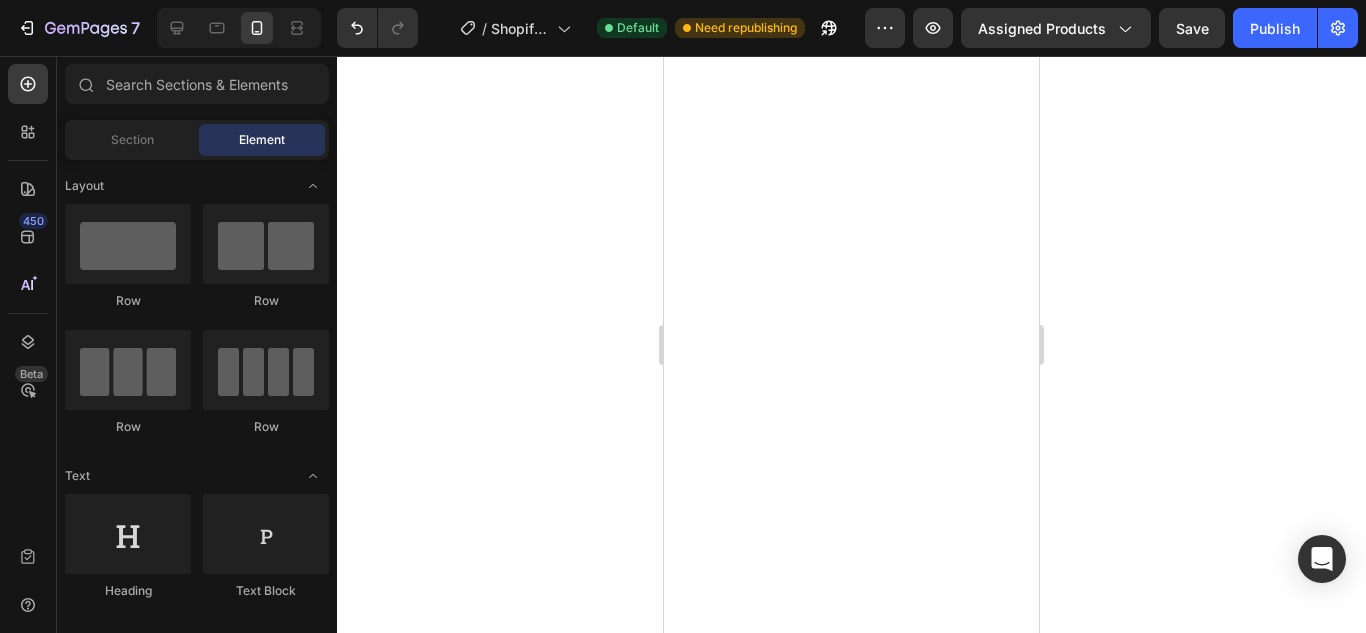 scroll, scrollTop: 4167, scrollLeft: 0, axis: vertical 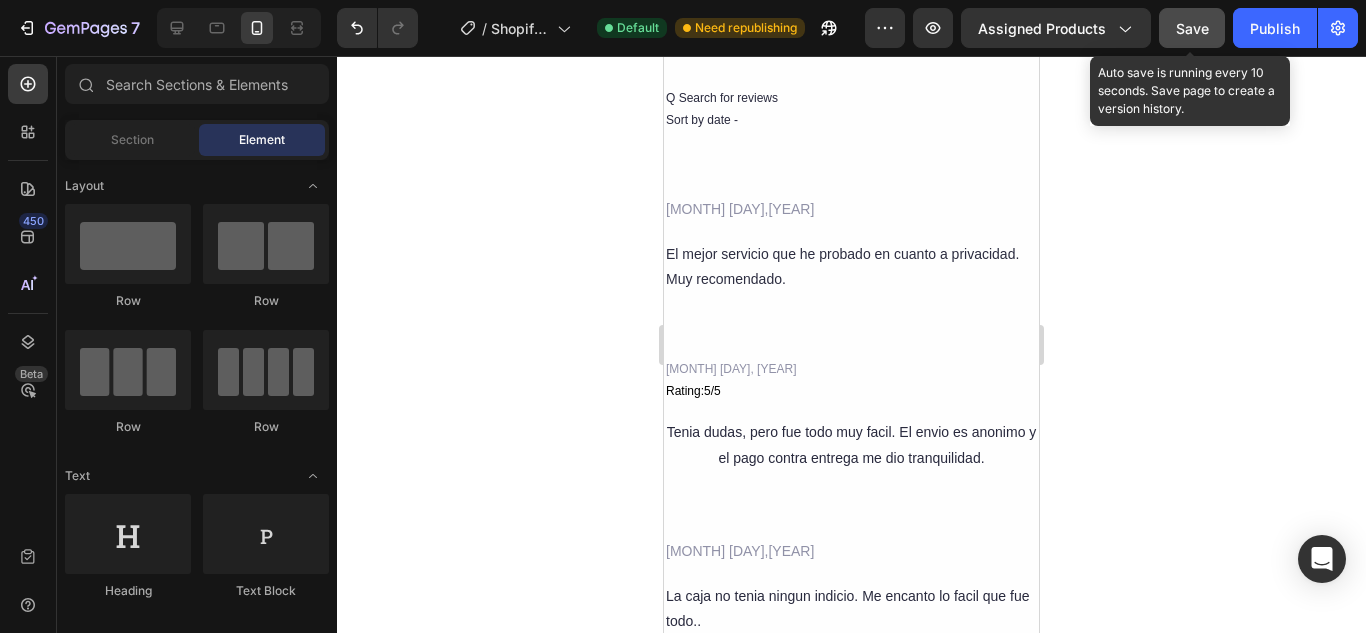 click on "Save" 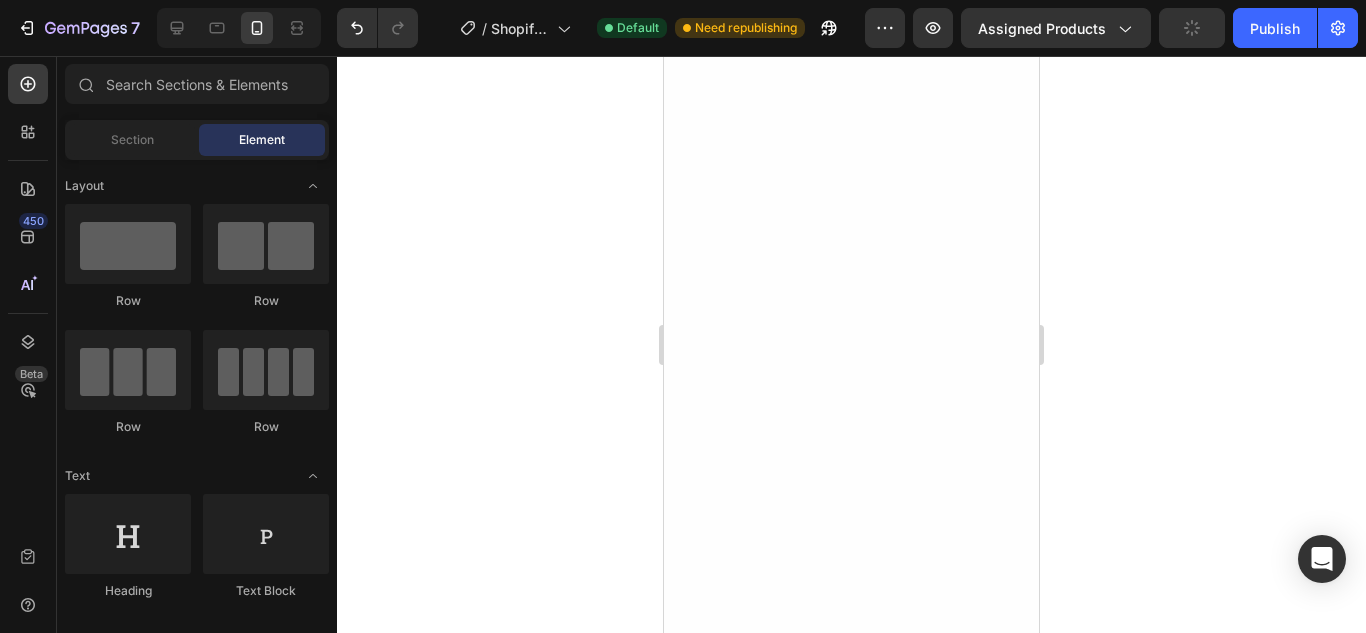 scroll, scrollTop: 0, scrollLeft: 0, axis: both 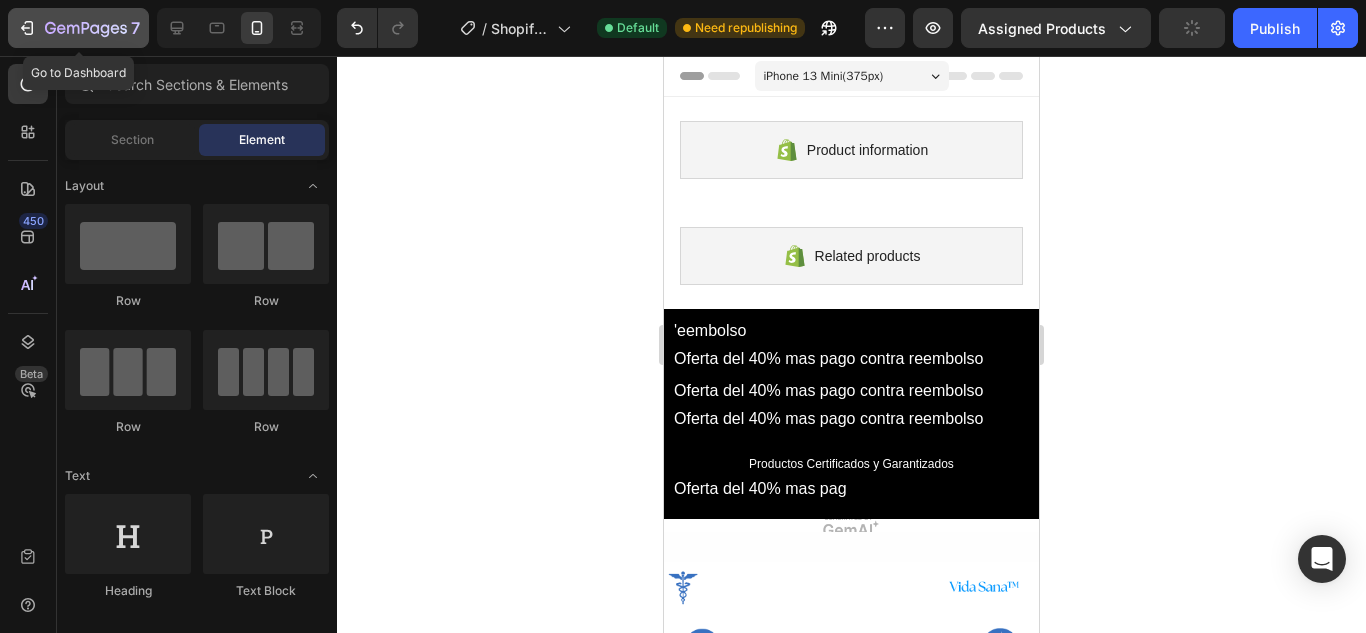 click 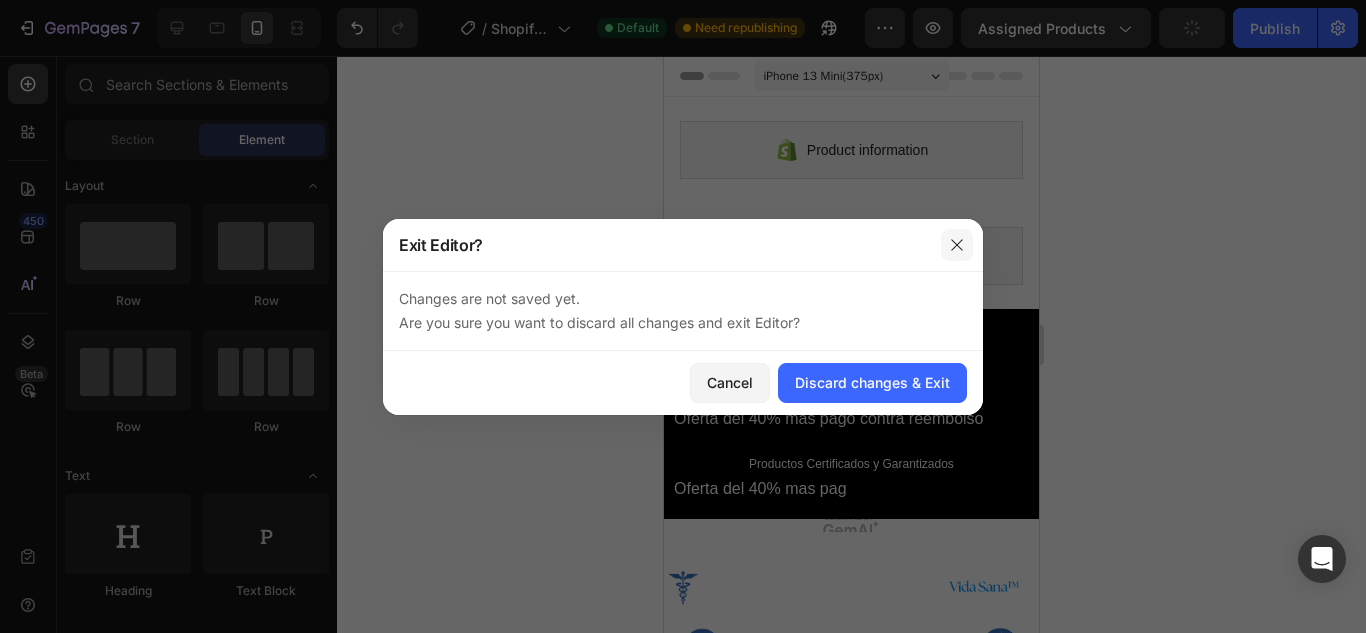 click 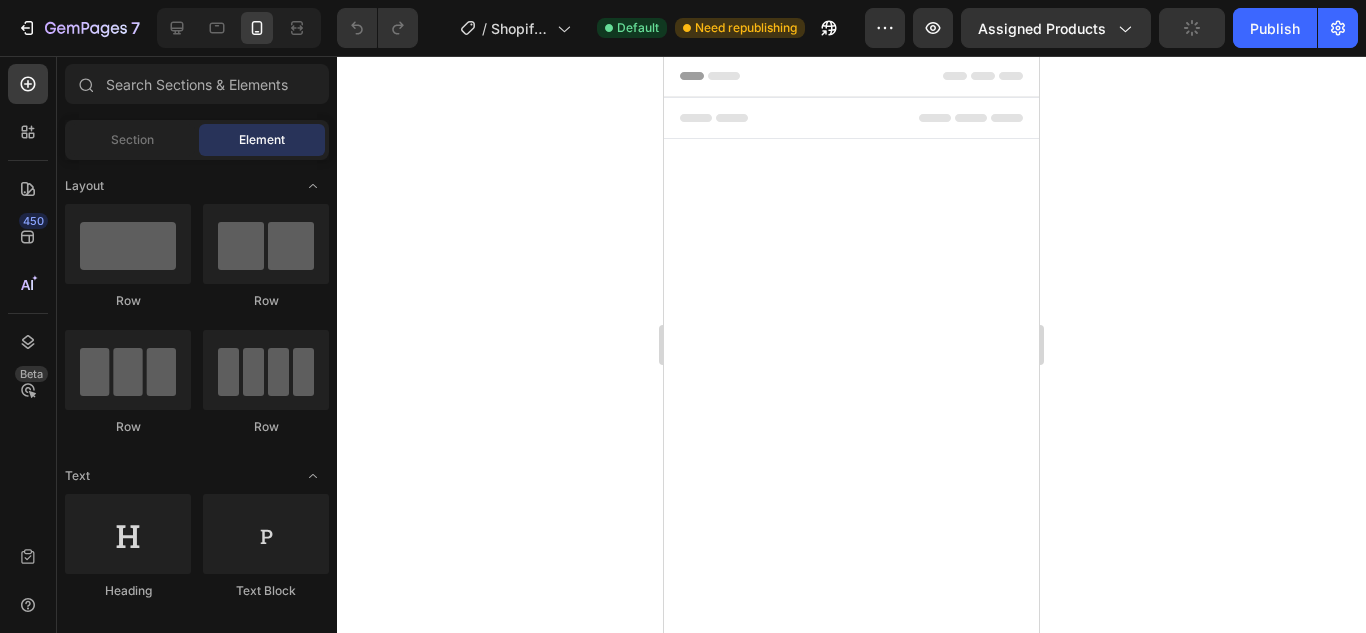scroll, scrollTop: 0, scrollLeft: 0, axis: both 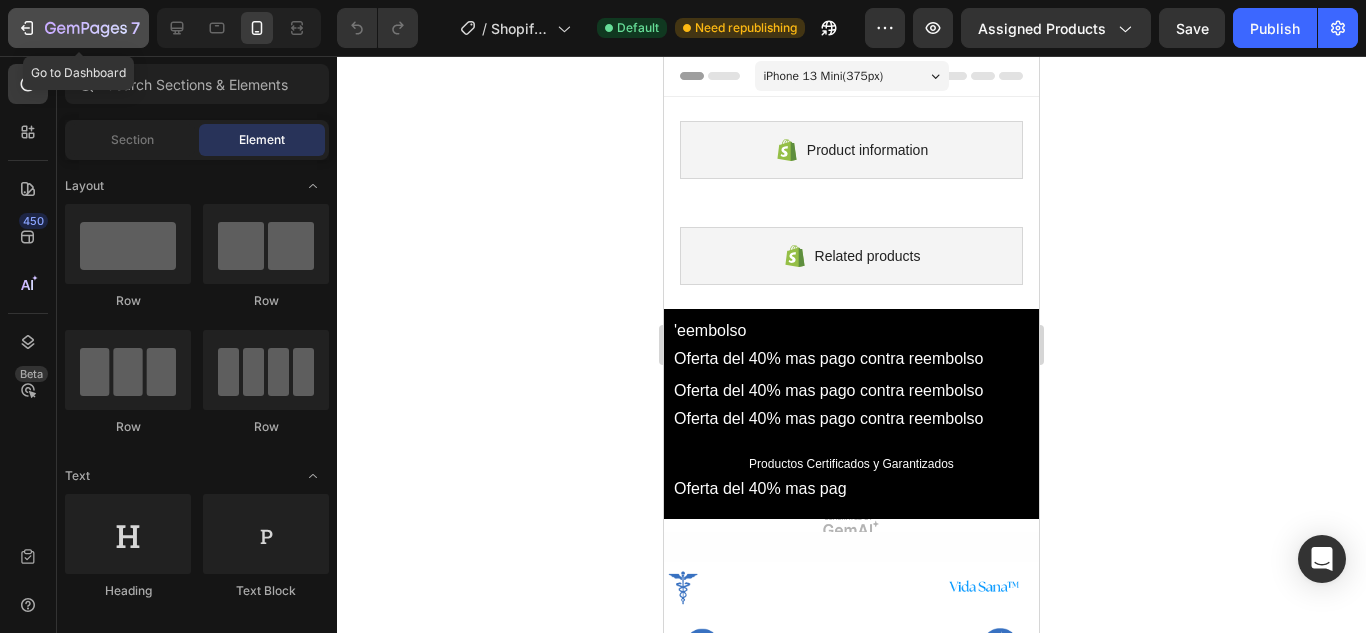 click 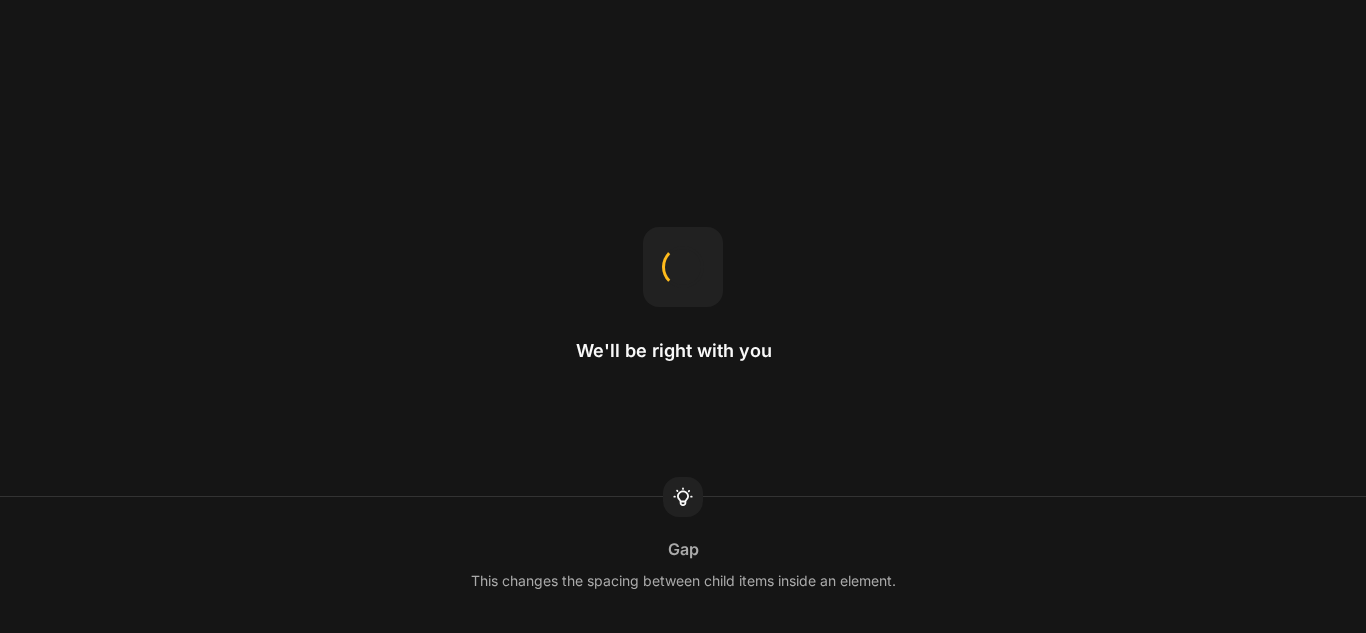 scroll, scrollTop: 0, scrollLeft: 0, axis: both 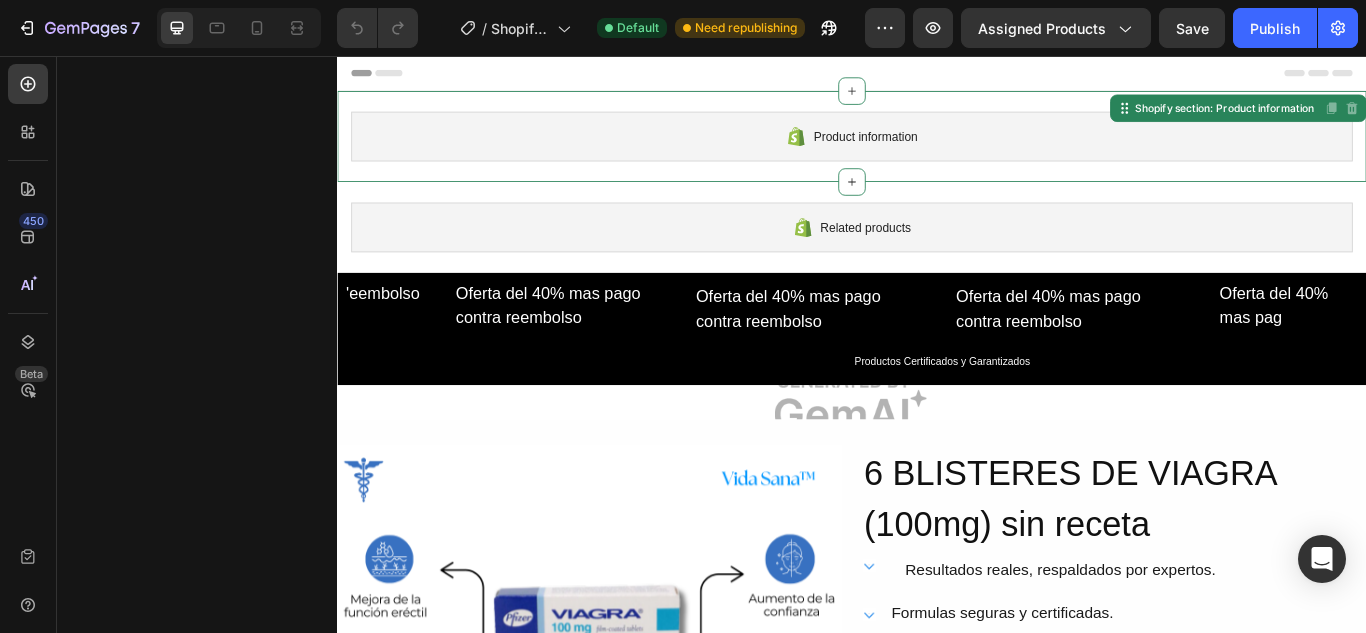 click on "Product information" at bounding box center (937, 150) 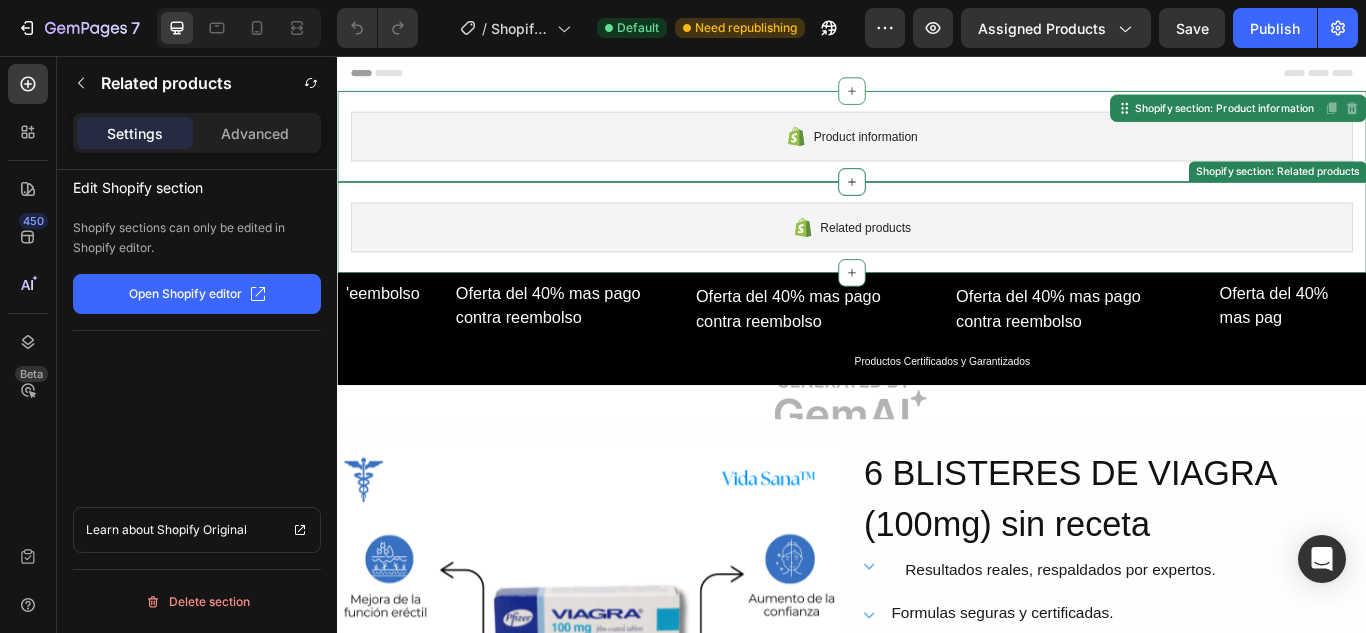 click on "Related products" at bounding box center [937, 256] 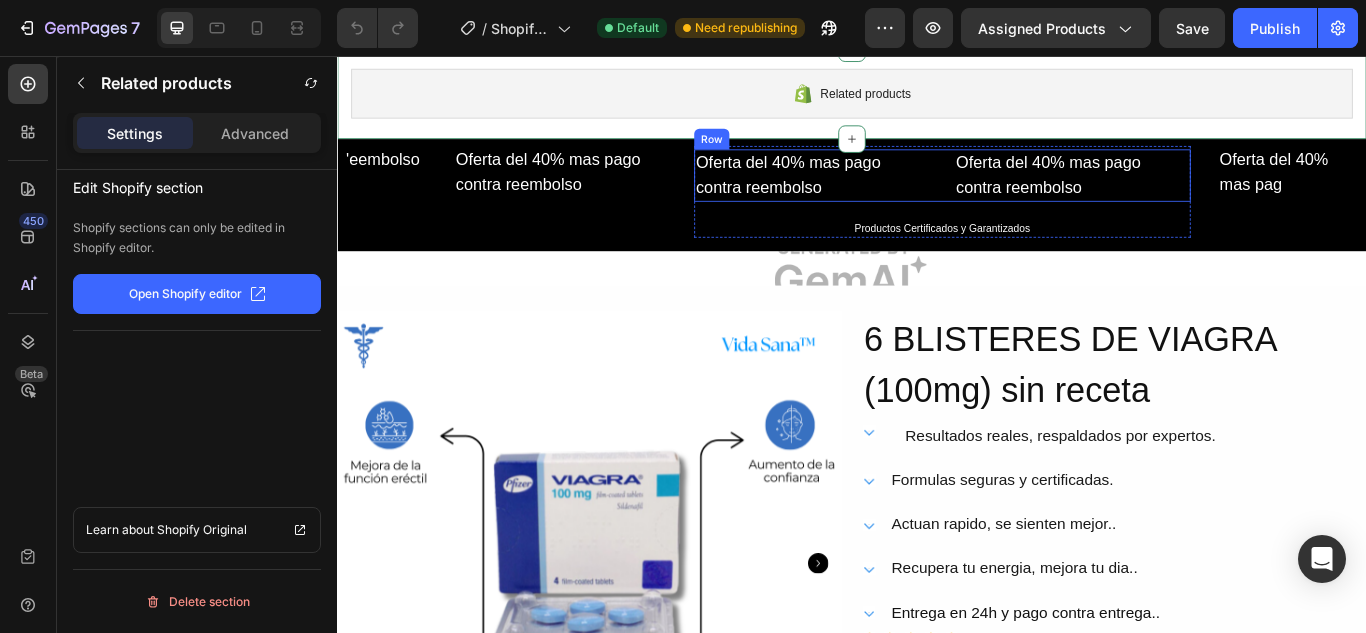 scroll, scrollTop: 160, scrollLeft: 0, axis: vertical 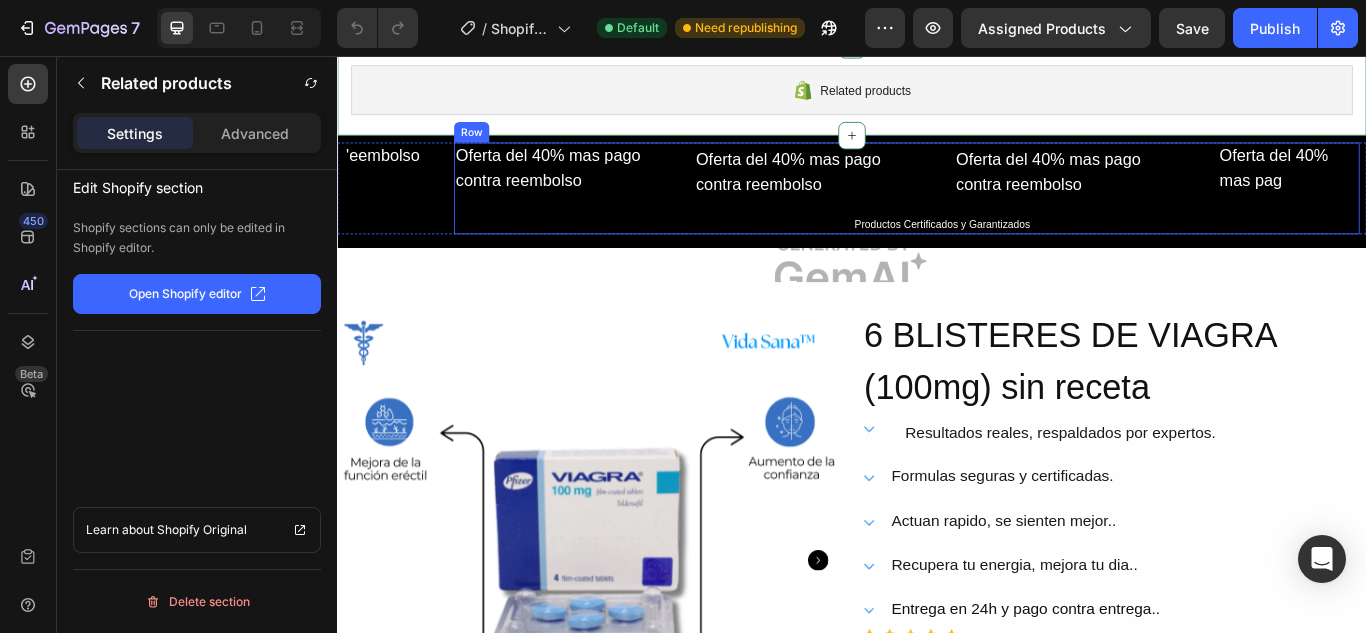 click on "Oferta del 40% mas pag Text Block" at bounding box center (1446, 210) 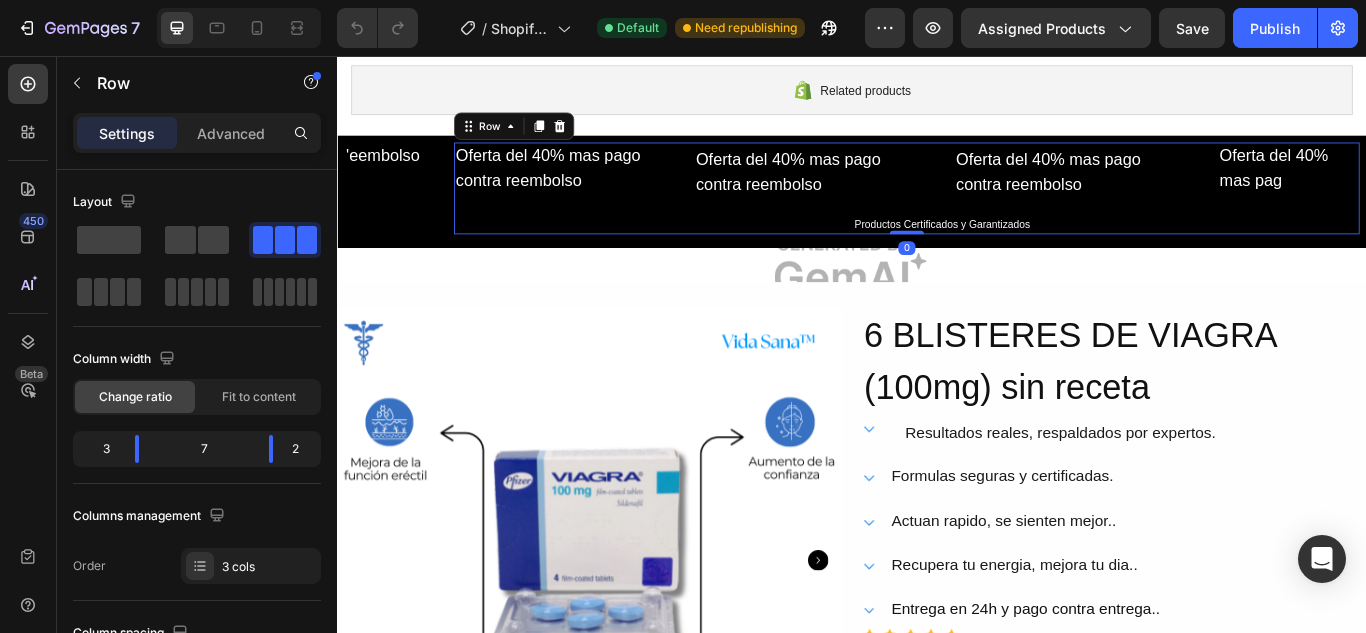 click on "Row" at bounding box center (543, 138) 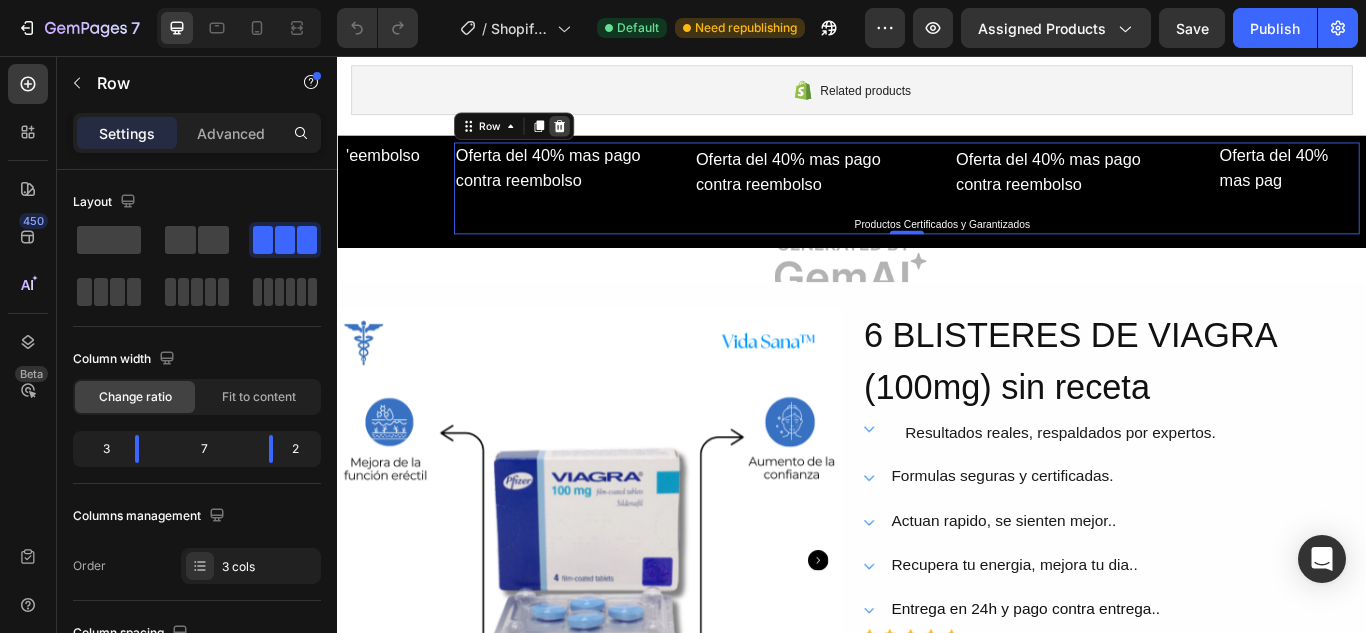 click 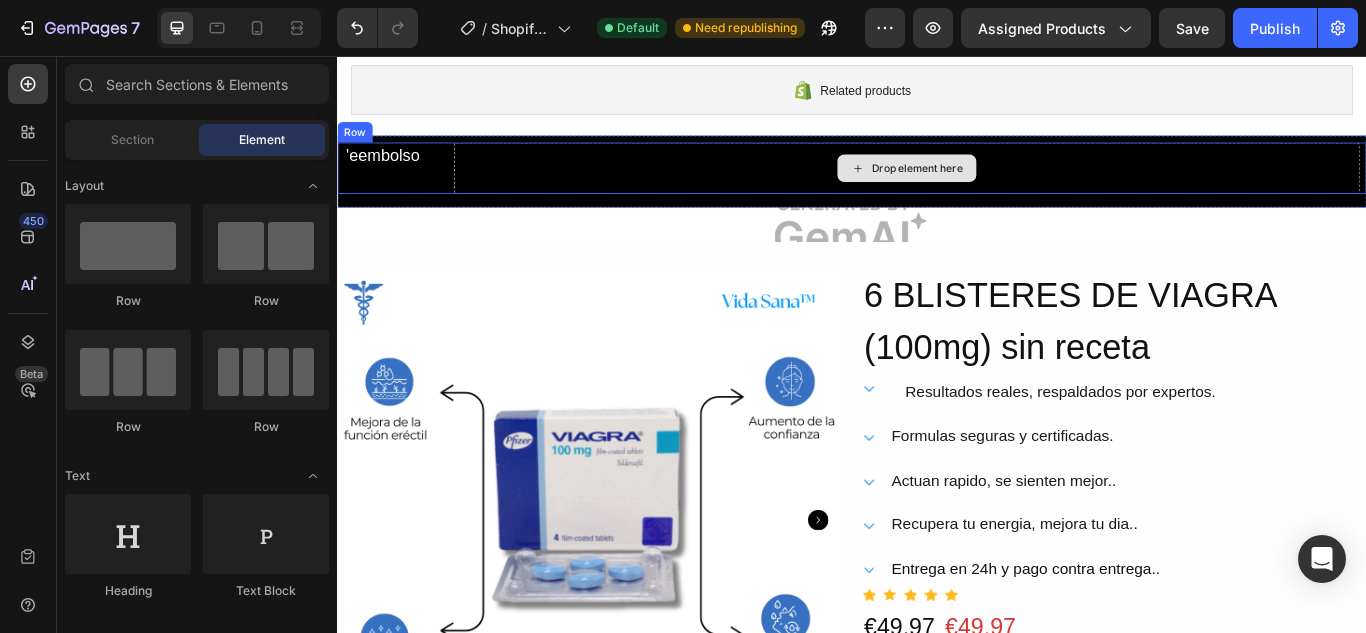 click on "Drop element here" at bounding box center (1001, 187) 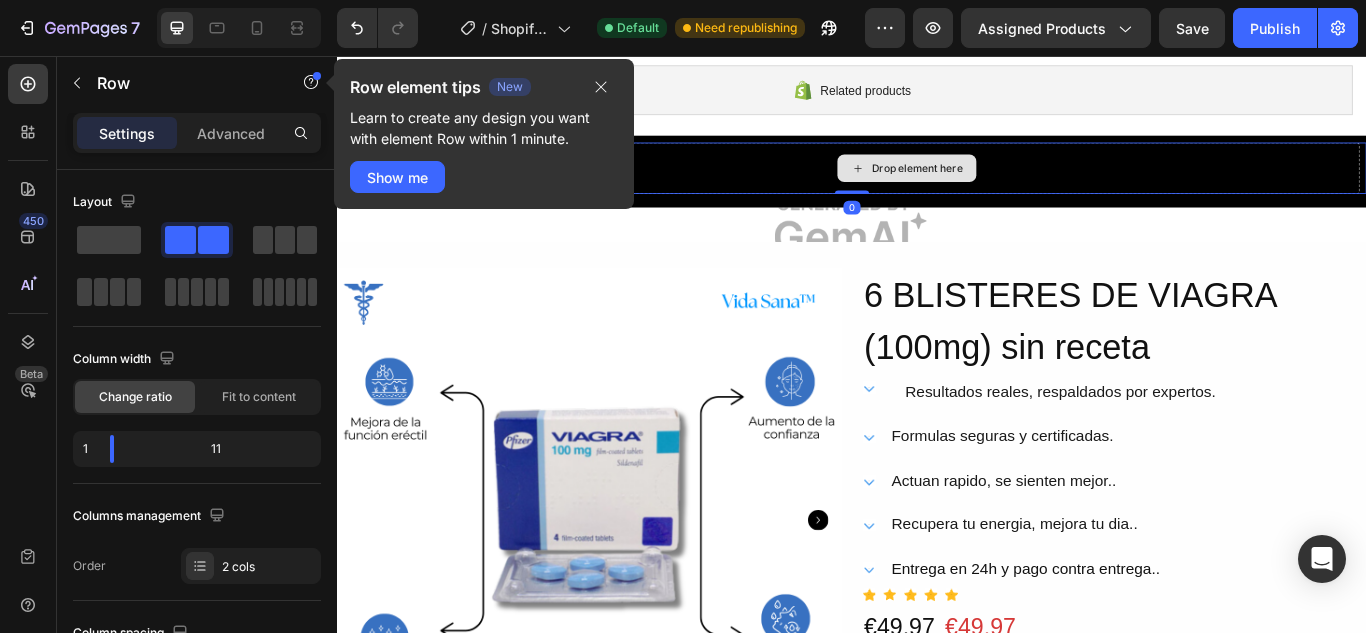 click on "Drop element here" at bounding box center (1001, 187) 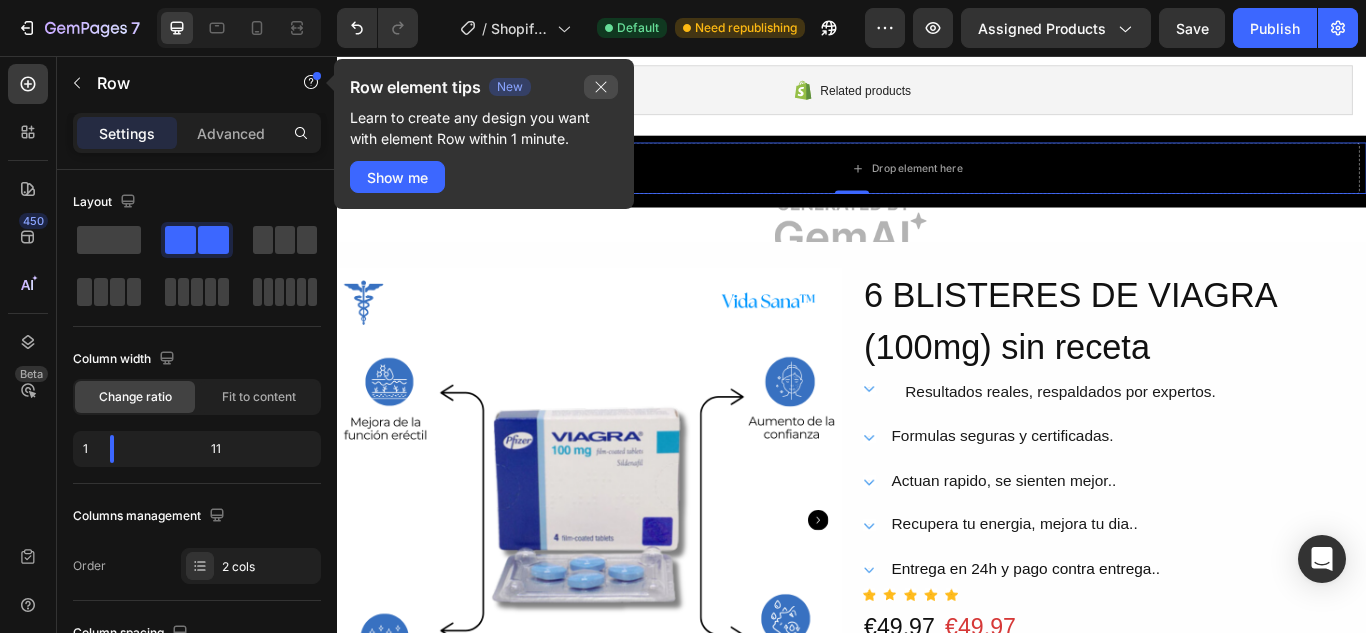 click at bounding box center [601, 87] 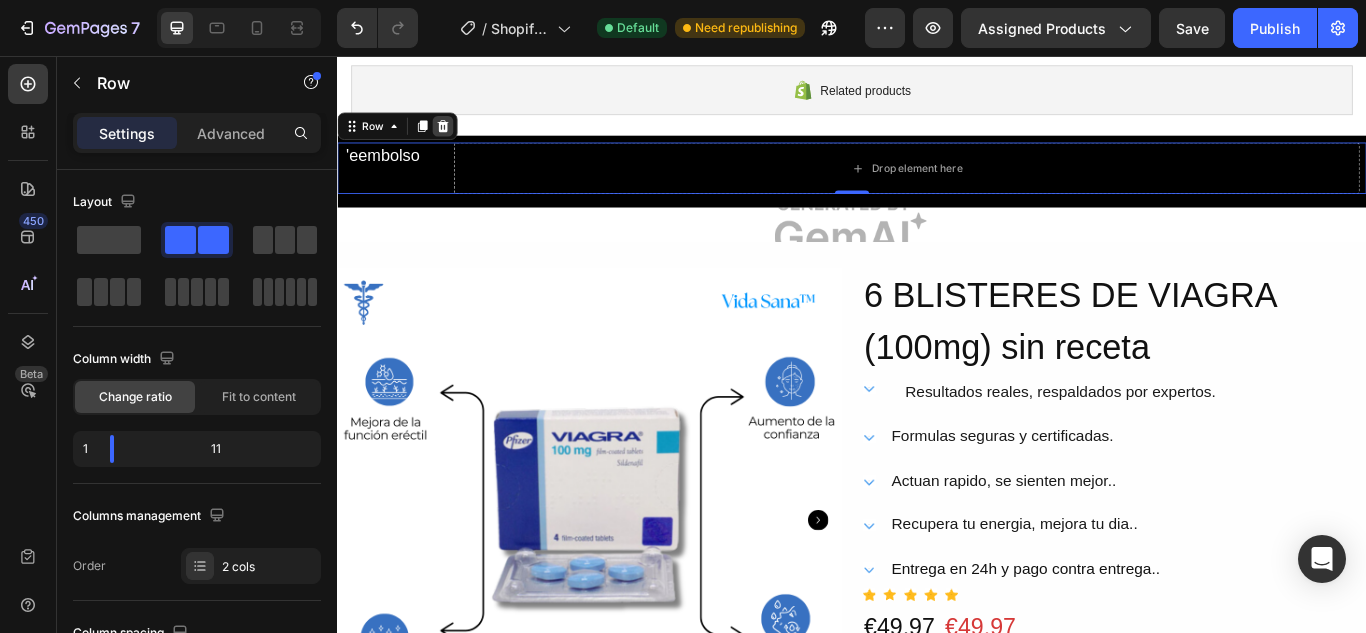 click at bounding box center [460, 138] 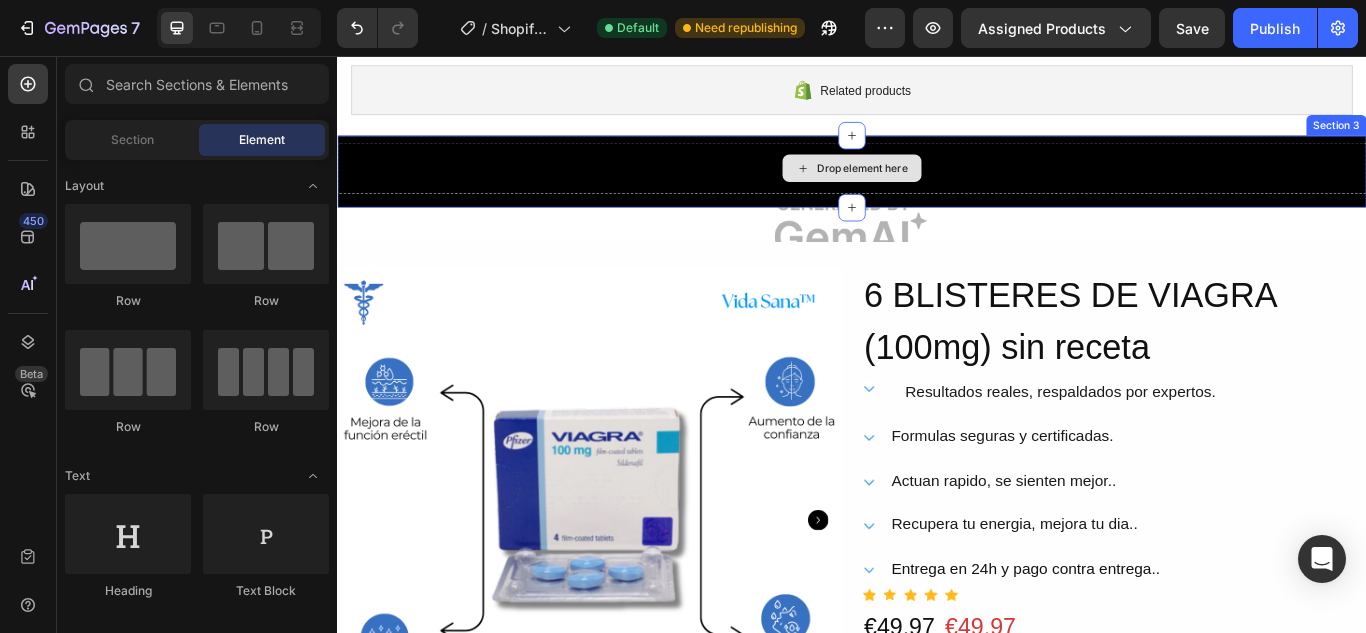 click on "Drop element here" at bounding box center (937, 187) 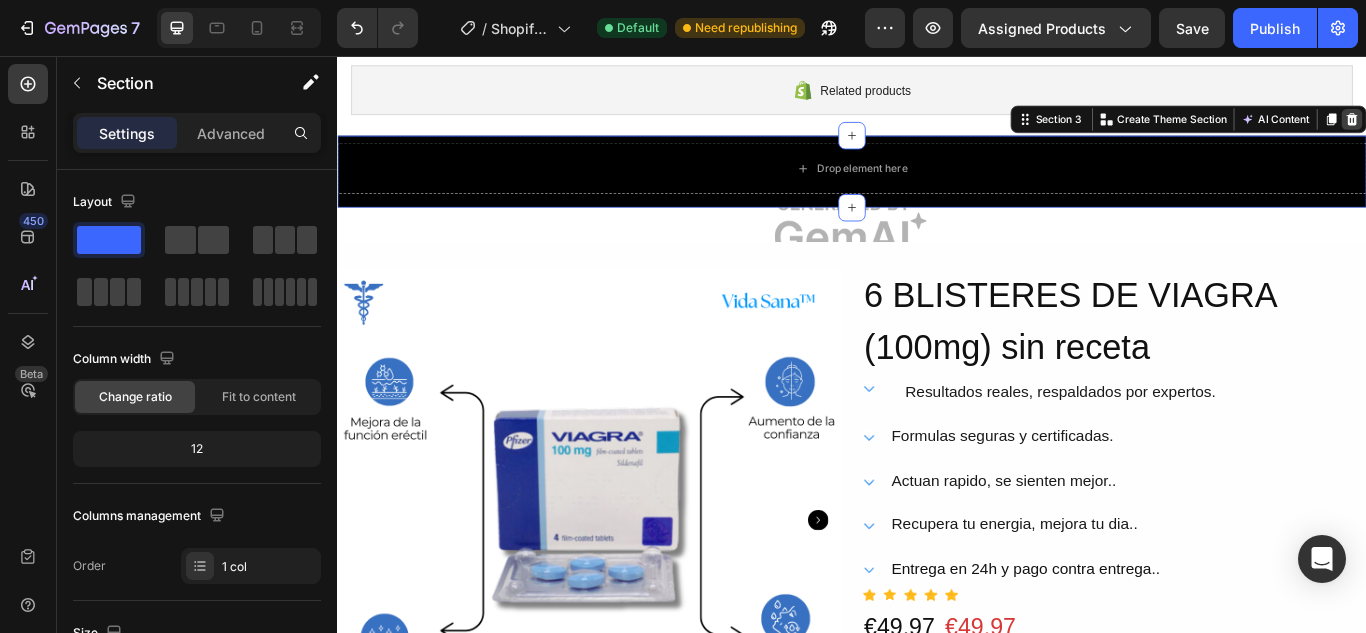 click 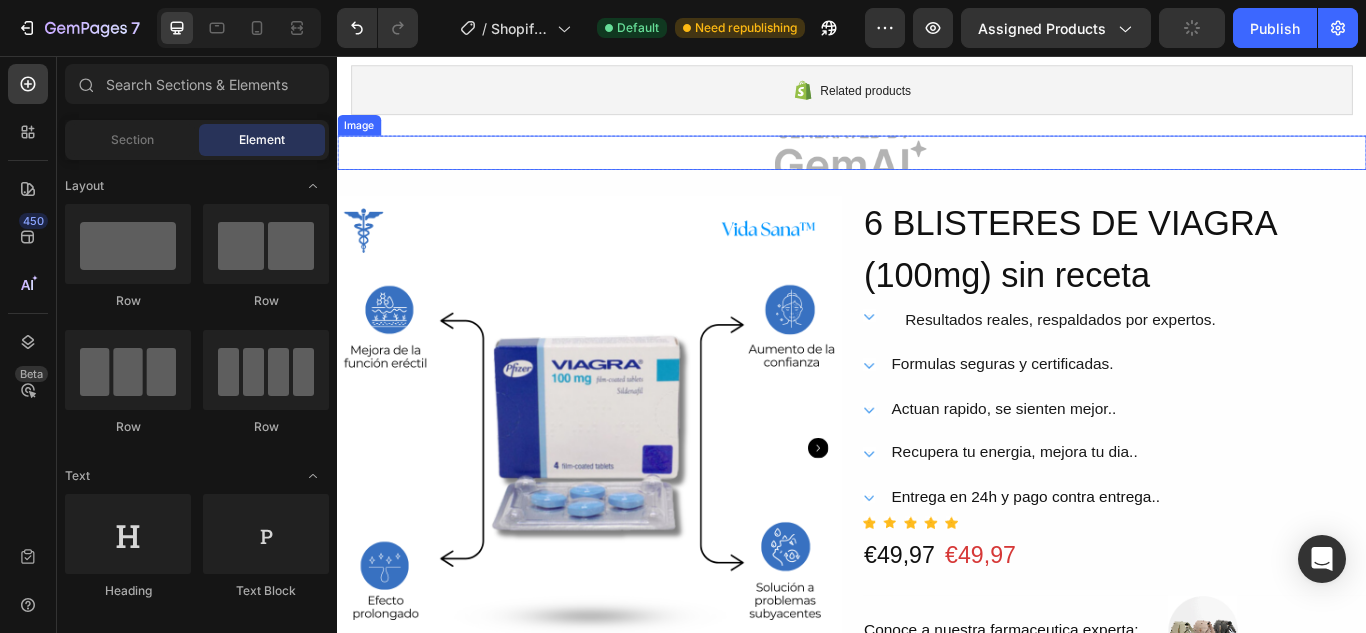 click at bounding box center [937, 169] 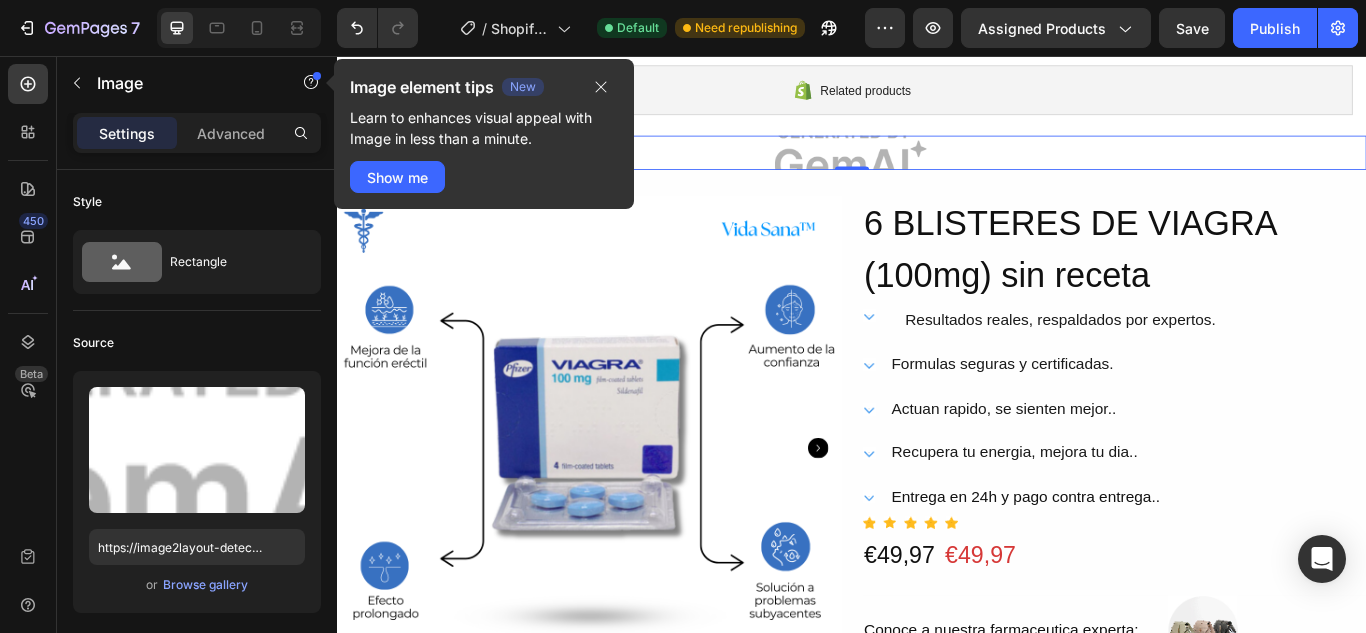 click at bounding box center (937, 169) 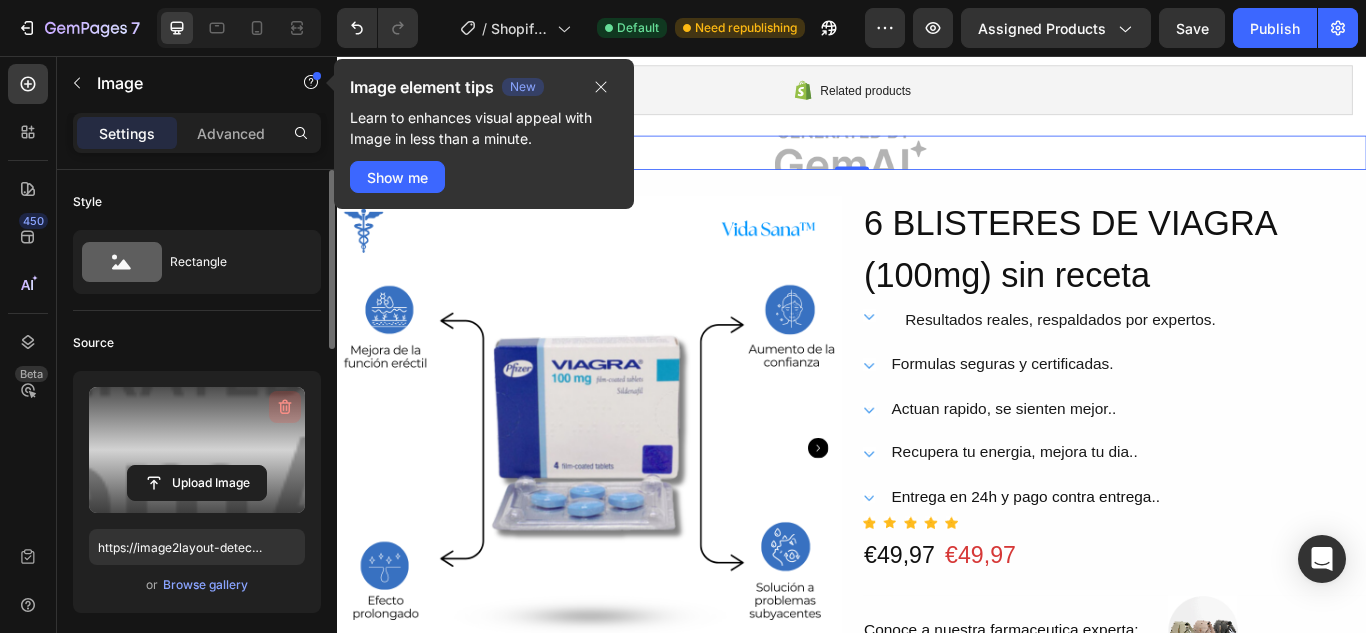 click 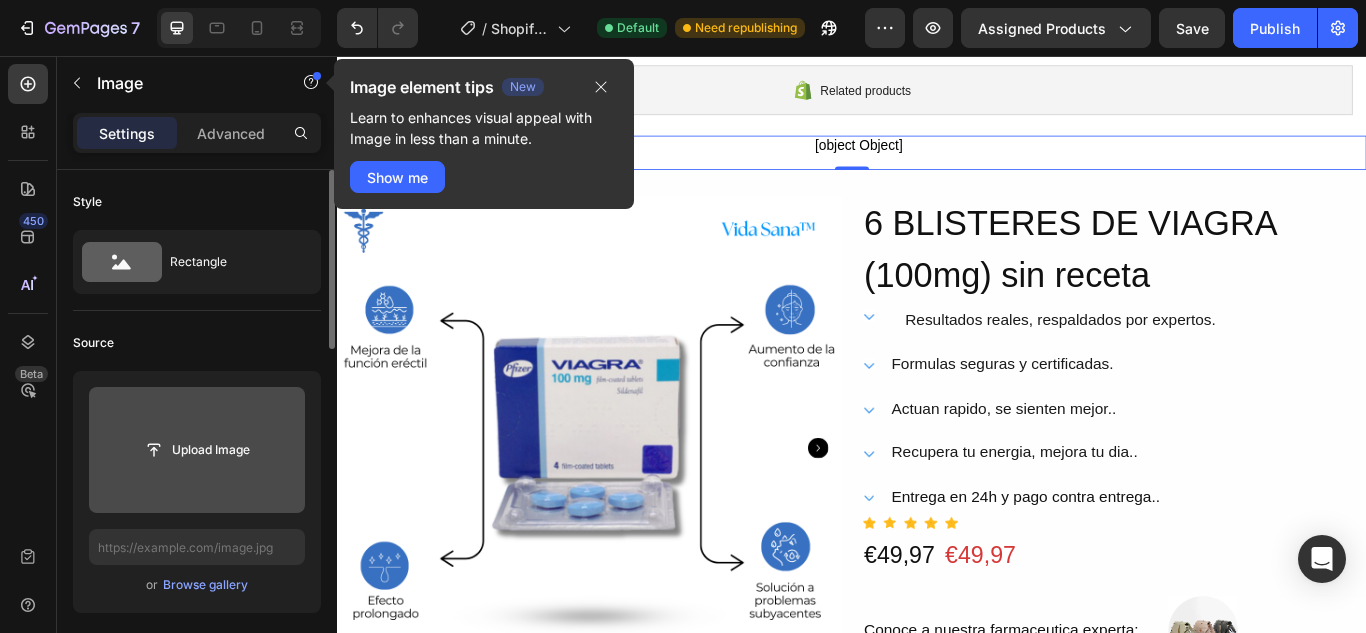 click at bounding box center [937, 169] 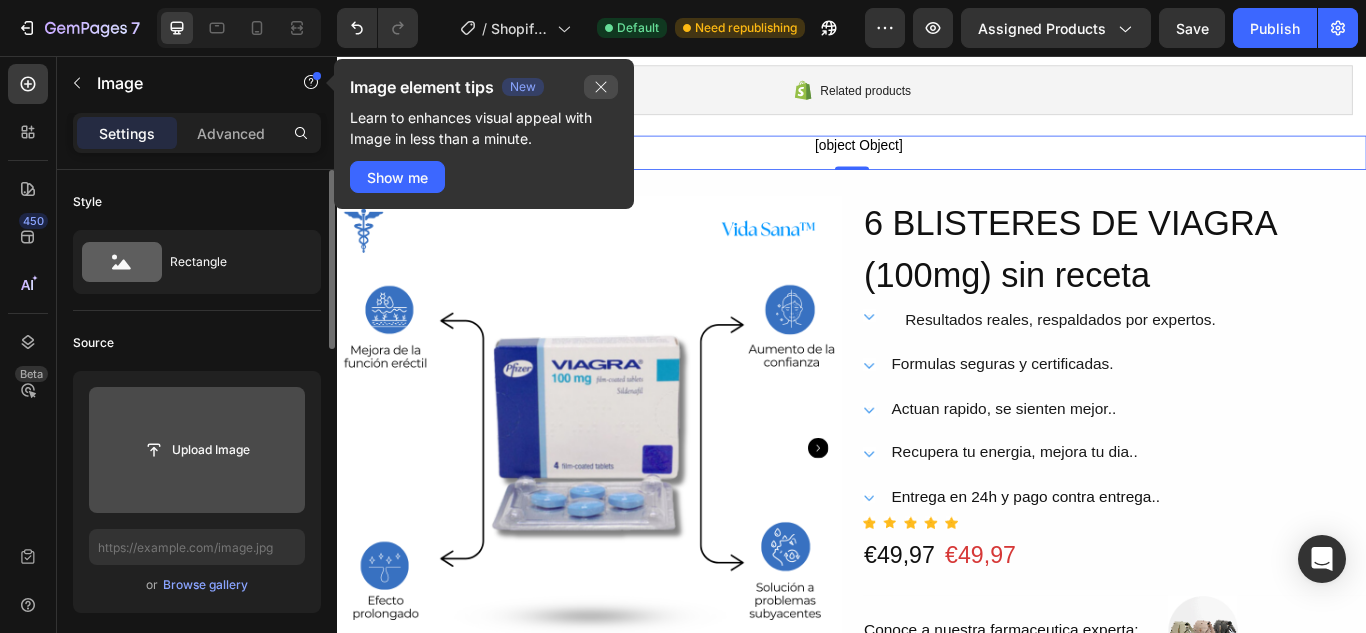 click at bounding box center [601, 87] 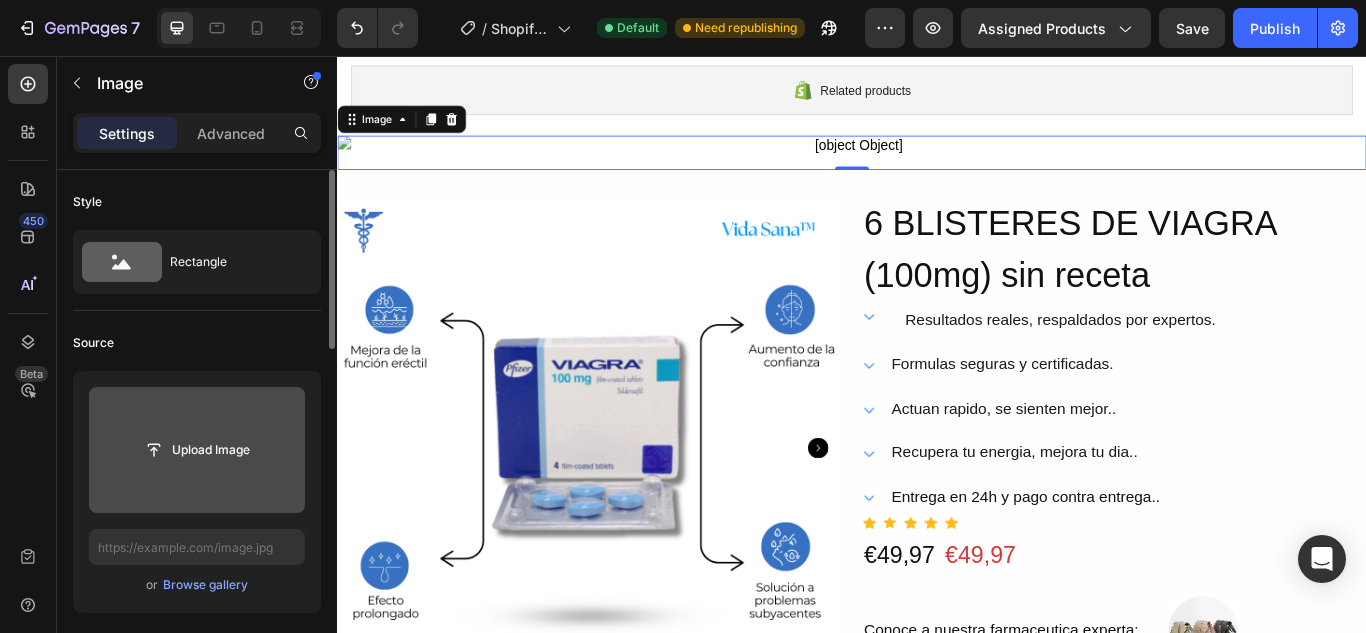 click at bounding box center [937, 169] 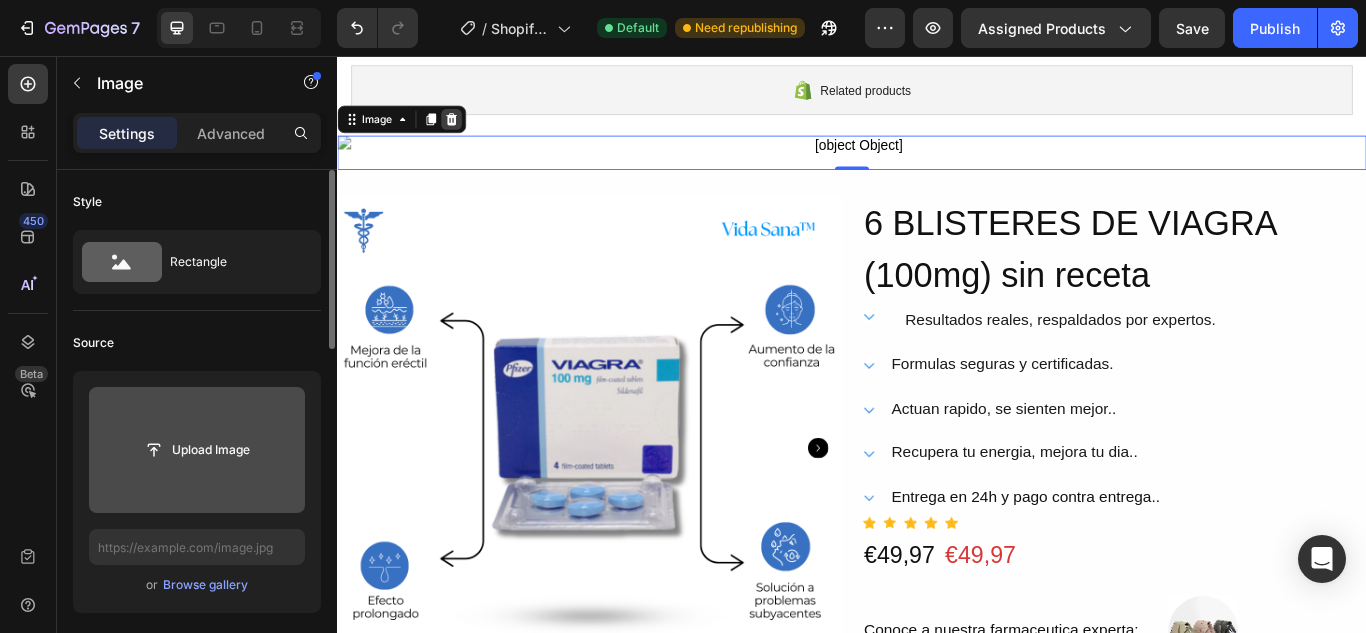 click 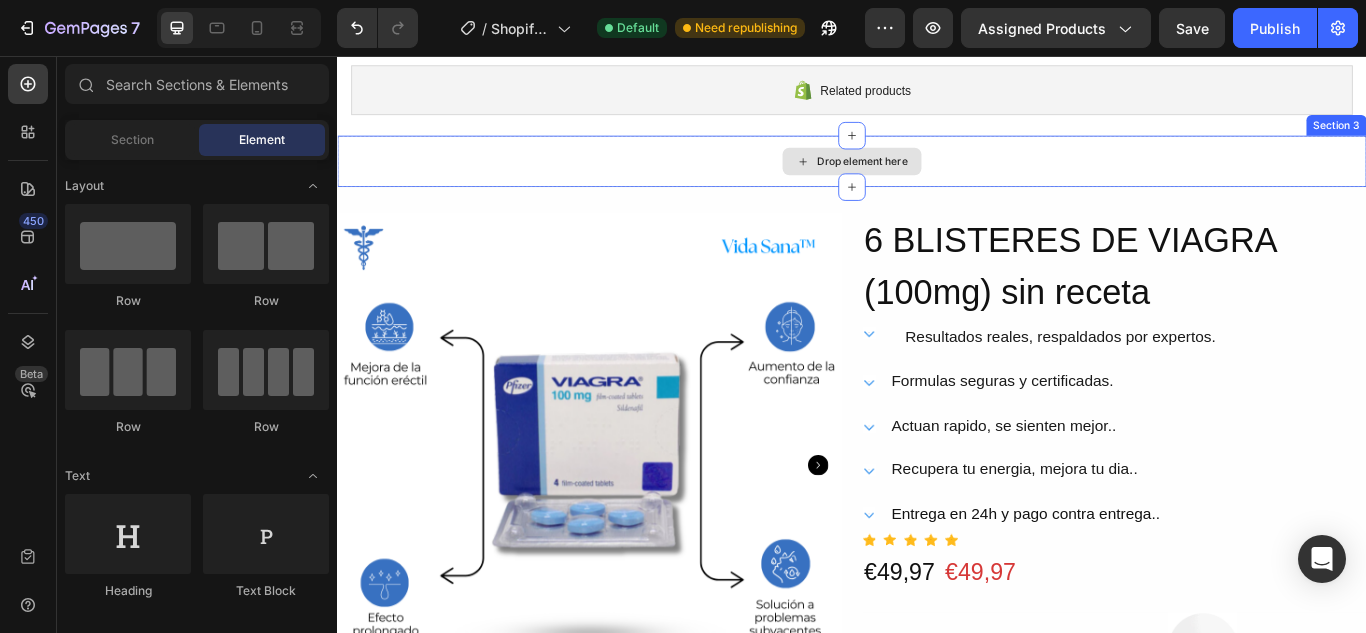 click on "Drop element here" at bounding box center (937, 179) 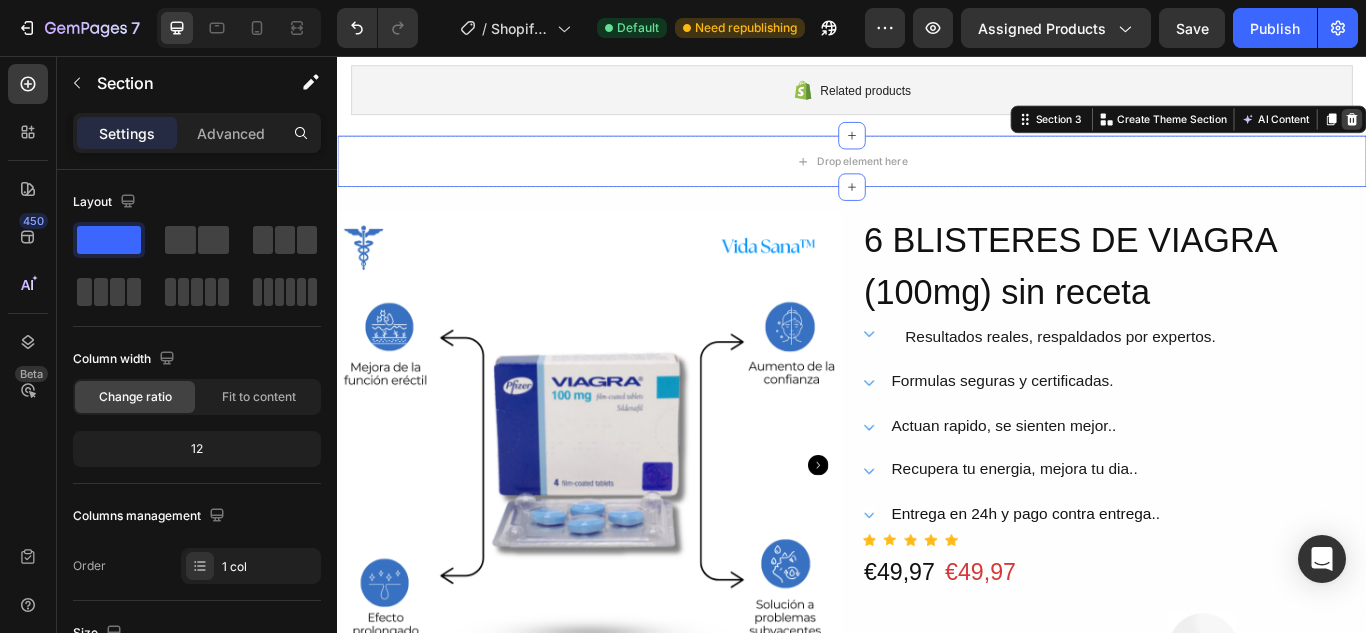 click at bounding box center (1520, 130) 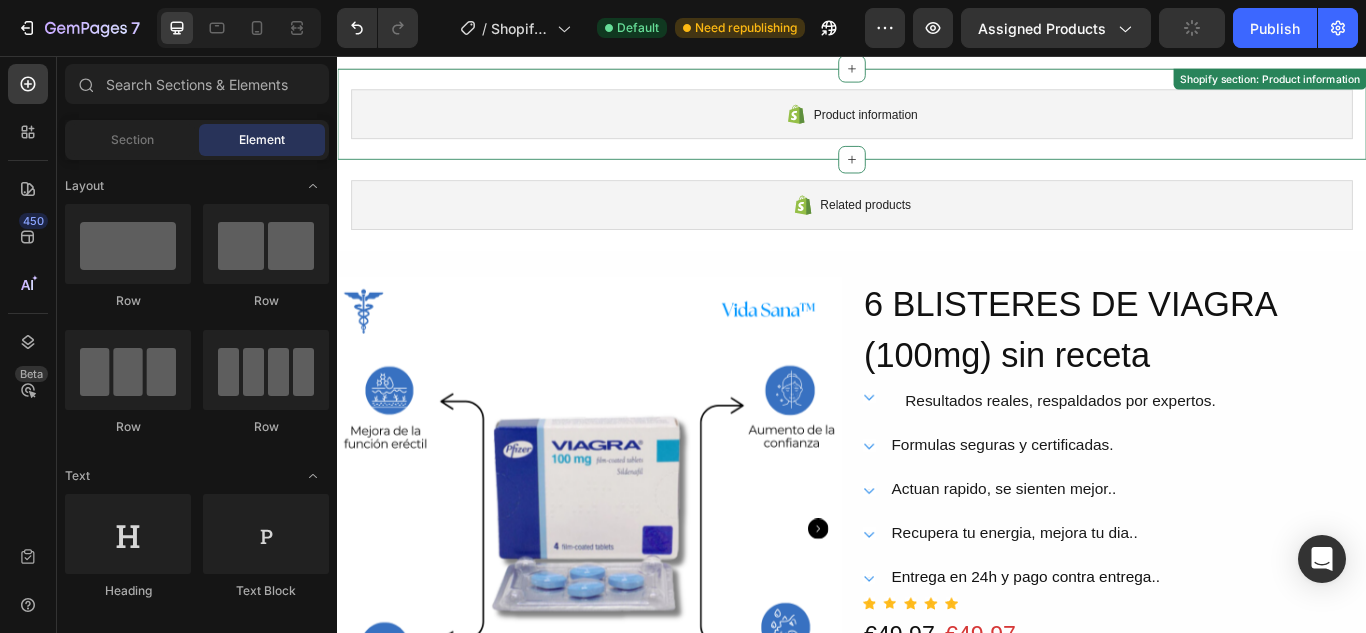 scroll, scrollTop: 107, scrollLeft: 0, axis: vertical 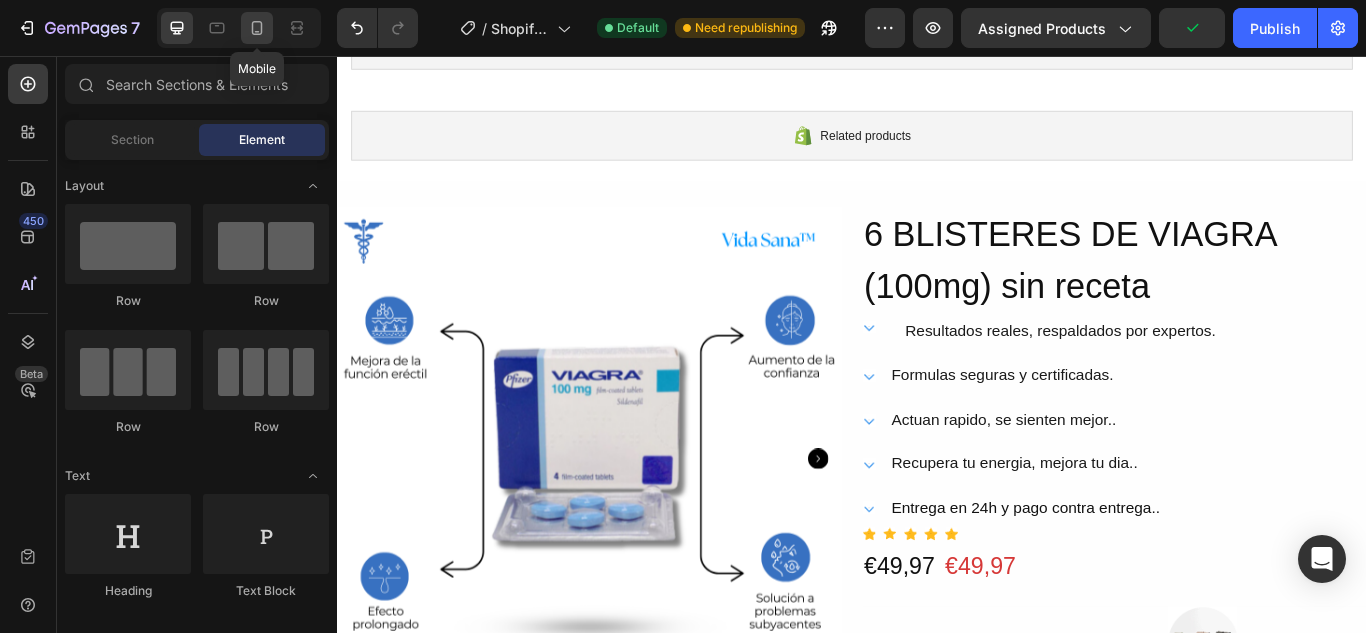 click 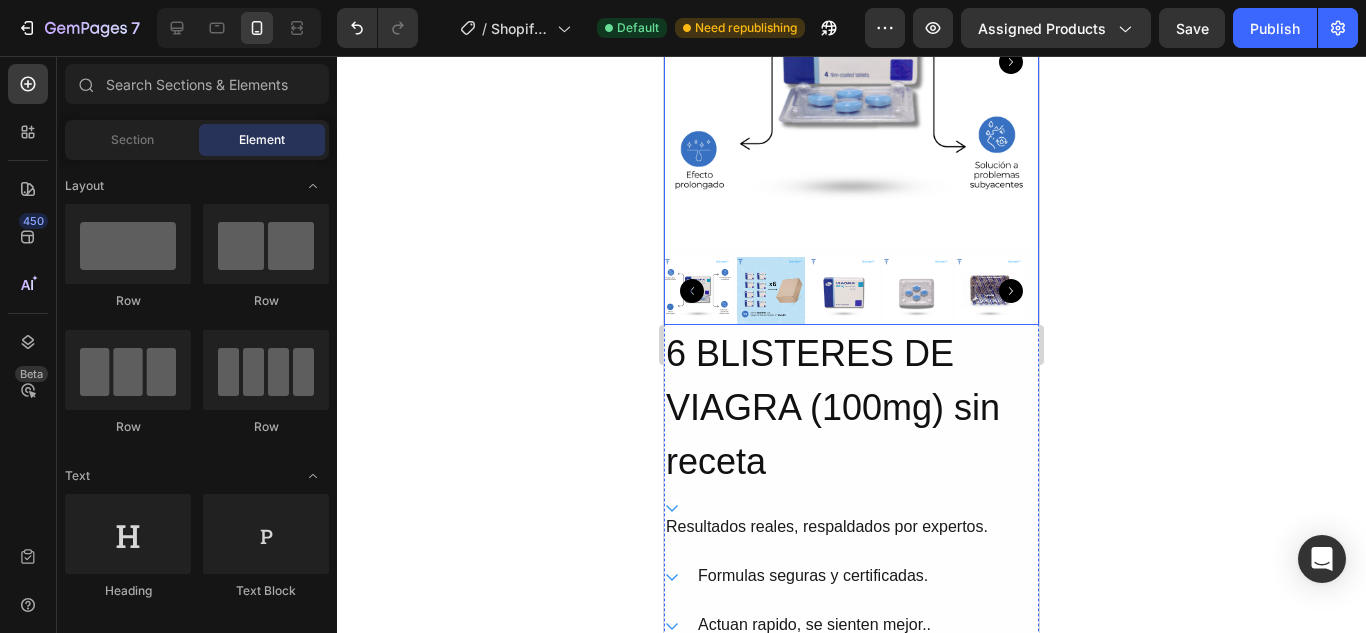 scroll, scrollTop: 533, scrollLeft: 0, axis: vertical 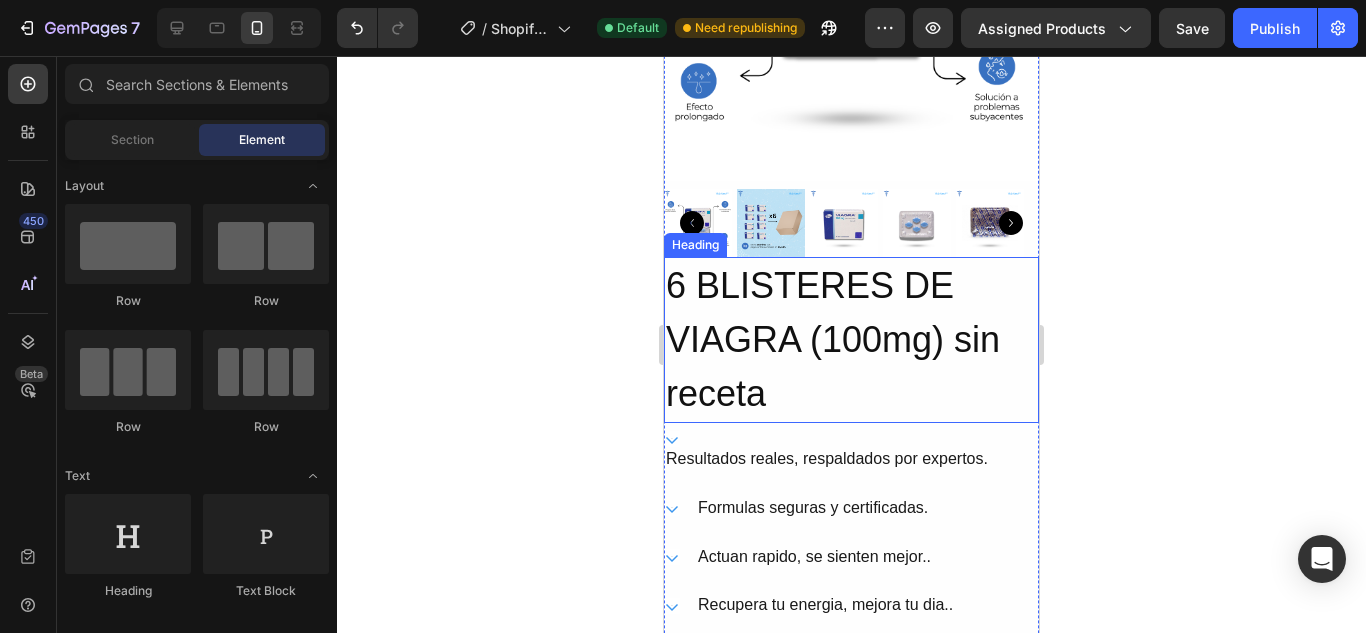 click on "6 BLISTERES DE VIAGRA (100mg) sin receta" at bounding box center [851, 340] 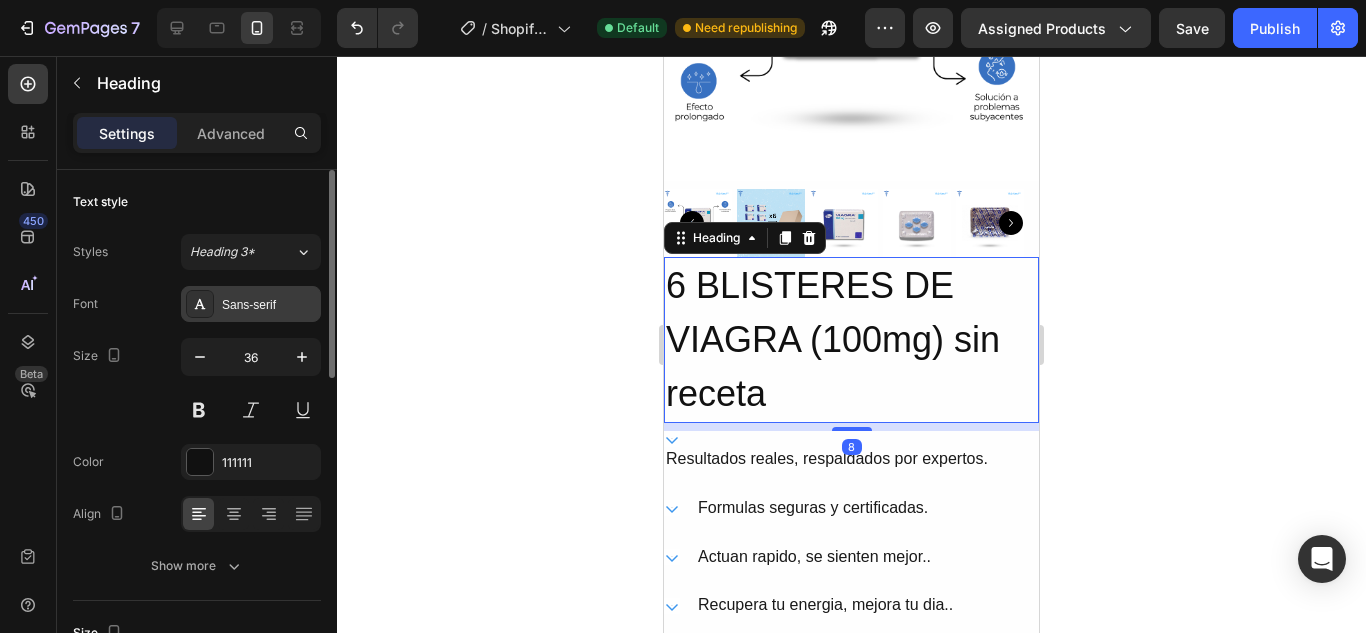 click on "Sans-serif" at bounding box center (251, 304) 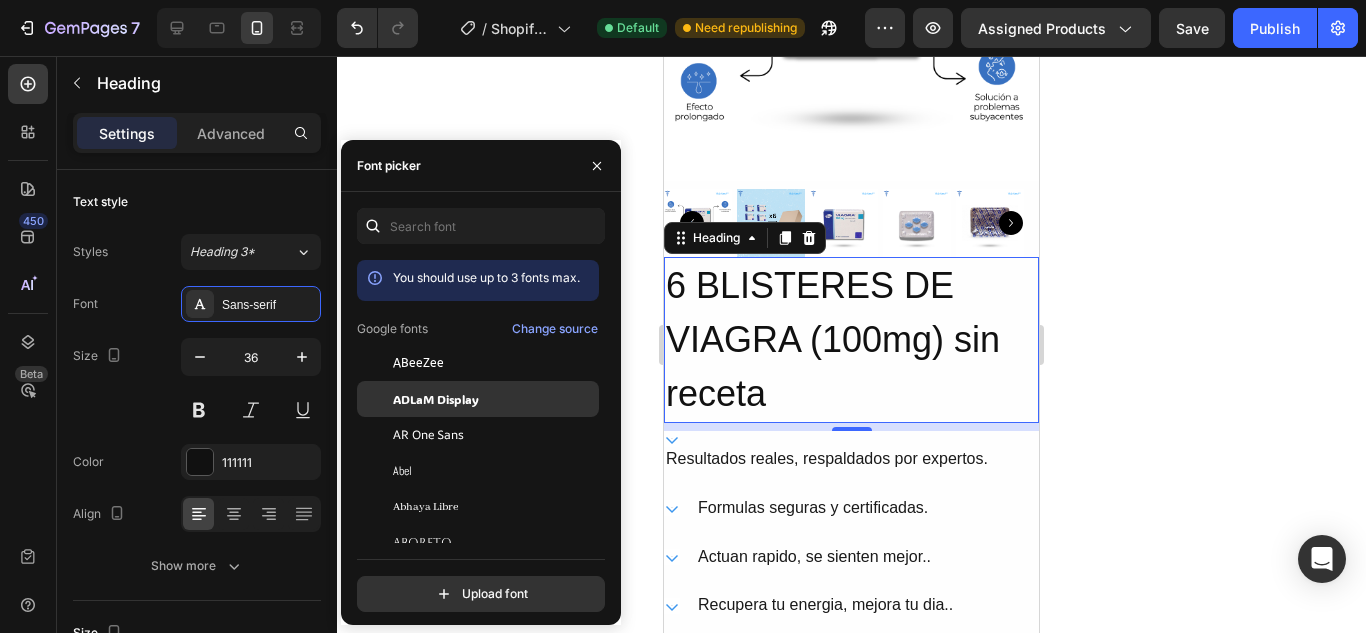 click on "ADLaM Display" at bounding box center (494, 399) 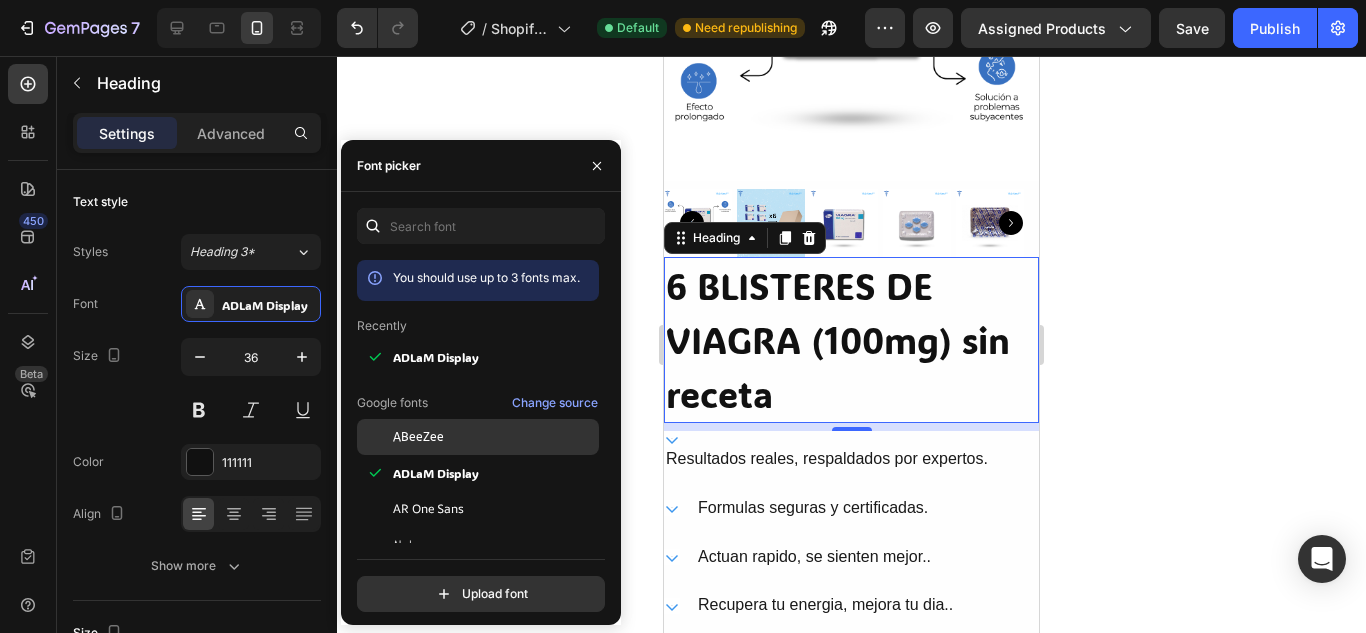 click on "ABeeZee" at bounding box center (494, 437) 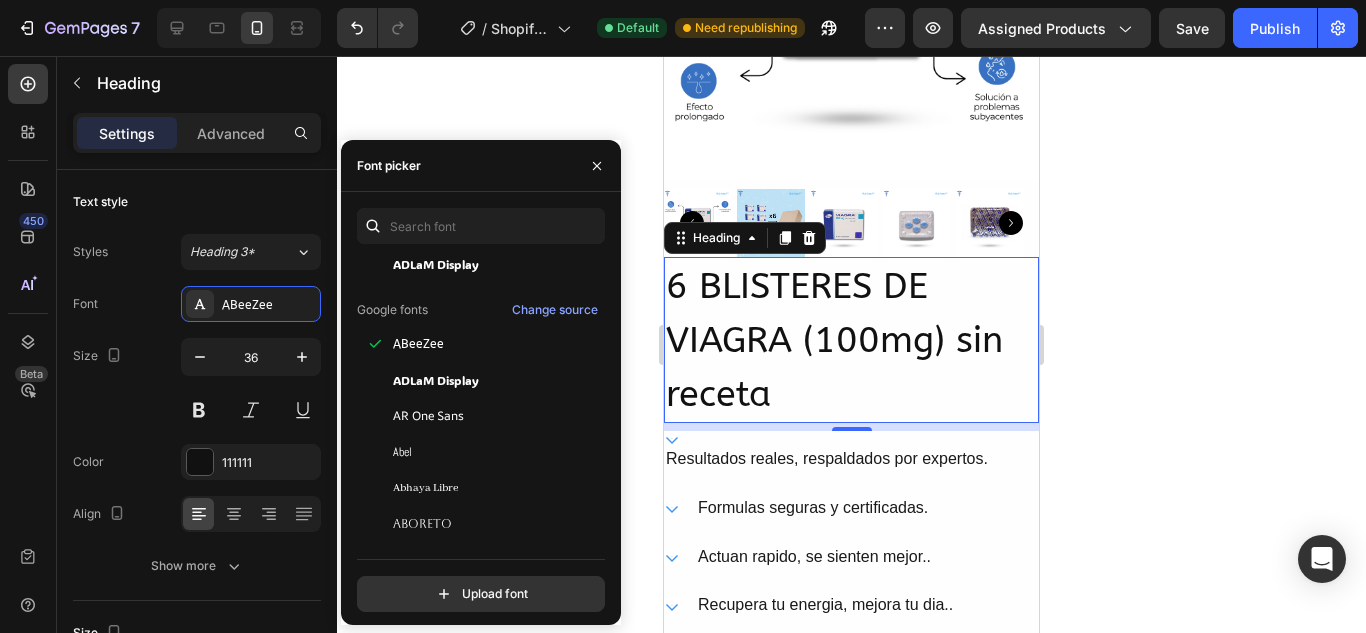 scroll, scrollTop: 140, scrollLeft: 0, axis: vertical 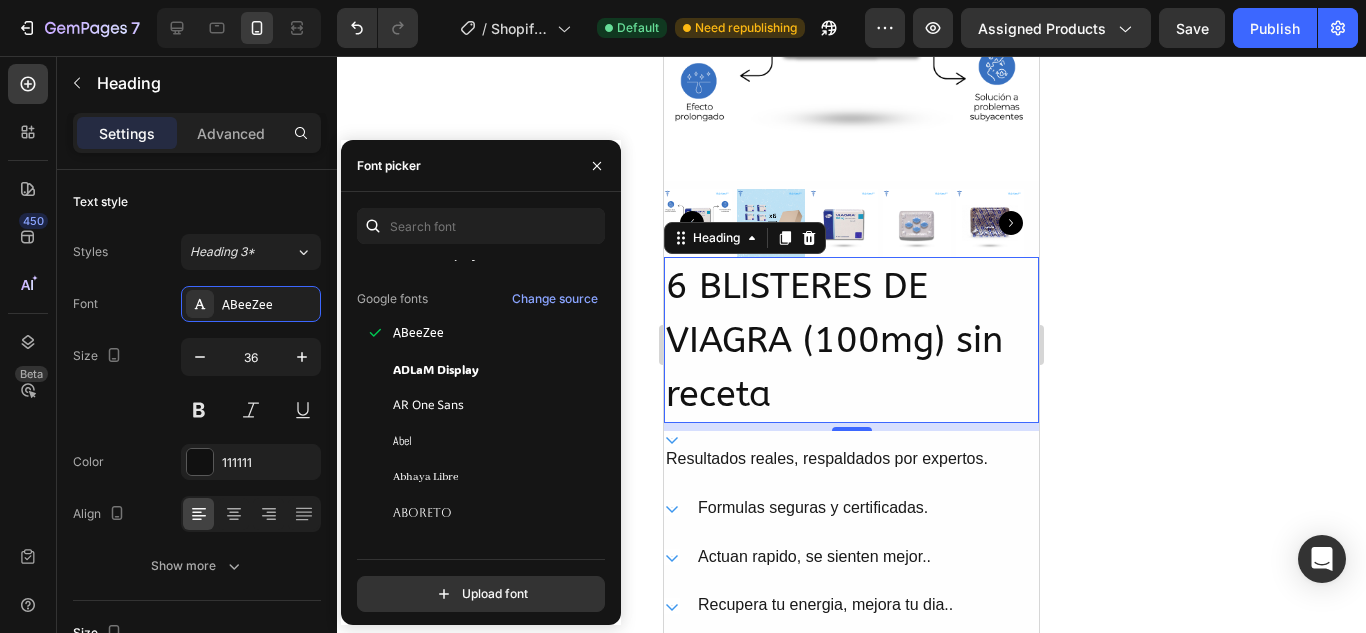 click 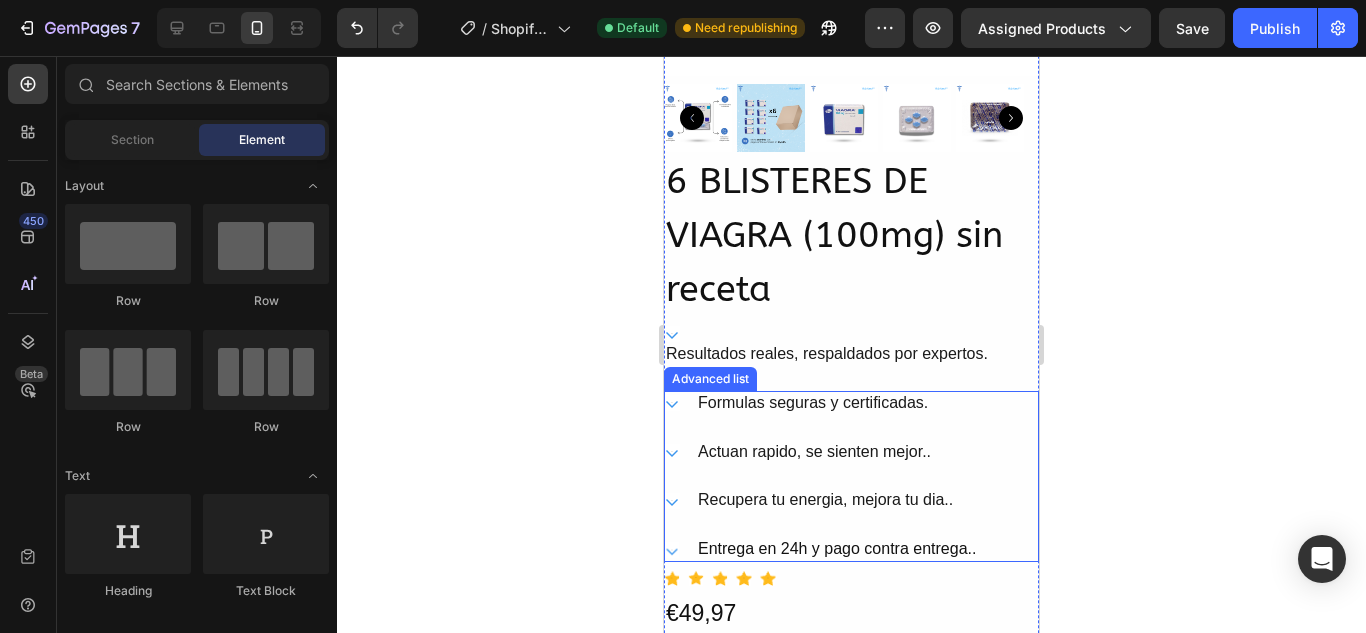 scroll, scrollTop: 707, scrollLeft: 0, axis: vertical 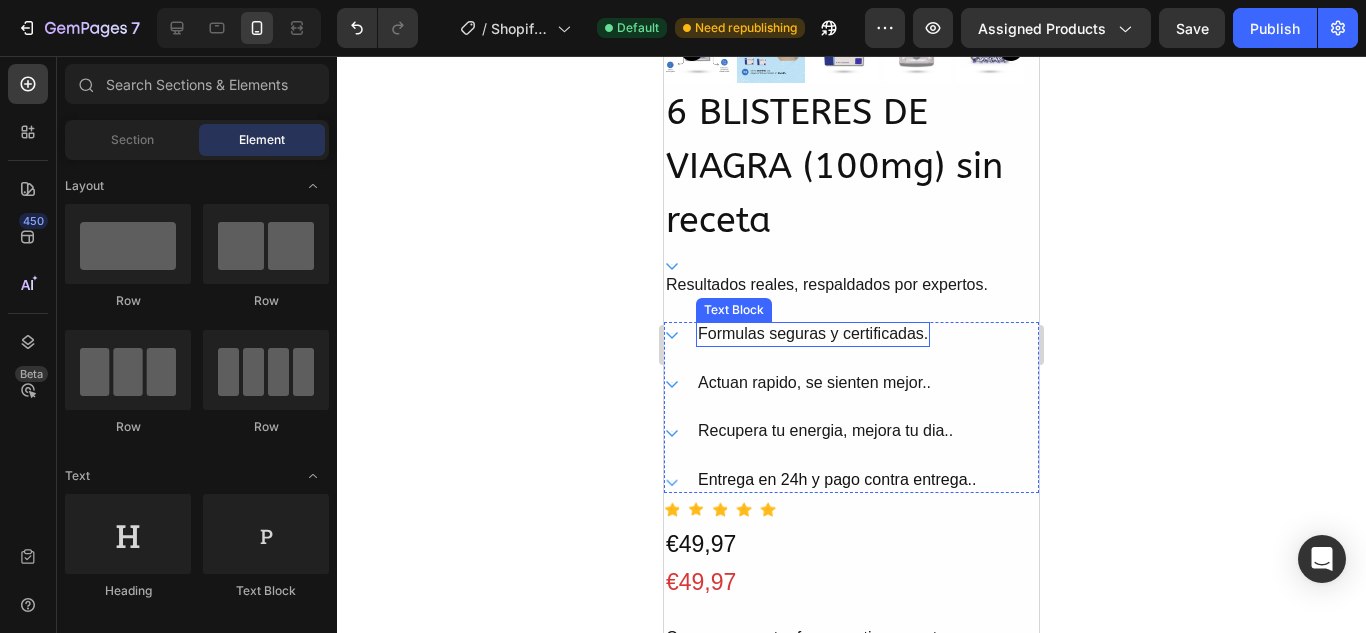 click on "Formulas seguras y certificadas." at bounding box center (813, 334) 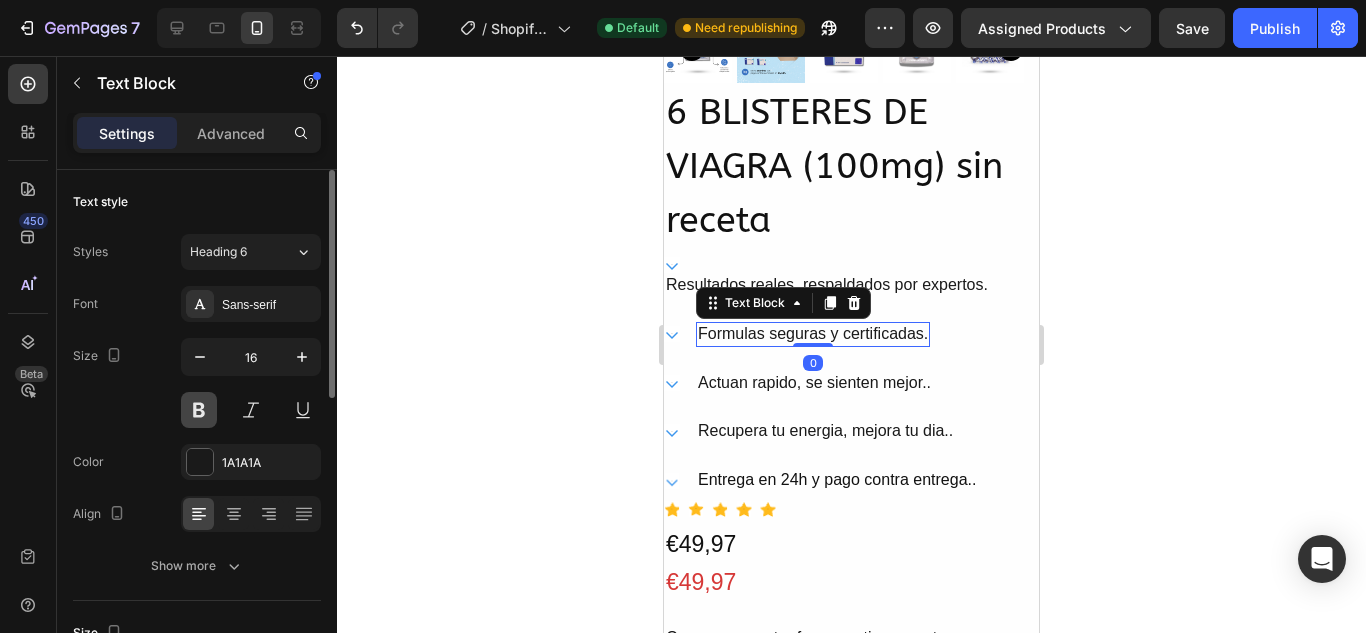 click at bounding box center (199, 410) 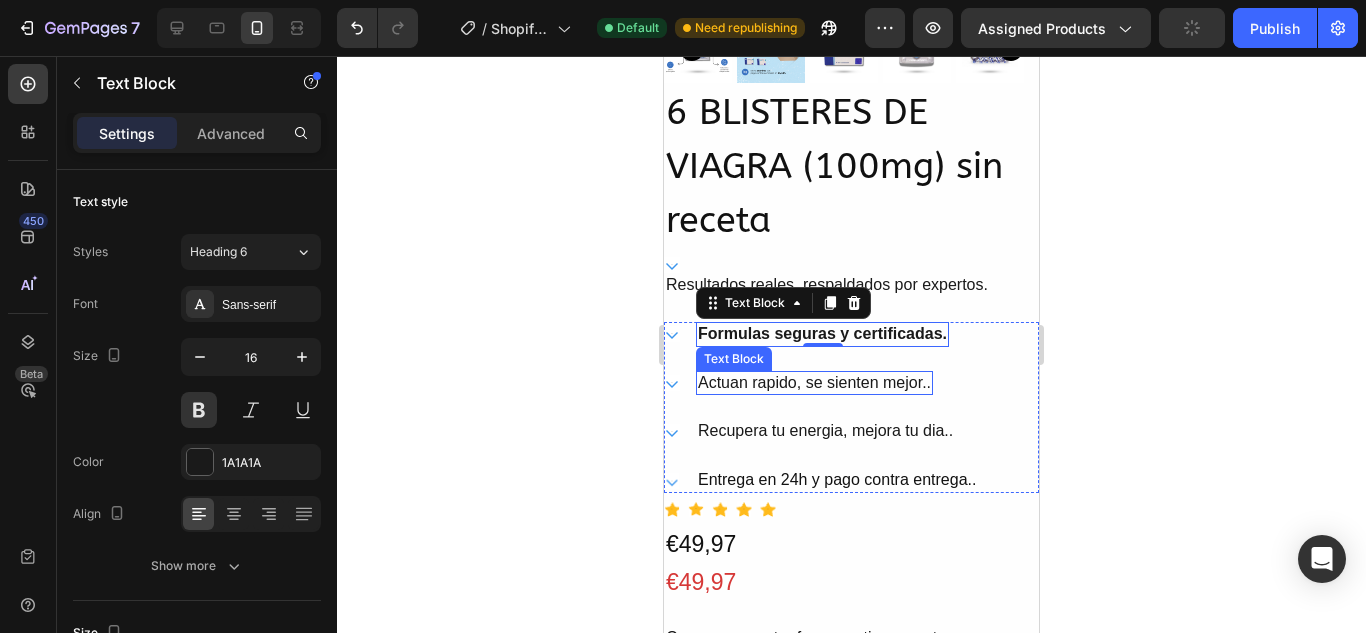 click on "Actuan rapido, se sienten mejor.." at bounding box center [814, 383] 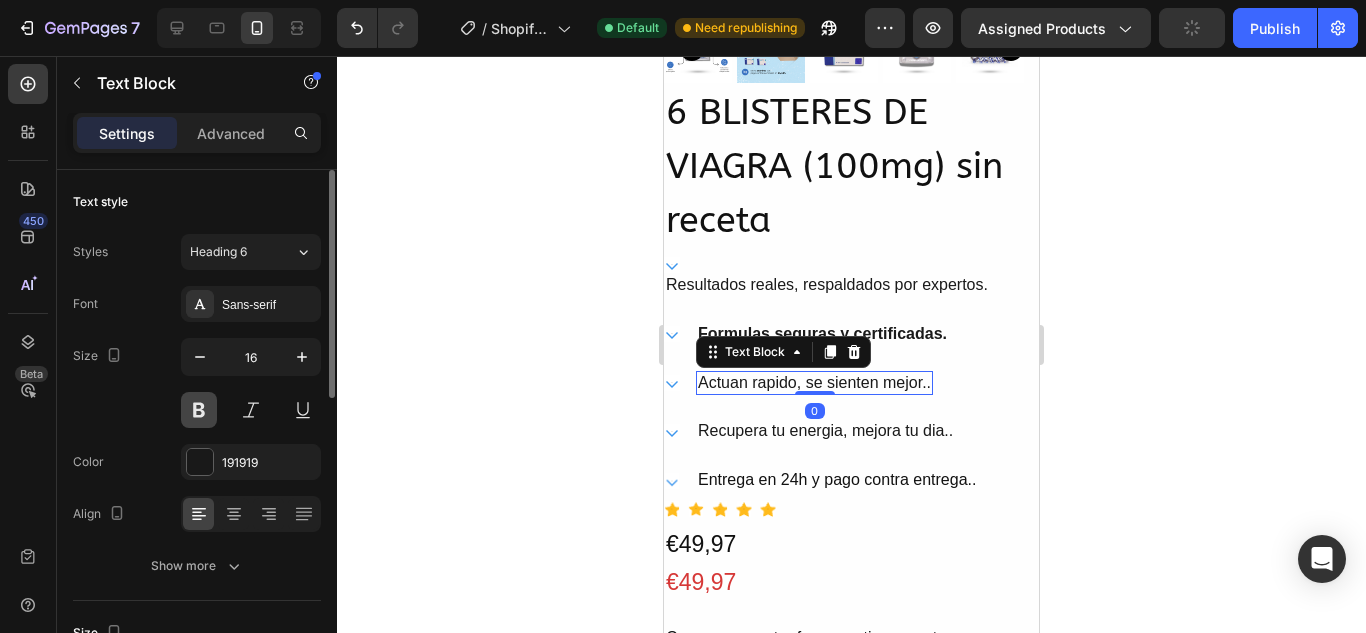 click at bounding box center (199, 410) 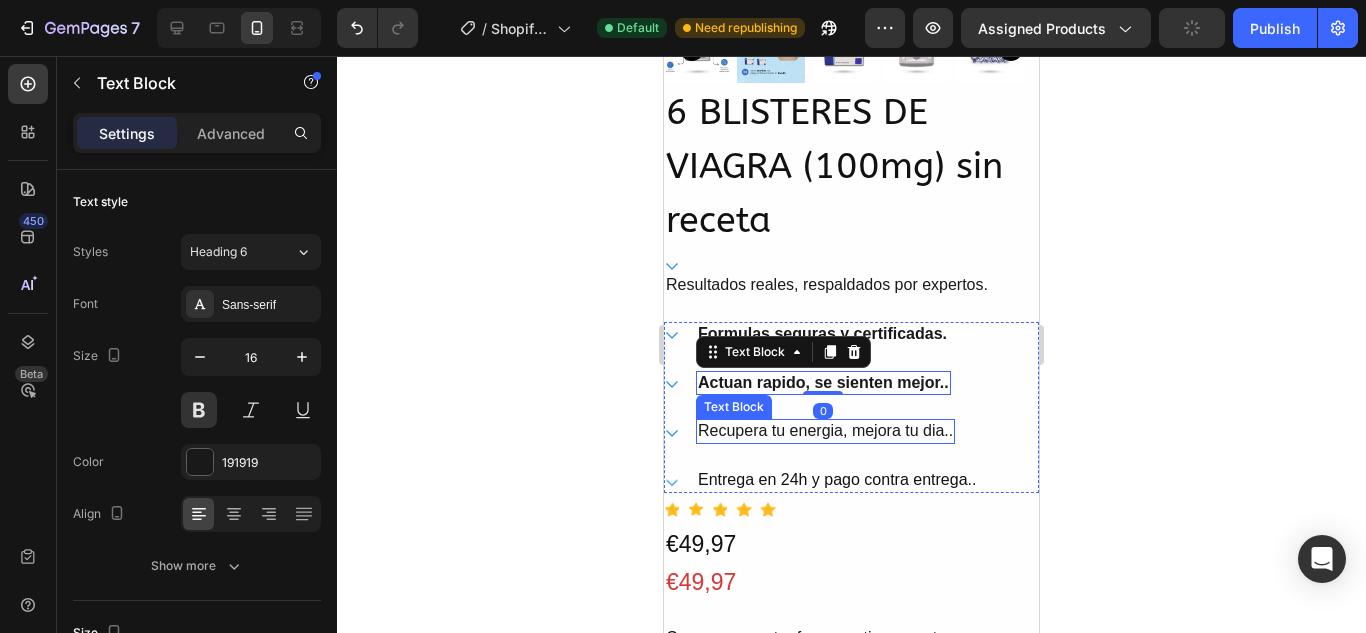 click on "Recupera tu energia, mejora tu dia.." at bounding box center (825, 431) 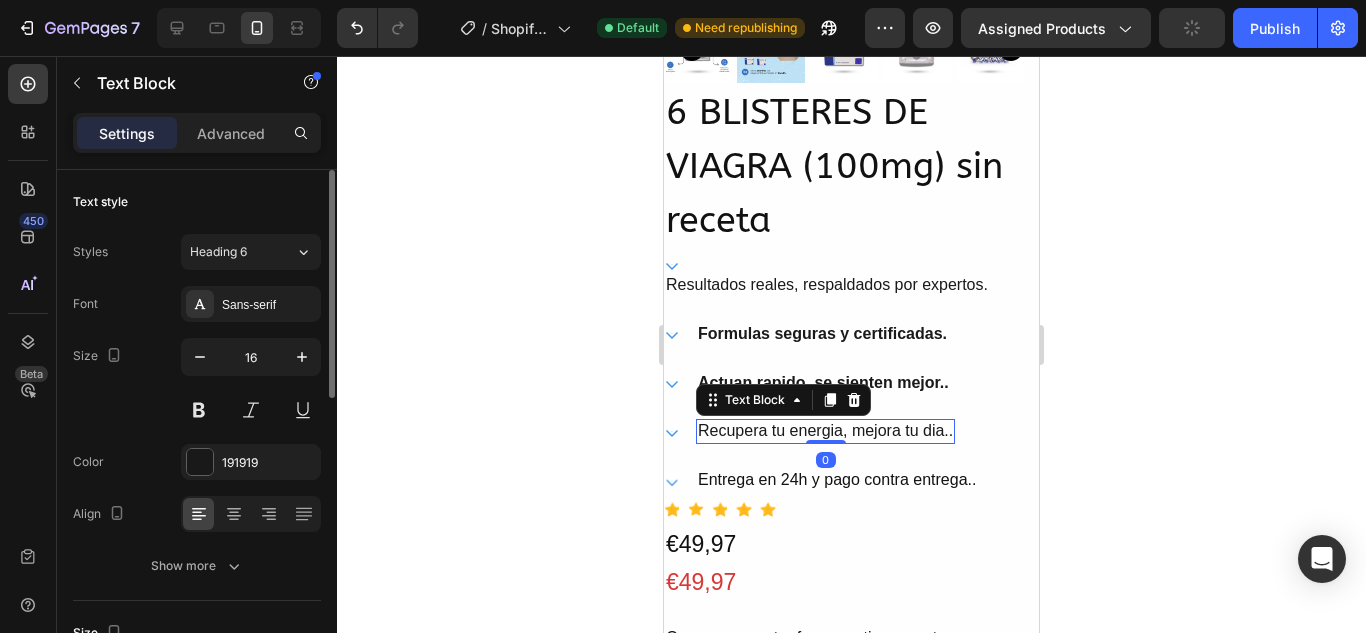 click on "Size 16" at bounding box center [197, 383] 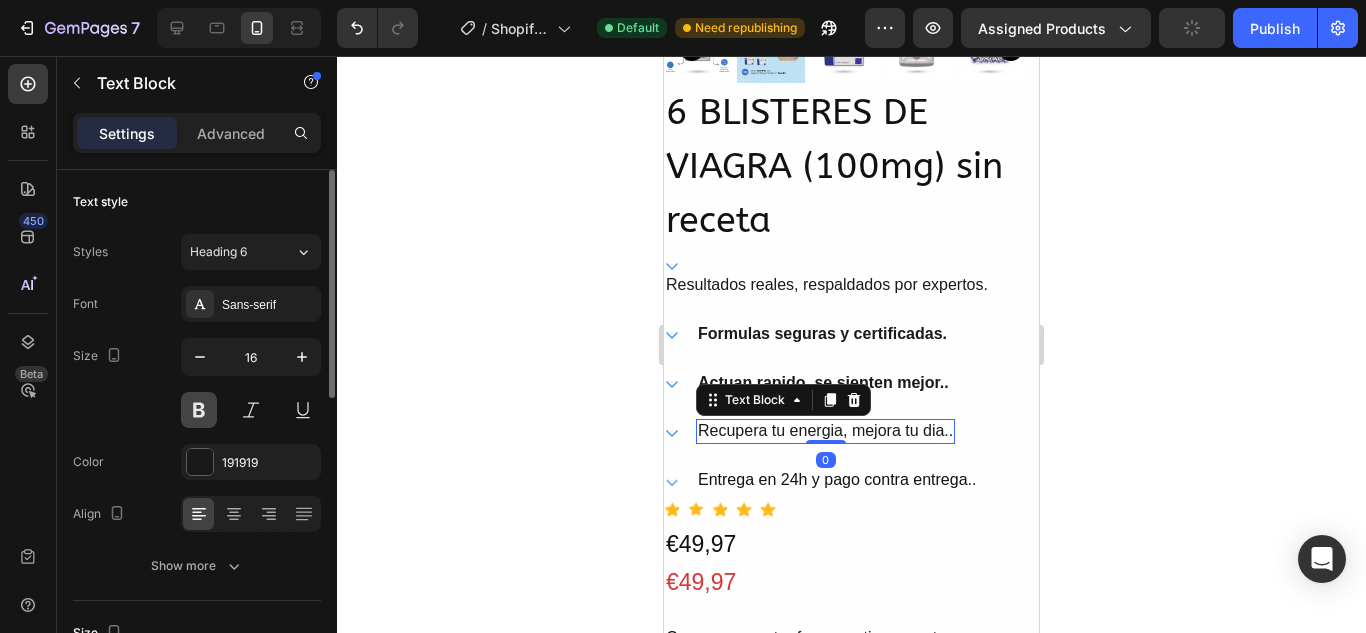 click at bounding box center [199, 410] 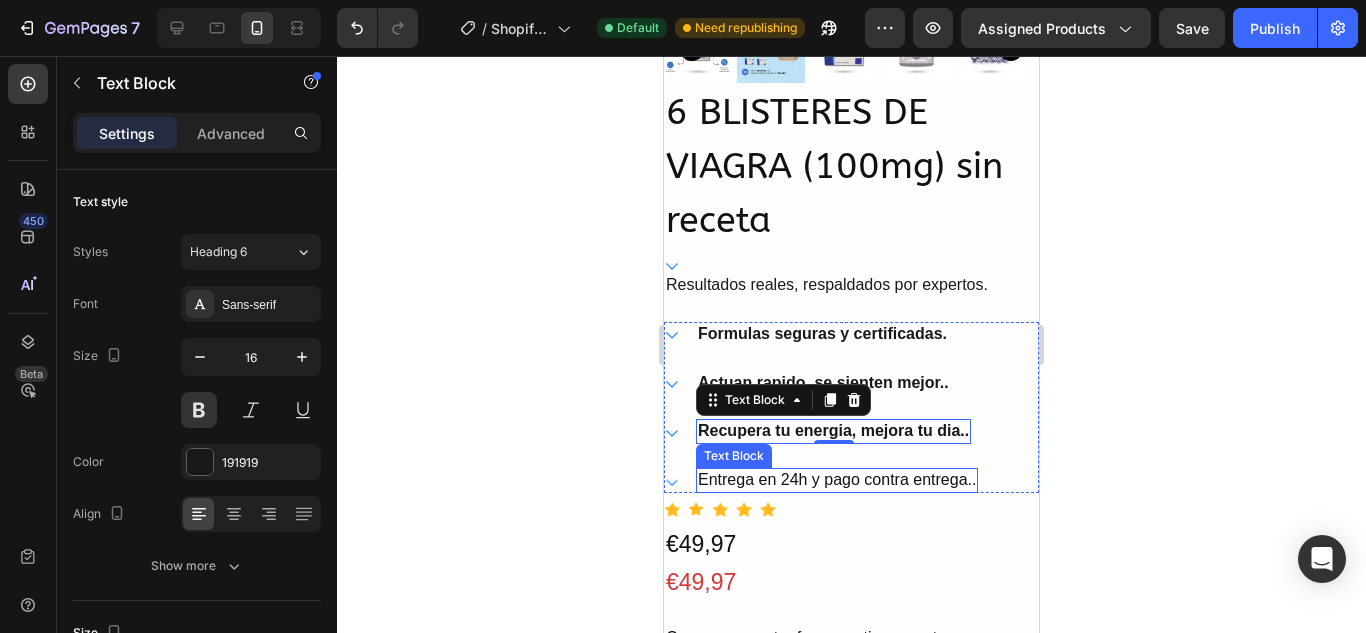 click on "Entrega en 24h y pago contra entrega.." at bounding box center [837, 480] 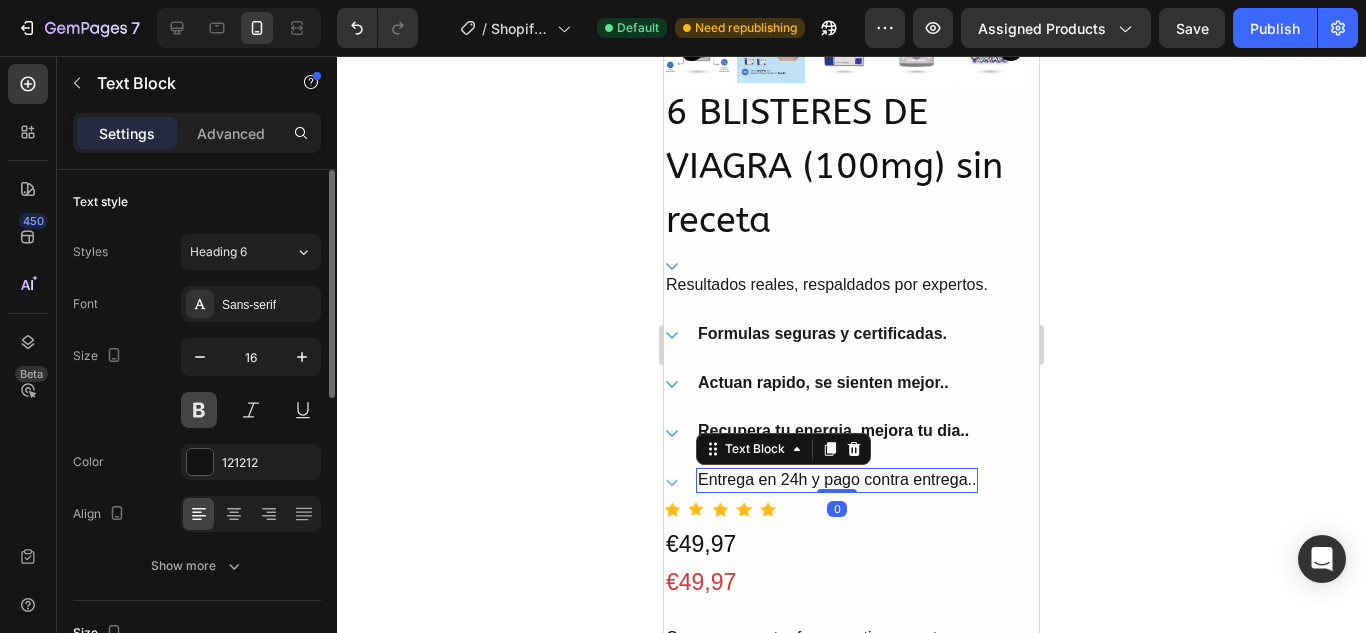 click at bounding box center (199, 410) 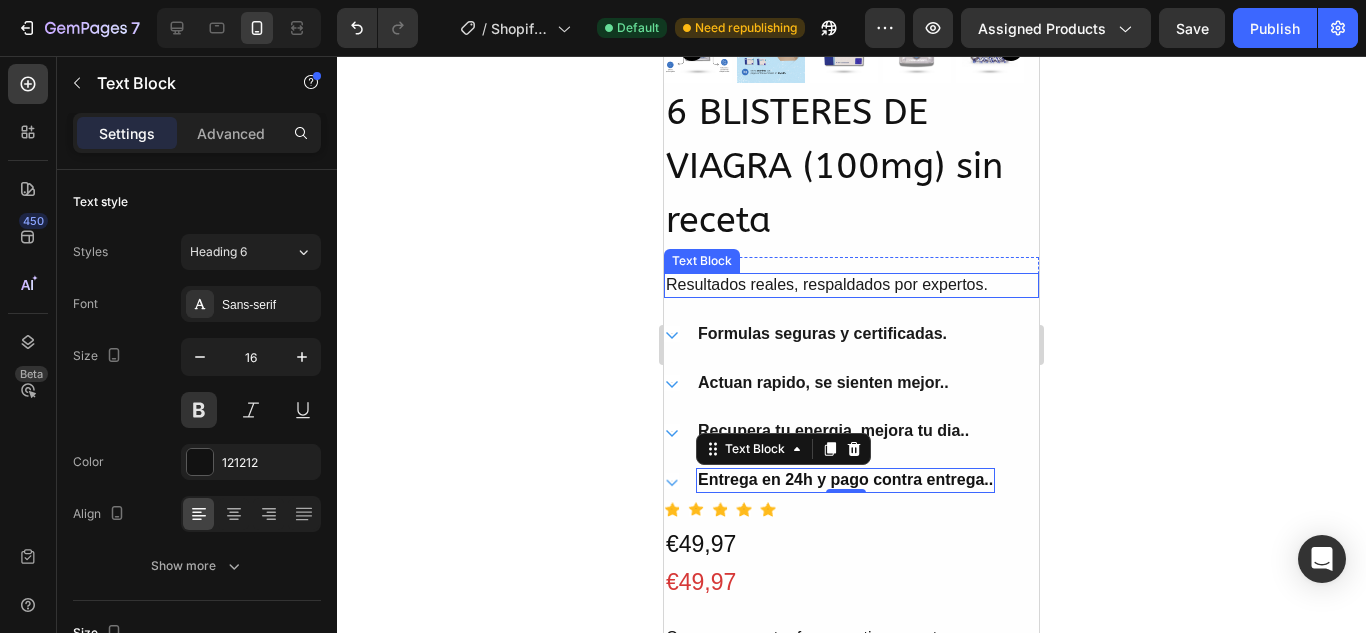 click on "Resultados reales, respaldados por expertos." at bounding box center (851, 285) 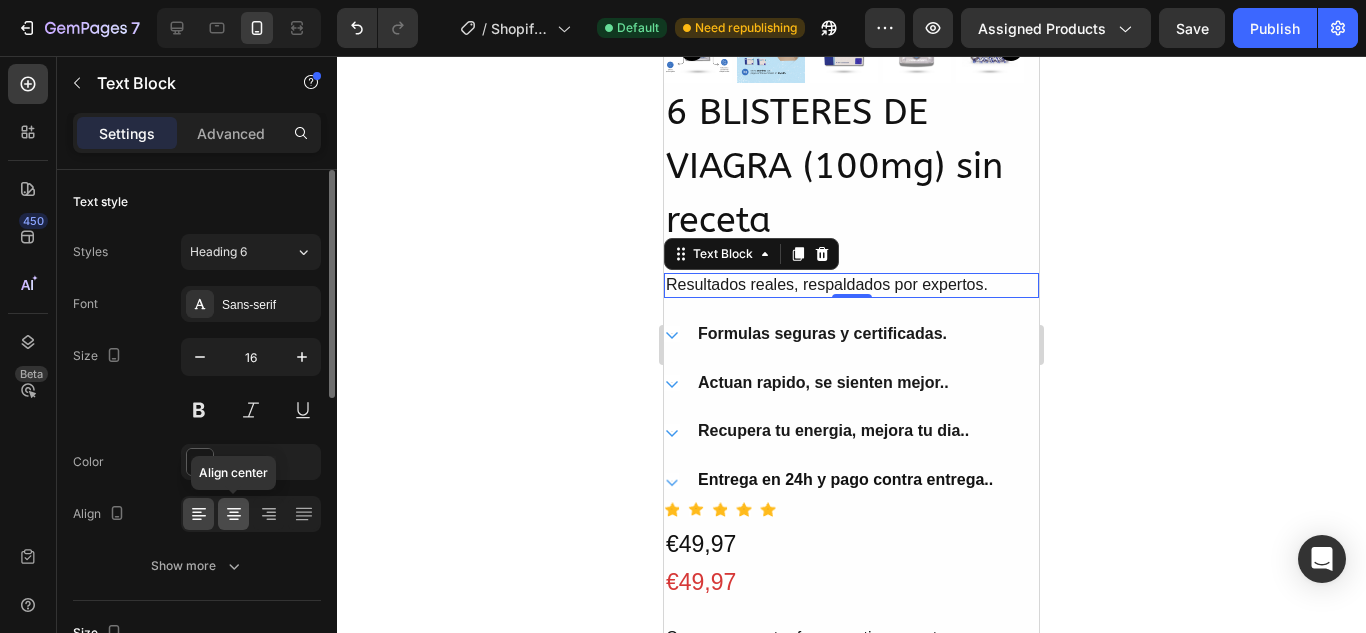 click 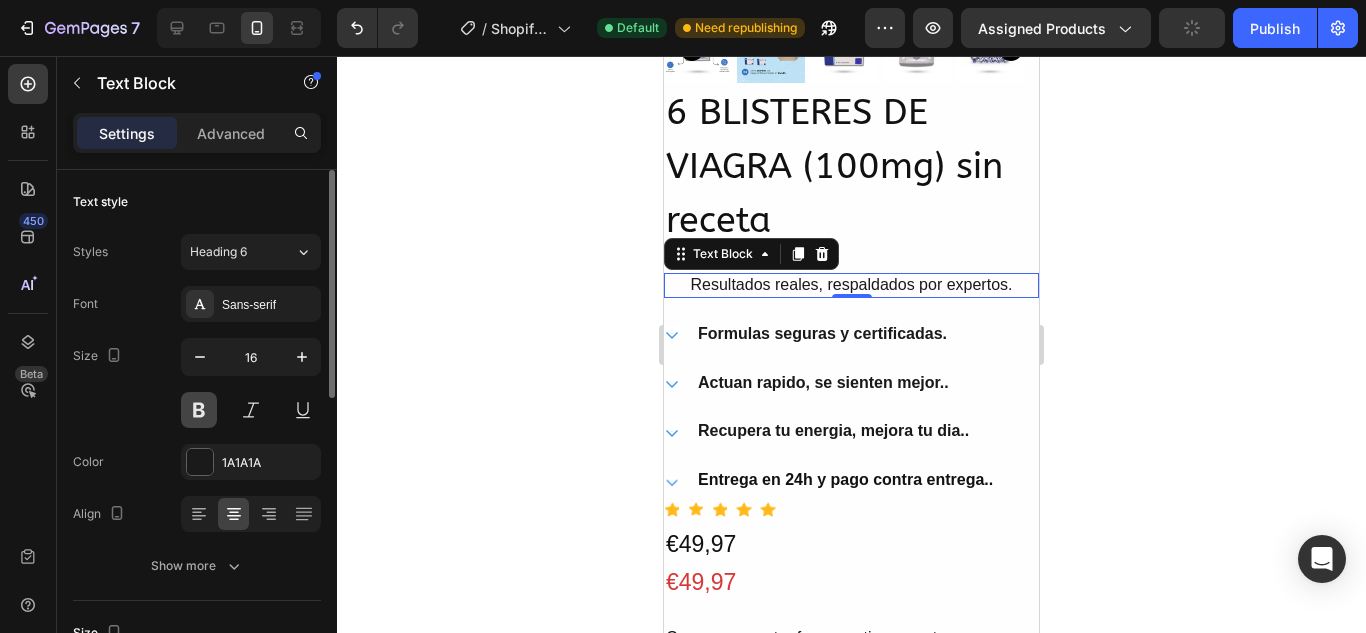 click at bounding box center (199, 410) 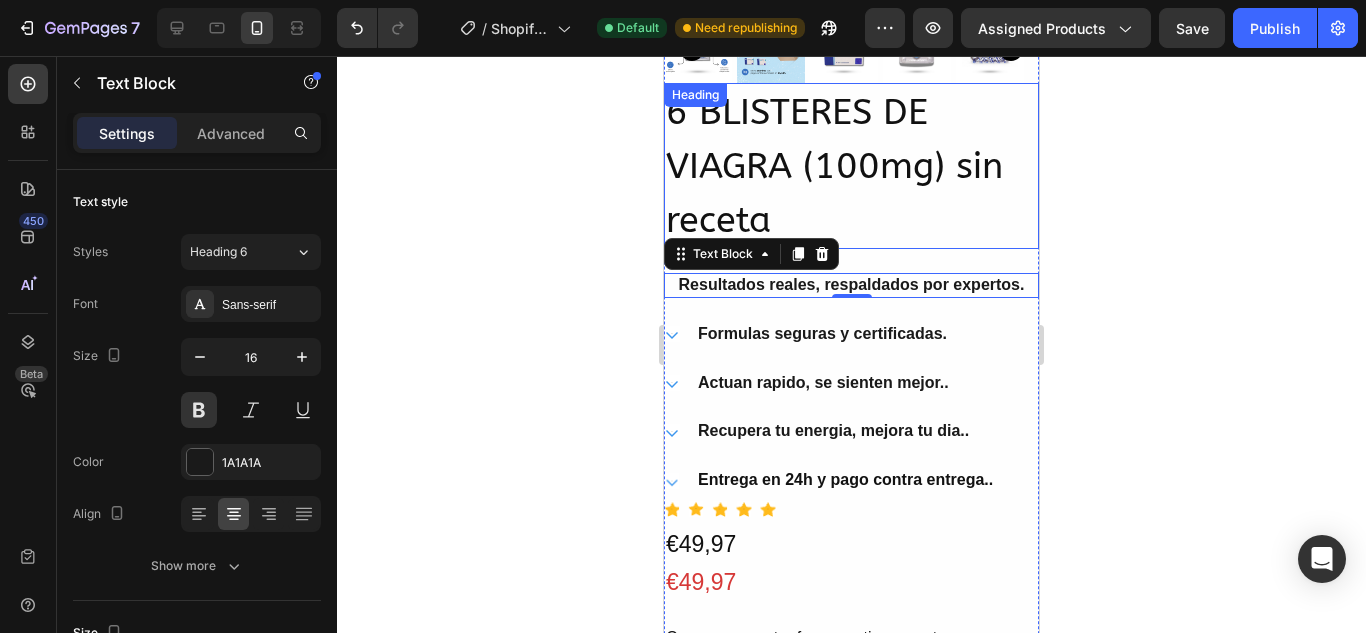 click on "6 BLISTERES DE VIAGRA (100mg) sin receta" at bounding box center [851, 166] 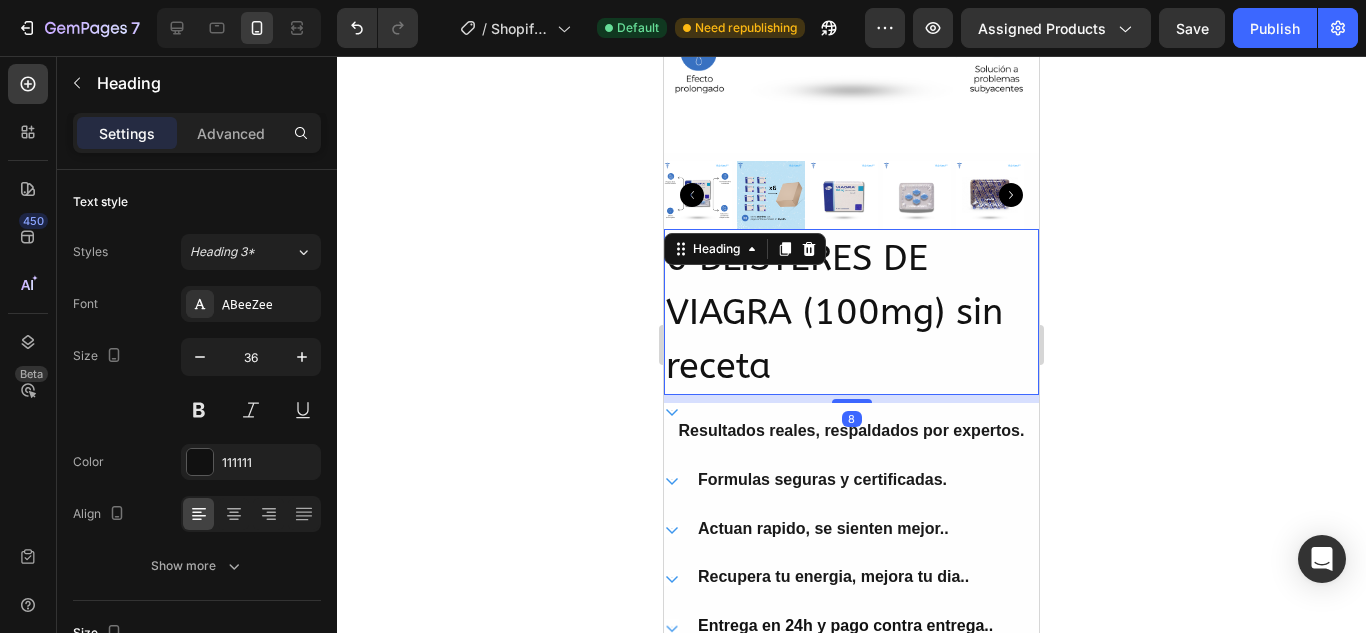 scroll, scrollTop: 553, scrollLeft: 0, axis: vertical 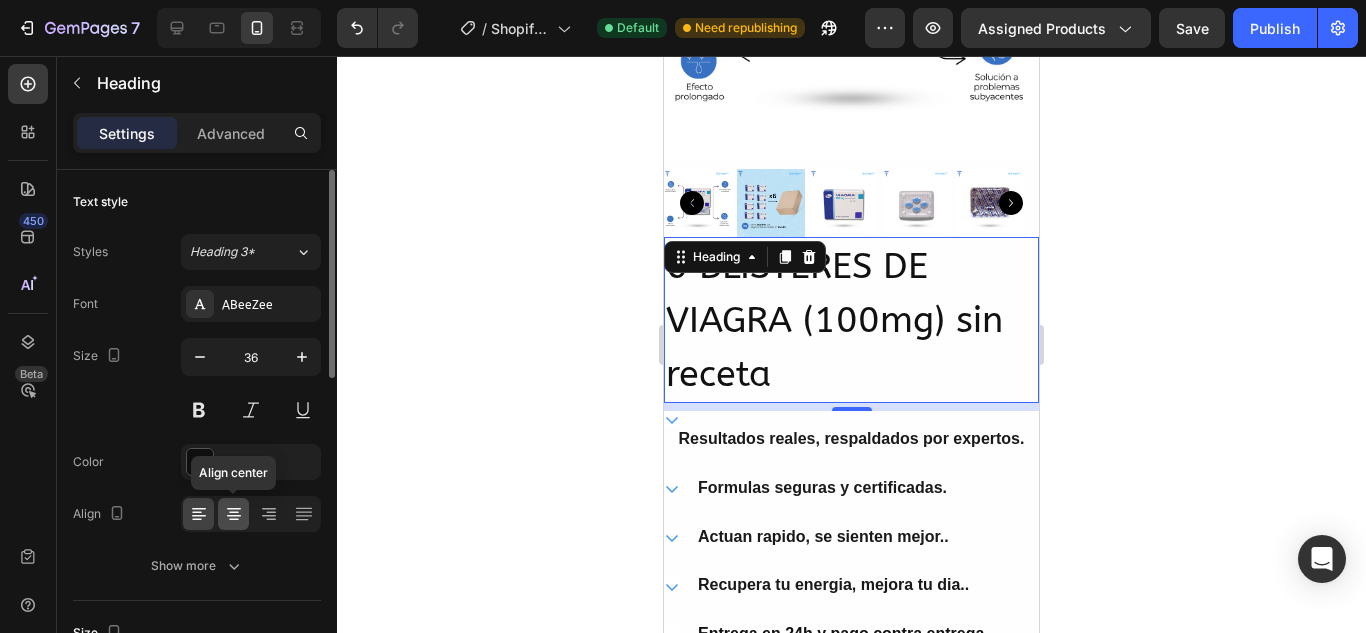 click 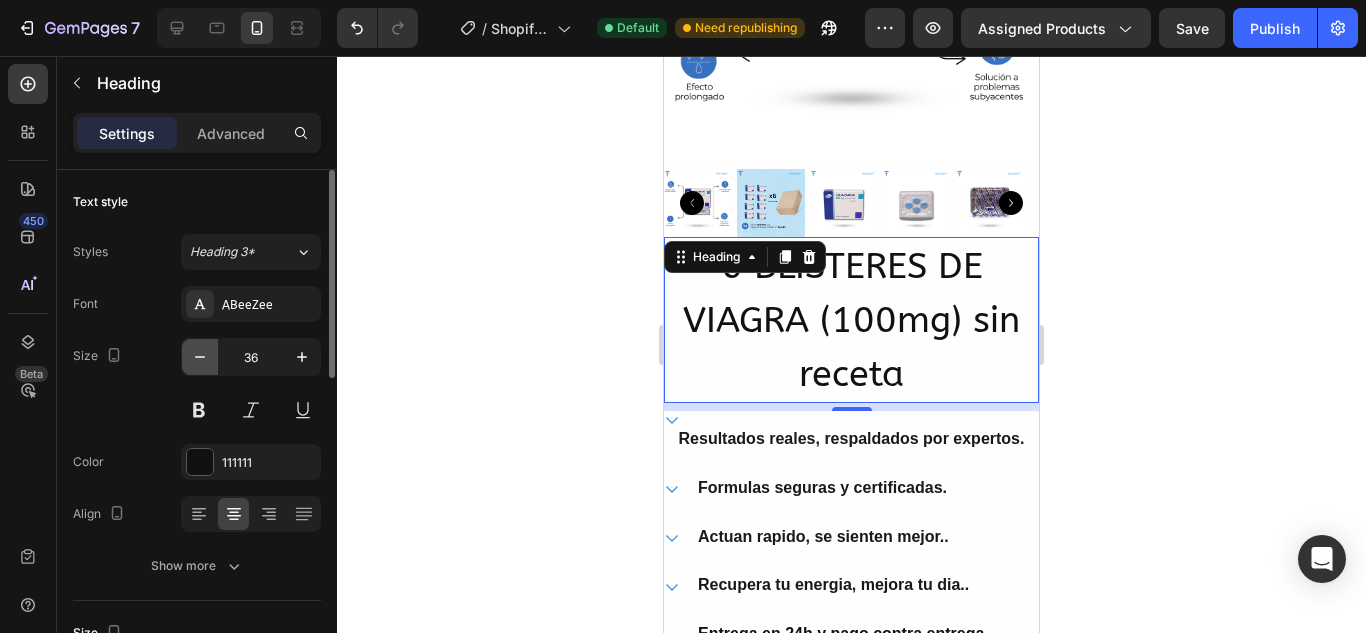 click at bounding box center (200, 357) 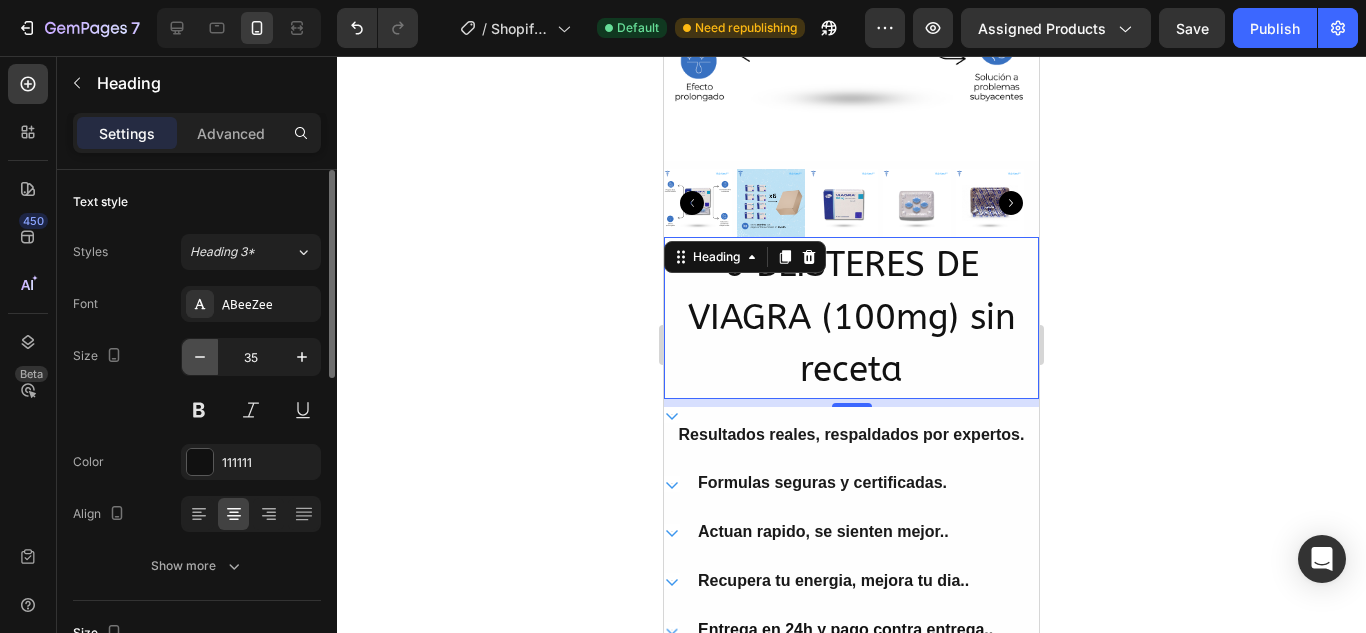 click at bounding box center (200, 357) 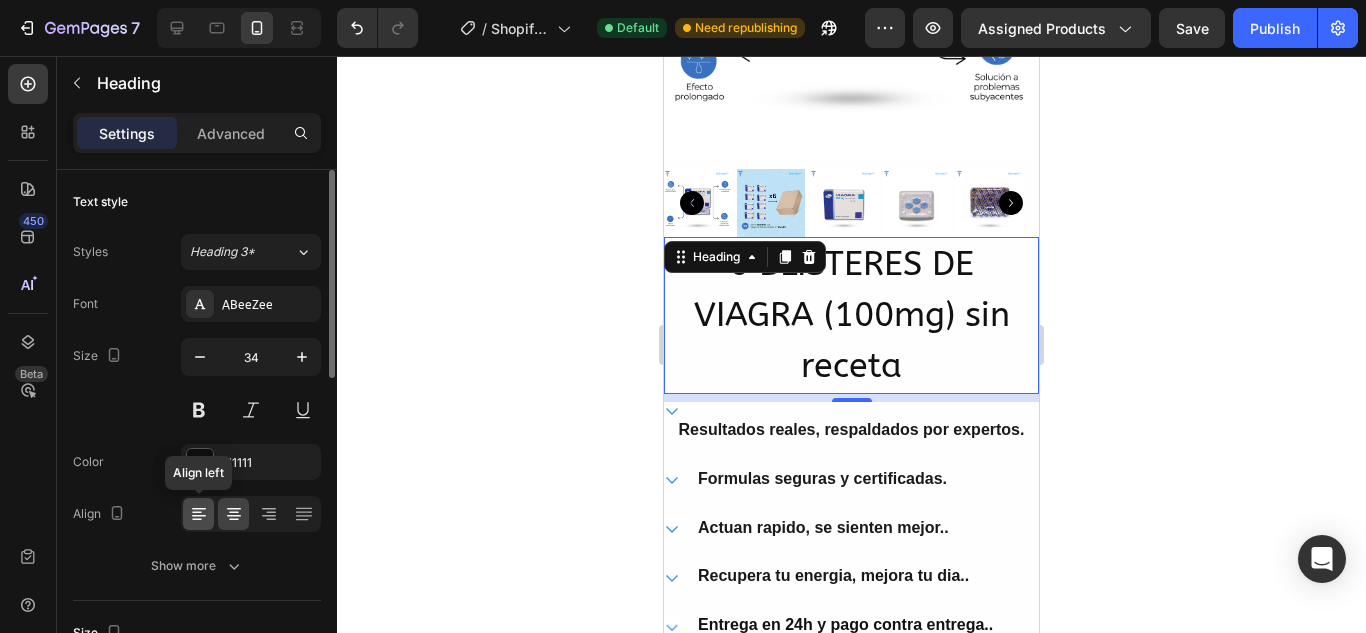 click 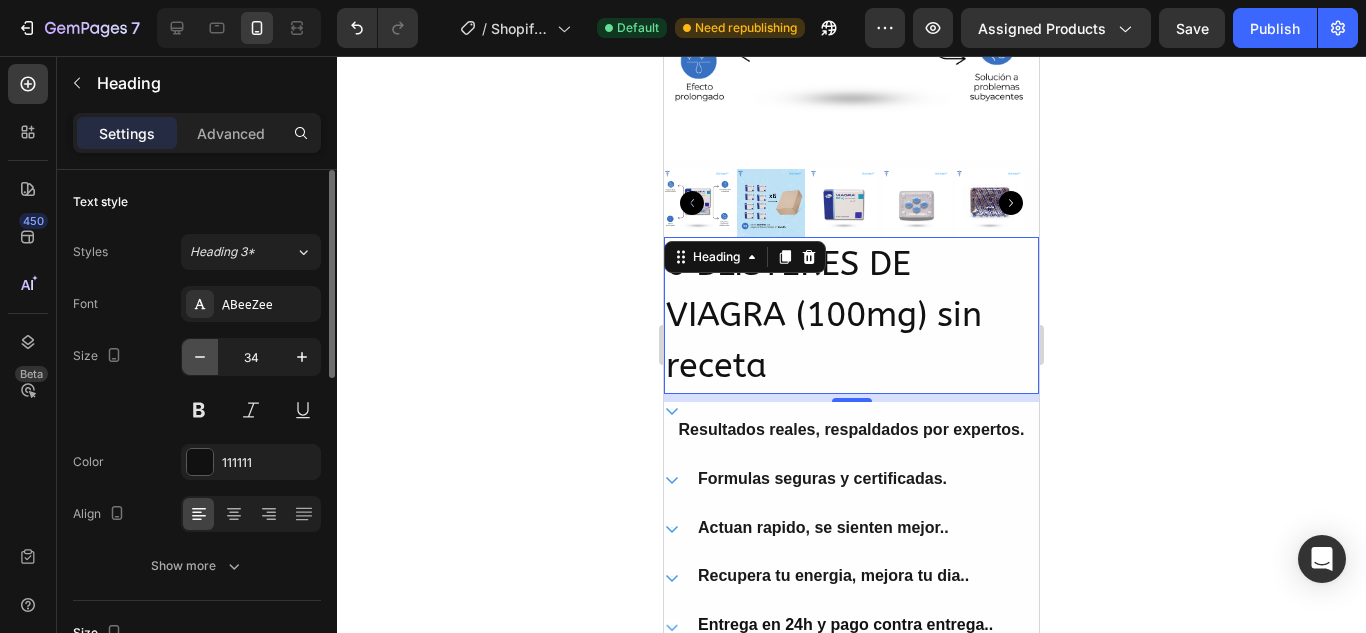 click 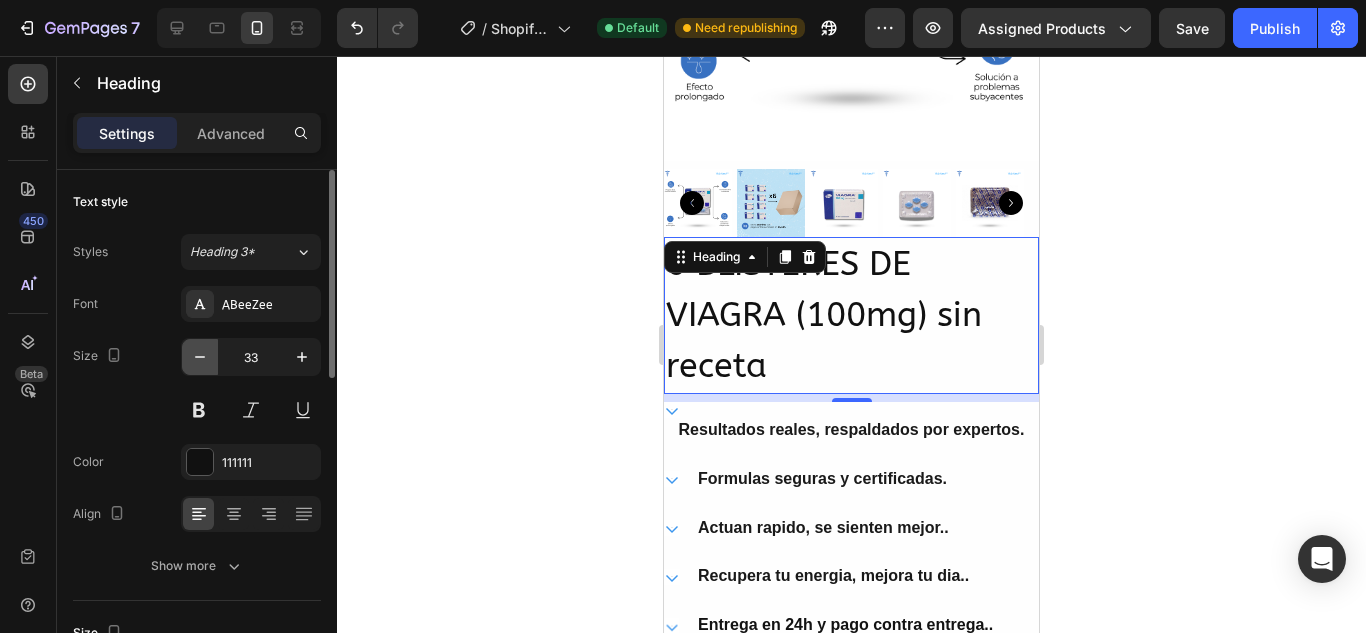 click 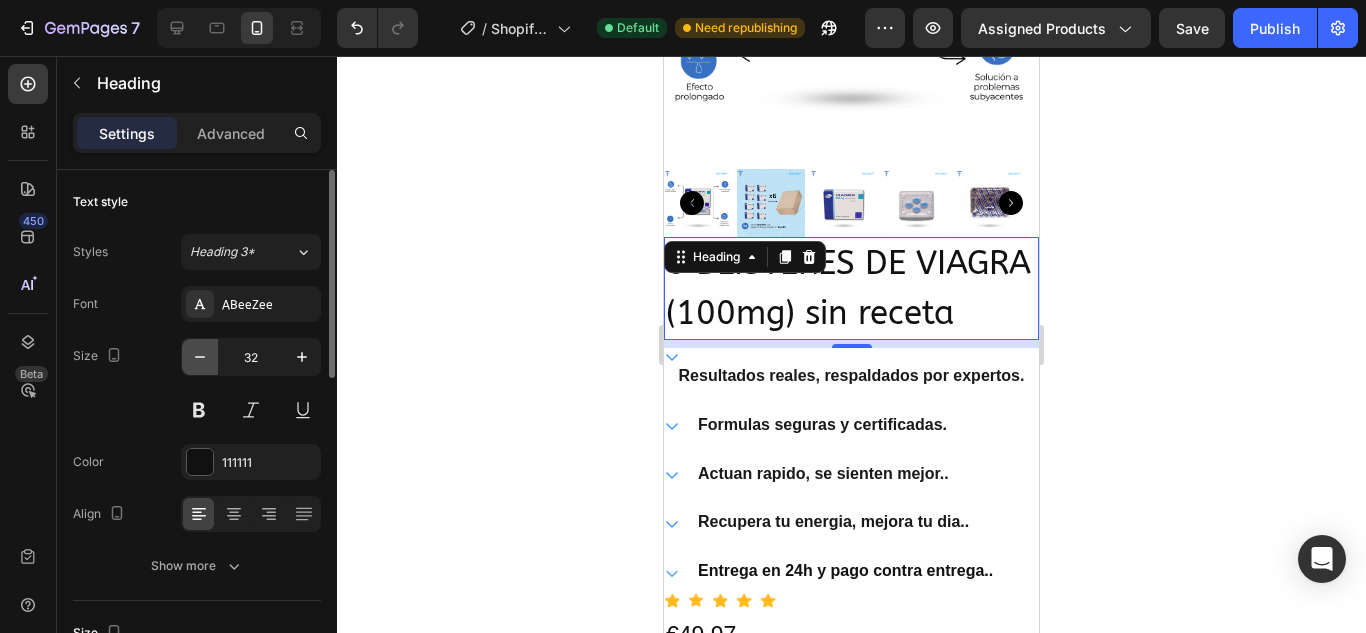 click 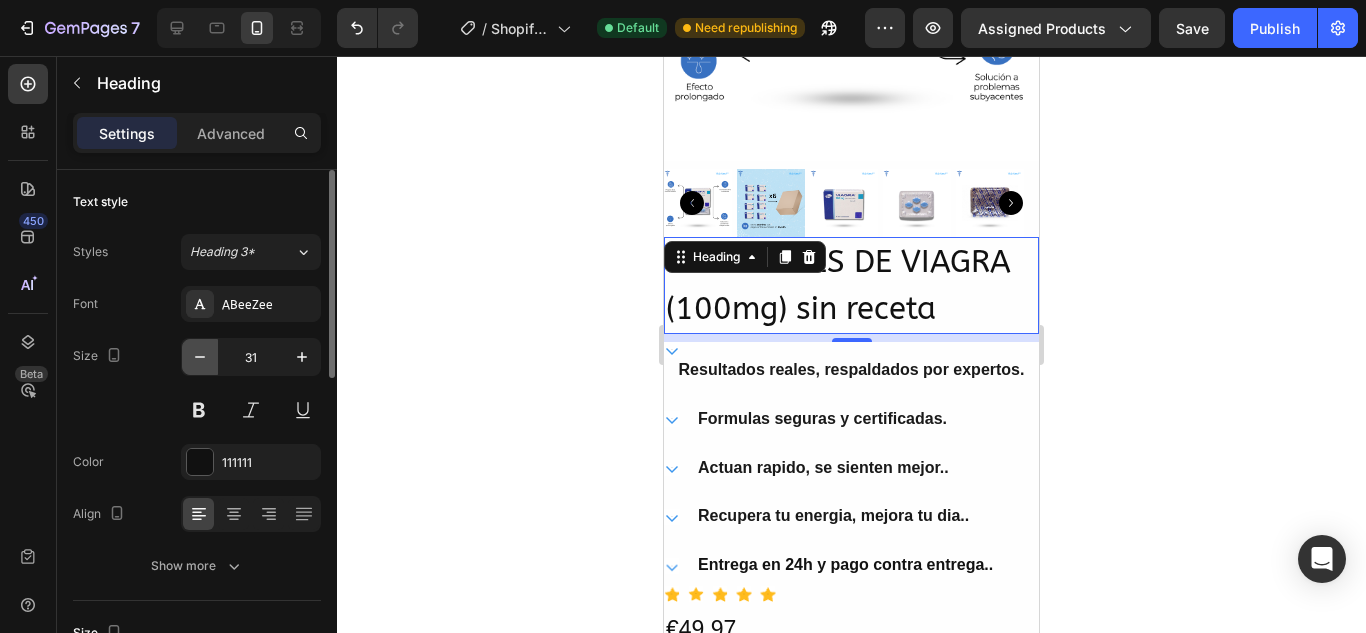 click 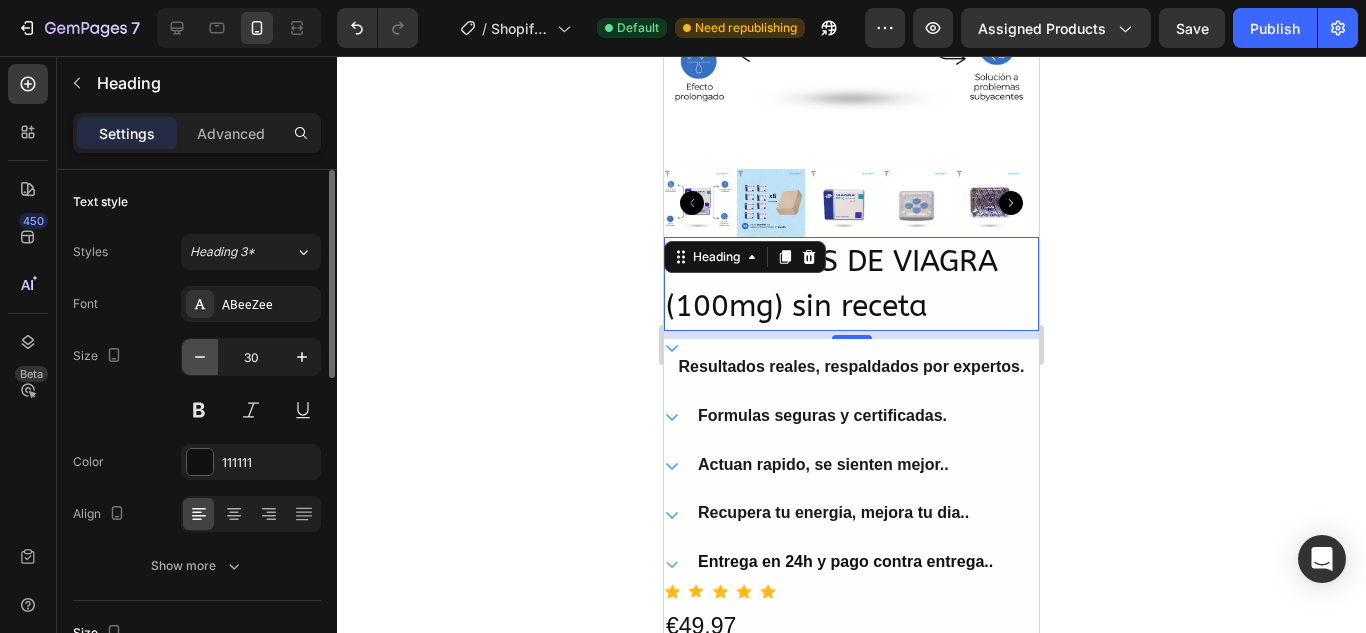 click 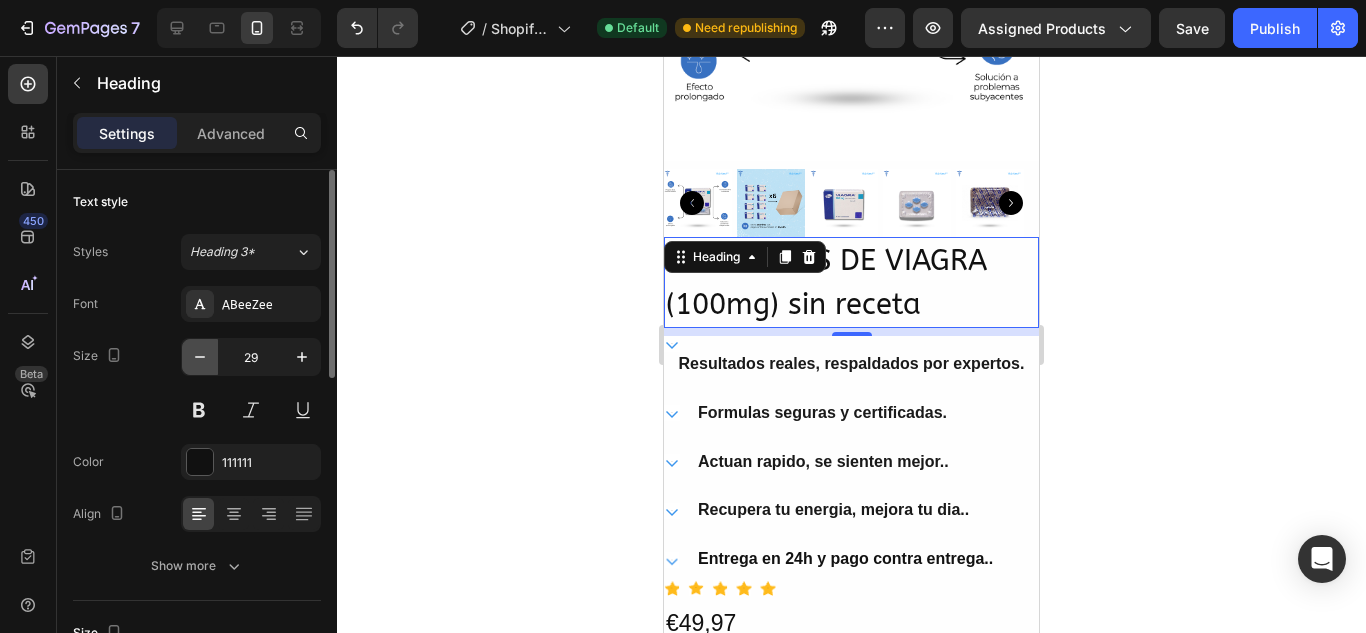 click 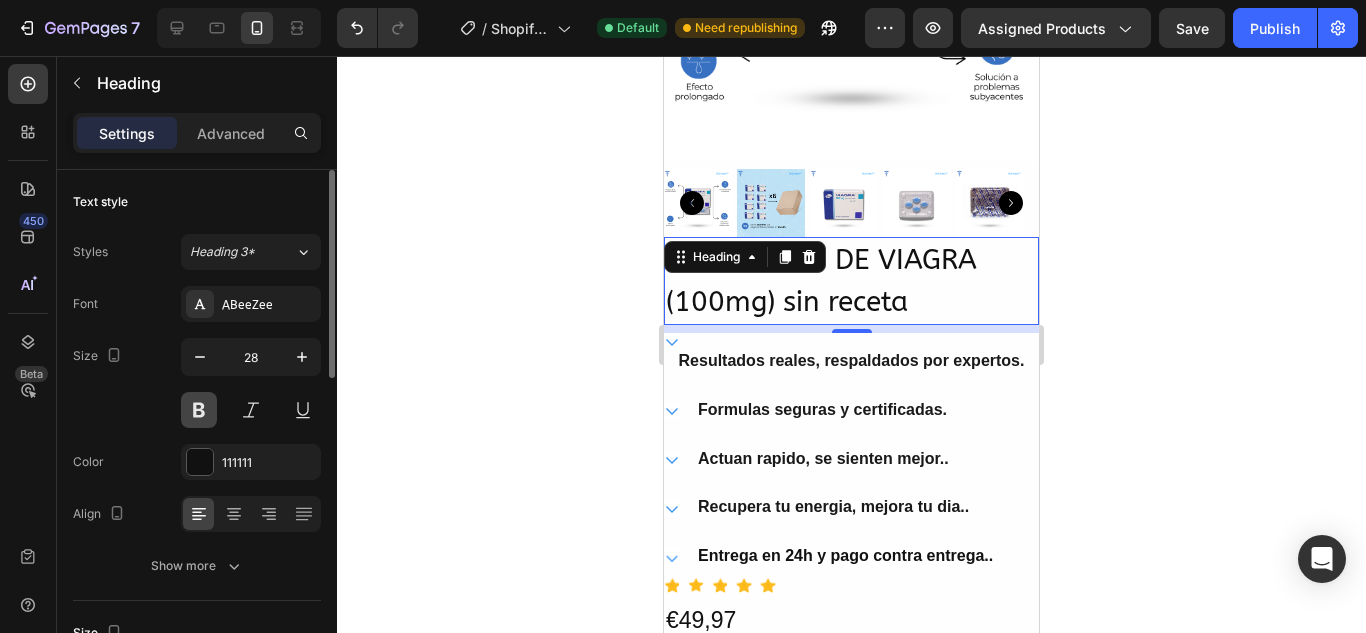 click at bounding box center (199, 410) 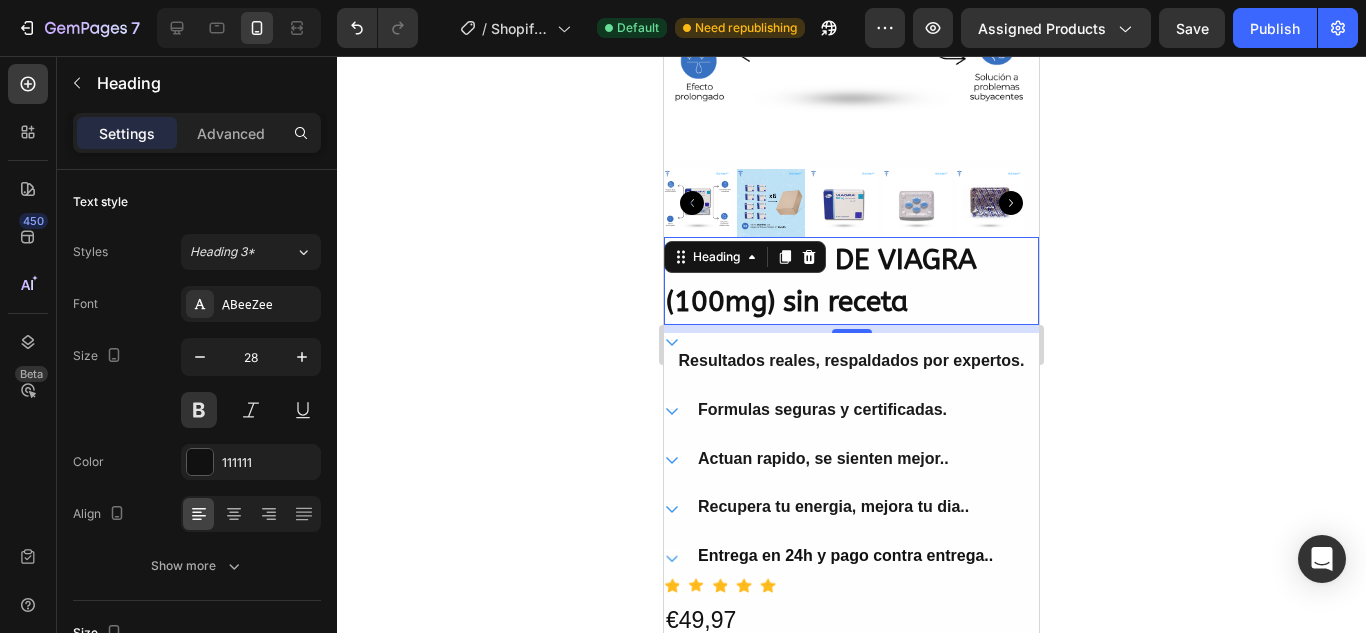 click 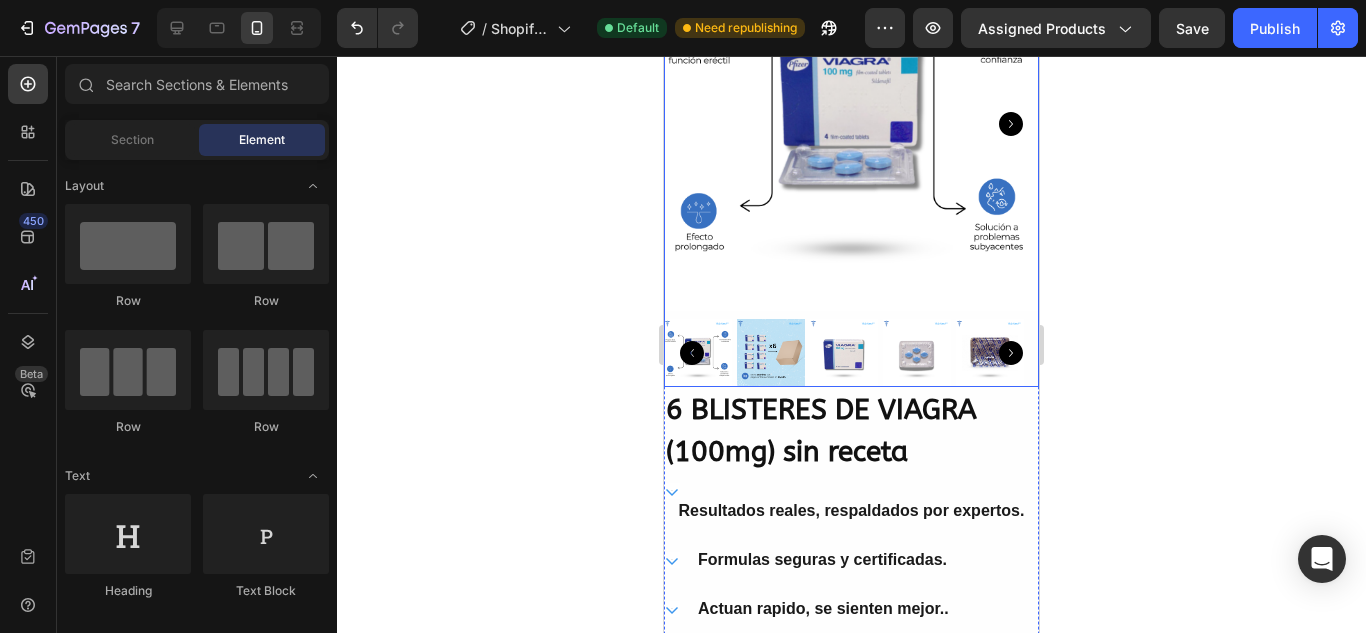 scroll, scrollTop: 420, scrollLeft: 0, axis: vertical 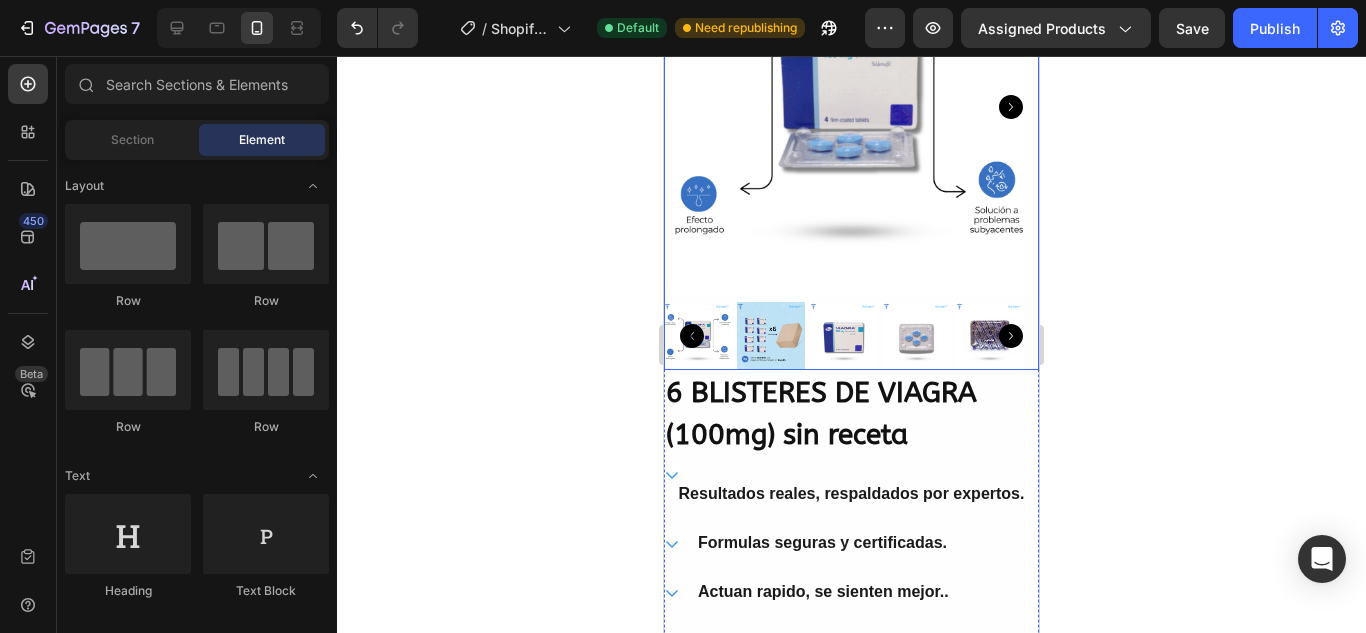 click at bounding box center (851, 106) 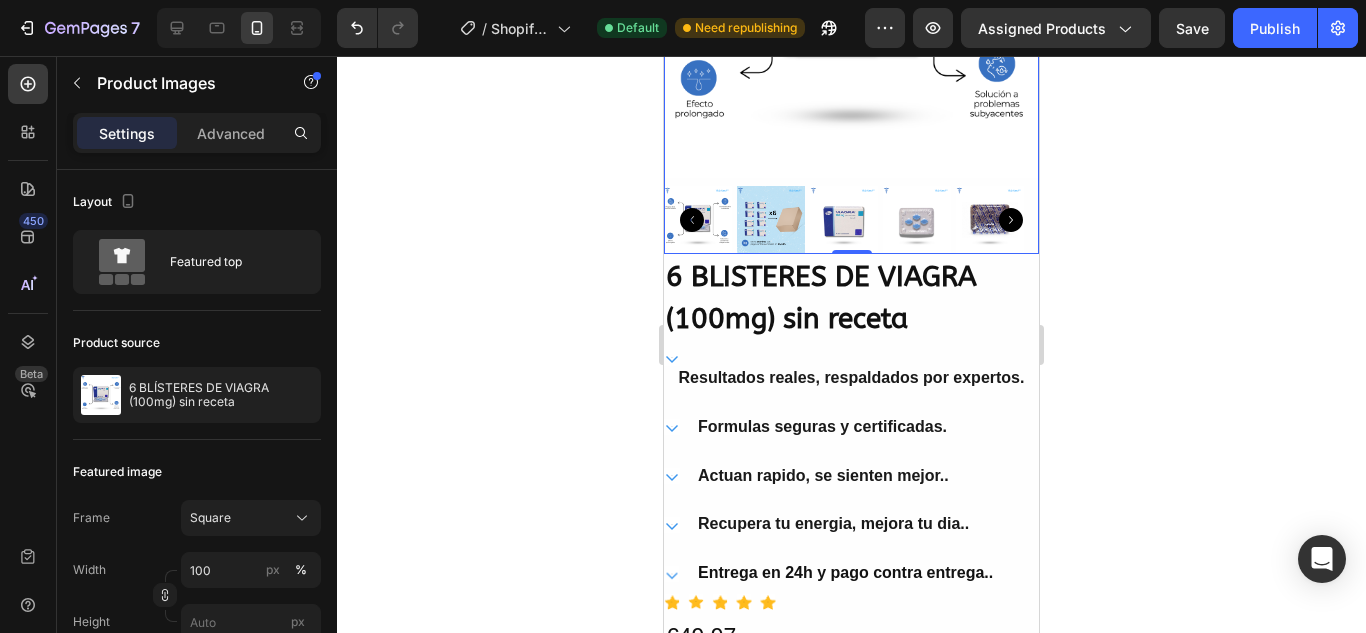 scroll, scrollTop: 553, scrollLeft: 0, axis: vertical 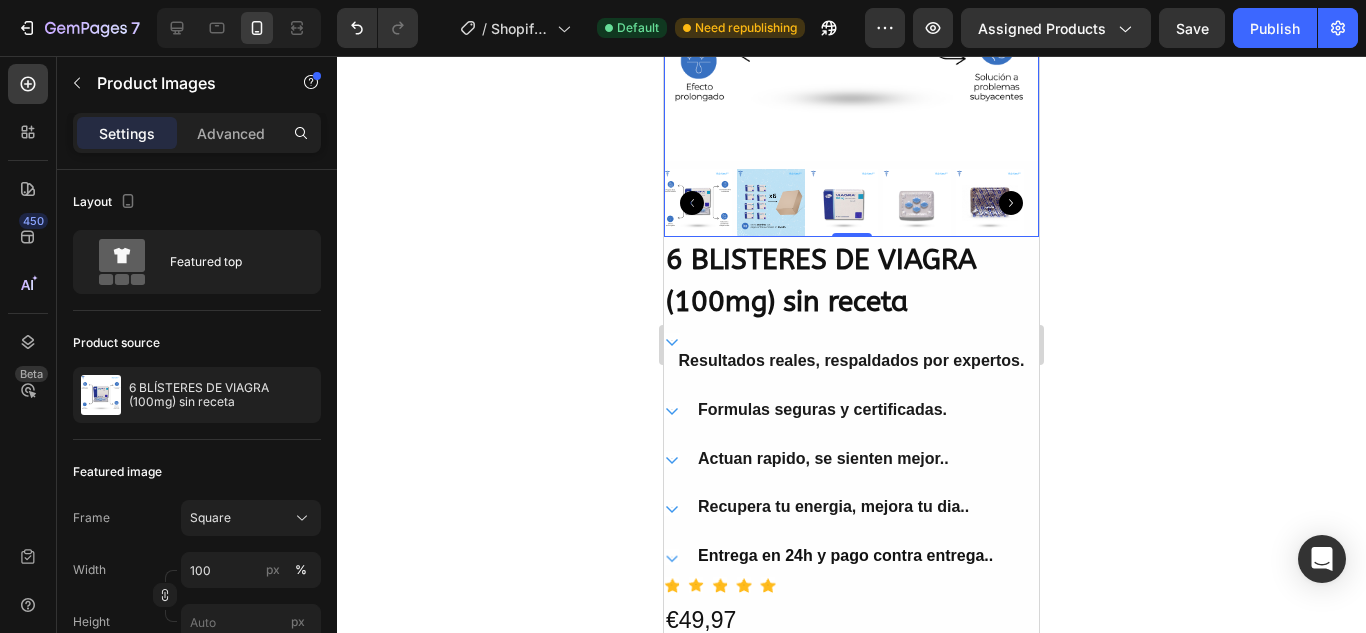 click 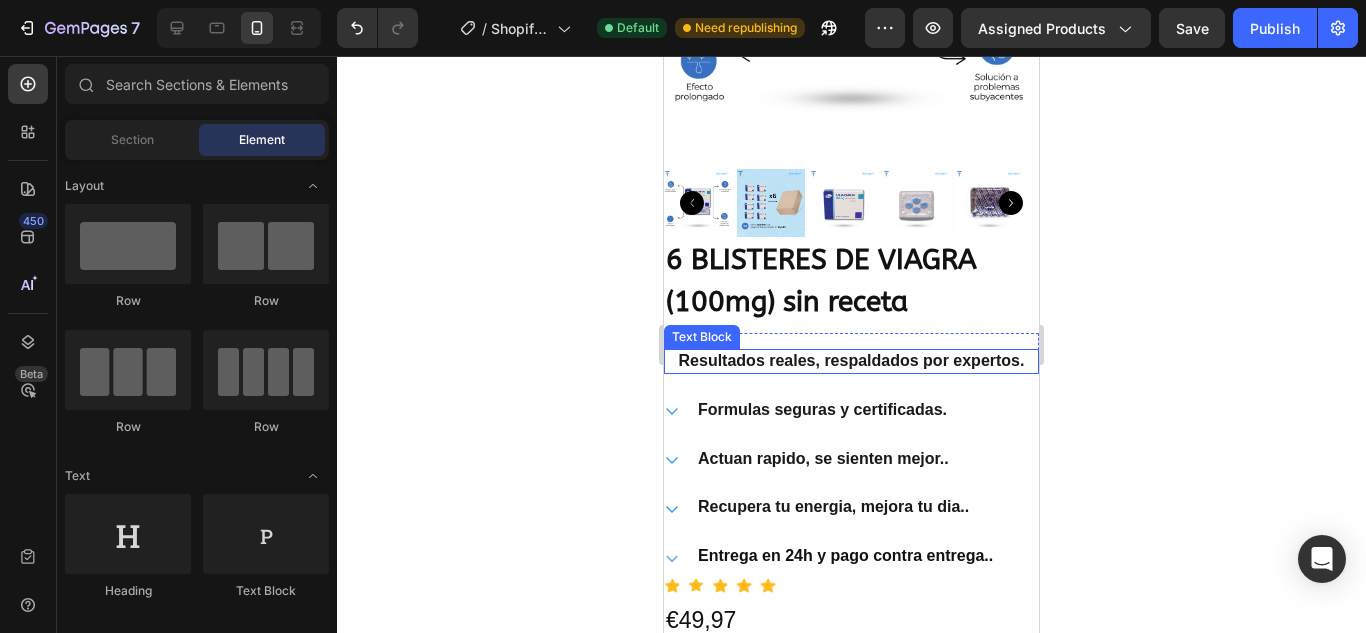 click on "Resultados reales, respaldados por expertos." at bounding box center (851, 361) 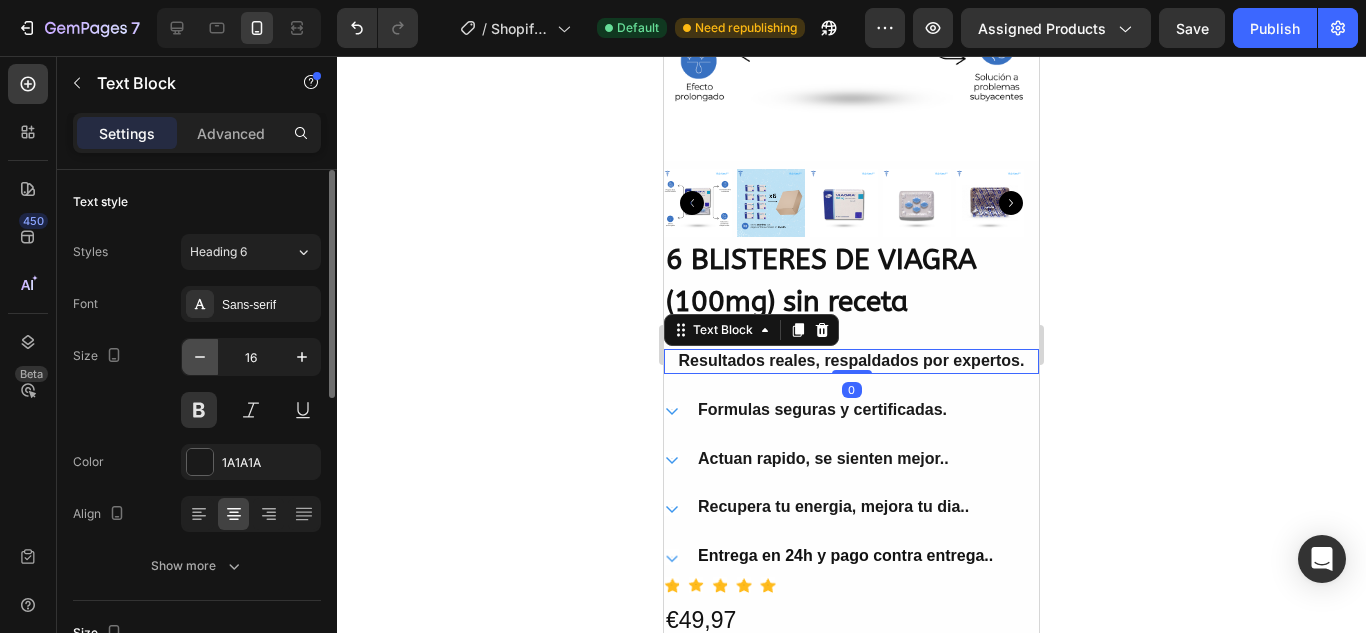 click 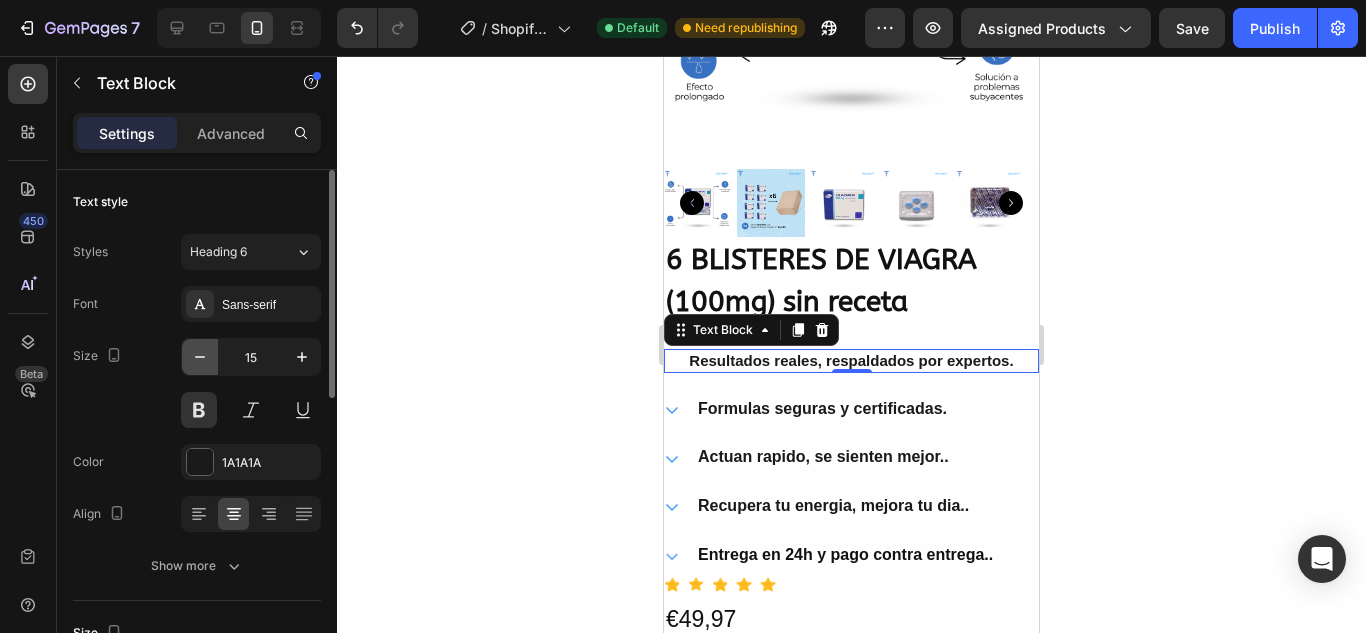 click 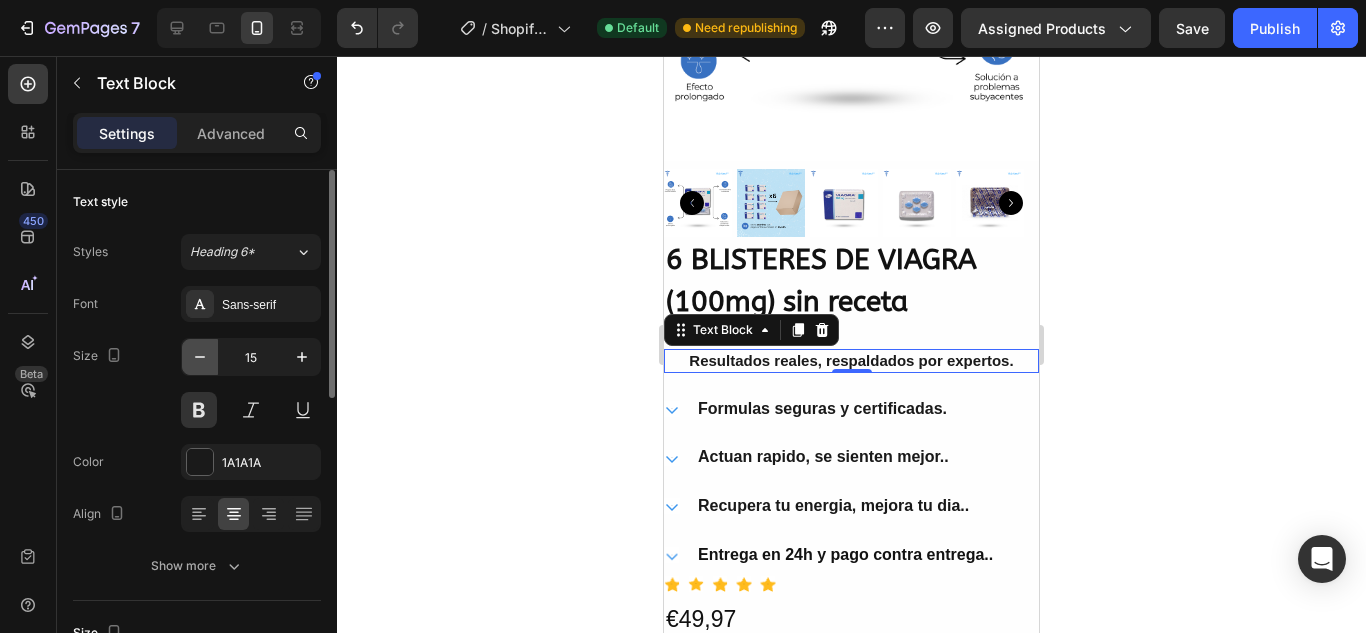 type on "14" 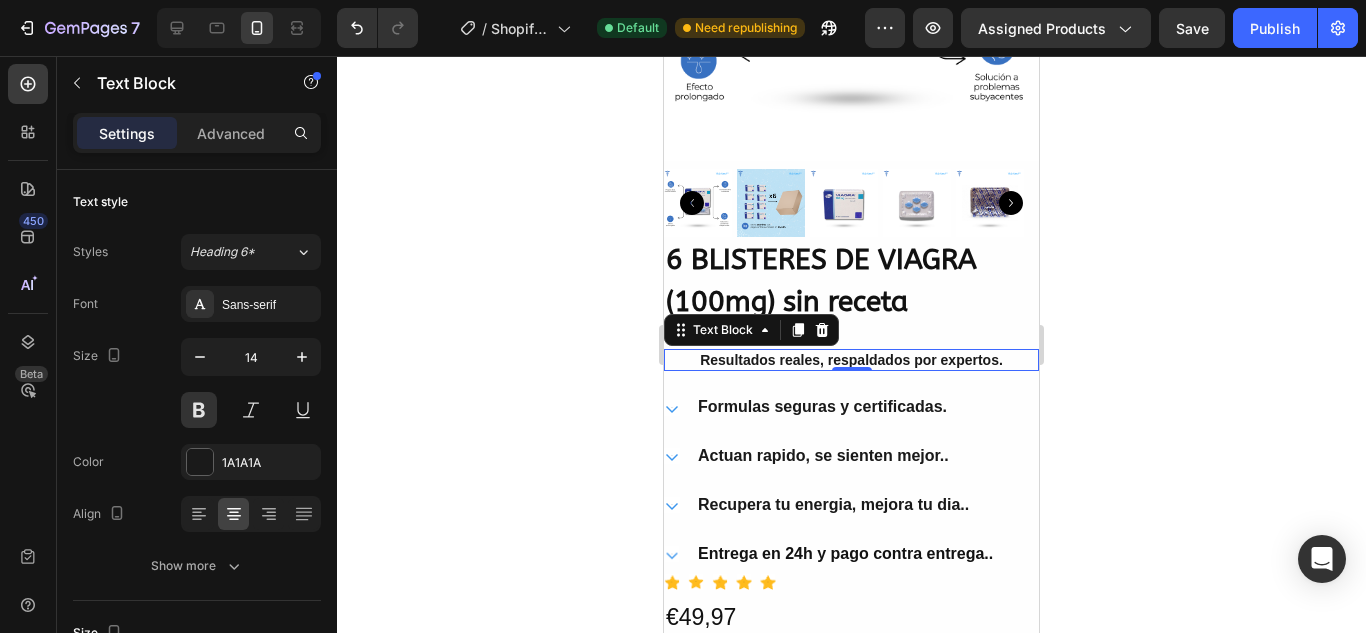 click 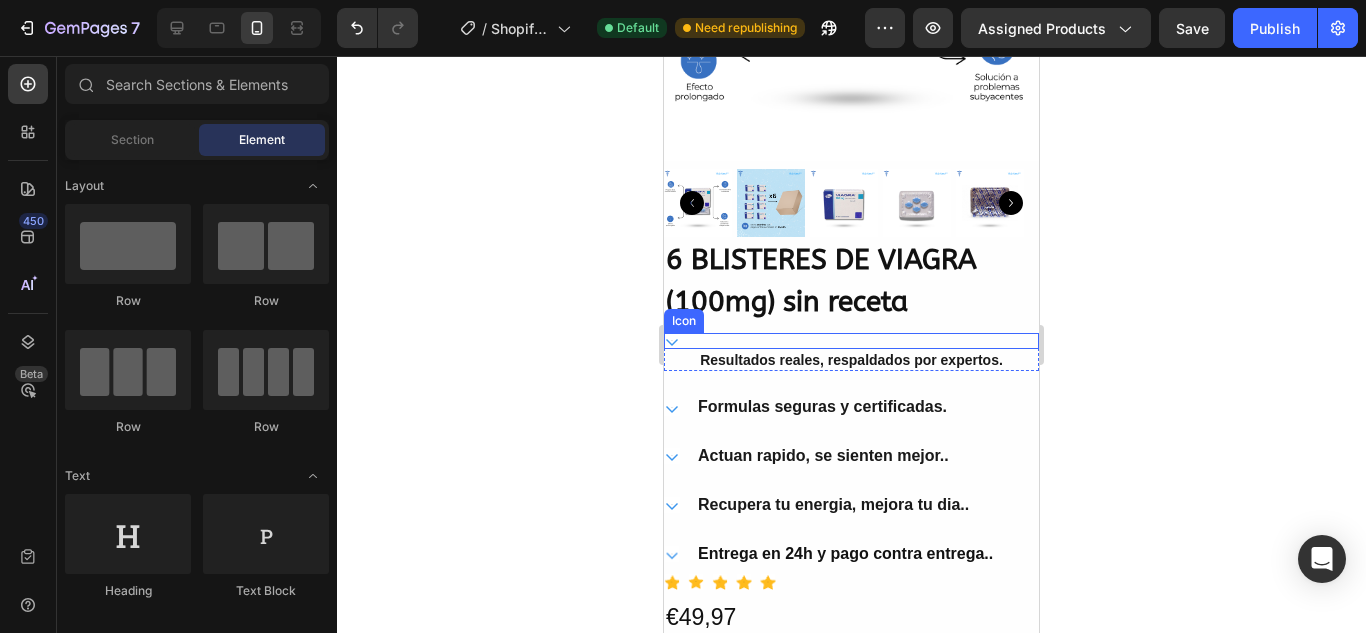 click 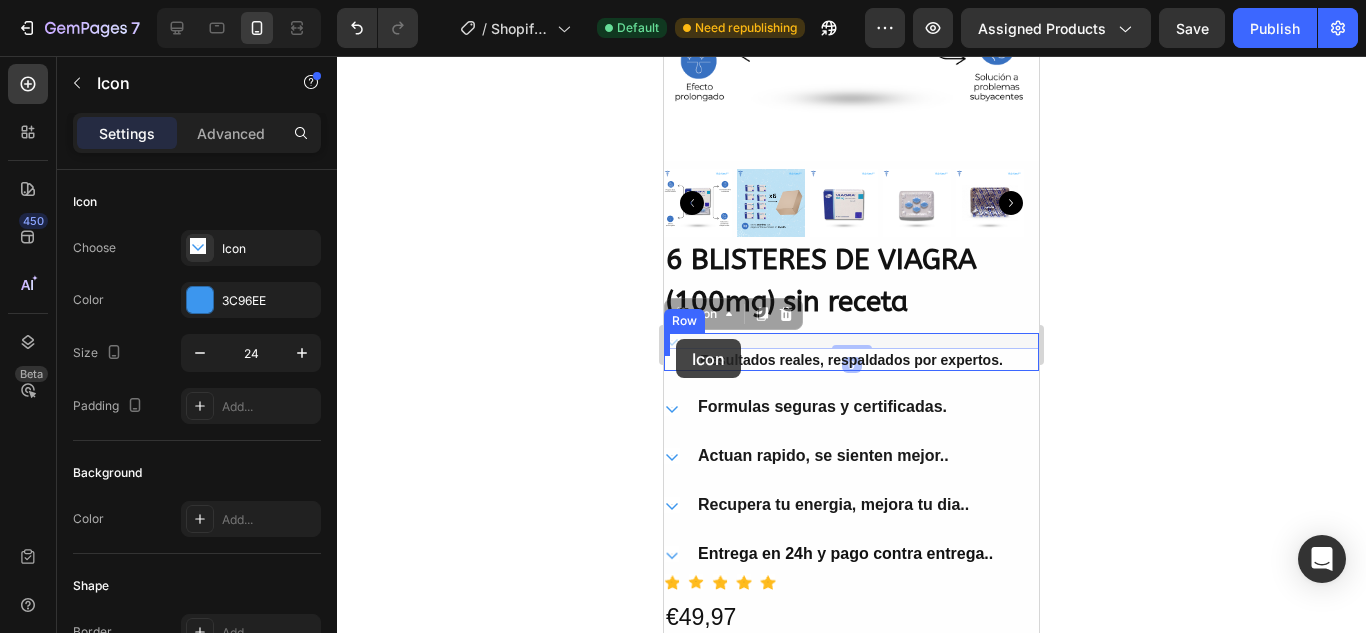 drag, startPoint x: 680, startPoint y: 306, endPoint x: 676, endPoint y: 339, distance: 33.24154 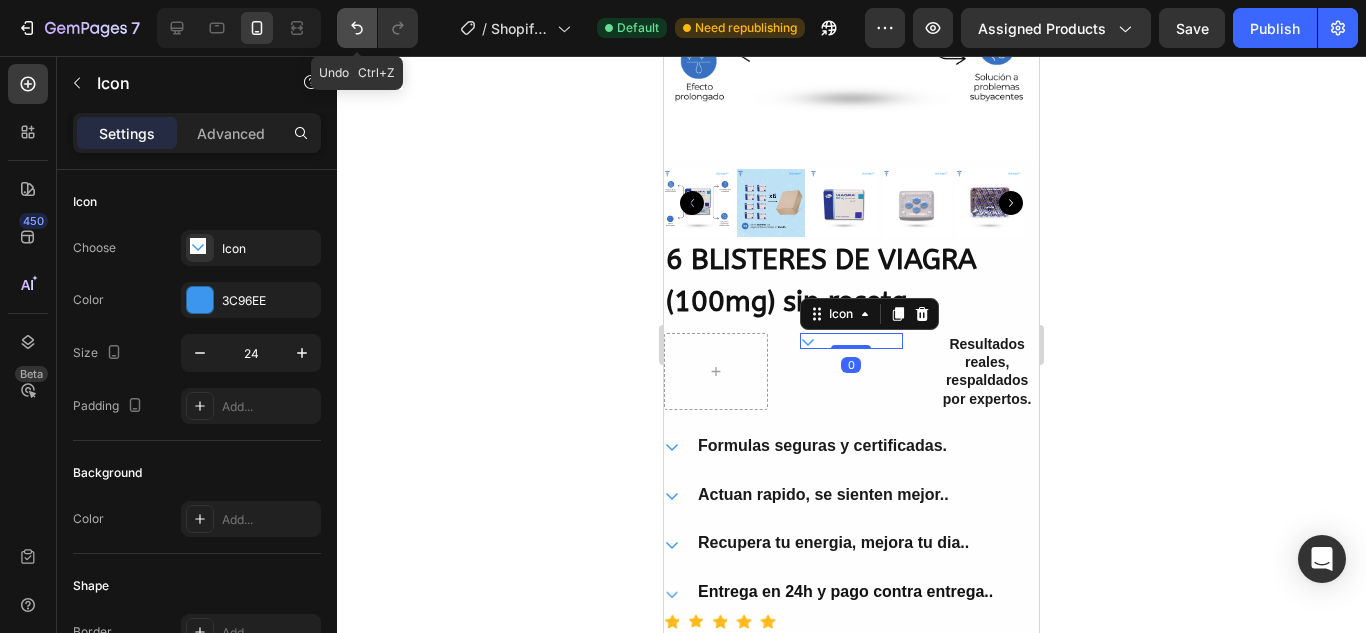 click 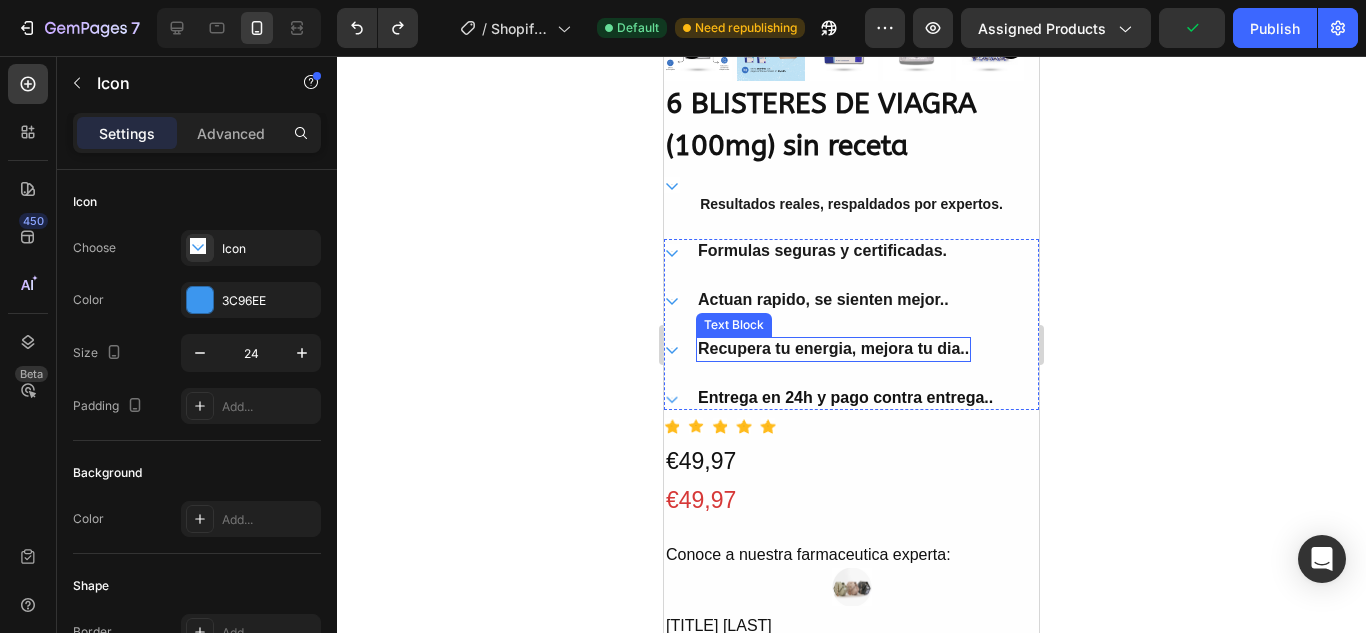 scroll, scrollTop: 700, scrollLeft: 0, axis: vertical 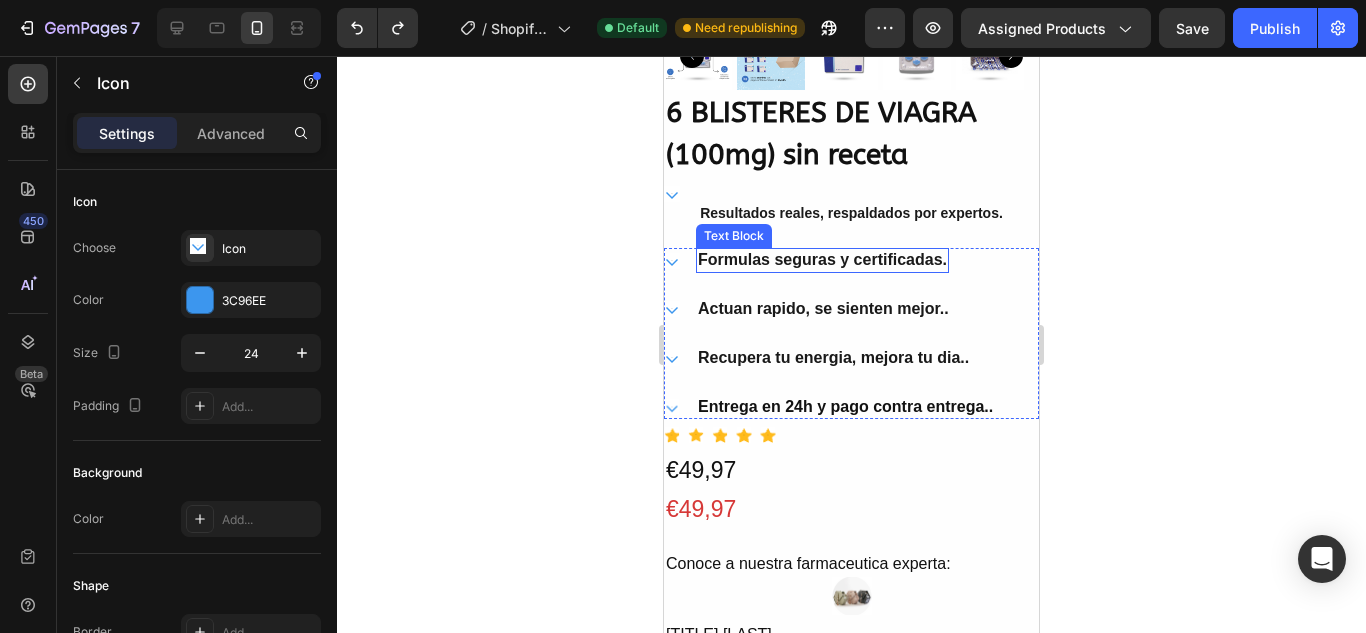 click on "Formulas seguras y certificadas." at bounding box center (822, 260) 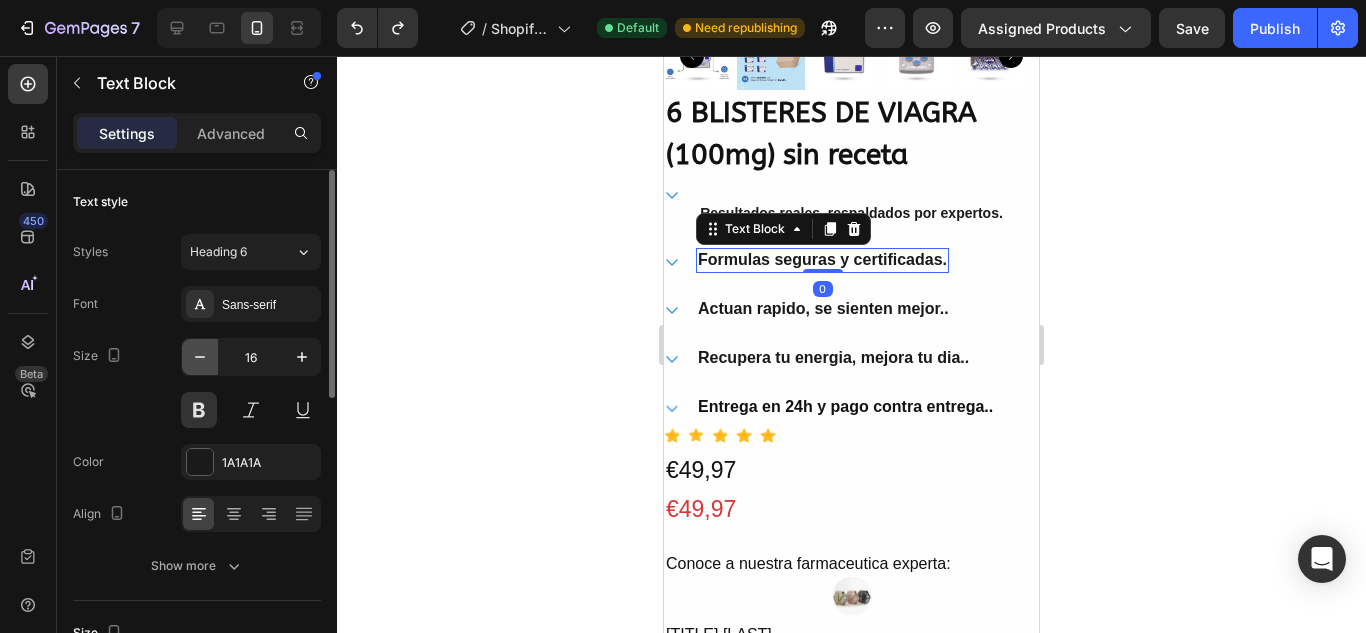 click 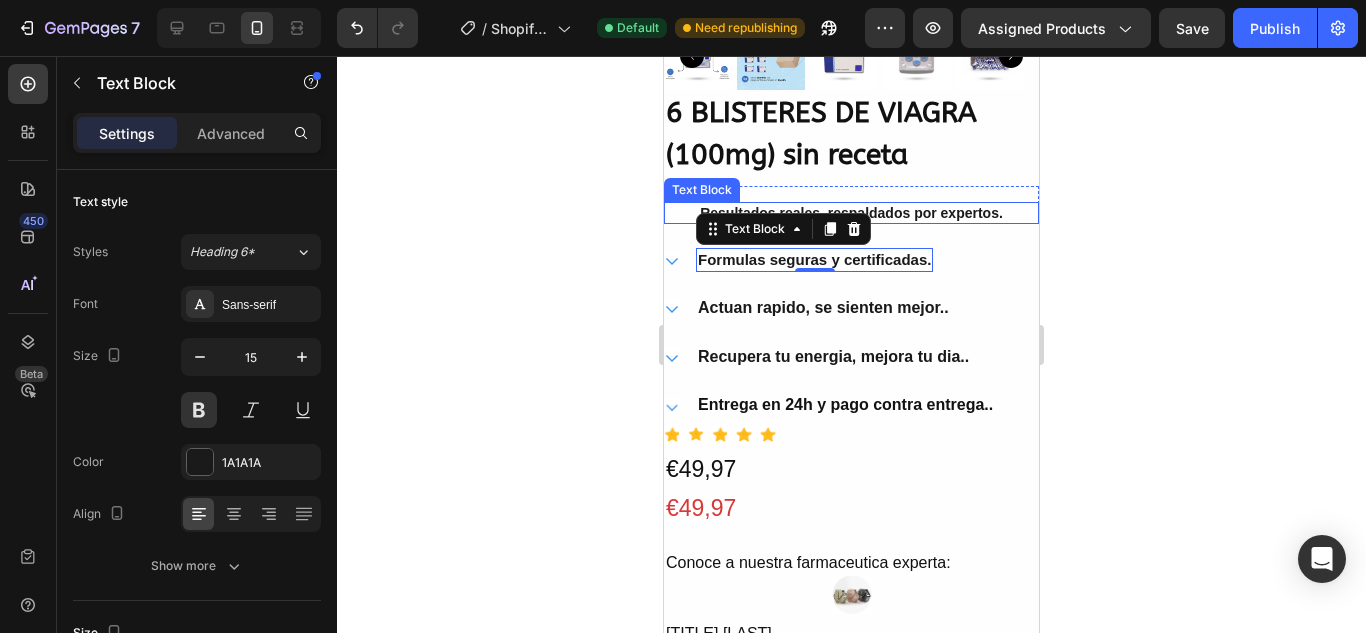 click on "Resultados reales, respaldados por expertos." at bounding box center (851, 213) 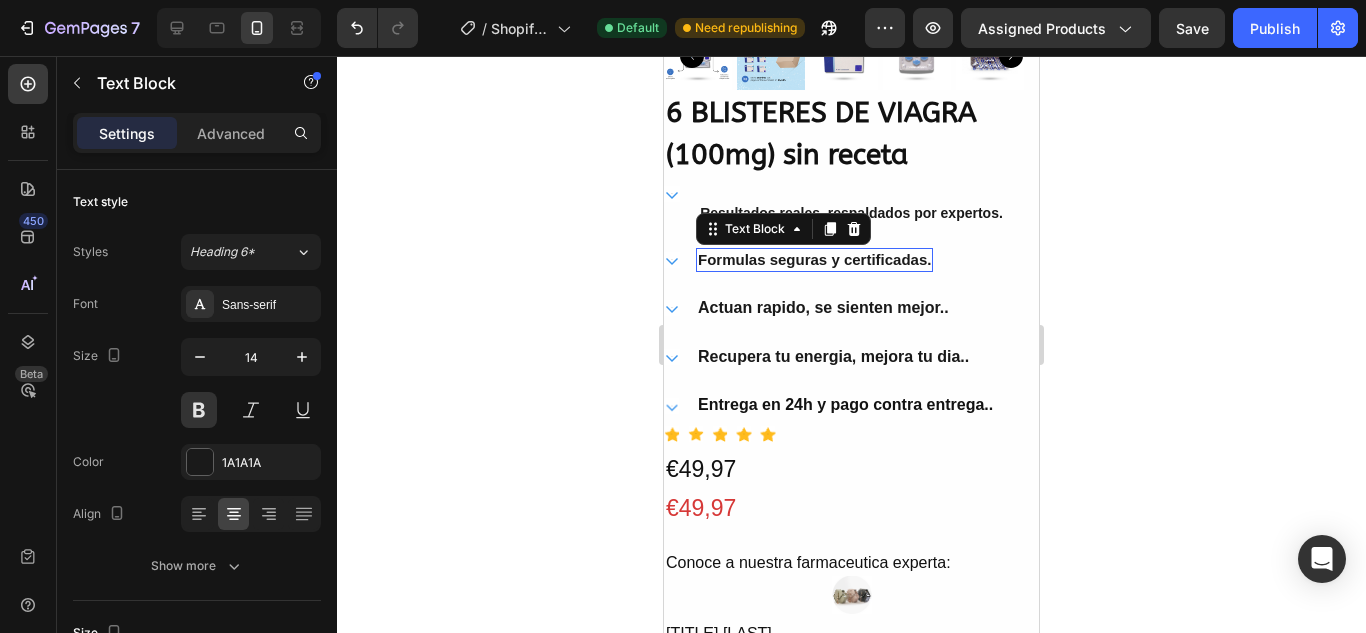 click on "Formulas seguras y certificadas." at bounding box center (814, 260) 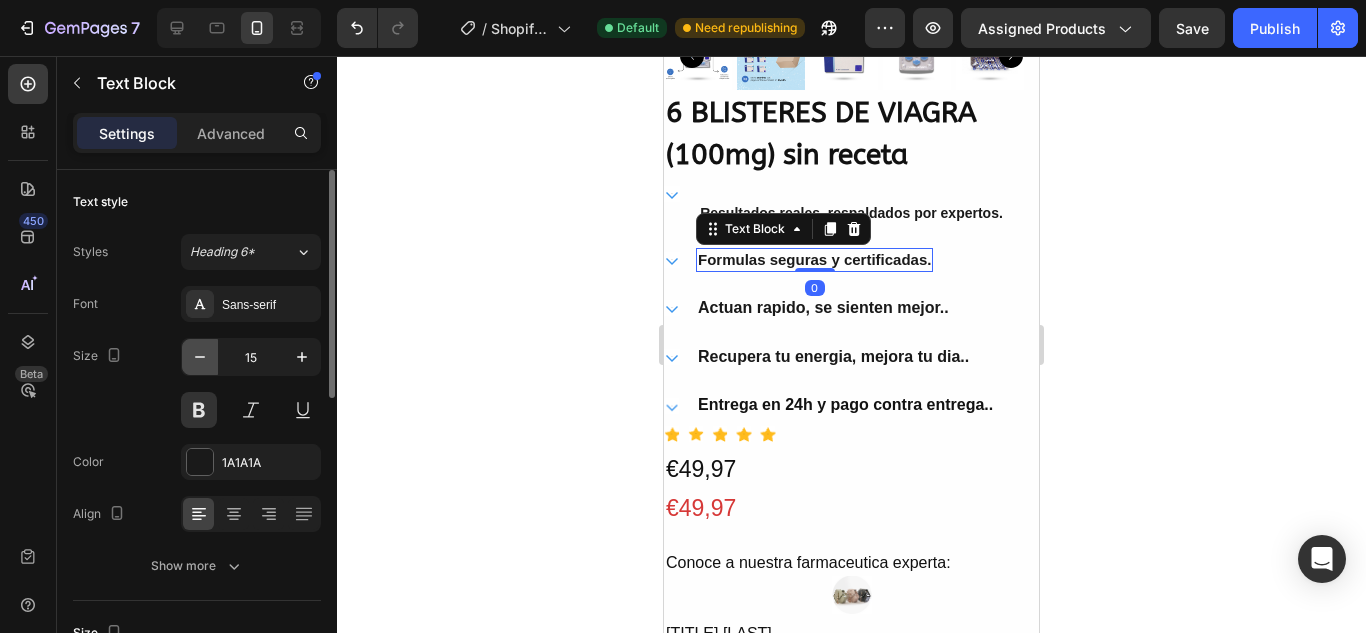 click 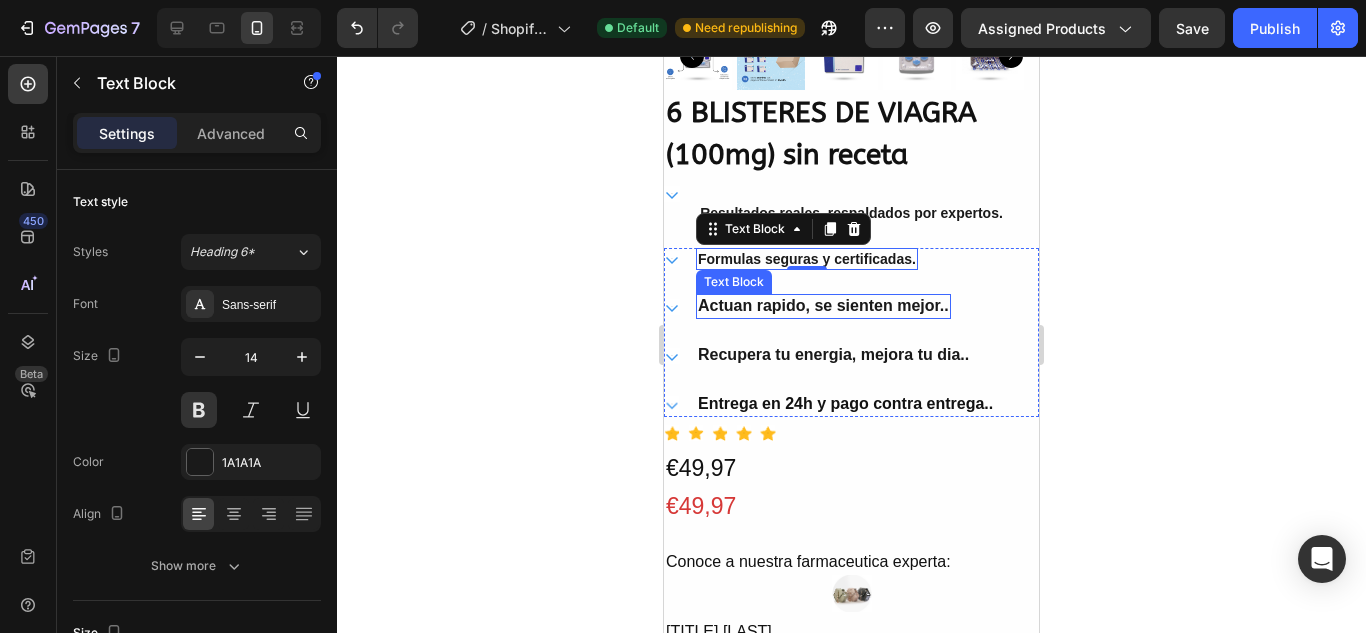 click on "Actuan rapido, se sienten mejor.." at bounding box center [823, 306] 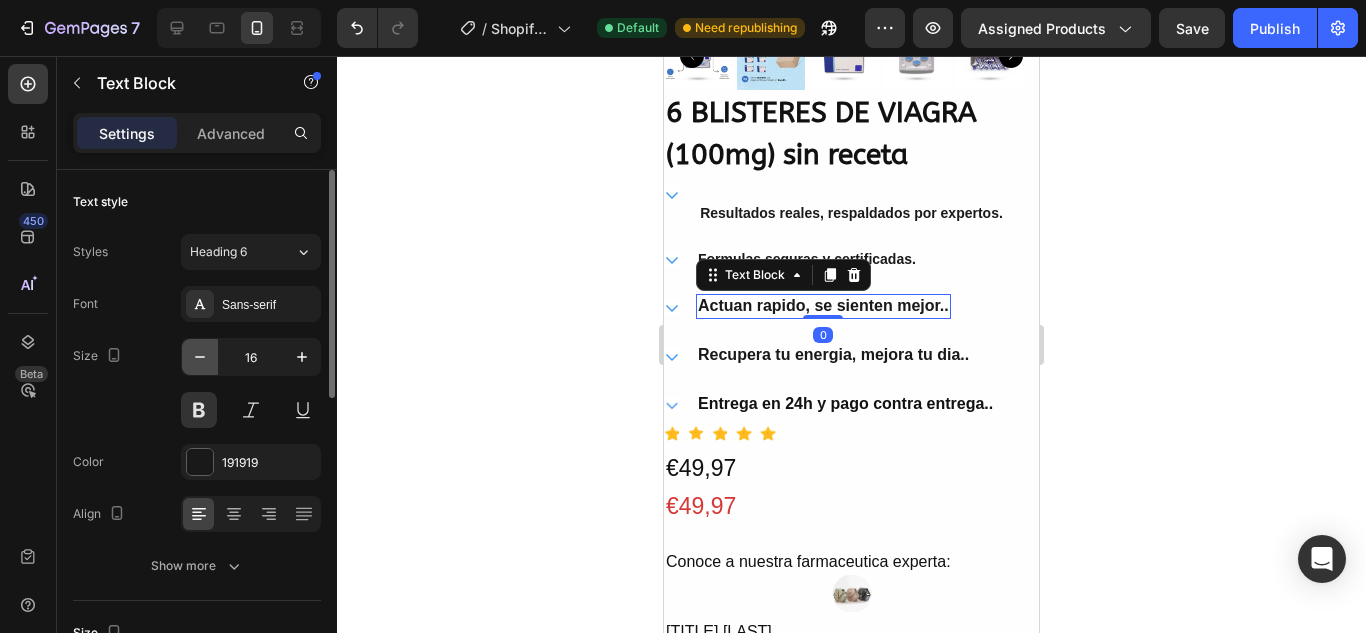 click 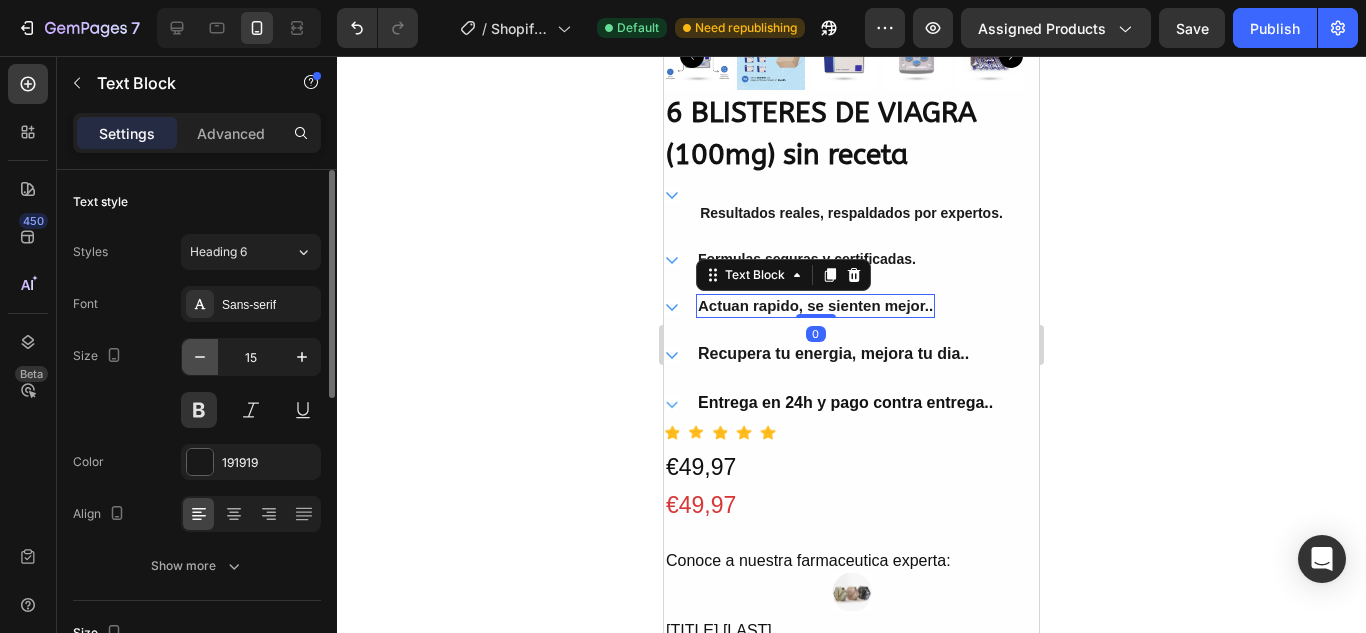 click 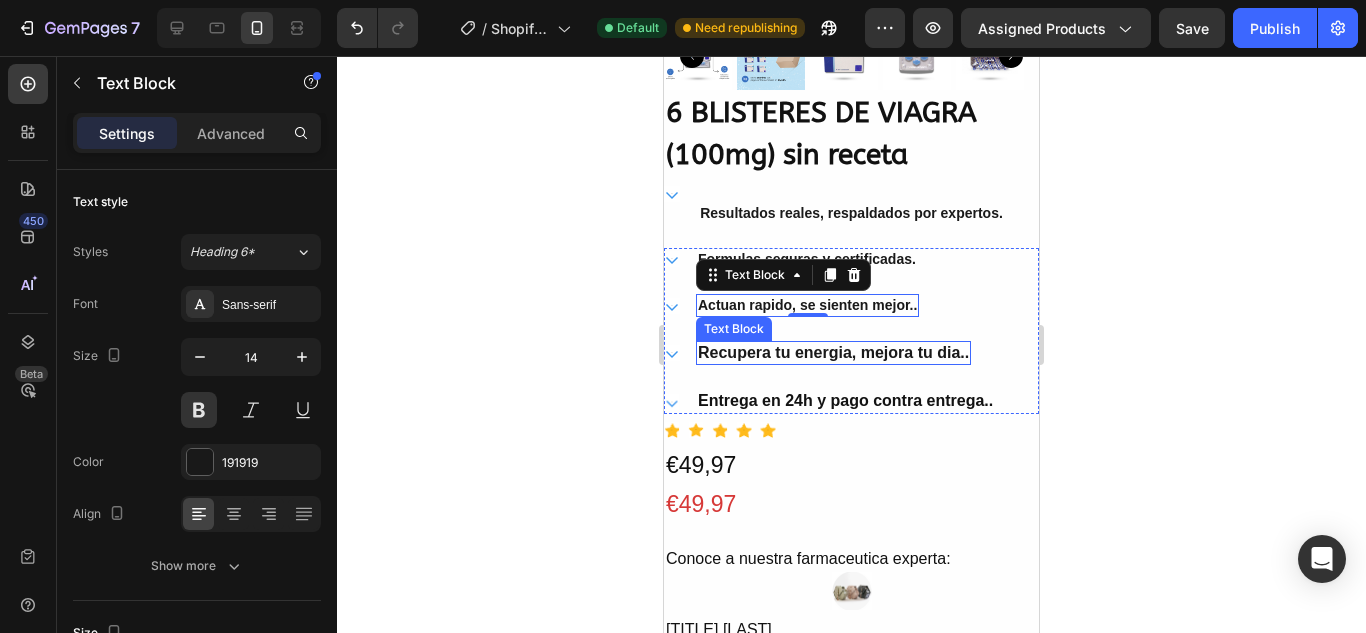 click on "Recupera tu energia, mejora tu dia.." at bounding box center (833, 353) 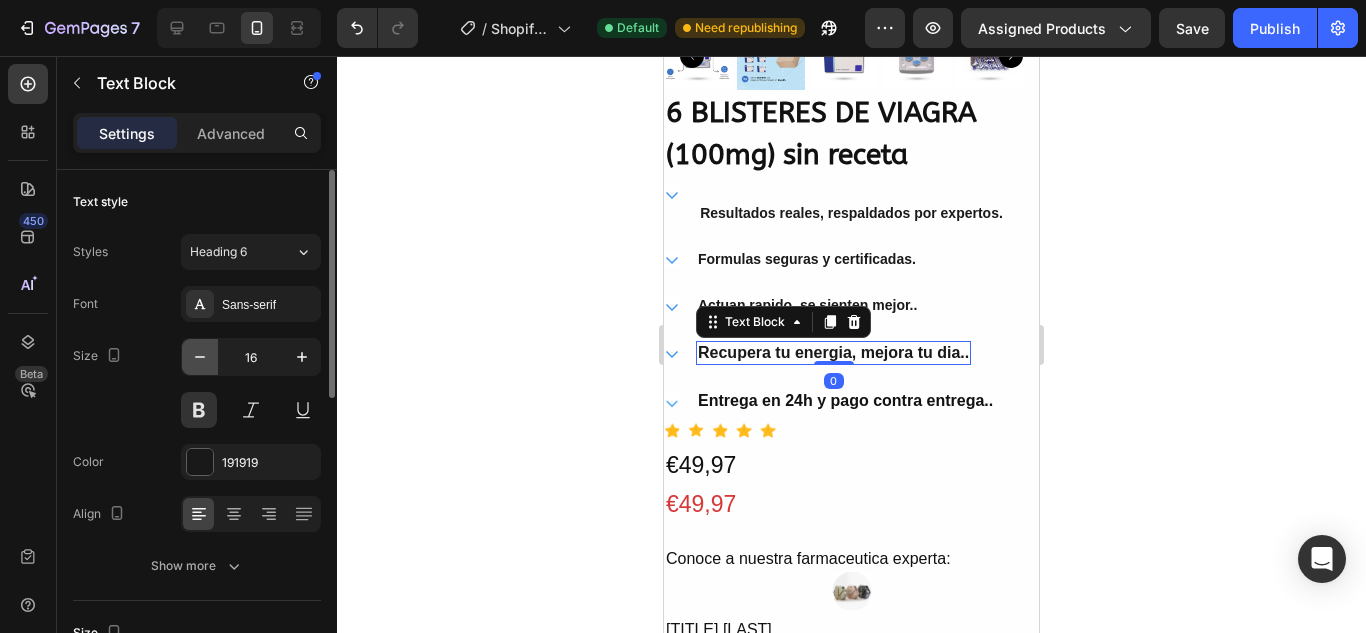 click 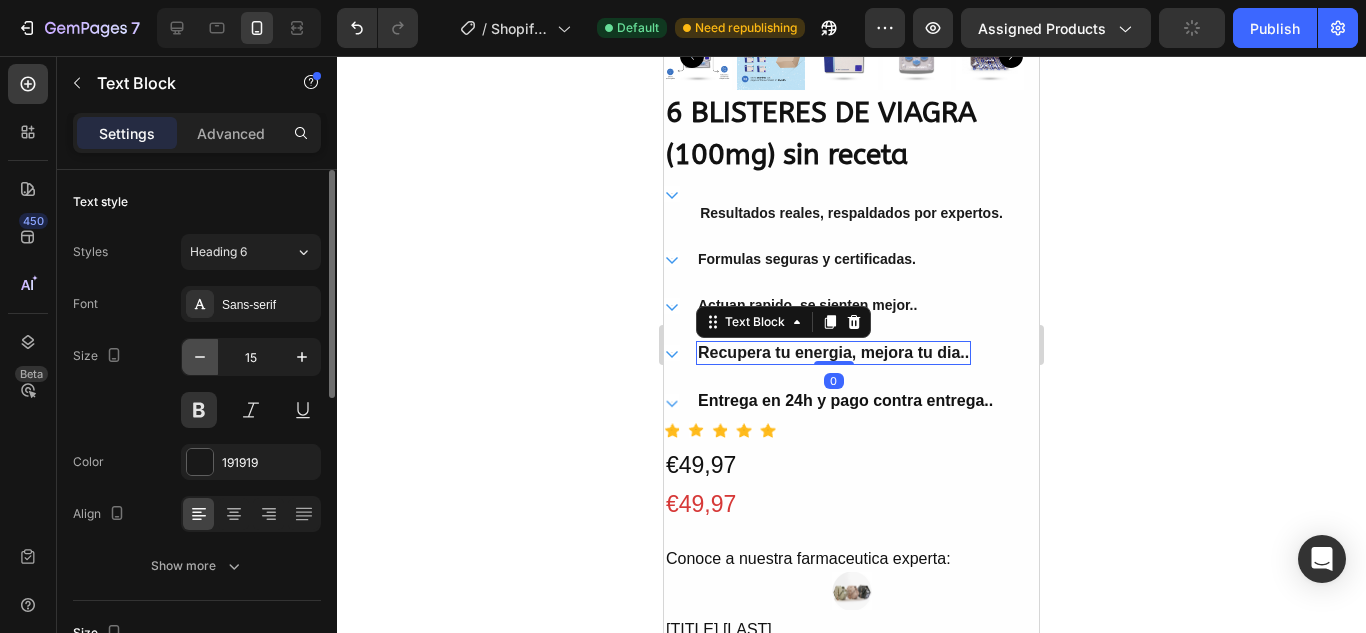 click 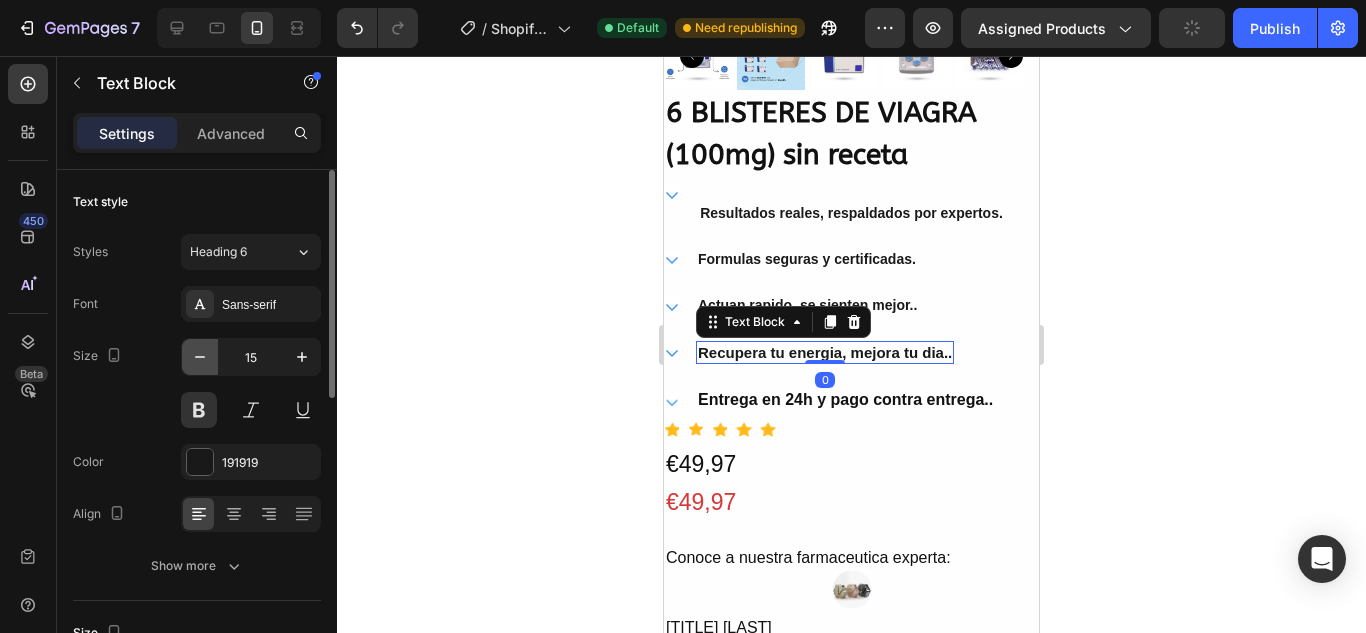 type on "14" 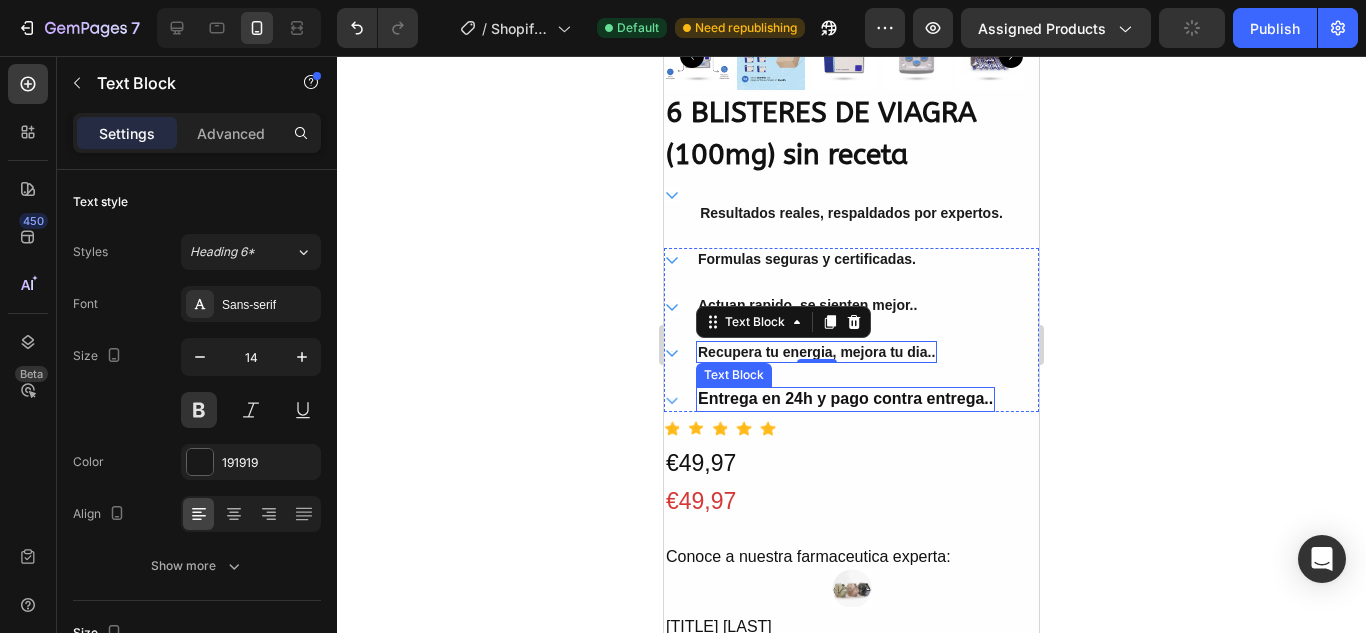 click on "Entrega en 24h y pago contra entrega.." at bounding box center (845, 399) 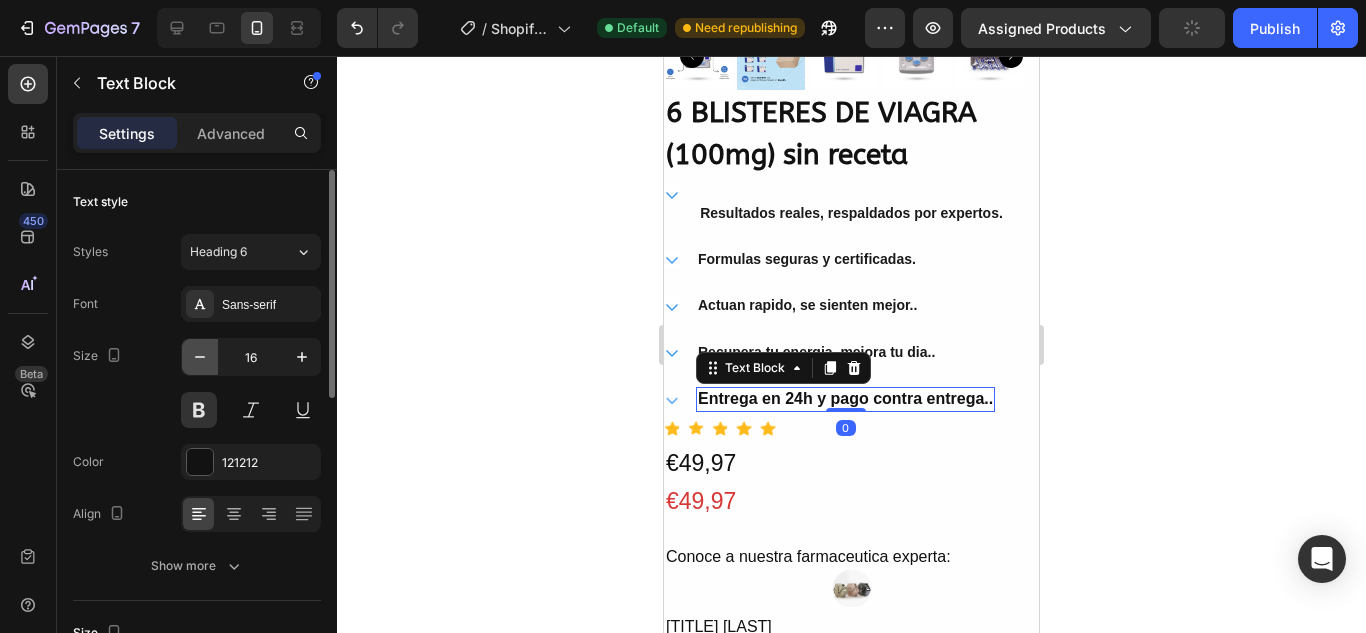 click at bounding box center [200, 357] 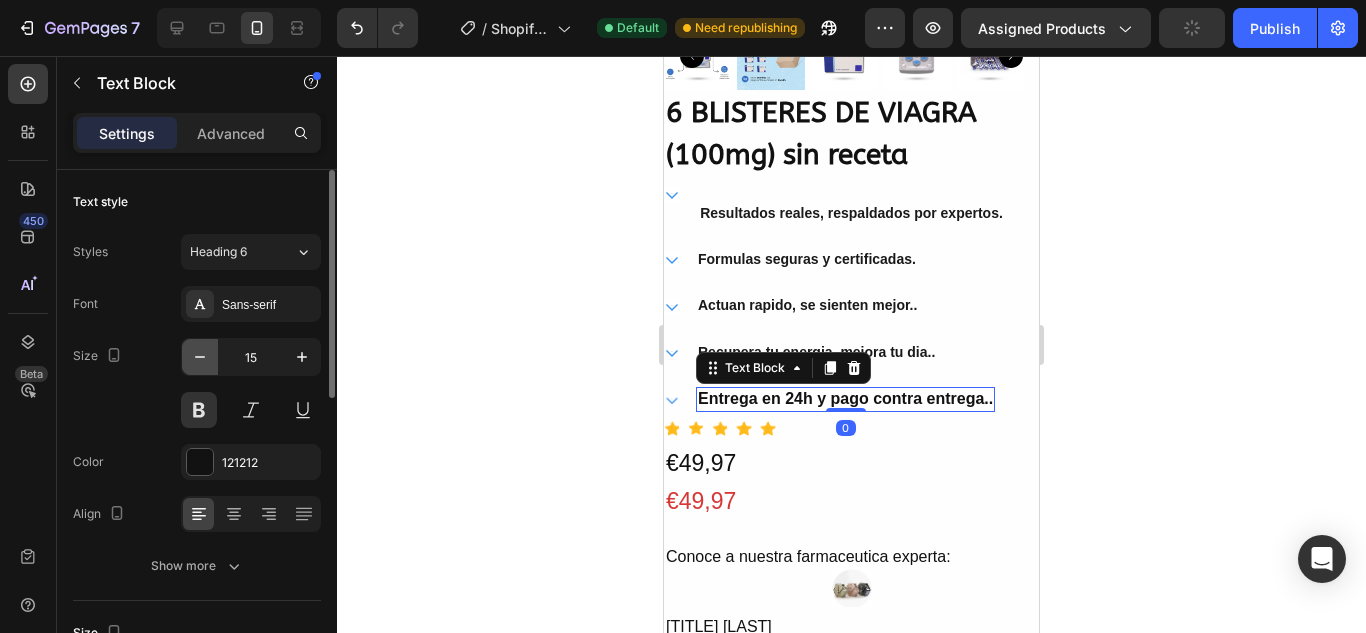click at bounding box center (200, 357) 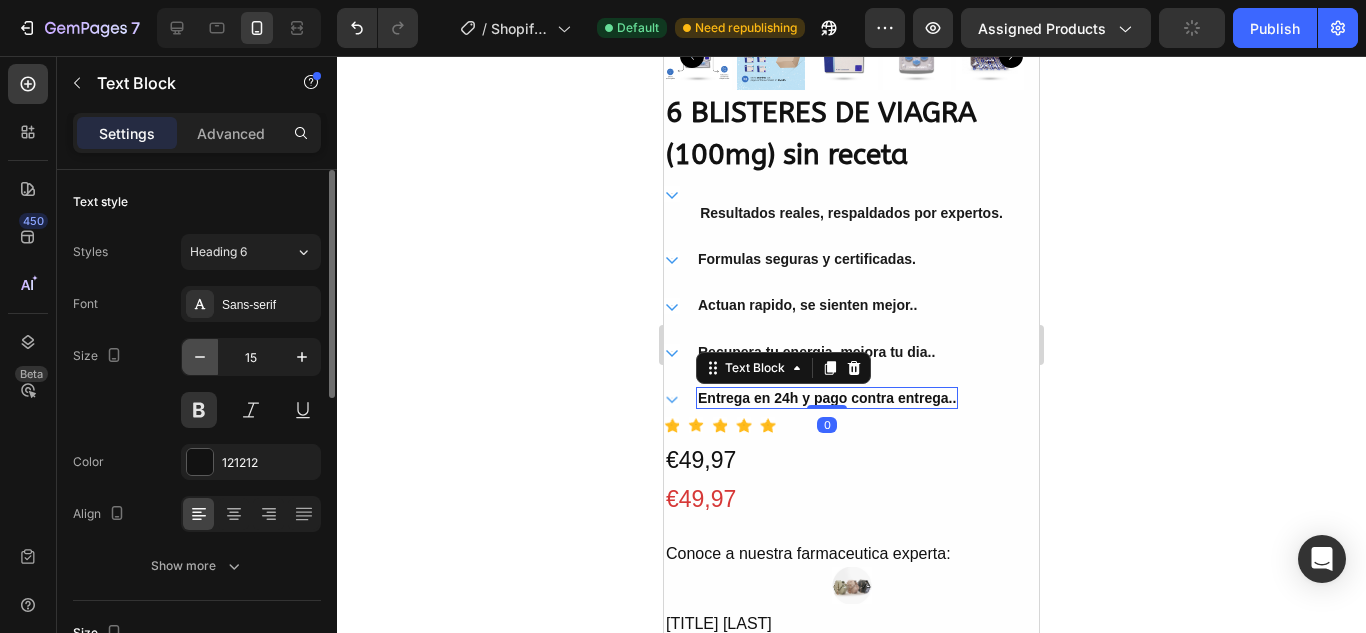type on "14" 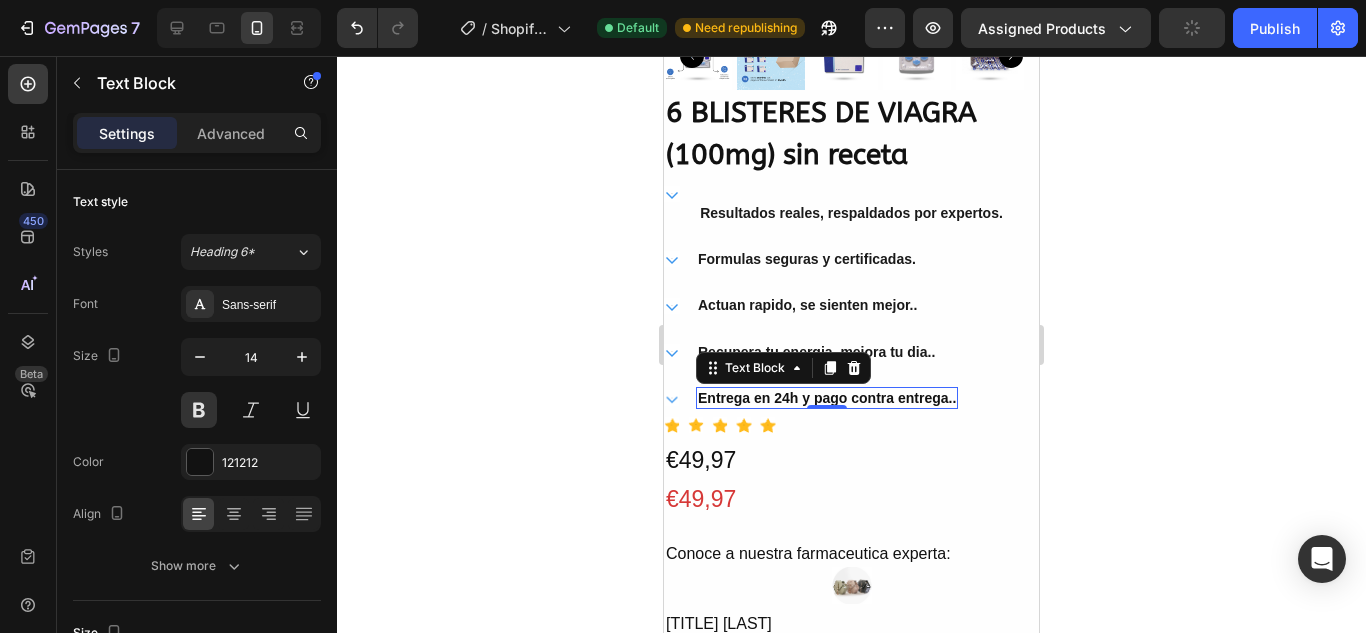 click 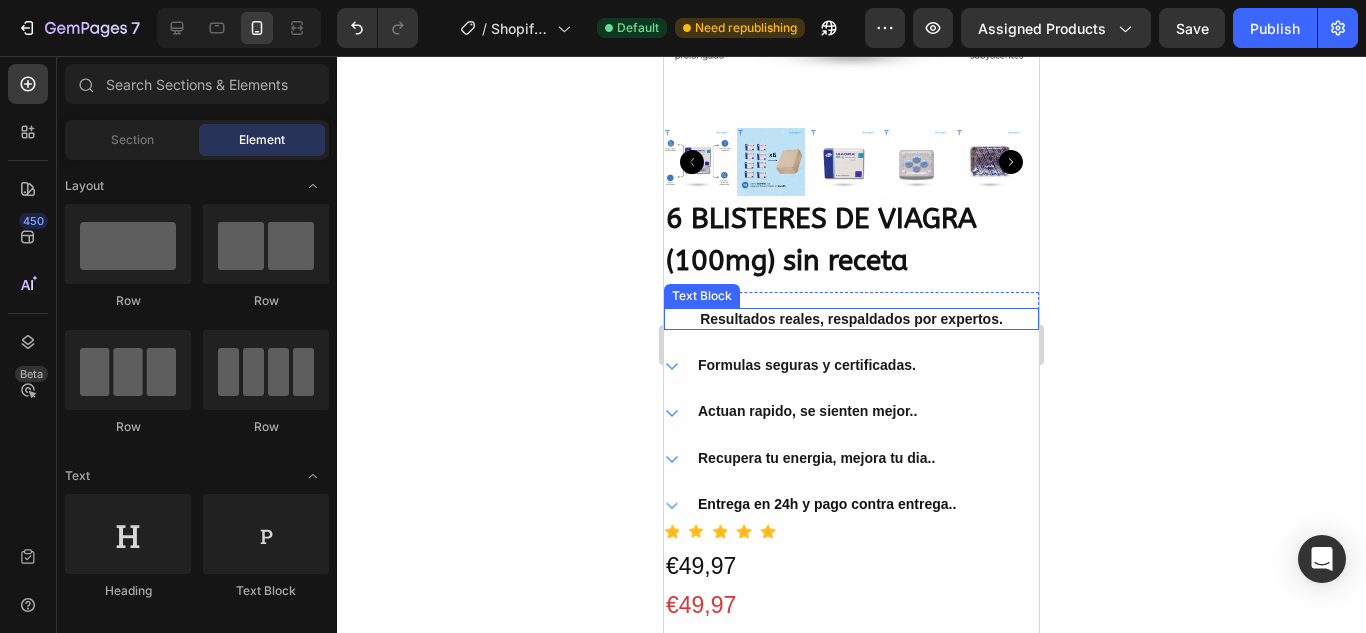 scroll, scrollTop: 593, scrollLeft: 0, axis: vertical 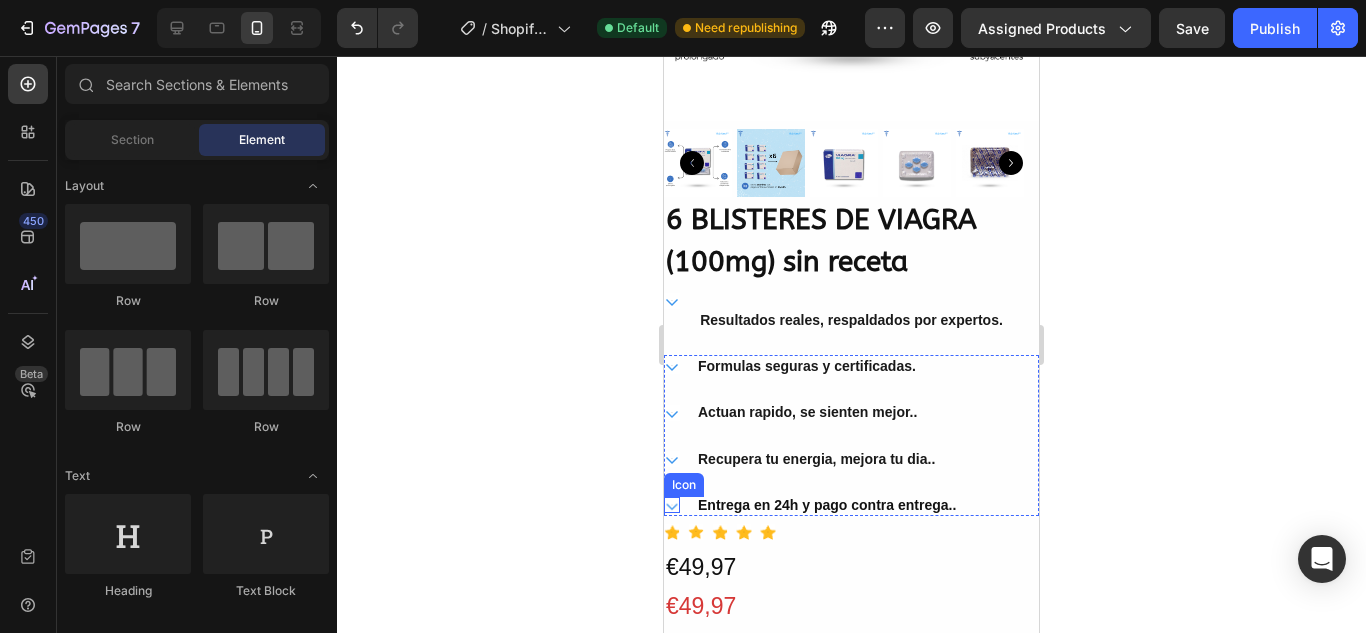 click 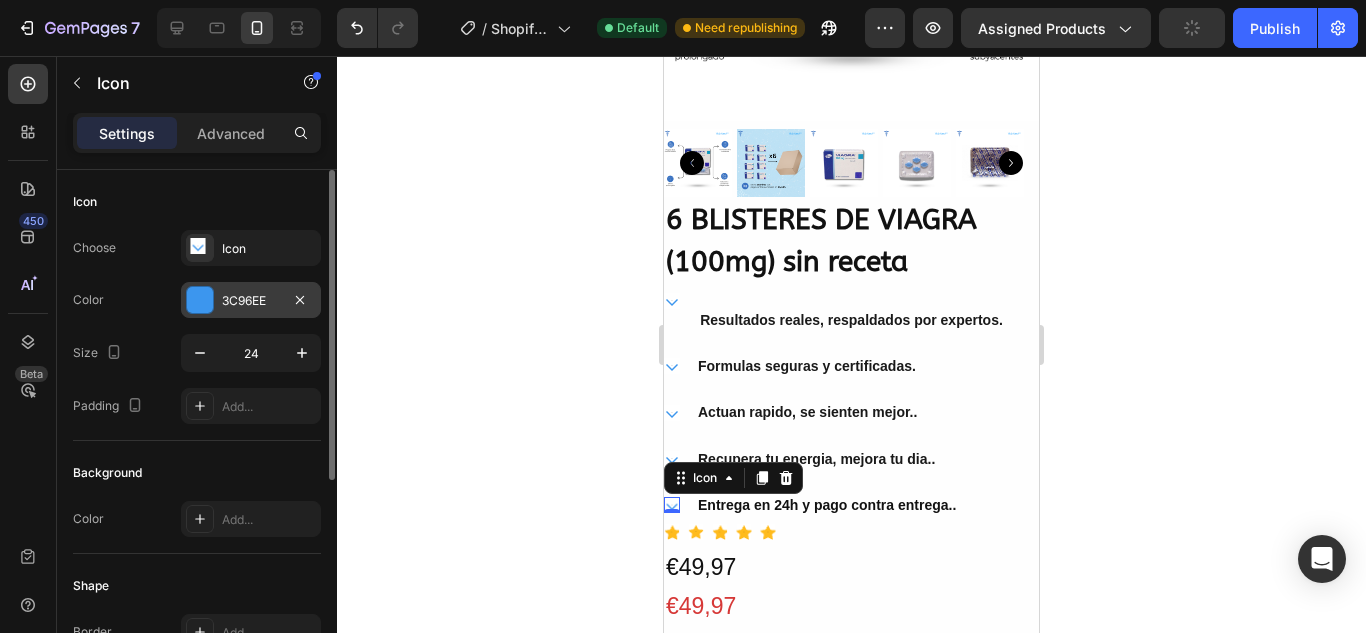click at bounding box center (200, 300) 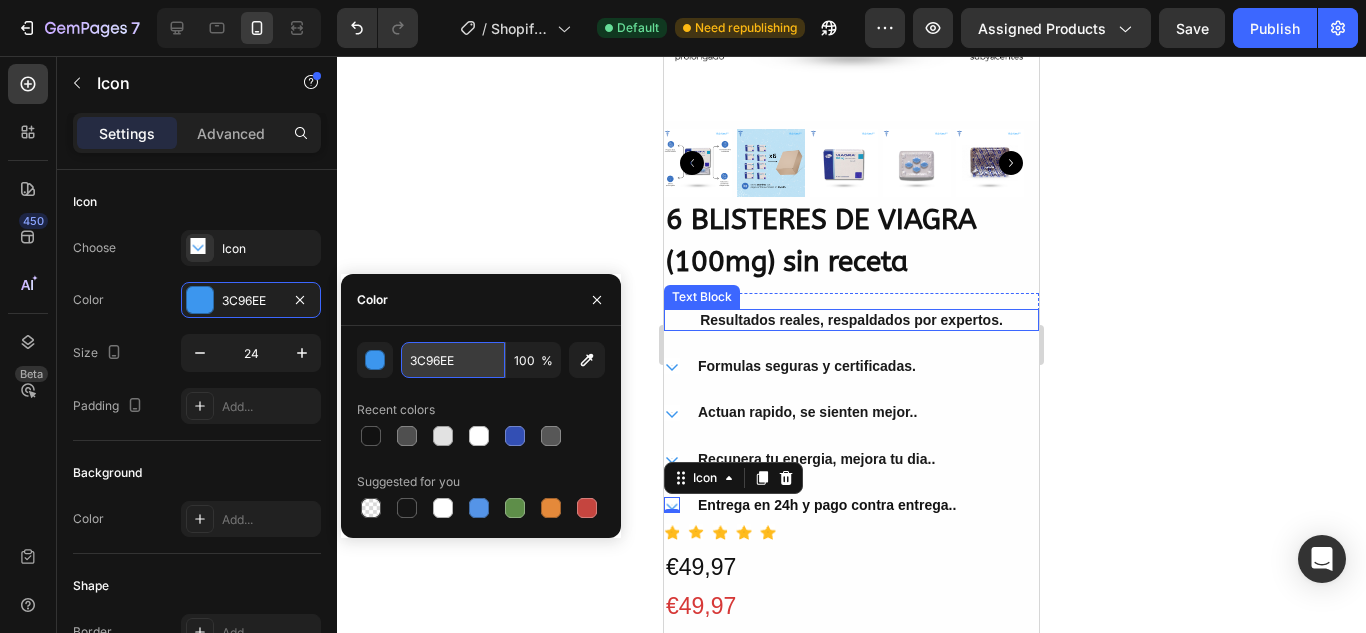 click on "3C96EE" at bounding box center (453, 360) 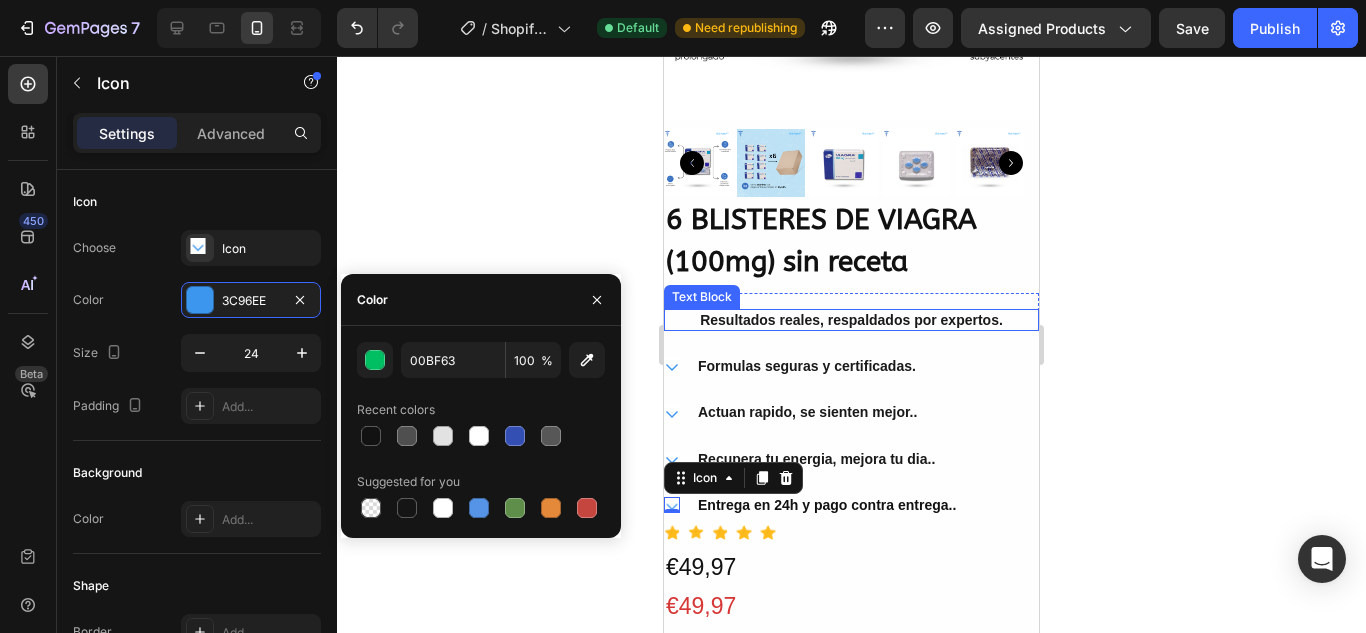 click 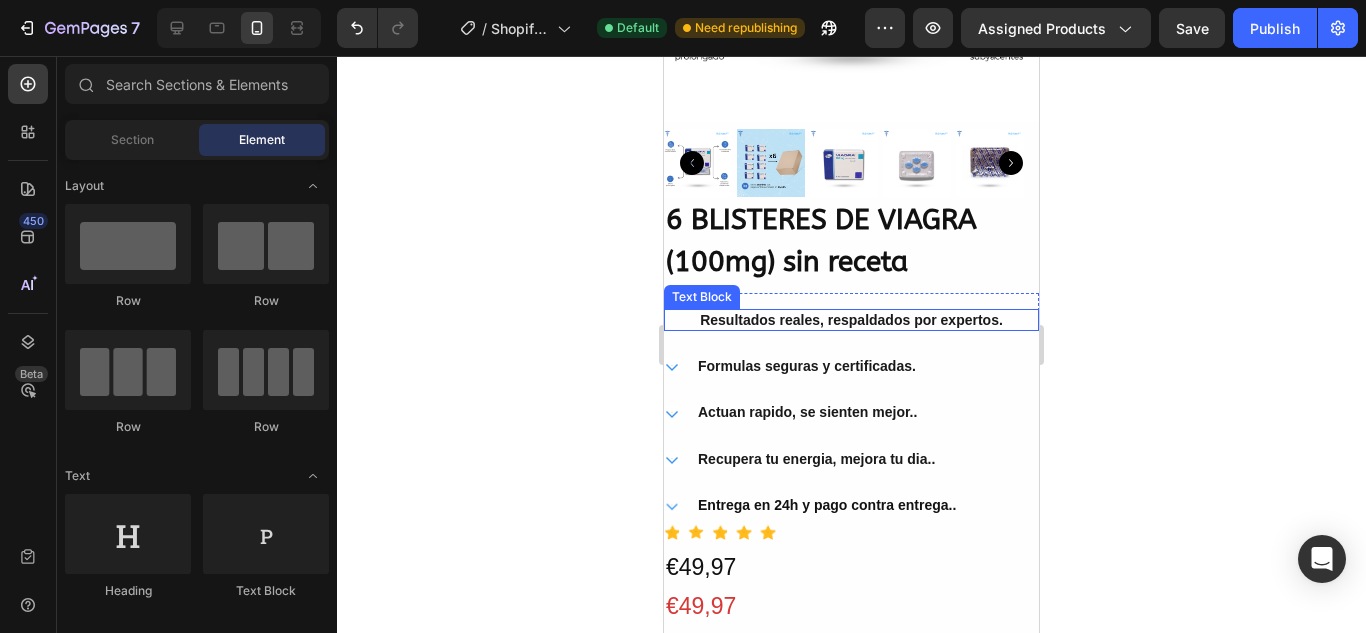 click on "Resultados reales, respaldados por expertos." at bounding box center [851, 320] 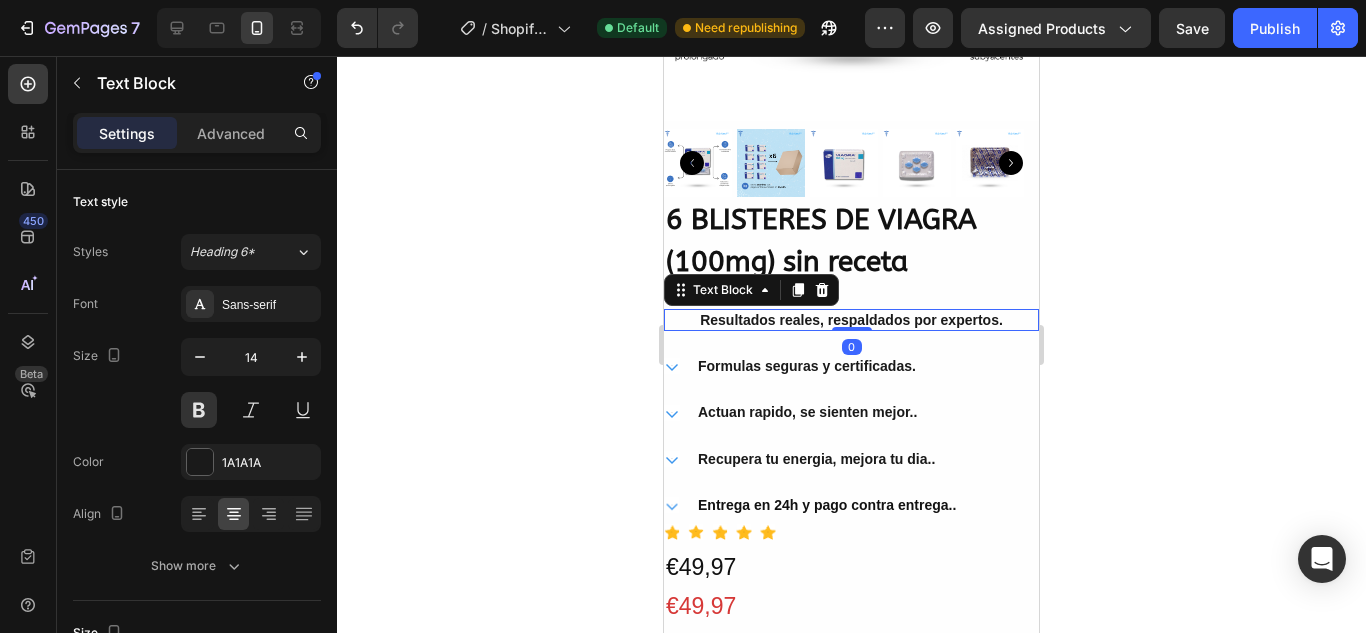 click on "Text Block" at bounding box center [751, 290] 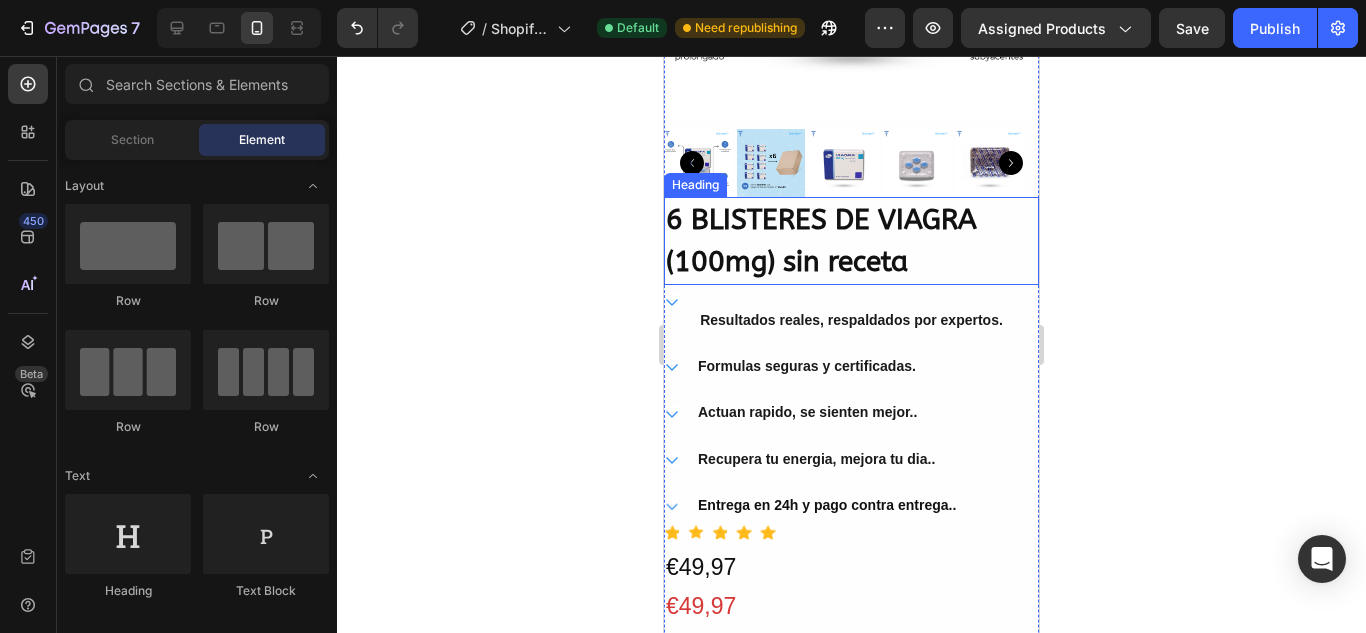 click on "6 BLISTERES DE VIAGRA (100mg) sin receta" at bounding box center (851, 241) 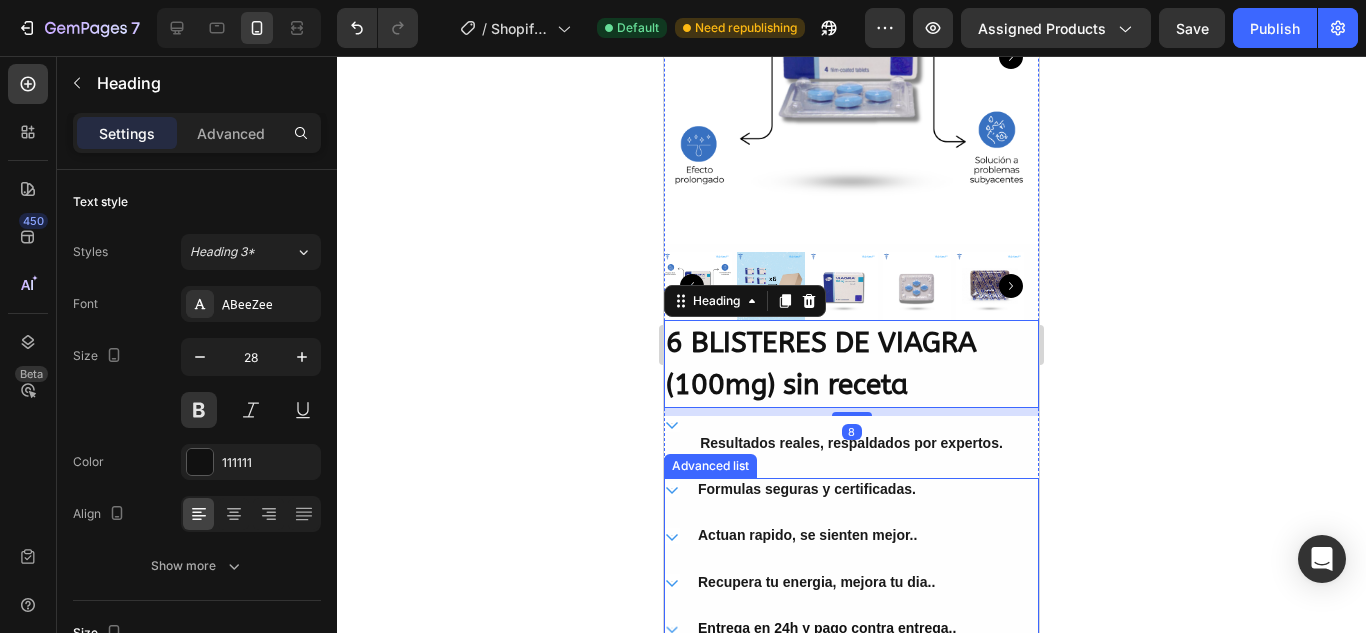 scroll, scrollTop: 427, scrollLeft: 0, axis: vertical 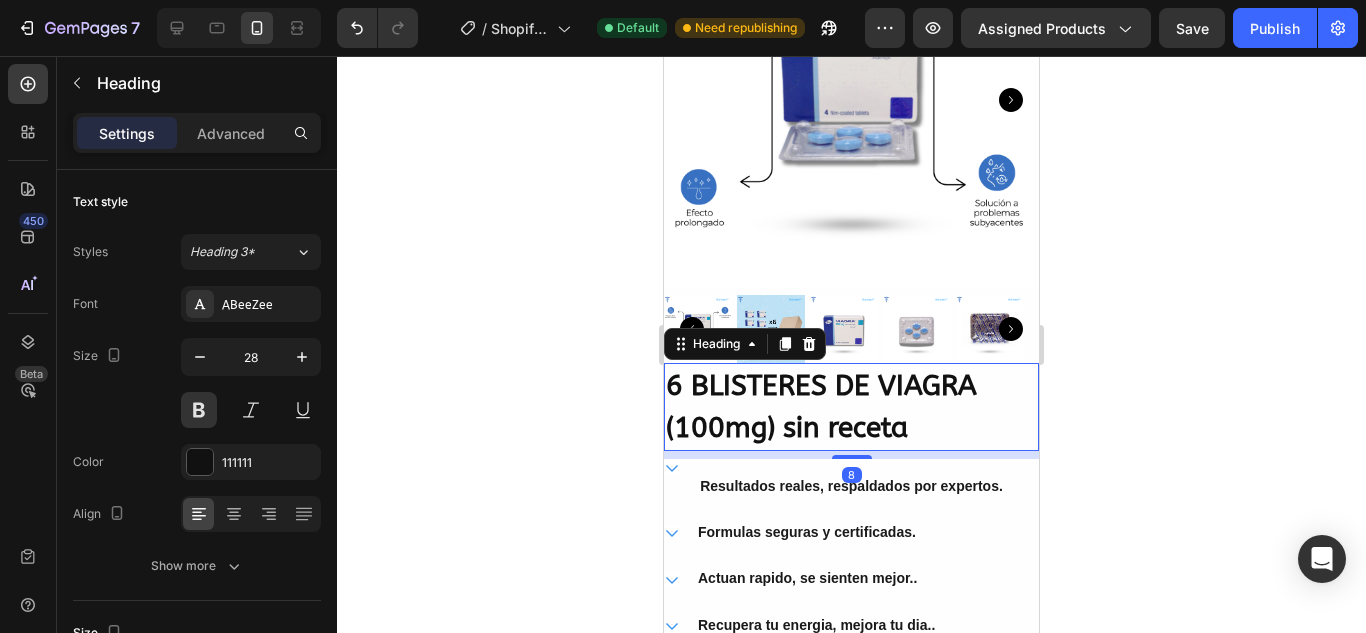 click 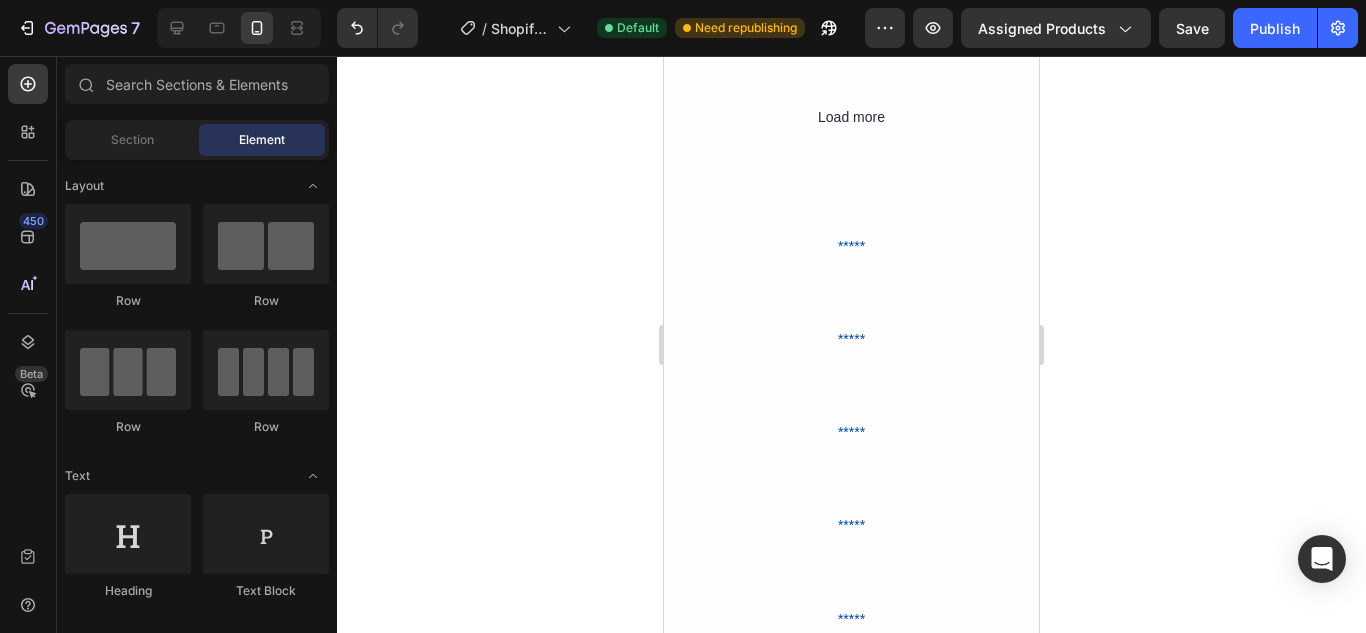 scroll, scrollTop: 5255, scrollLeft: 0, axis: vertical 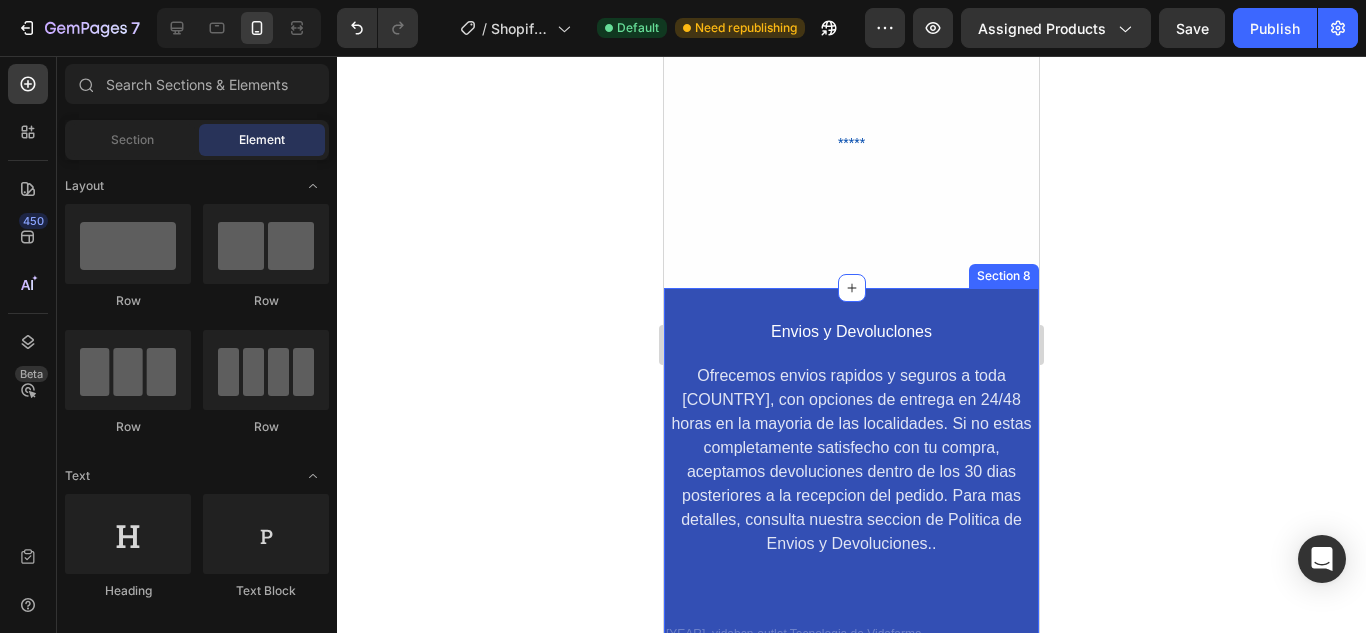 click on "Envios y Devoluclones Text Block Ofrecemos envios rapidos y seguros a toda Espana, con opciones de entrega en 24/48 horas en la mayoria de las localidades. Si no estas completamente satisfecho con tu compra, aceptamos devoluciones dentro de los 30 dias posteriores a la recepcion del pedido. Para mas detalles, consulta nuestra seccion de Politica de Envios y Devoluciones.. Text Block Row 2025, vidabcn-outlet Tecnologia de Vidafarma Text Block Politica de privacidad Text Block Row Row Section 8" at bounding box center (851, 495) 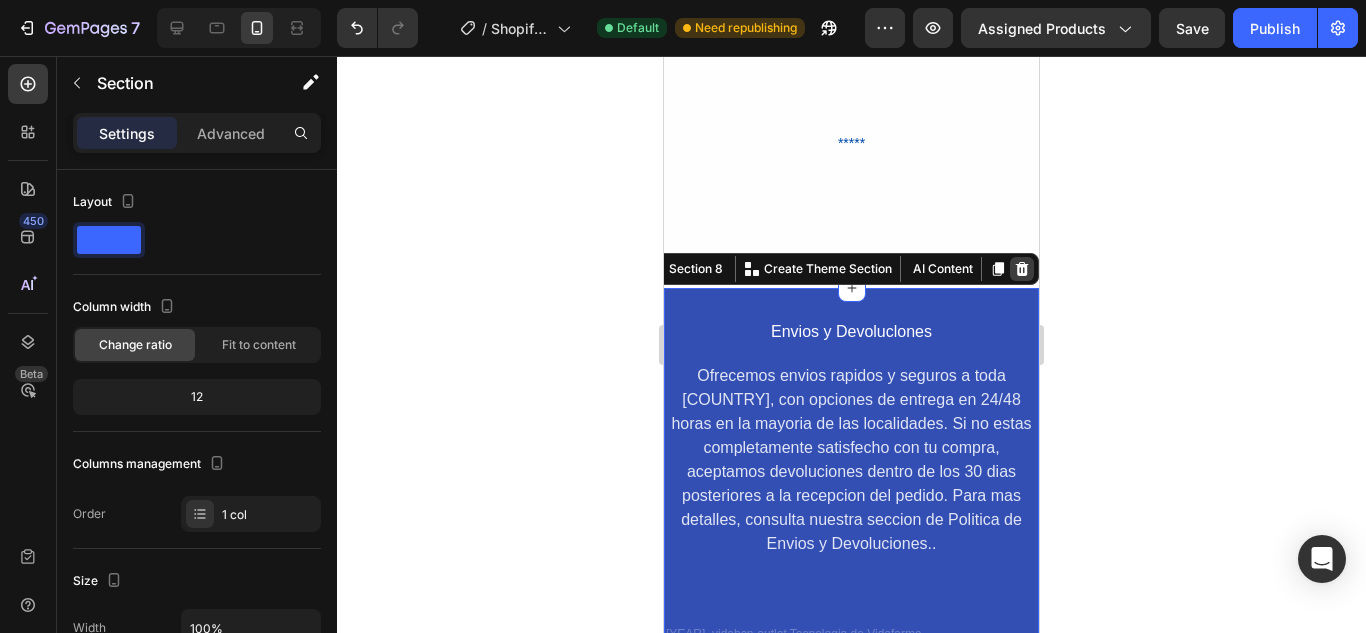 click 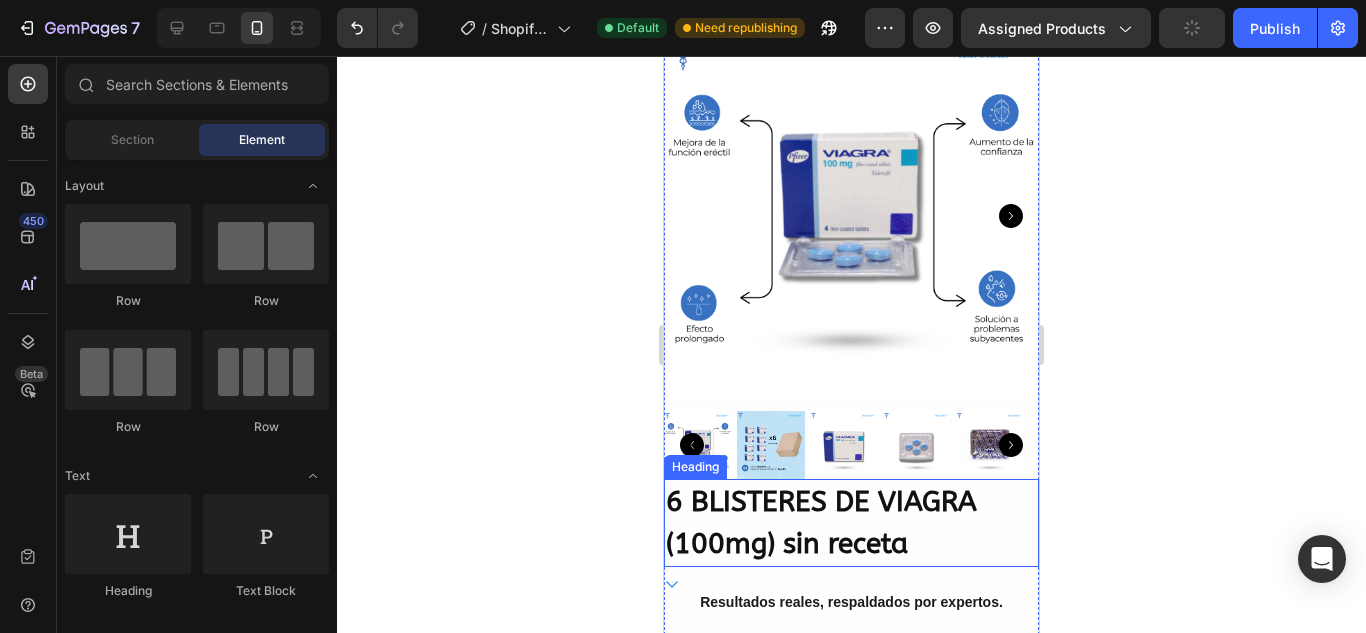scroll, scrollTop: 315, scrollLeft: 0, axis: vertical 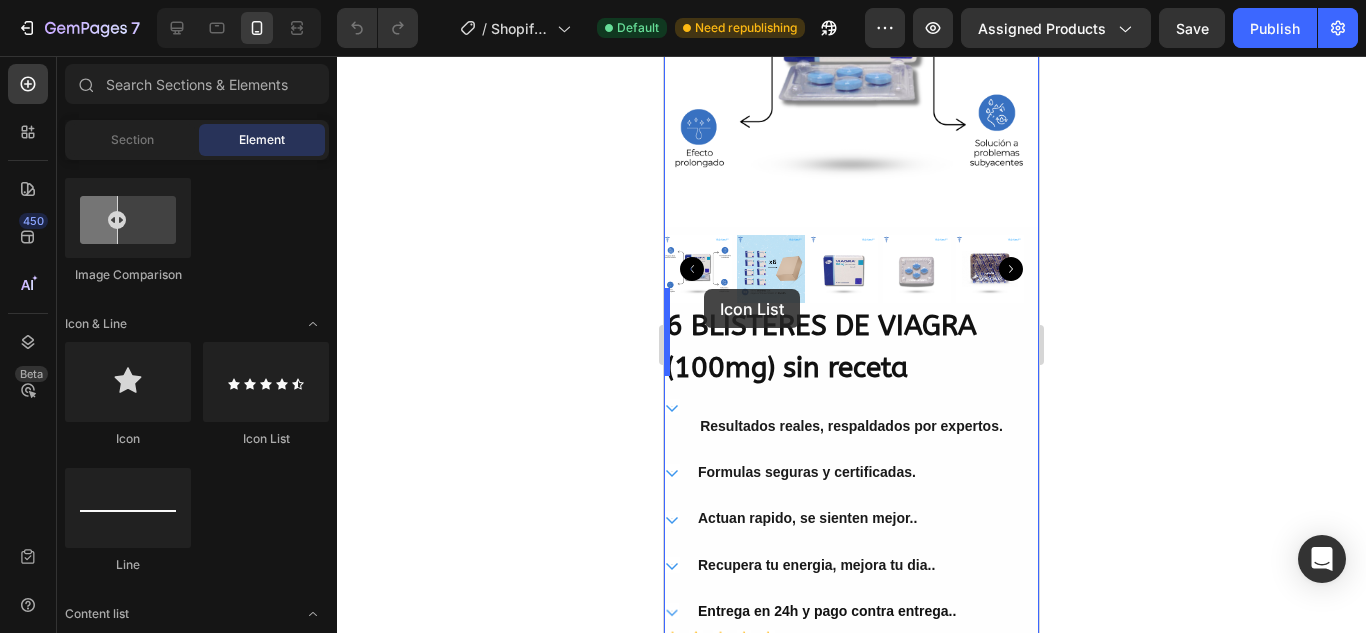 drag, startPoint x: 960, startPoint y: 452, endPoint x: 704, endPoint y: 289, distance: 303.48807 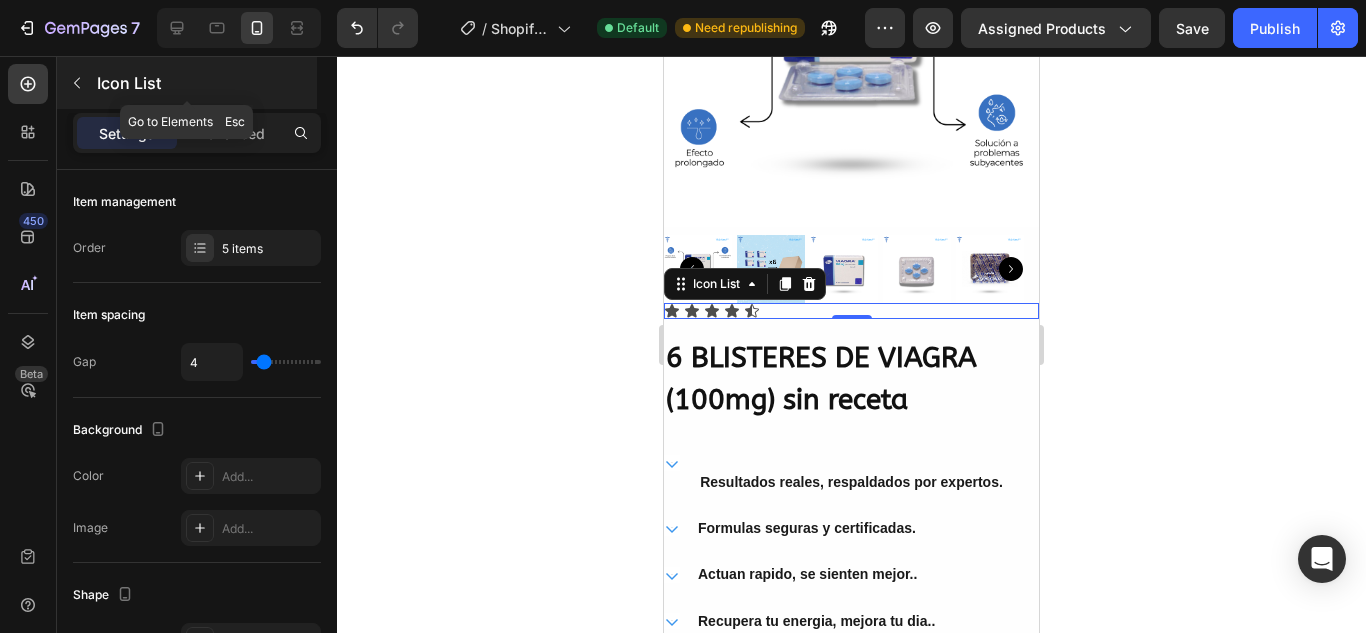 click 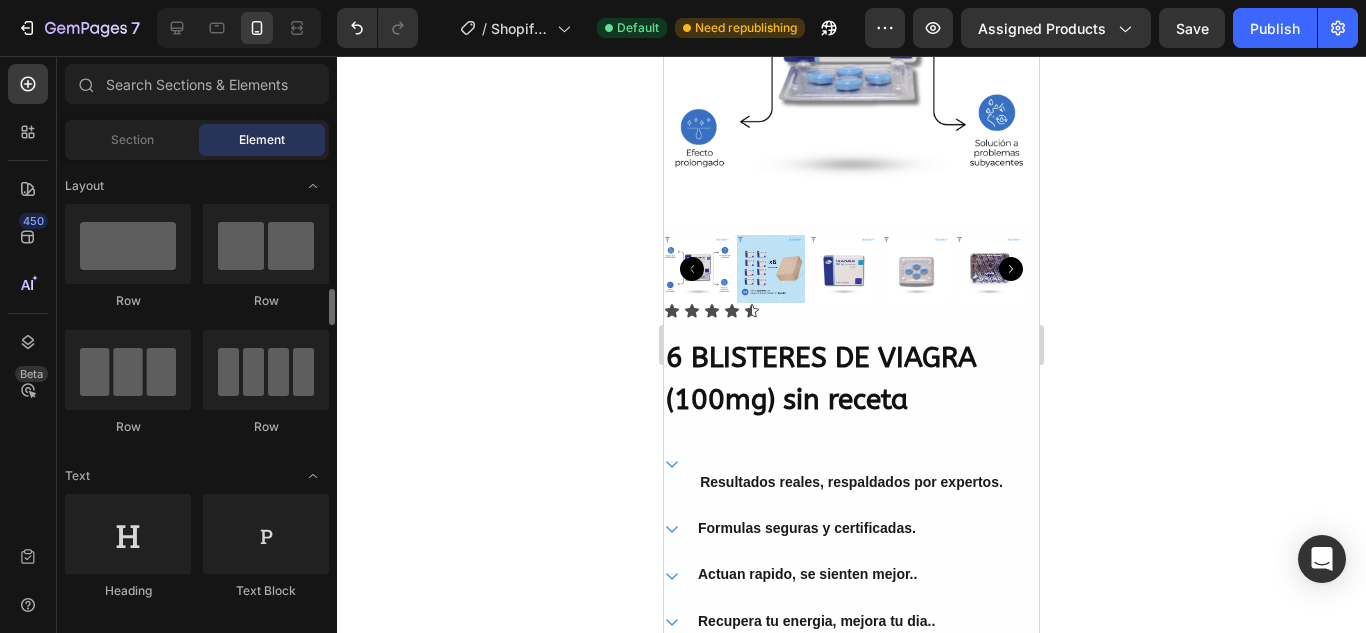 scroll, scrollTop: 214, scrollLeft: 0, axis: vertical 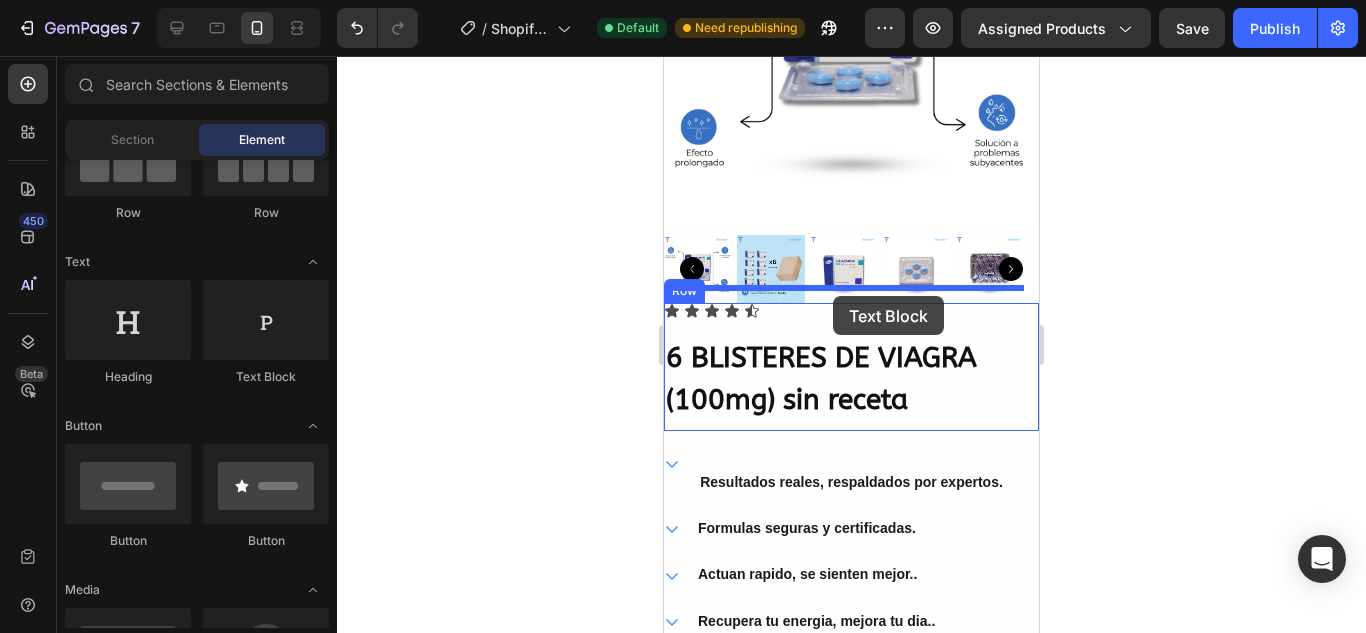 drag, startPoint x: 916, startPoint y: 369, endPoint x: 833, endPoint y: 296, distance: 110.535065 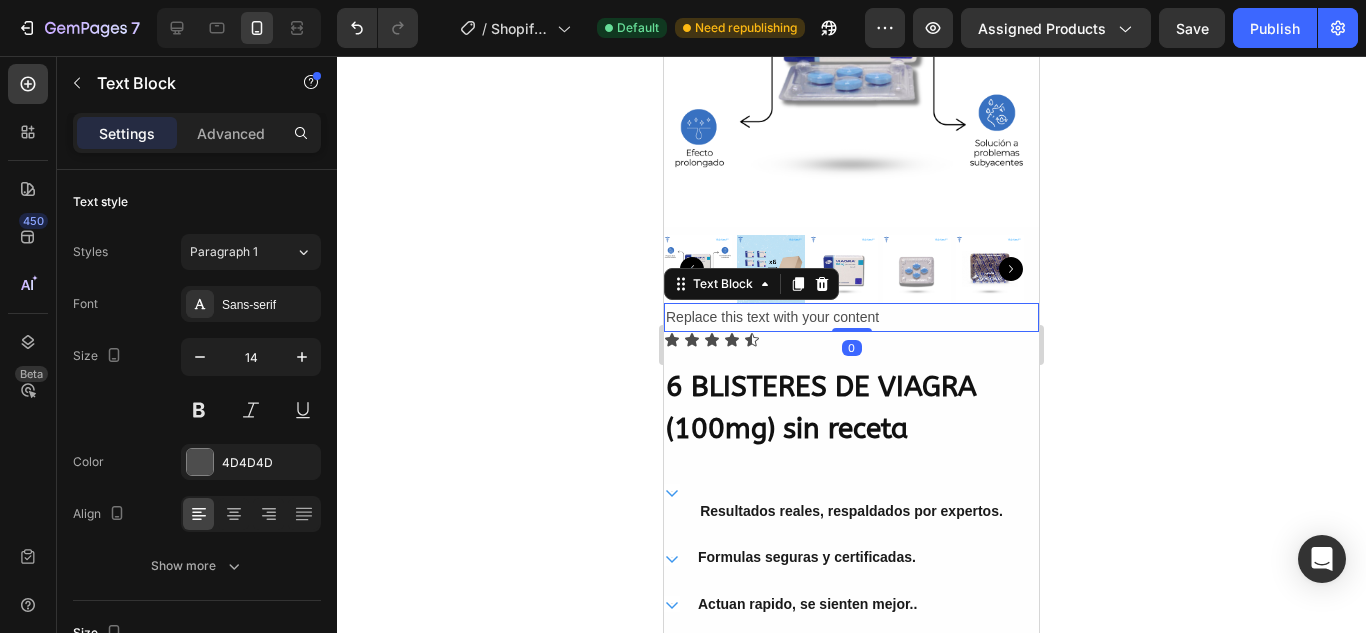 drag, startPoint x: 837, startPoint y: 329, endPoint x: 837, endPoint y: 309, distance: 20 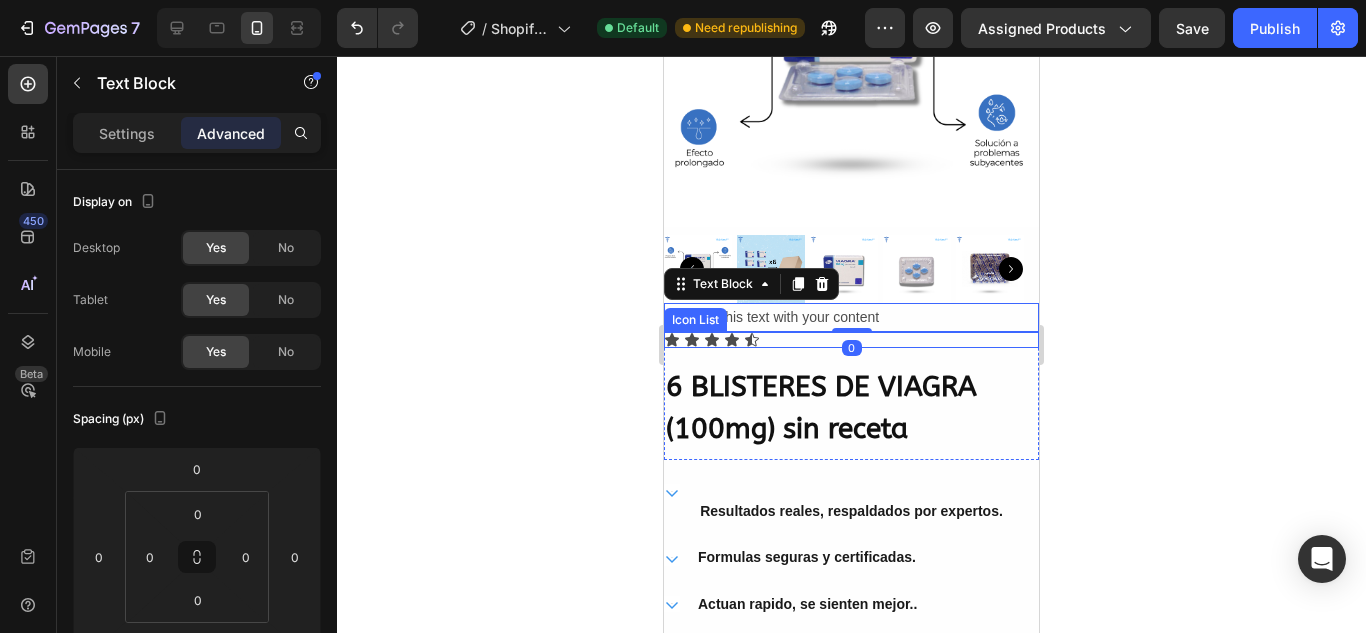 click on "Icon Icon Icon Icon Icon" at bounding box center (851, 340) 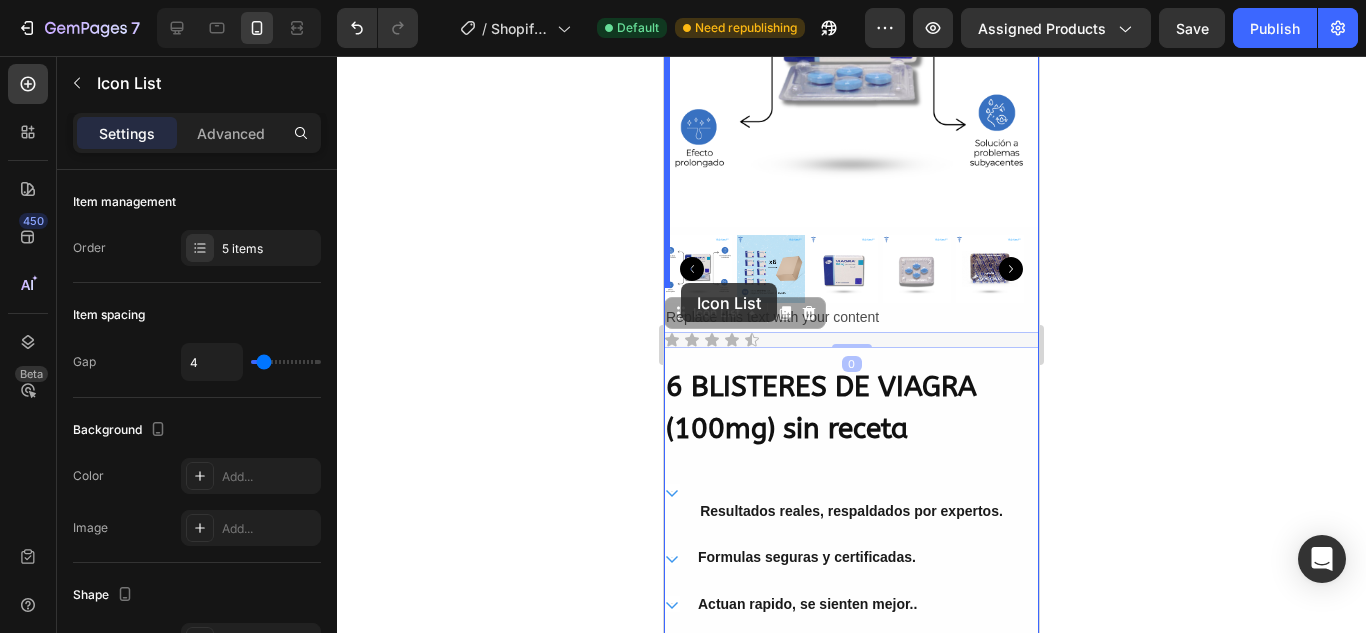 drag, startPoint x: 687, startPoint y: 305, endPoint x: 681, endPoint y: 283, distance: 22.803509 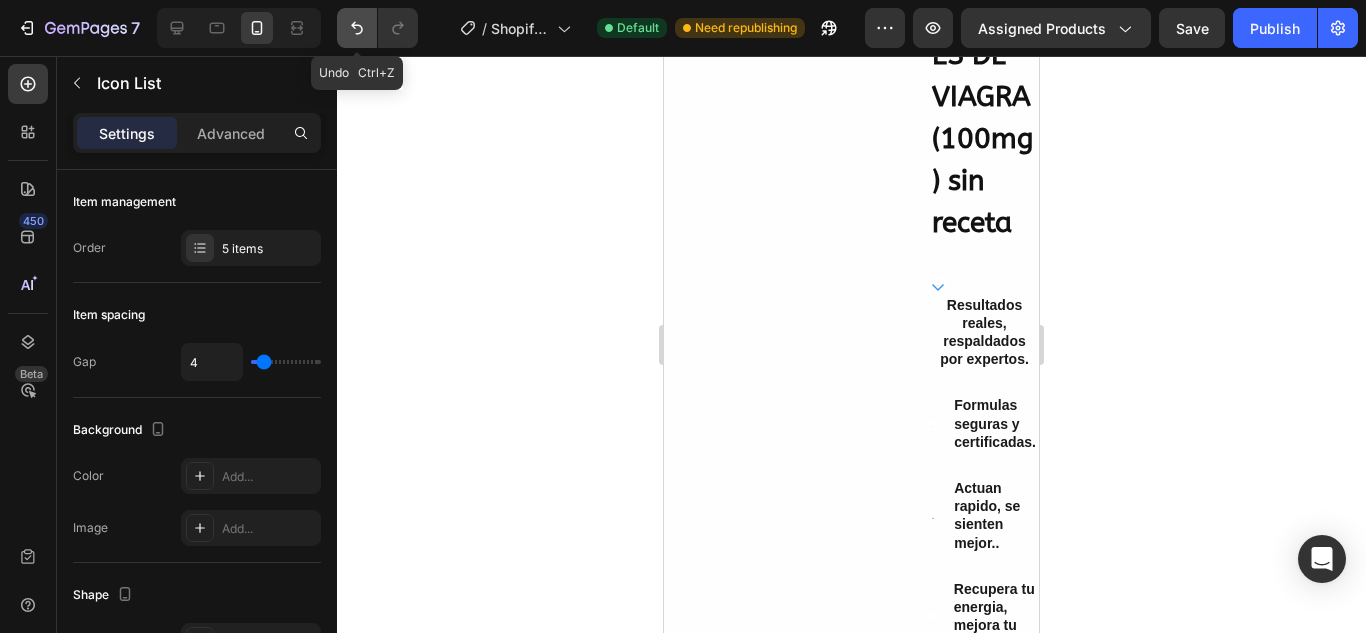 click 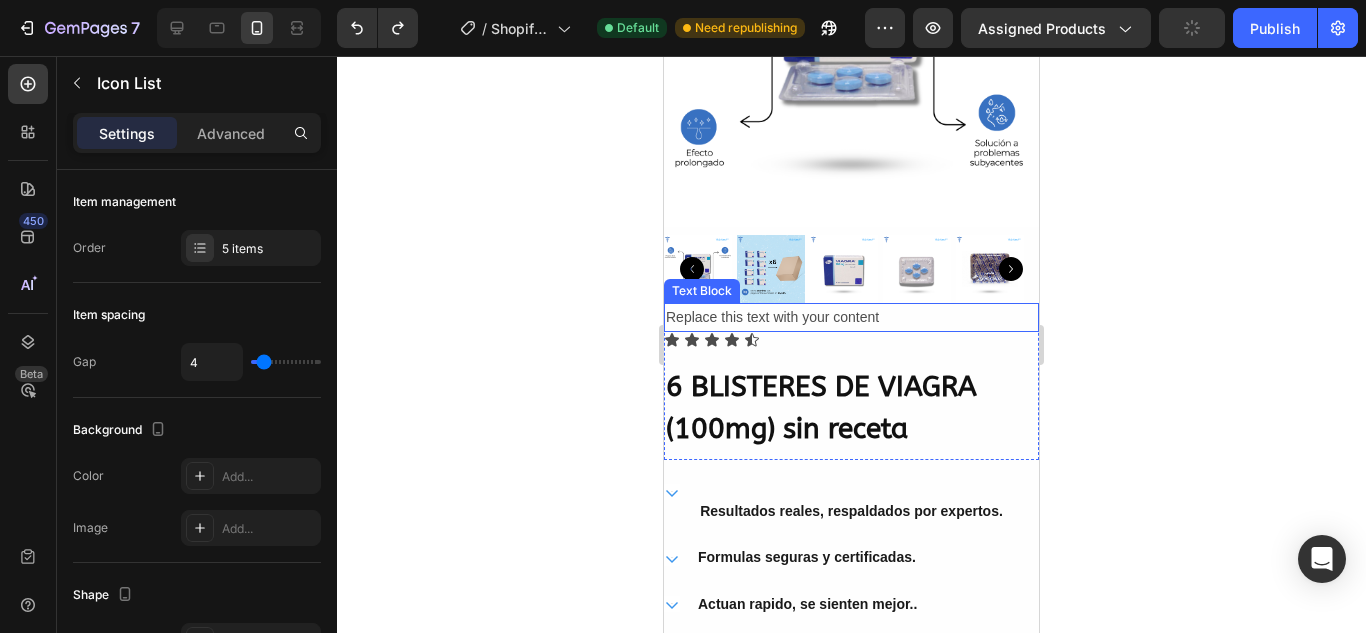 click on "Replace this text with your content" at bounding box center (851, 317) 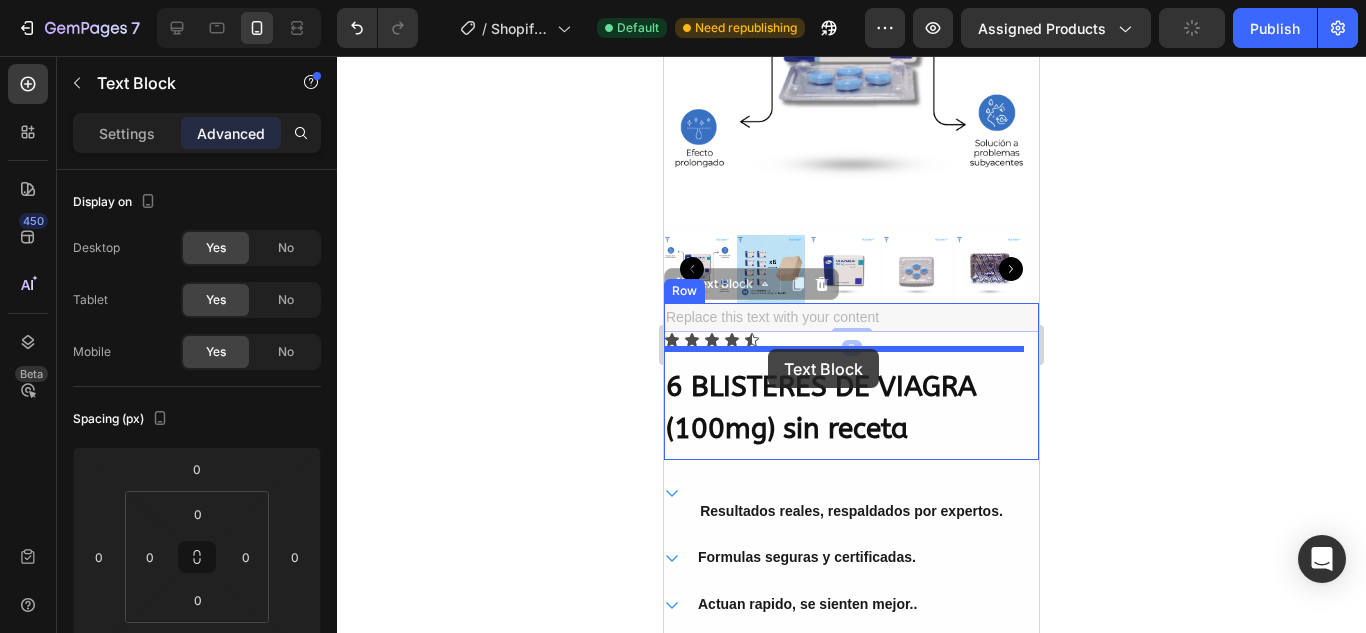drag, startPoint x: 684, startPoint y: 272, endPoint x: 768, endPoint y: 349, distance: 113.951744 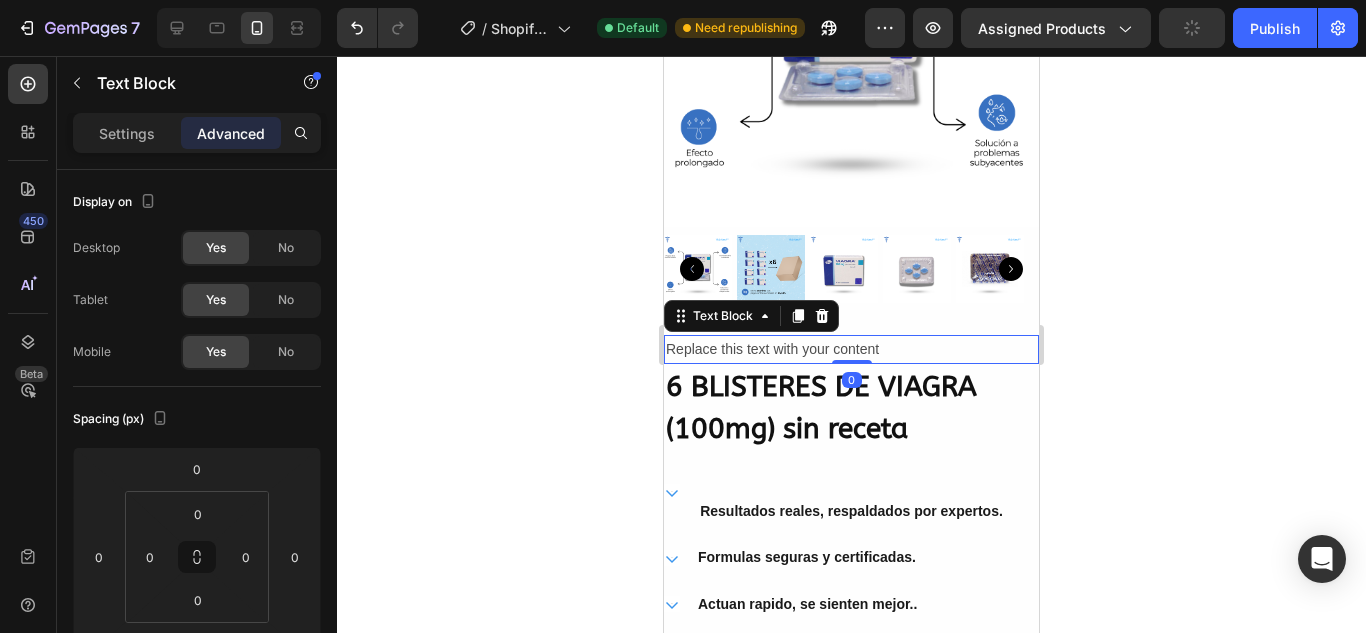 click 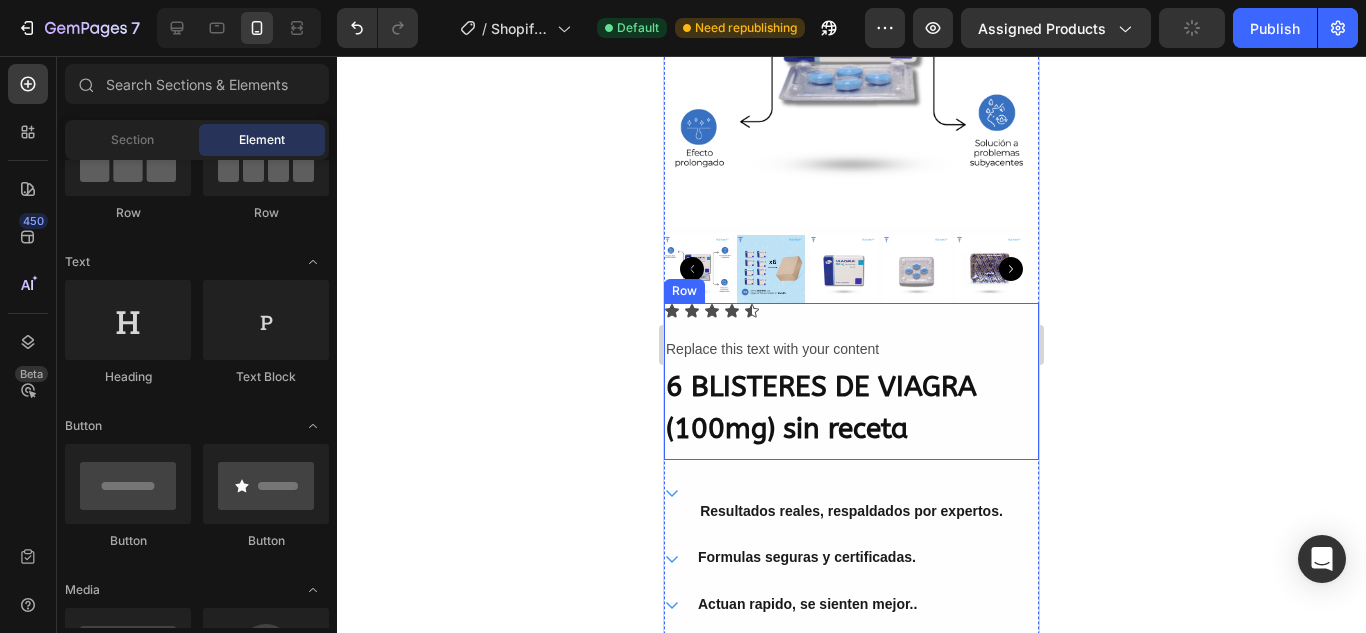 click on "Icon Icon Icon Icon Icon Icon List Replace this text with your content Text Block 6 BLISTERES DE VIAGRA (100mg) sin receta Heading Row" at bounding box center [851, 381] 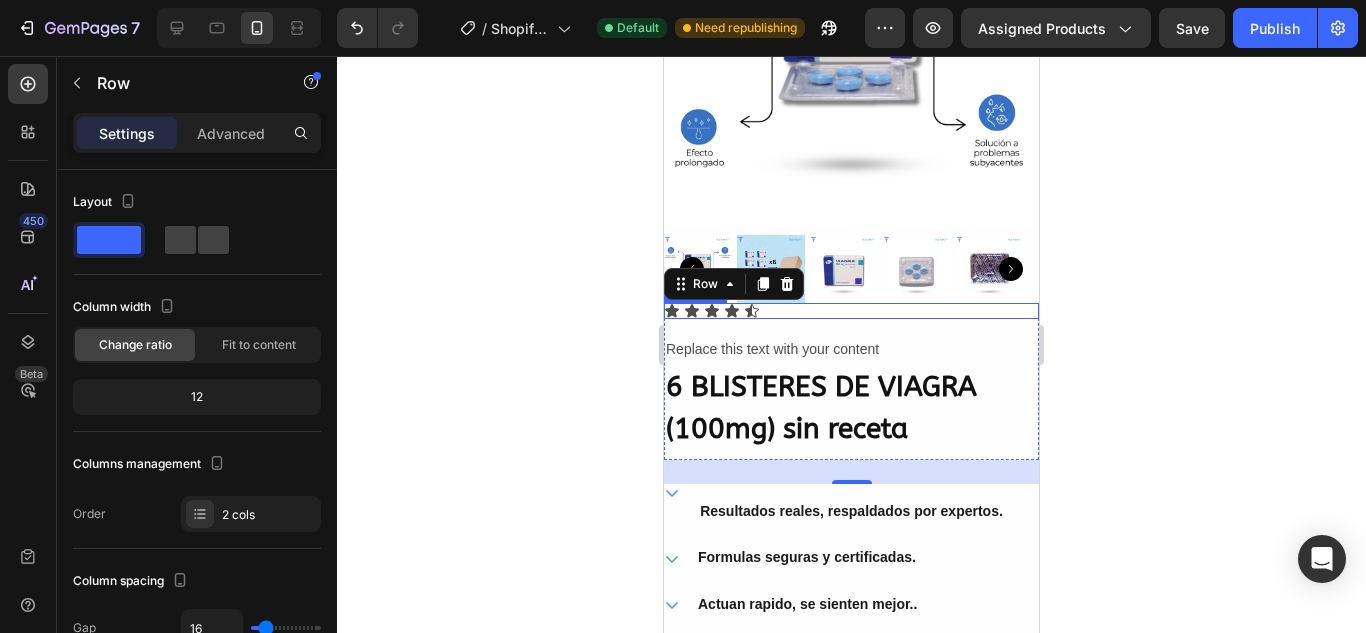 click on "Icon Icon Icon Icon Icon" at bounding box center (851, 311) 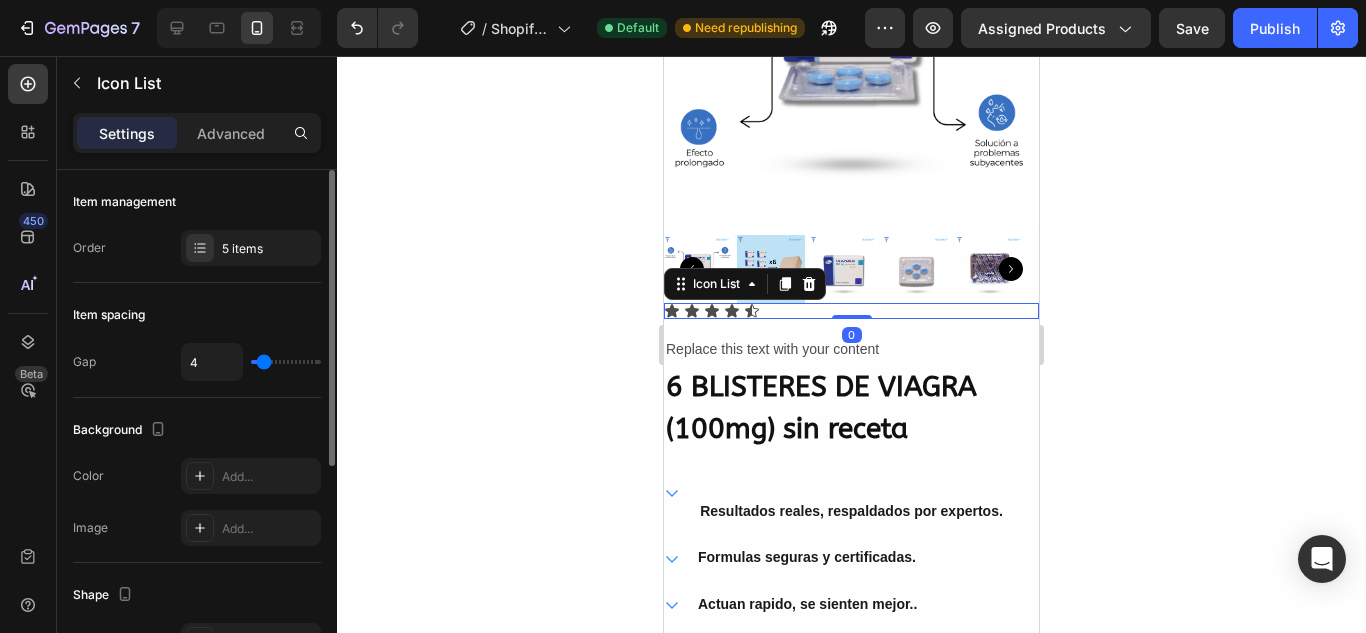 scroll, scrollTop: 391, scrollLeft: 0, axis: vertical 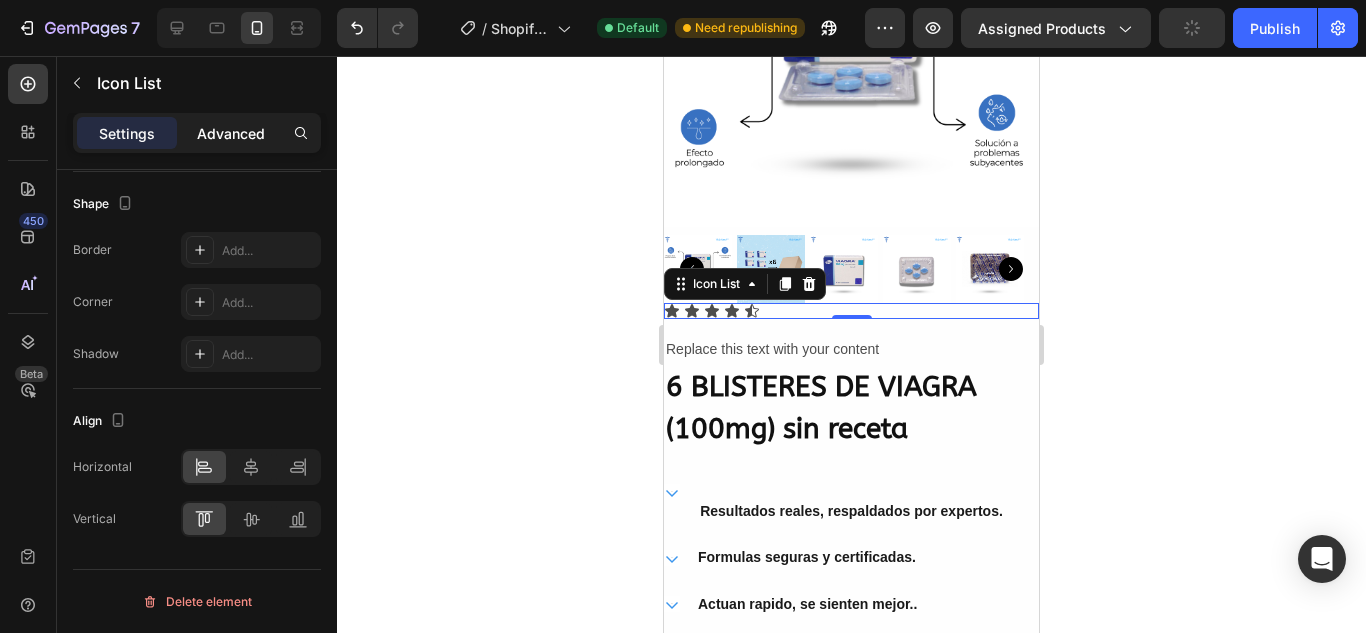 click on "Advanced" 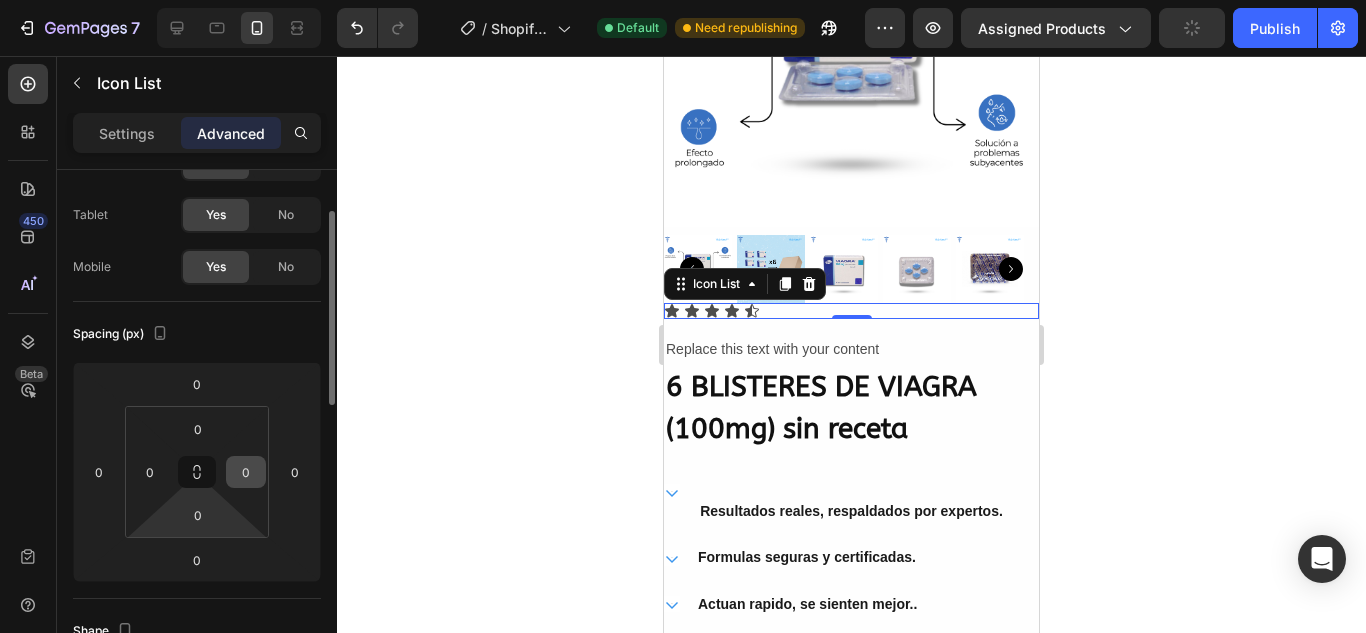 scroll, scrollTop: 119, scrollLeft: 0, axis: vertical 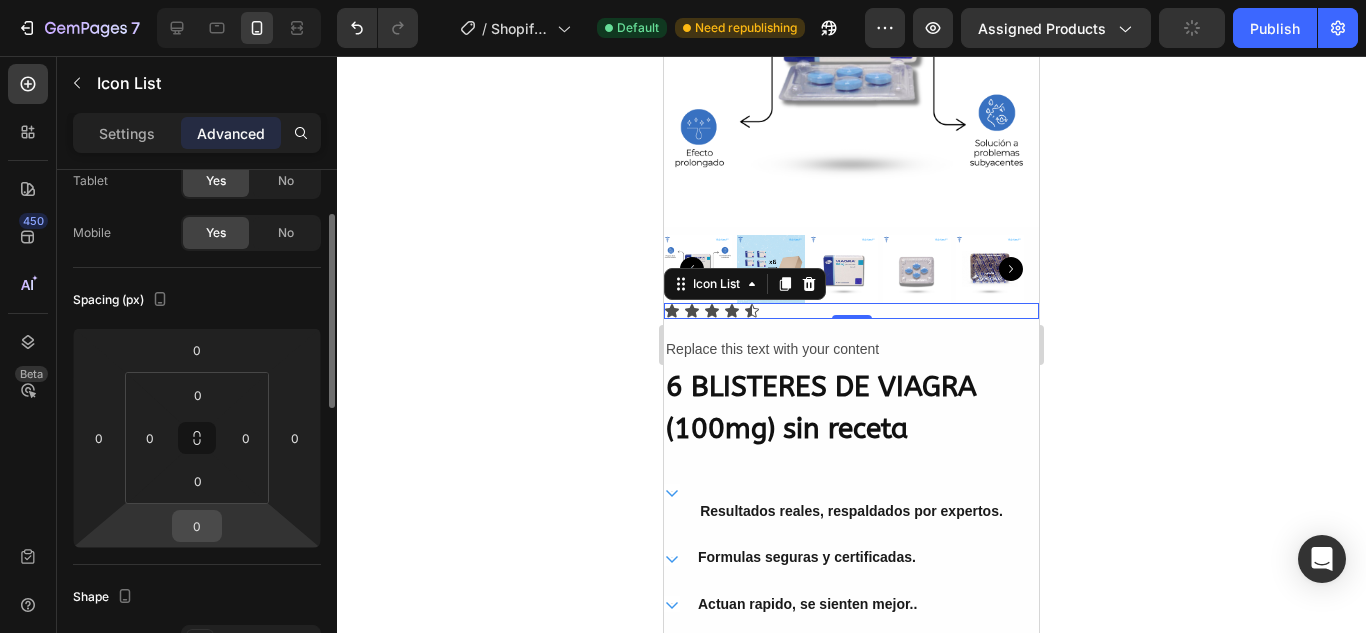 click on "0" at bounding box center (197, 526) 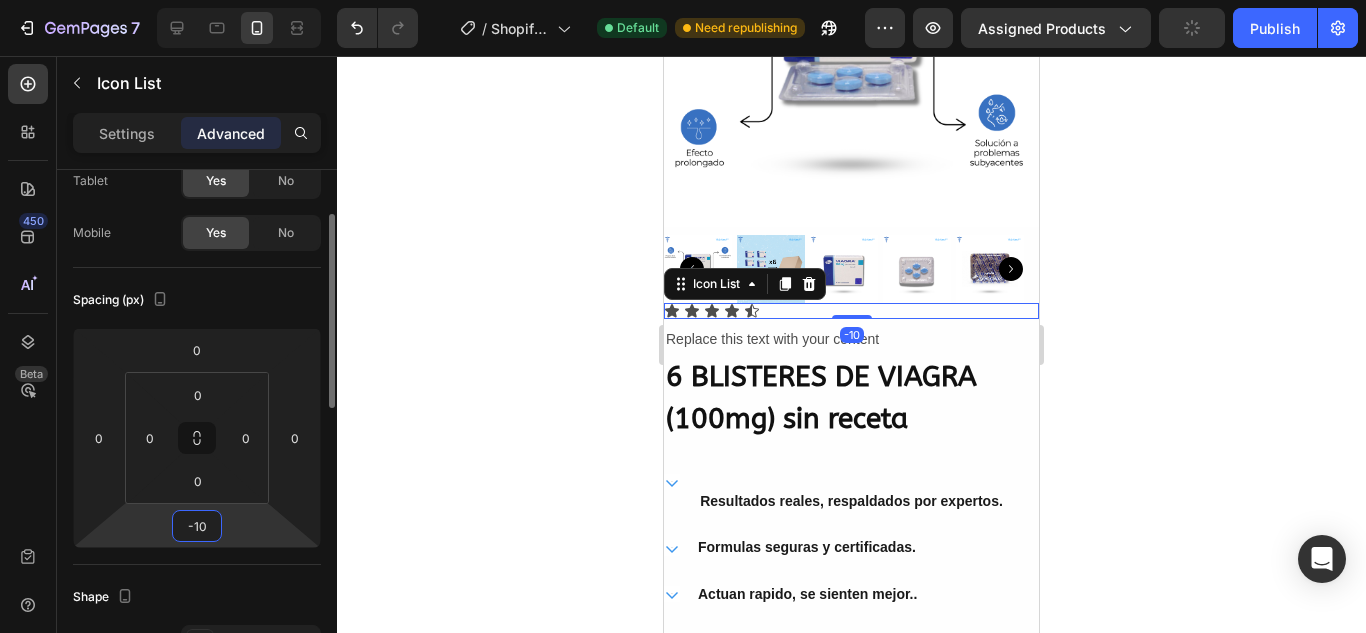 type on "-1" 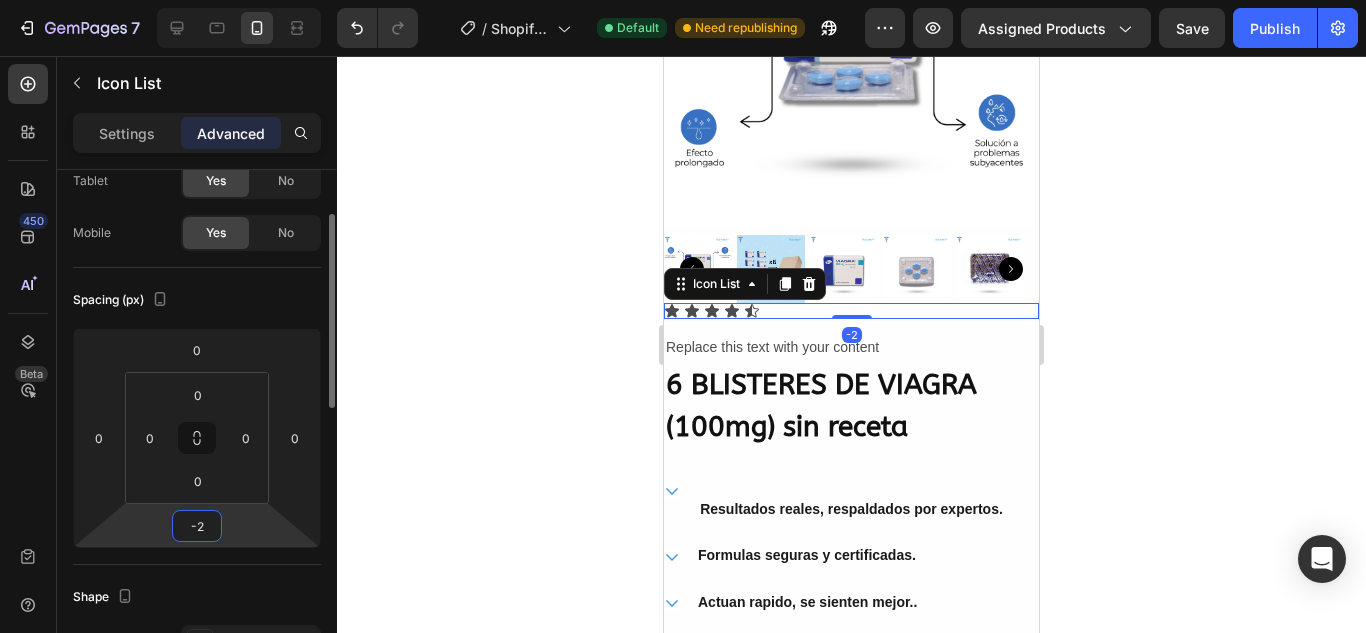 type on "-20" 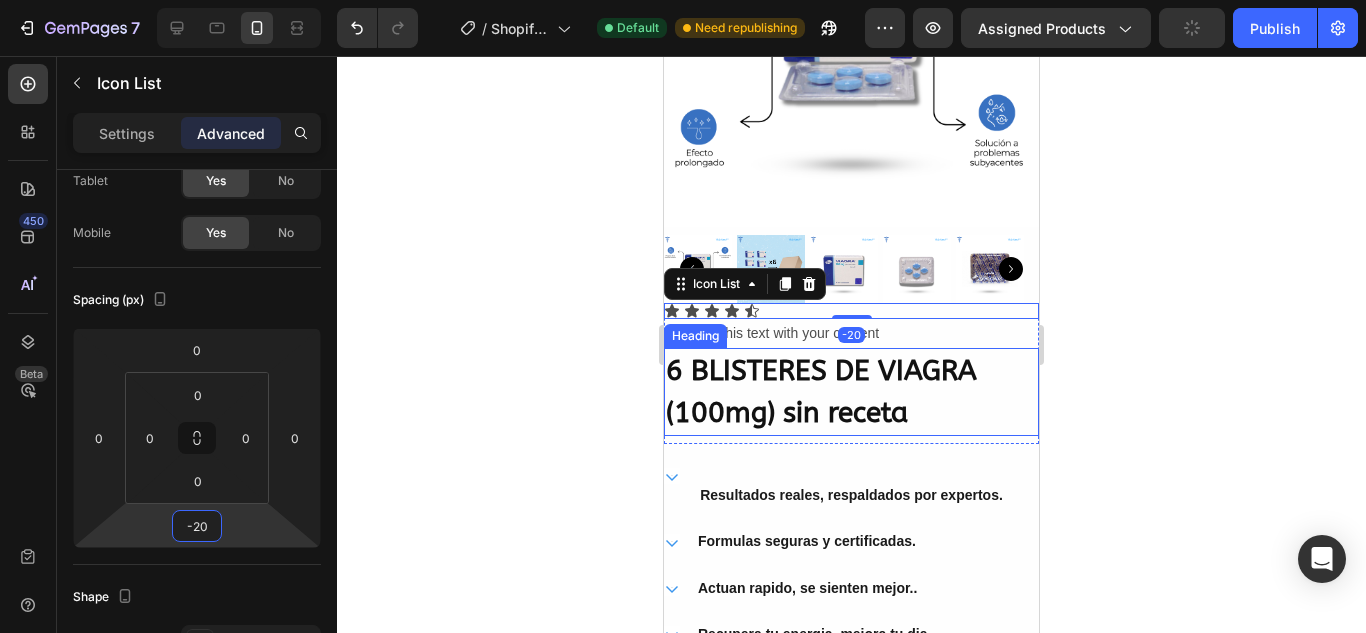 click on "Heading" at bounding box center [695, 336] 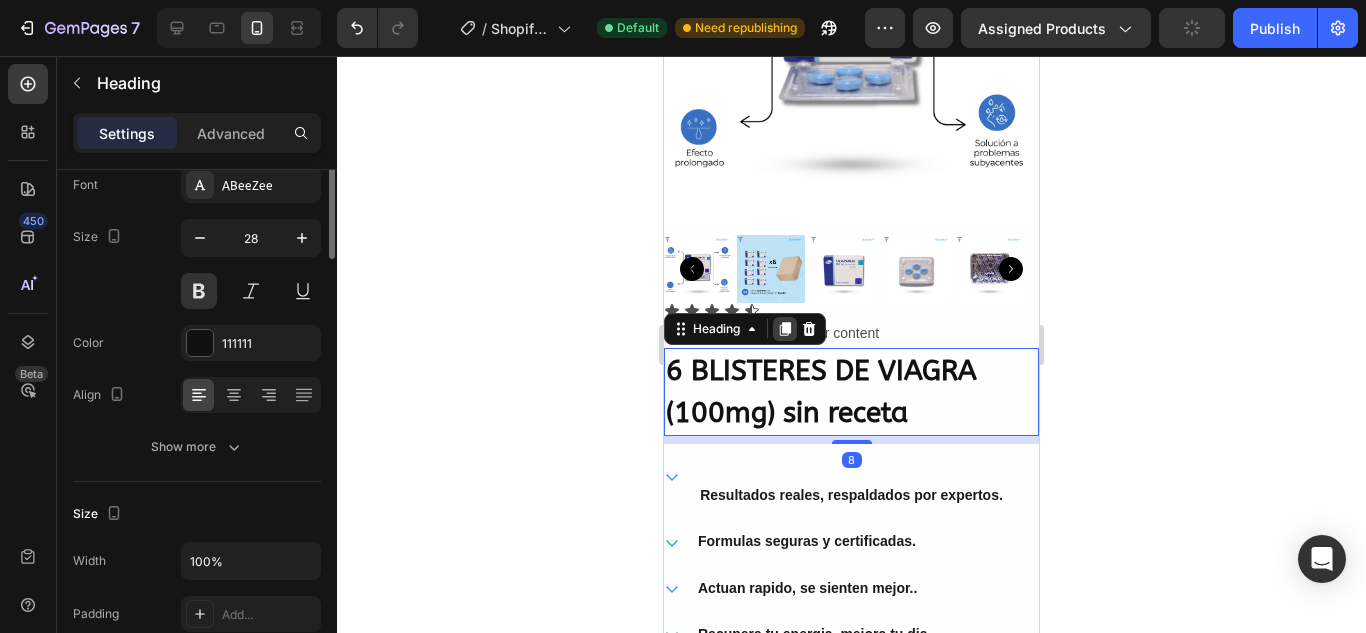 scroll, scrollTop: 0, scrollLeft: 0, axis: both 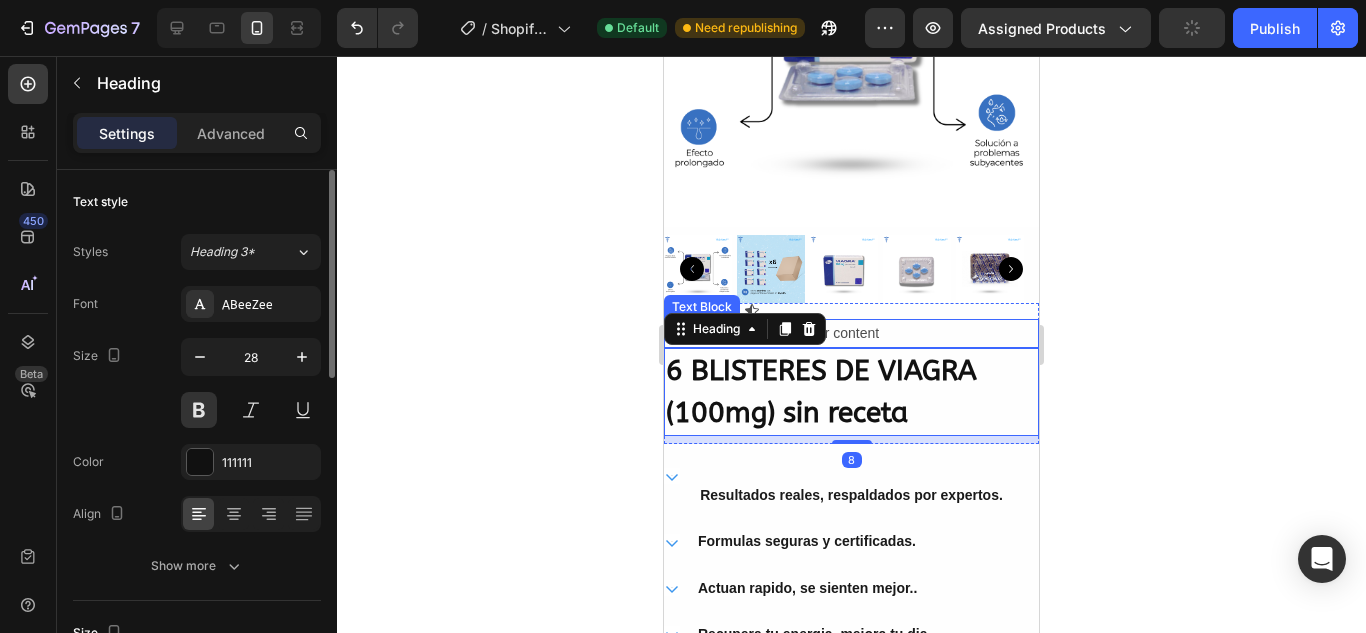 click on "Replace this text with your content" at bounding box center (851, 333) 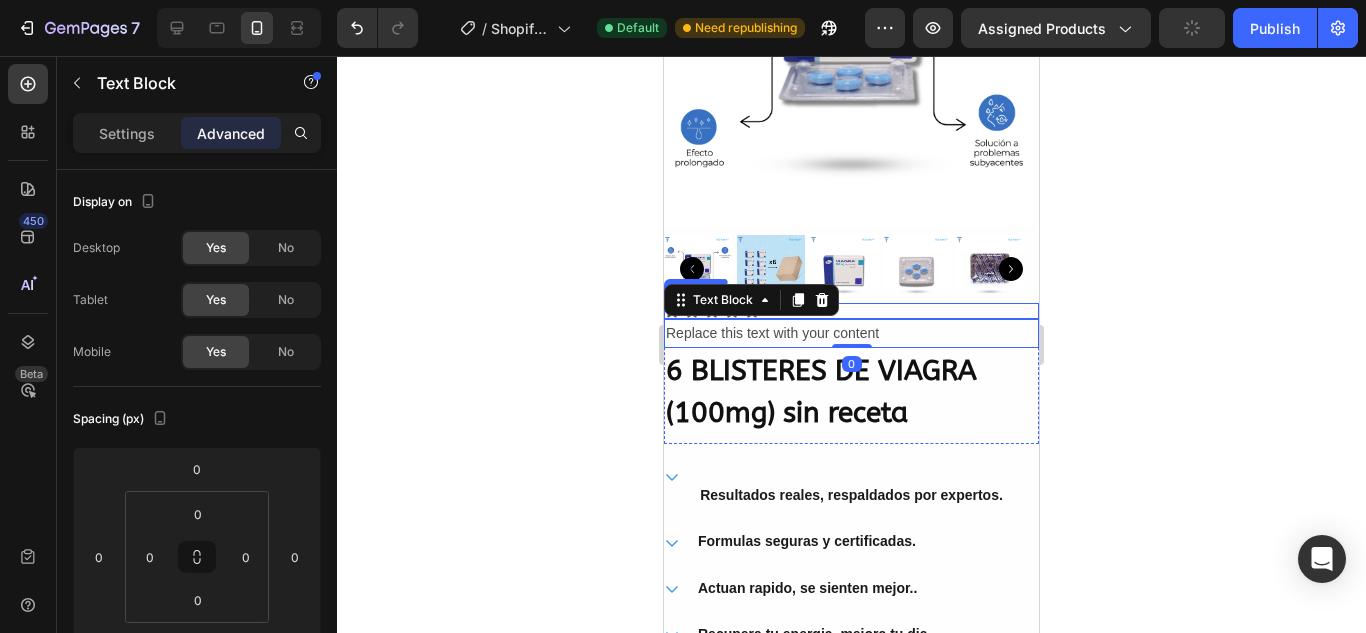click on "Icon Icon Icon Icon Icon" at bounding box center (851, 311) 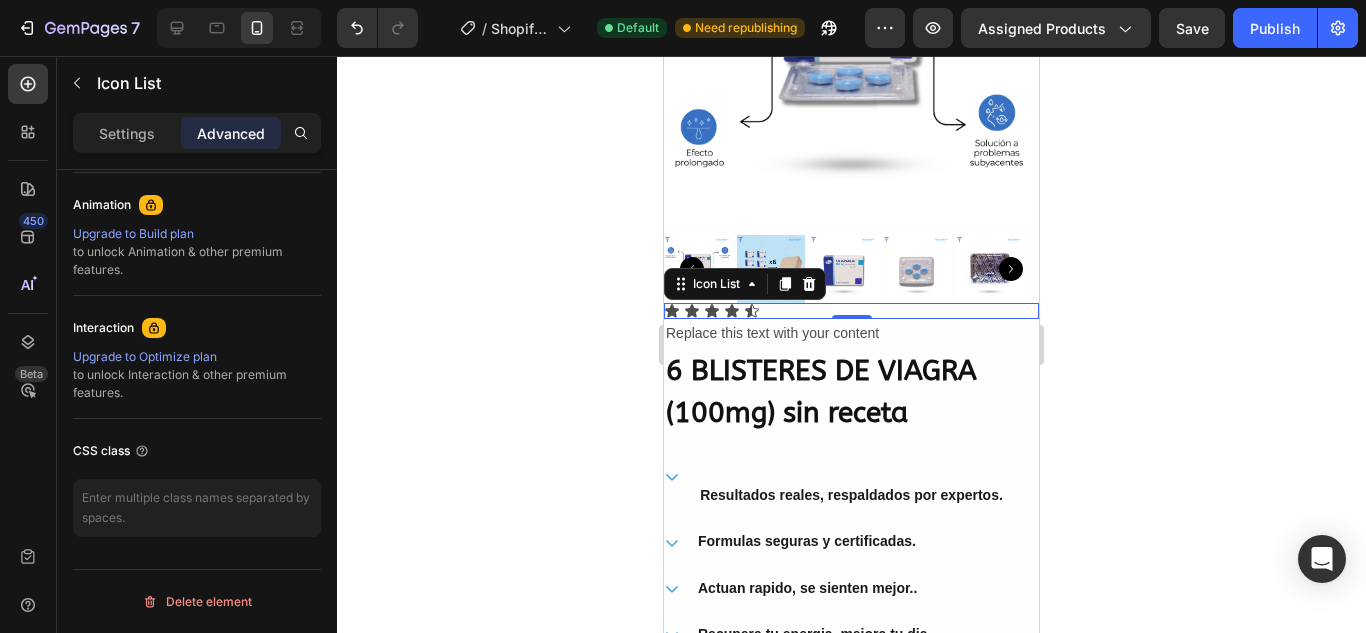 scroll, scrollTop: 0, scrollLeft: 0, axis: both 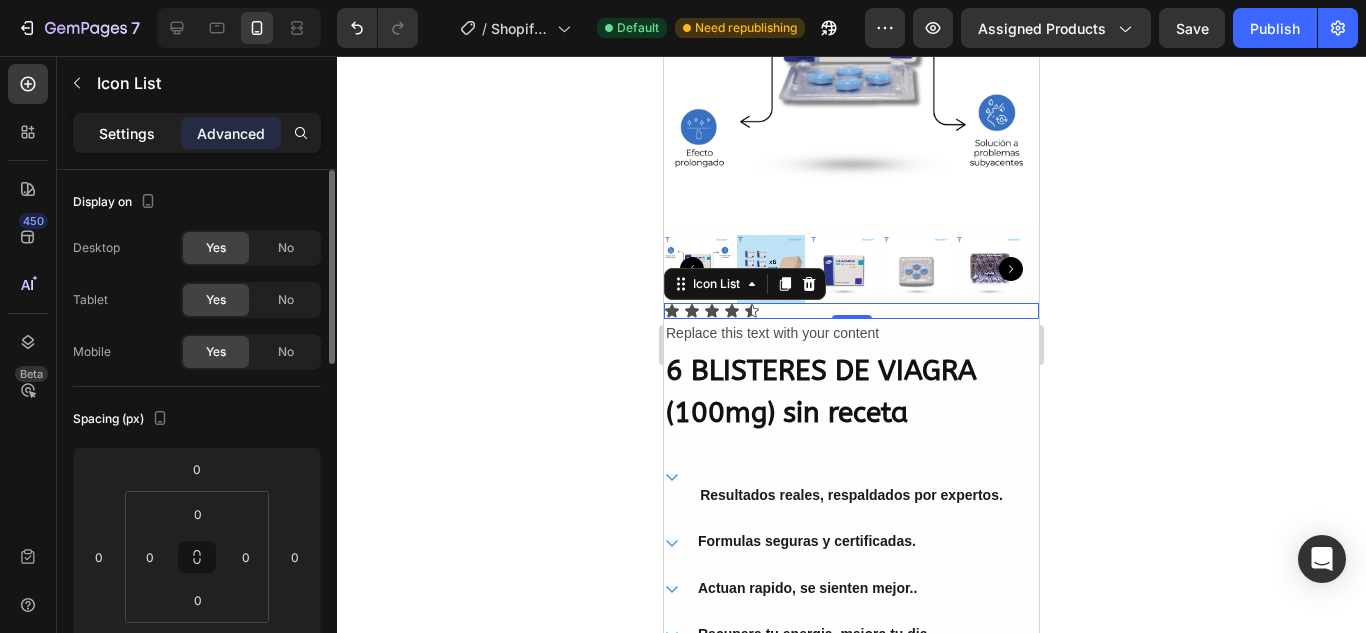 click on "Settings" at bounding box center [127, 133] 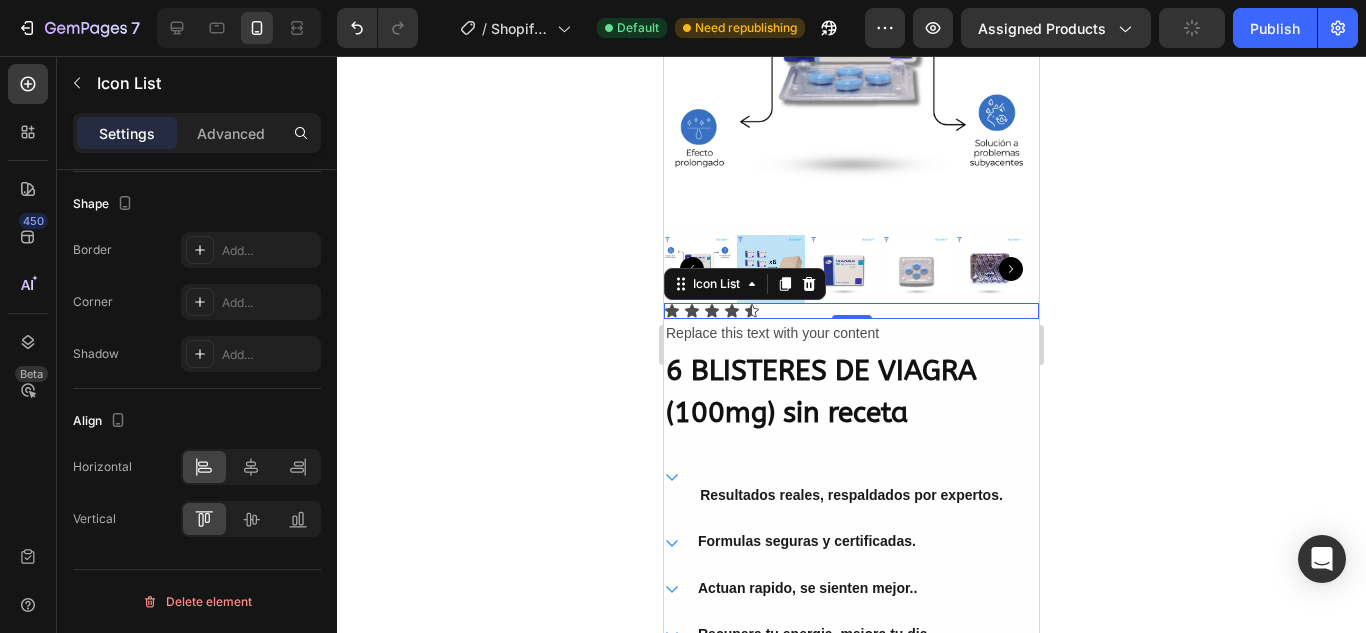 scroll, scrollTop: 0, scrollLeft: 0, axis: both 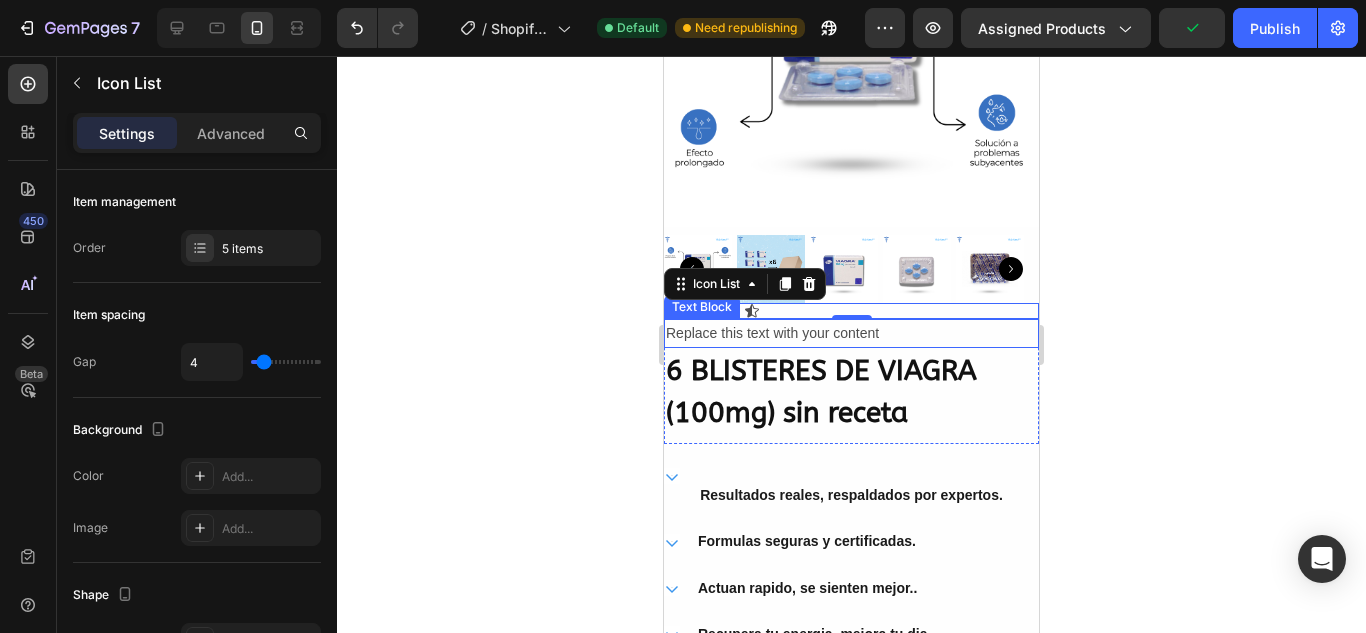 click on "Replace this text with your content" at bounding box center (851, 333) 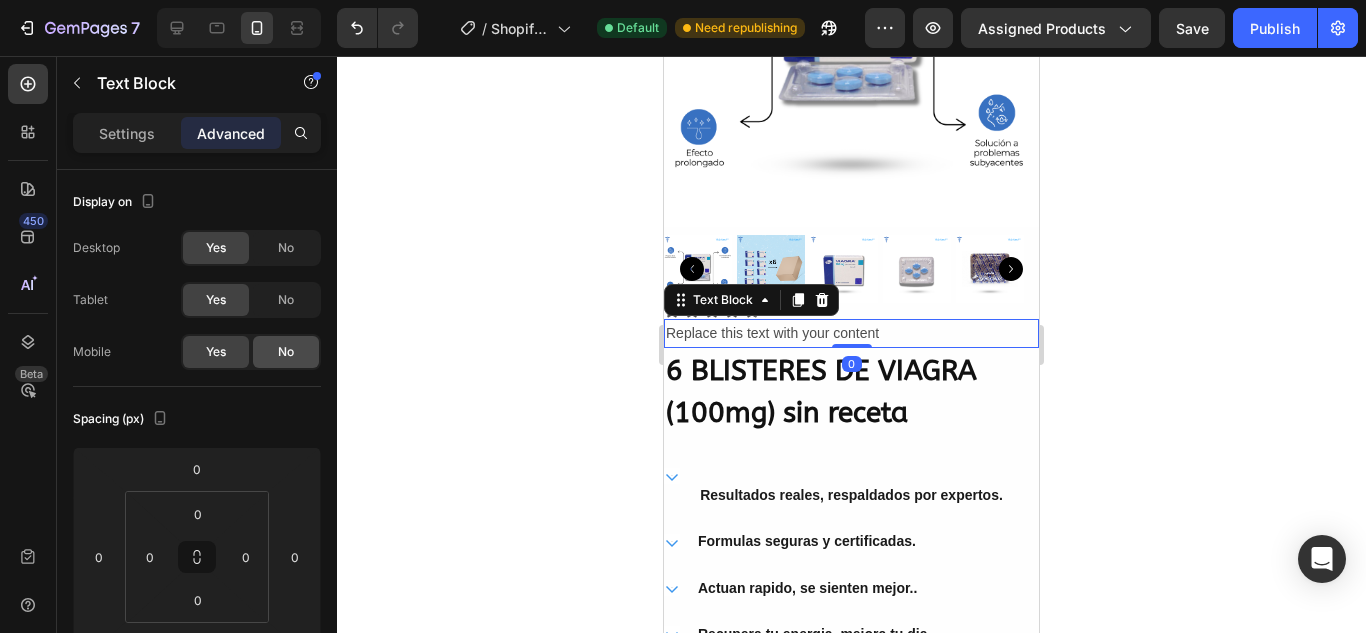 scroll, scrollTop: 868, scrollLeft: 0, axis: vertical 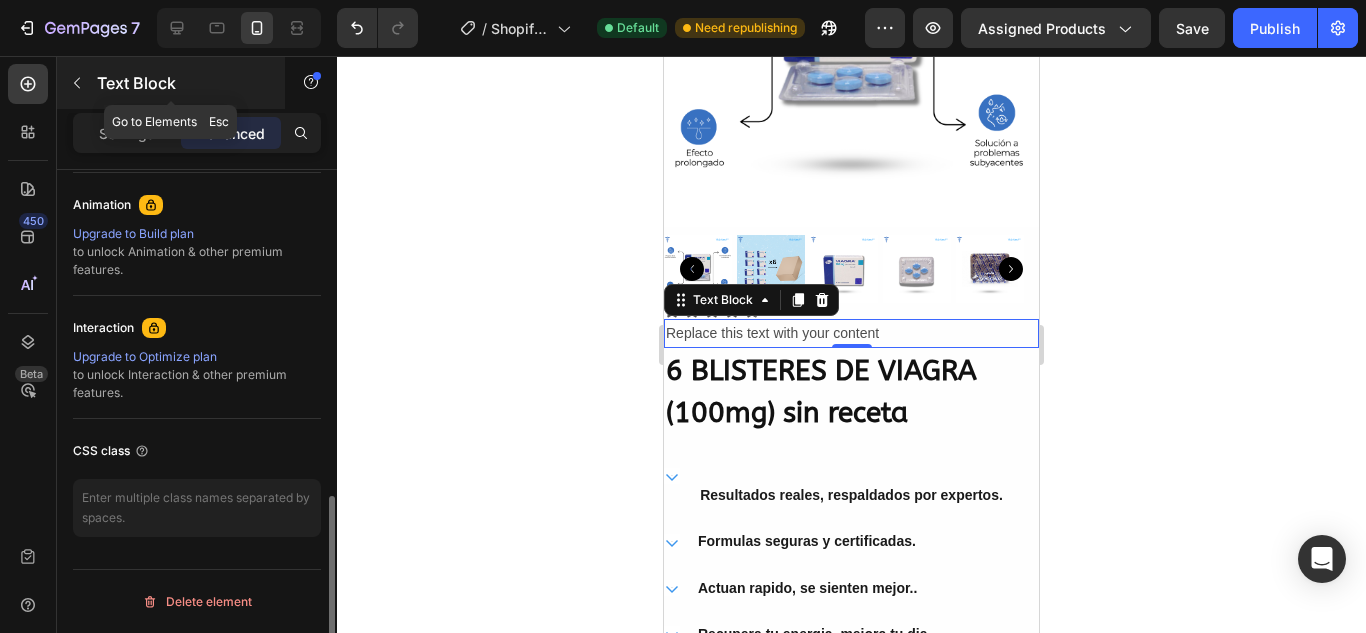 click 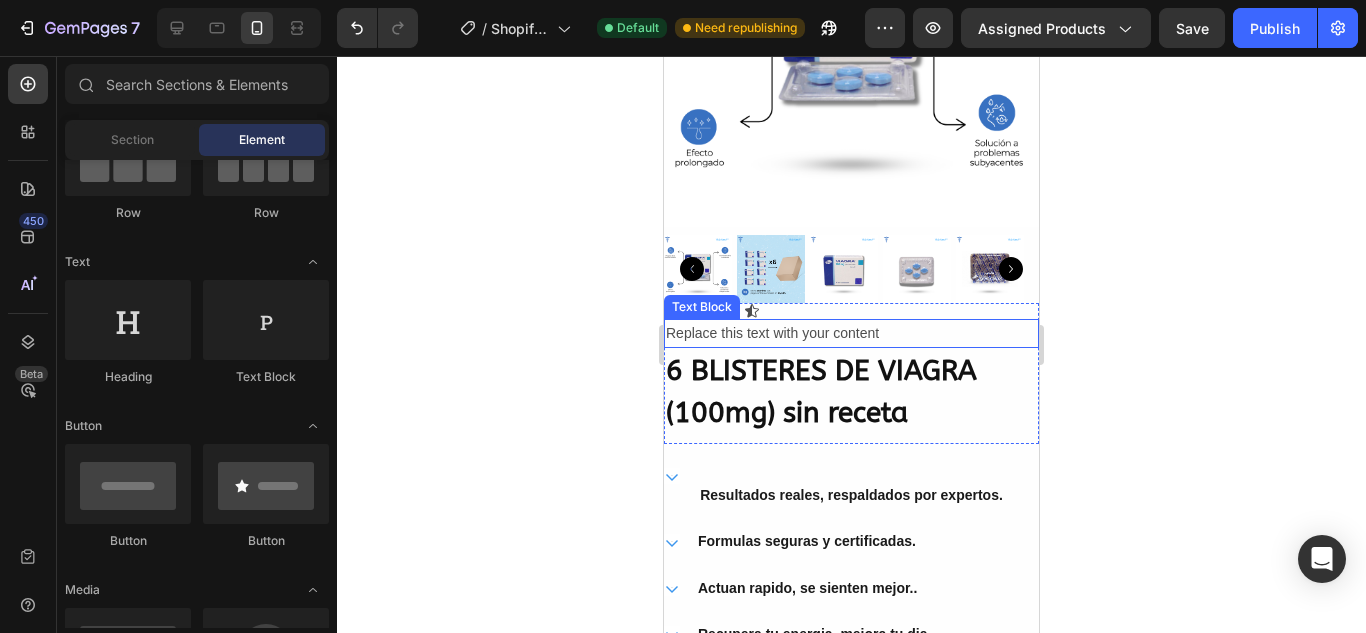 click on "Replace this text with your content" at bounding box center [851, 333] 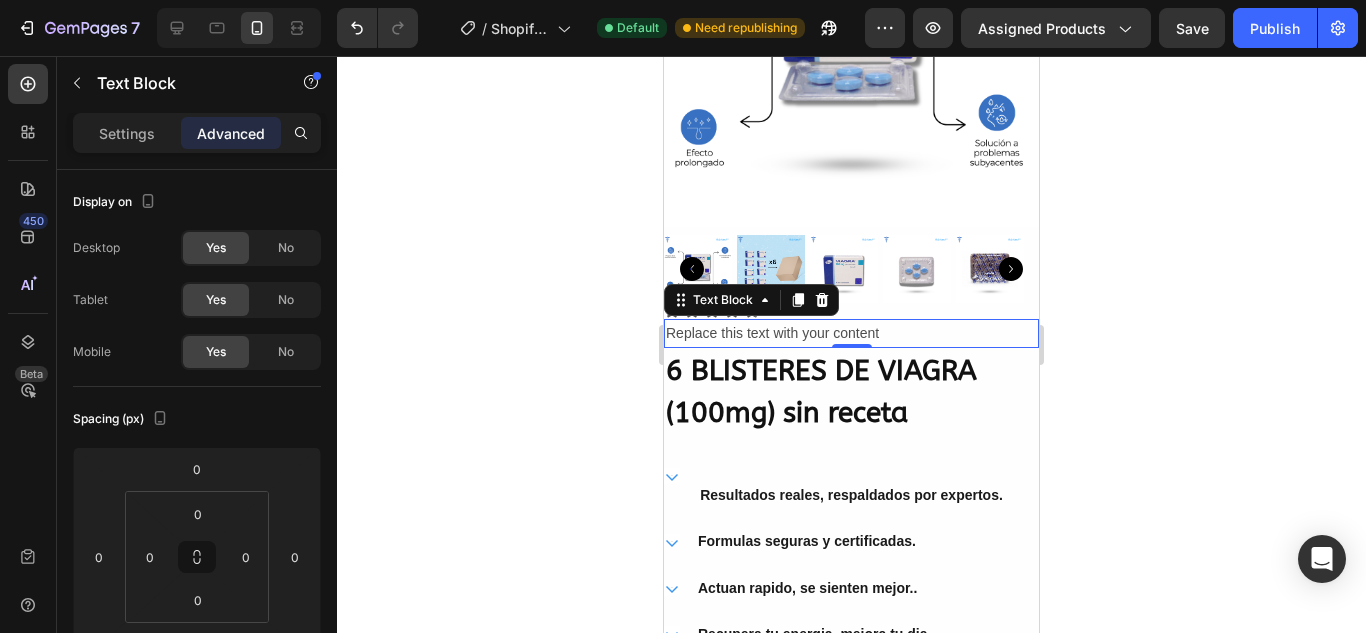 click on "Replace this text with your content" at bounding box center (851, 333) 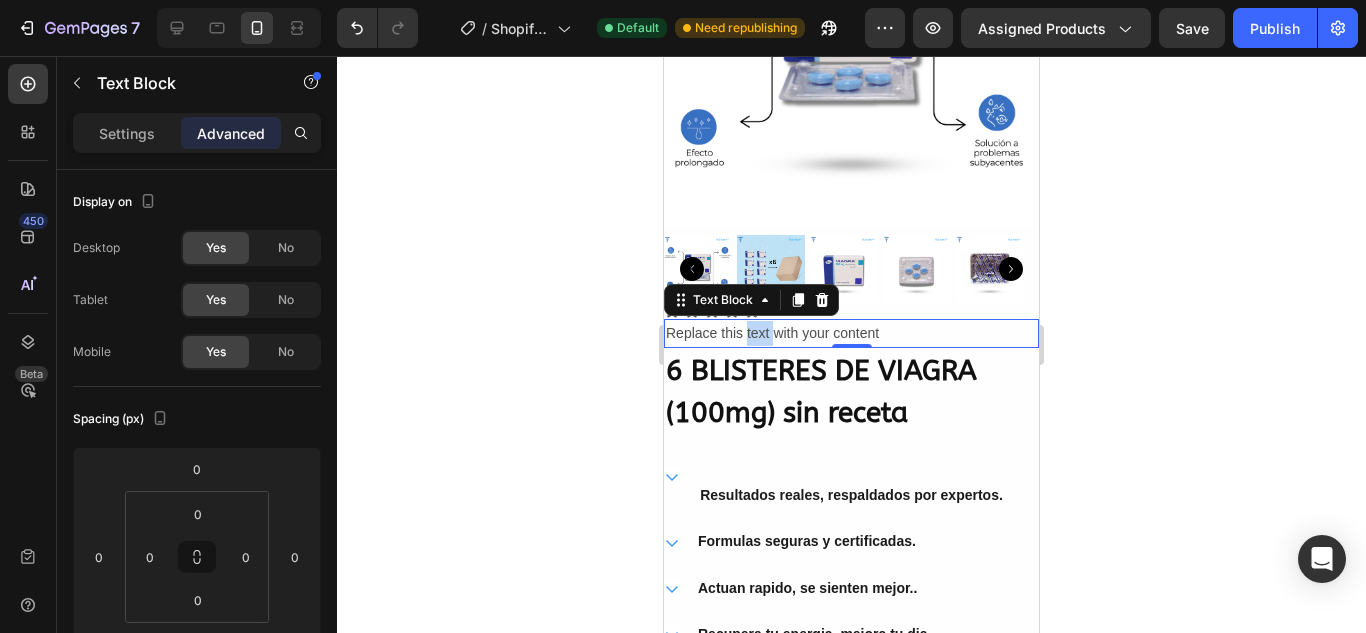 click on "Replace this text with your content" at bounding box center [851, 333] 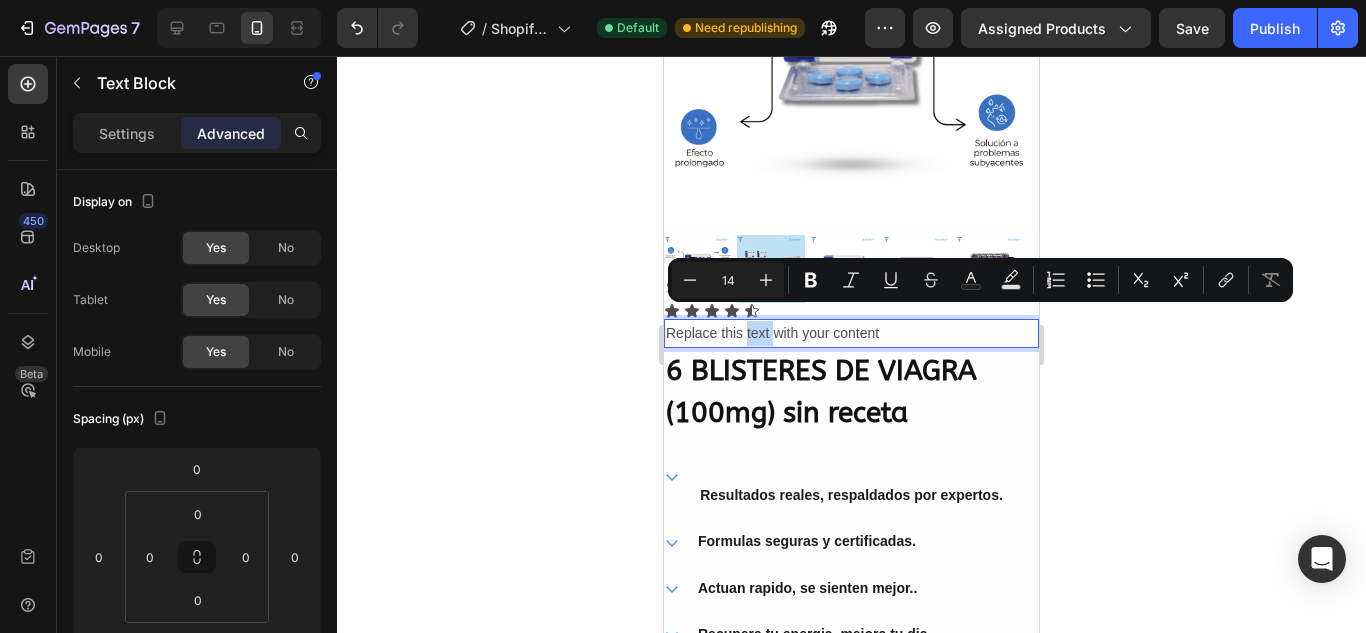 click on "Replace this text with your content" at bounding box center [851, 333] 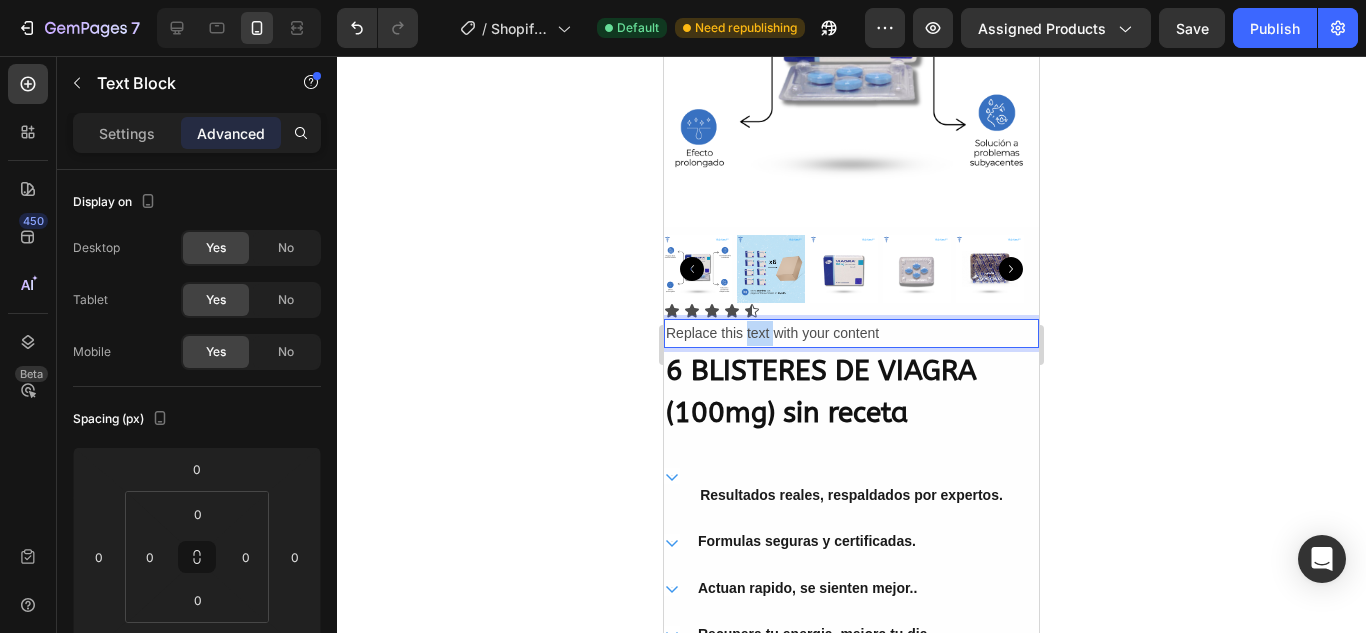 click on "Replace this text with your content" at bounding box center [851, 333] 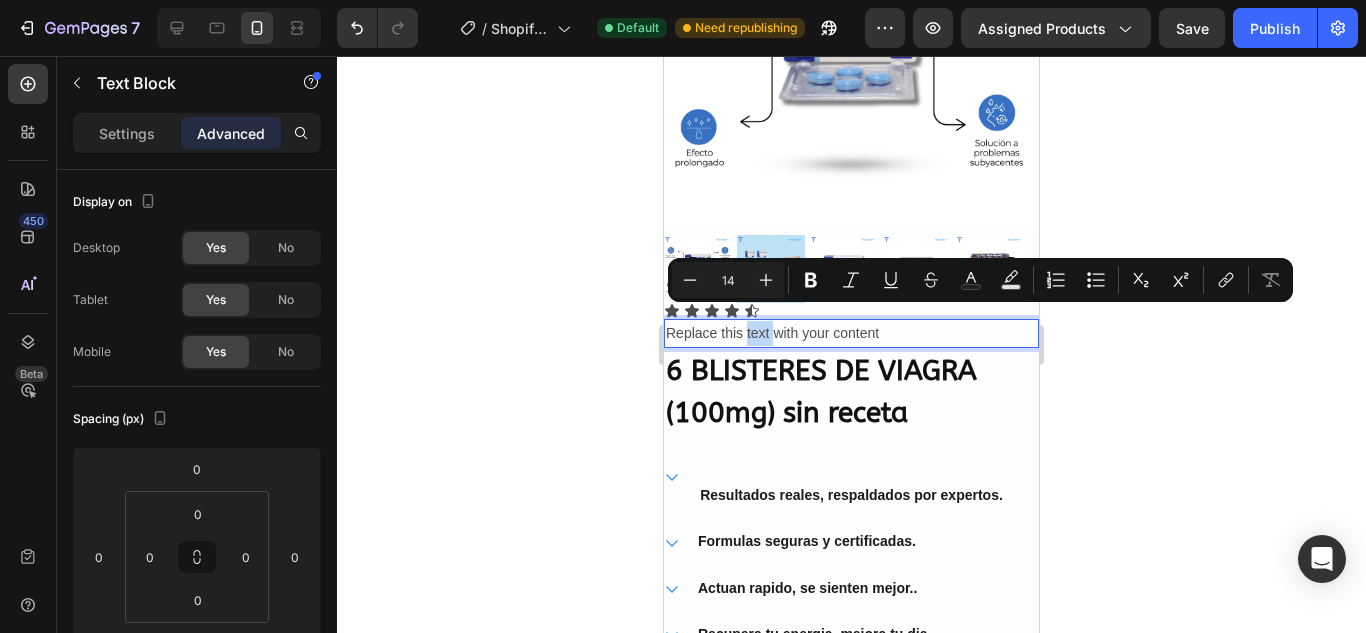 click on "Replace this text with your content" at bounding box center (851, 333) 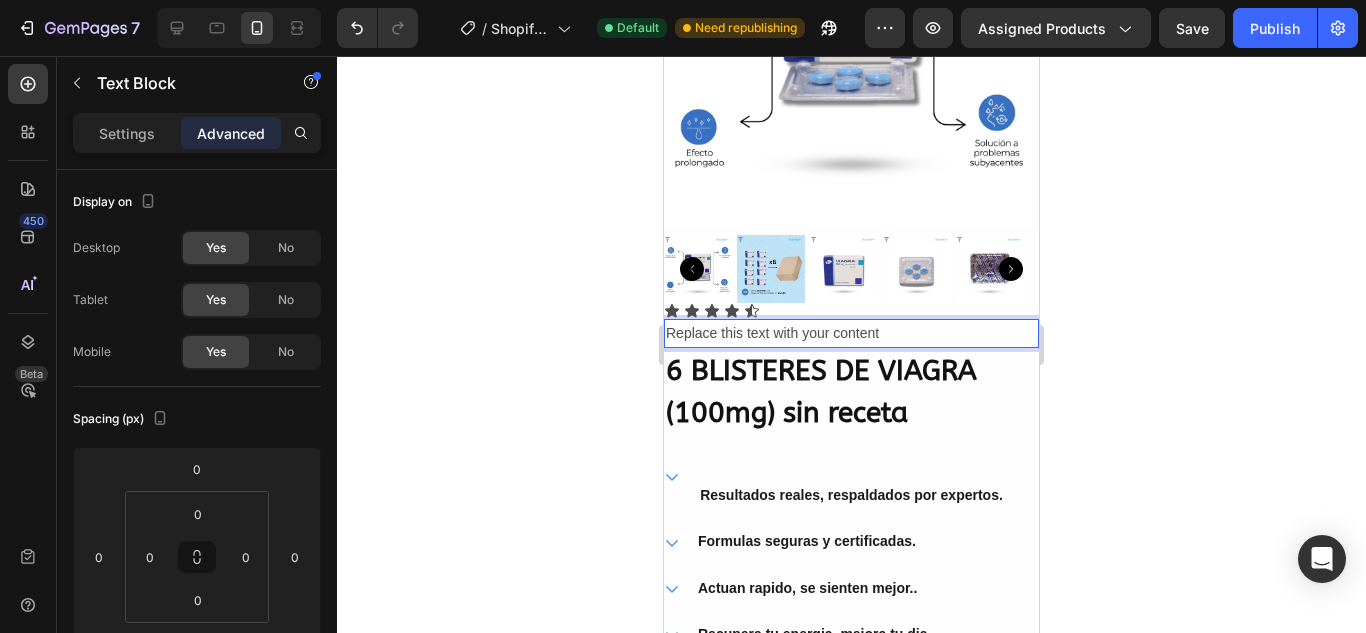 click on "Replace this text with your content" at bounding box center (851, 333) 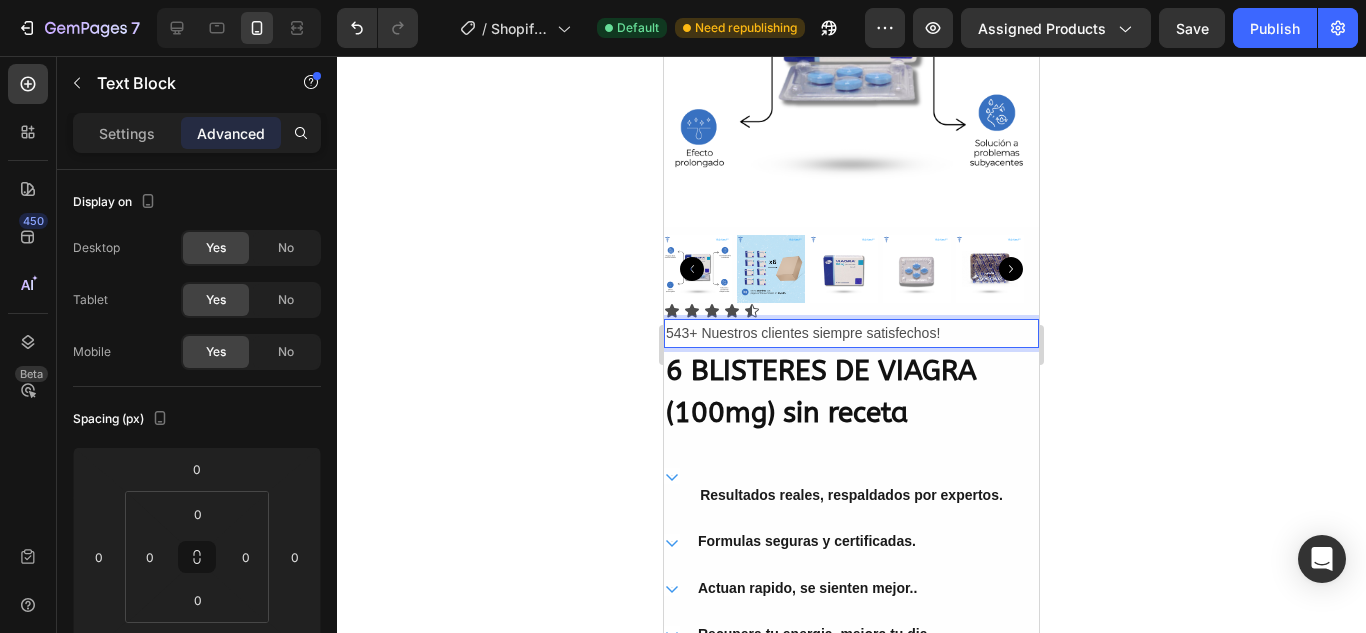 click 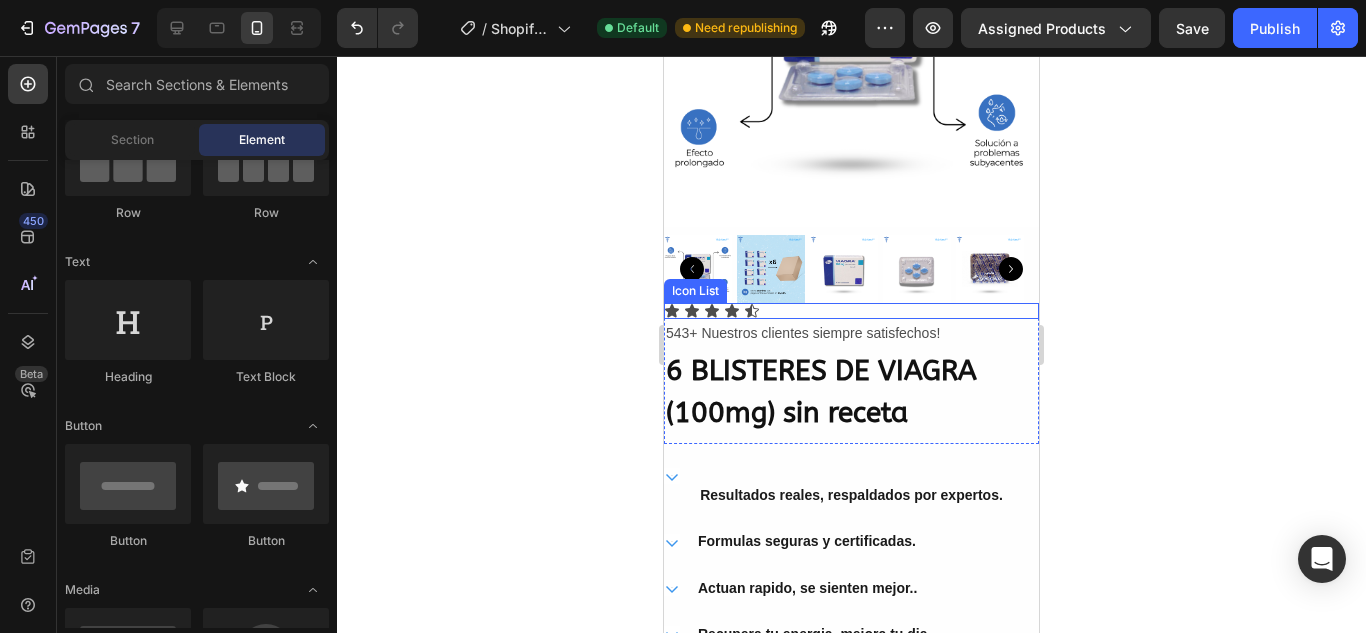 click on "Icon Icon Icon Icon Icon" at bounding box center (851, 311) 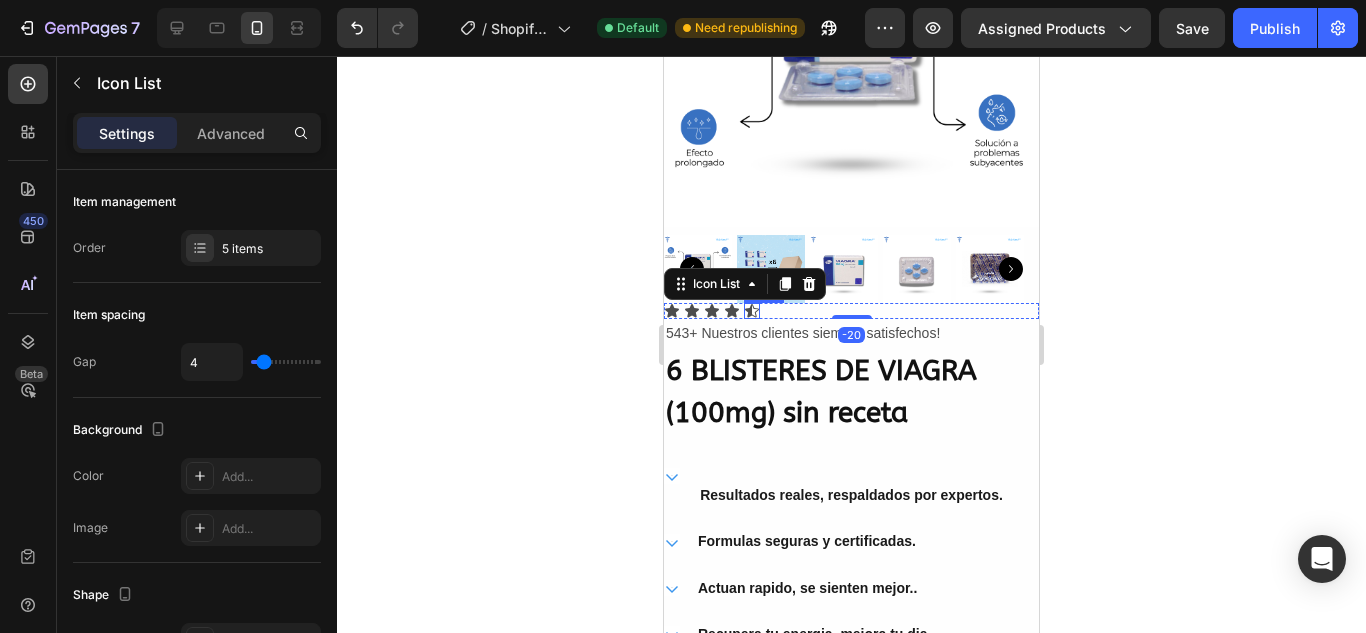 click 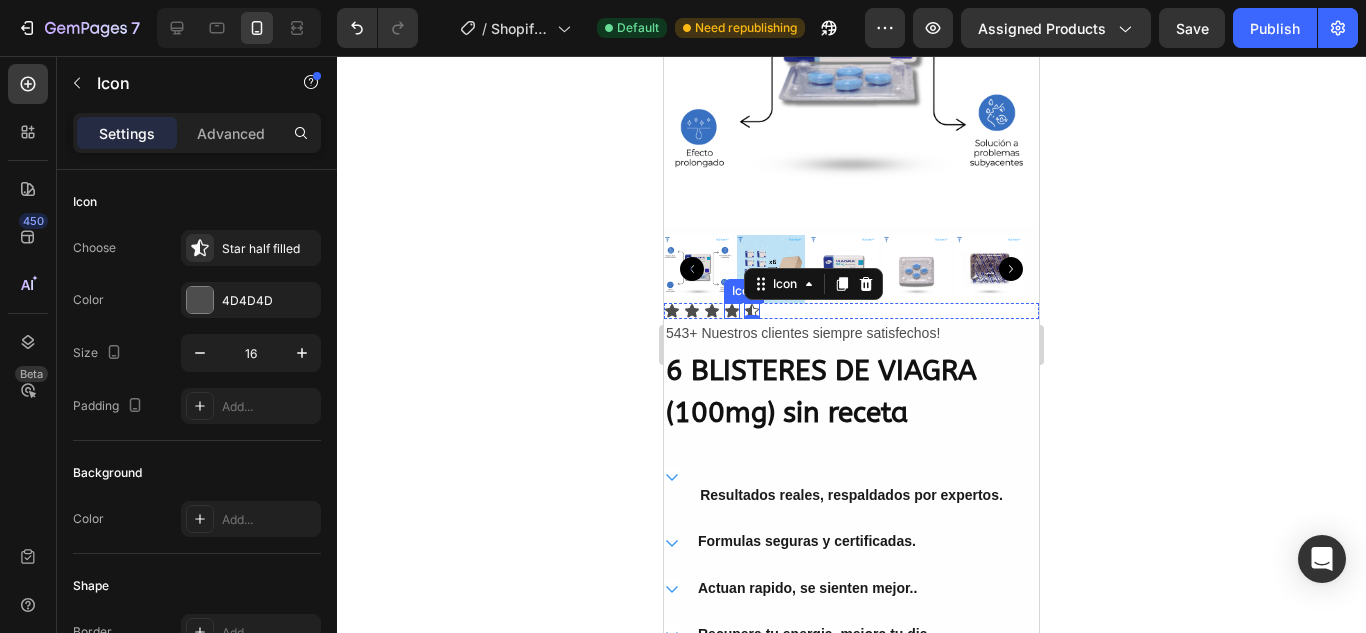 click 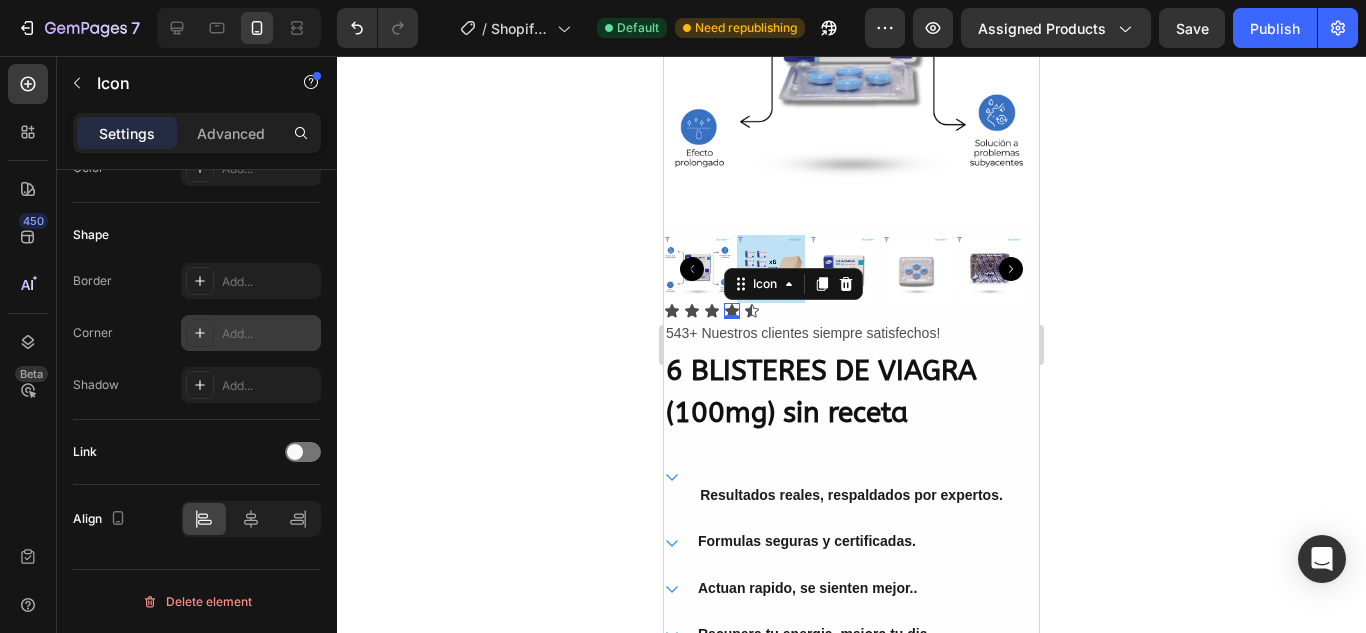 scroll, scrollTop: 0, scrollLeft: 0, axis: both 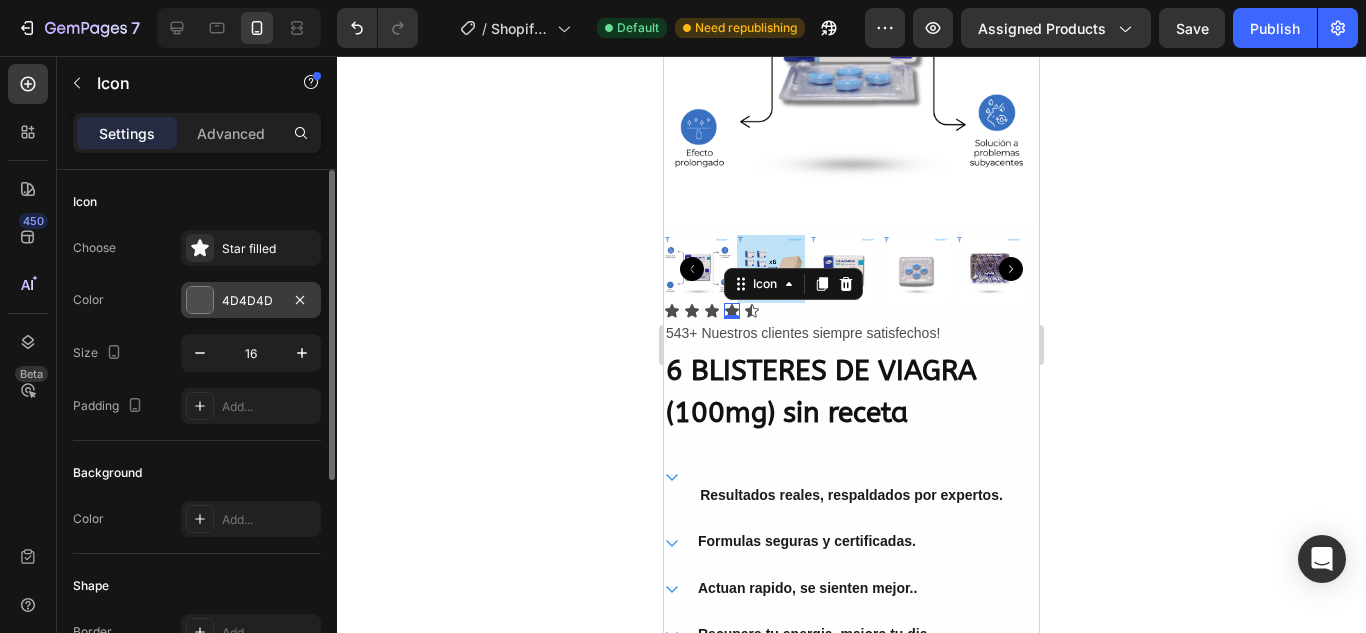 click at bounding box center [200, 300] 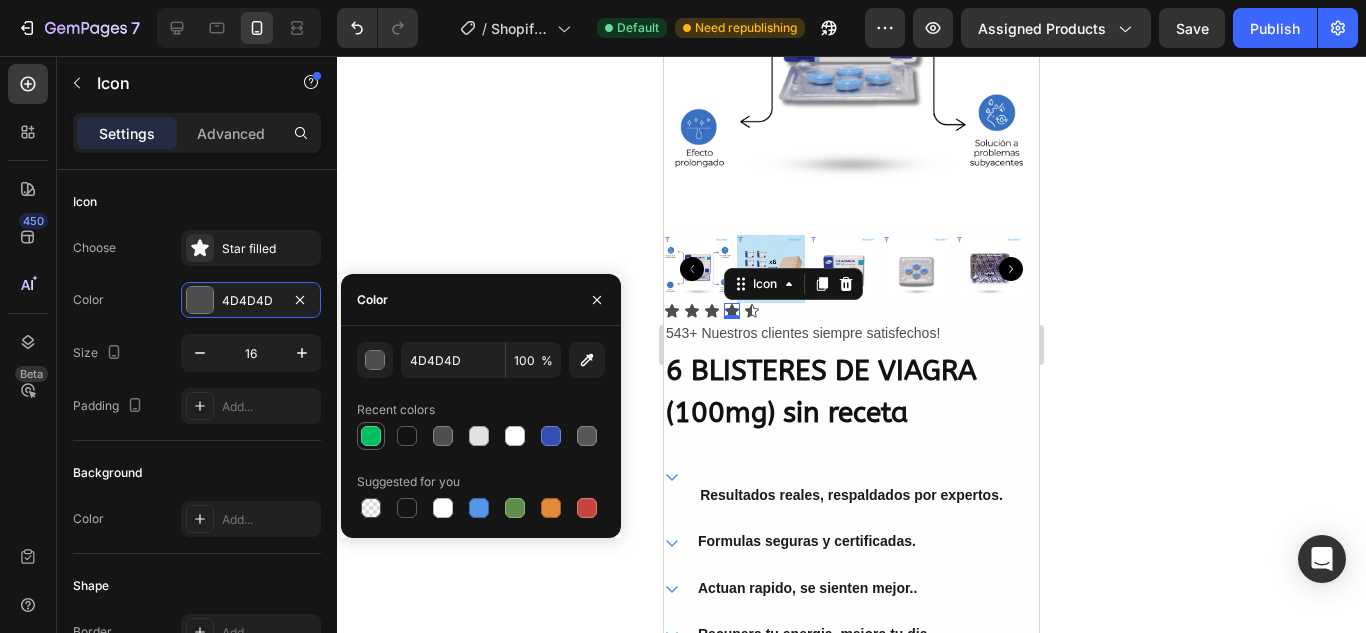 click at bounding box center (371, 436) 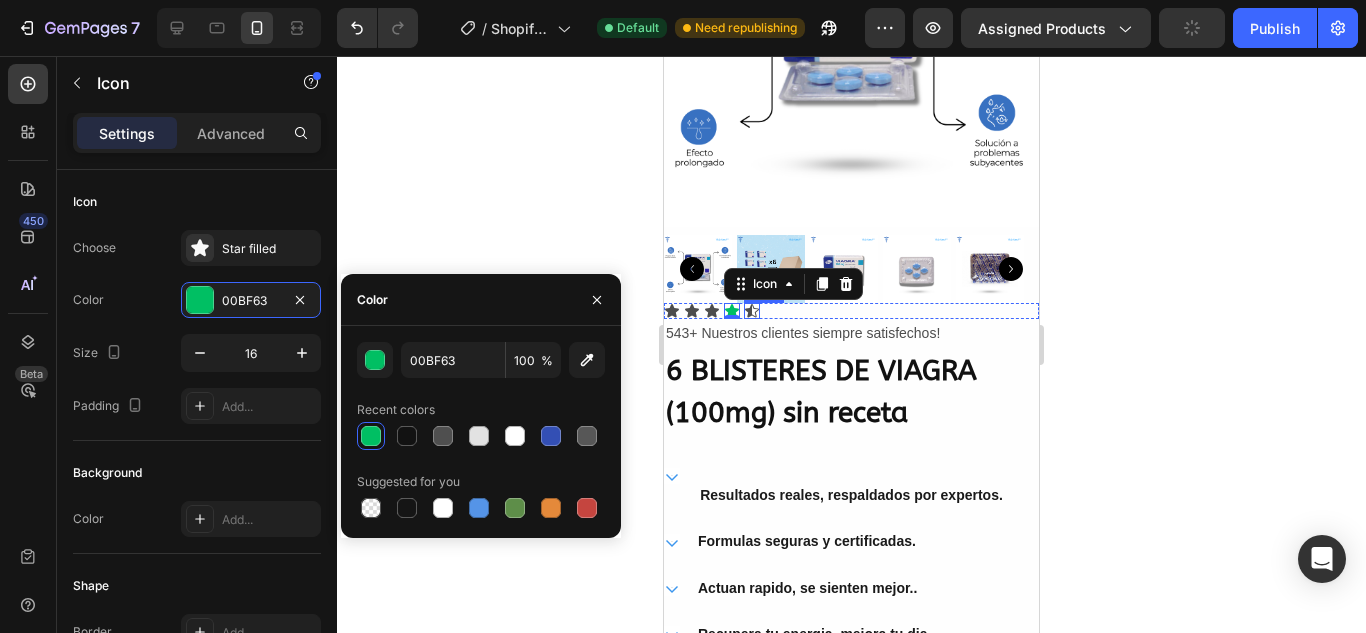 click 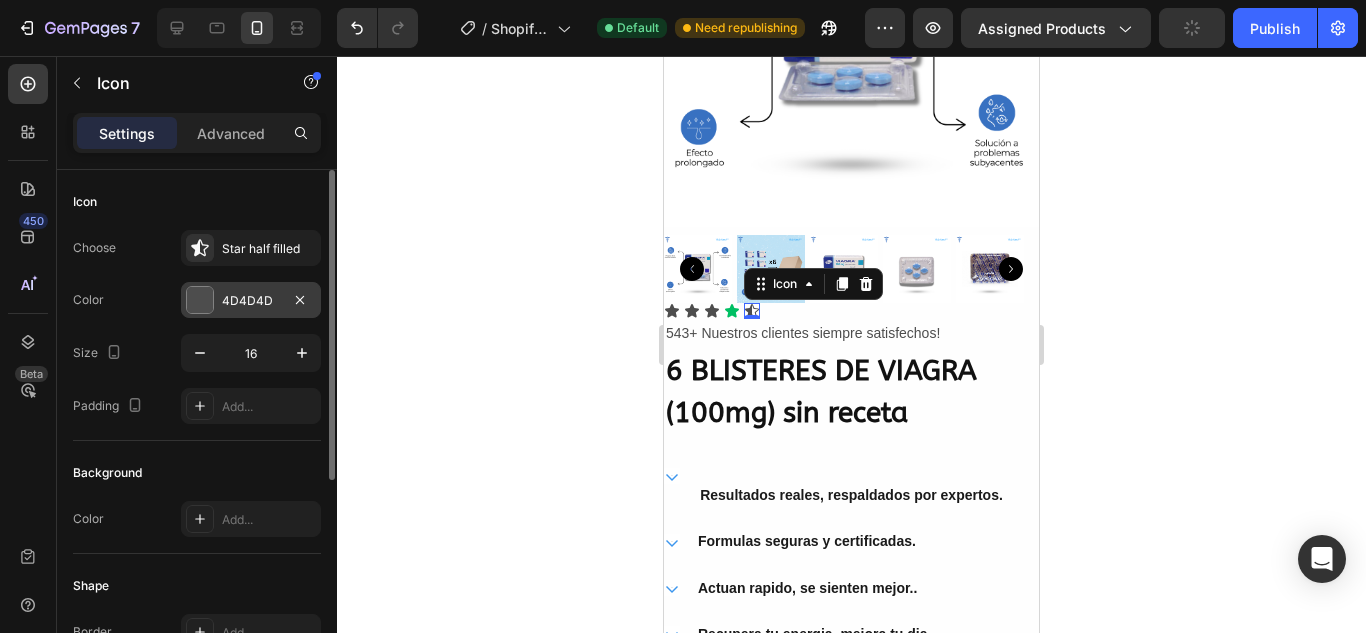 click at bounding box center (200, 300) 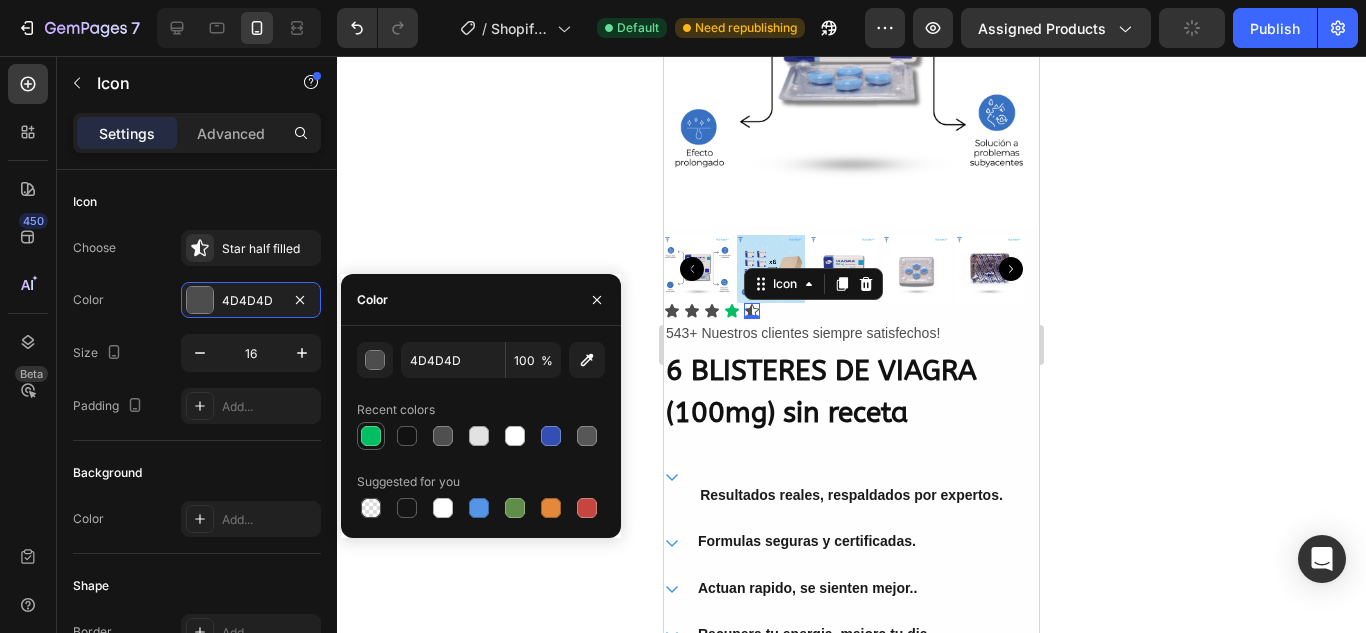click at bounding box center [371, 436] 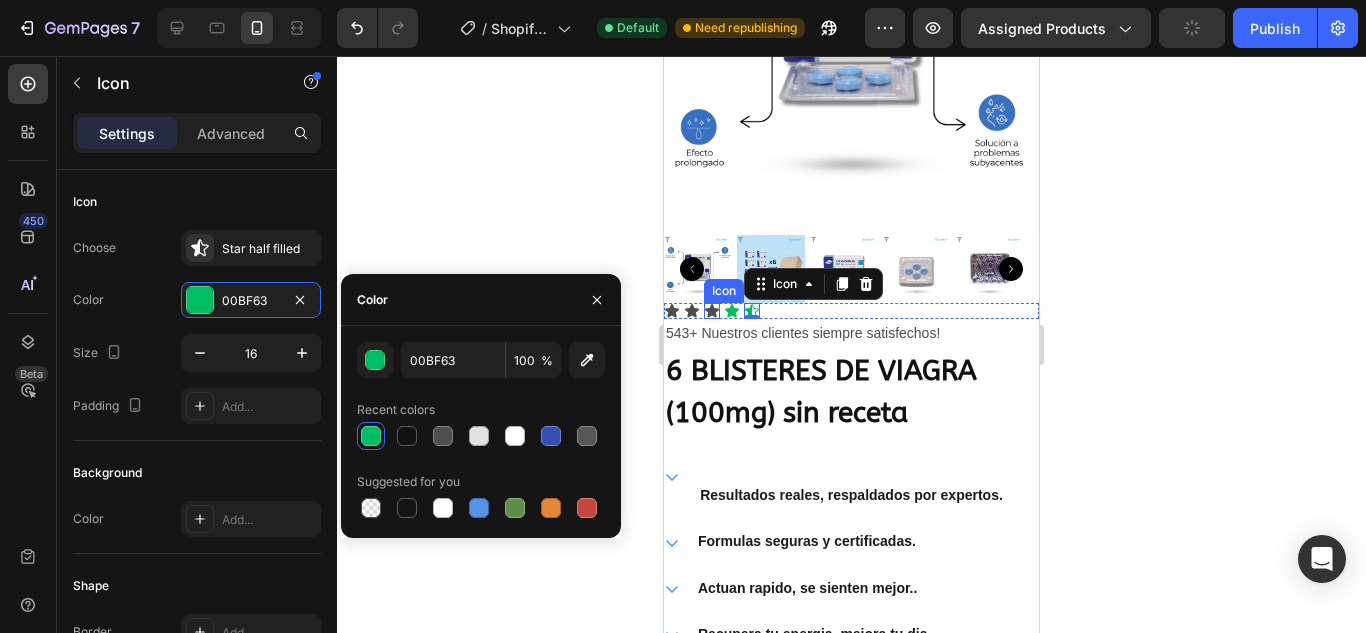 click 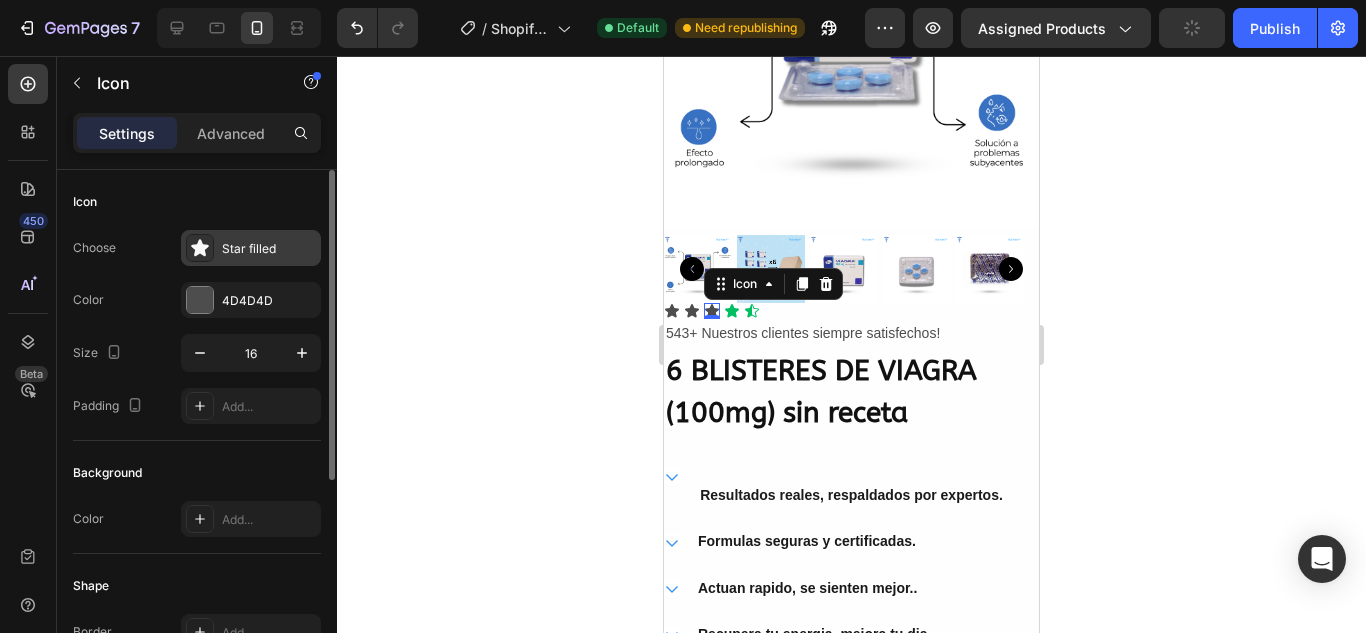 click 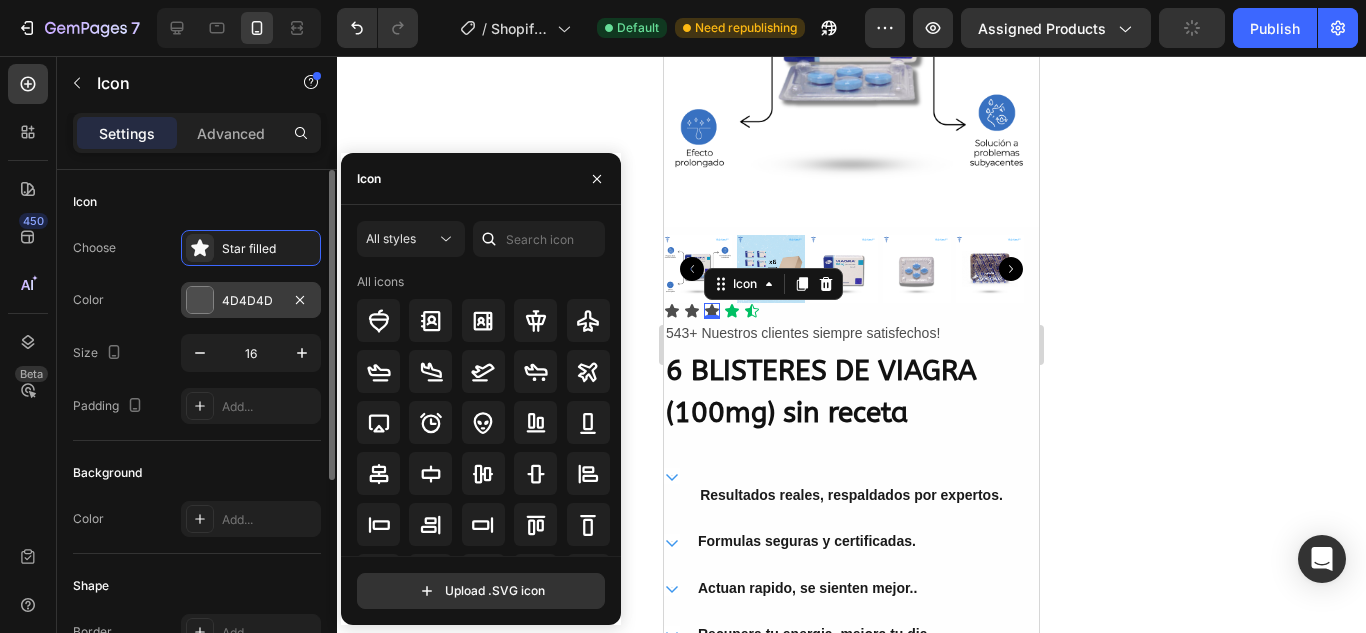 click on "4D4D4D" at bounding box center [251, 300] 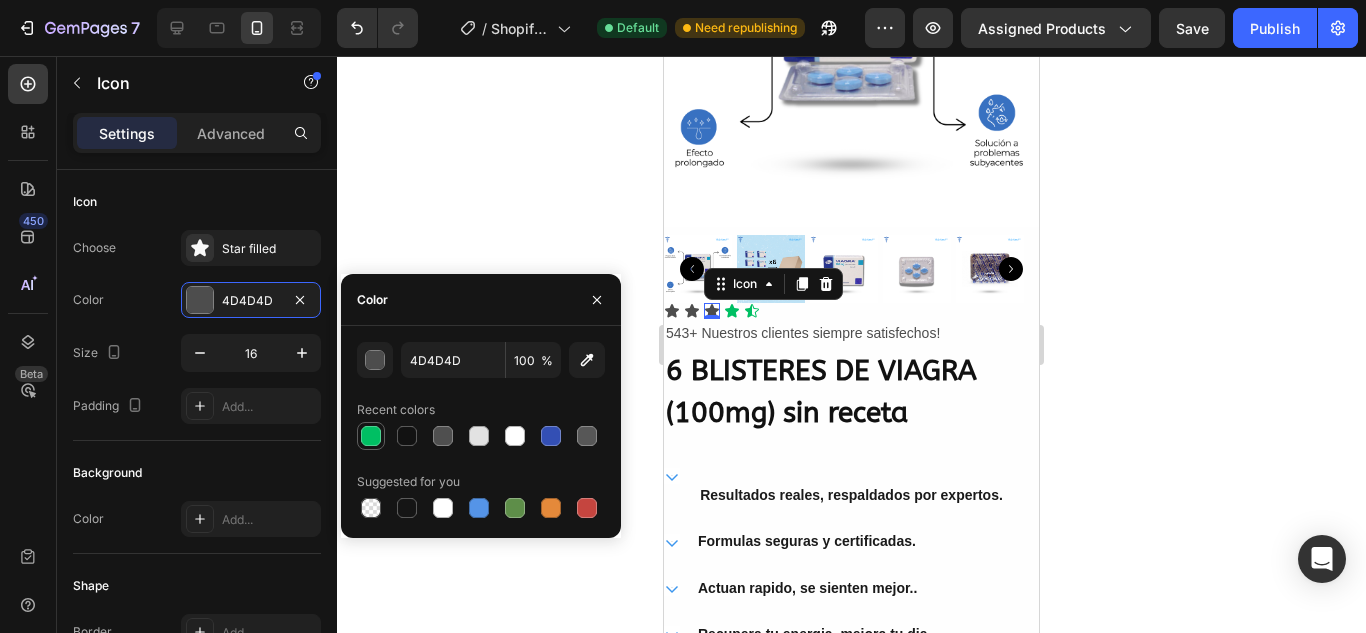click at bounding box center [371, 436] 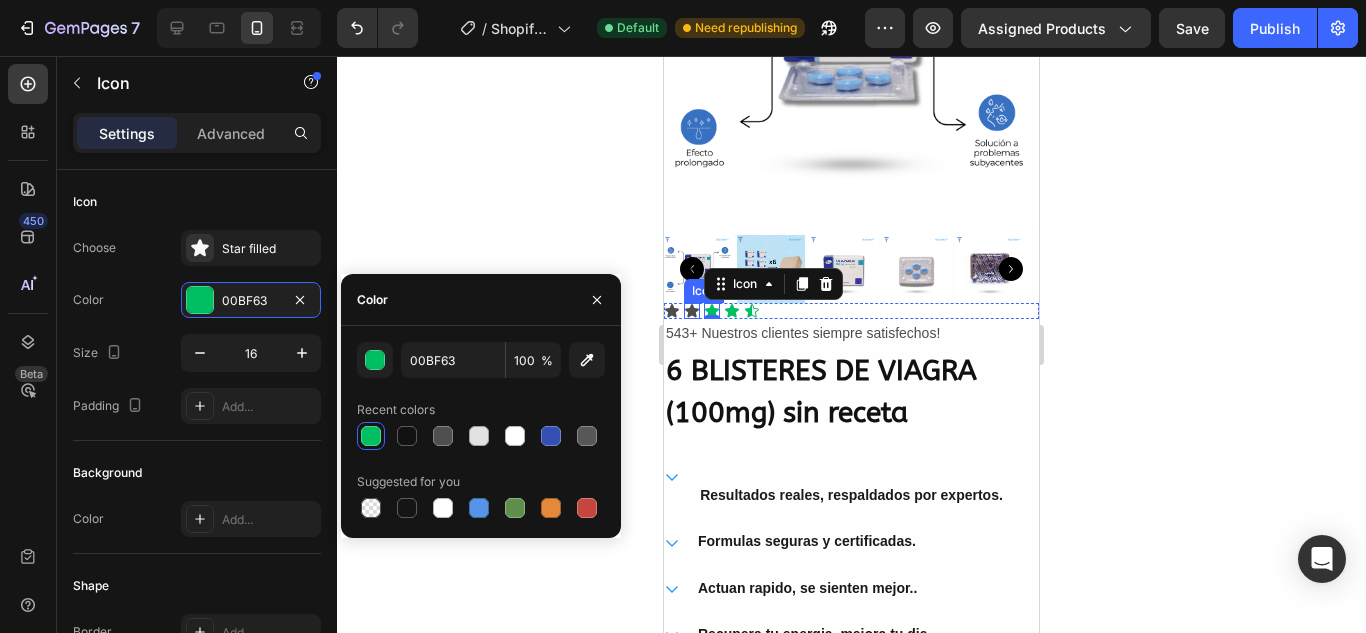 click 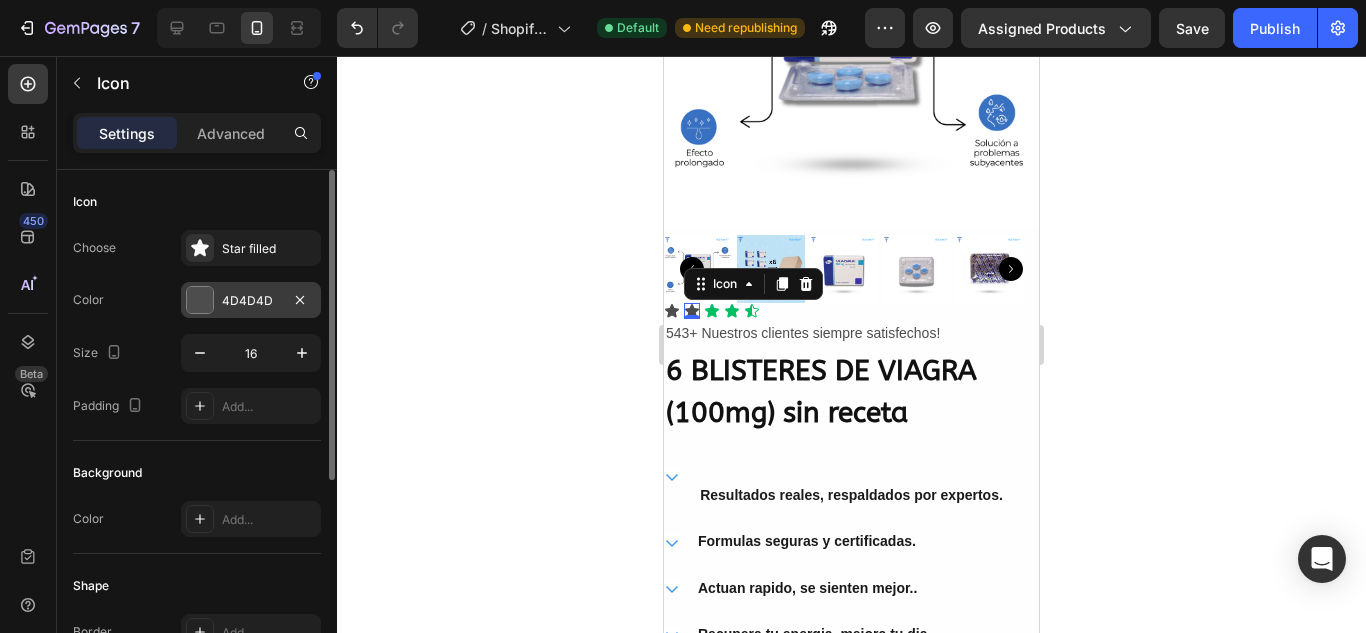 click at bounding box center [200, 300] 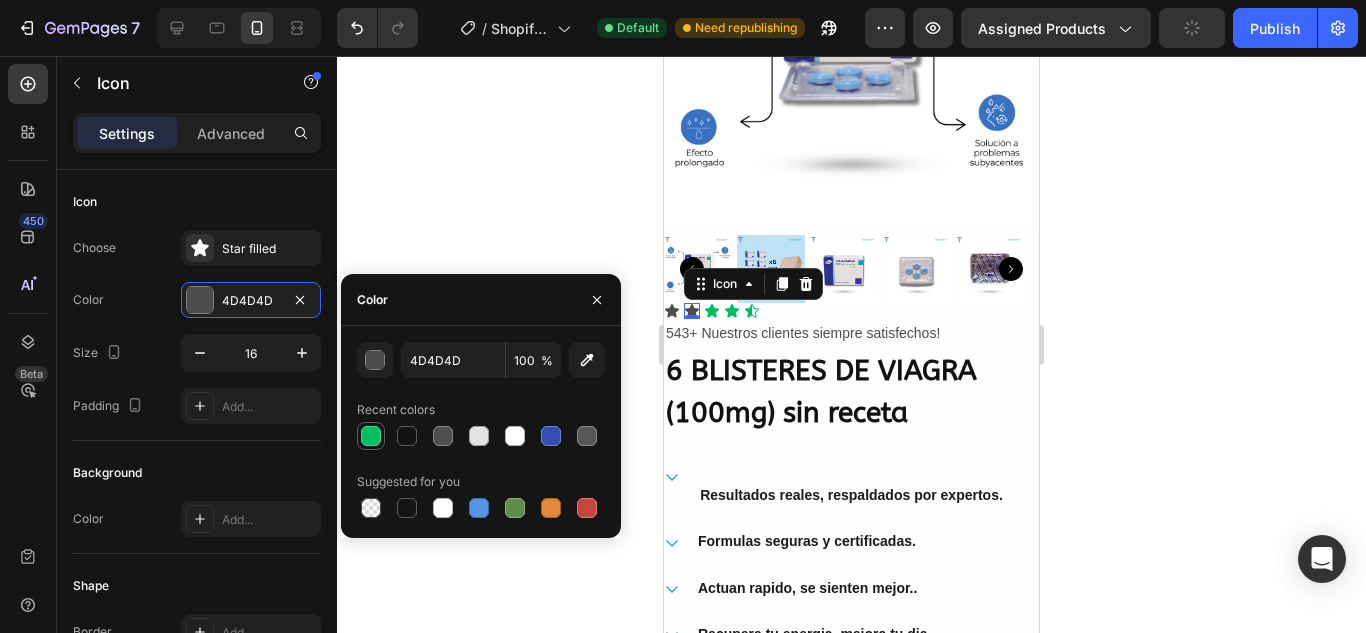 click at bounding box center (371, 436) 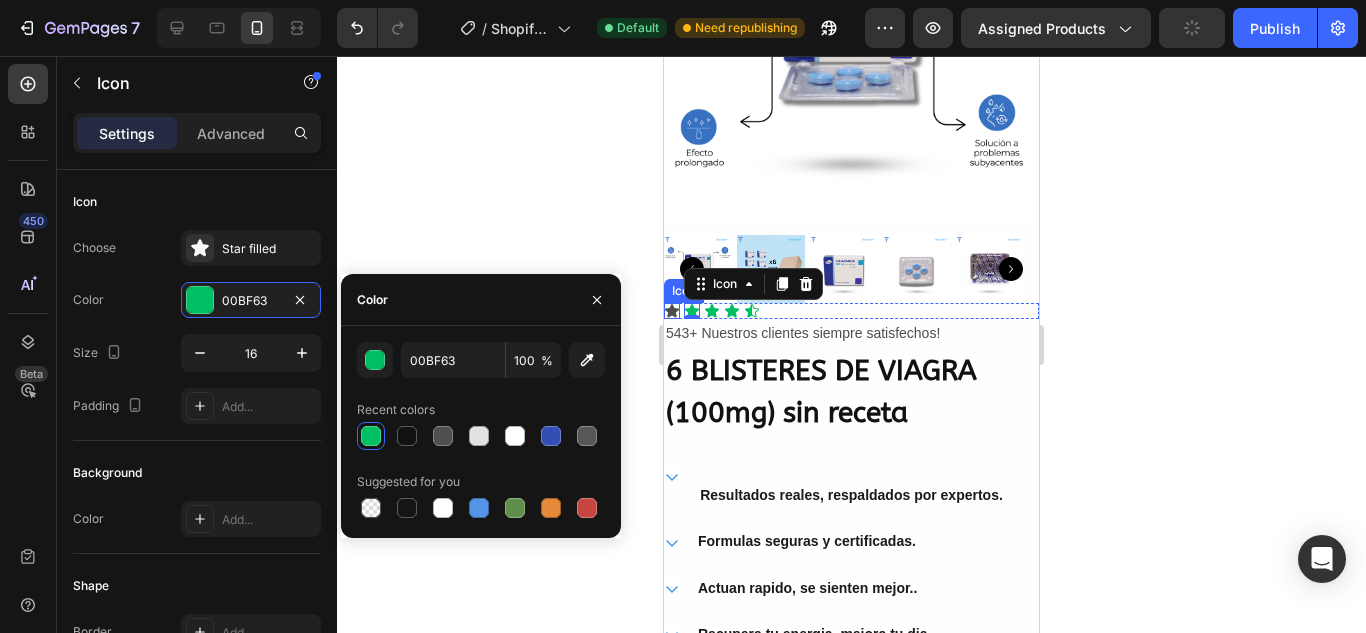 click 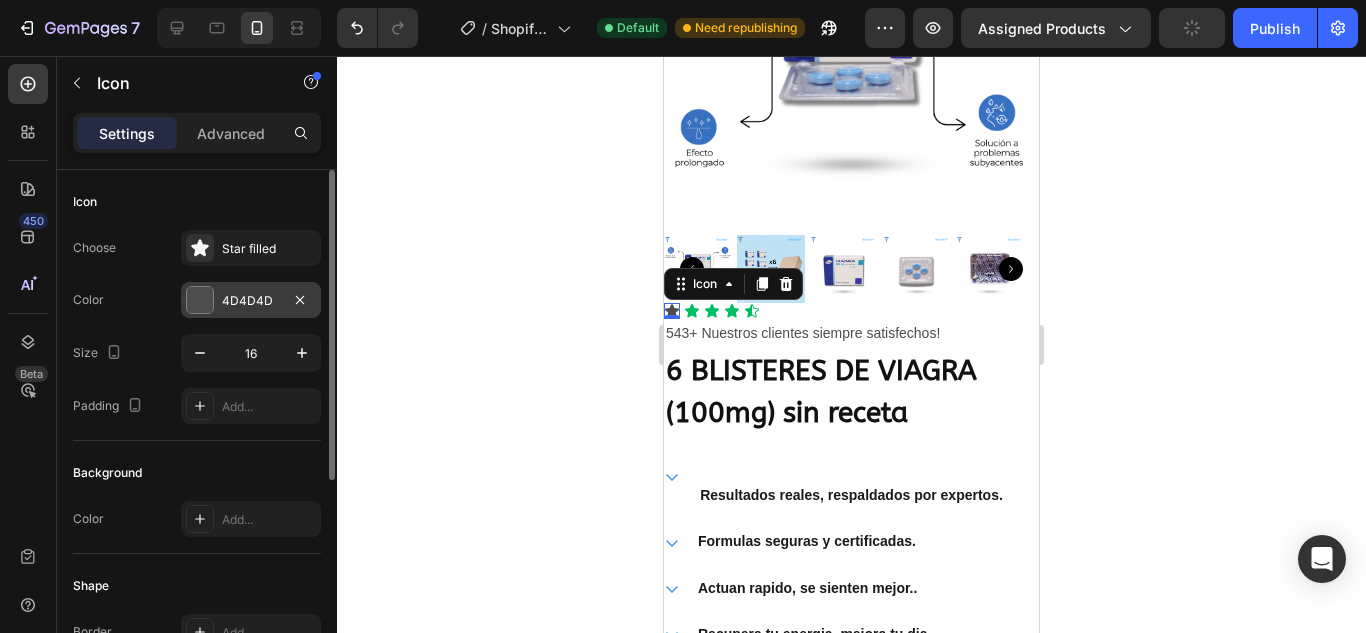 click on "4D4D4D" at bounding box center [251, 300] 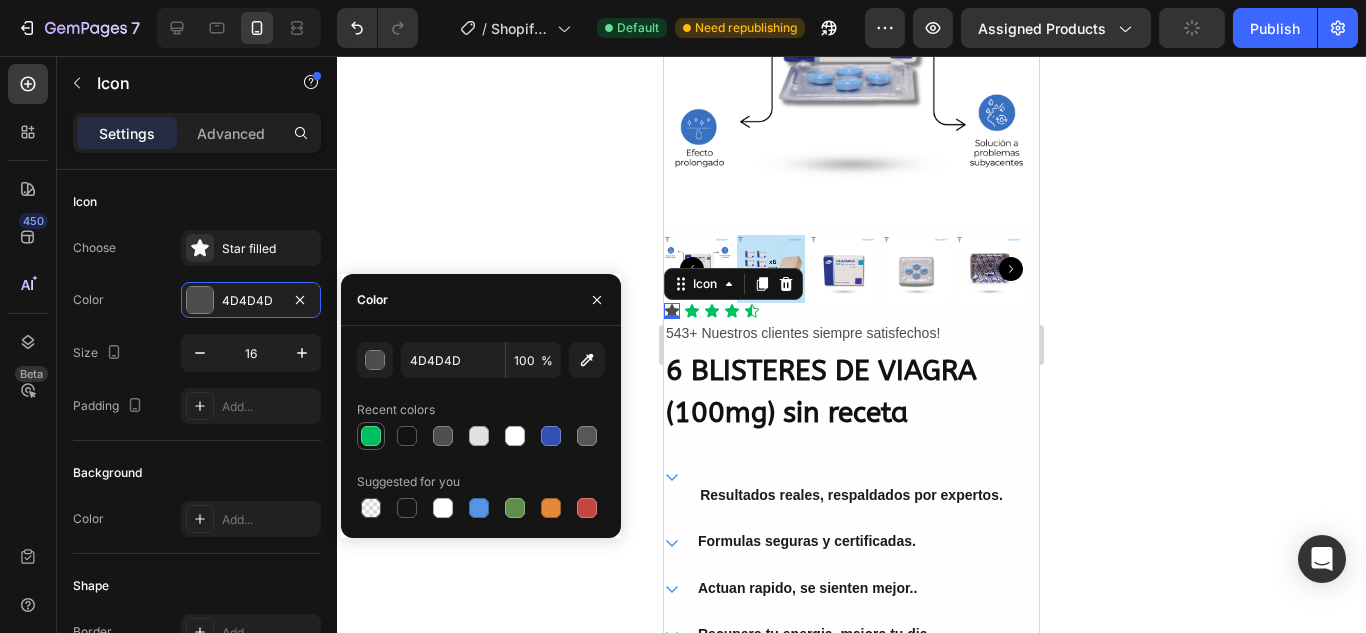 click at bounding box center [371, 436] 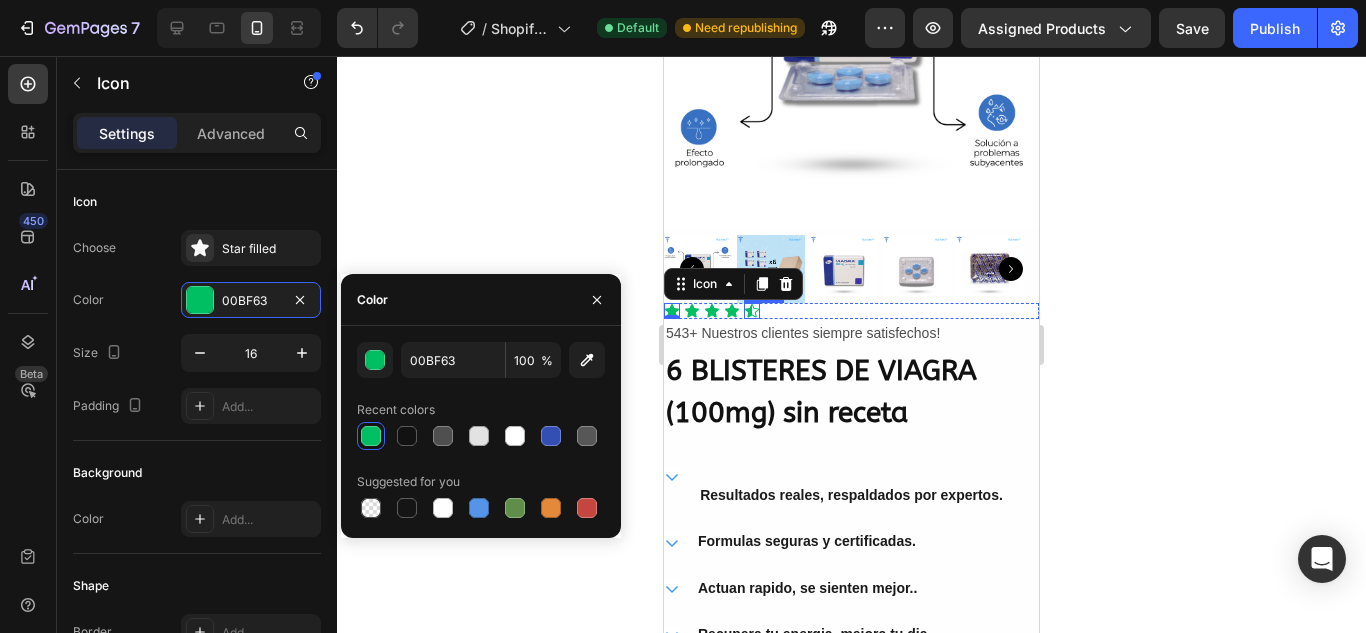 click 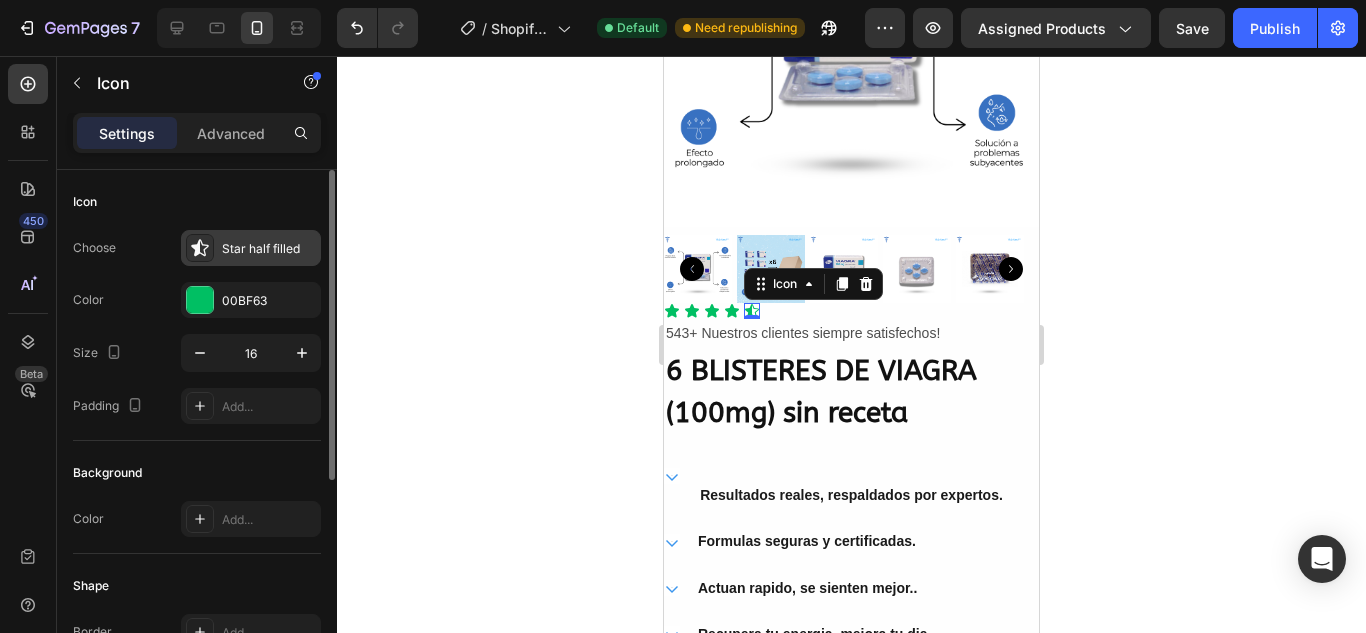 click on "Star half filled" at bounding box center (269, 249) 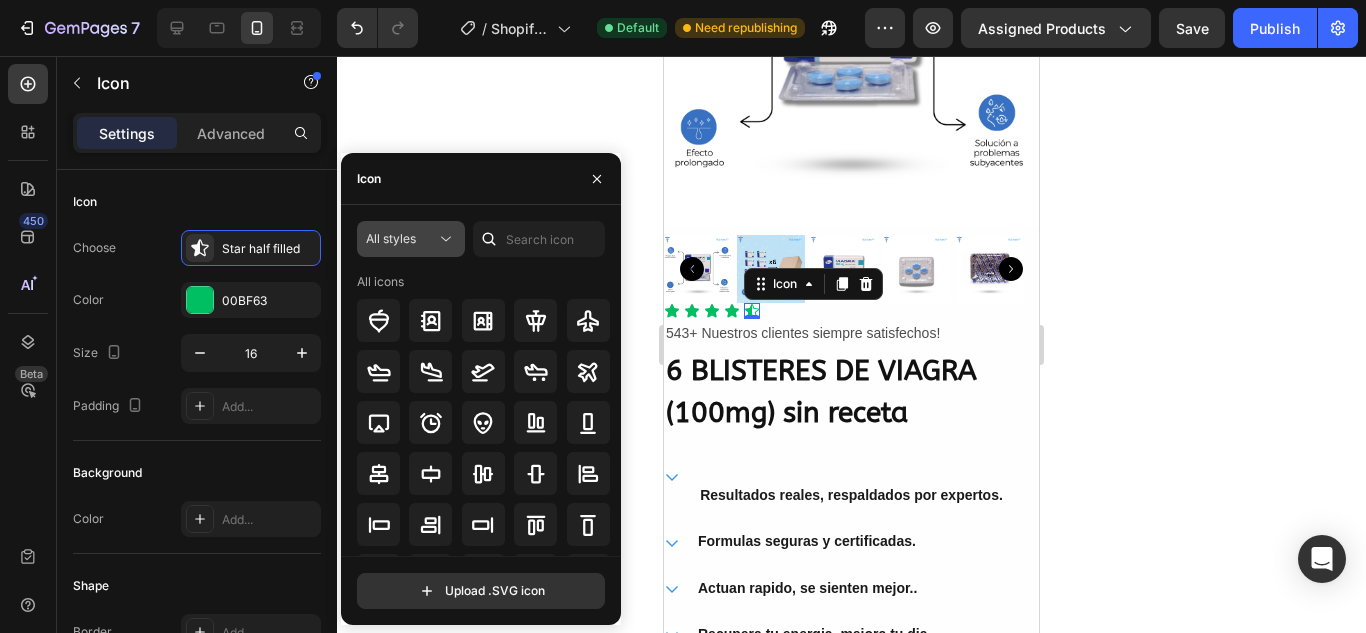 click on "All styles" at bounding box center [401, 239] 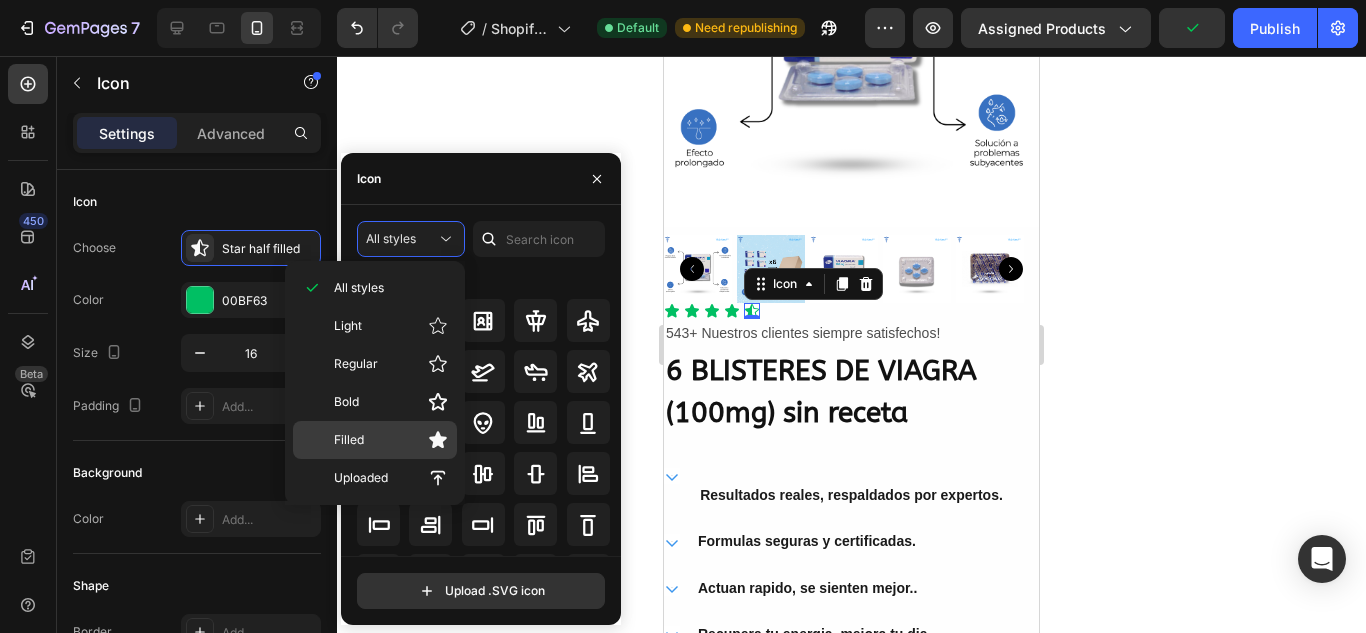 click on "Filled" at bounding box center [391, 440] 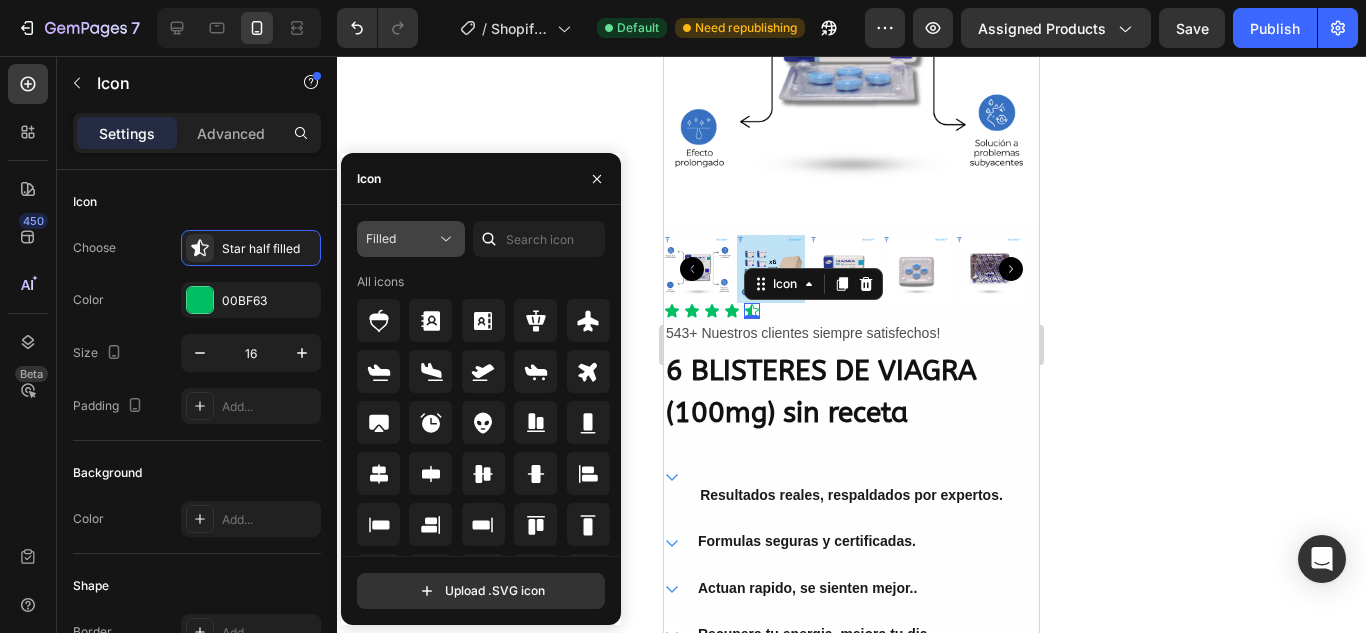 click on "Filled" 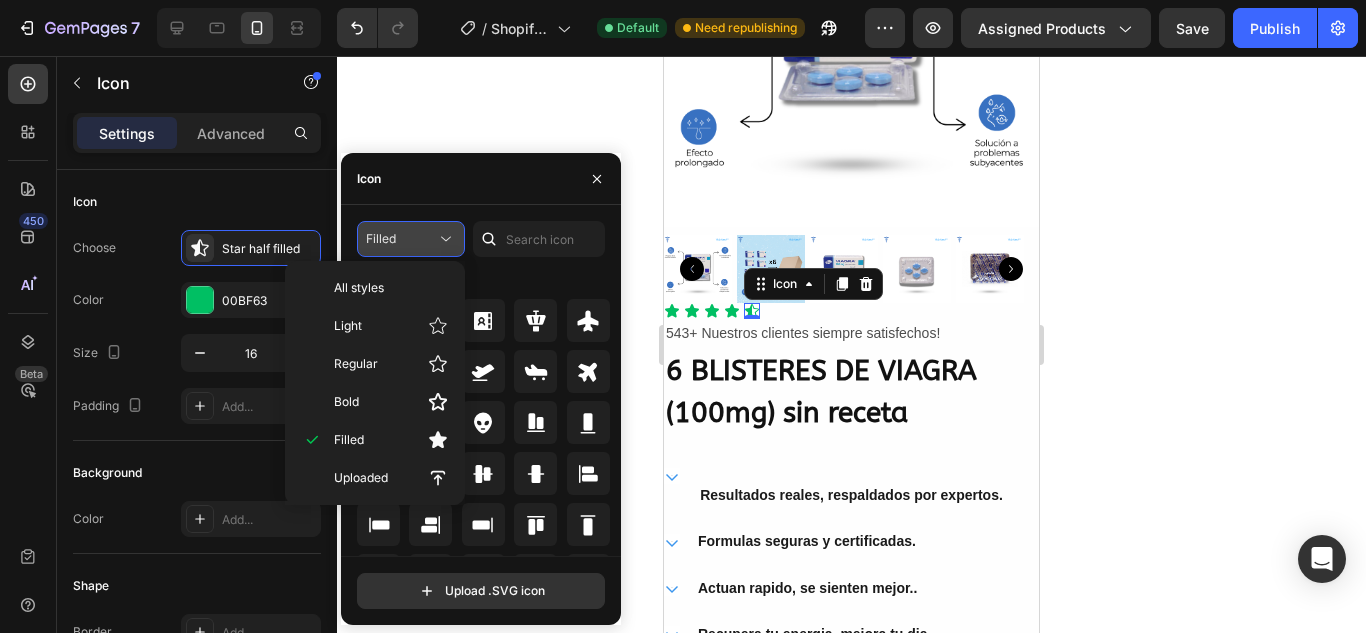 click on "Filled" 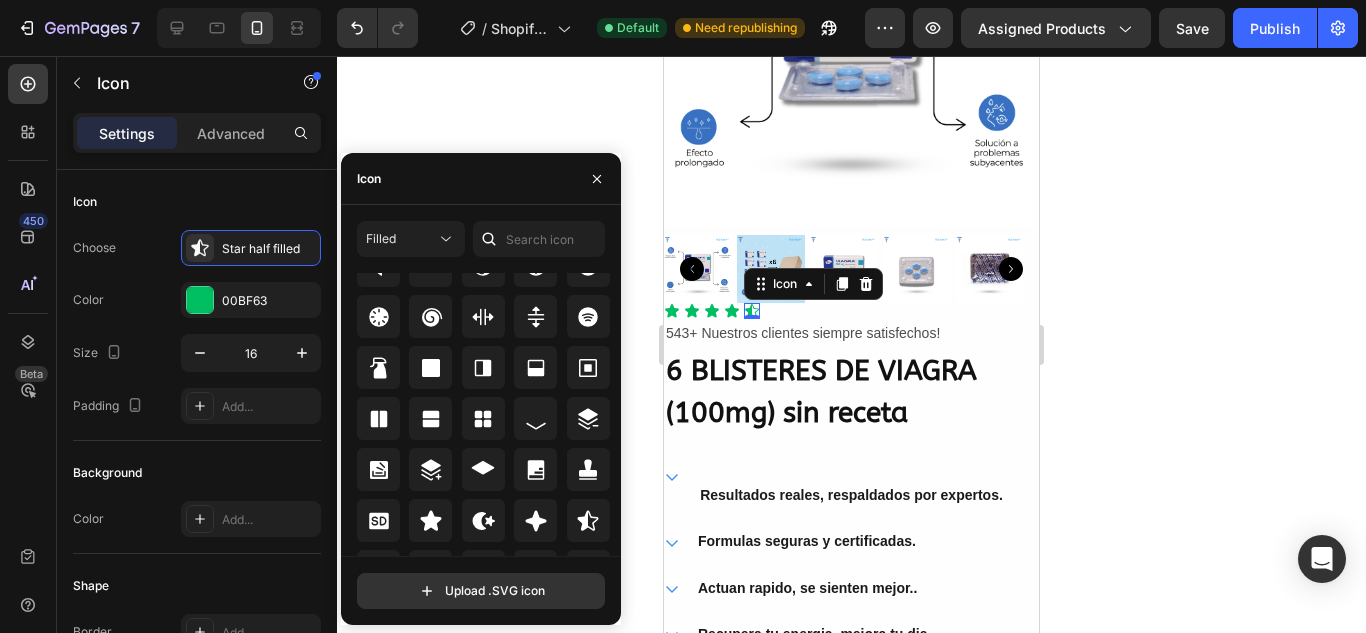 scroll, scrollTop: 10925, scrollLeft: 0, axis: vertical 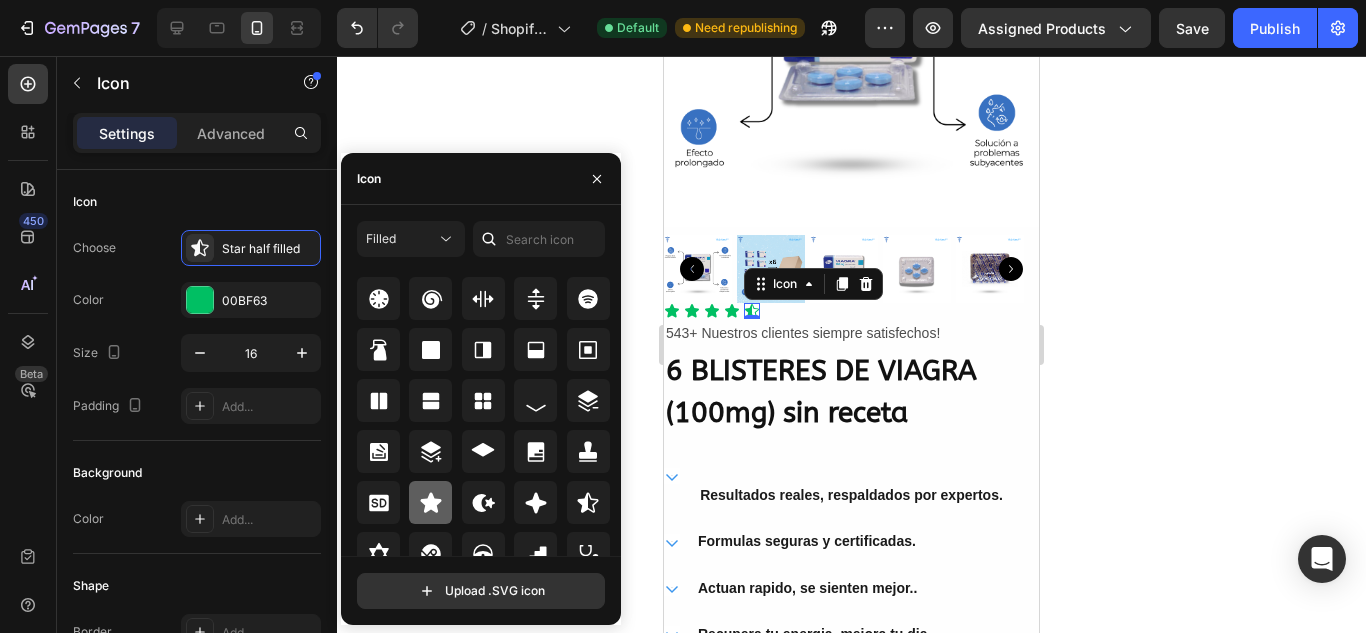 click 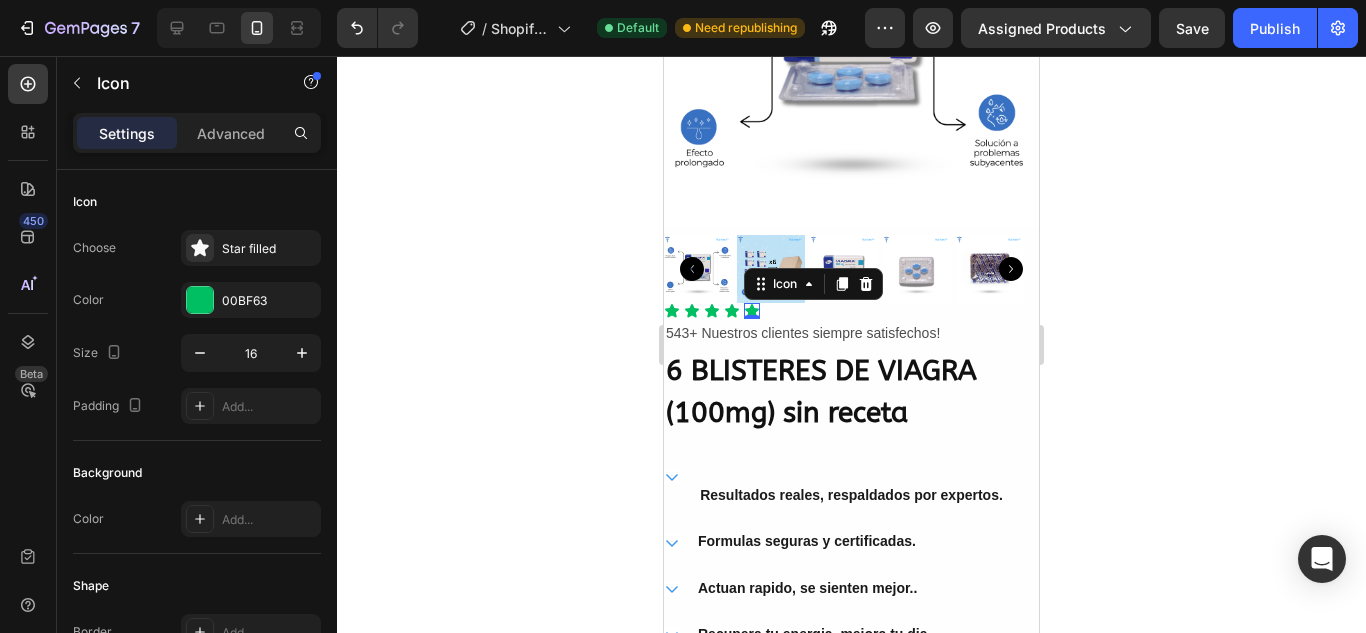 click 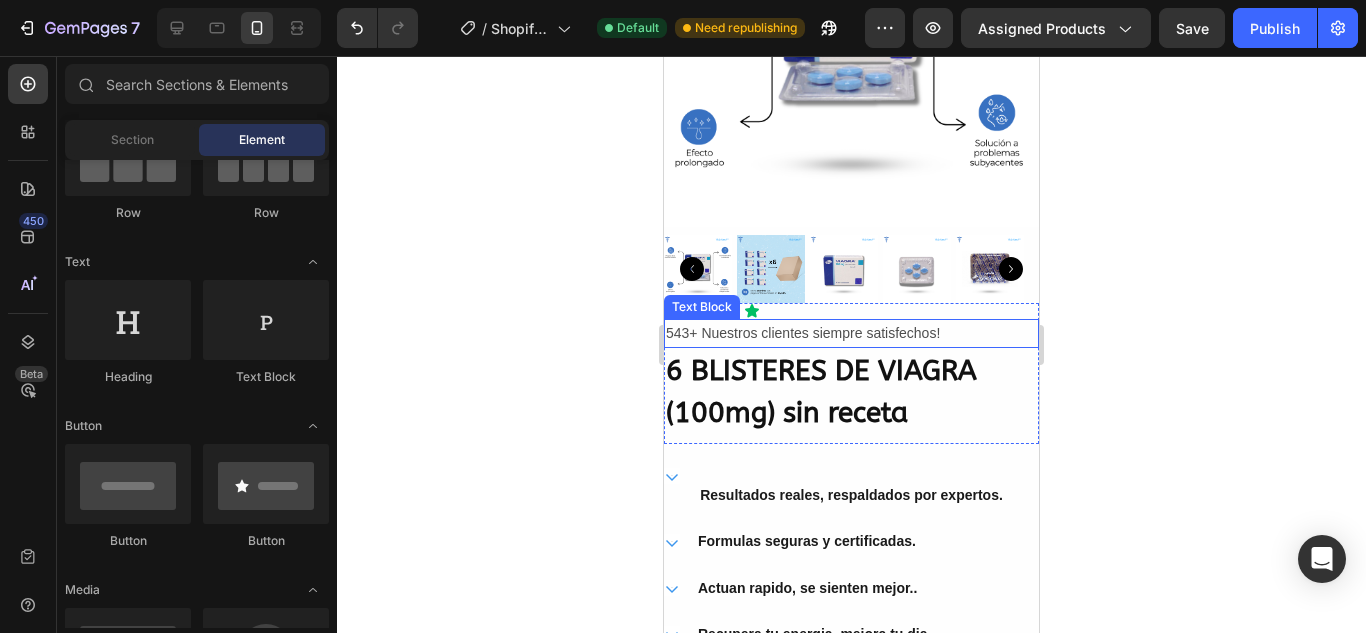 click on "543+ Nuestros clientes siempre satisfechos!" at bounding box center [851, 333] 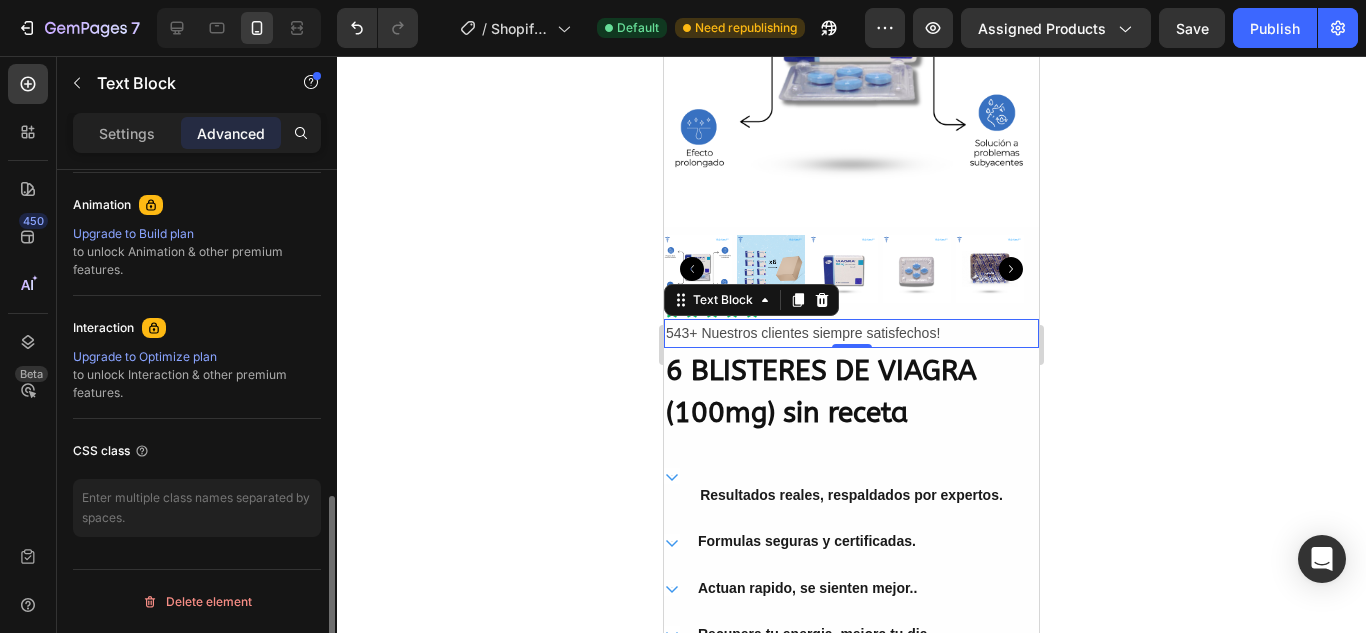 scroll, scrollTop: 0, scrollLeft: 0, axis: both 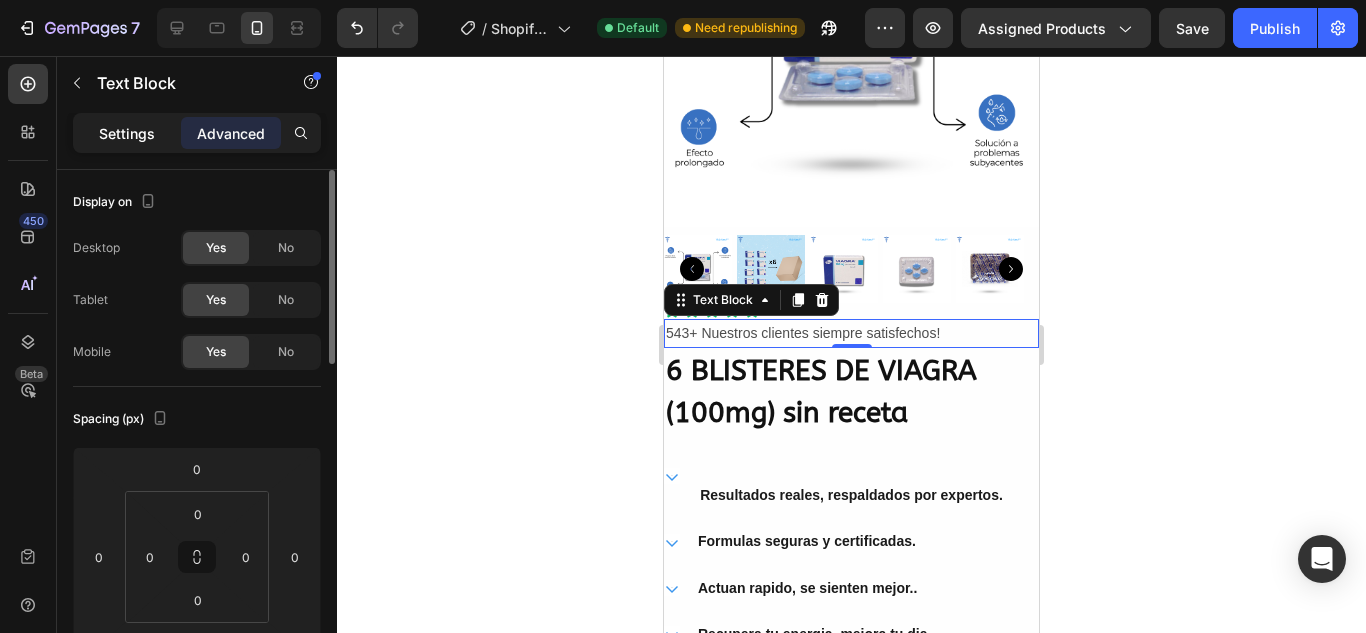 click on "Settings" at bounding box center [127, 133] 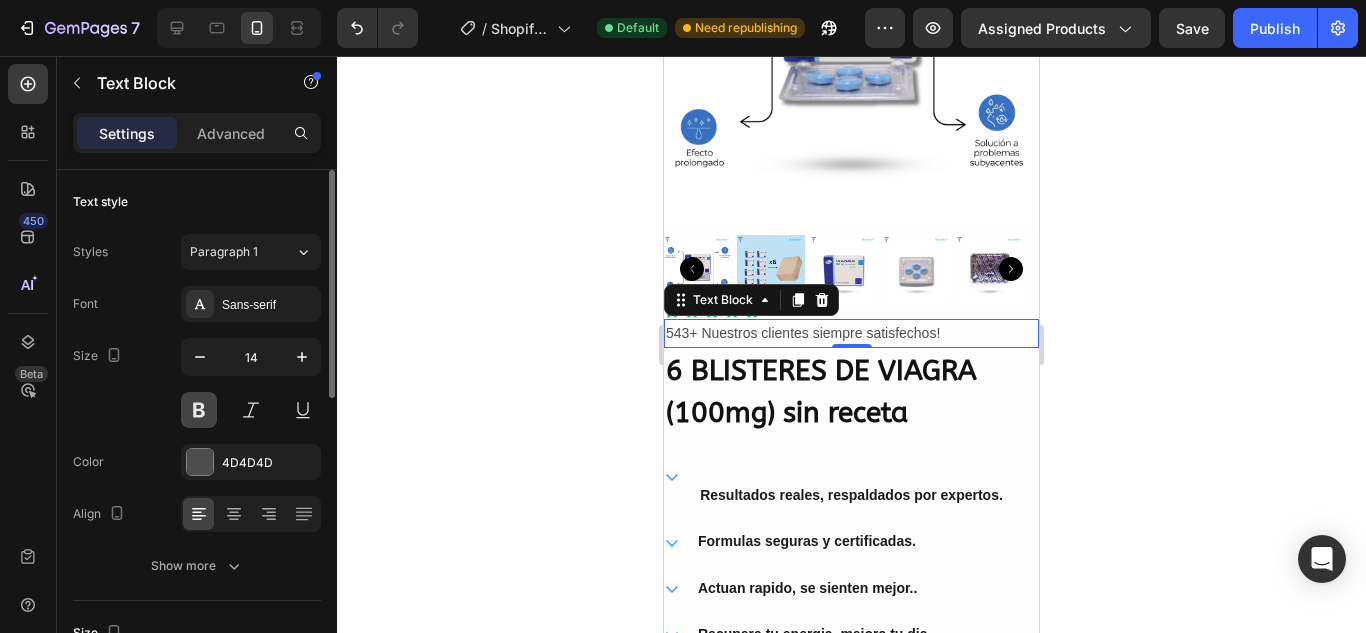 click at bounding box center [199, 410] 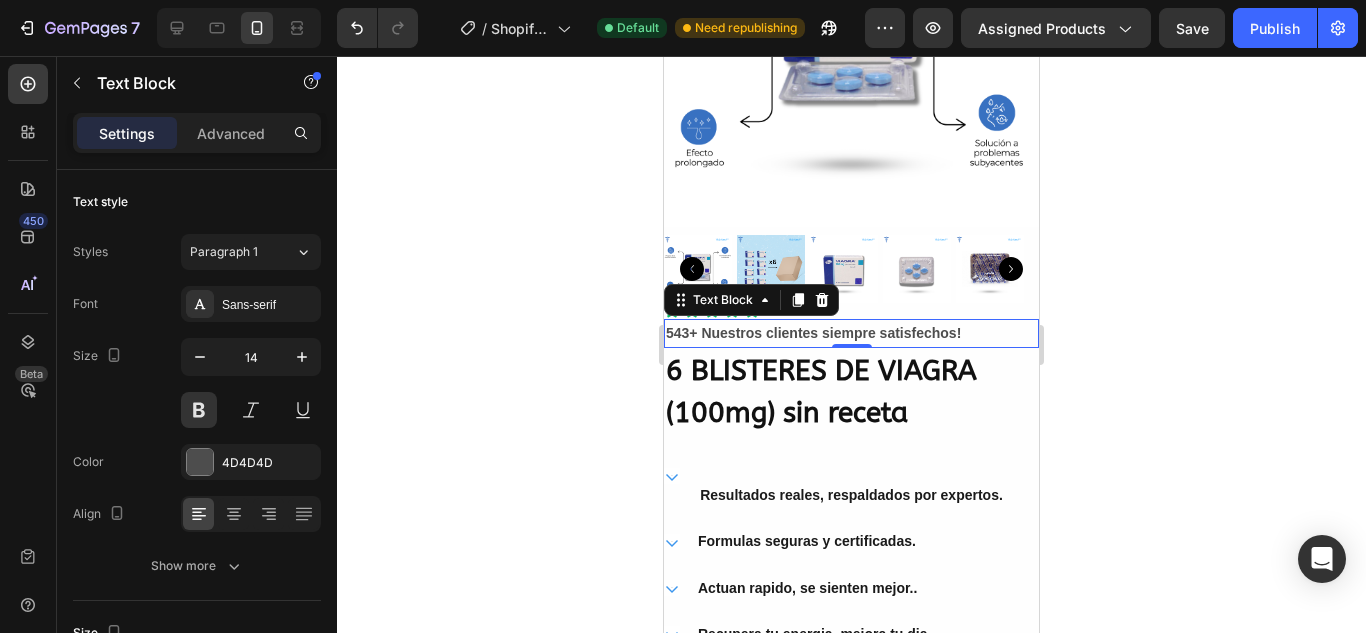 click 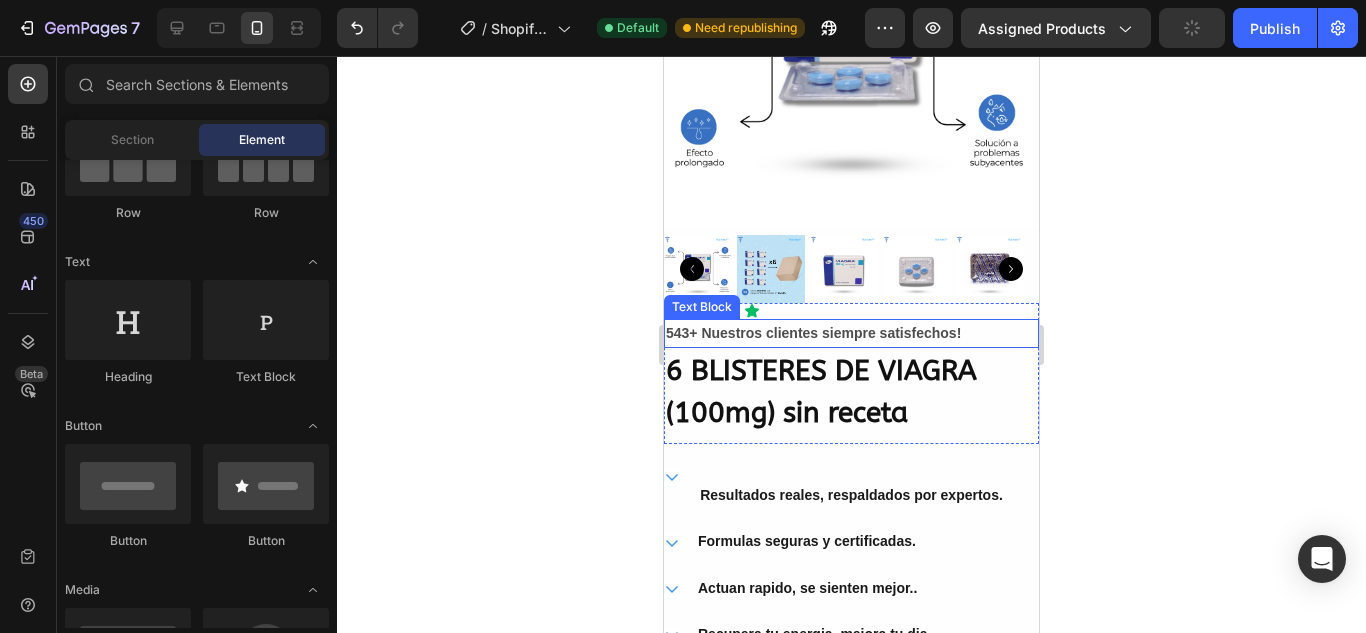 click on "543+ Nuestros clientes siempre satisfechos!" at bounding box center (851, 333) 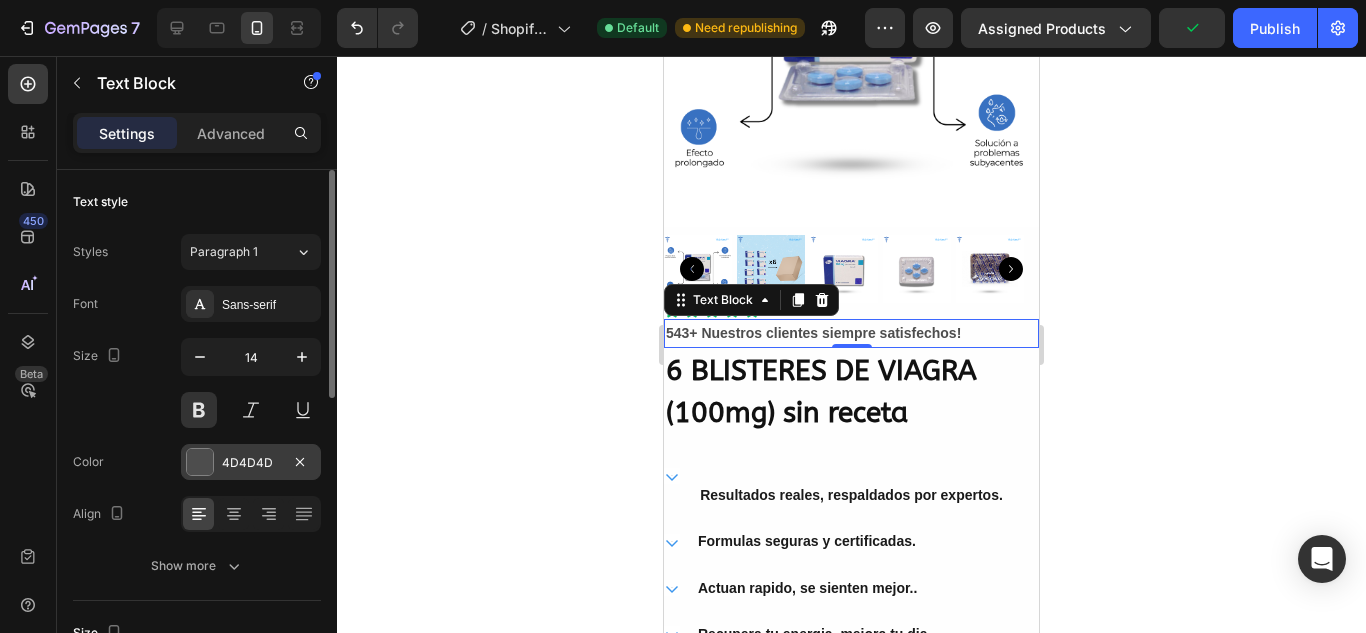 click on "4D4D4D" at bounding box center [251, 462] 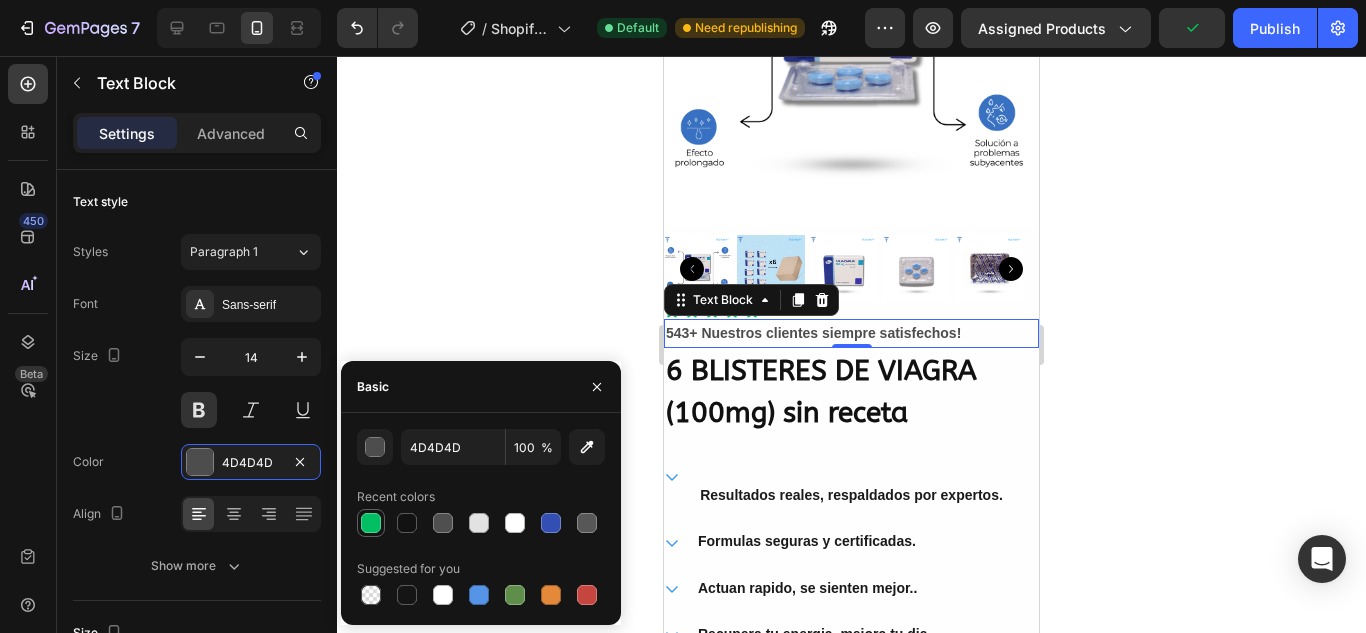click at bounding box center (371, 523) 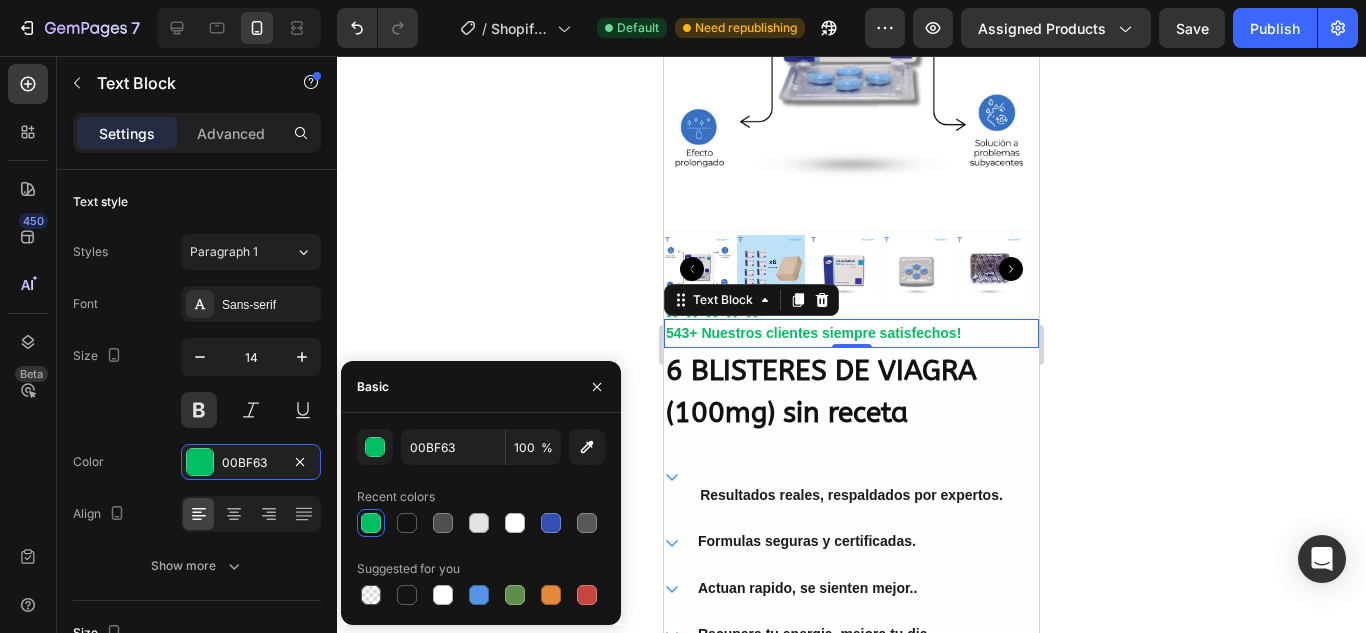 click 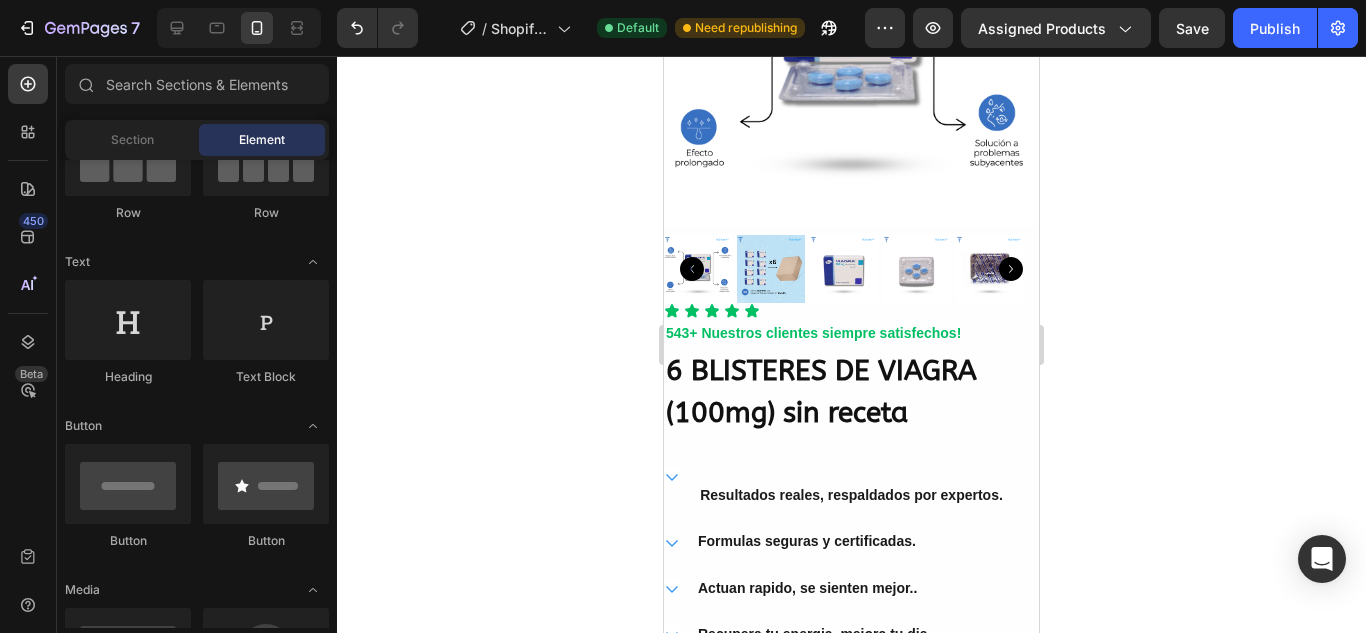 click 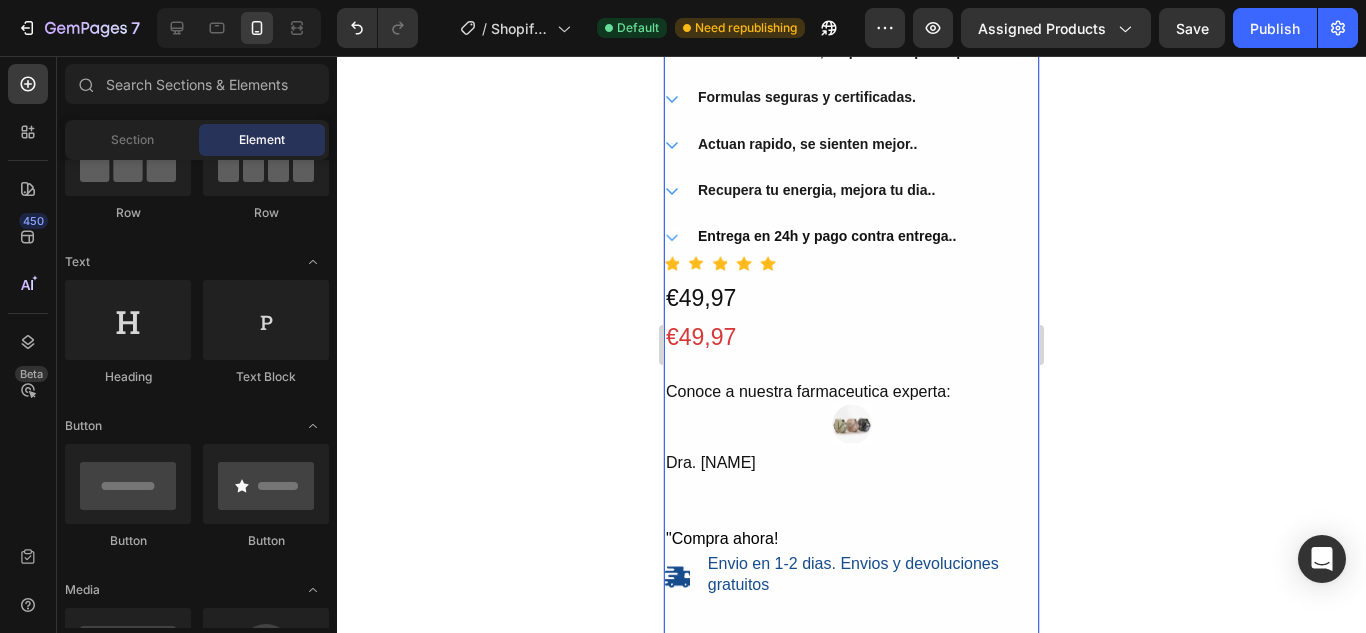 scroll, scrollTop: 947, scrollLeft: 0, axis: vertical 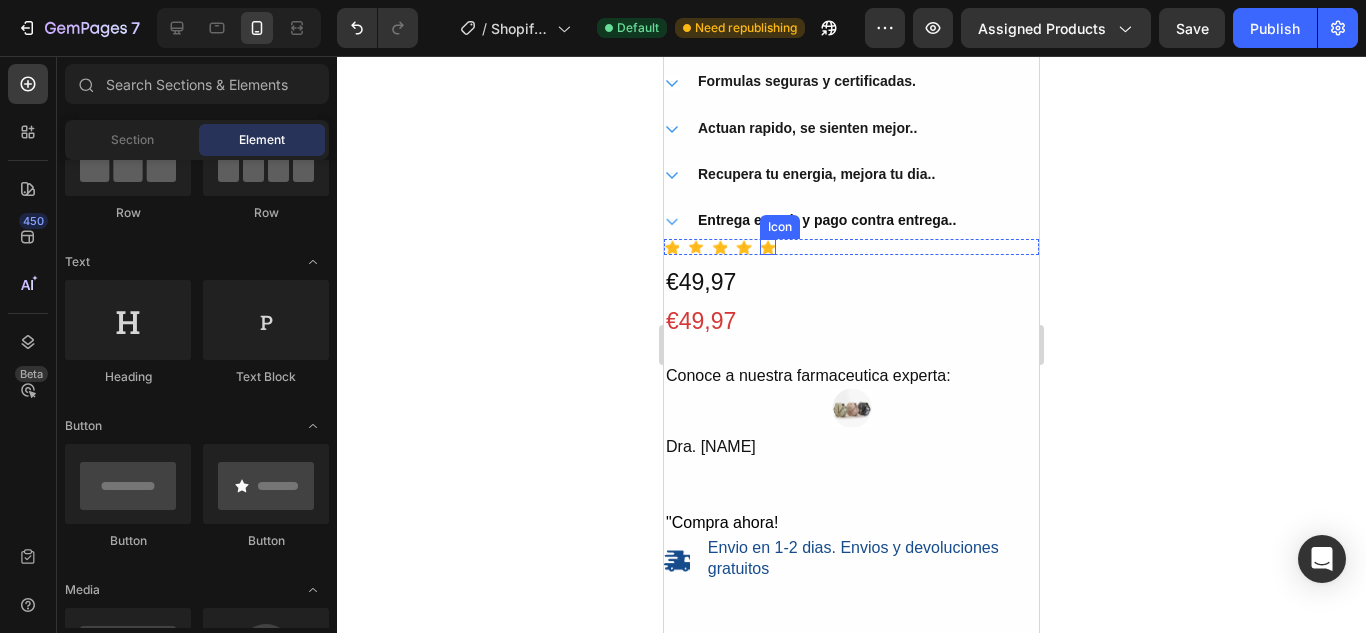 click 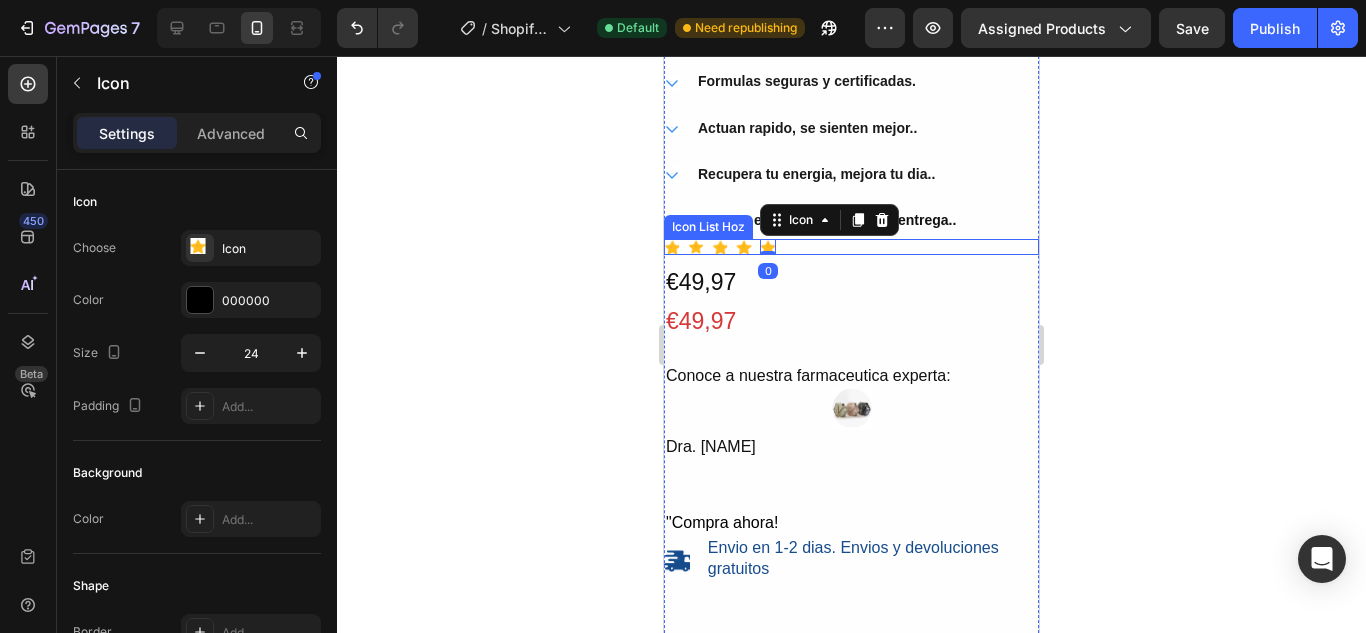 click on "Icon     Icon     Icon     Icon     Icon   0" at bounding box center (851, 247) 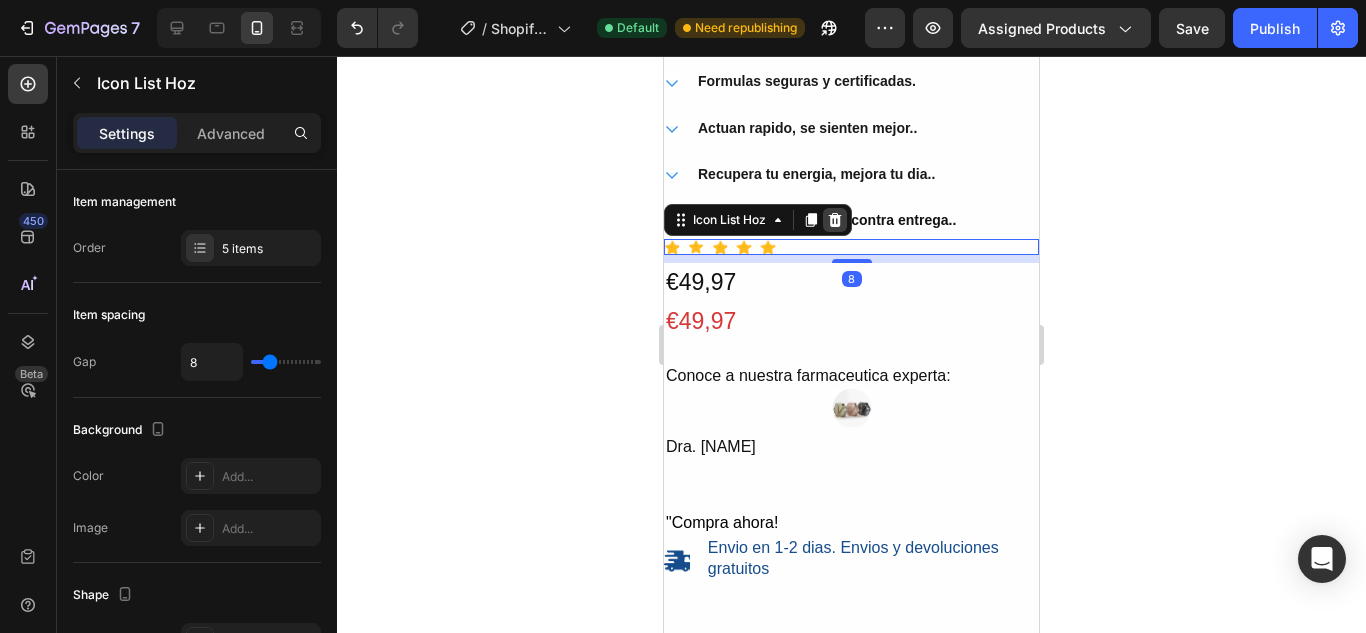 click at bounding box center [835, 220] 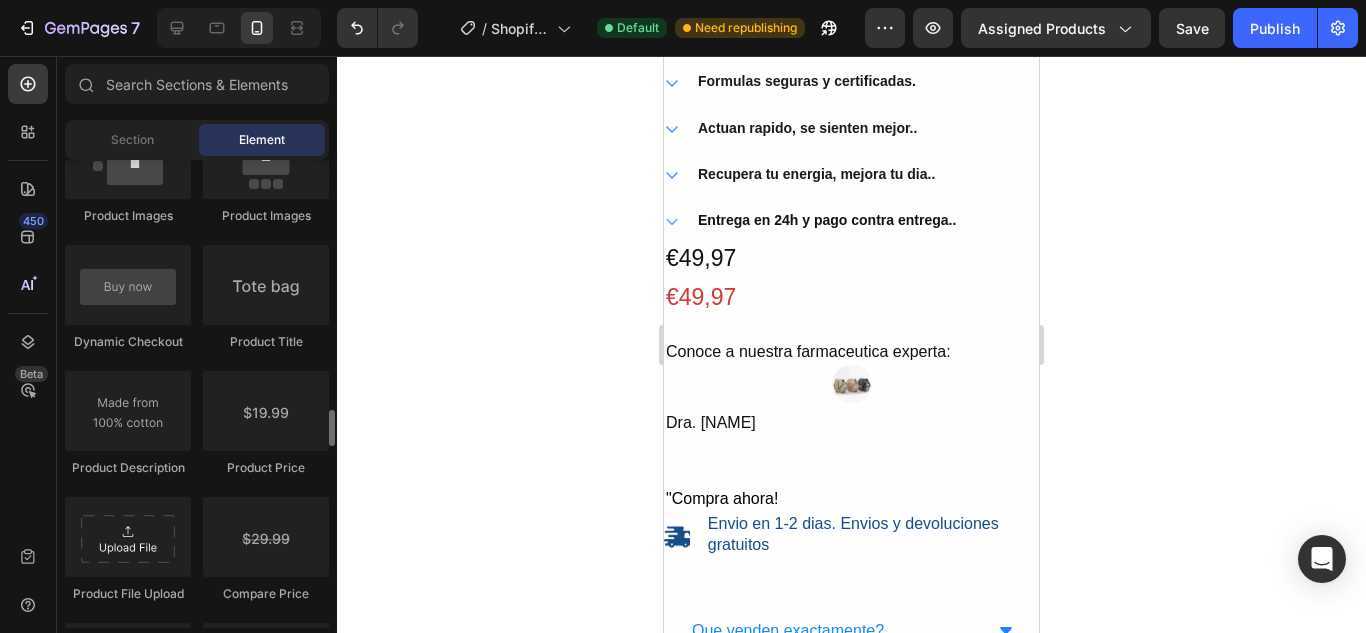 scroll, scrollTop: 3176, scrollLeft: 0, axis: vertical 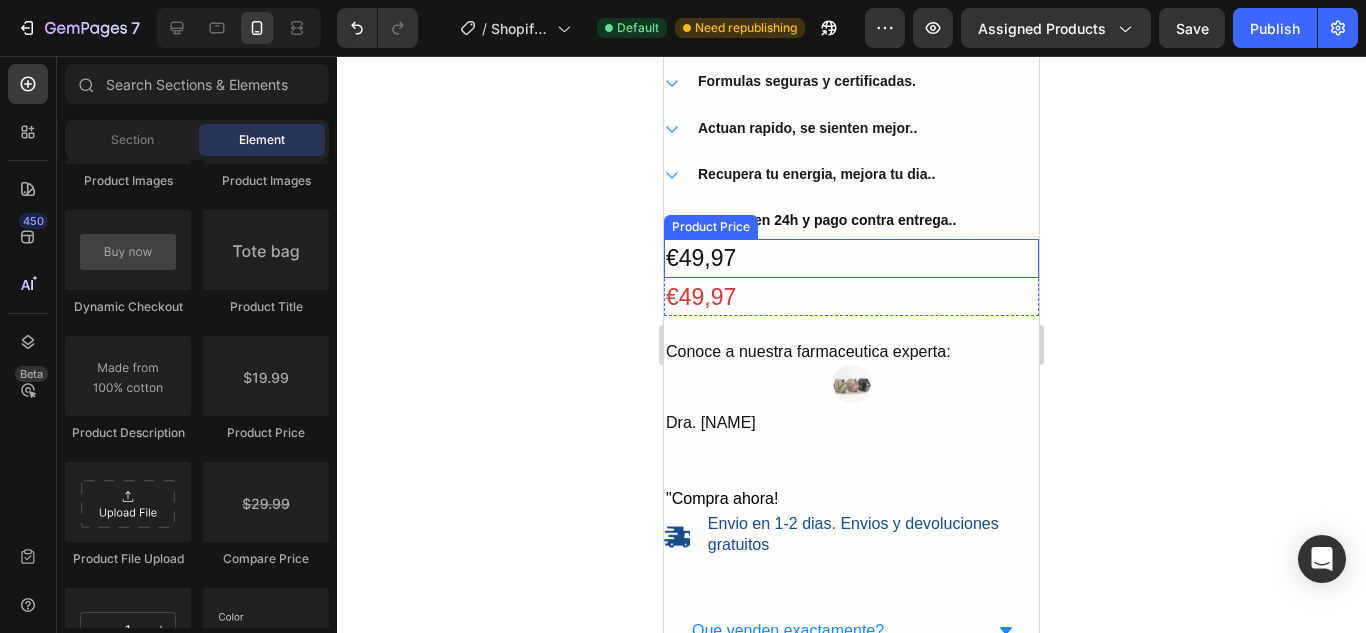 click on "€49,97" at bounding box center (851, 258) 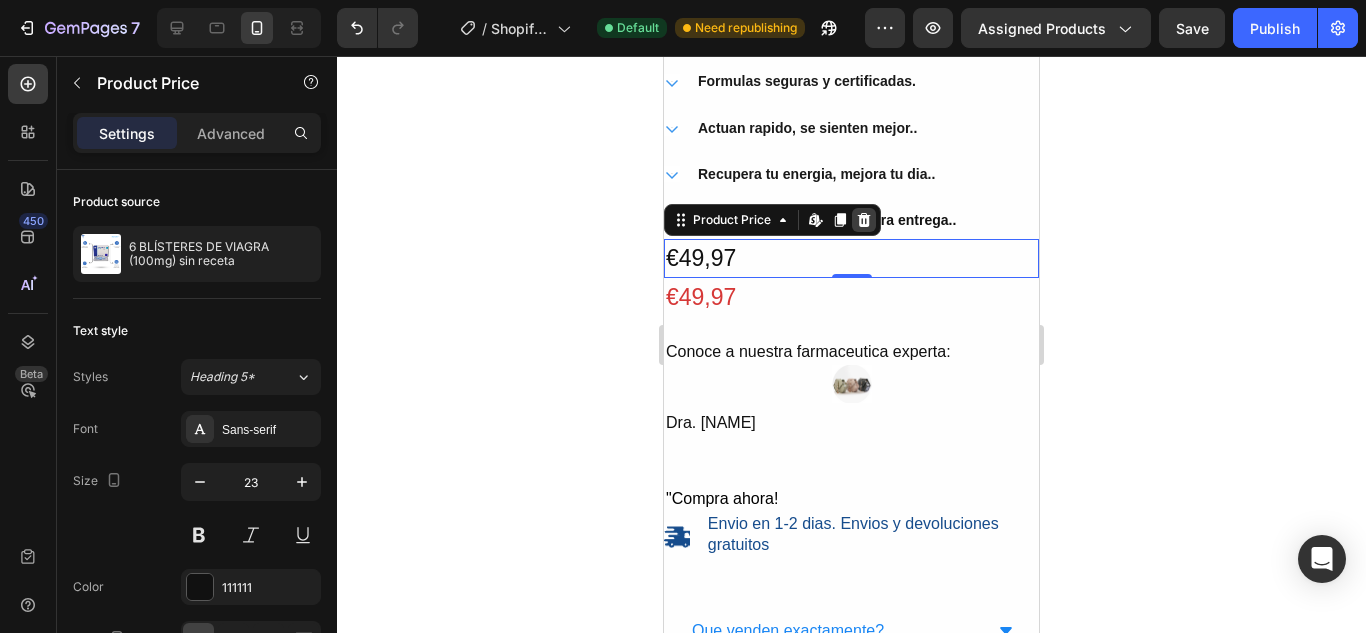 click 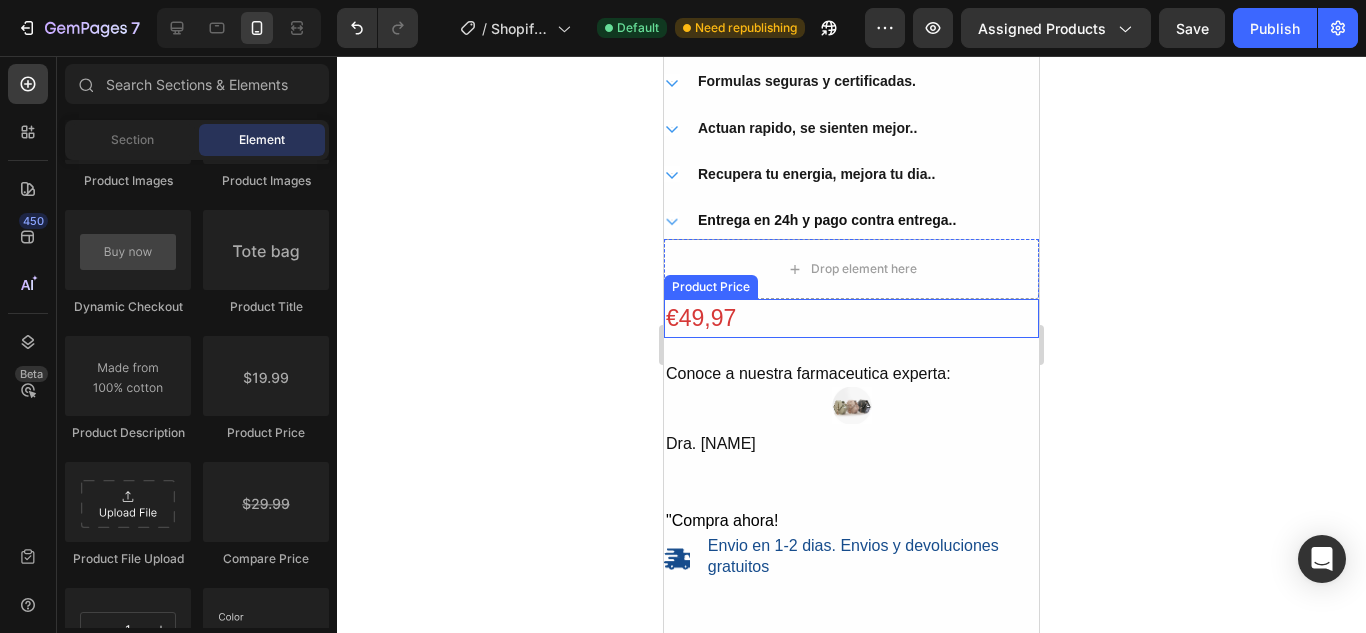 click on "€49,97" at bounding box center [851, 318] 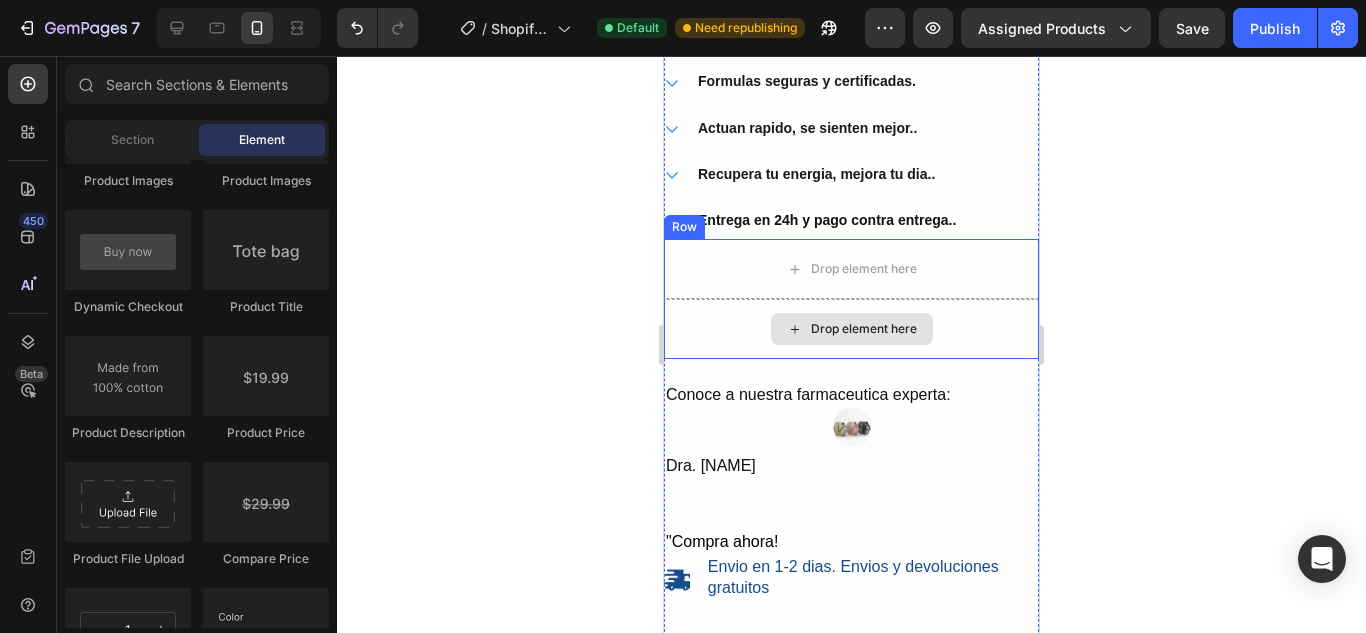 click on "Drop element here" at bounding box center (851, 329) 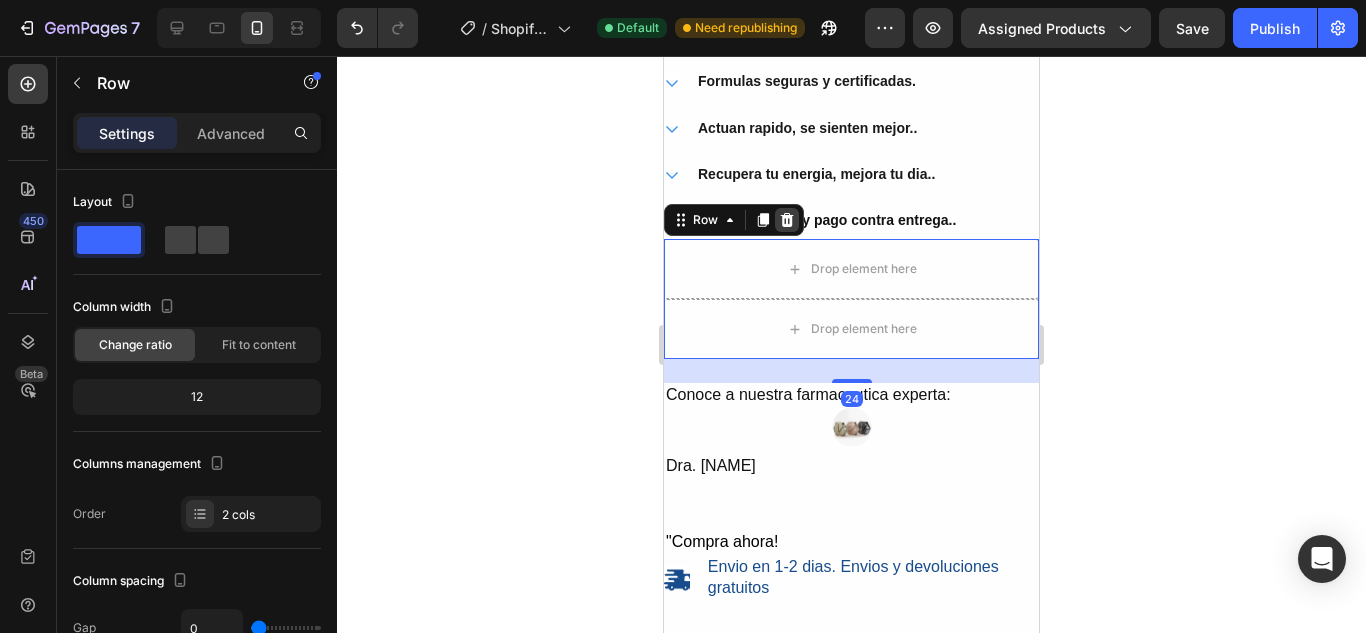 click 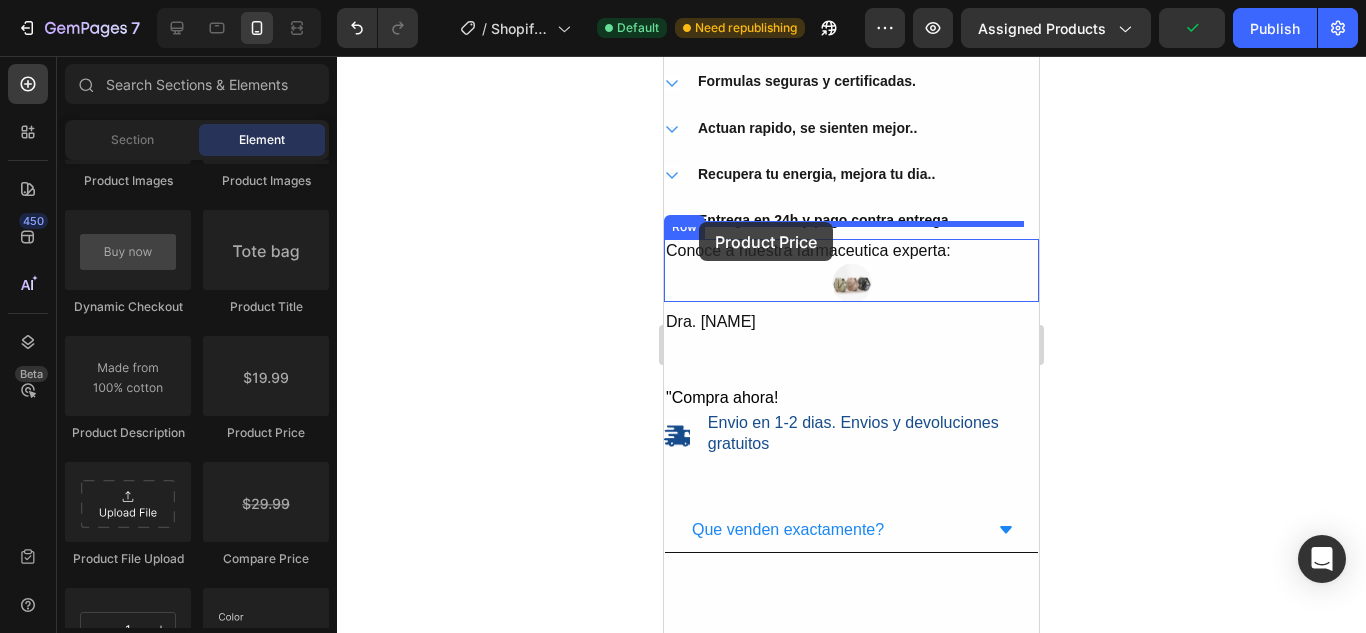 drag, startPoint x: 1037, startPoint y: 441, endPoint x: 699, endPoint y: 222, distance: 402.74683 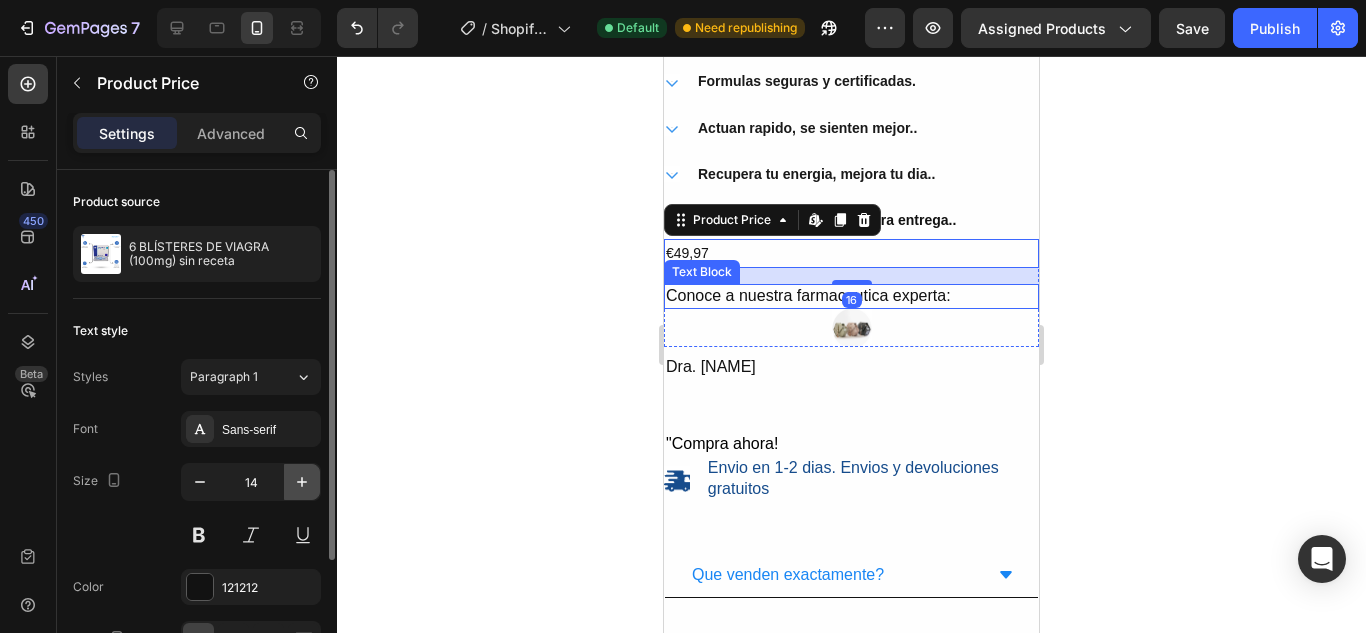 click 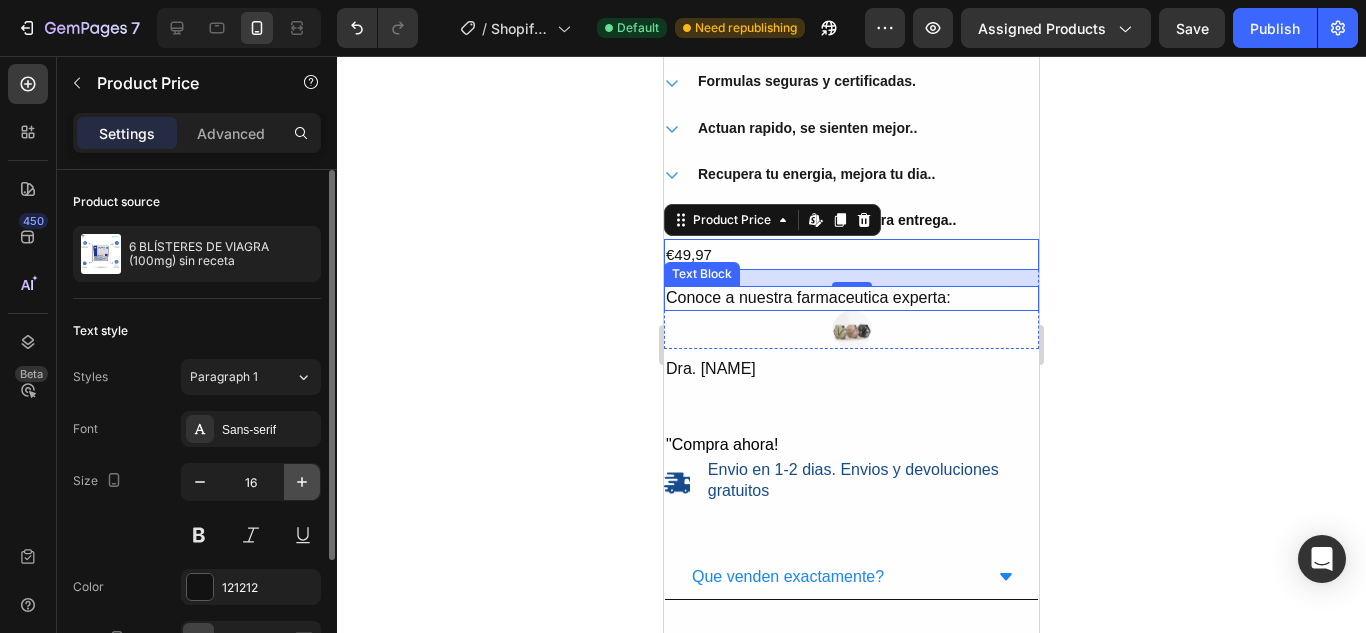 click 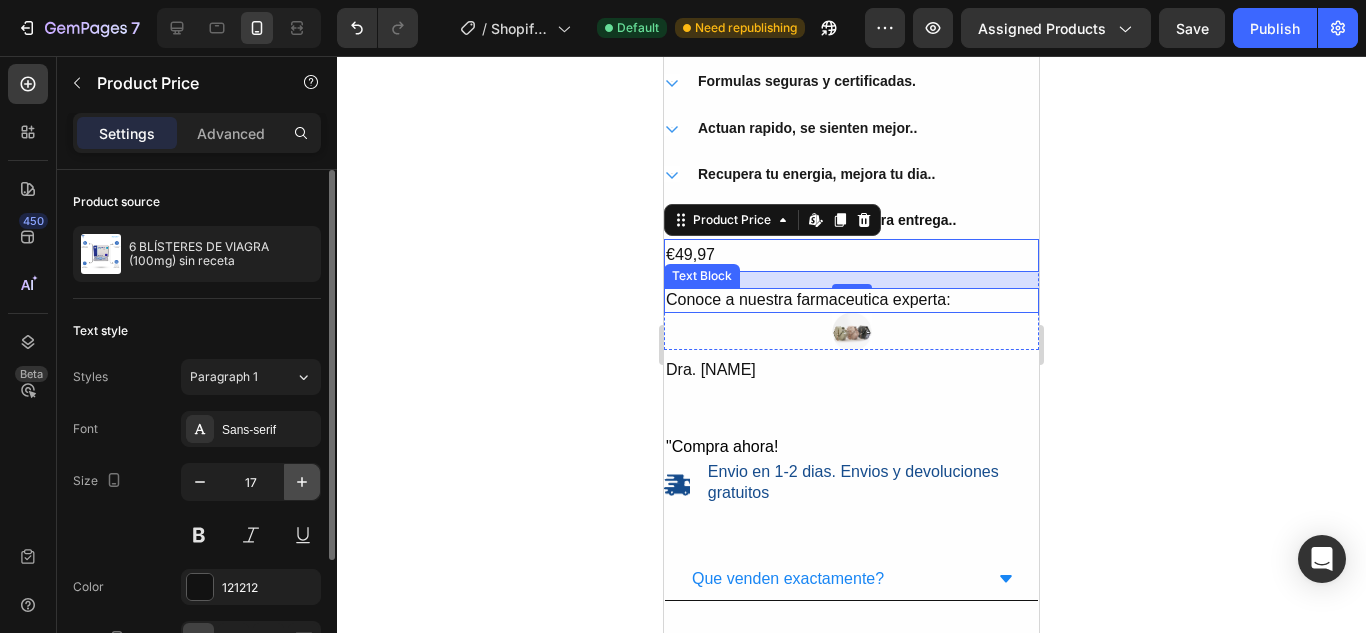 click 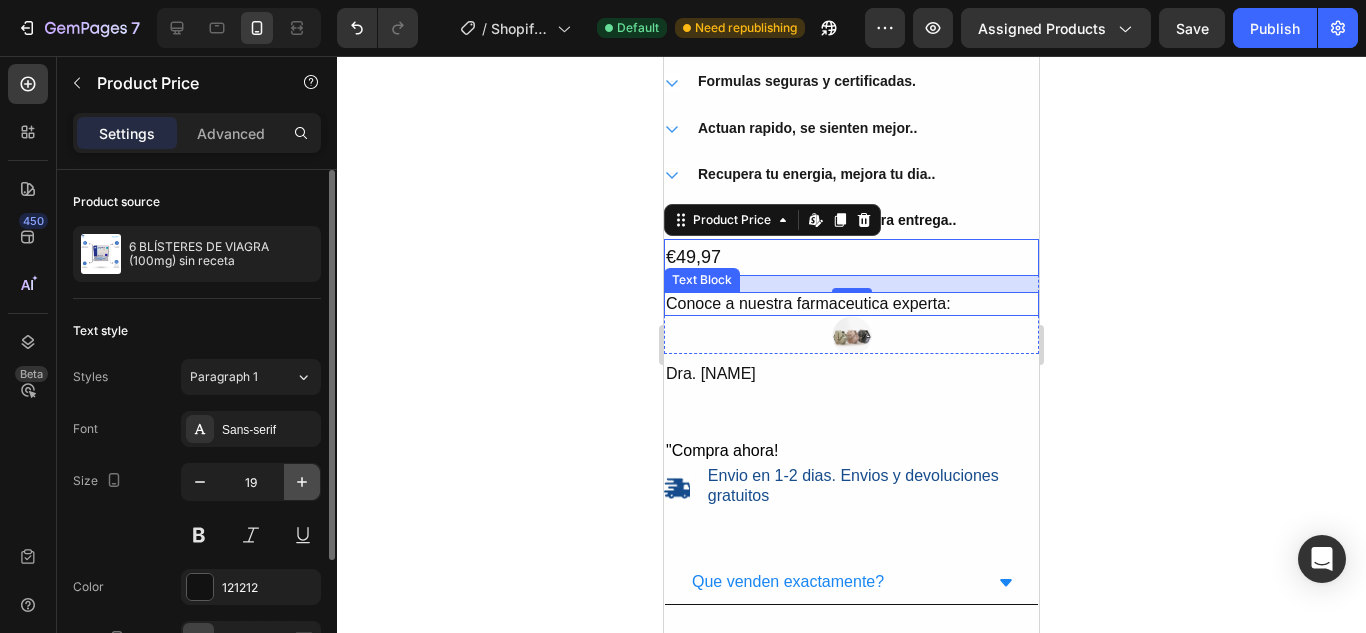 click 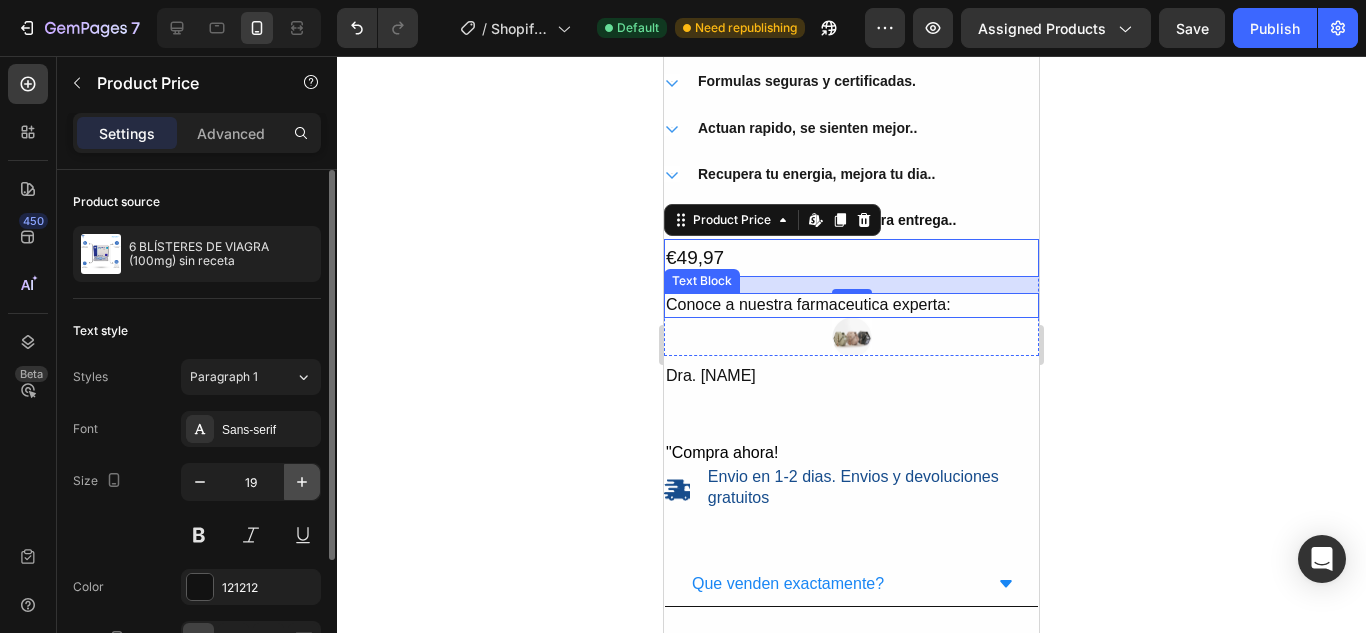 click 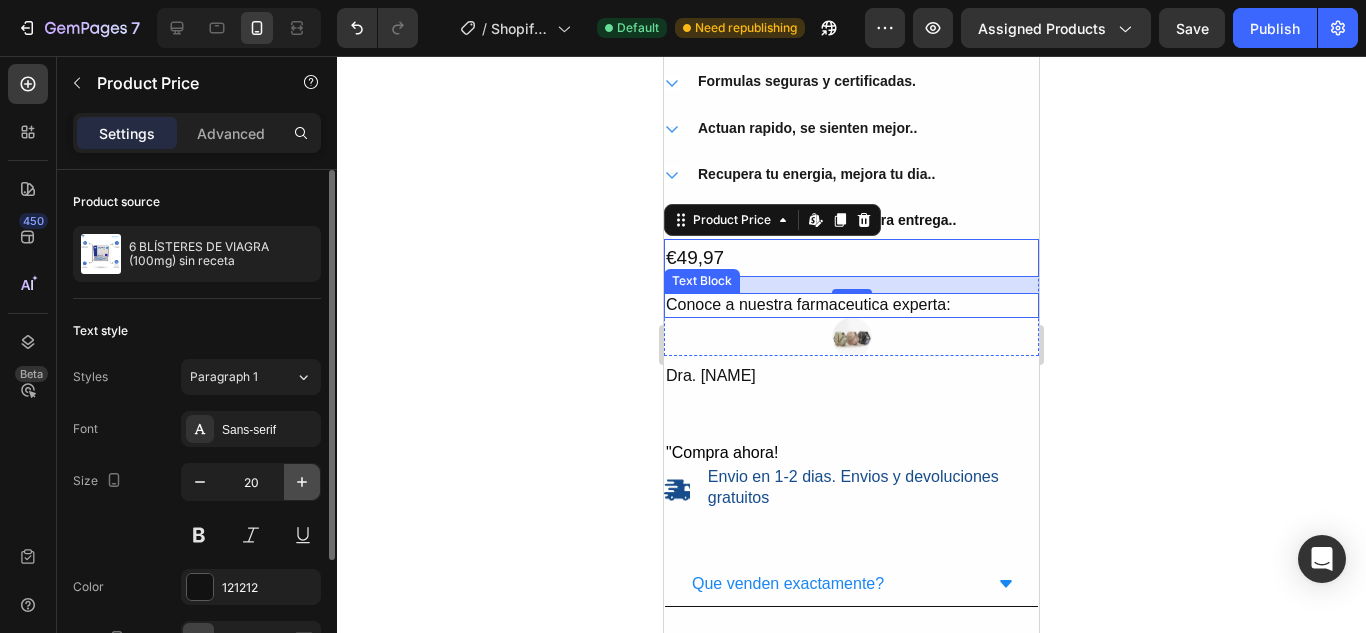 click 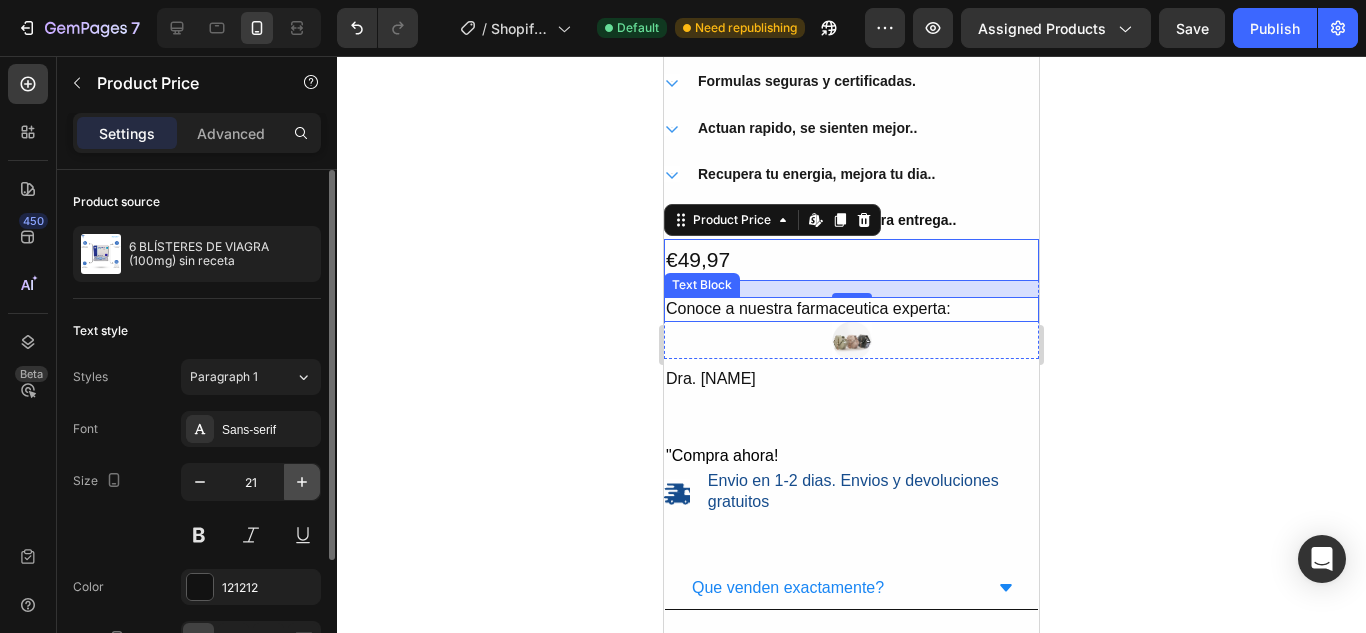 click 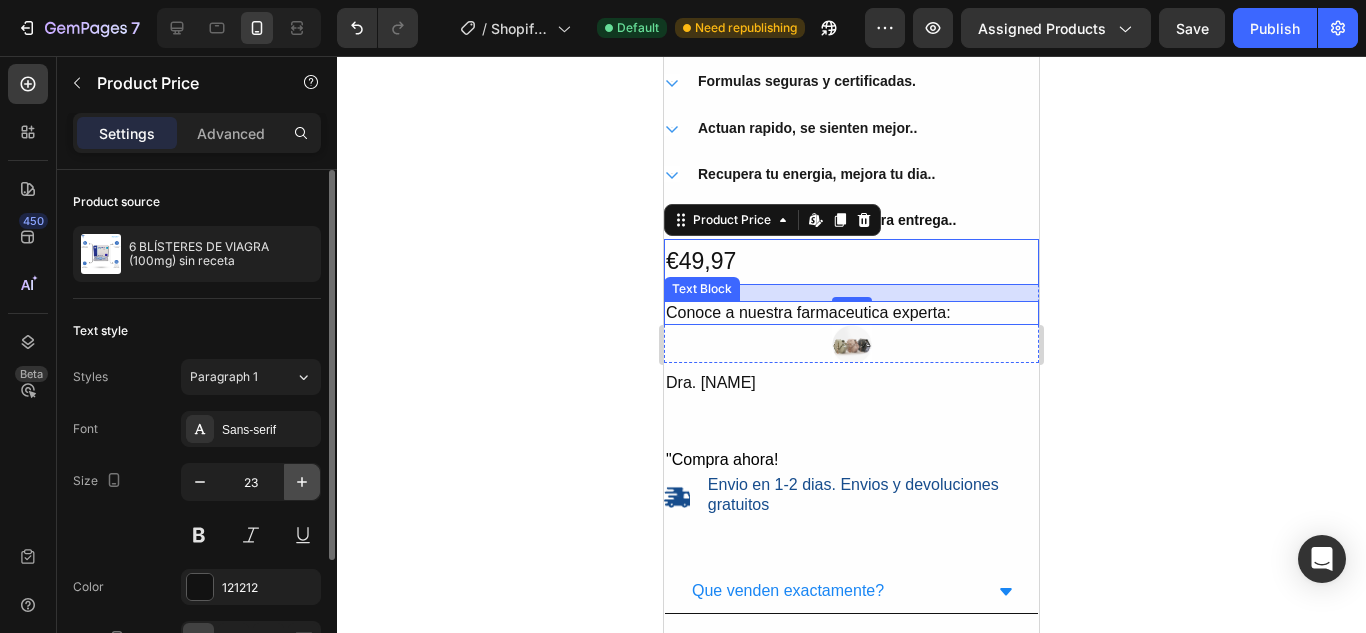 click 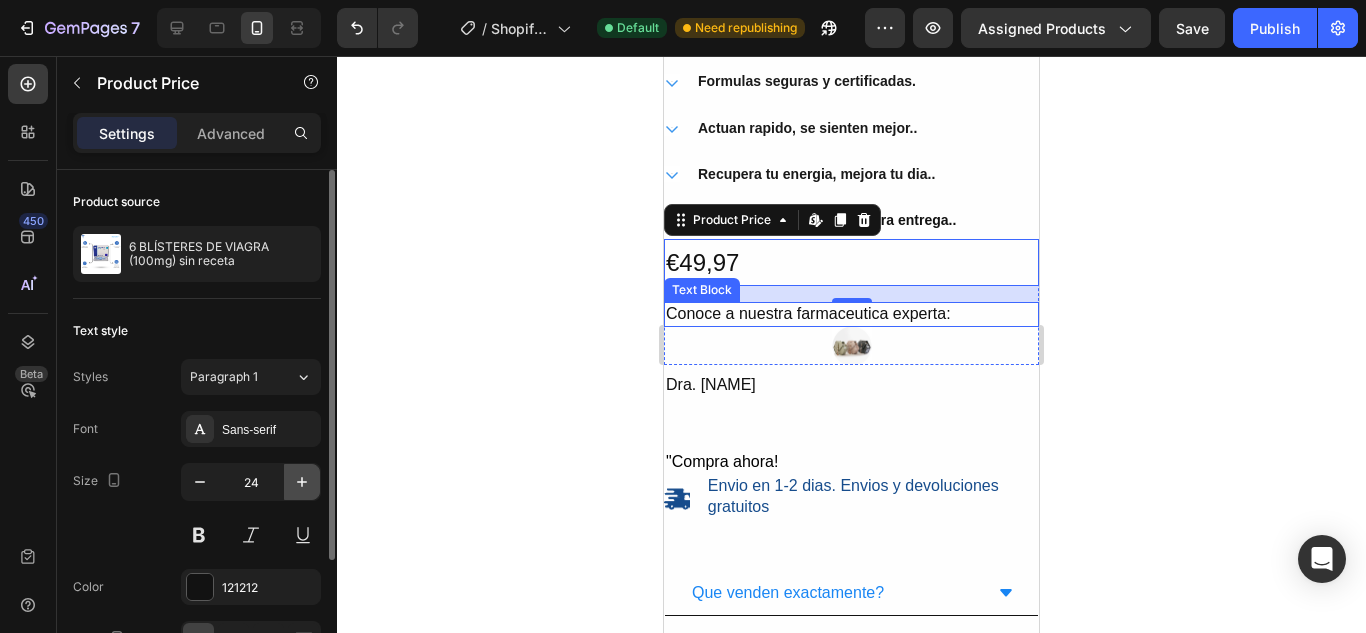 click 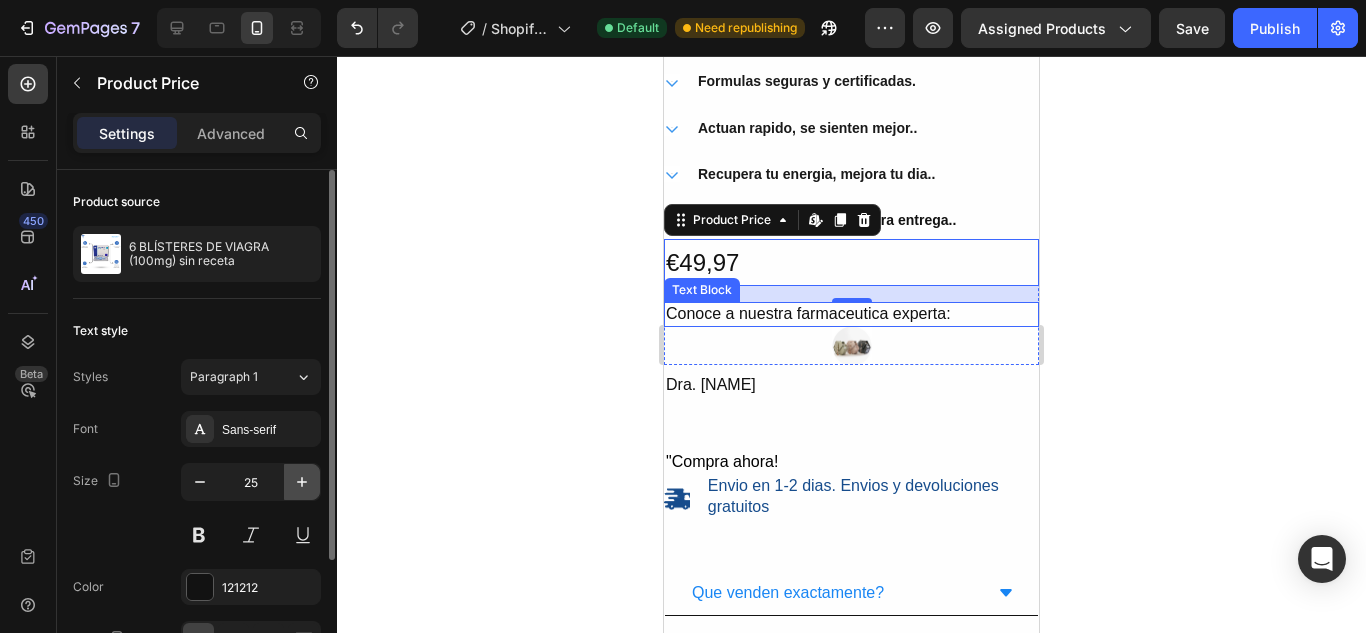 type on "26" 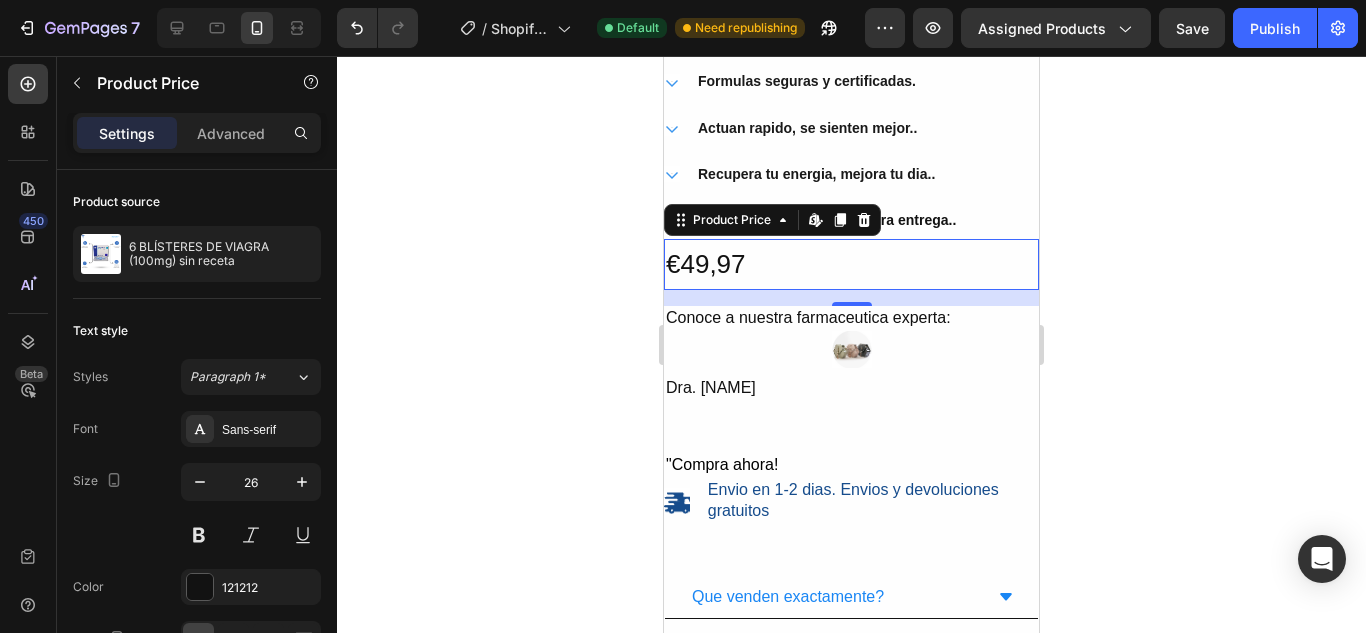 click 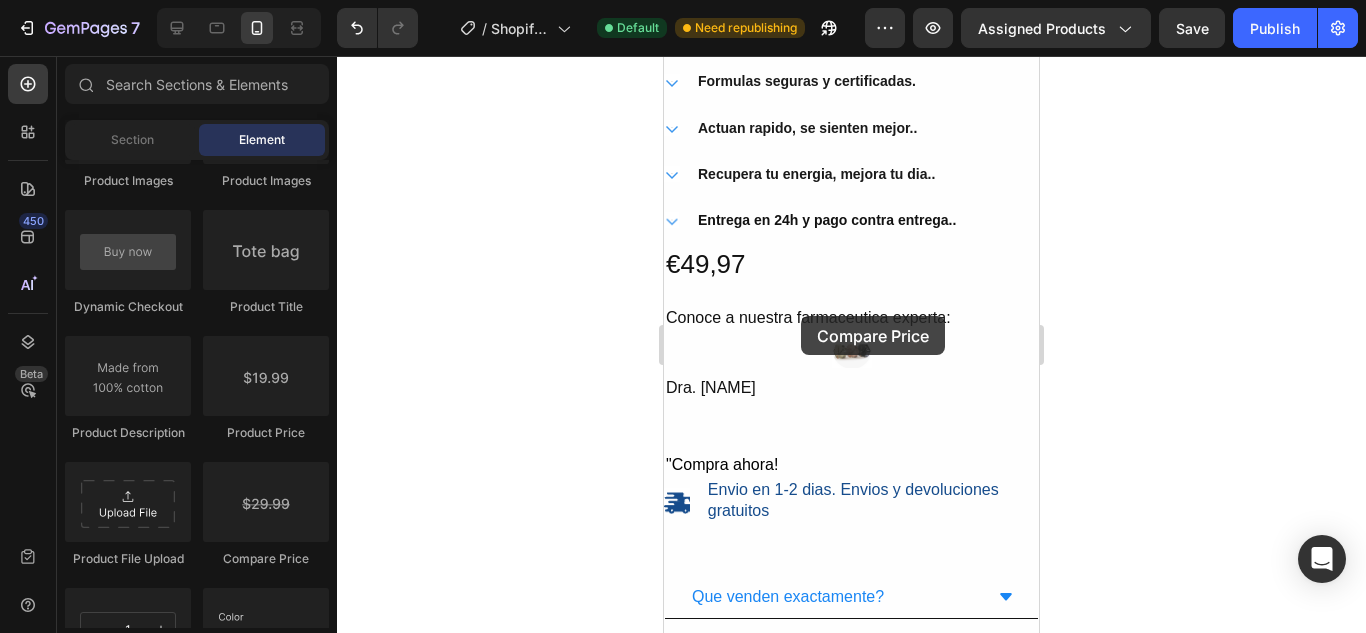 scroll, scrollTop: 952, scrollLeft: 0, axis: vertical 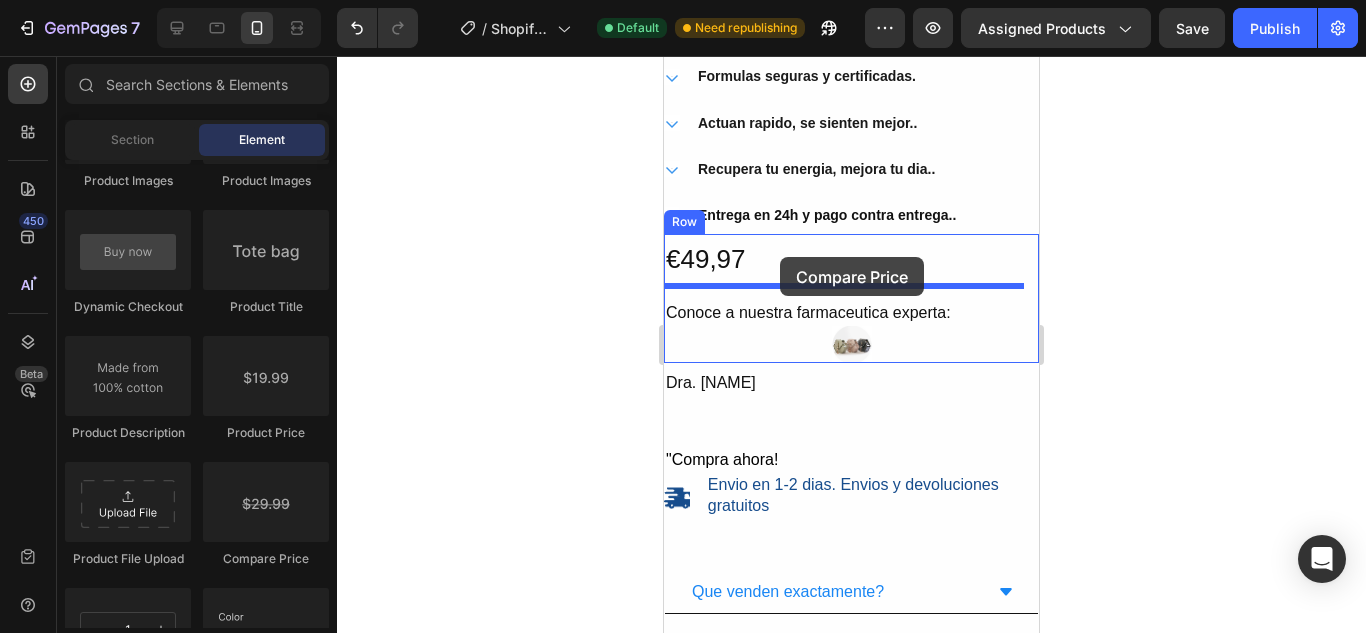 drag, startPoint x: 940, startPoint y: 569, endPoint x: 780, endPoint y: 257, distance: 350.6337 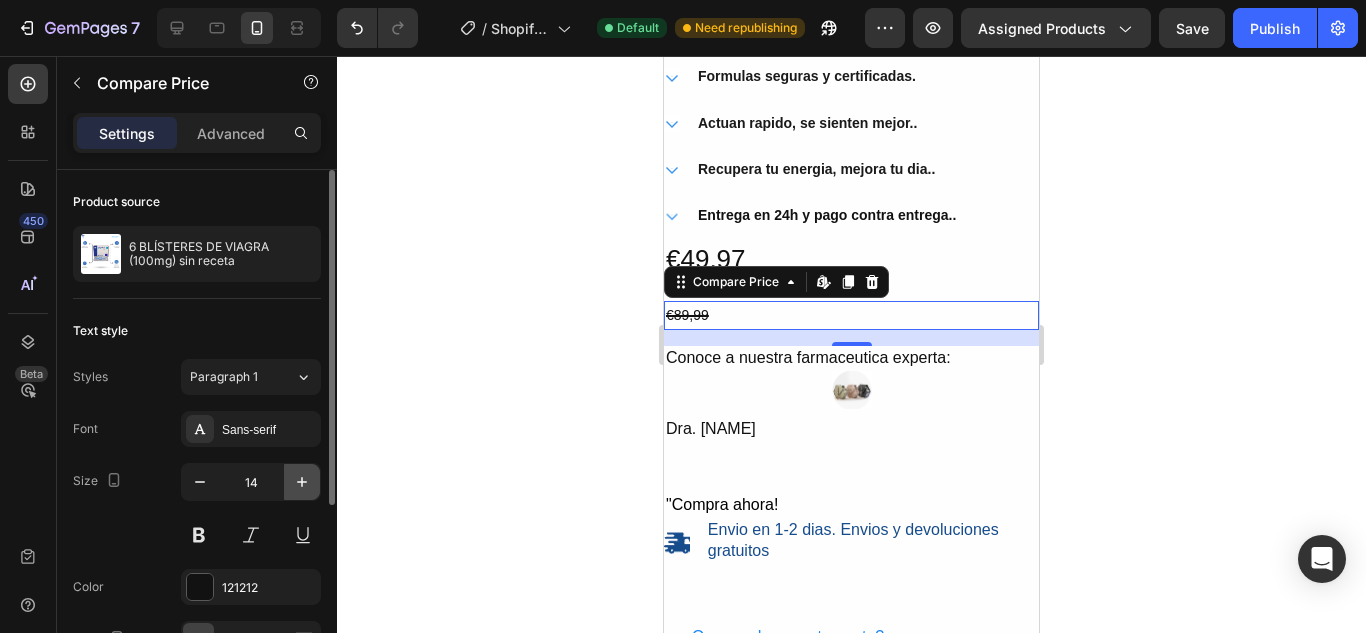 click 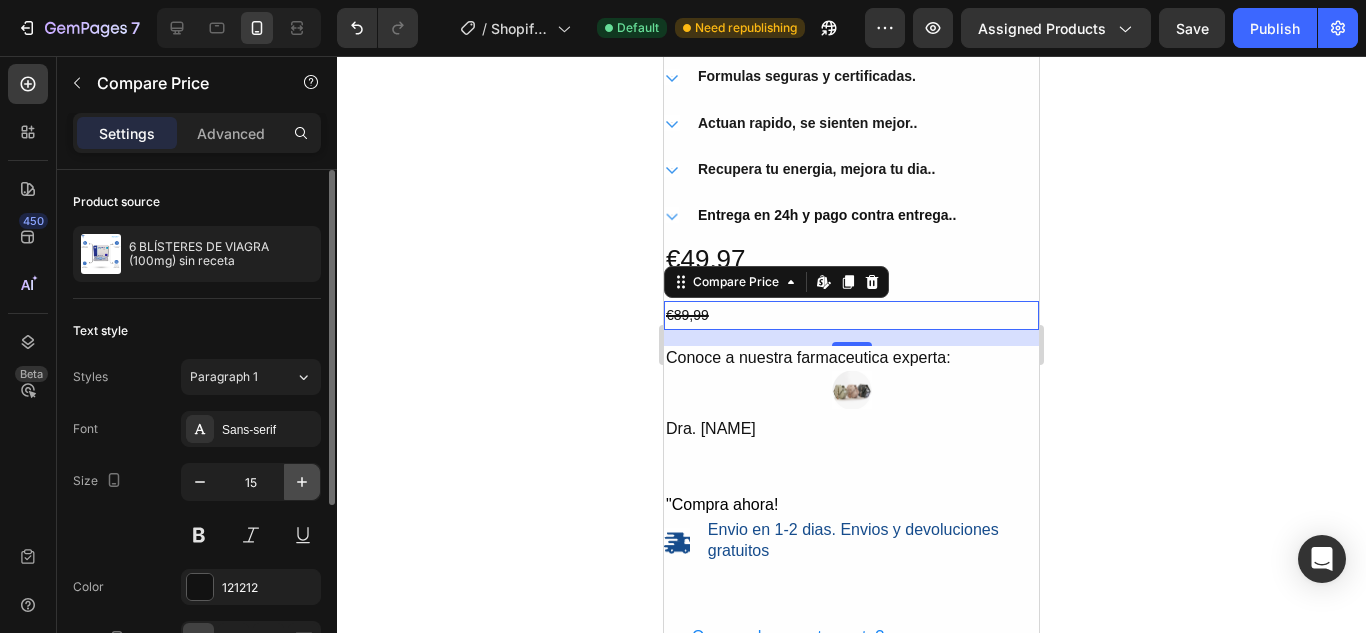 click 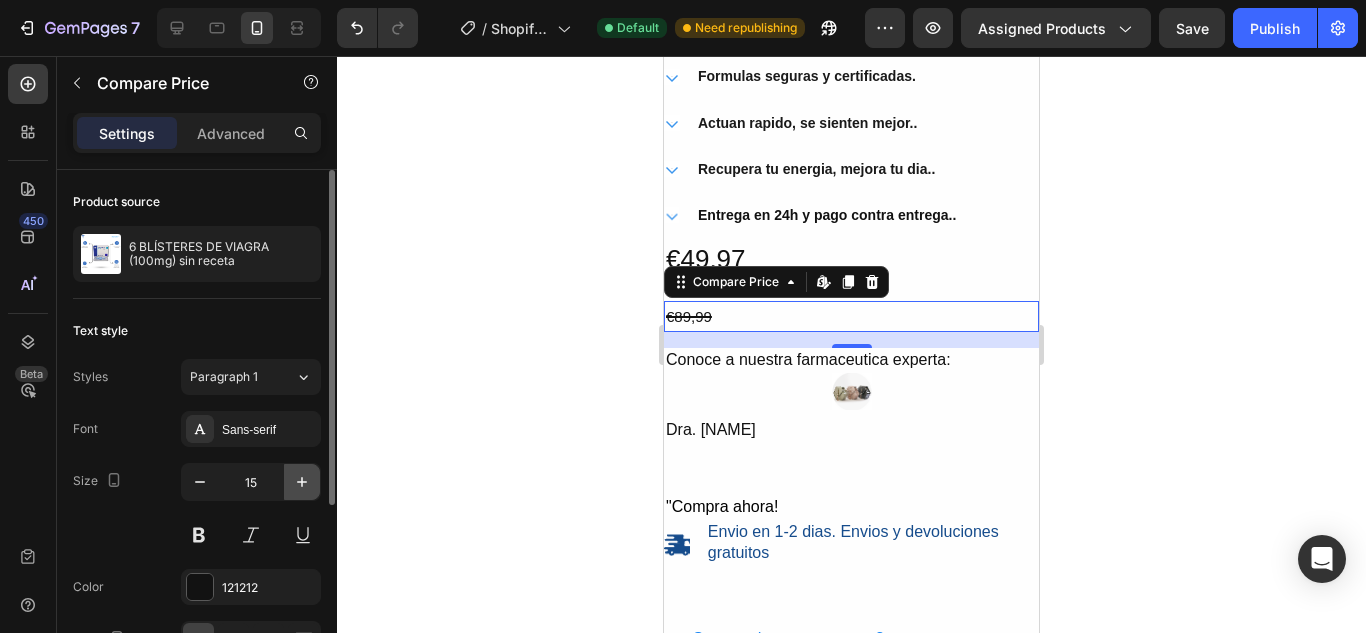 click 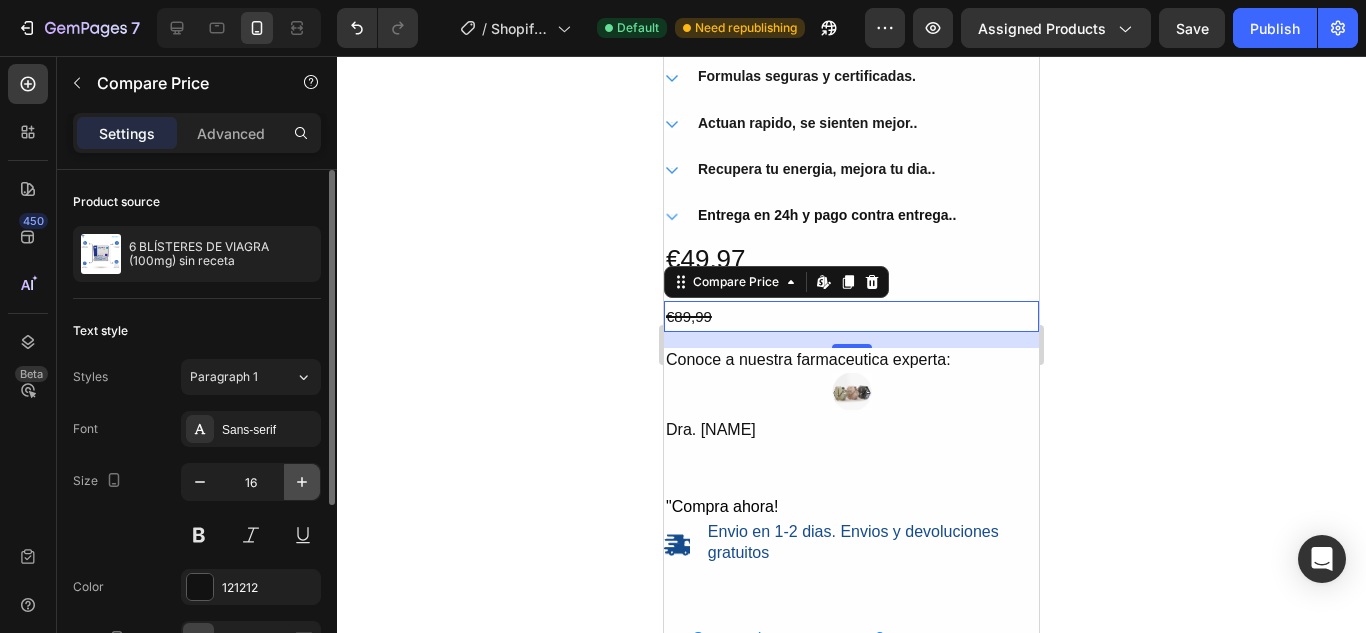 click 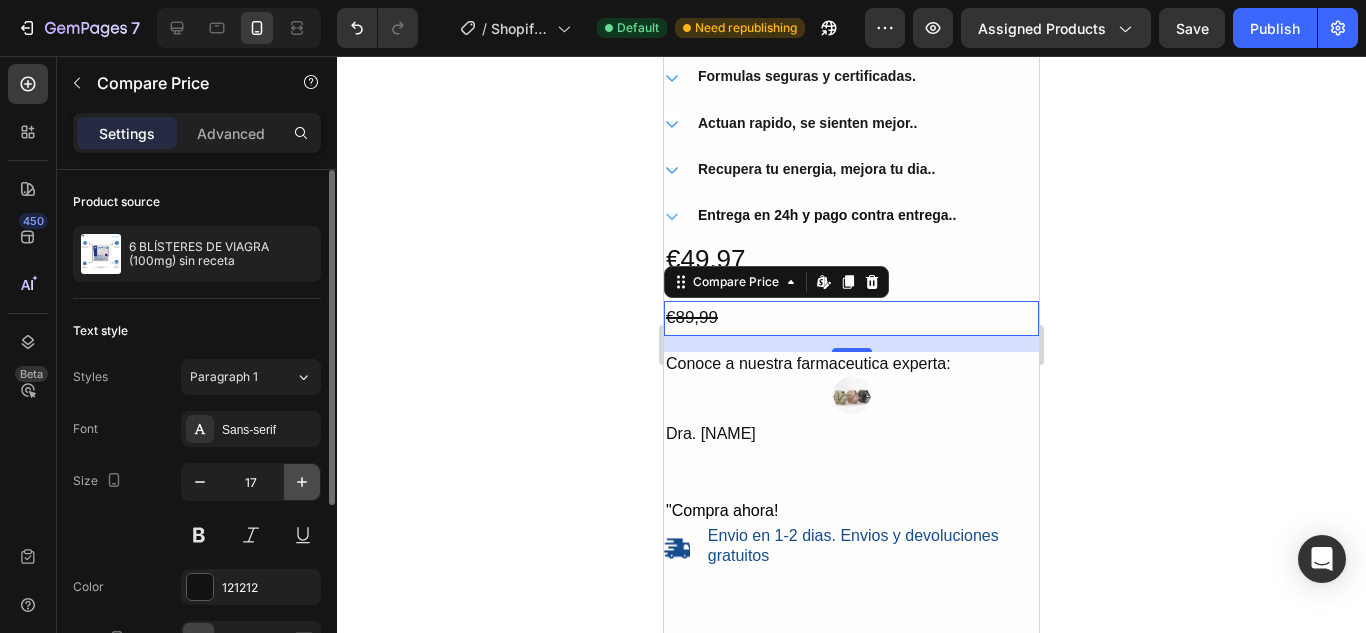 click 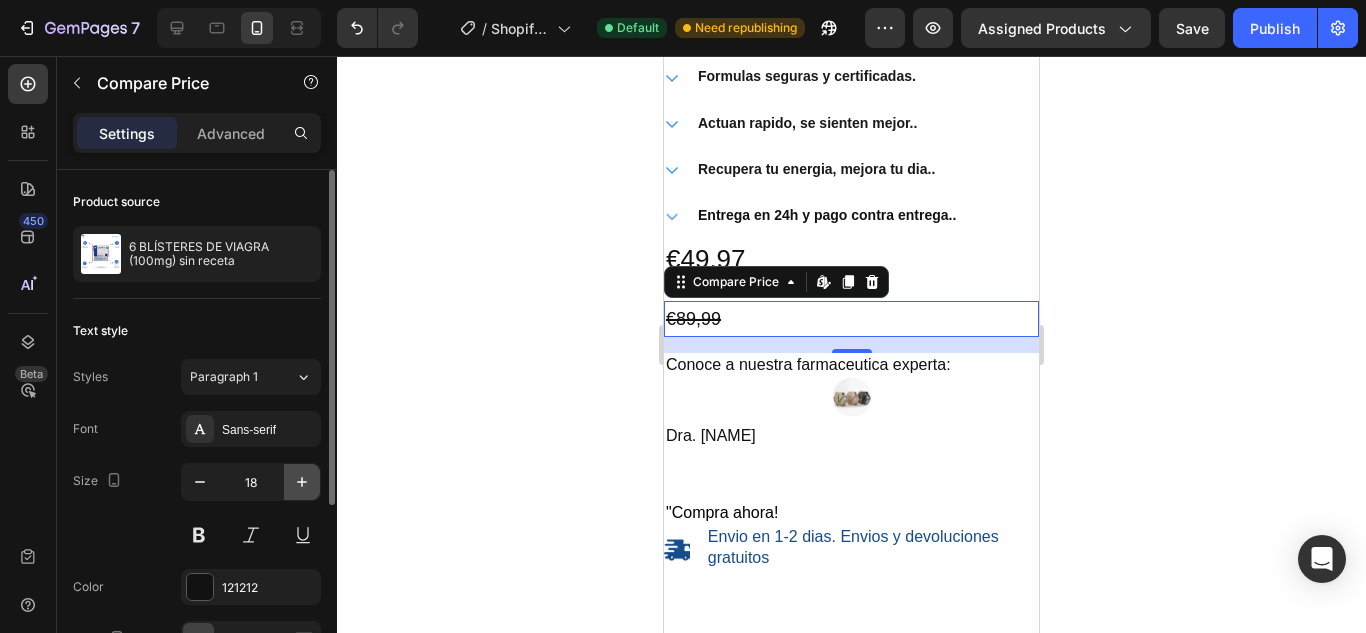 click 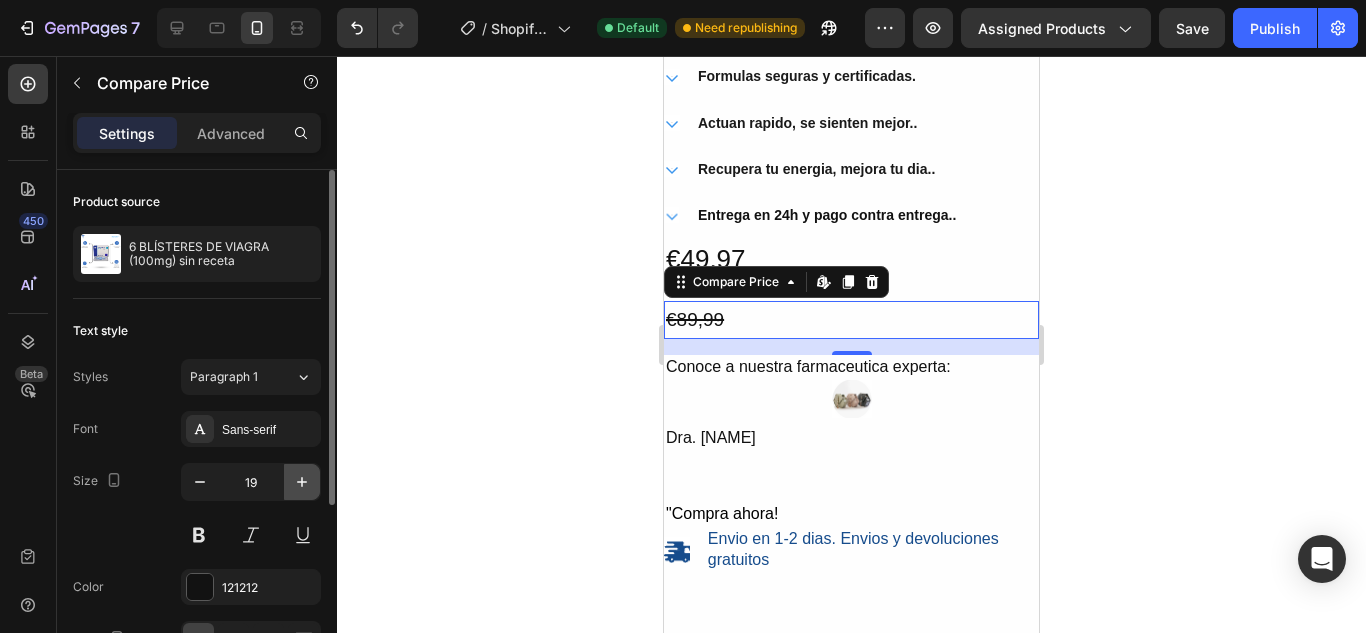 click 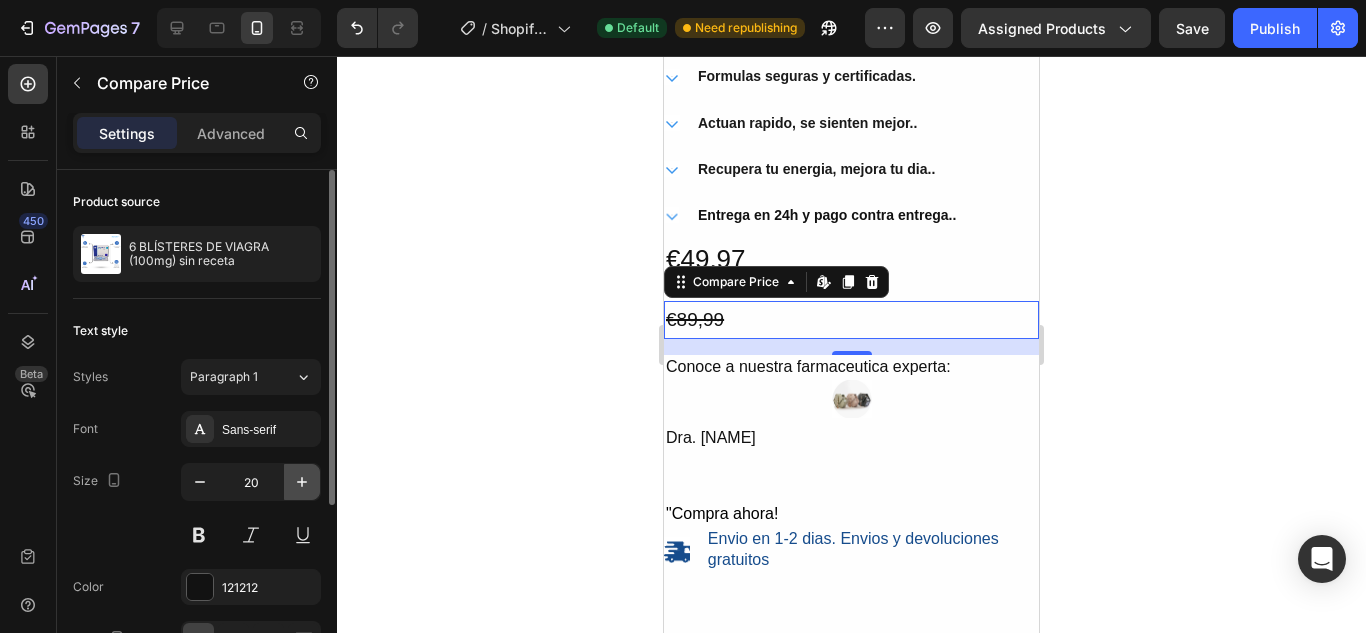 click 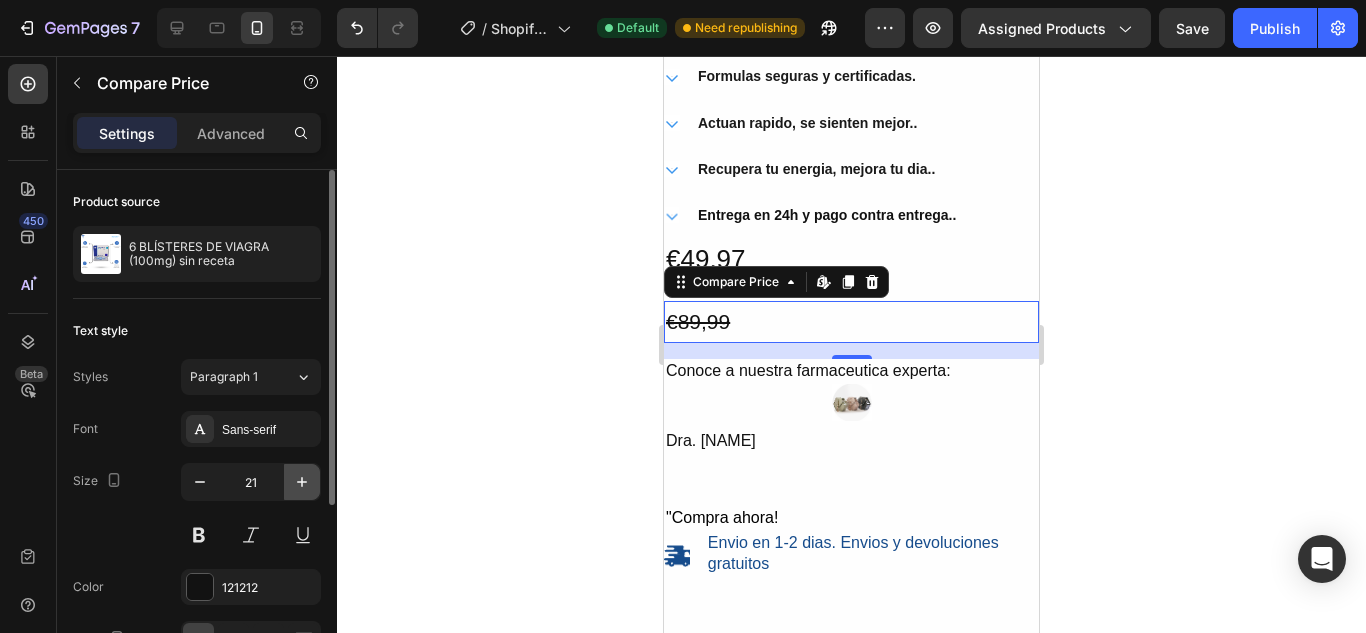 click 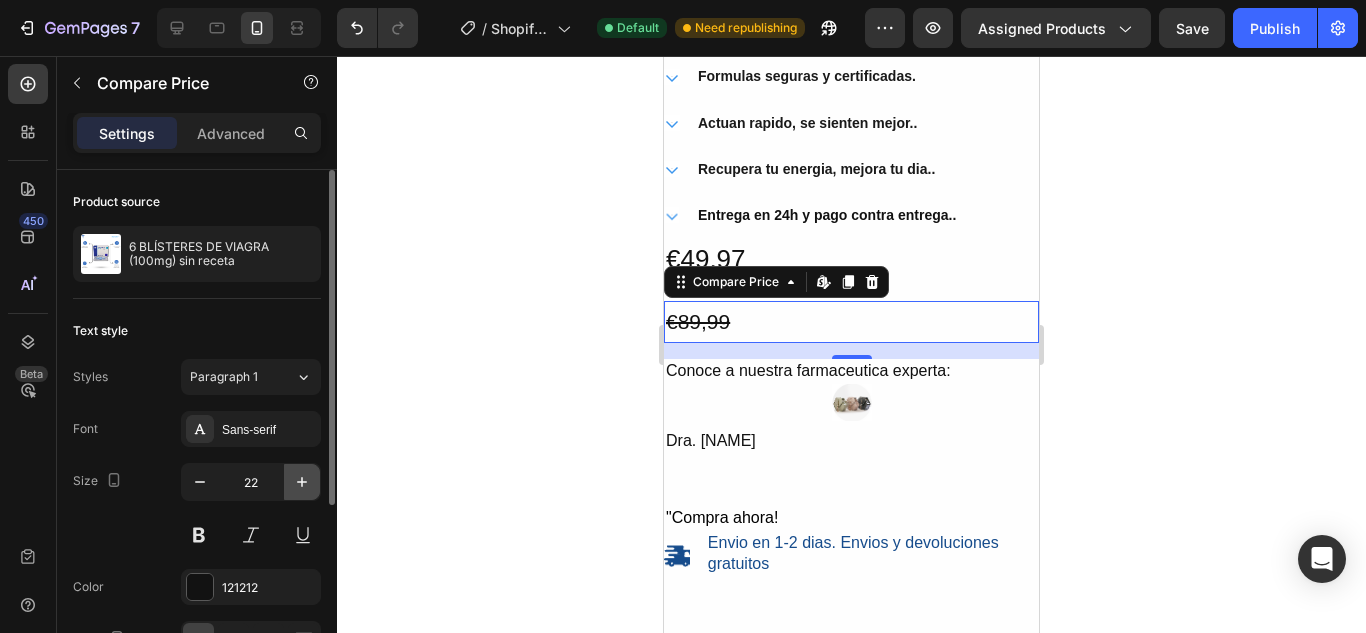 click 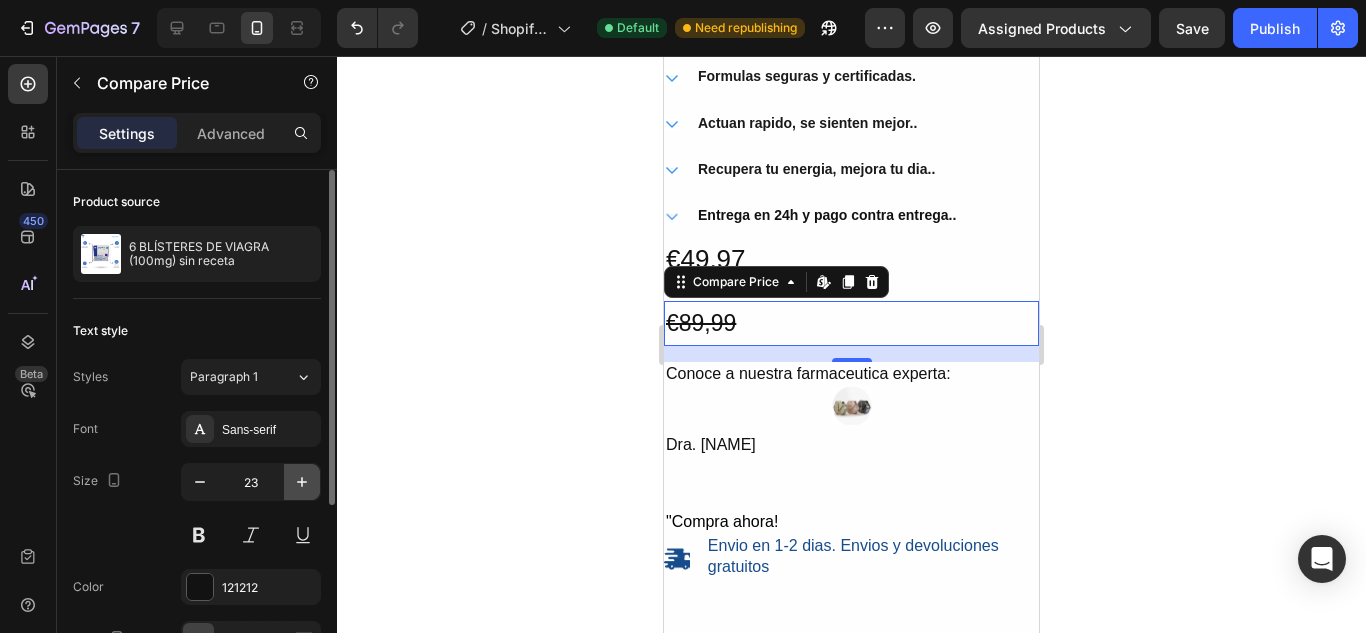 click 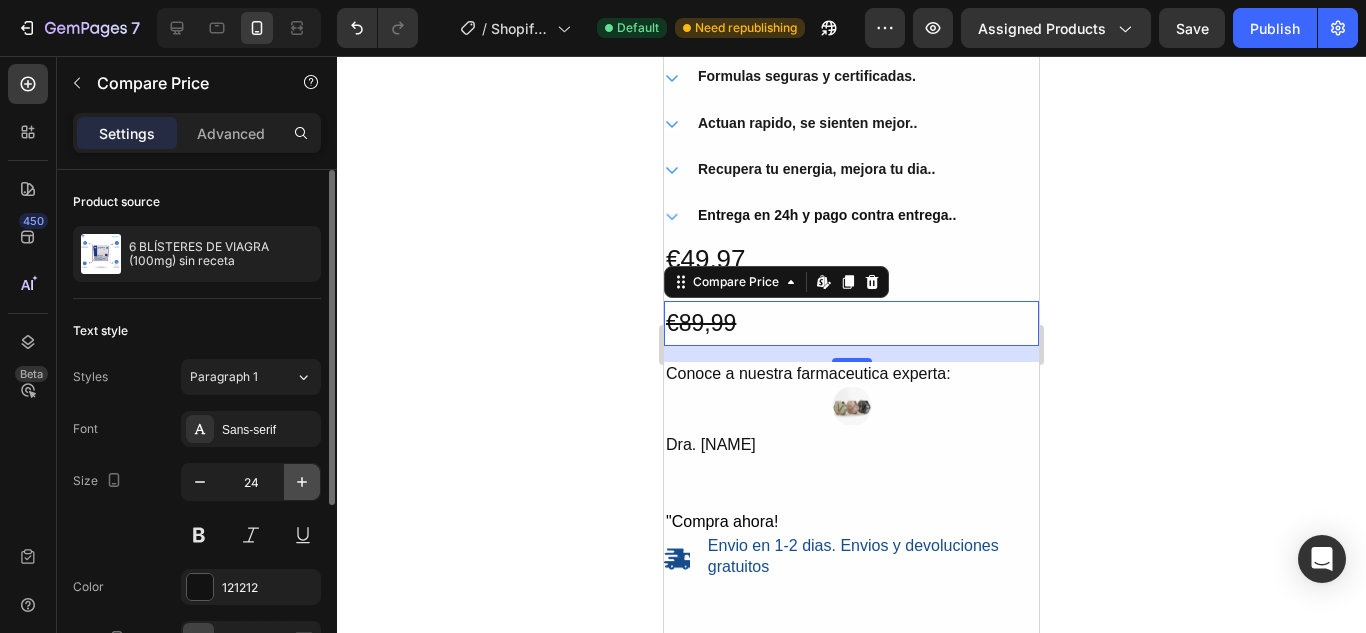 type on "25" 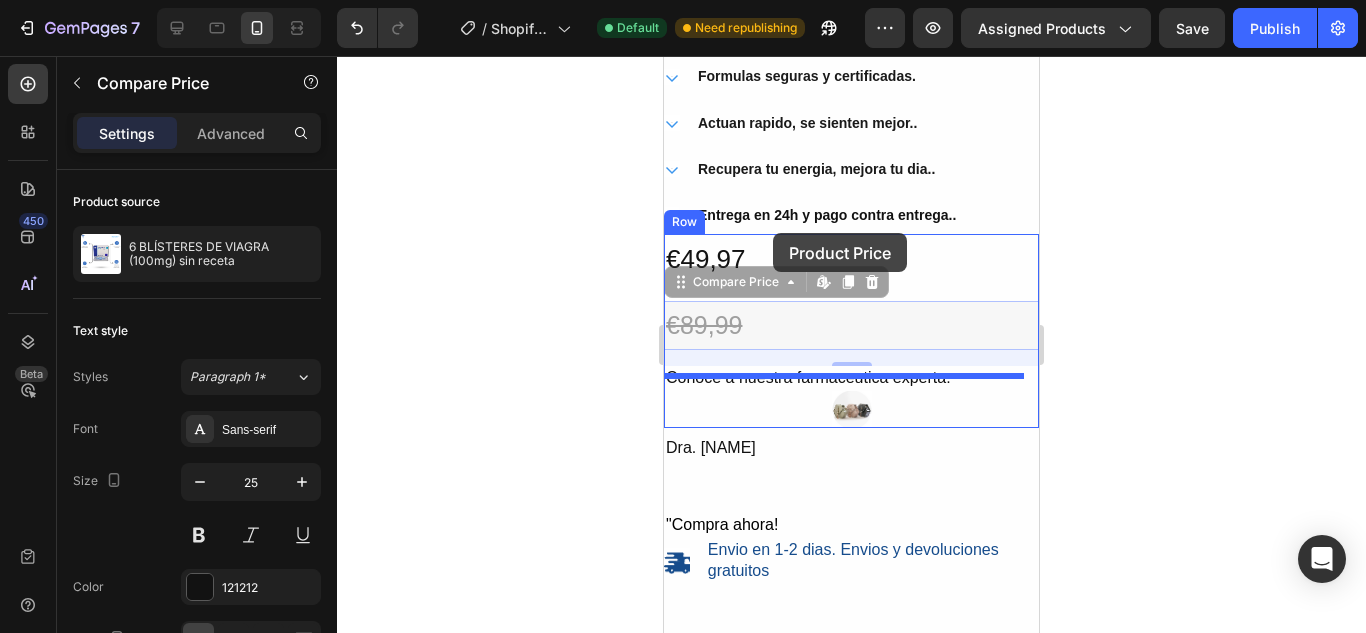 drag, startPoint x: 693, startPoint y: 275, endPoint x: 773, endPoint y: 233, distance: 90.35486 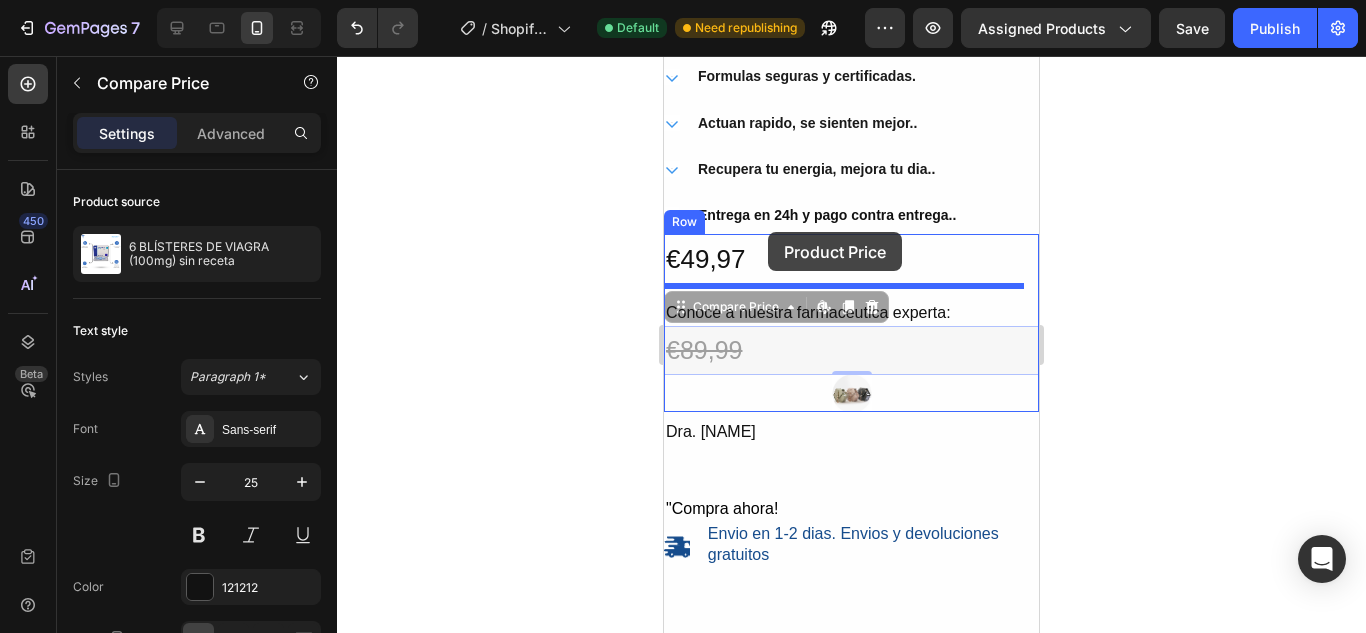 drag, startPoint x: 683, startPoint y: 295, endPoint x: 768, endPoint y: 232, distance: 105.801704 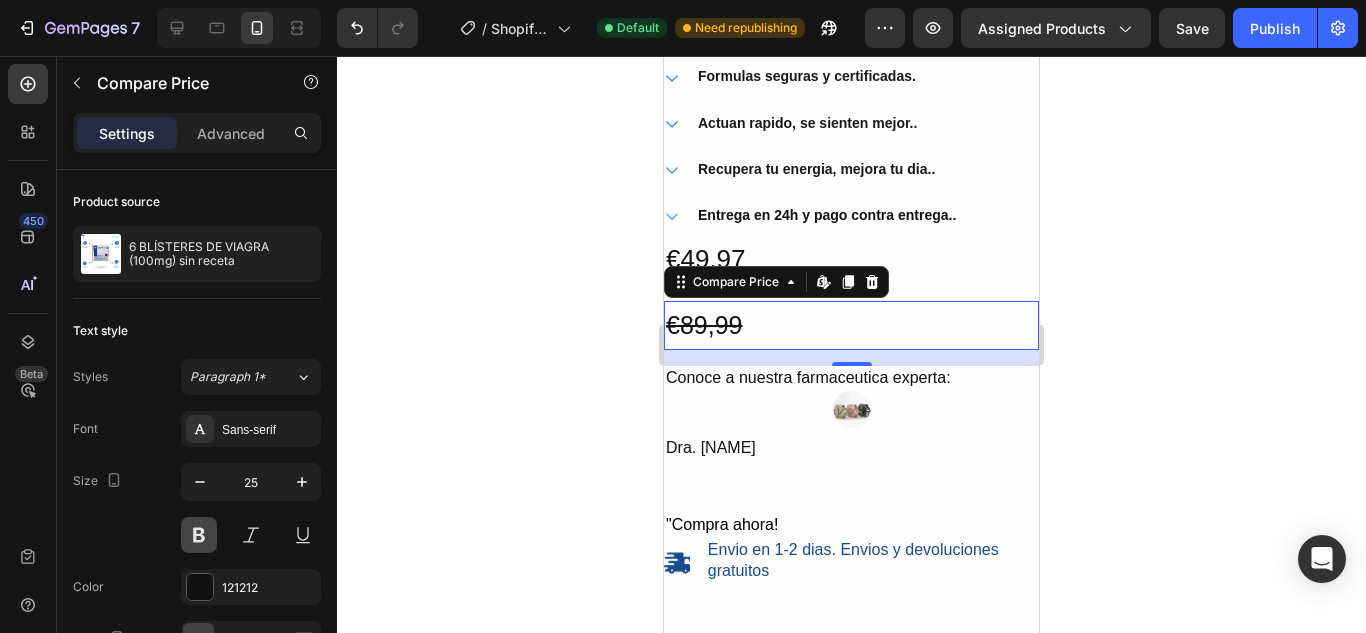 scroll, scrollTop: 285, scrollLeft: 0, axis: vertical 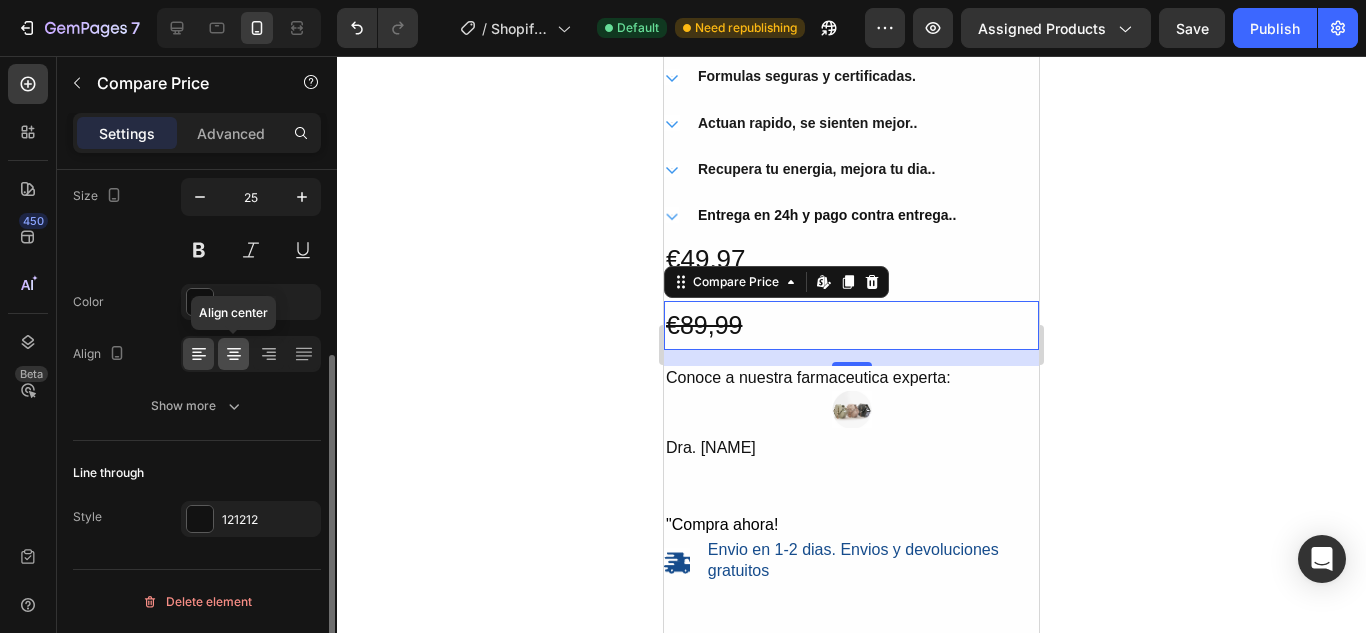 click 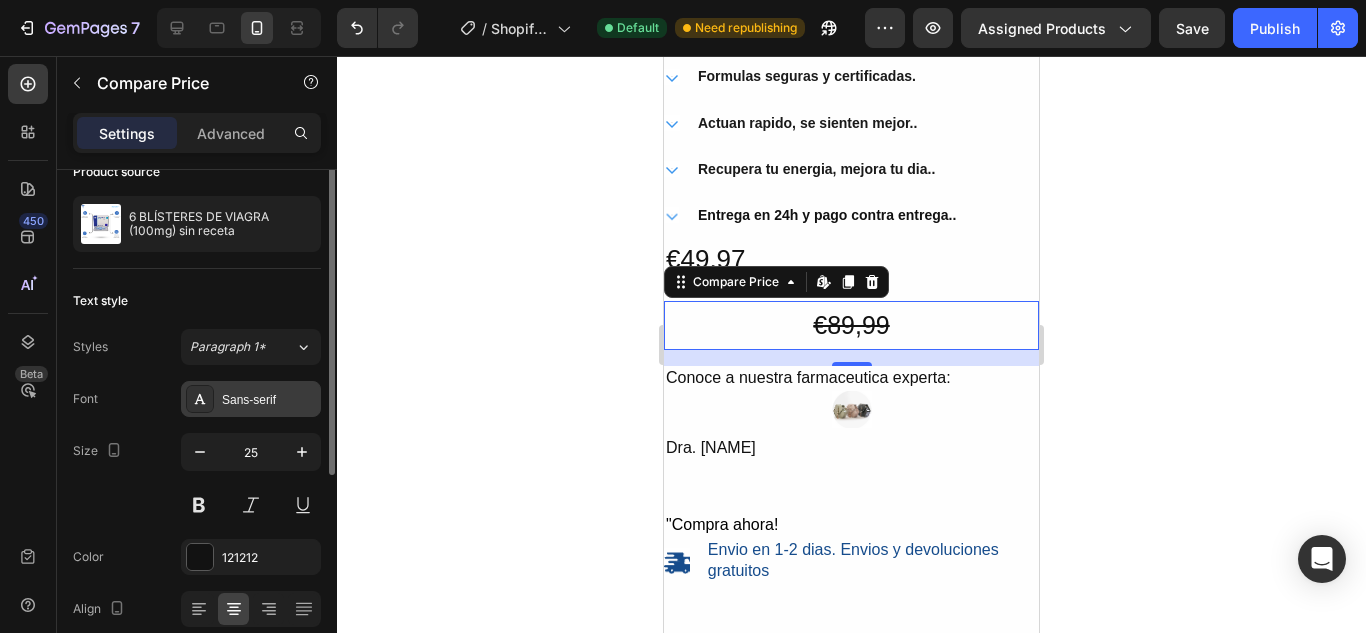 scroll, scrollTop: 0, scrollLeft: 0, axis: both 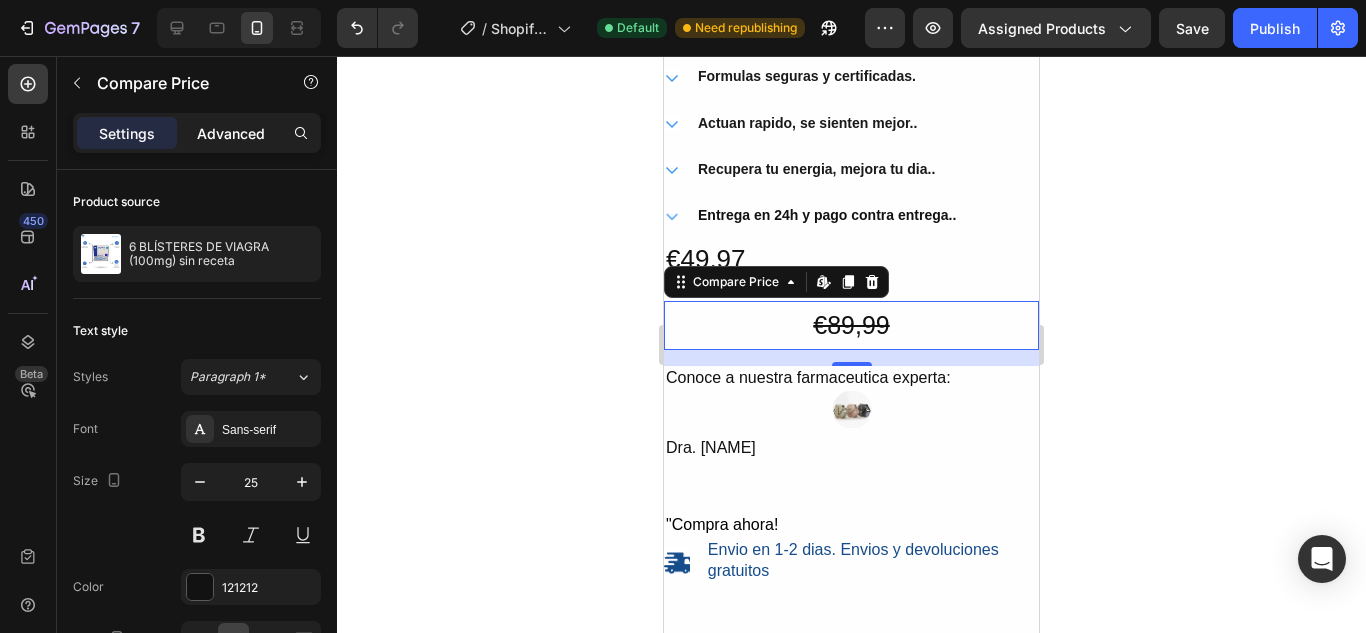click on "Advanced" at bounding box center (231, 133) 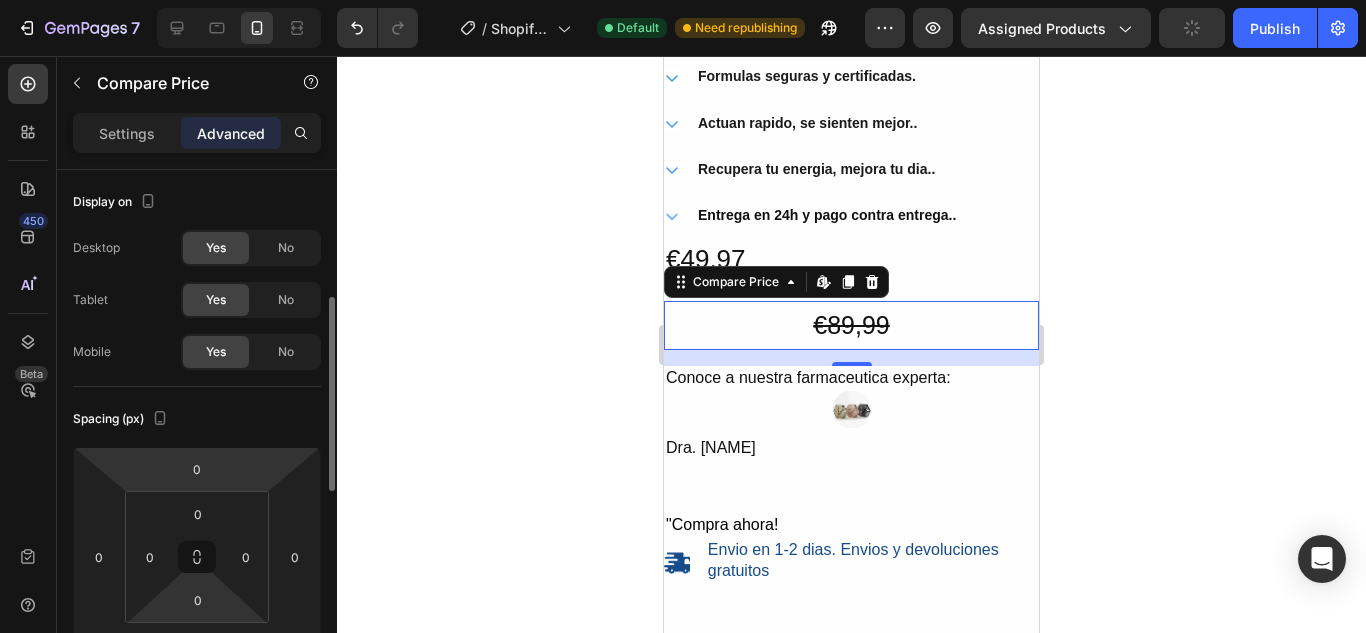 scroll, scrollTop: 93, scrollLeft: 0, axis: vertical 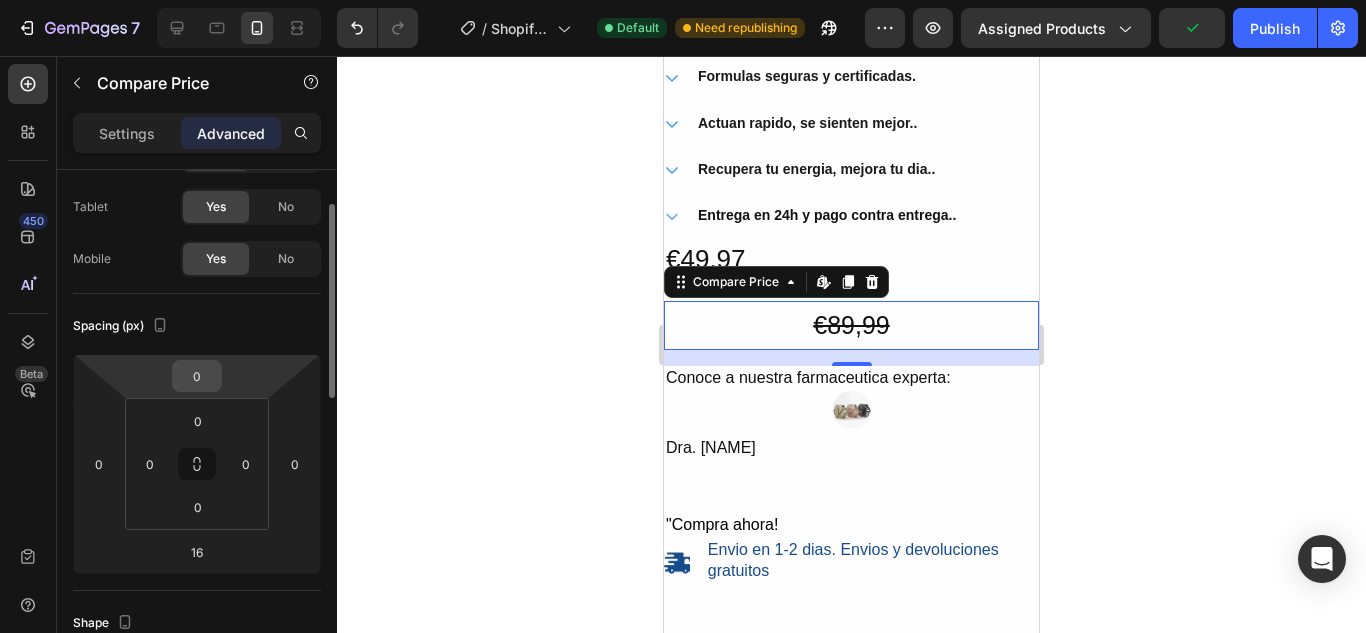 click on "0" at bounding box center (197, 376) 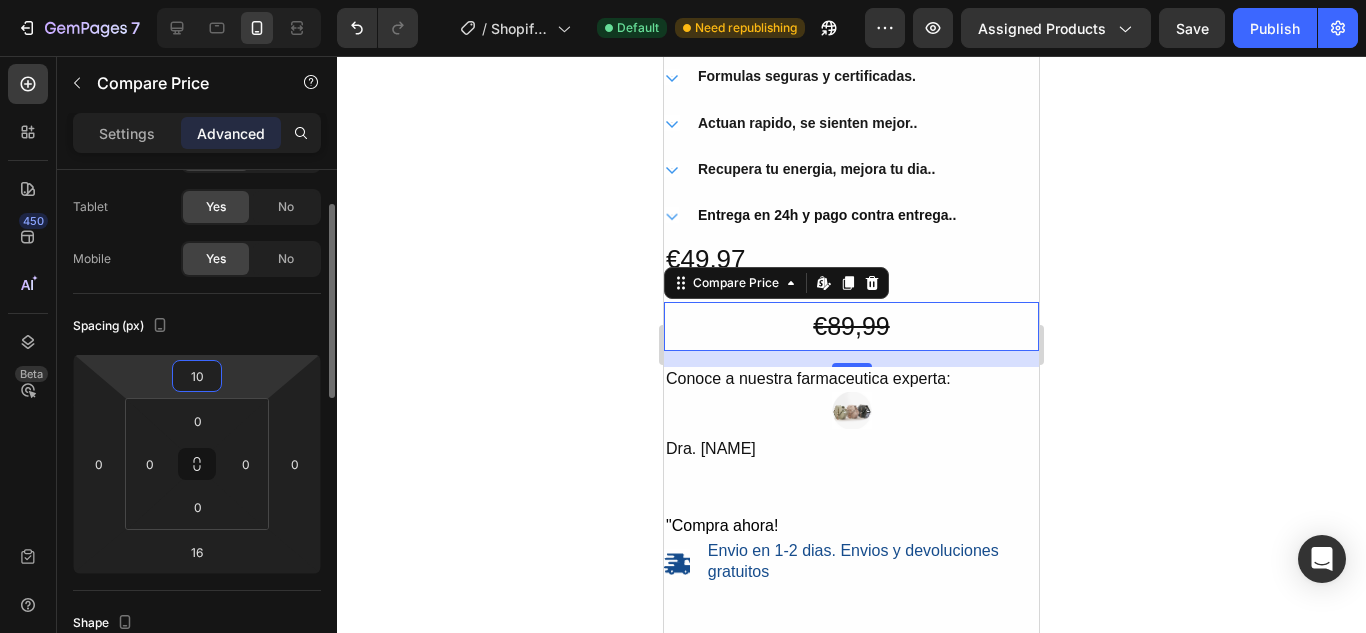 type on "1" 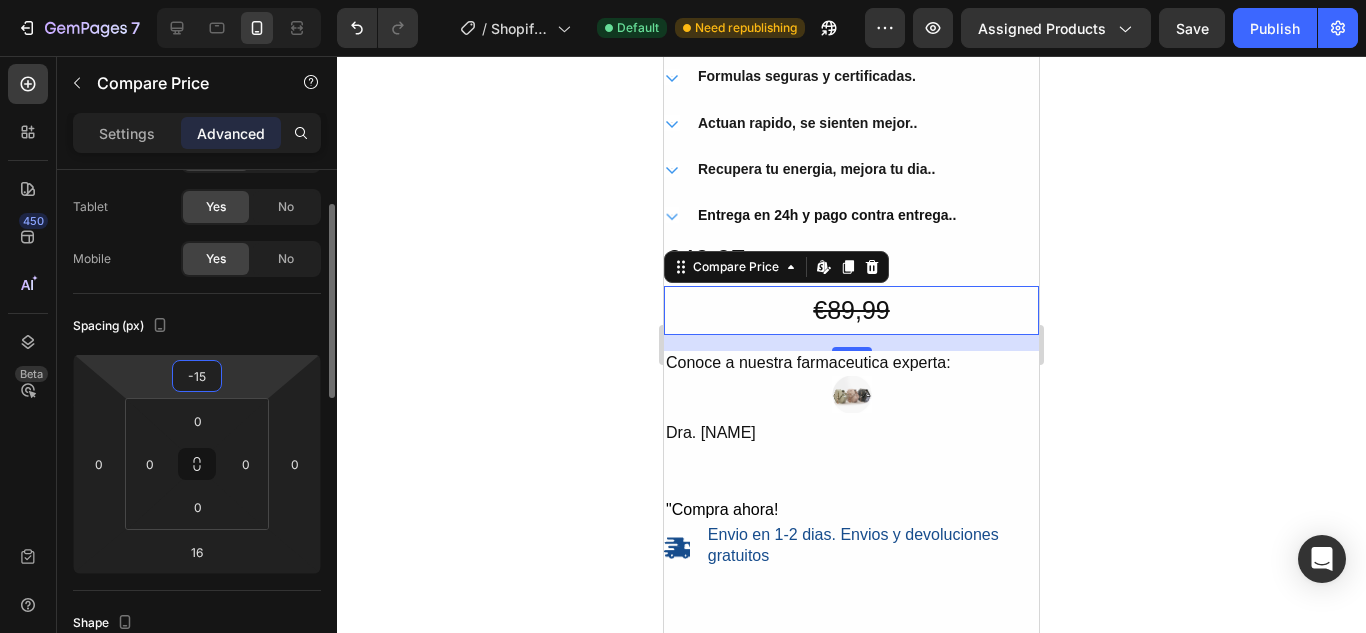 type on "-1" 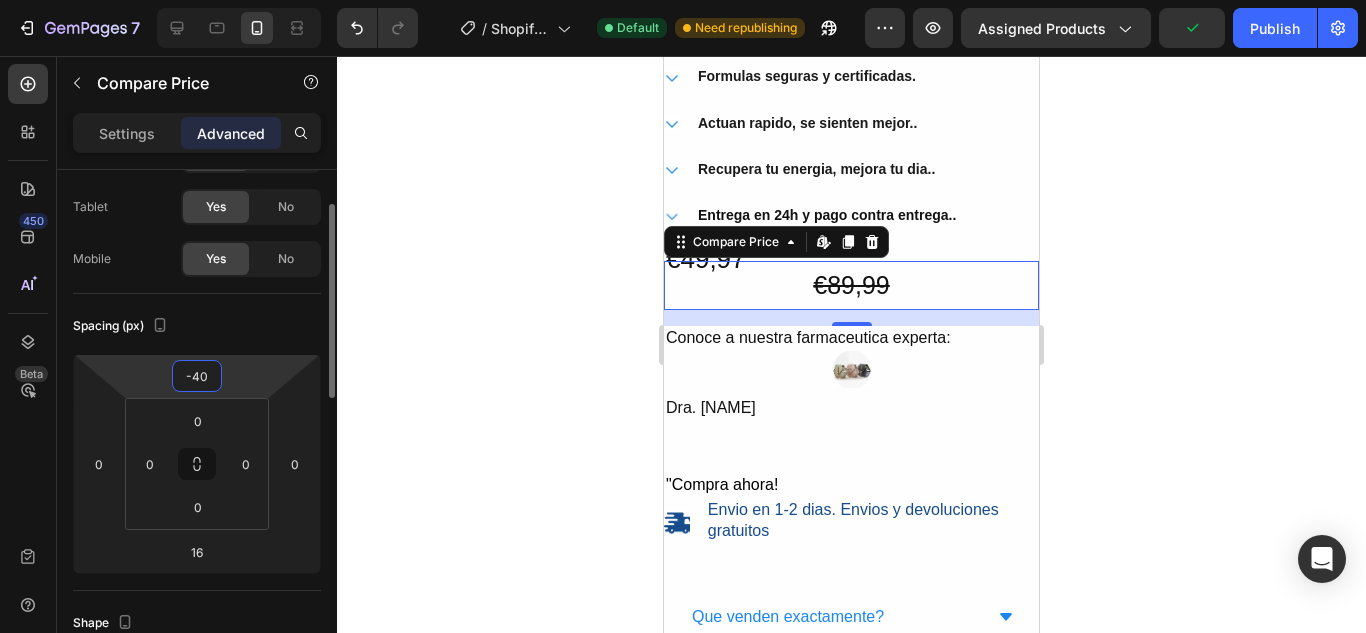 type on "-4" 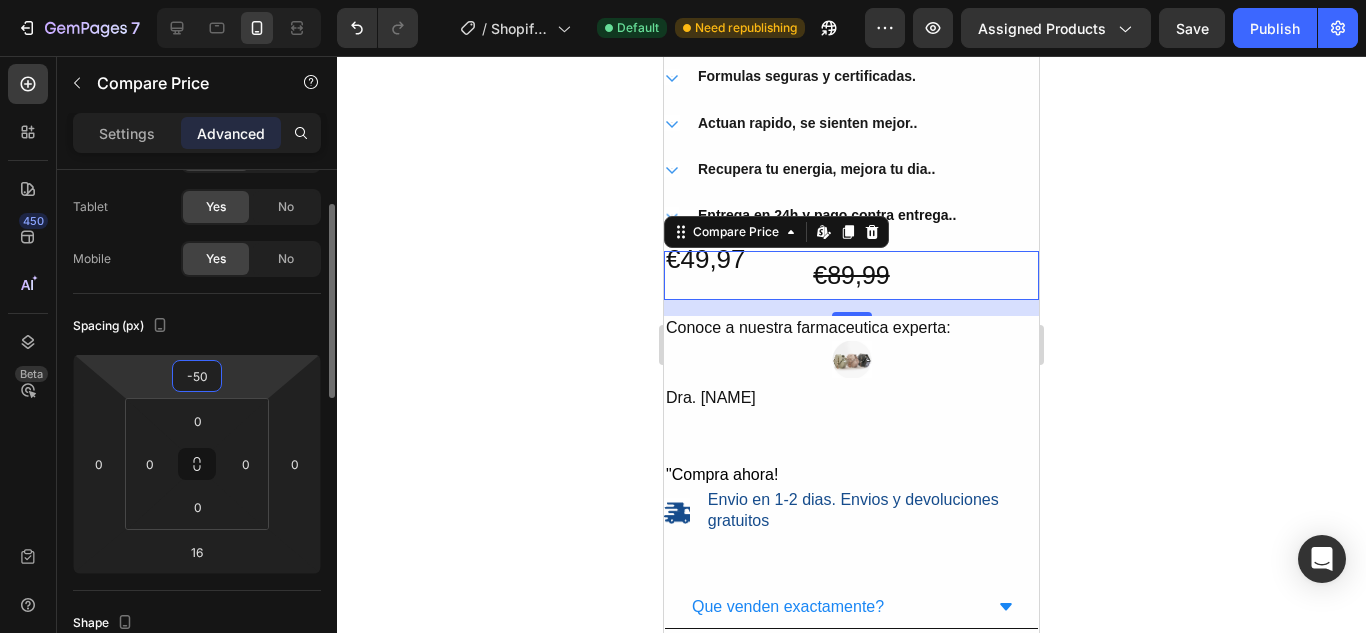 type on "-5" 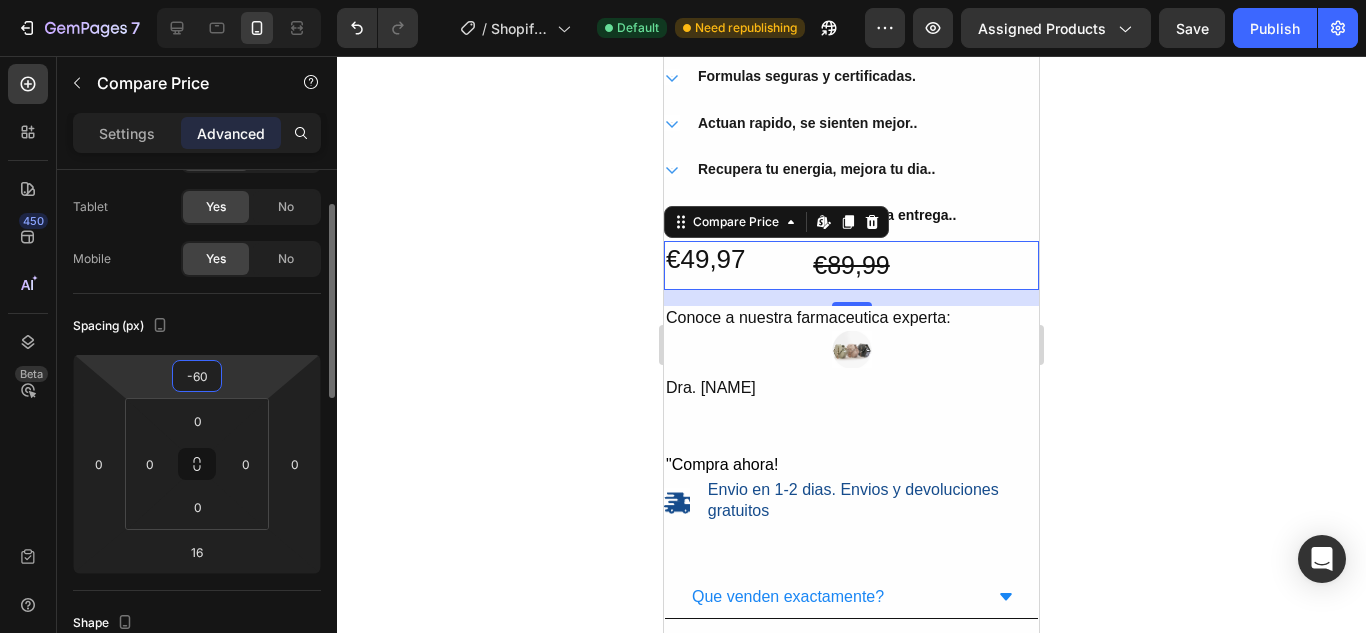 type on "-6" 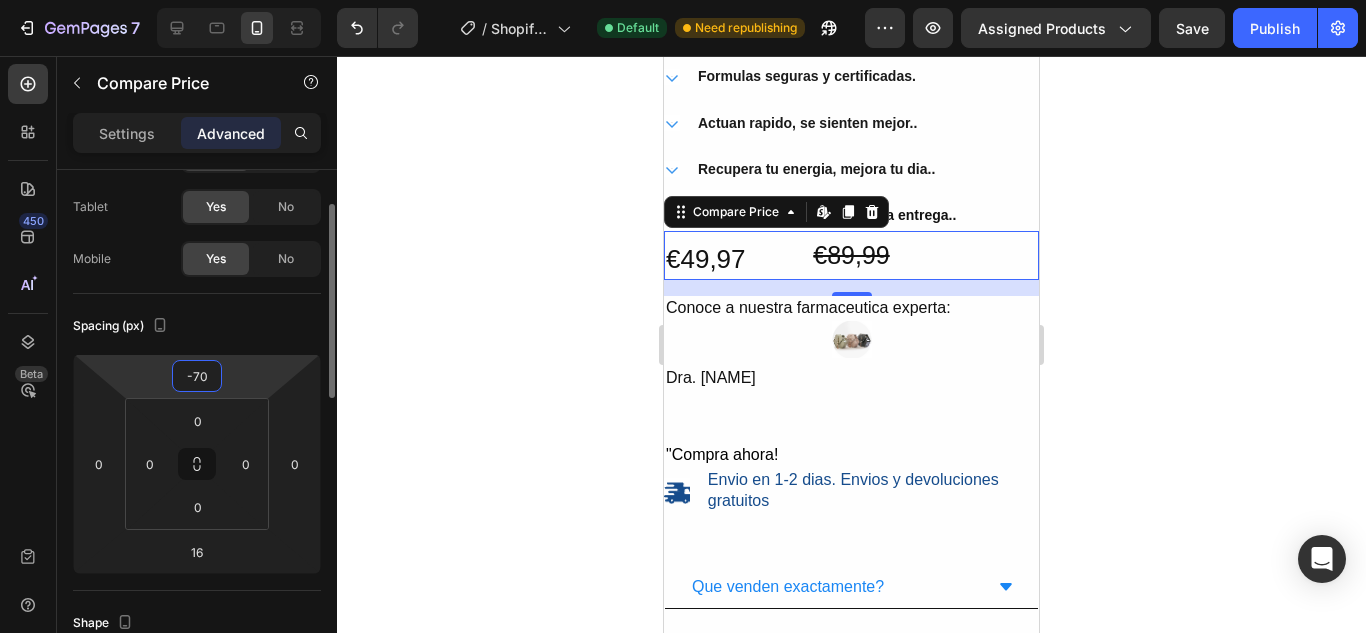 type on "-7" 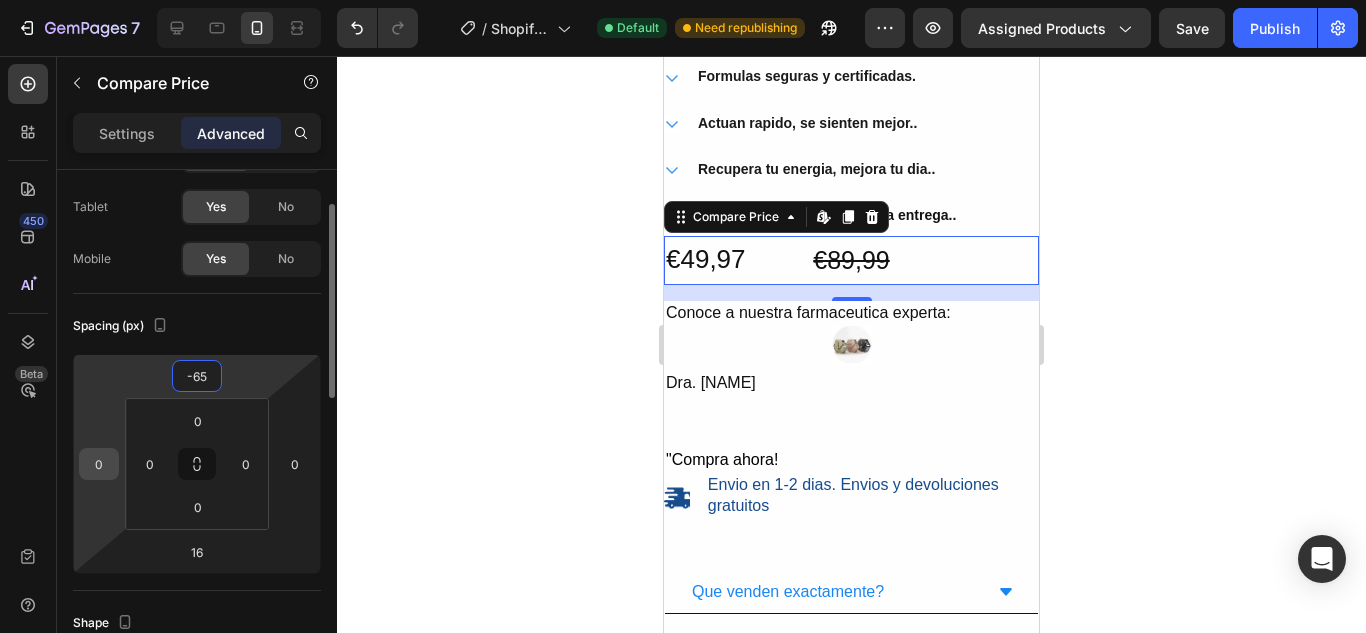 type on "-65" 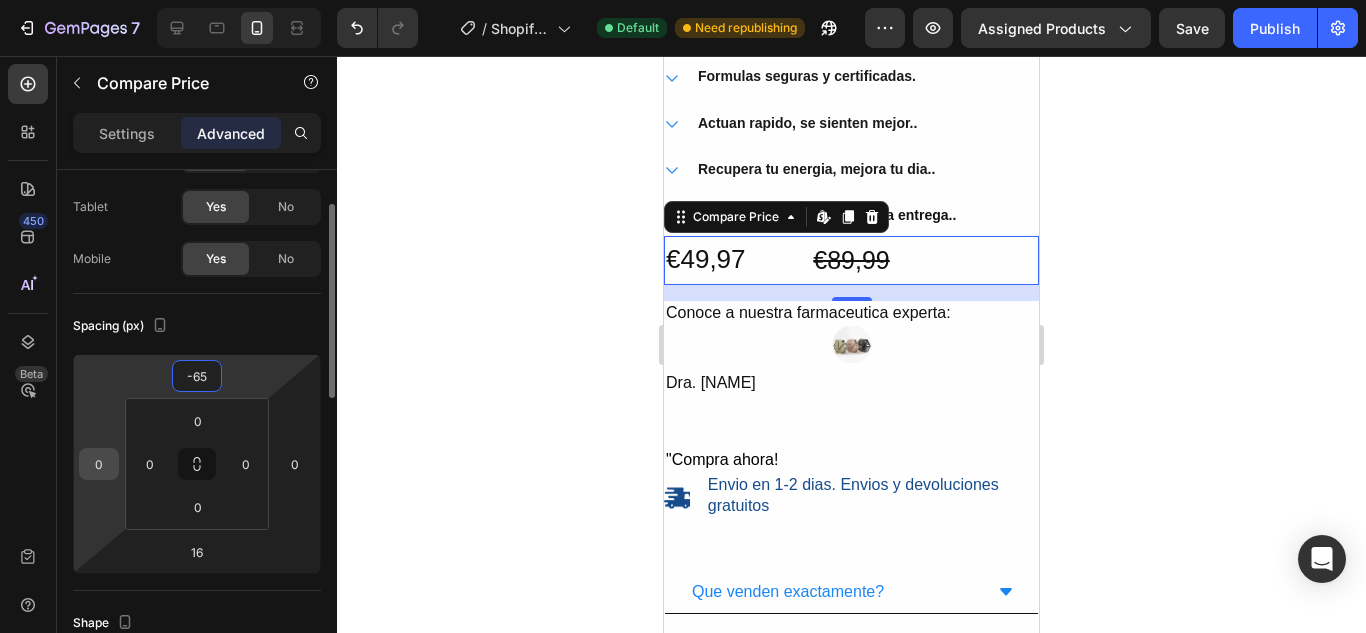 click on "0" at bounding box center (99, 464) 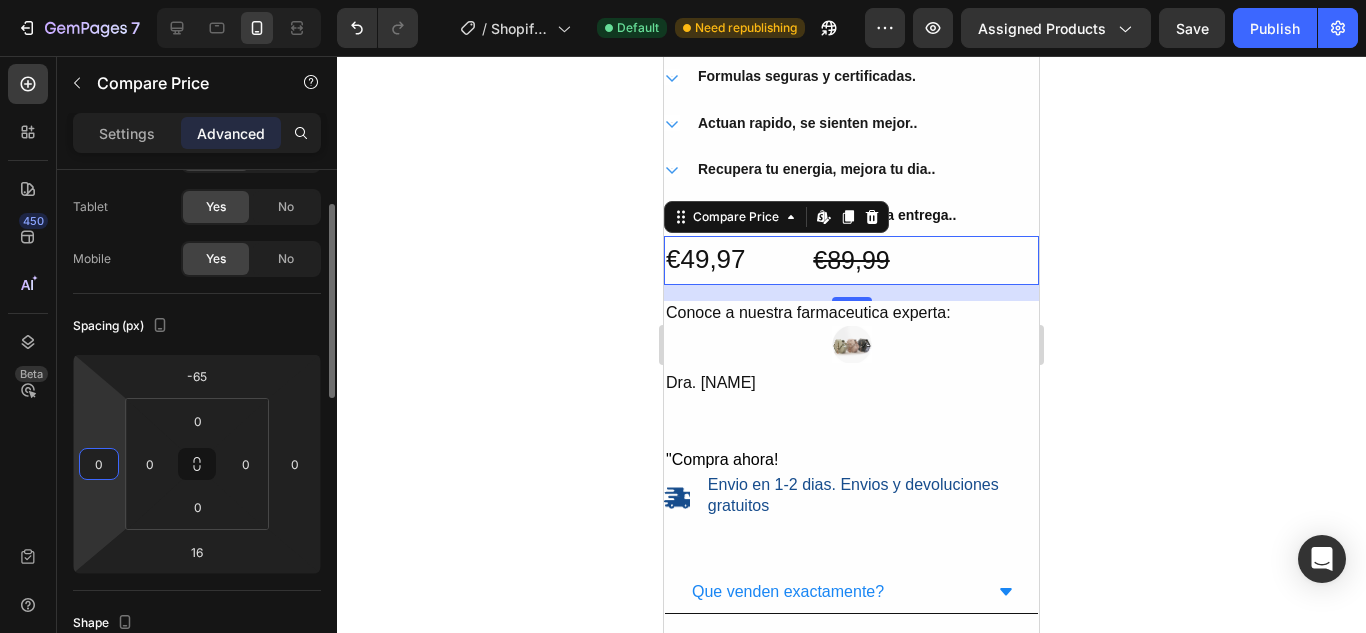 click on "0" at bounding box center (99, 464) 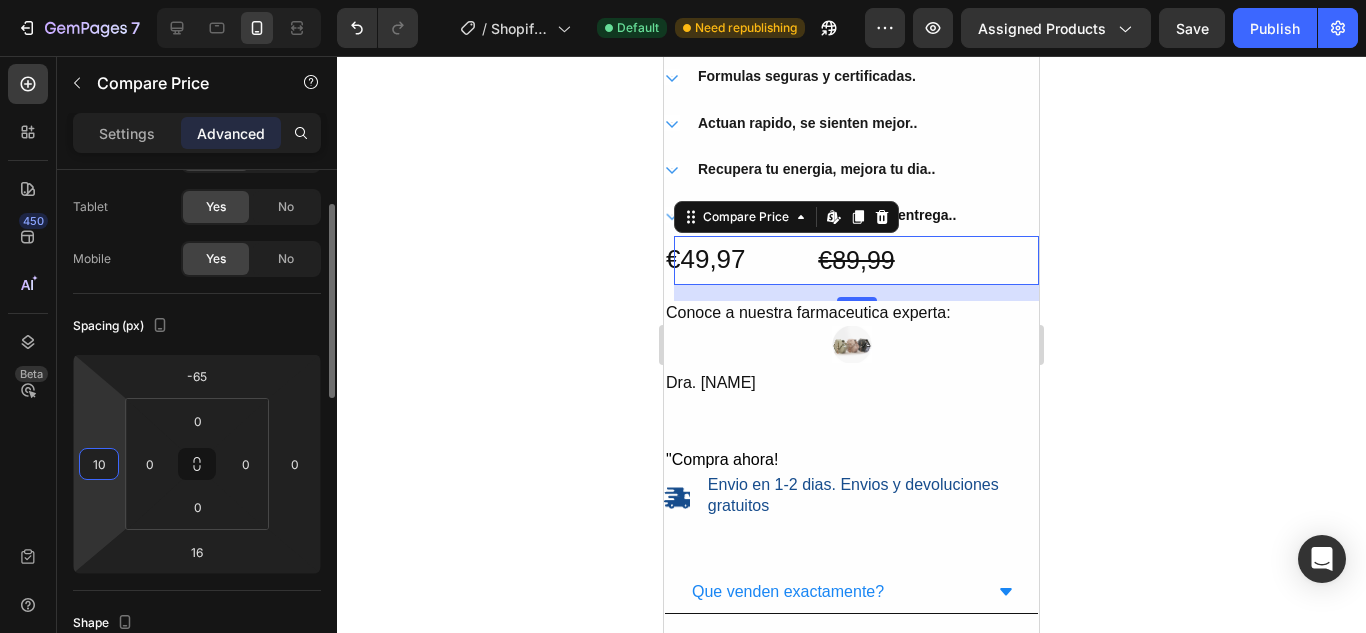 type on "1" 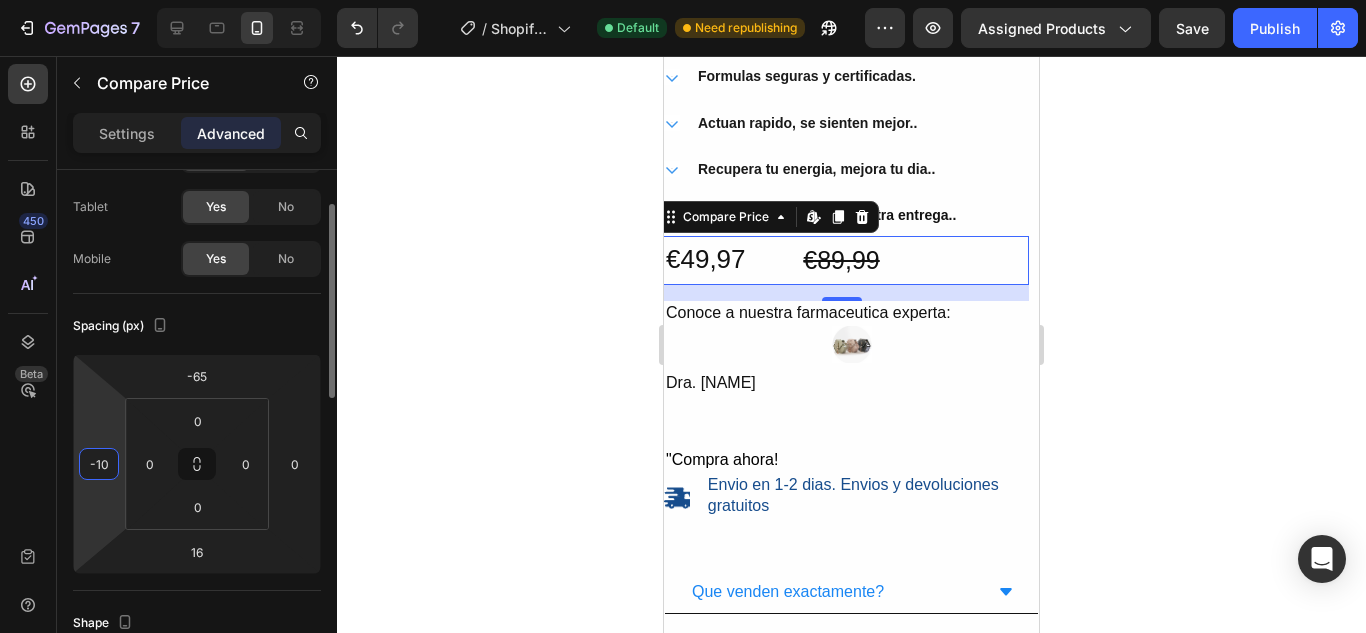 type on "-1" 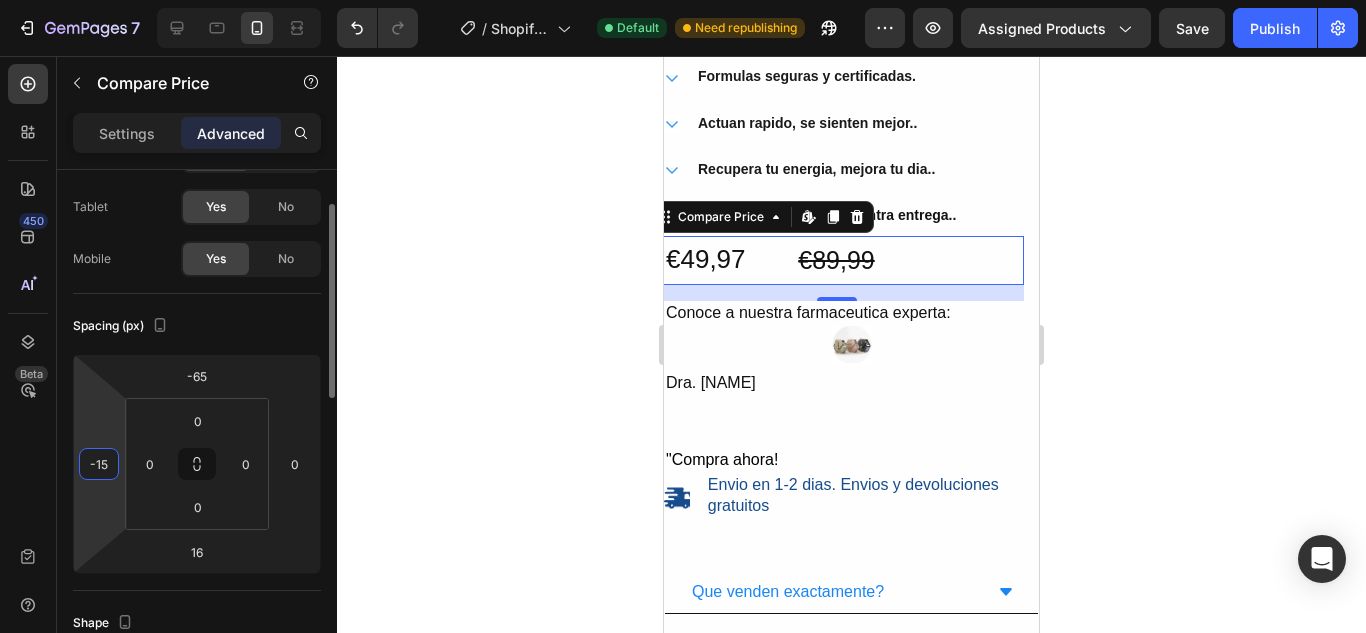 type on "-1" 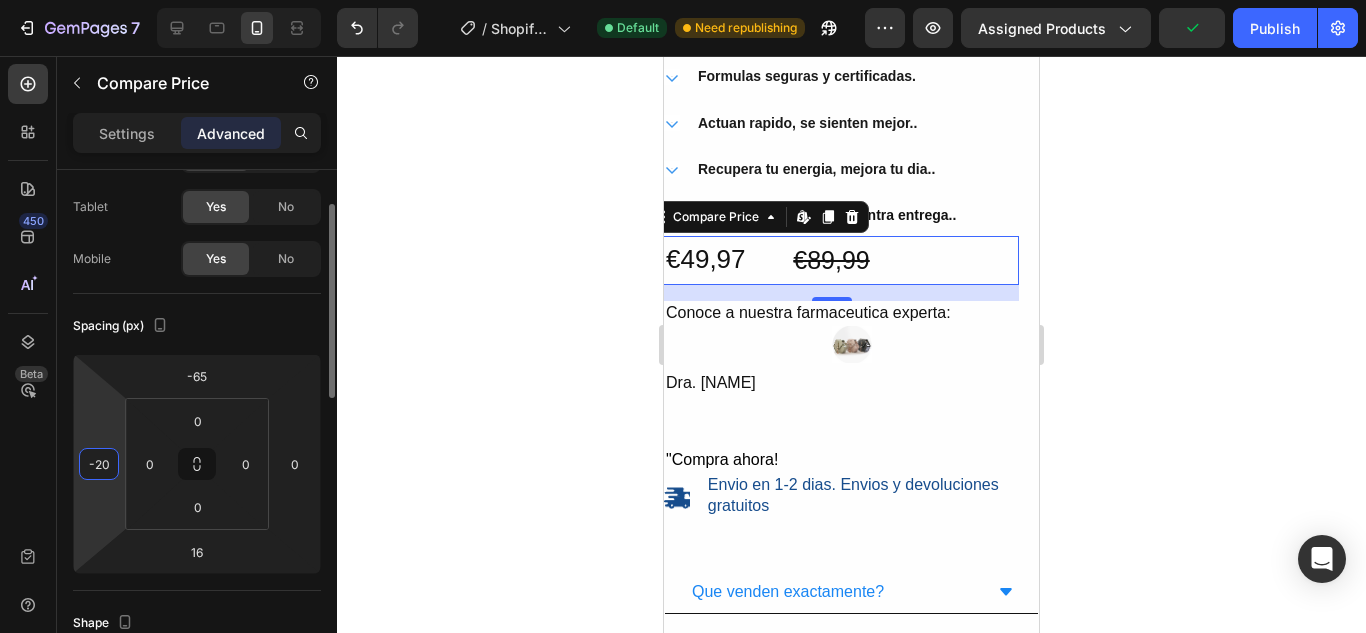 type on "-2" 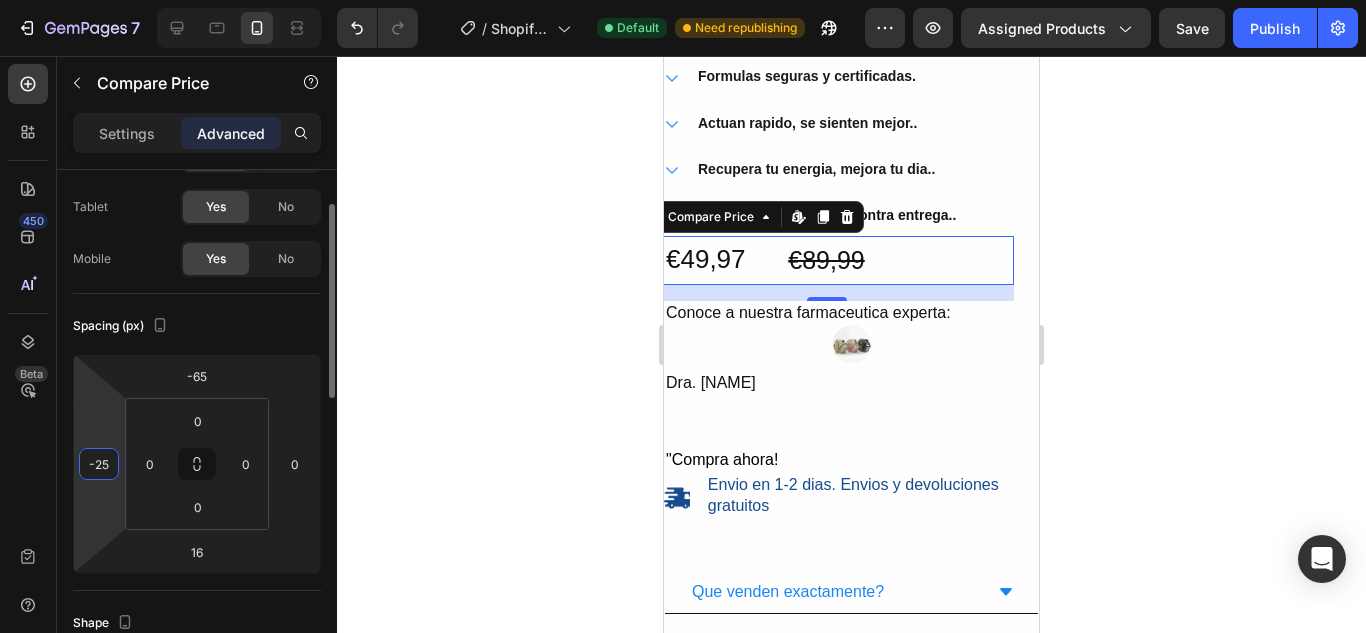 type on "-2" 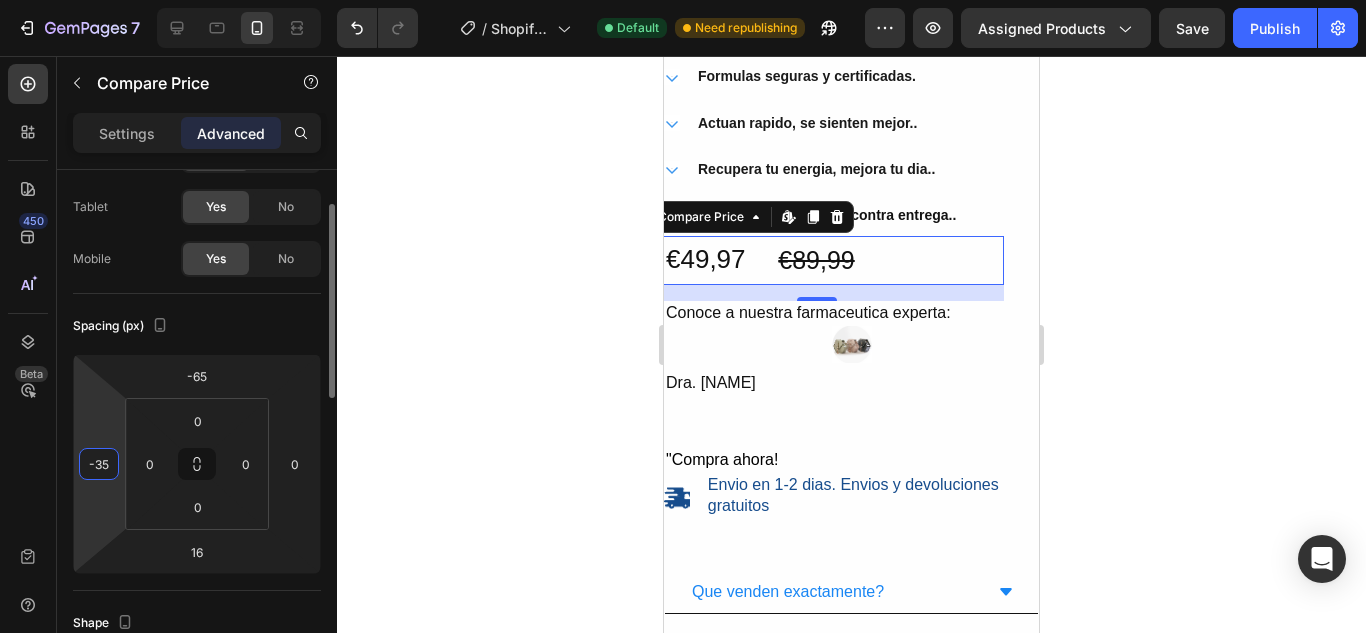 type on "-3" 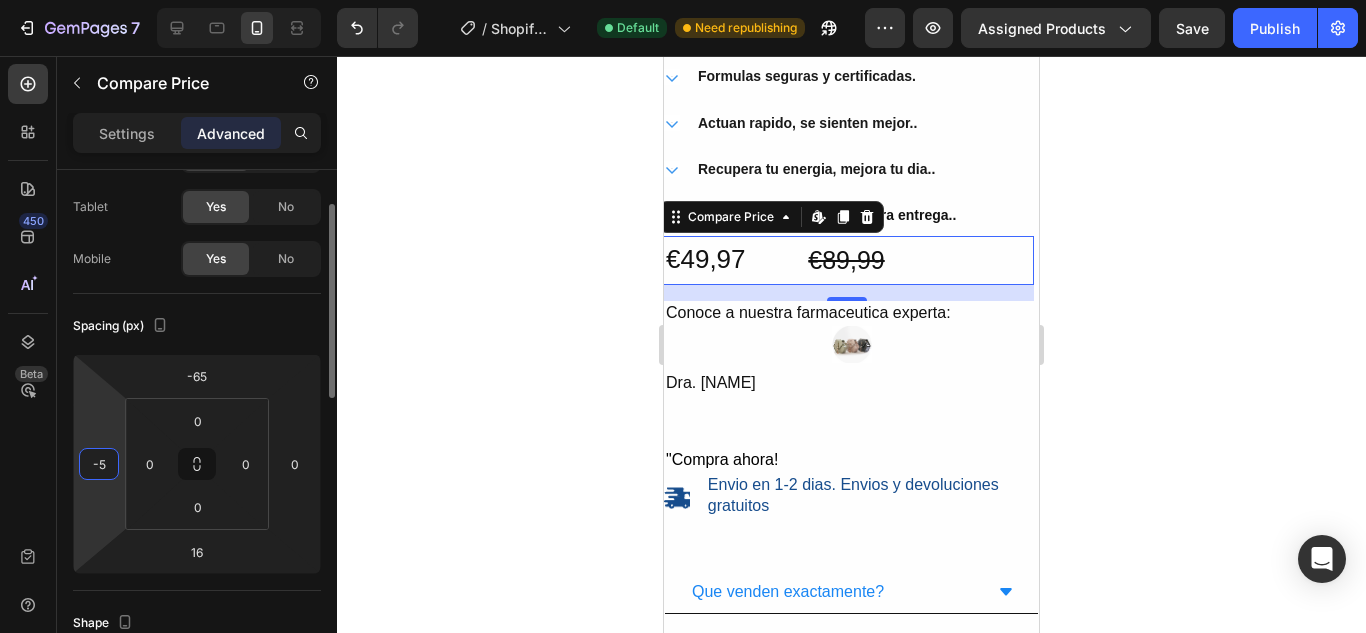 type on "-50" 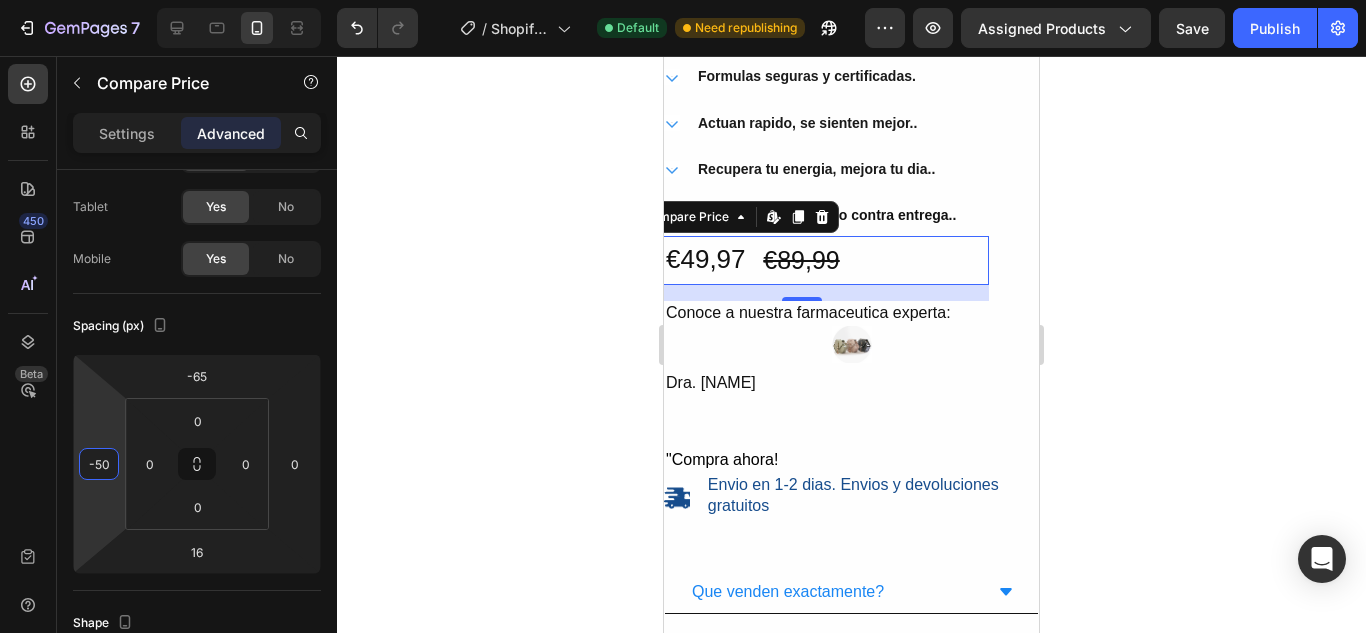 click 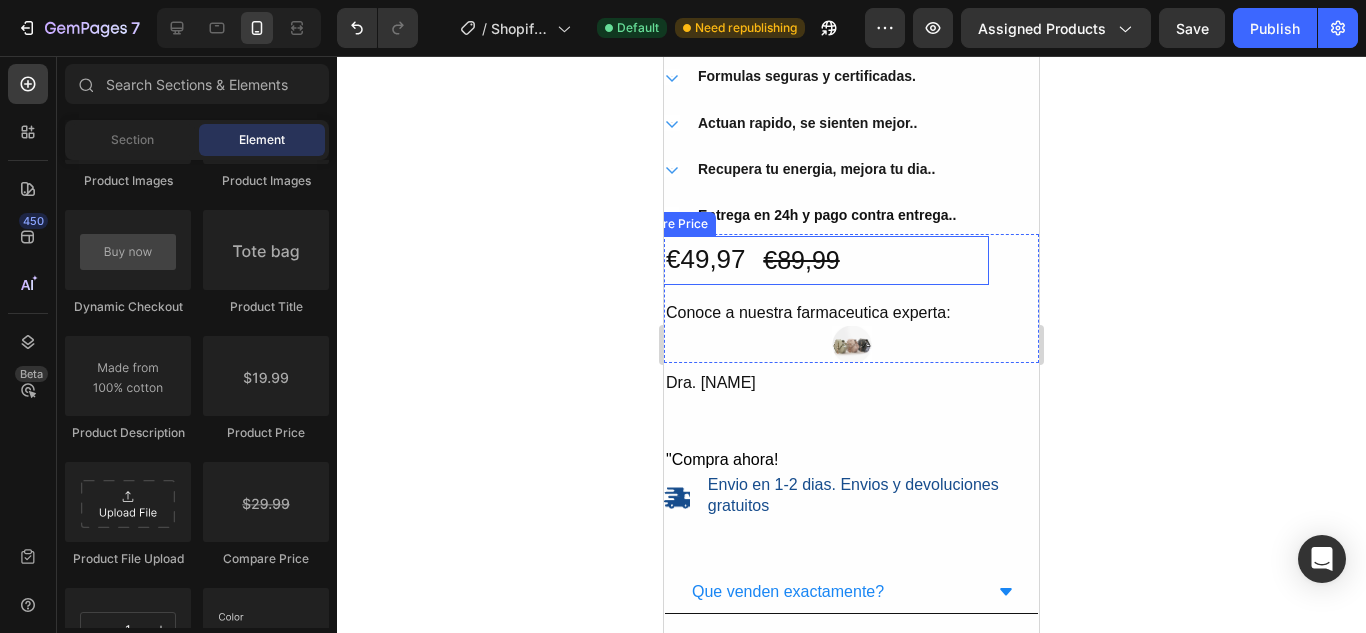 click on "€89,99" at bounding box center (801, 260) 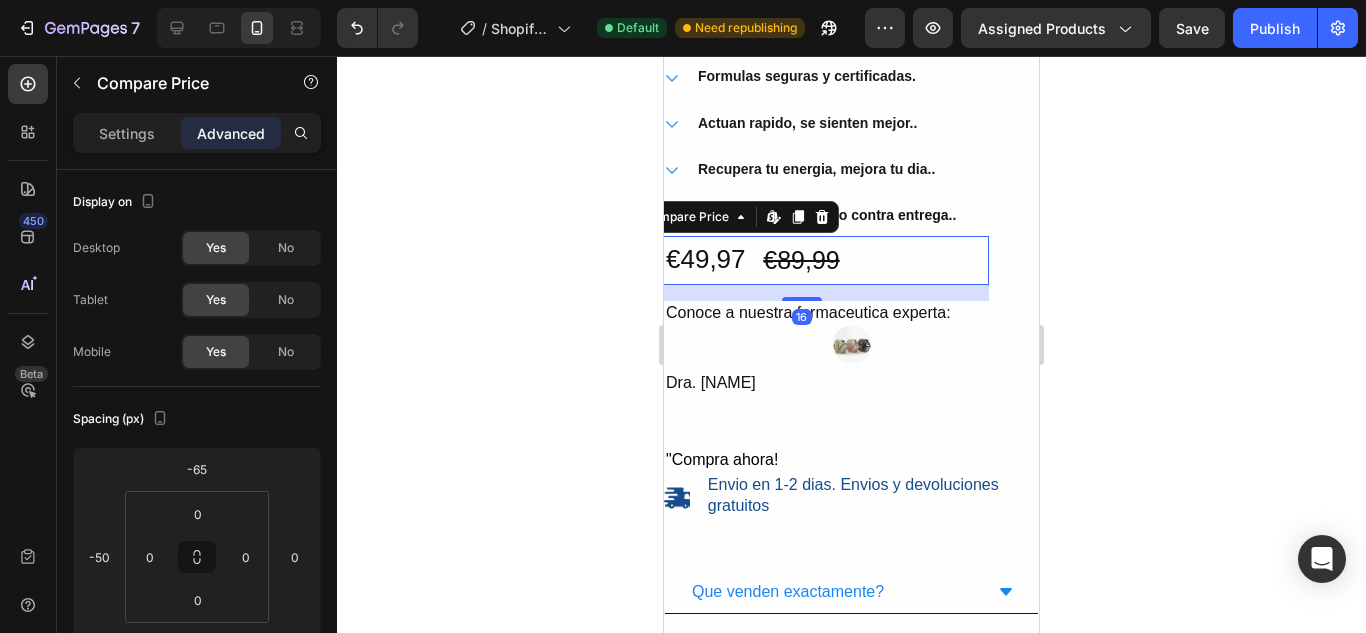 click on "€89,99" at bounding box center [801, 260] 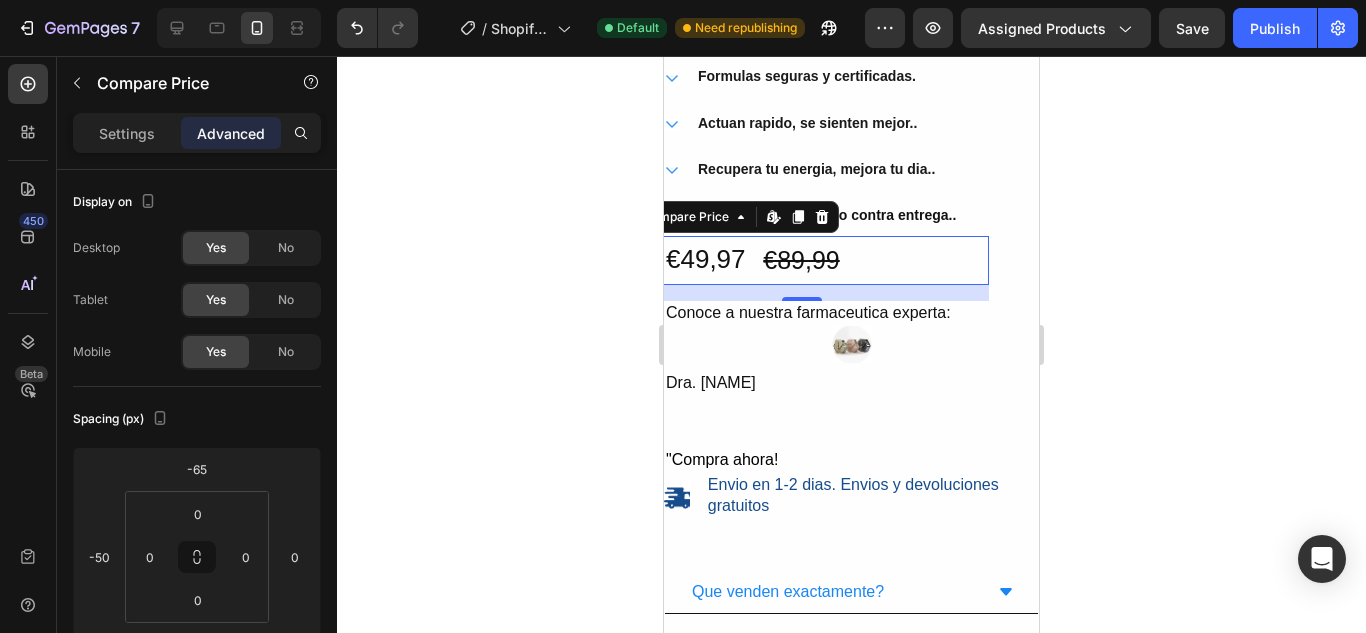 click on "€89,99" at bounding box center [801, 260] 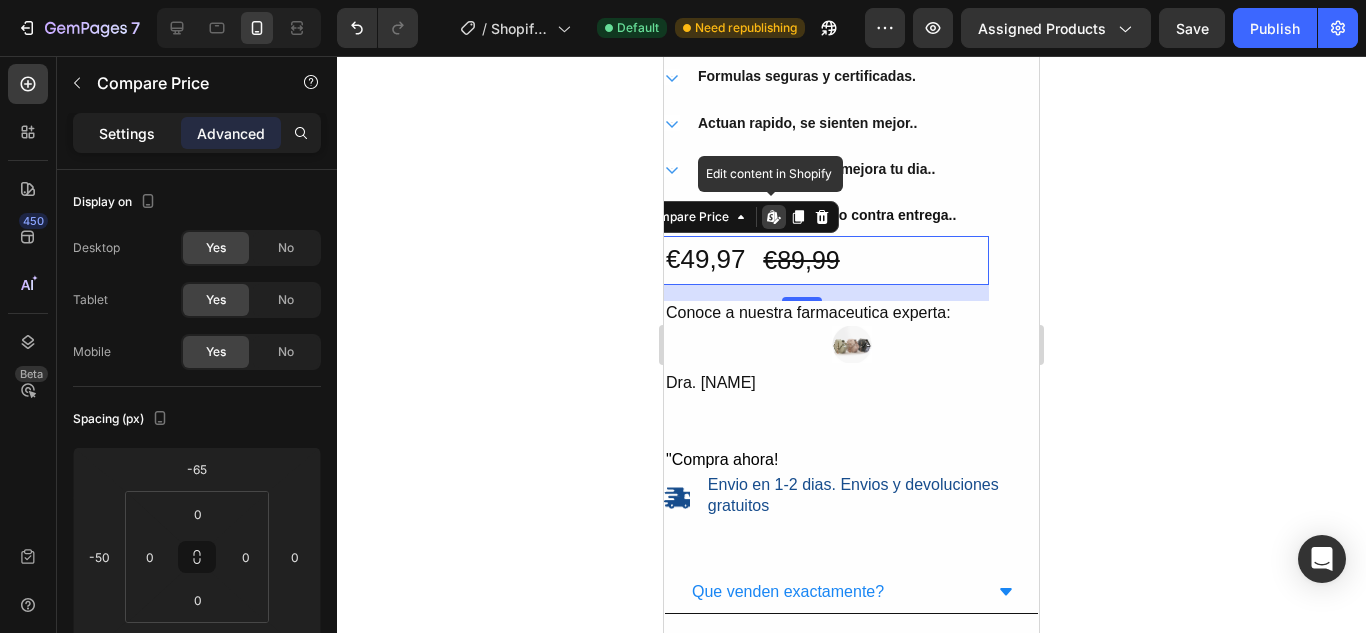 click on "Settings" at bounding box center [127, 133] 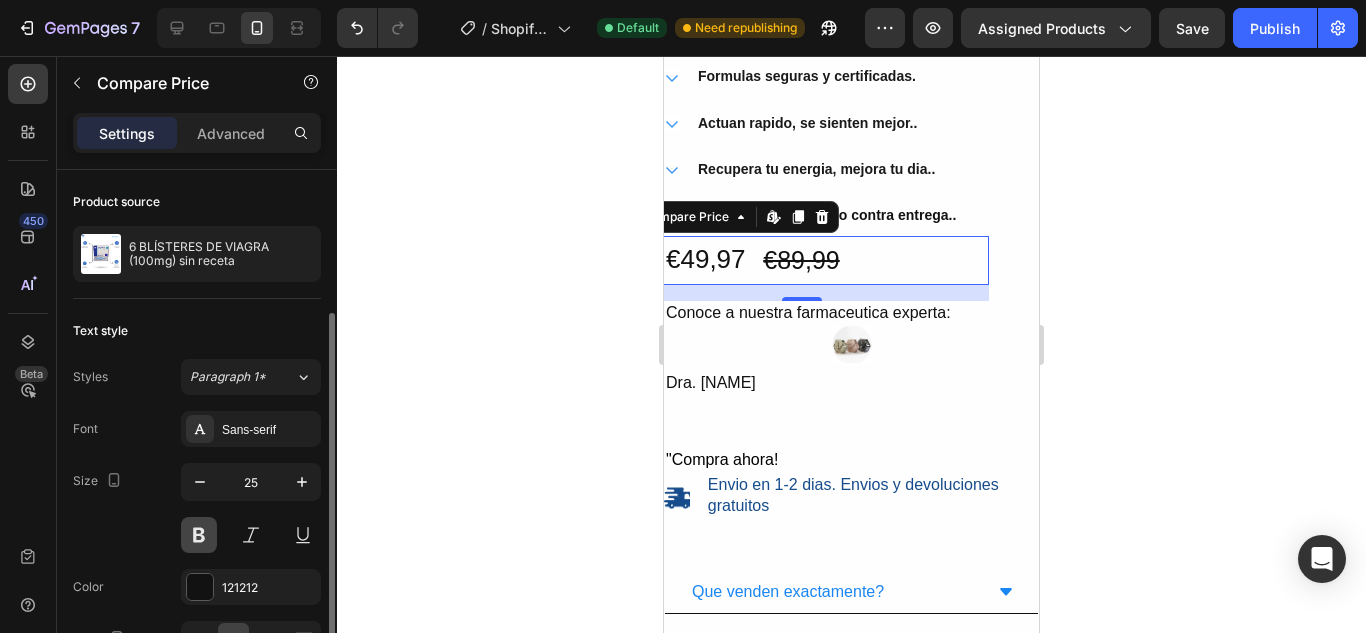 scroll, scrollTop: 107, scrollLeft: 0, axis: vertical 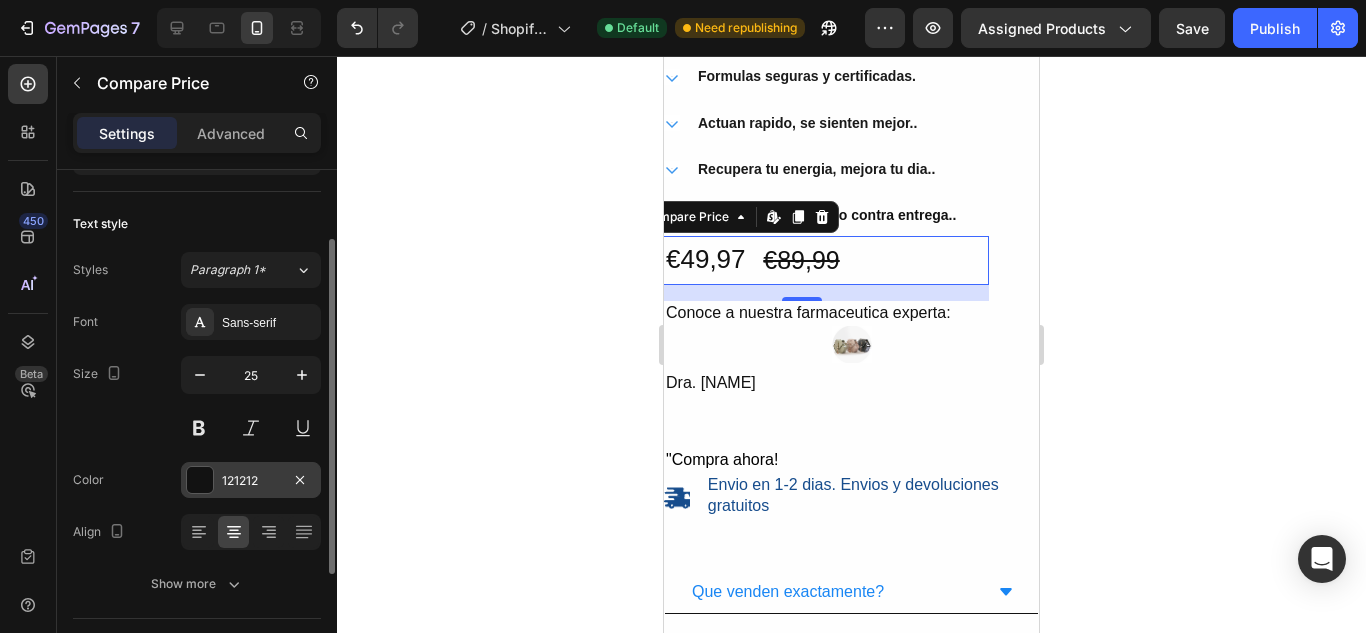 click at bounding box center [200, 480] 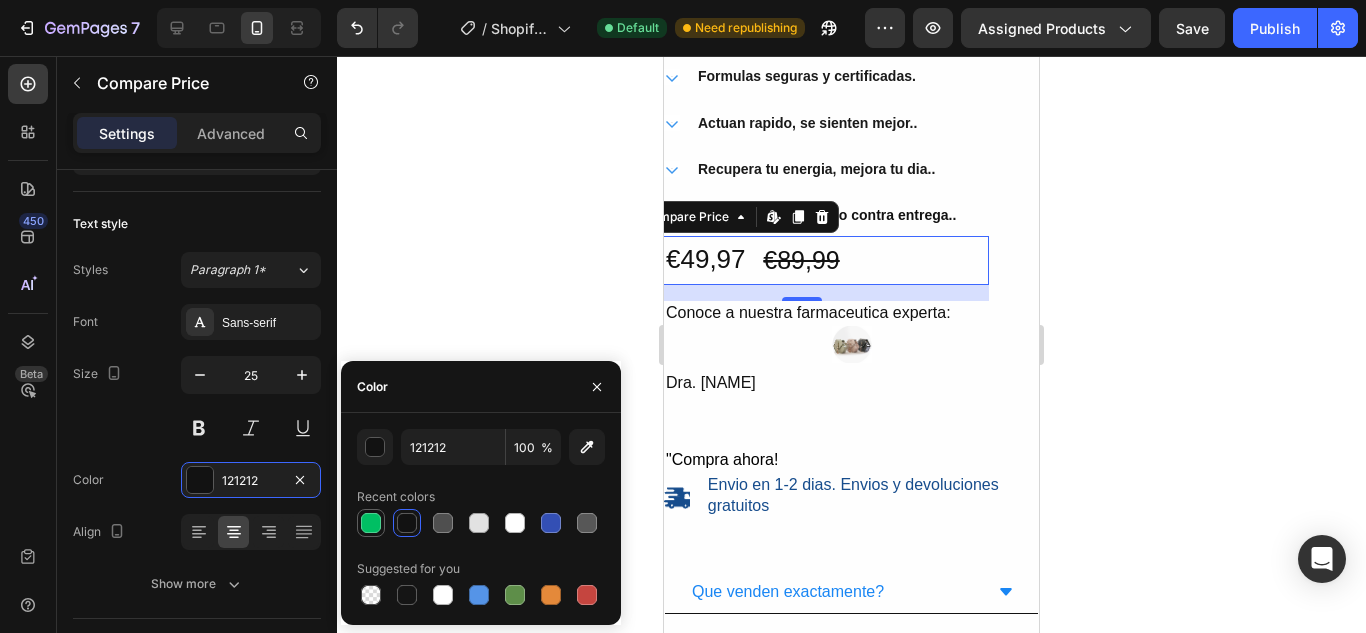 click at bounding box center [371, 523] 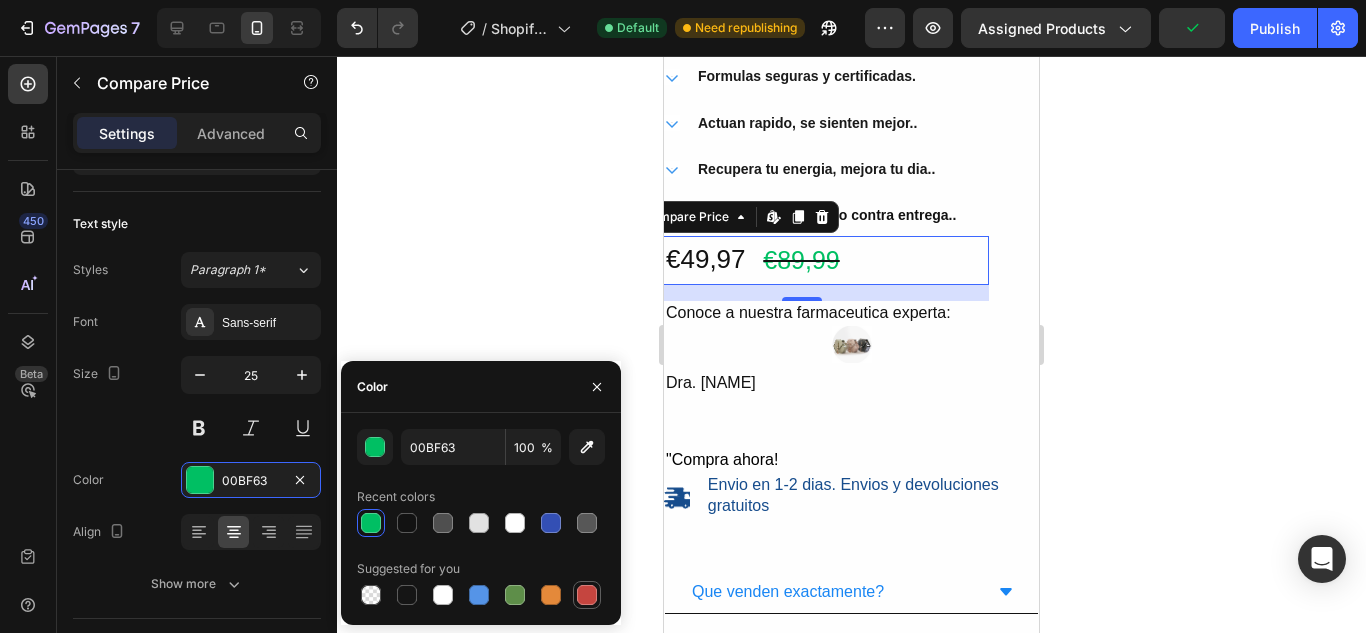 click at bounding box center (587, 595) 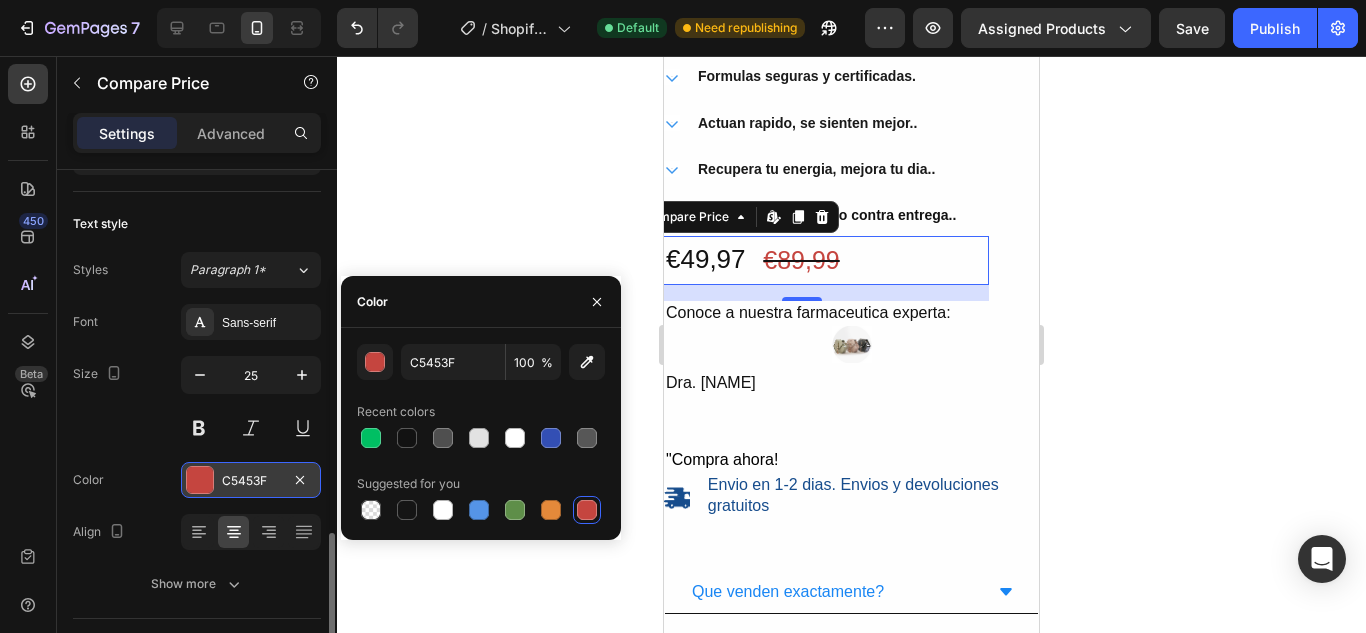 scroll, scrollTop: 285, scrollLeft: 0, axis: vertical 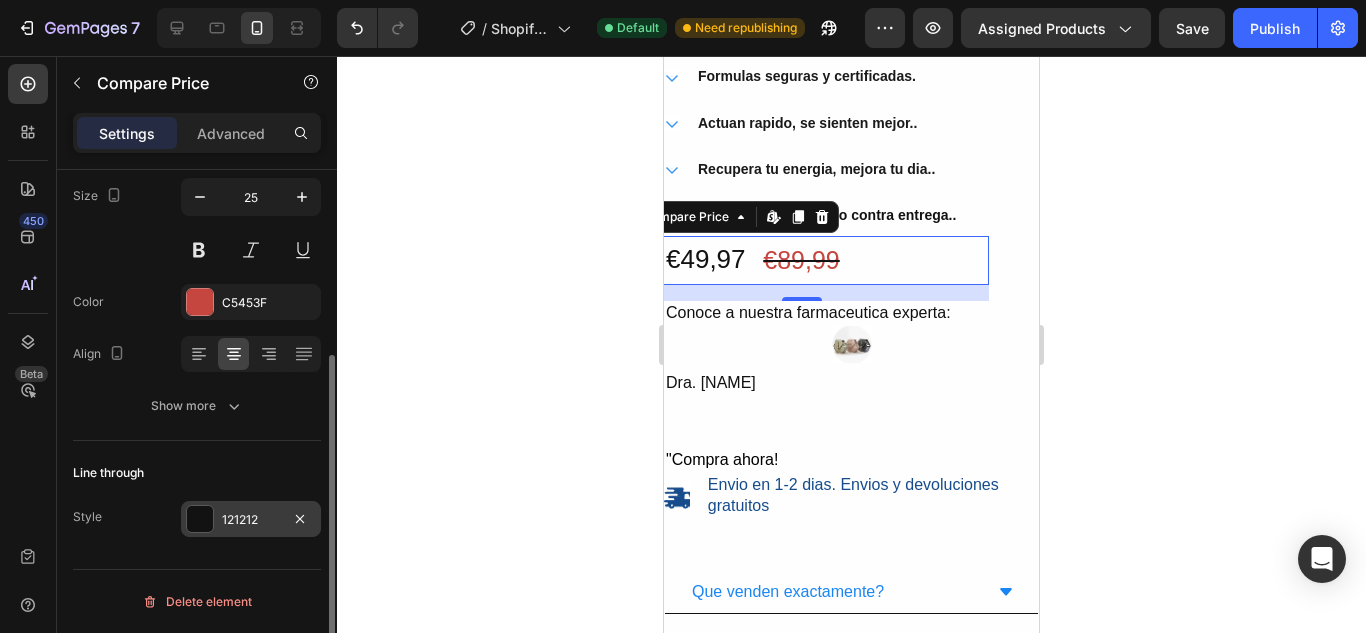 click at bounding box center (200, 519) 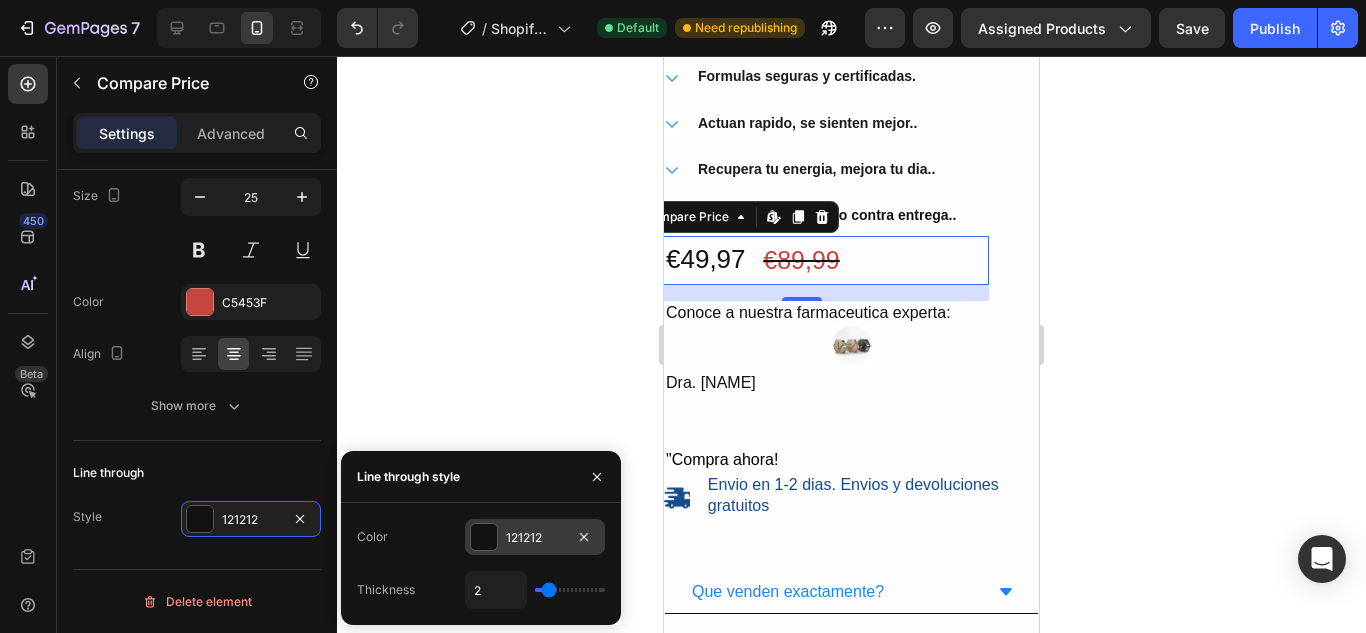 click on "121212" at bounding box center (535, 537) 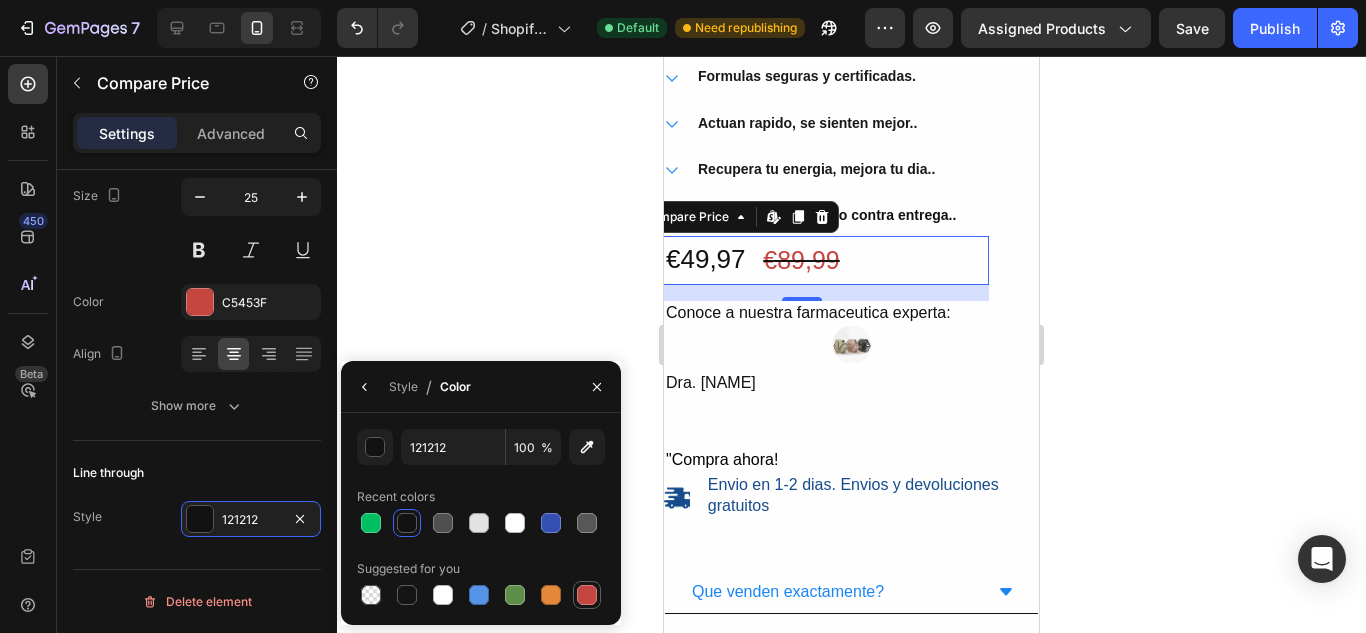 click at bounding box center (587, 595) 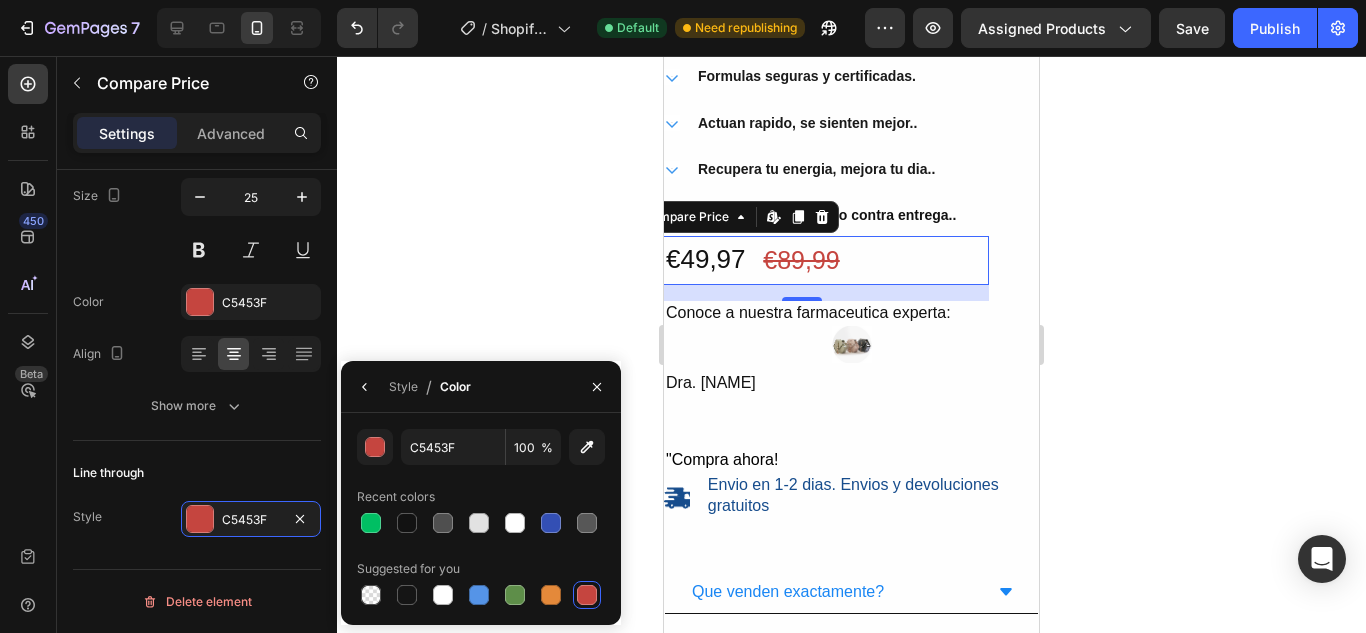 click on "€89,99" at bounding box center [801, 260] 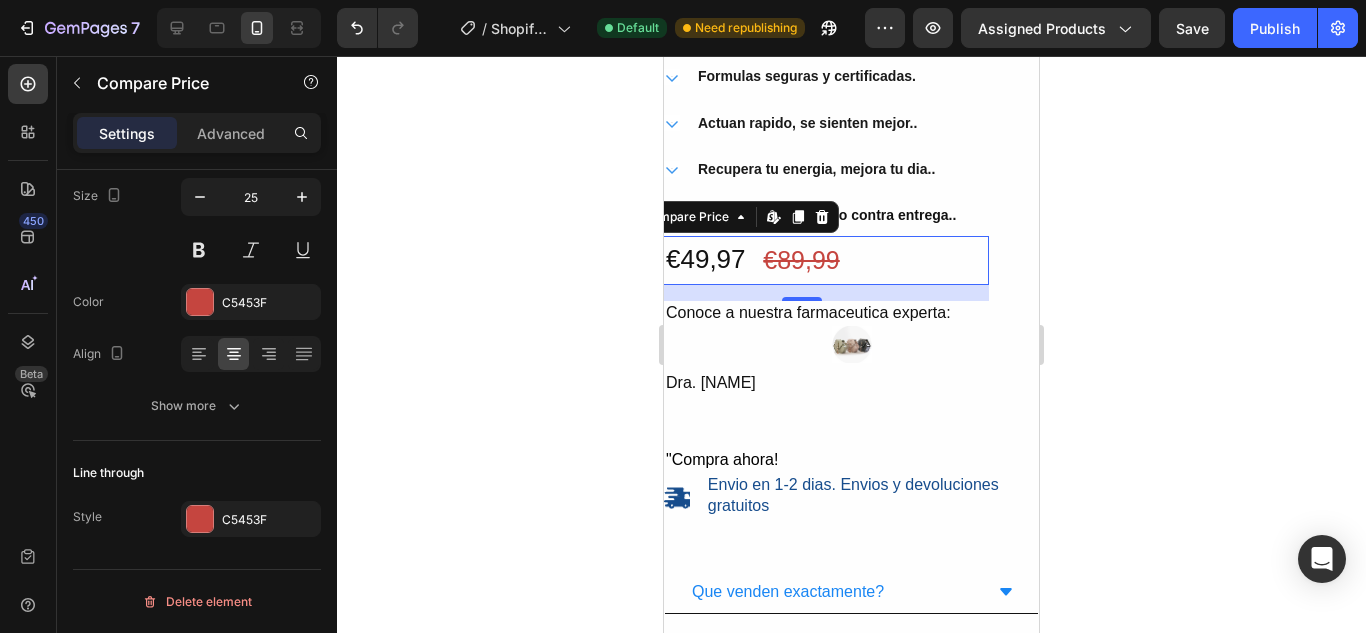 click 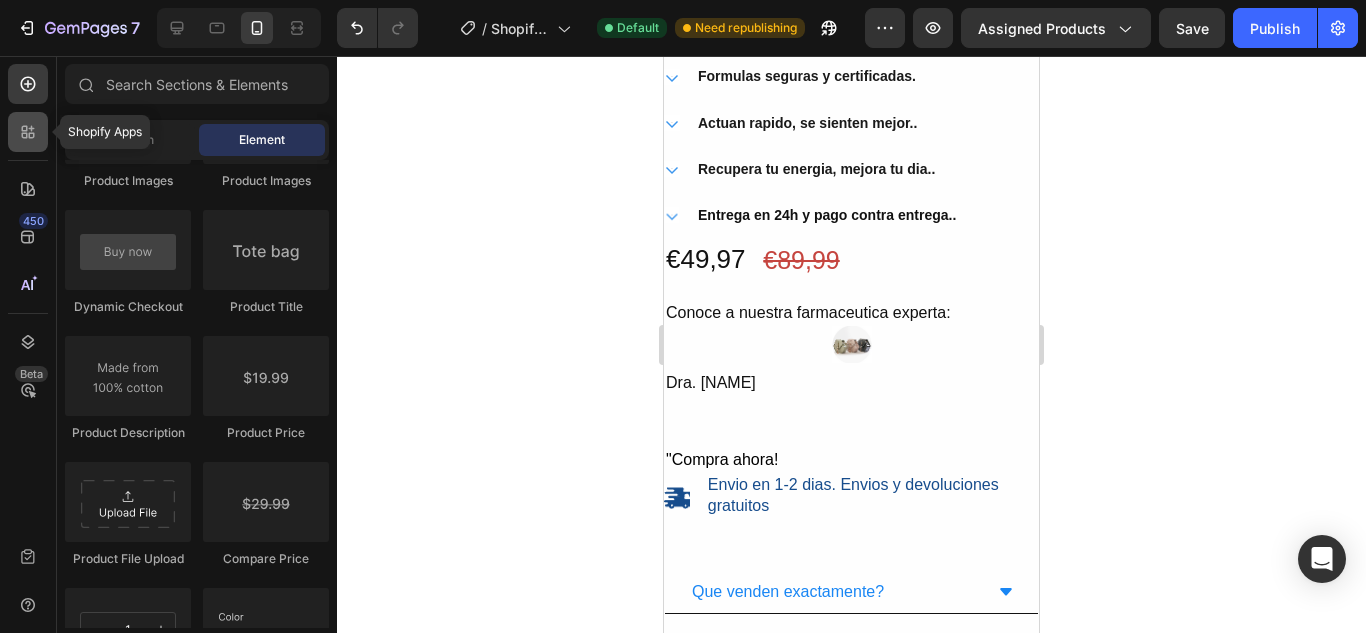 click 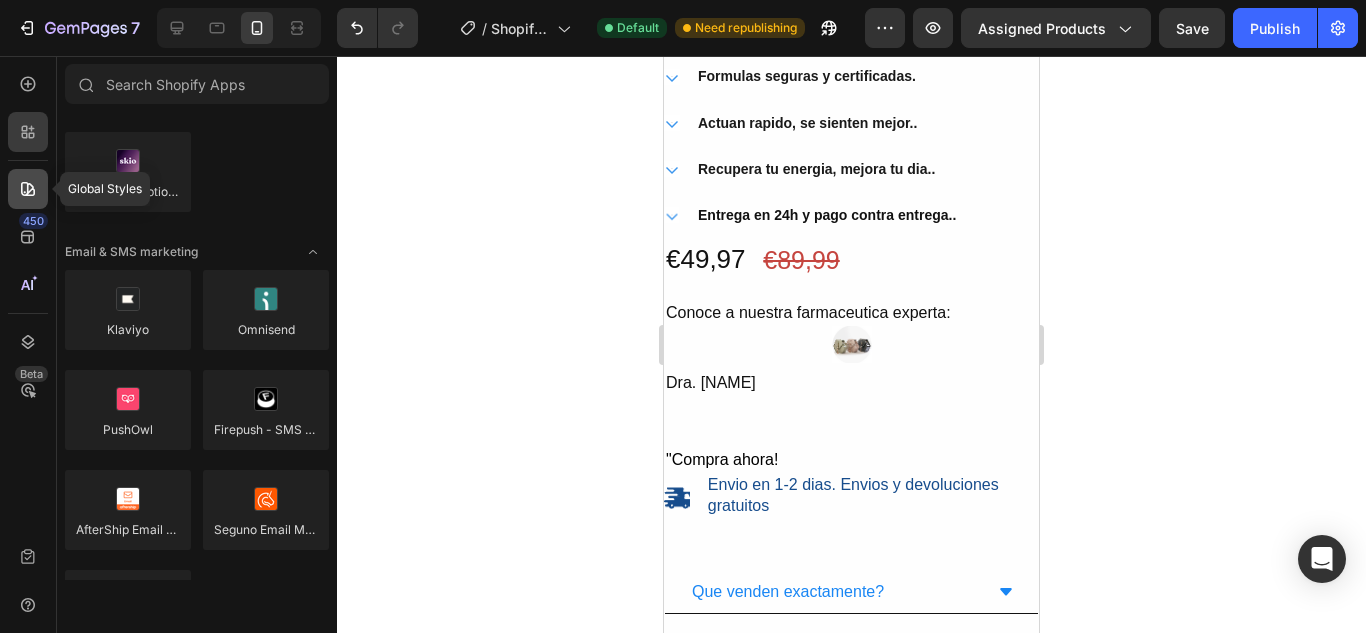 click 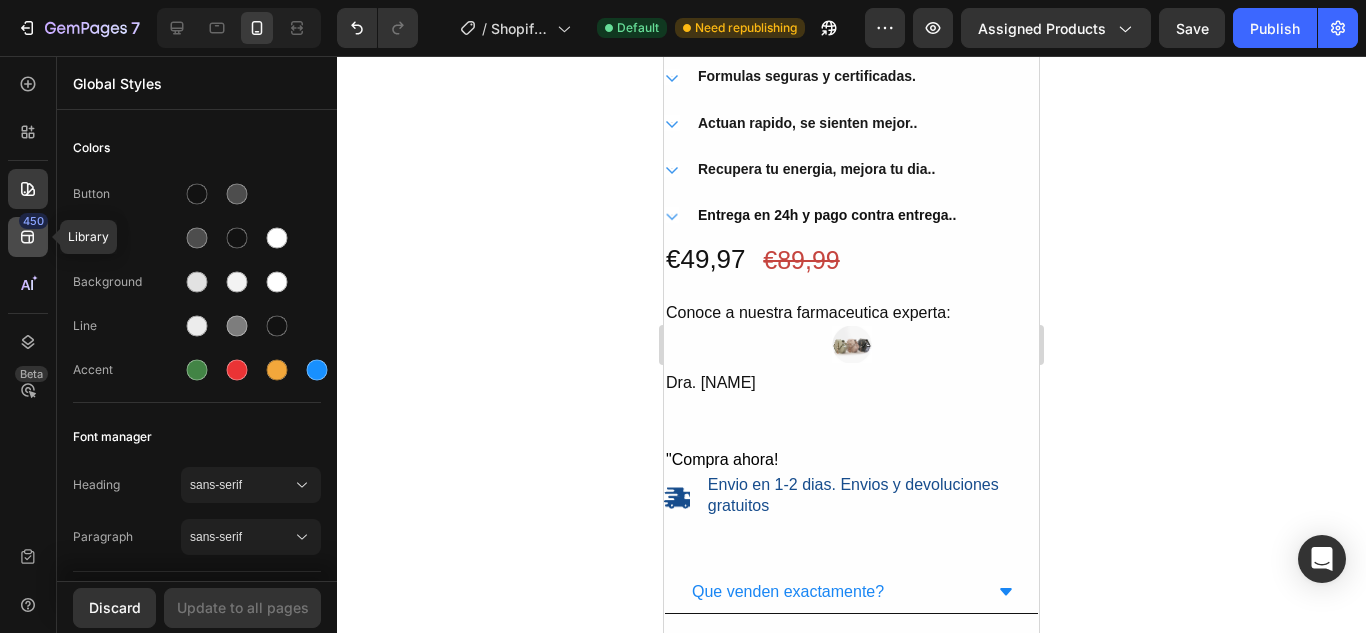 click 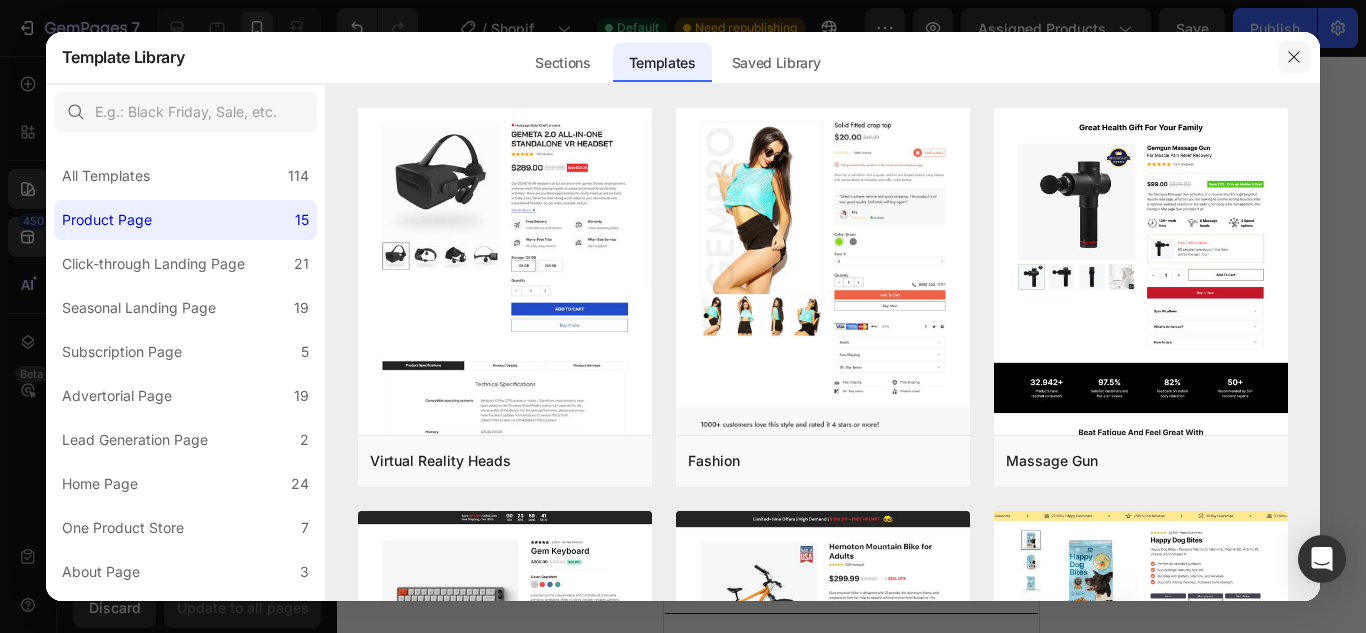 click at bounding box center [1294, 57] 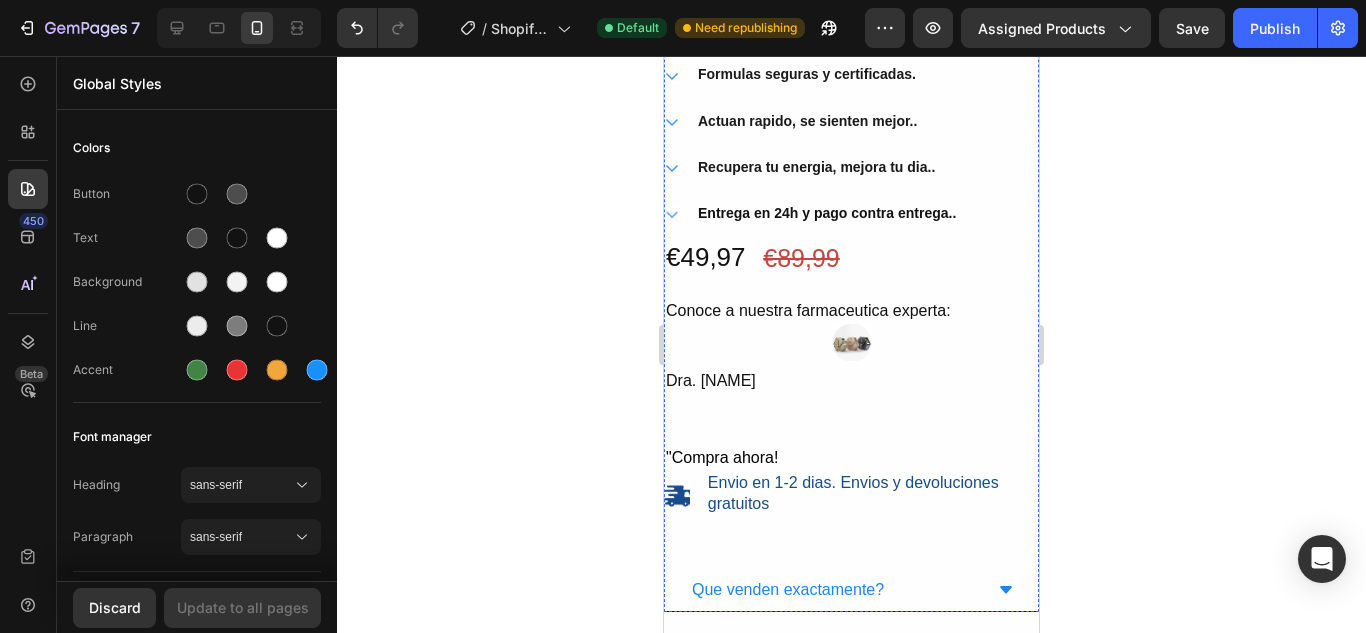 scroll, scrollTop: 940, scrollLeft: 0, axis: vertical 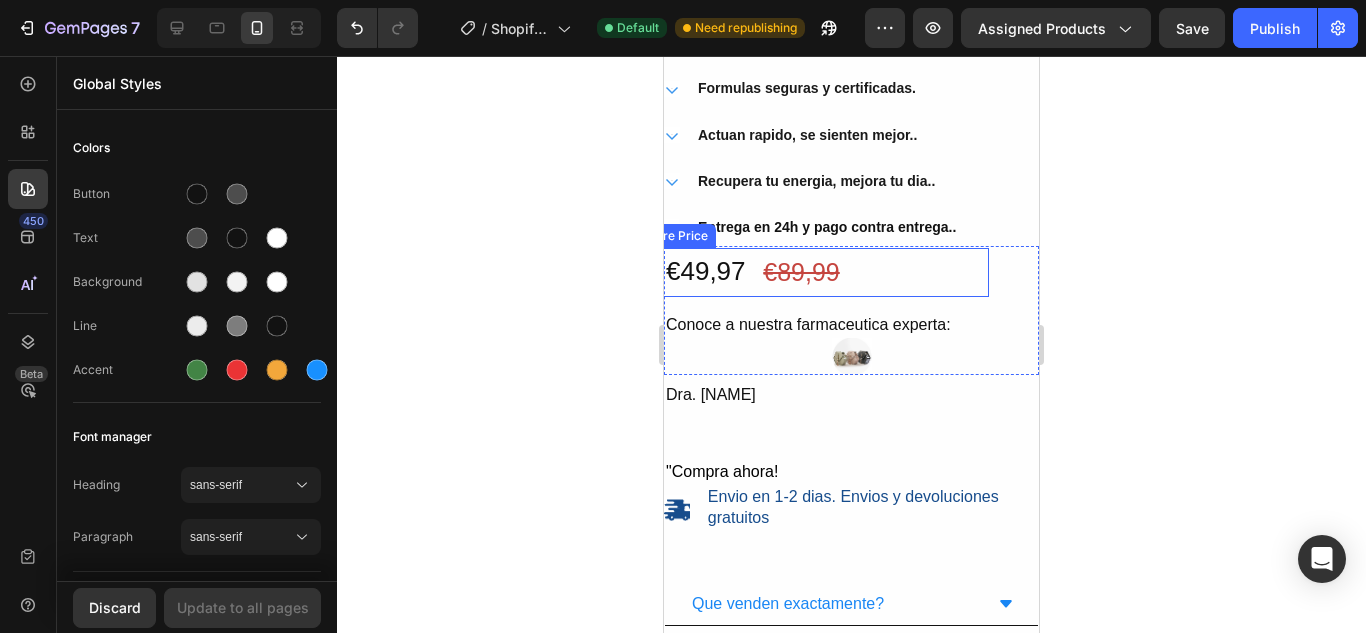 click on "€89,99" at bounding box center [801, 272] 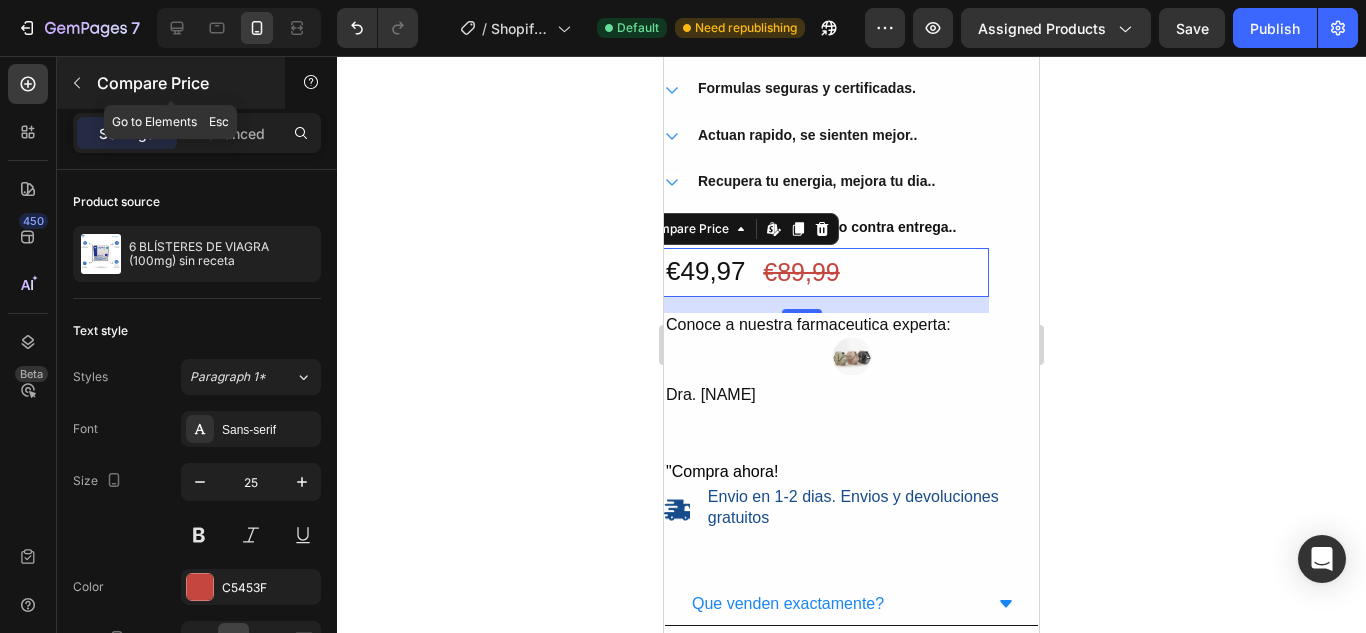 click at bounding box center (77, 83) 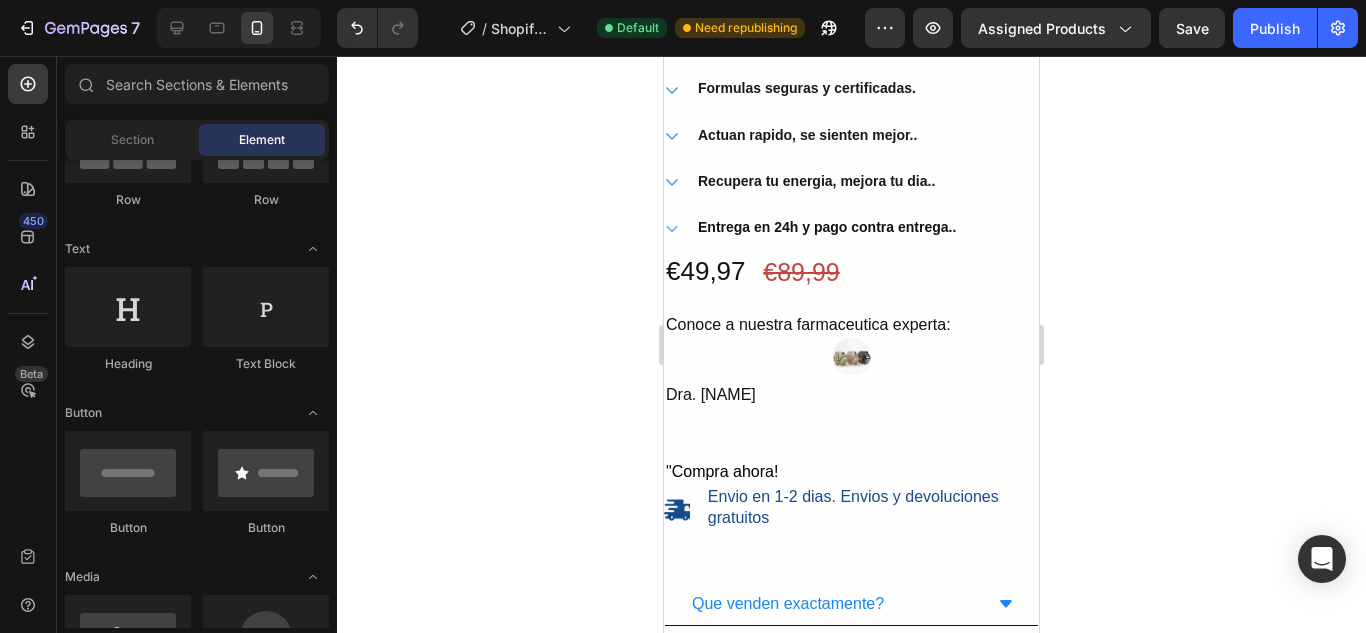 scroll, scrollTop: 0, scrollLeft: 0, axis: both 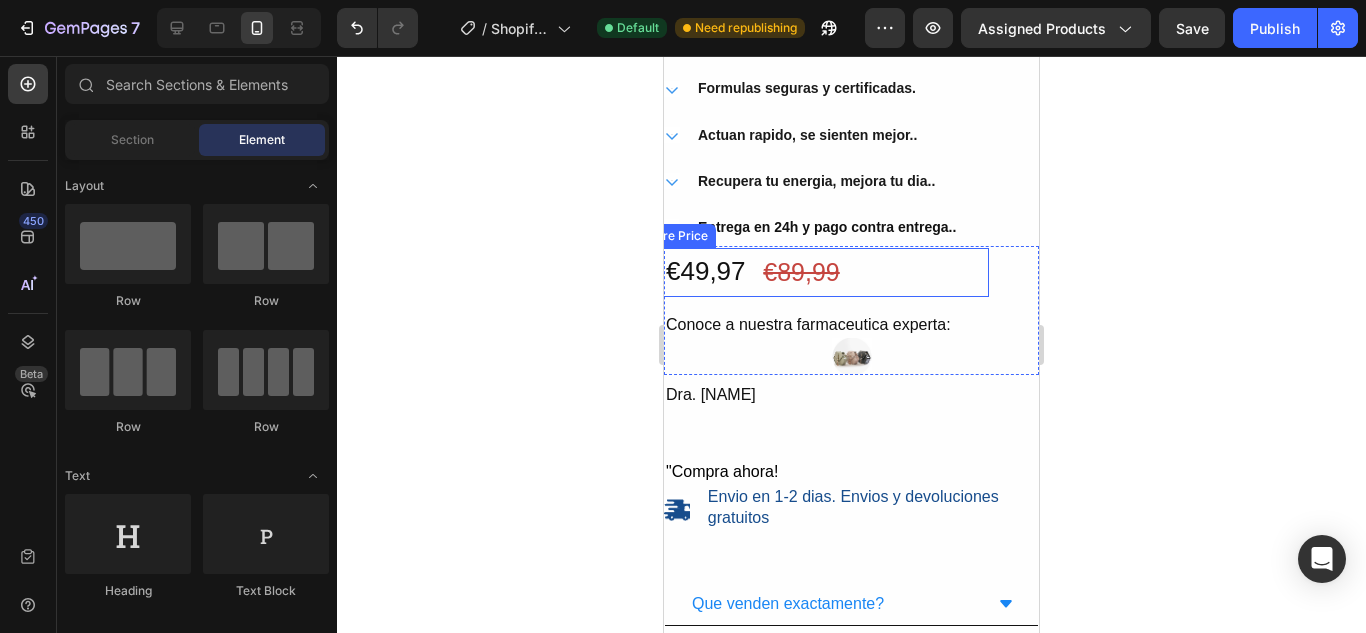 click on "€89,99" at bounding box center (801, 272) 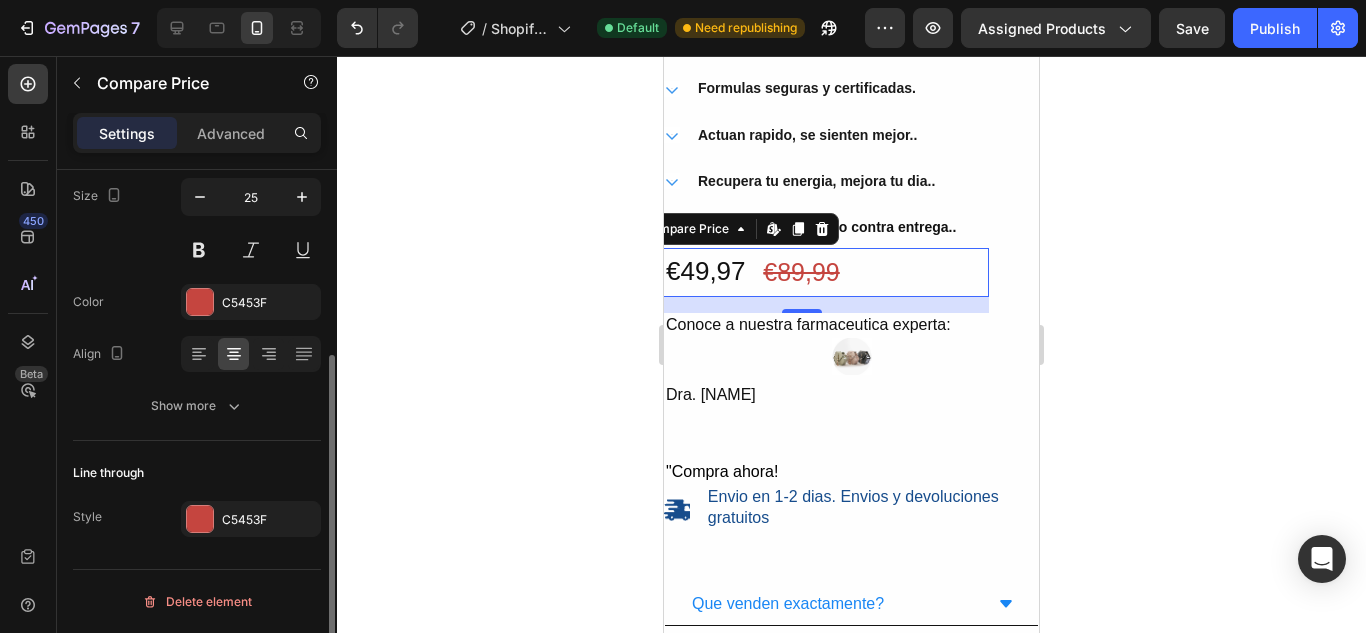 scroll, scrollTop: 0, scrollLeft: 0, axis: both 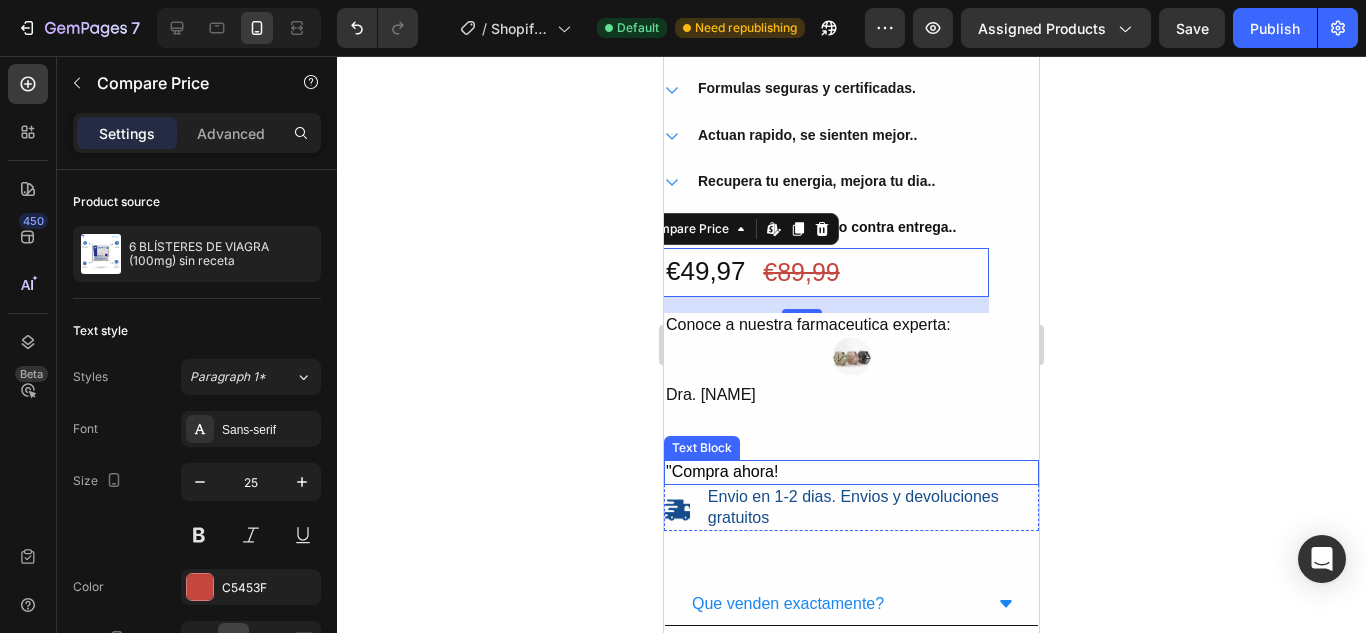click on ""Compra ahora!" at bounding box center [851, 472] 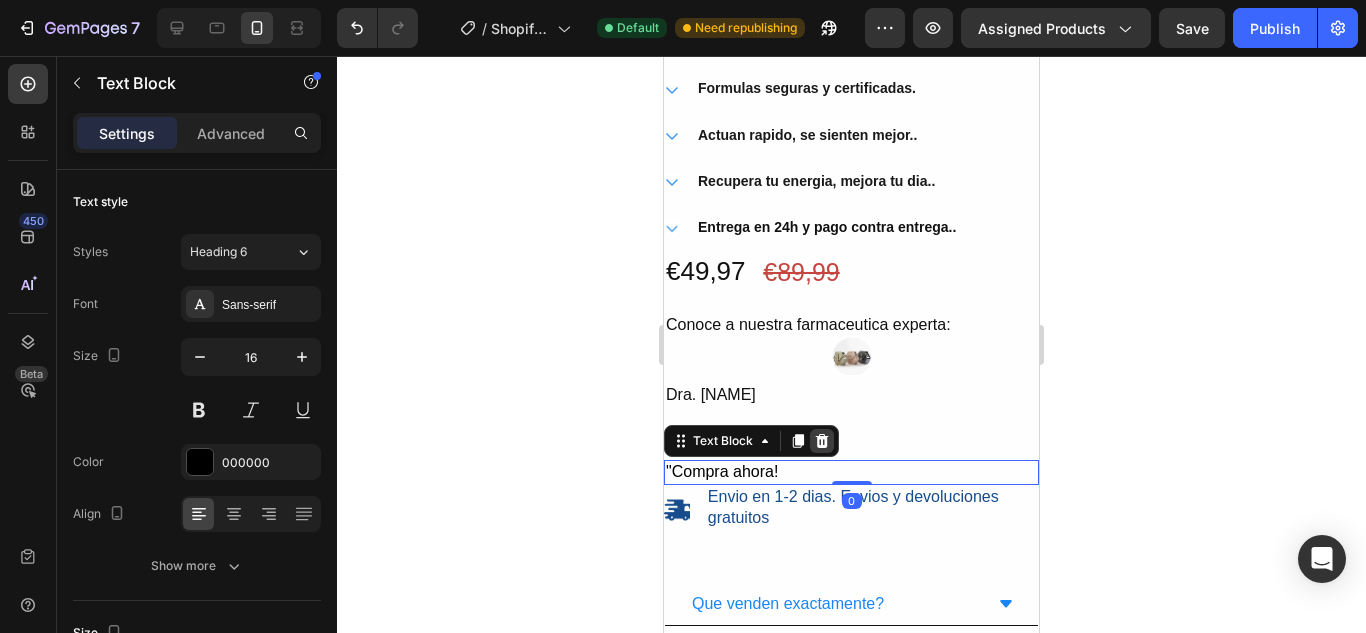 click 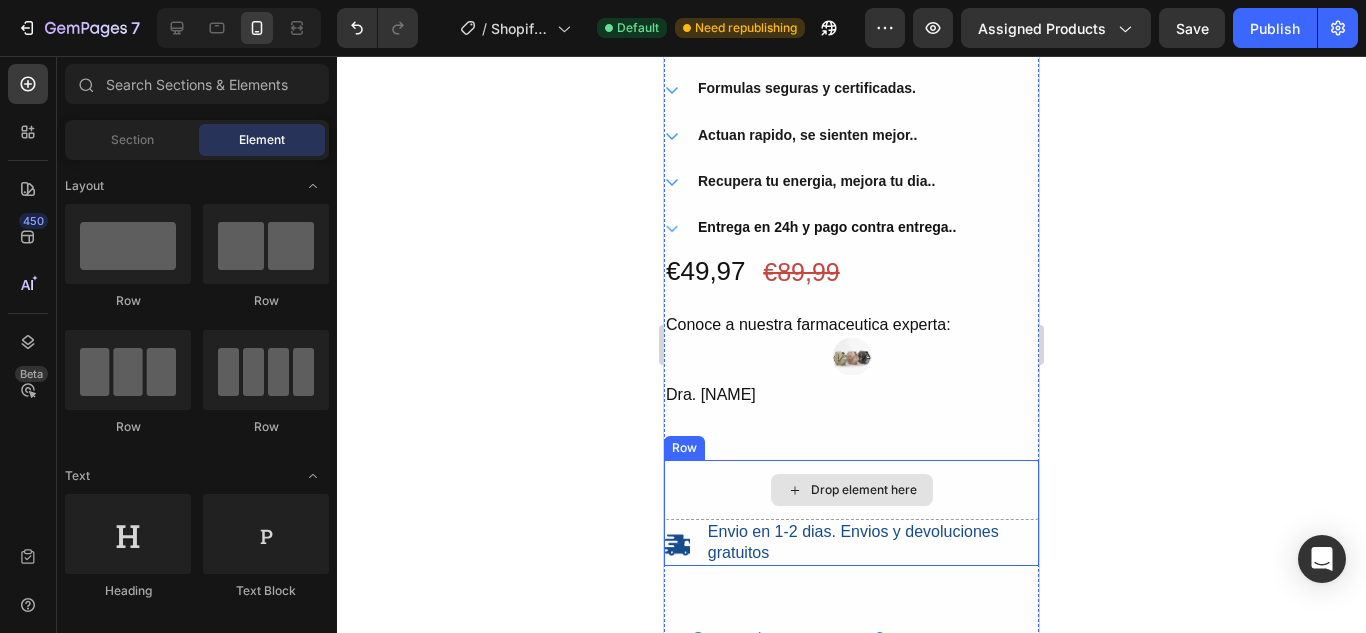 click on "Drop element here" at bounding box center [864, 490] 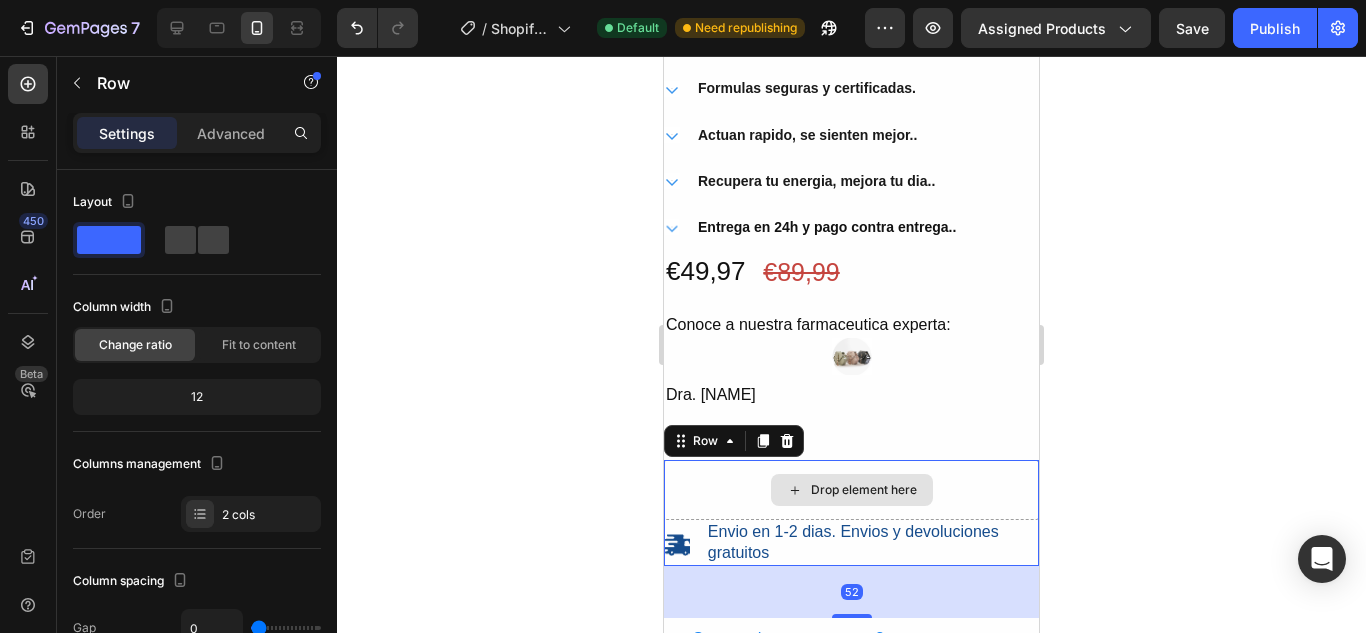 click on "Drop element here" at bounding box center (851, 490) 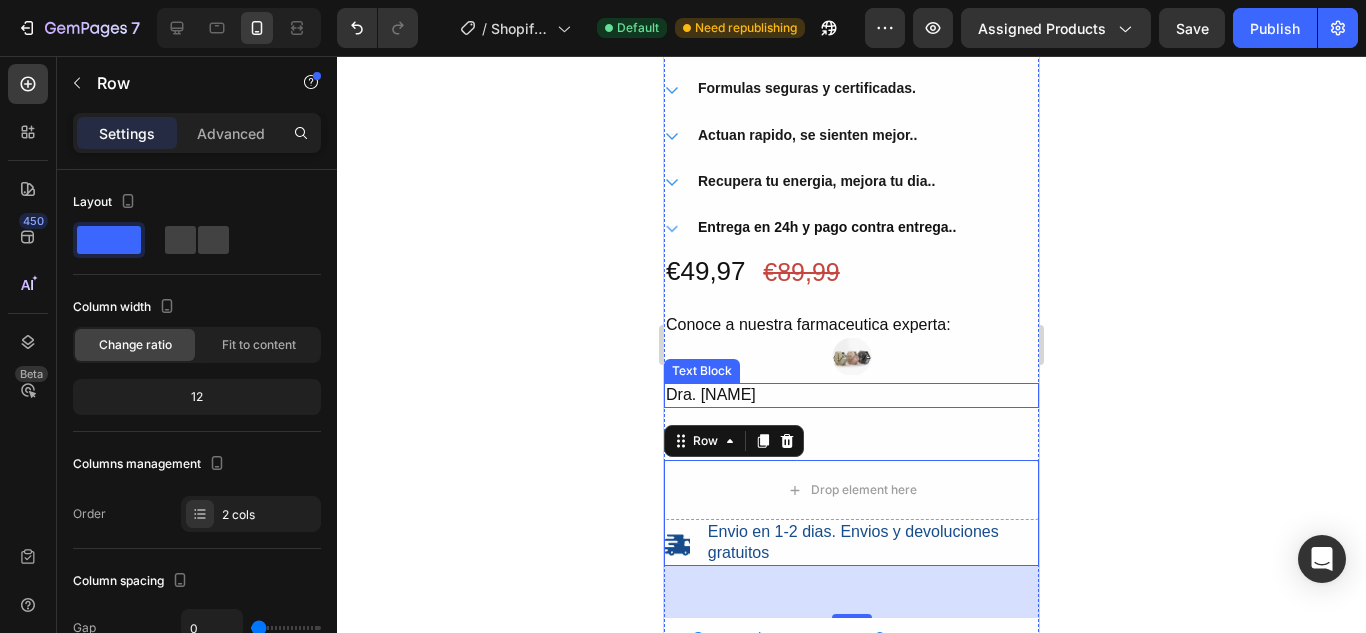 click on "Dra. Sara" at bounding box center (851, 395) 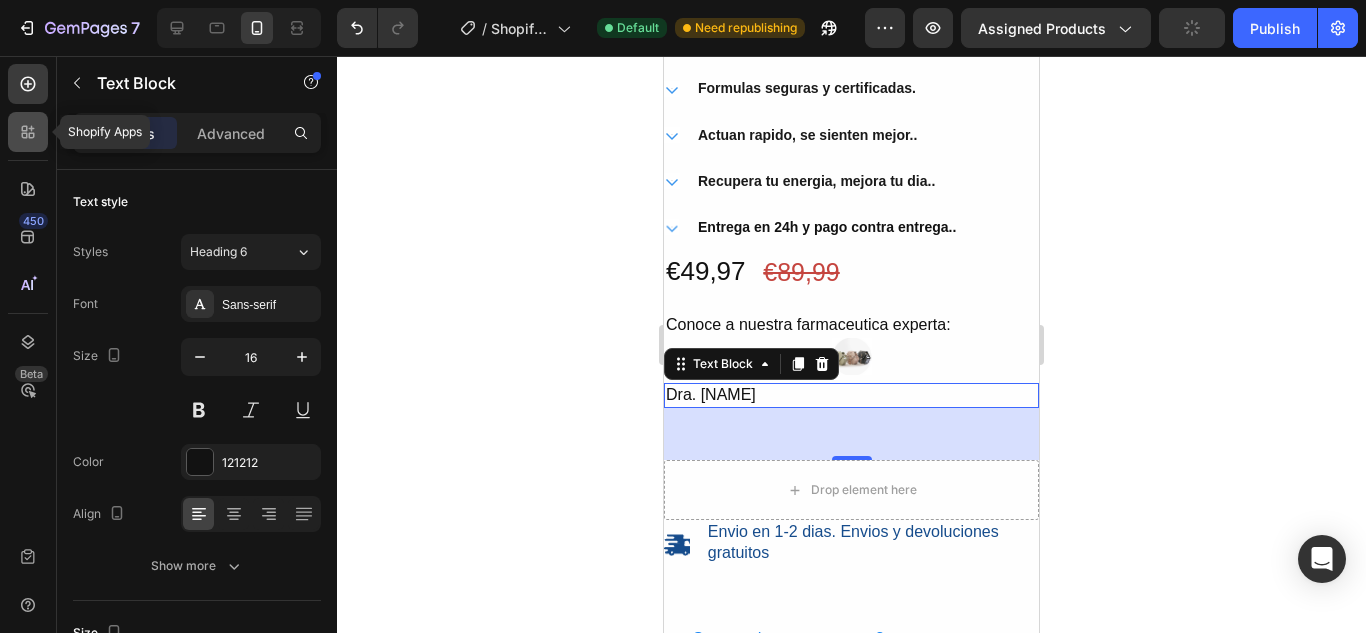 click 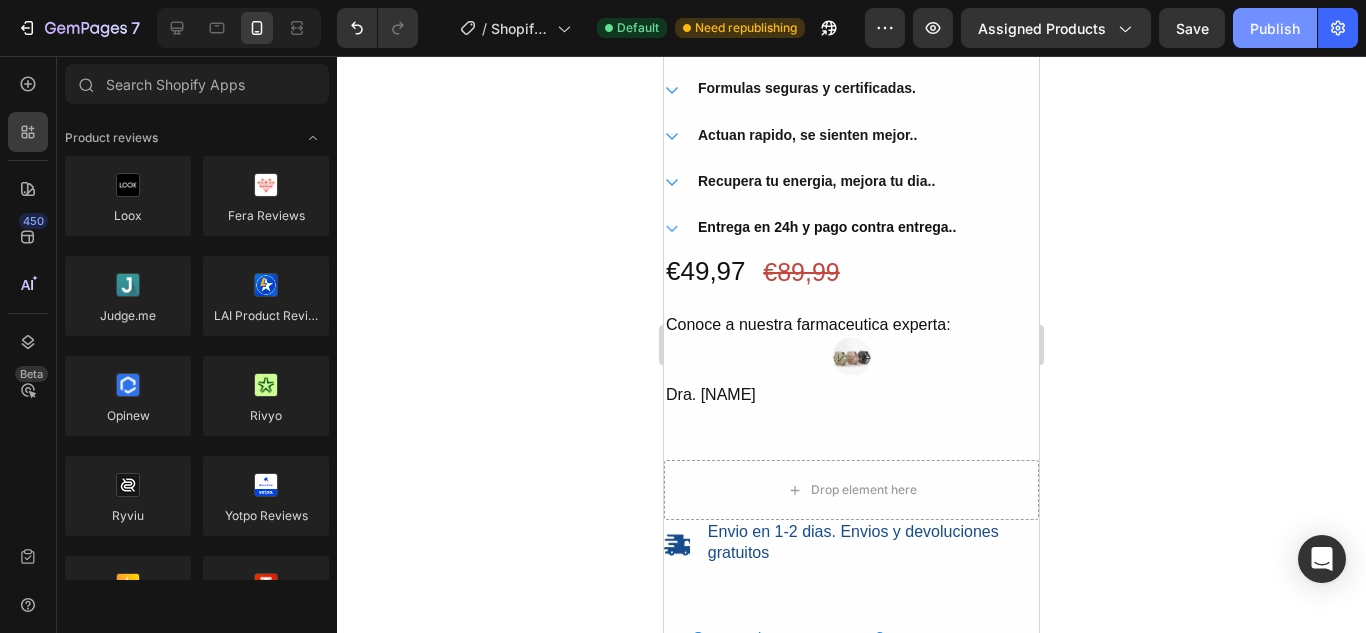 click on "Publish" 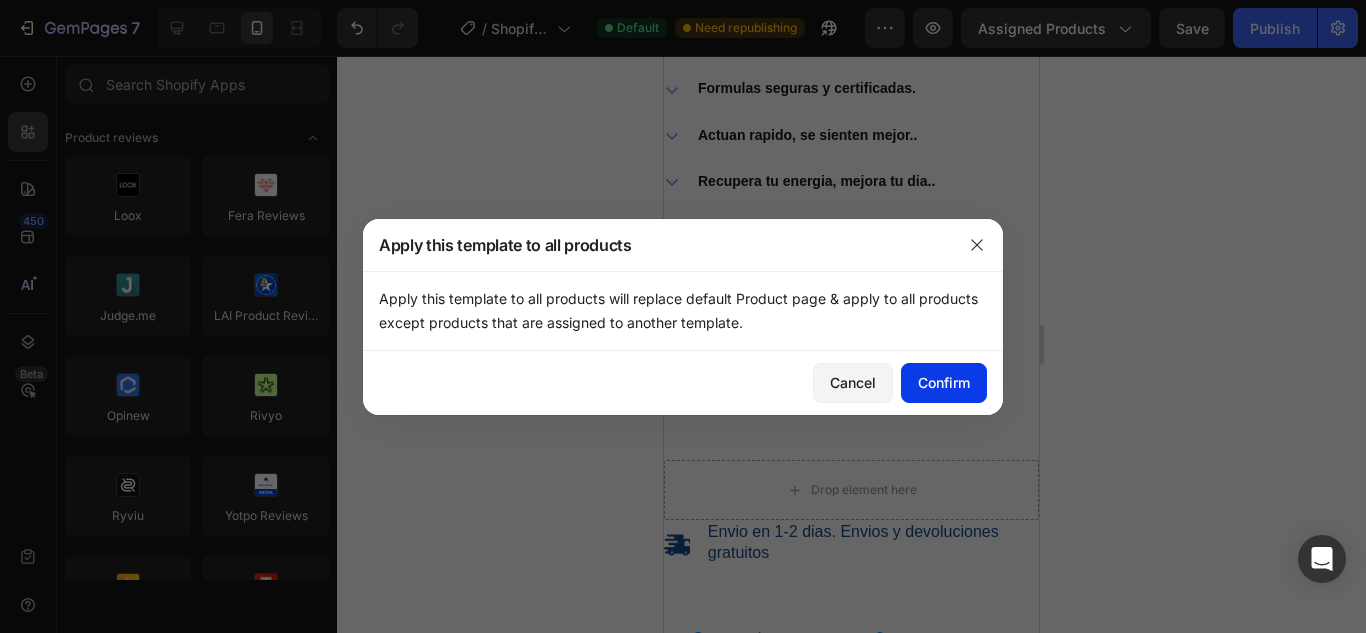 click on "Confirm" at bounding box center [944, 382] 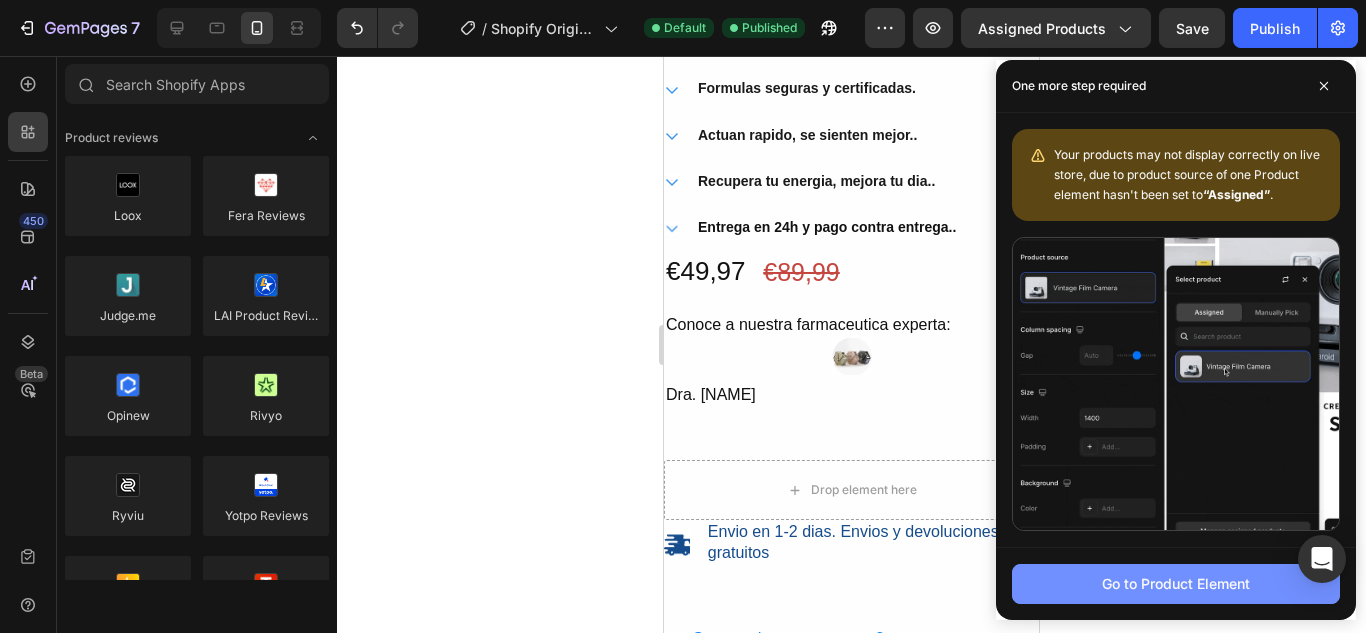 click on "Go to Product Element" at bounding box center (1176, 583) 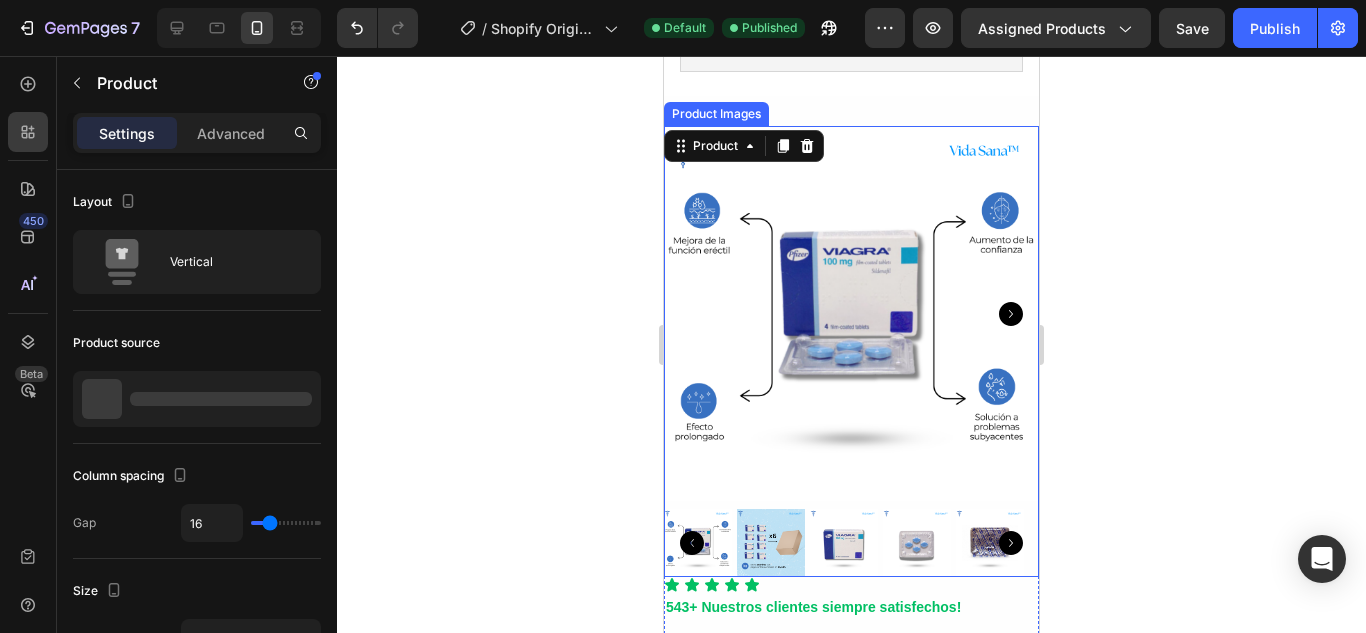 scroll, scrollTop: 0, scrollLeft: 0, axis: both 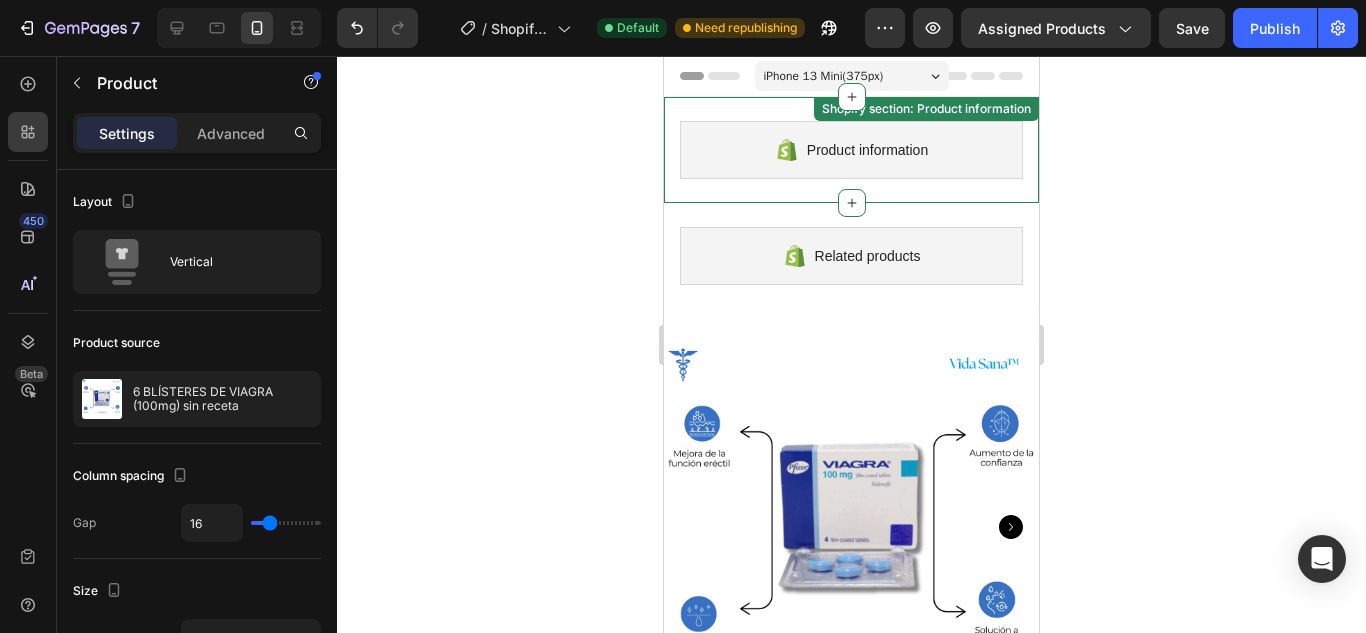 click on "Product information" at bounding box center (867, 150) 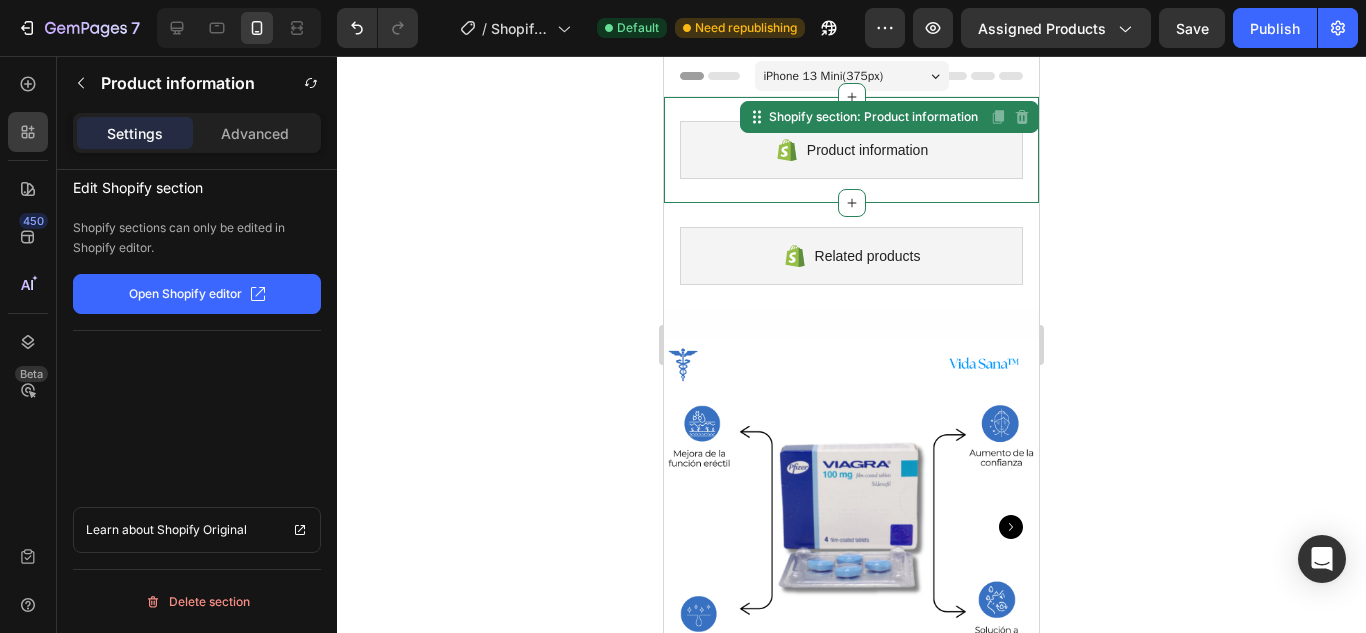 click on "Open Shopify editor" 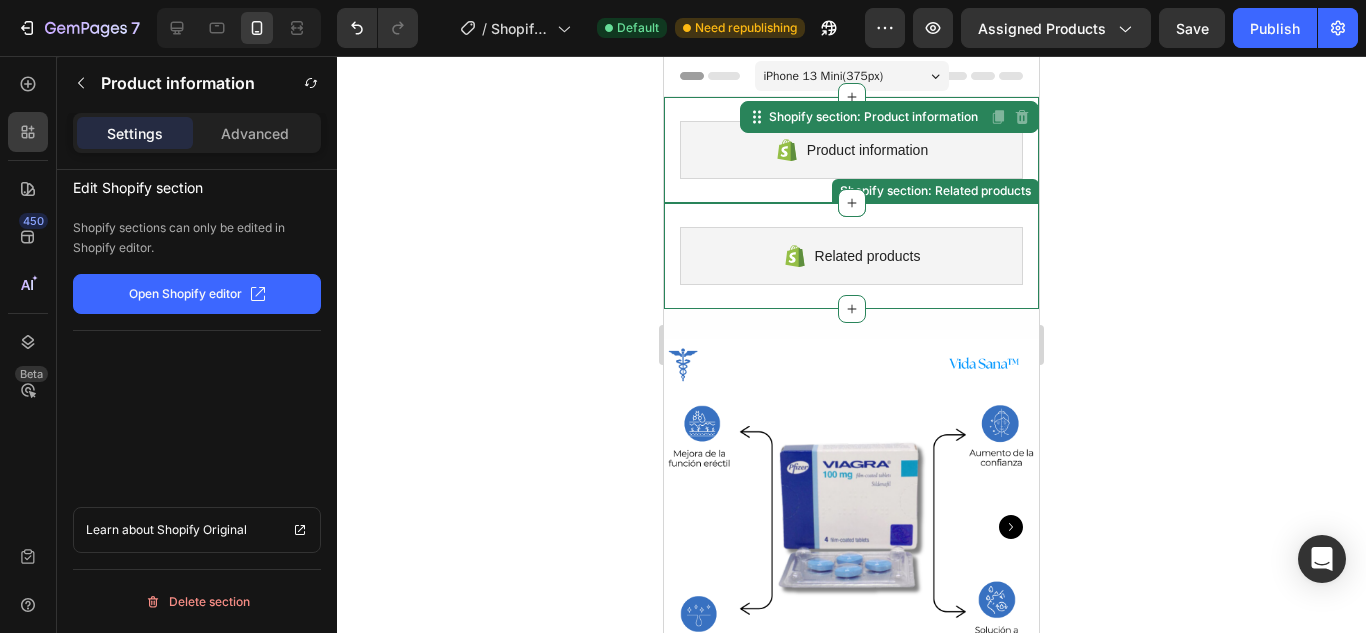 click on "Related products" at bounding box center (851, 256) 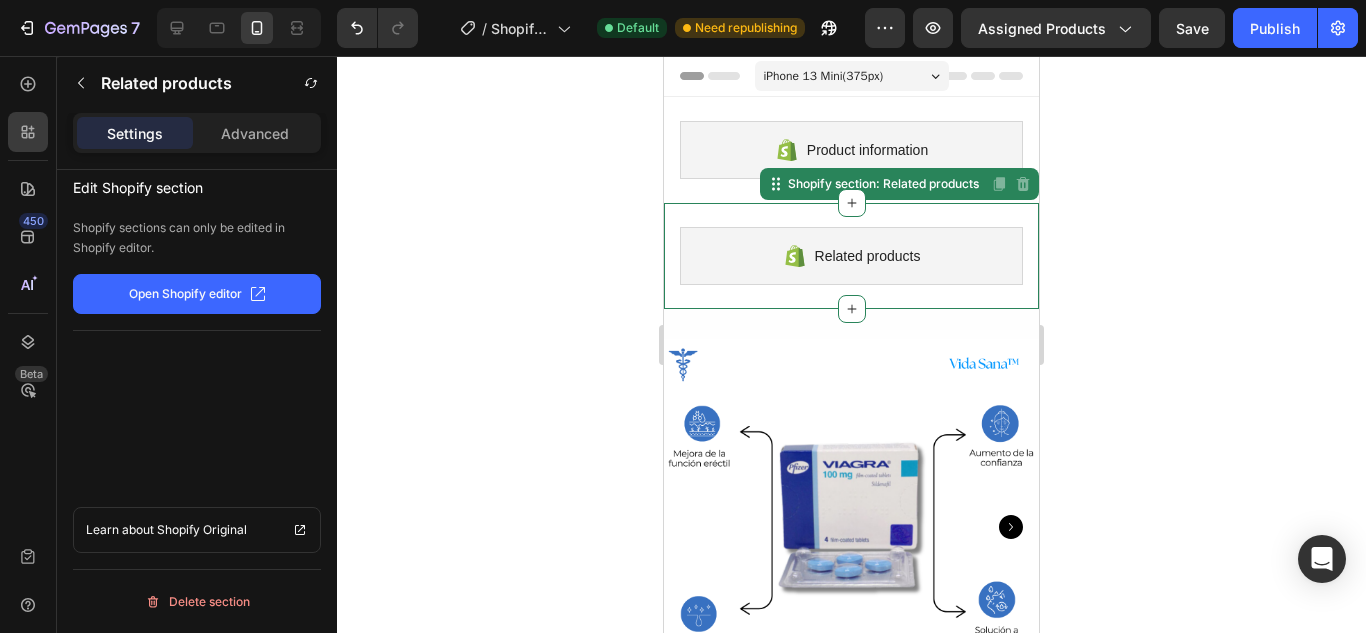 click 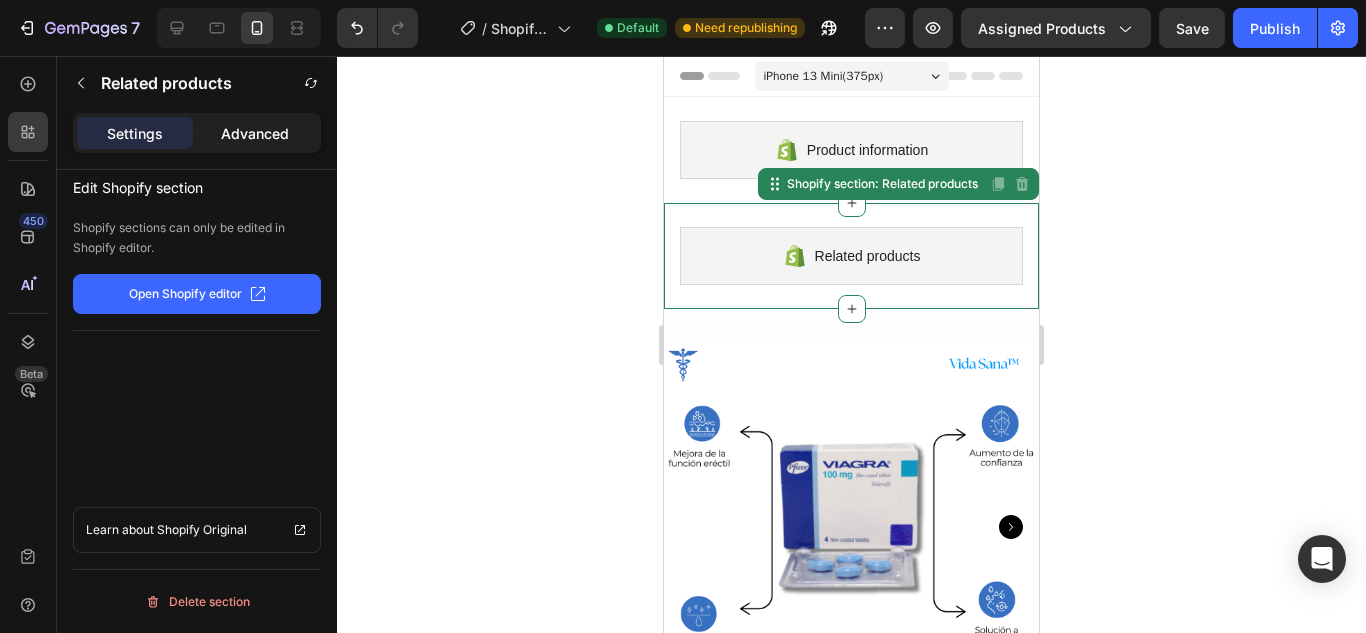 click on "Advanced" at bounding box center (255, 133) 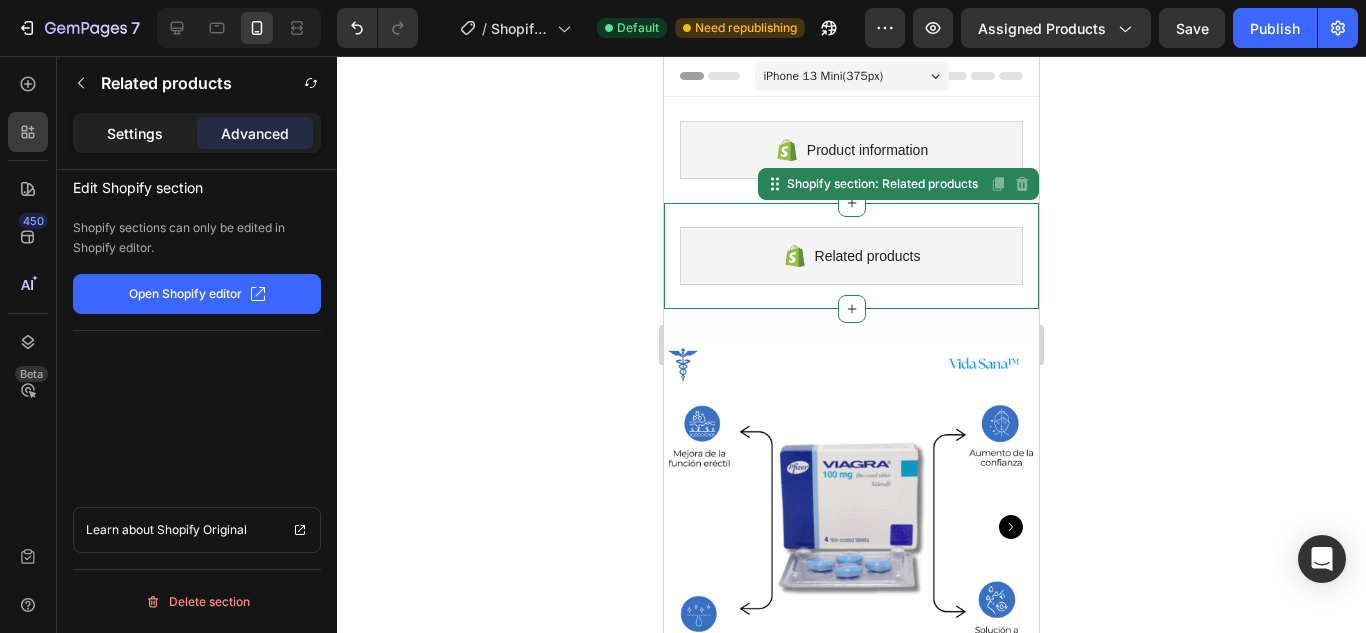 click on "Settings" at bounding box center (135, 133) 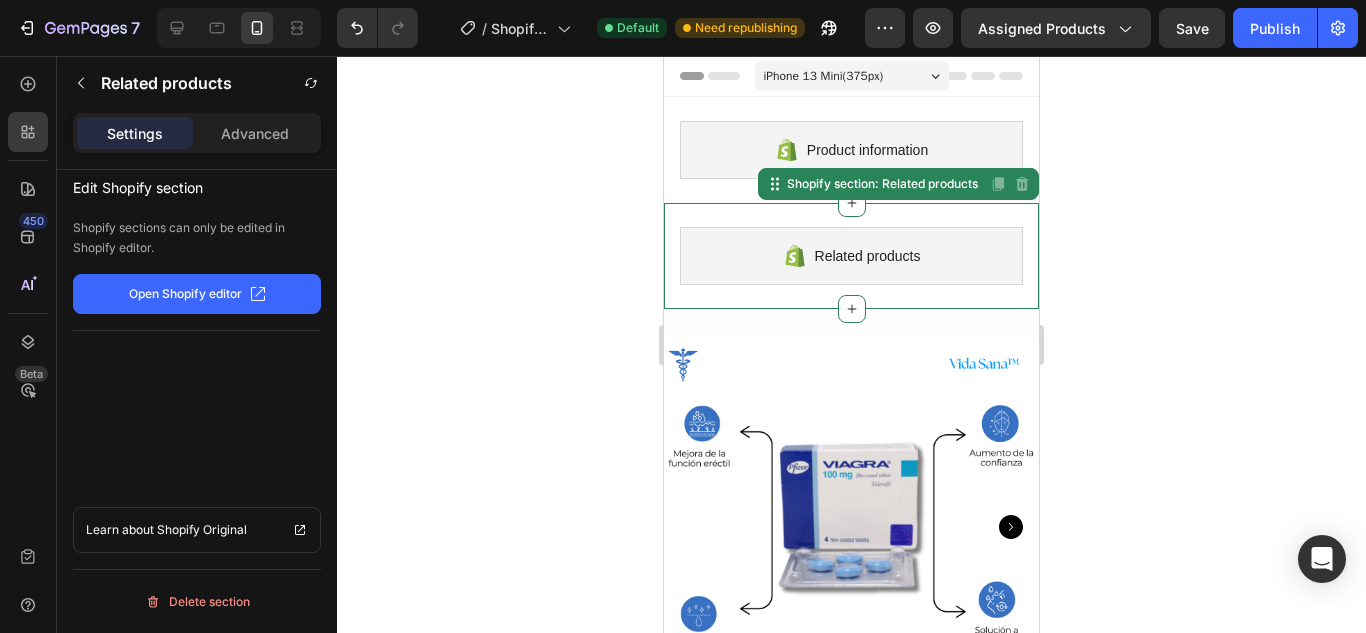 click on "Open Shopify editor" 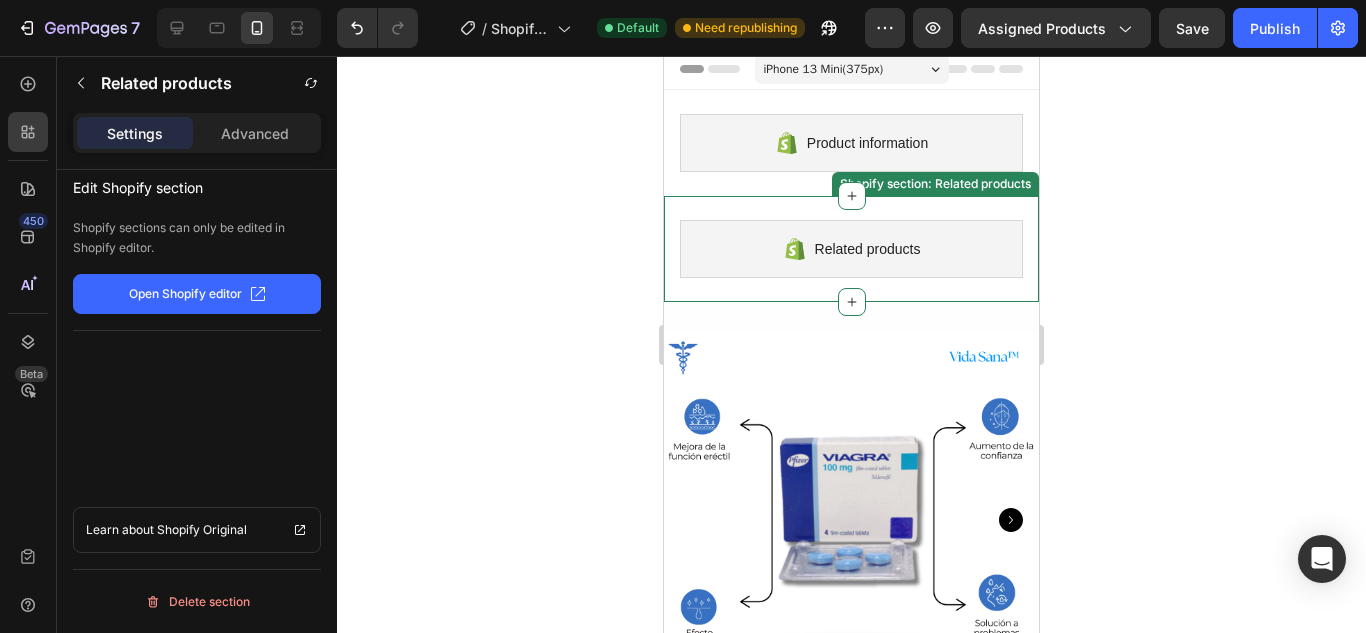 scroll, scrollTop: 0, scrollLeft: 0, axis: both 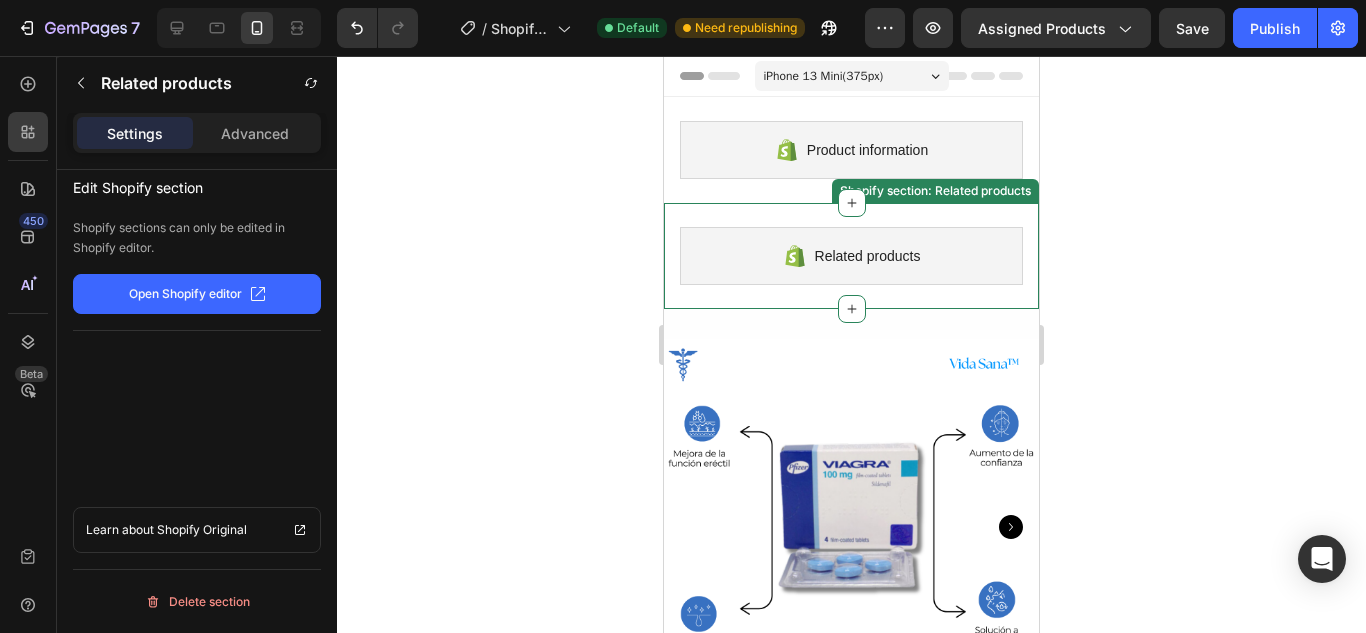 click on "Related products" at bounding box center [868, 256] 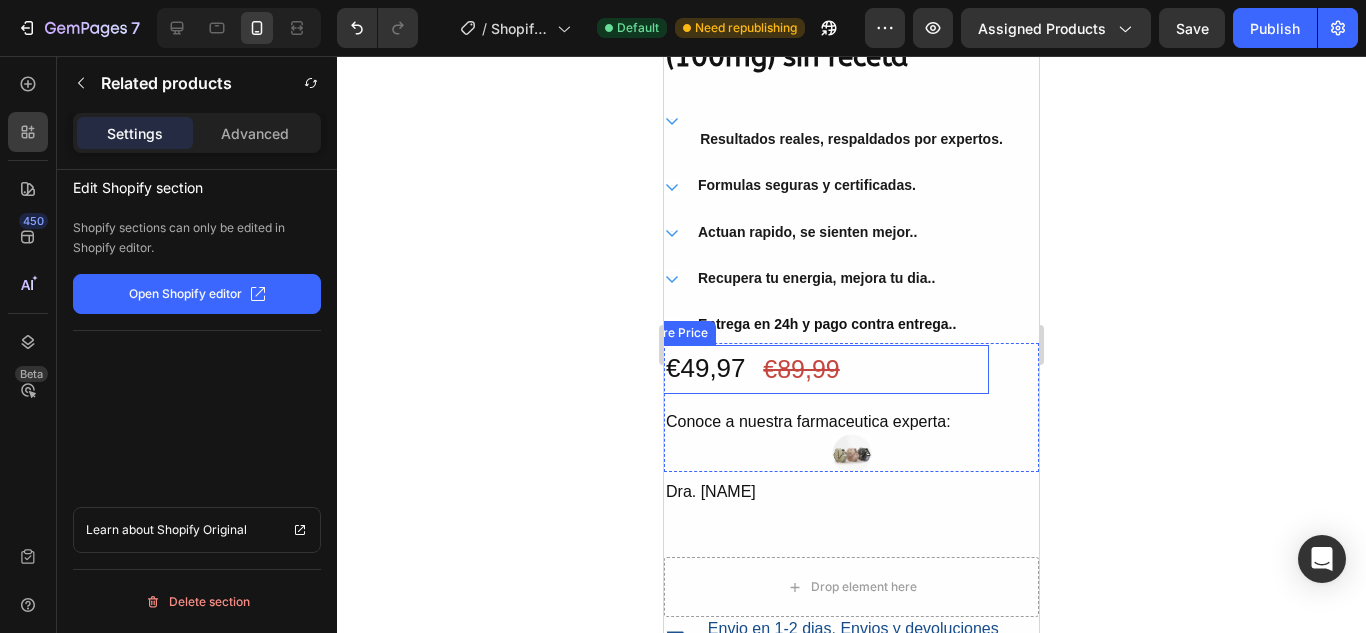 scroll, scrollTop: 840, scrollLeft: 0, axis: vertical 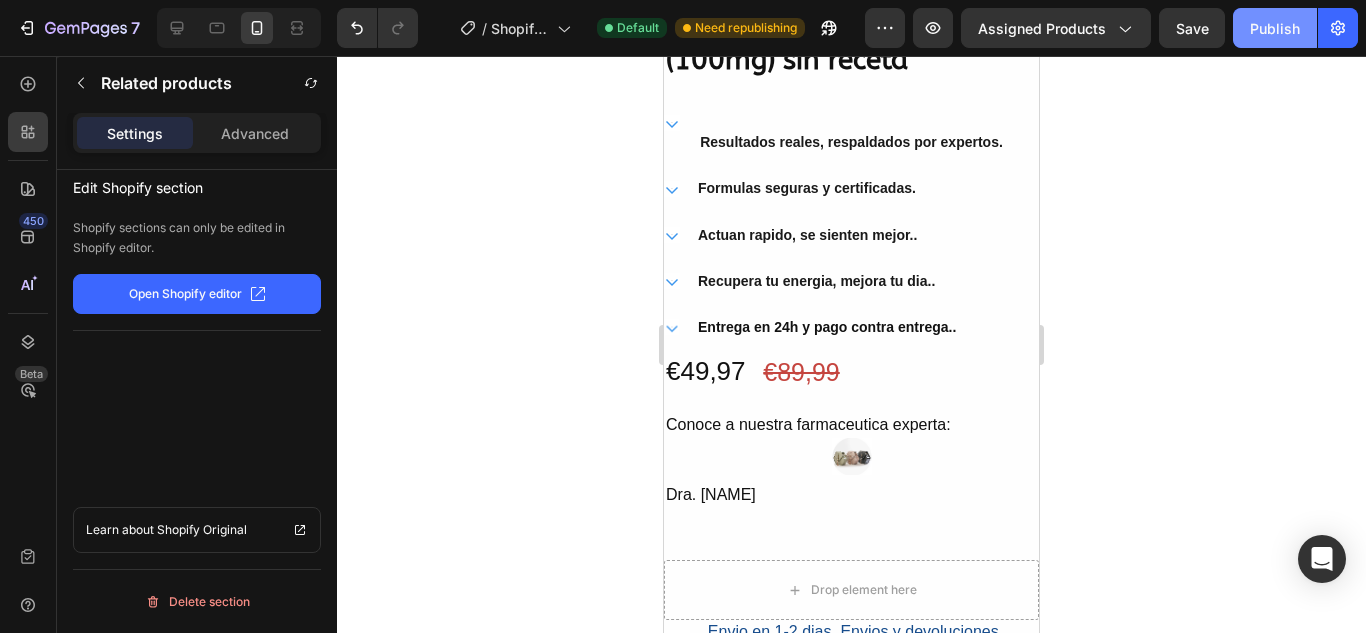 click on "Publish" at bounding box center [1275, 28] 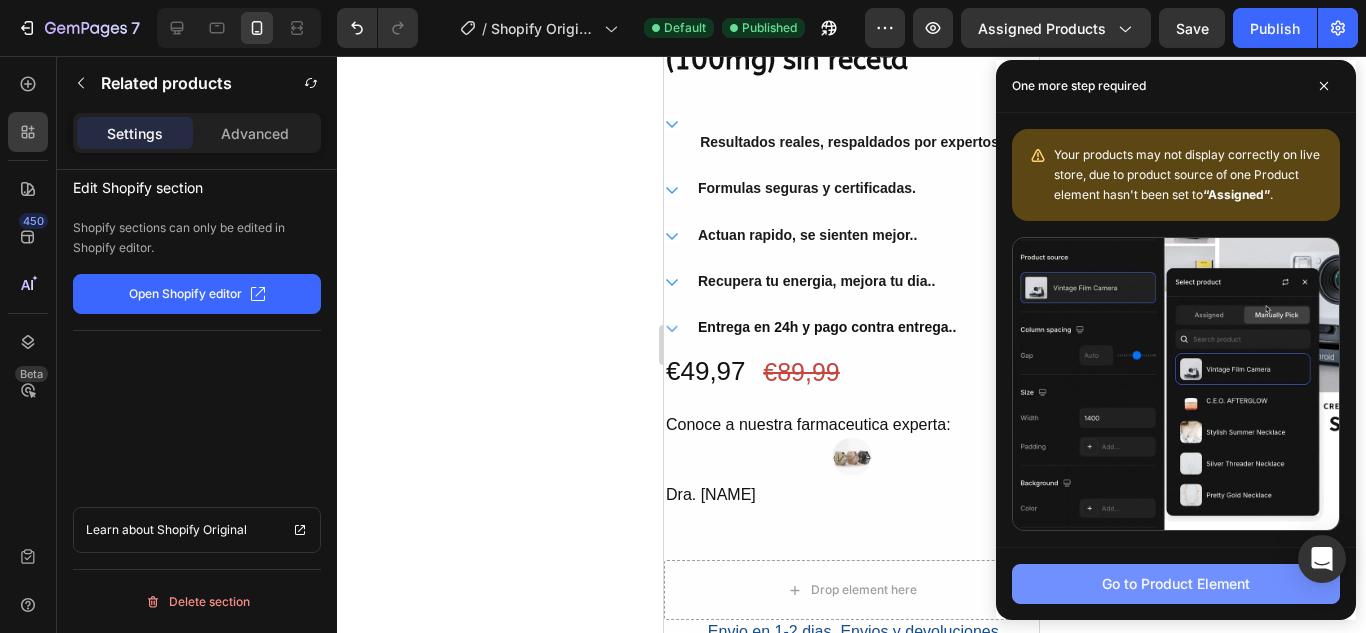 click on "Go to Product Element" at bounding box center [1176, 583] 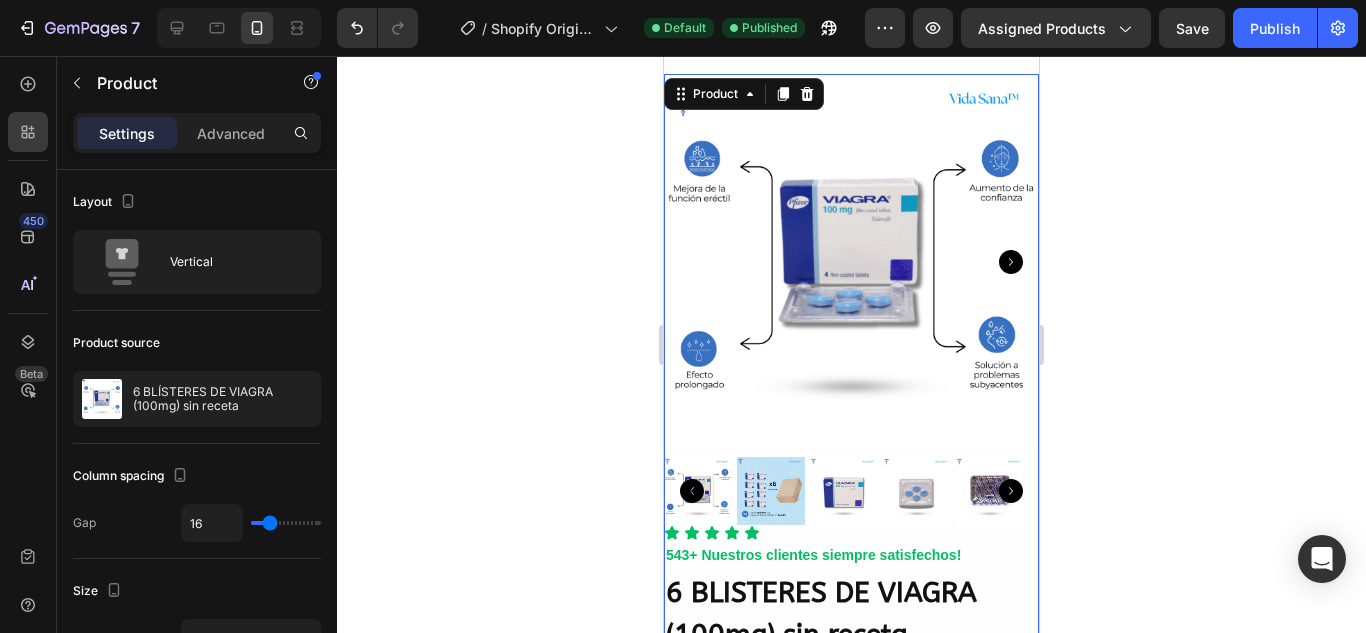 scroll, scrollTop: 213, scrollLeft: 0, axis: vertical 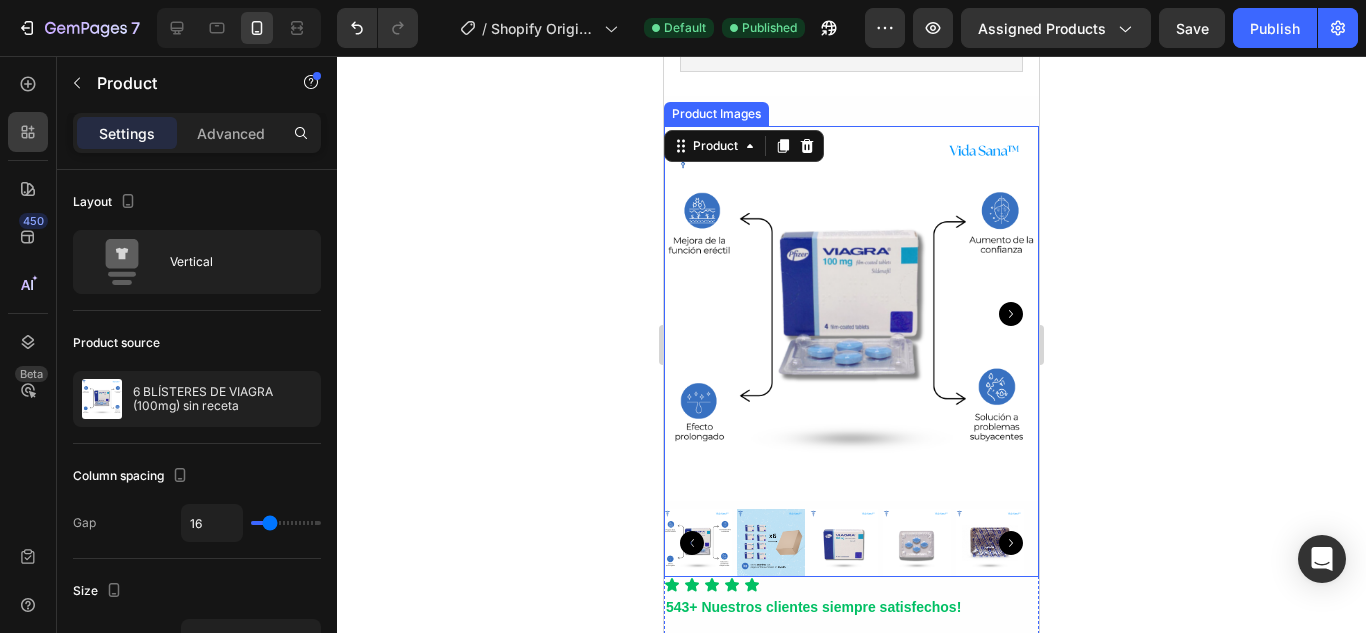 click at bounding box center [851, 313] 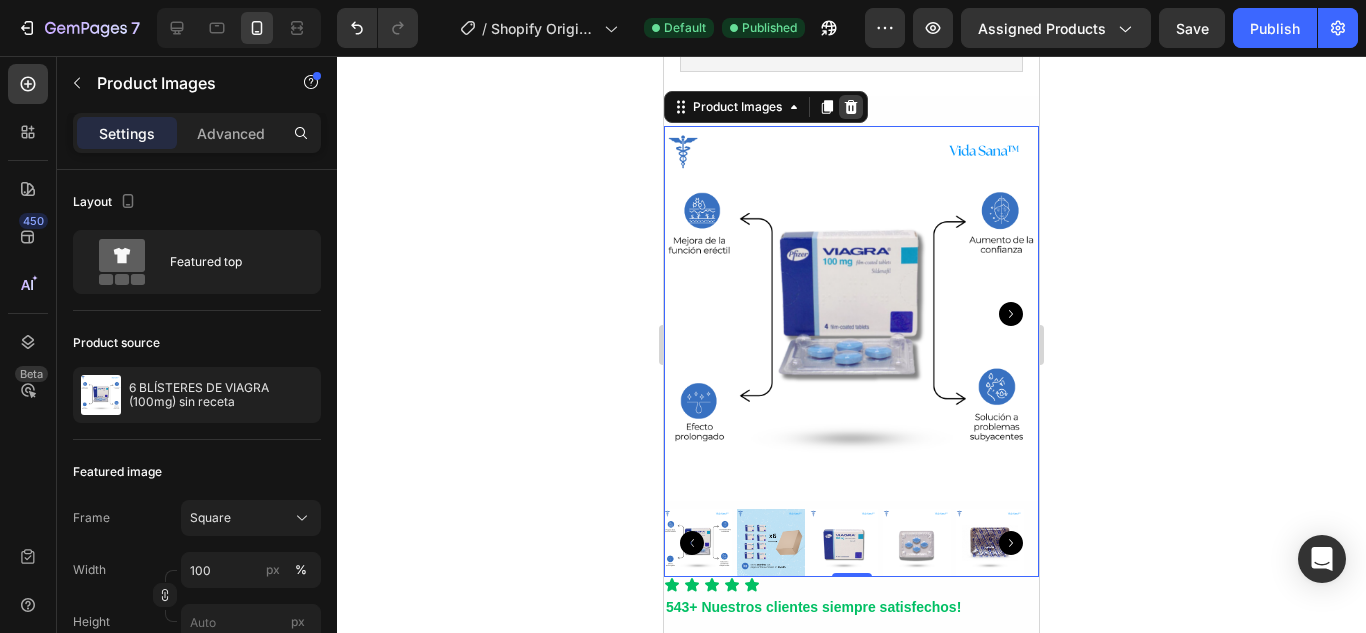 click 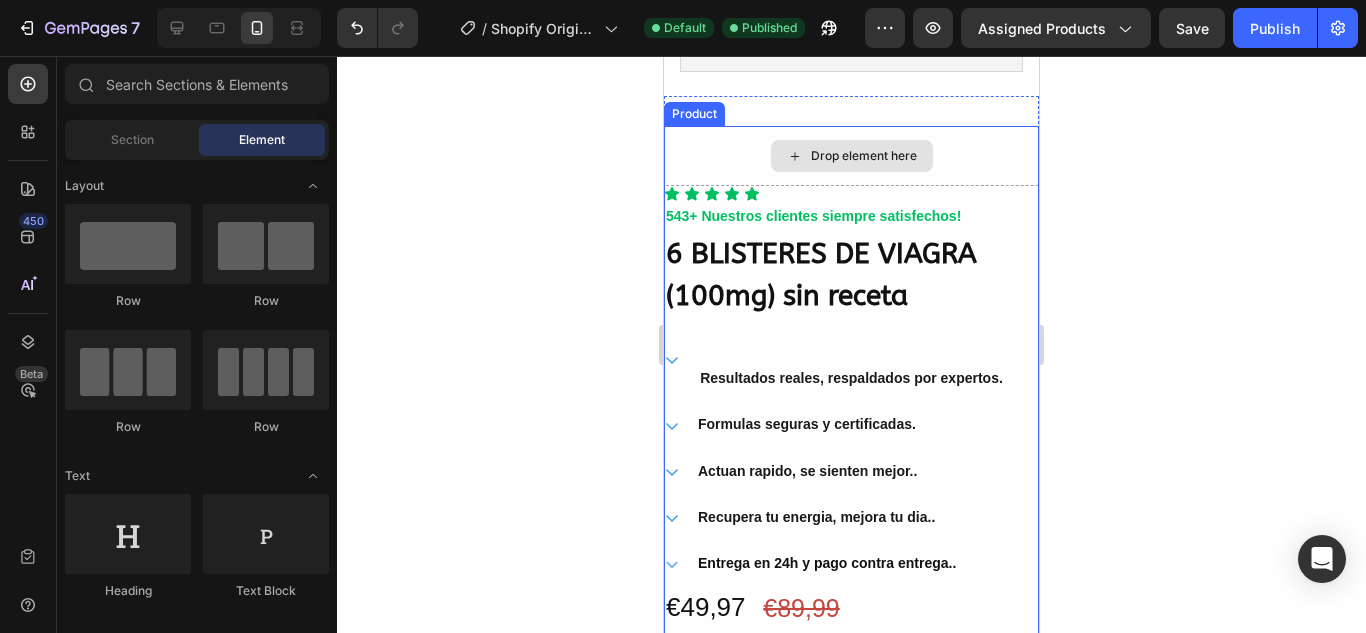 click on "Drop element here" at bounding box center (851, 156) 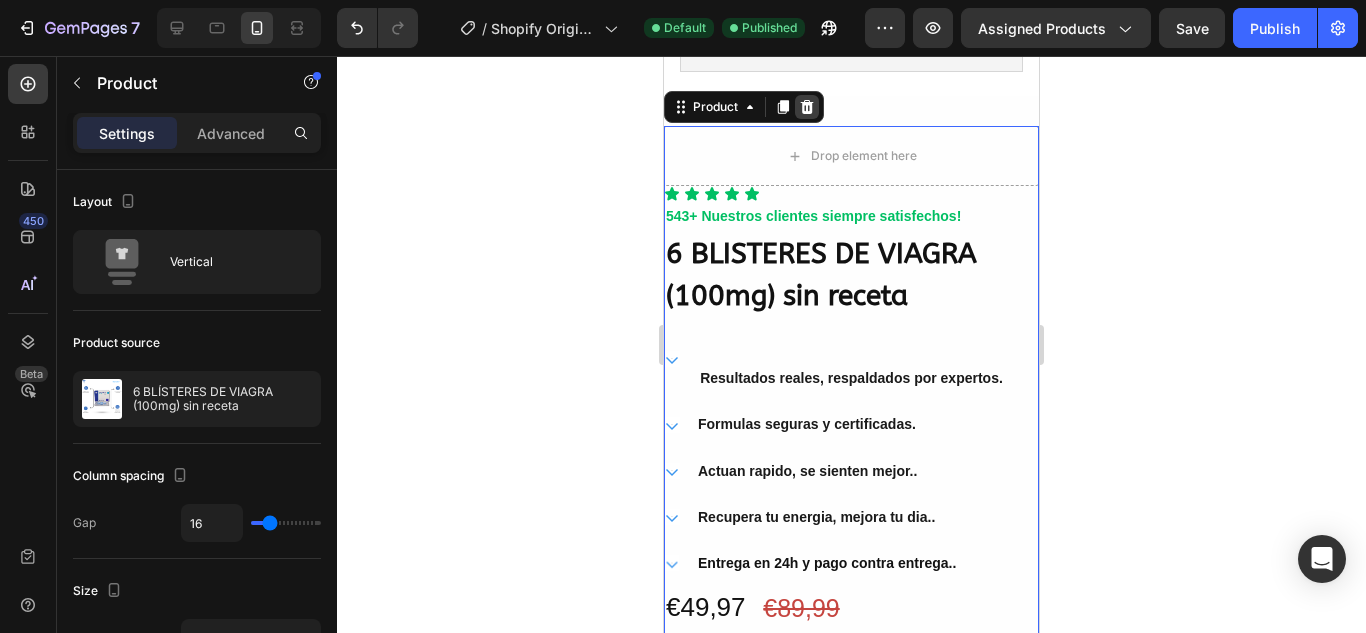 click 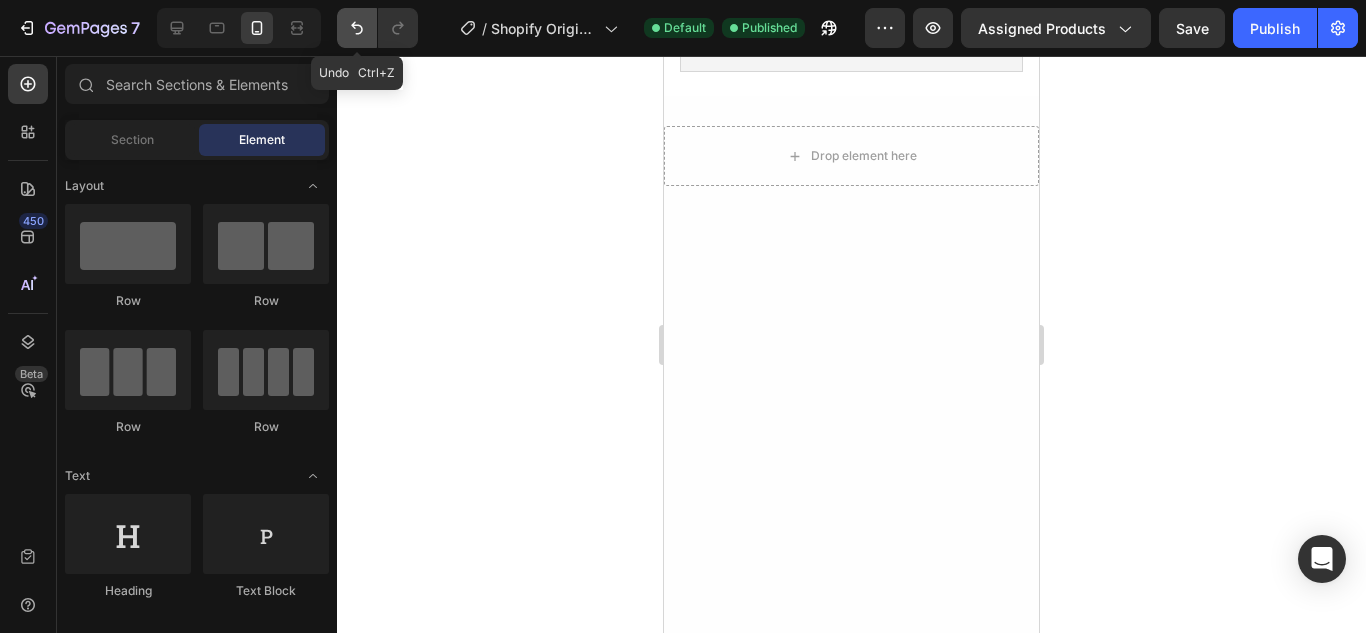click 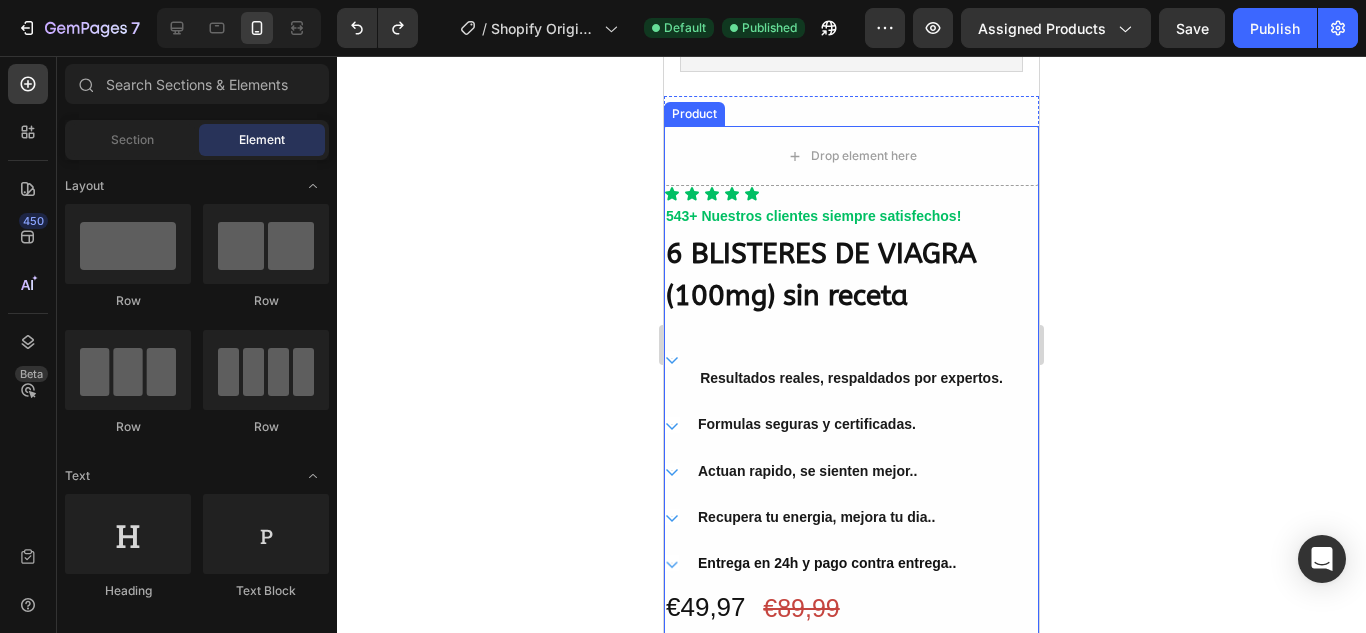 scroll, scrollTop: 6, scrollLeft: 0, axis: vertical 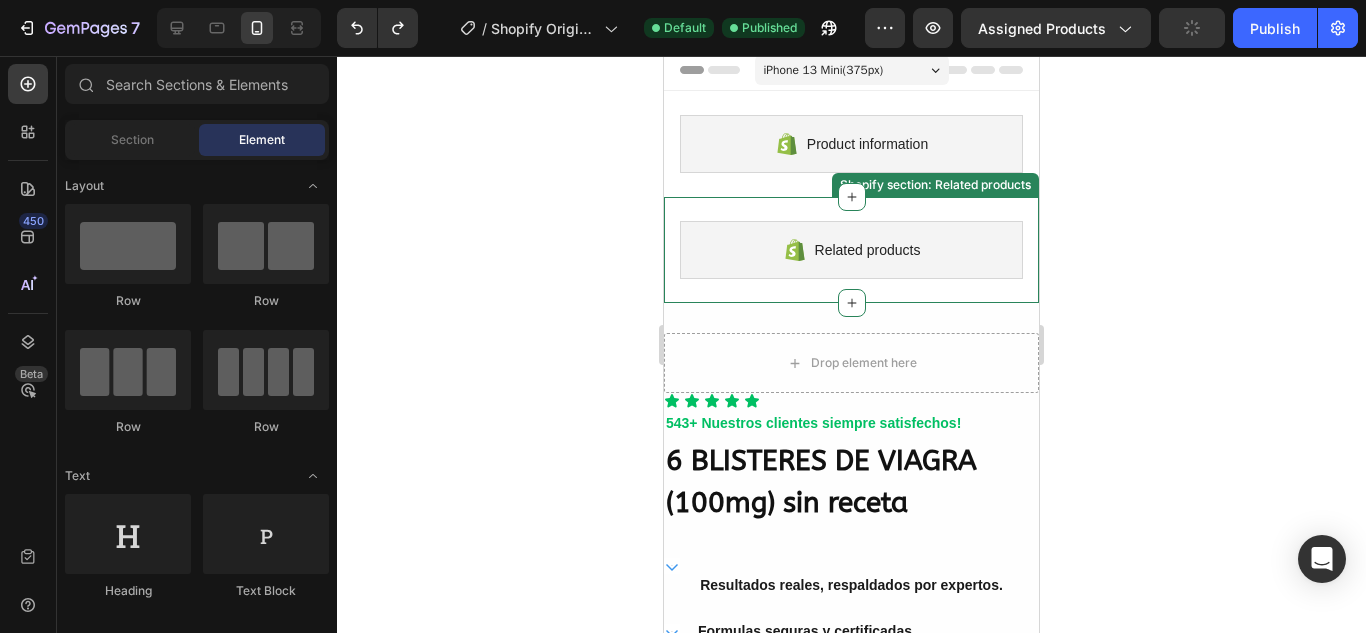 click on "Related products Shopify section: Related products" at bounding box center [851, 250] 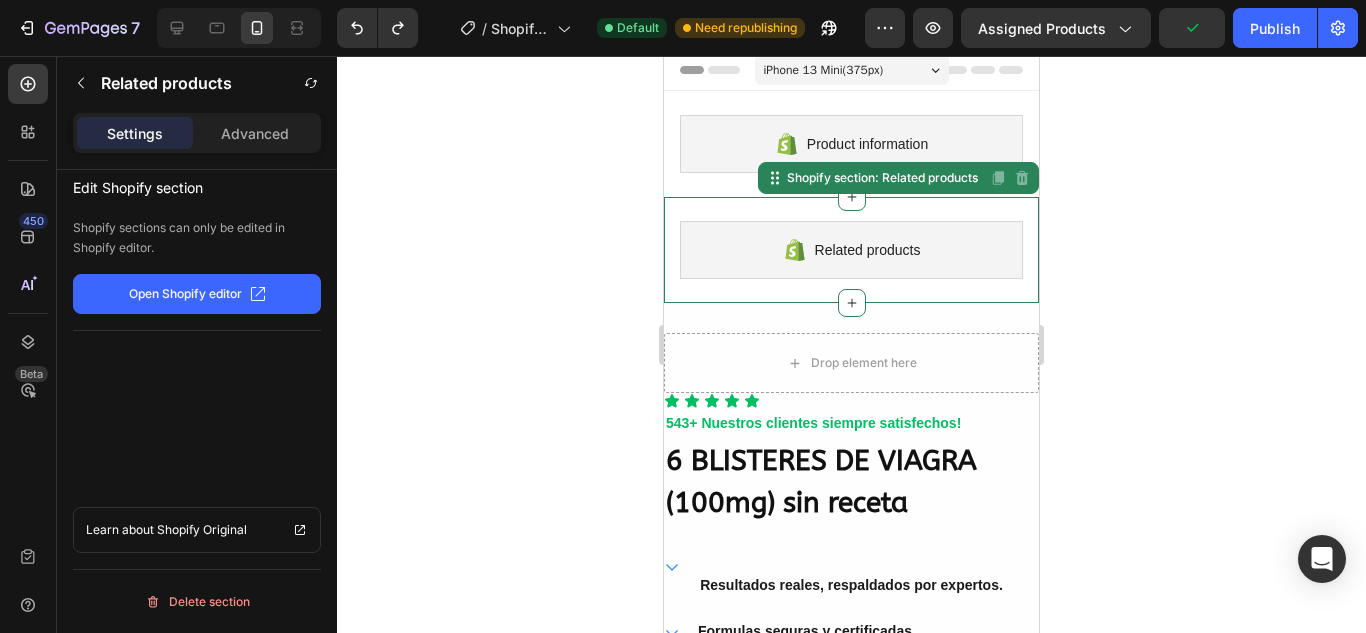 click 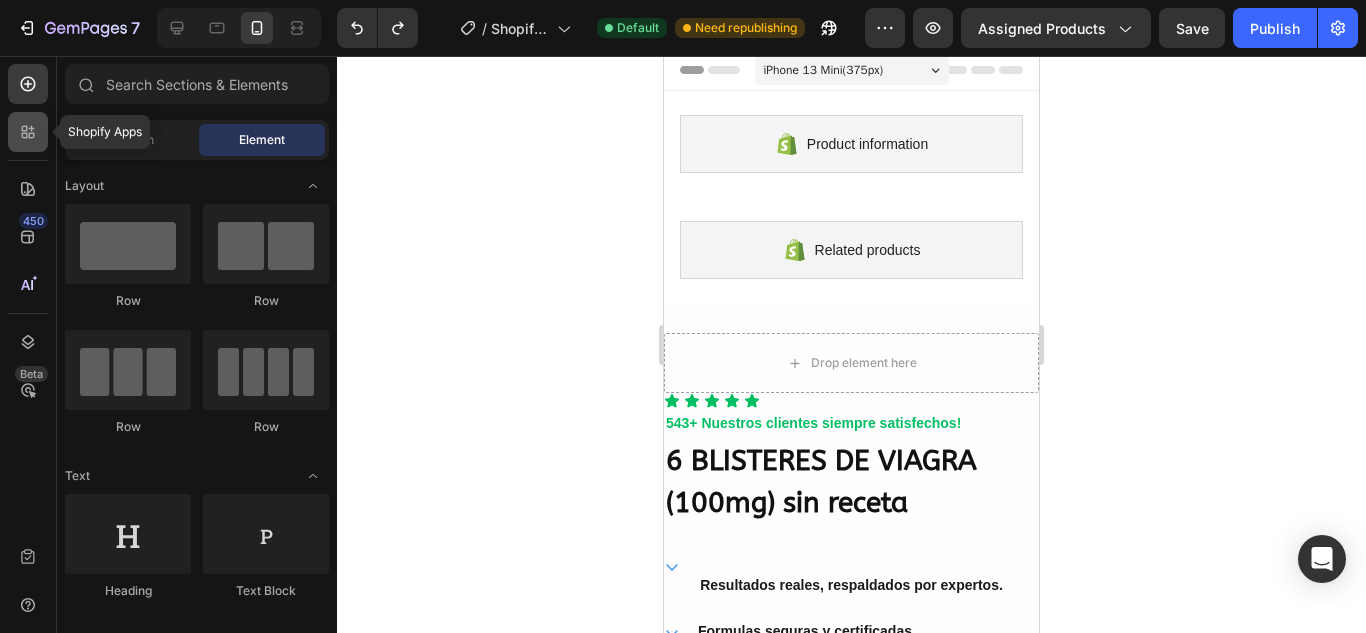 click 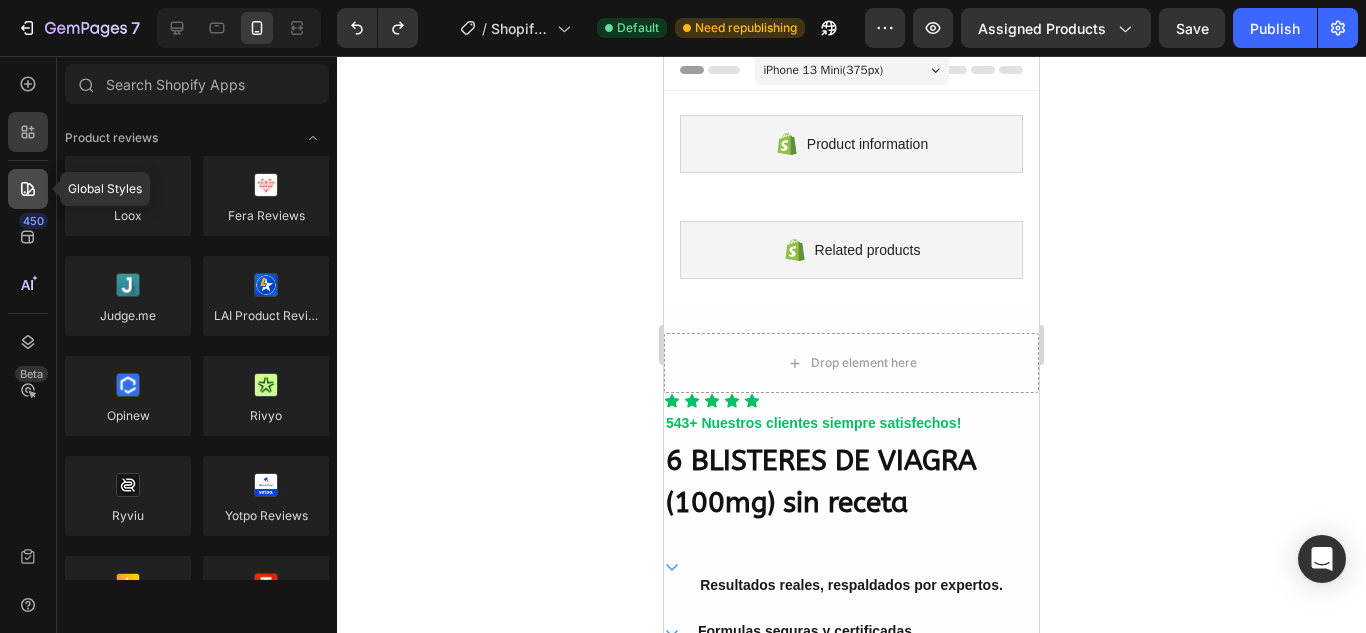 click 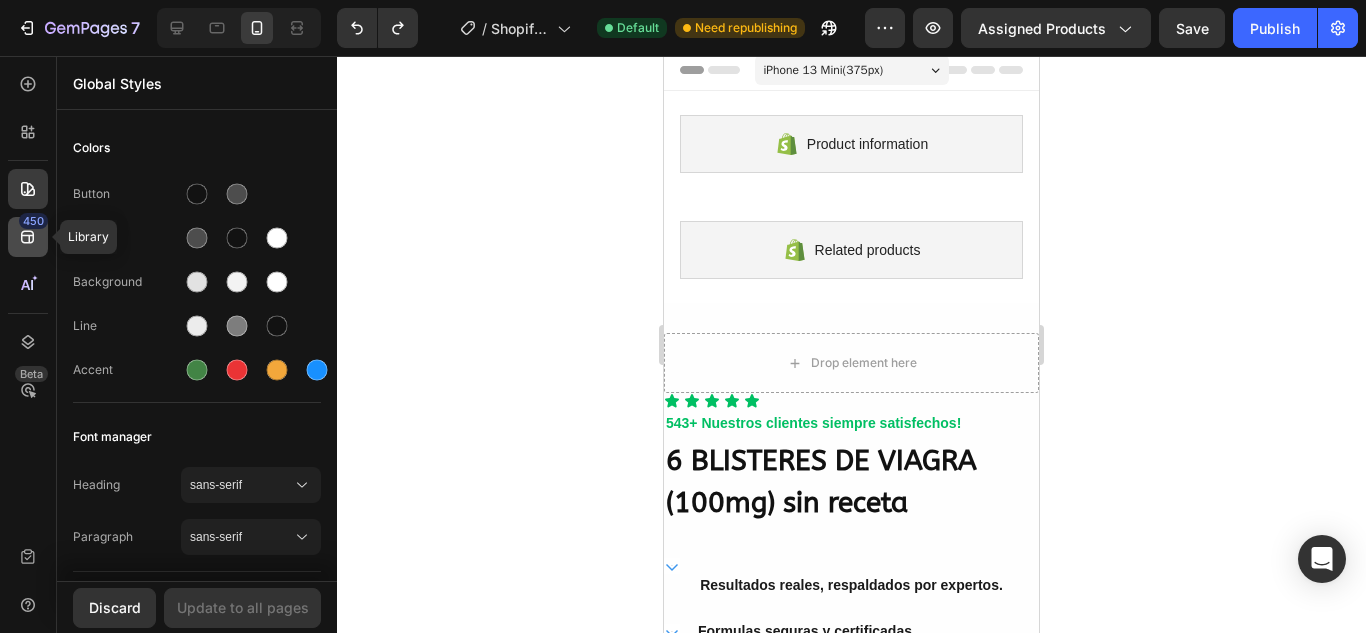 click 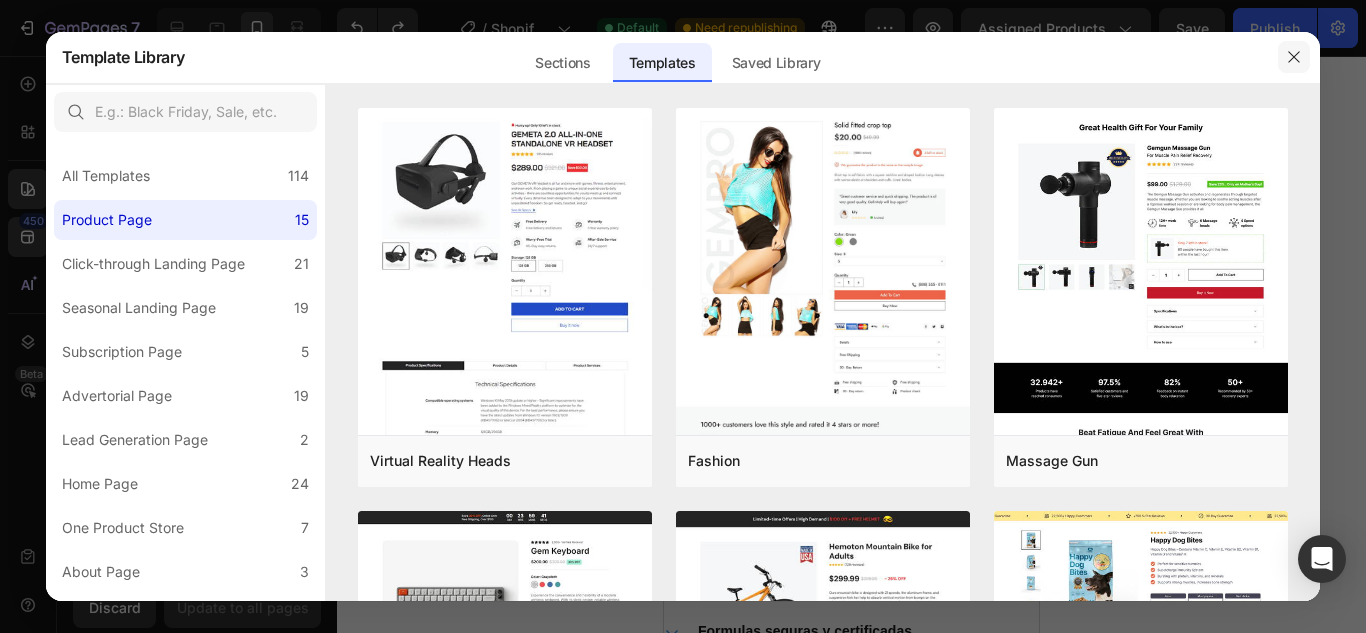 click at bounding box center (1294, 57) 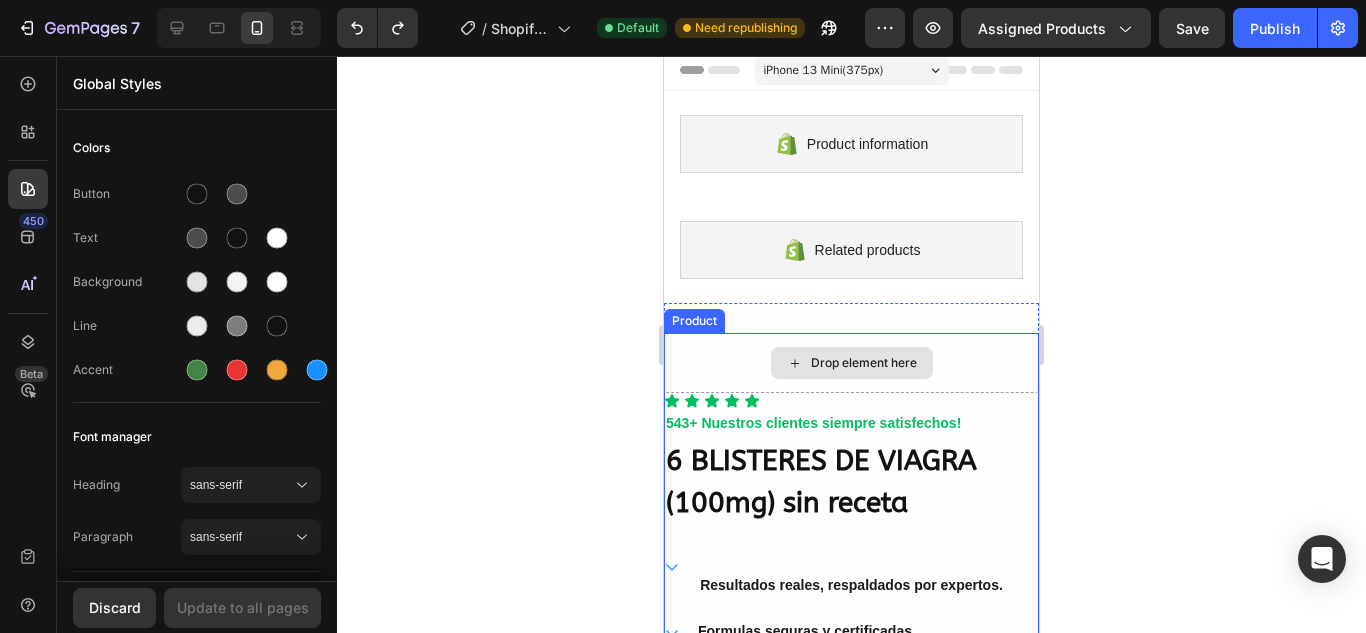scroll, scrollTop: 26, scrollLeft: 0, axis: vertical 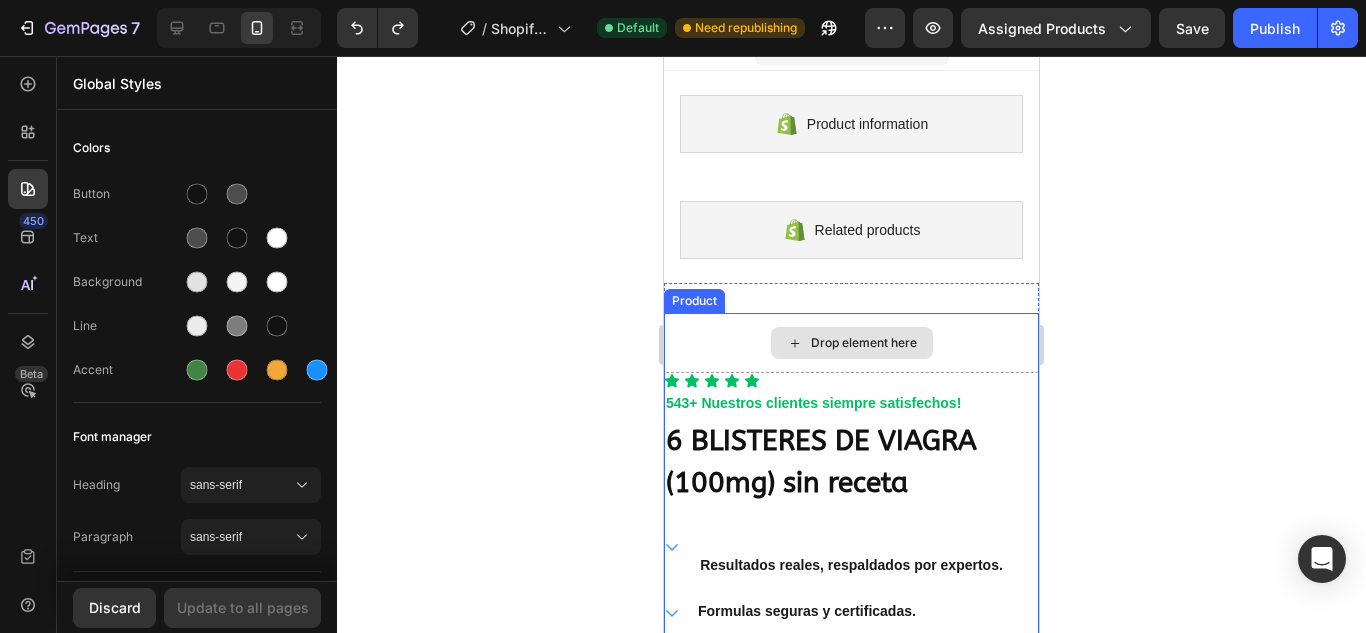 click on "Drop element here" at bounding box center (864, 343) 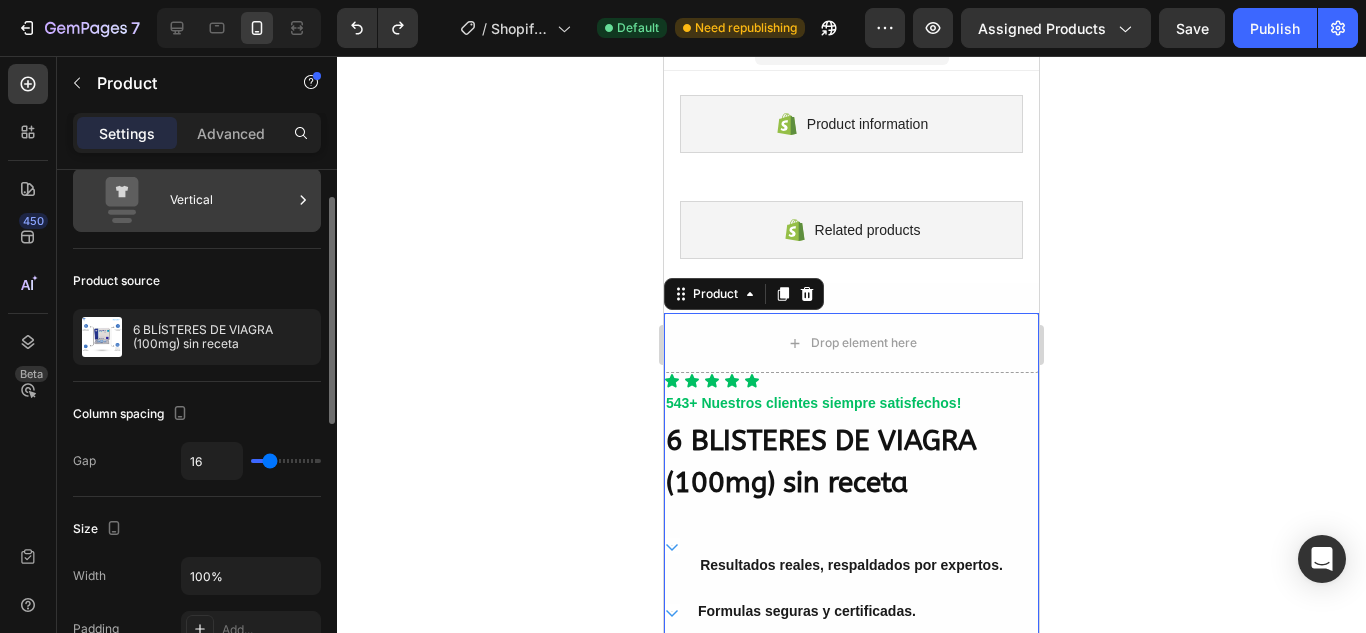 scroll, scrollTop: 0, scrollLeft: 0, axis: both 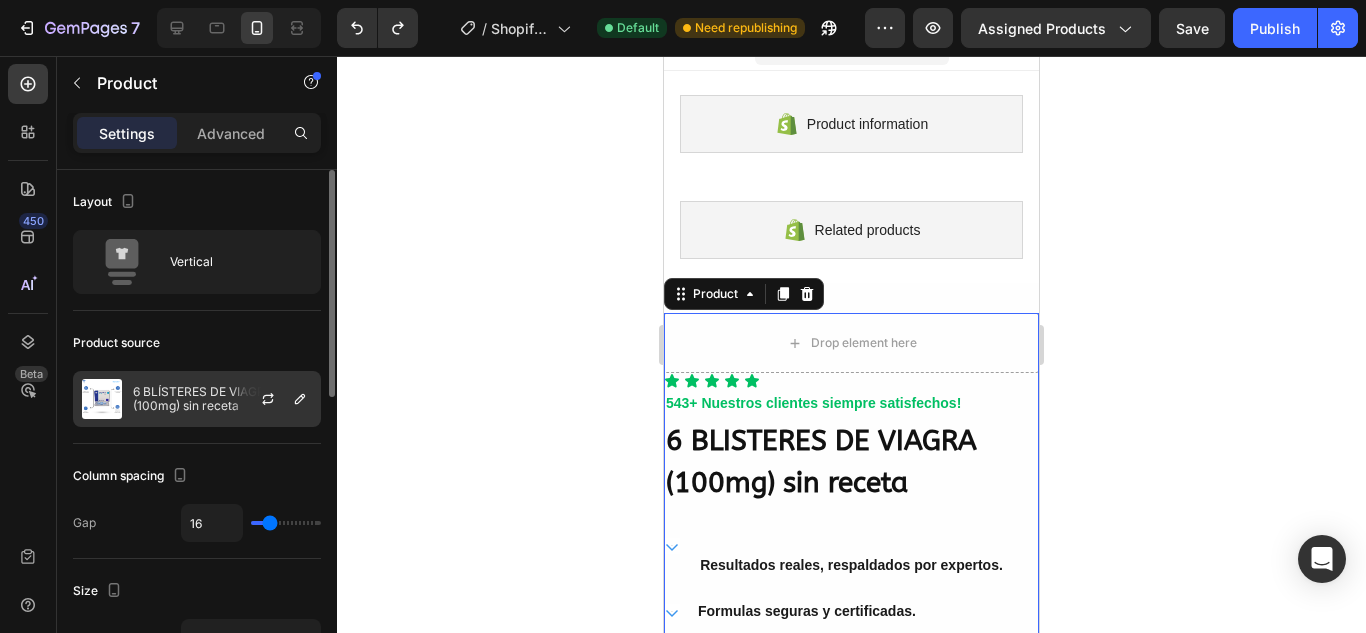 click on "6 BLÍSTERES DE VIAGRA (100mg) sin receta" at bounding box center (222, 399) 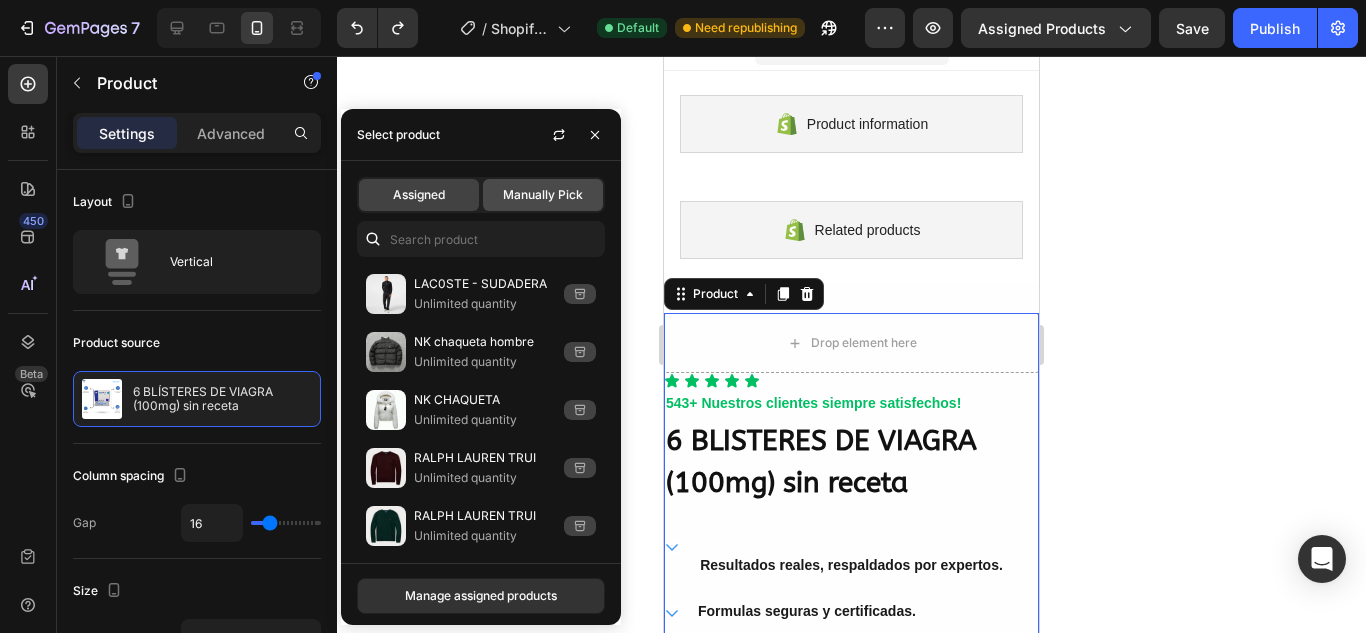 click on "Manually Pick" 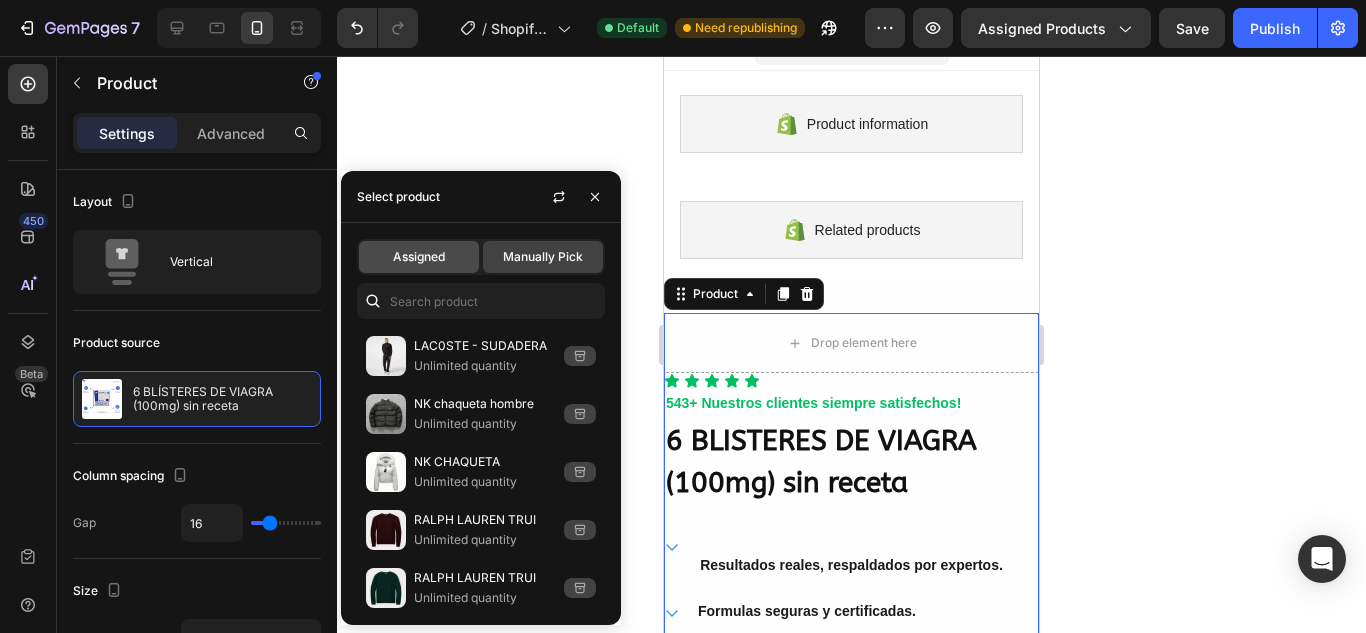 click on "Assigned" 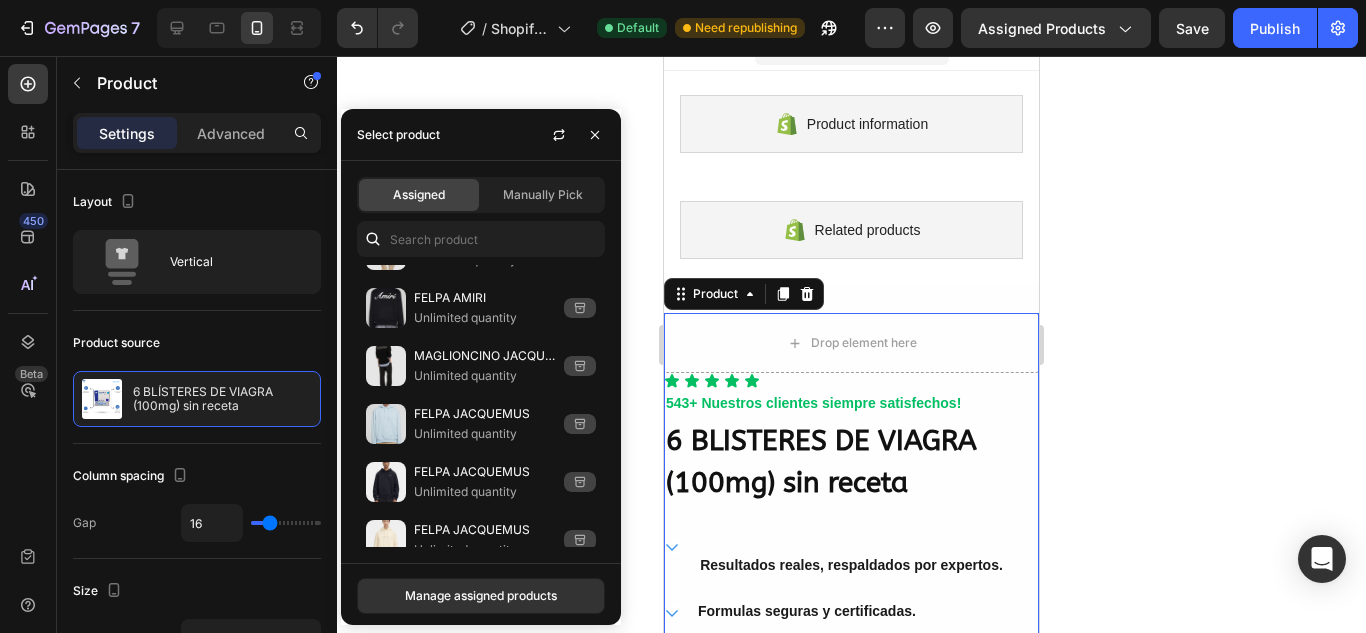 scroll, scrollTop: 2654, scrollLeft: 0, axis: vertical 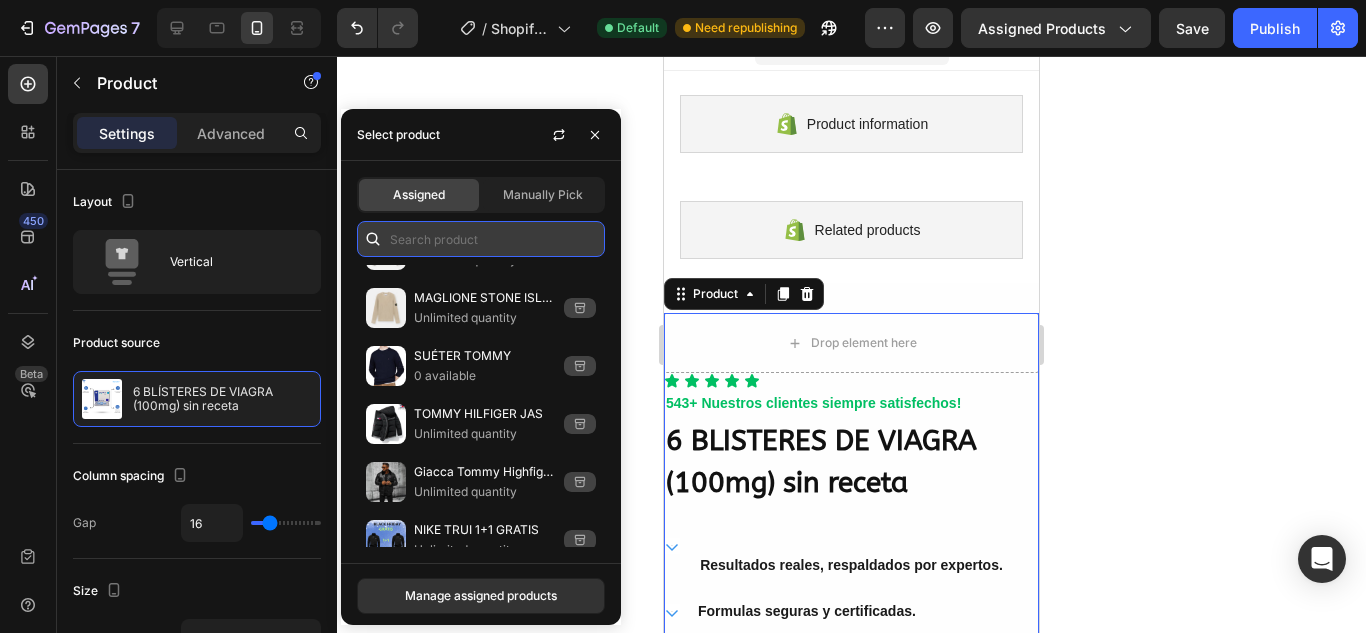 click at bounding box center [481, 239] 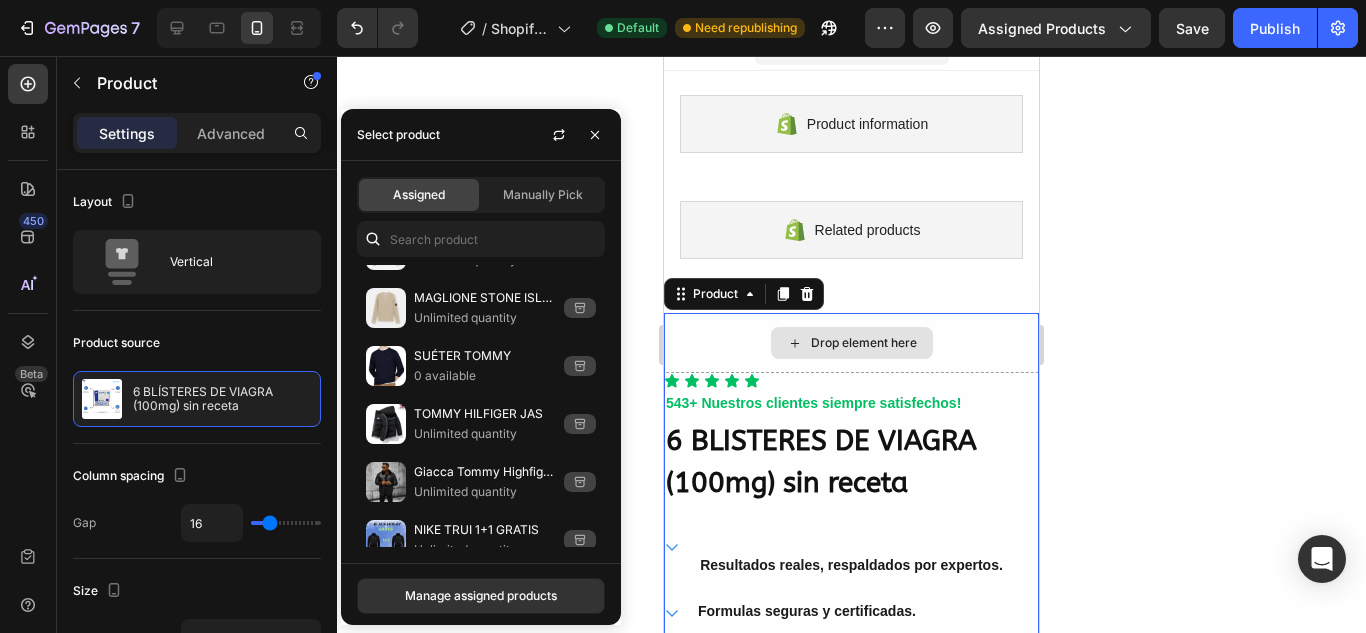 click on "Drop element here" at bounding box center (852, 343) 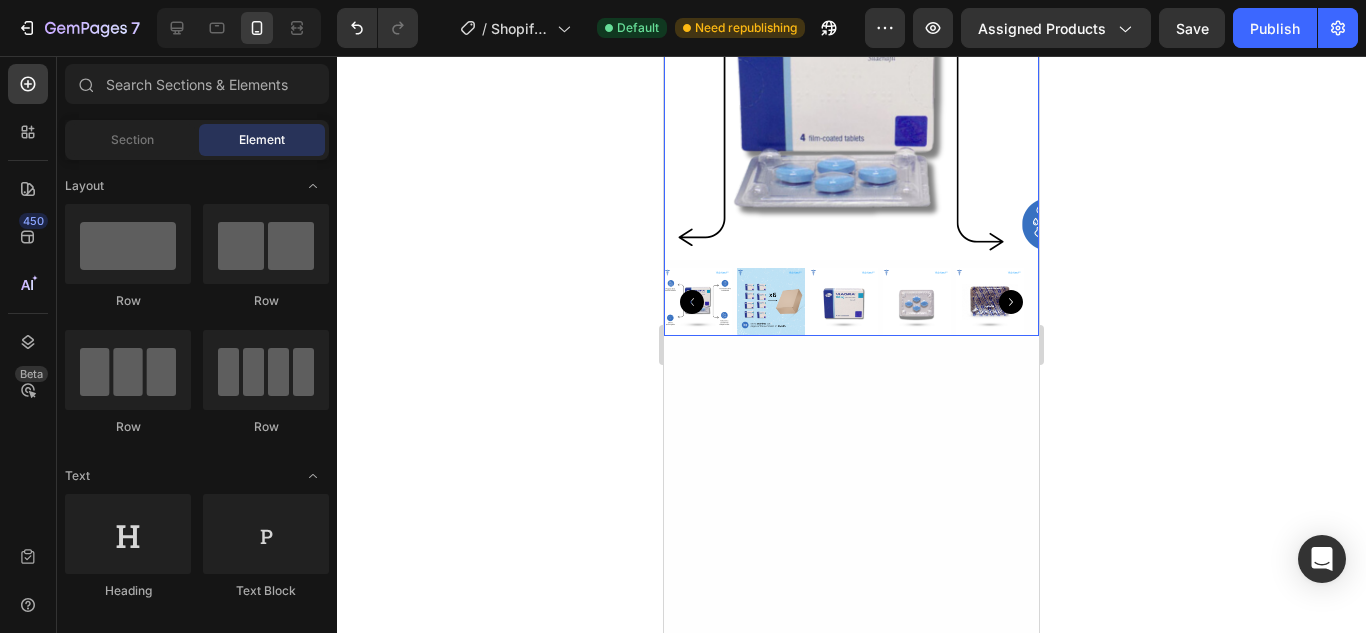 scroll, scrollTop: 1046, scrollLeft: 0, axis: vertical 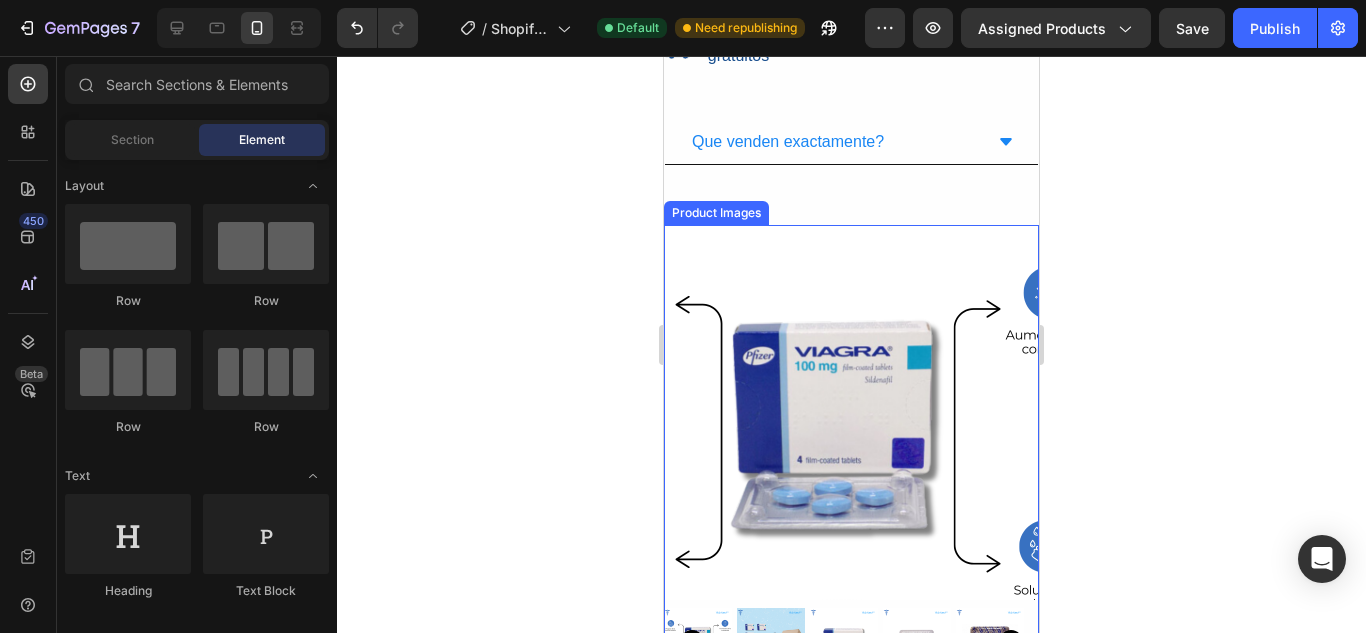 click at bounding box center (851, 412) 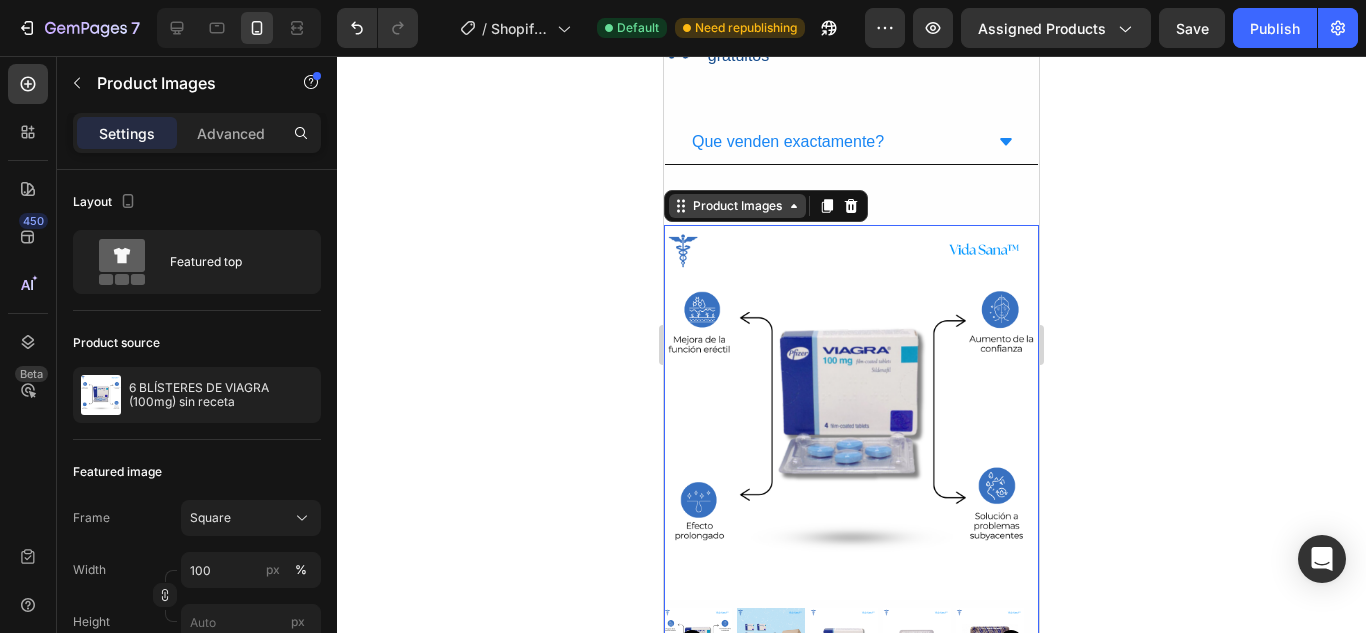 click 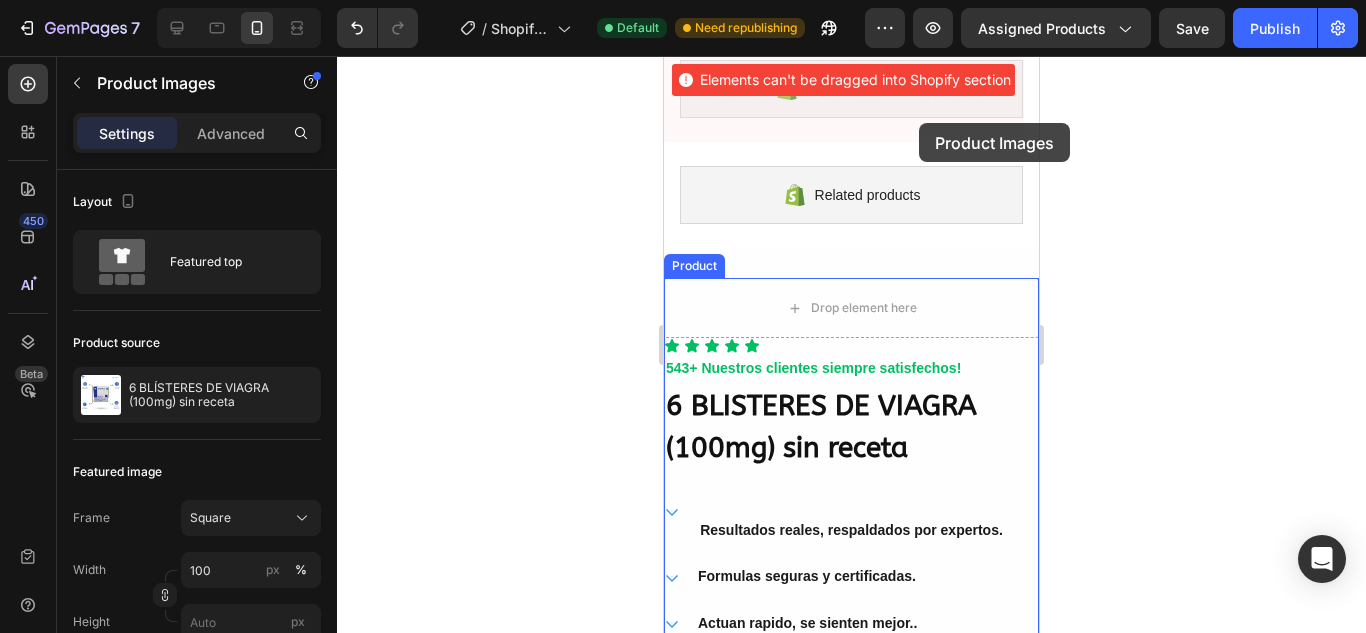 scroll, scrollTop: 45, scrollLeft: 0, axis: vertical 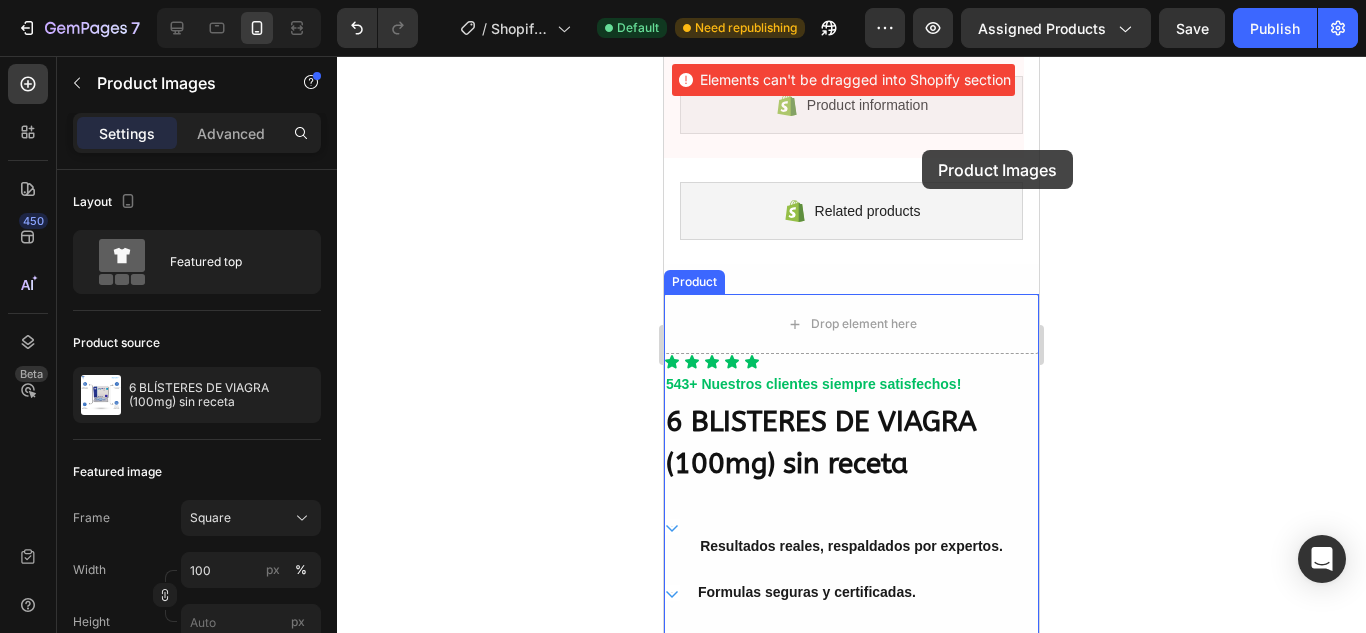 drag, startPoint x: 907, startPoint y: 292, endPoint x: 922, endPoint y: 150, distance: 142.79005 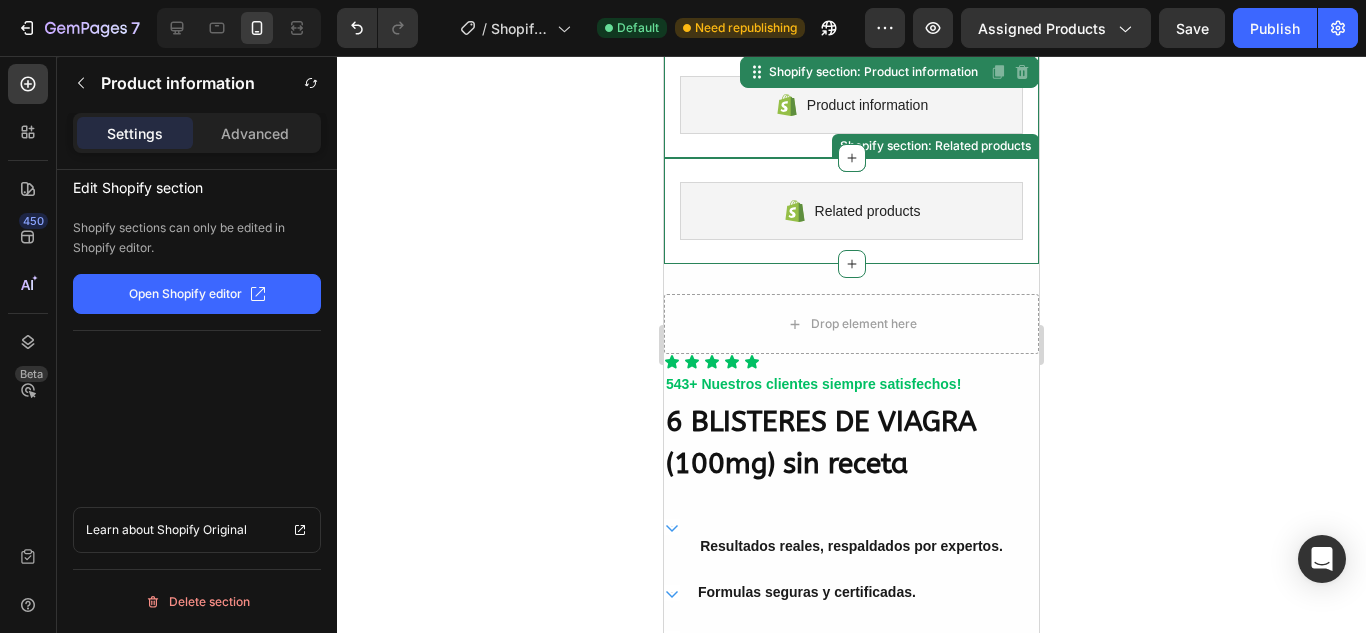 drag, startPoint x: 926, startPoint y: 170, endPoint x: 927, endPoint y: 198, distance: 28.01785 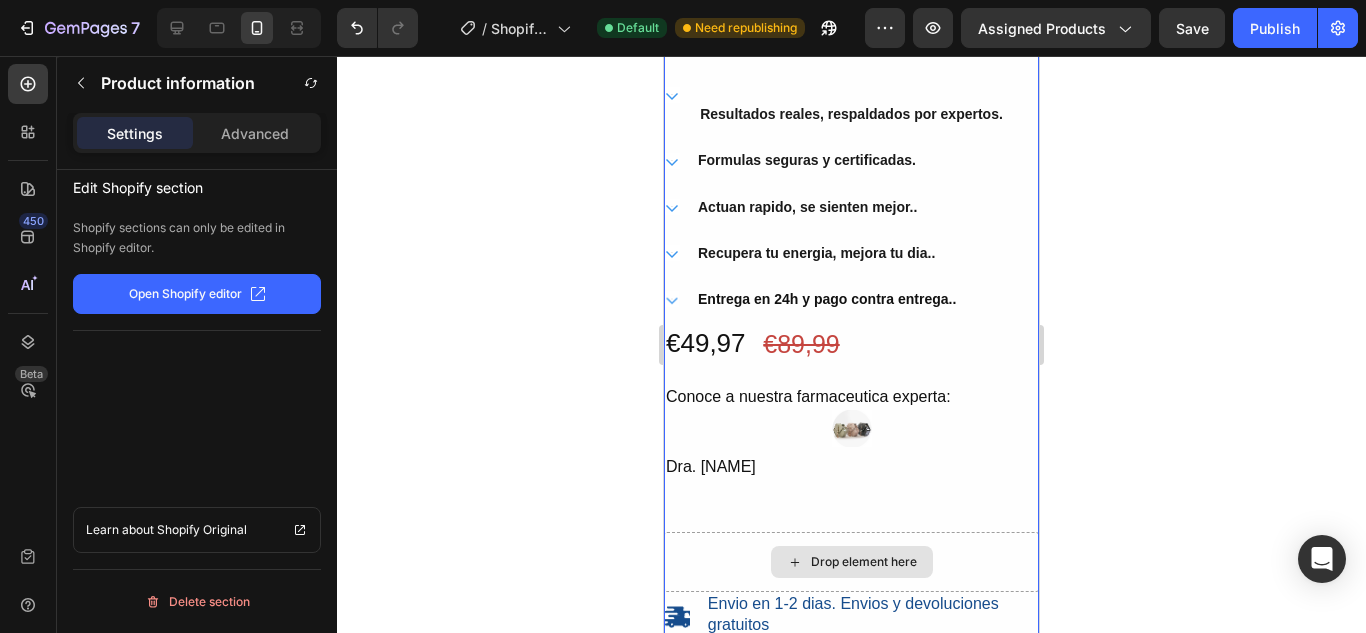 scroll, scrollTop: 799, scrollLeft: 0, axis: vertical 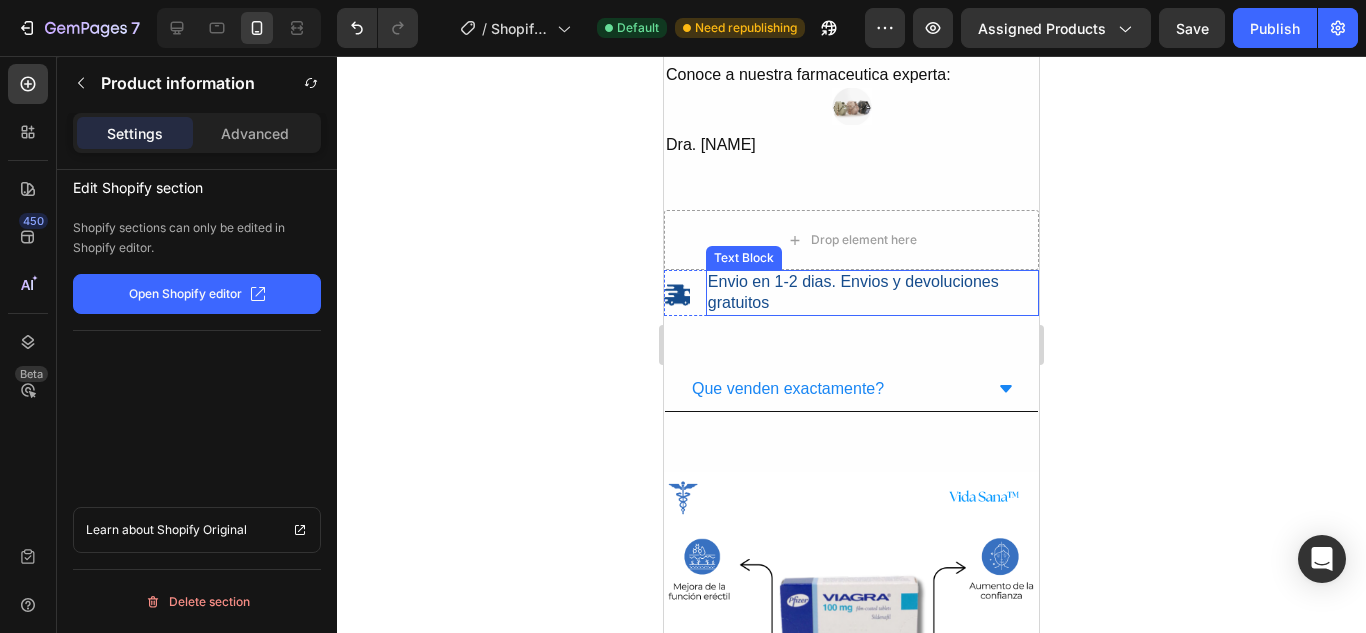 click on "Drop element here     Icon Envio en 1-2 dias. Envios y devoluciones gratuitos Text Block Advanced list Row" at bounding box center [851, 263] 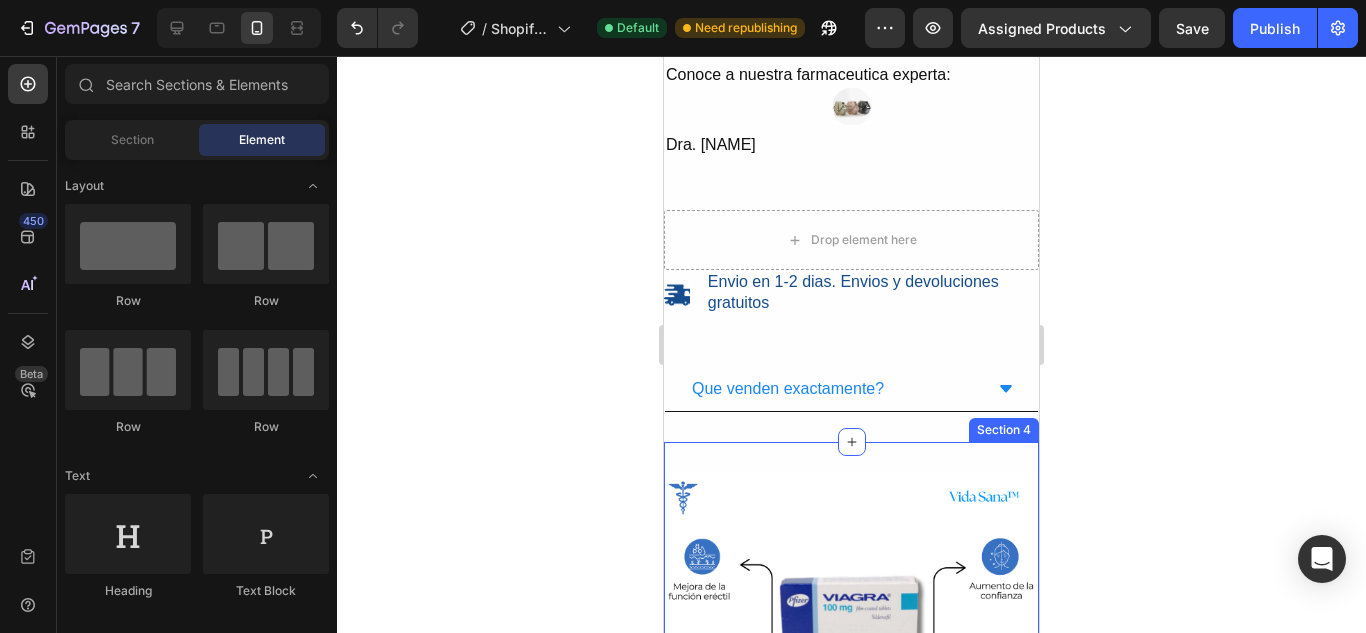 click on "Product Images Product Section 4" at bounding box center [851, 697] 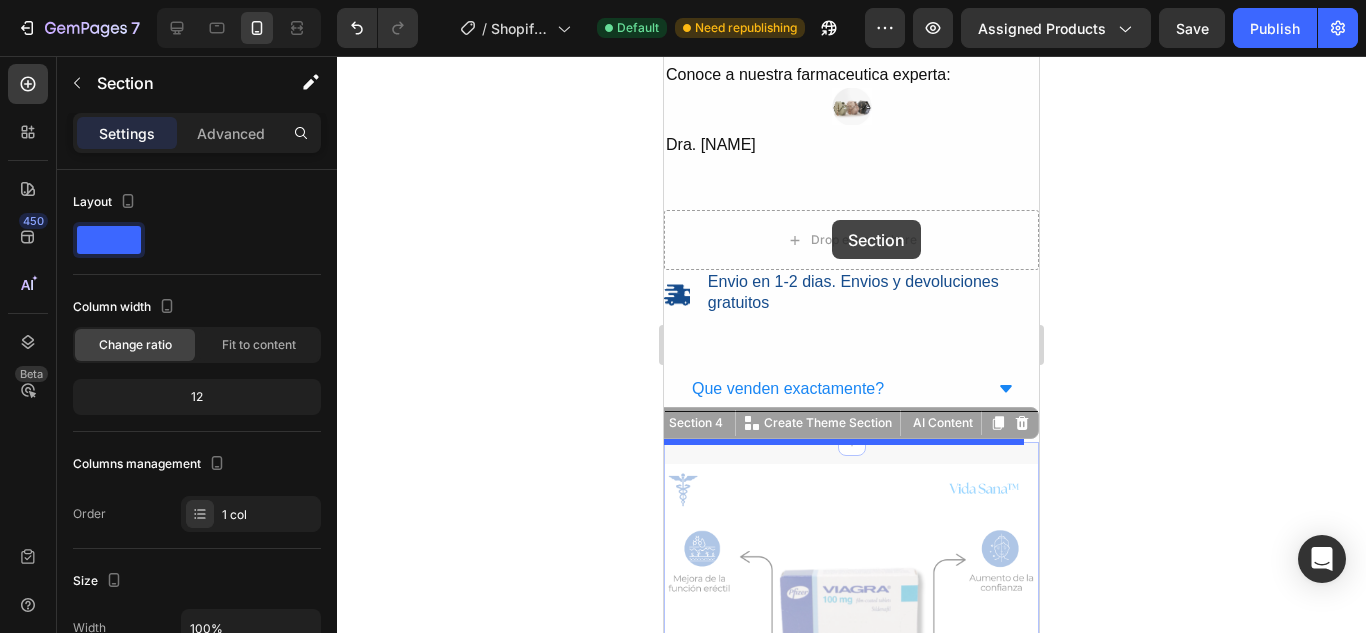 drag, startPoint x: 811, startPoint y: 470, endPoint x: 832, endPoint y: 207, distance: 263.83707 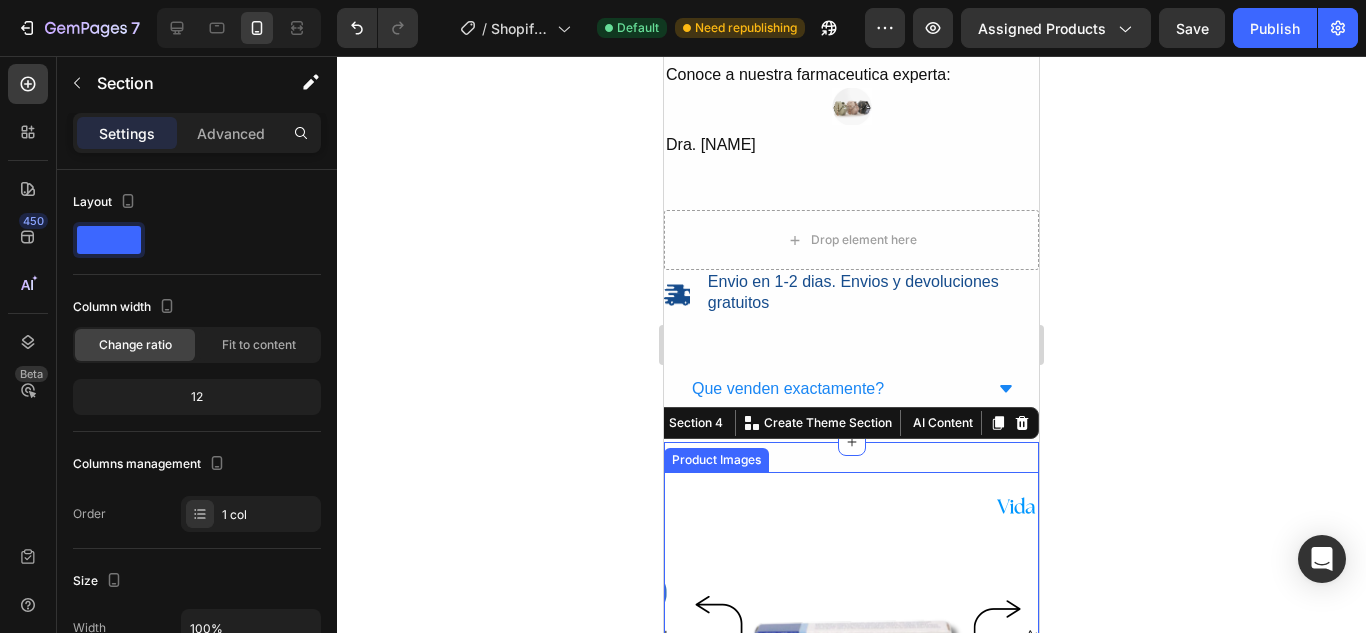 click at bounding box center (851, 659) 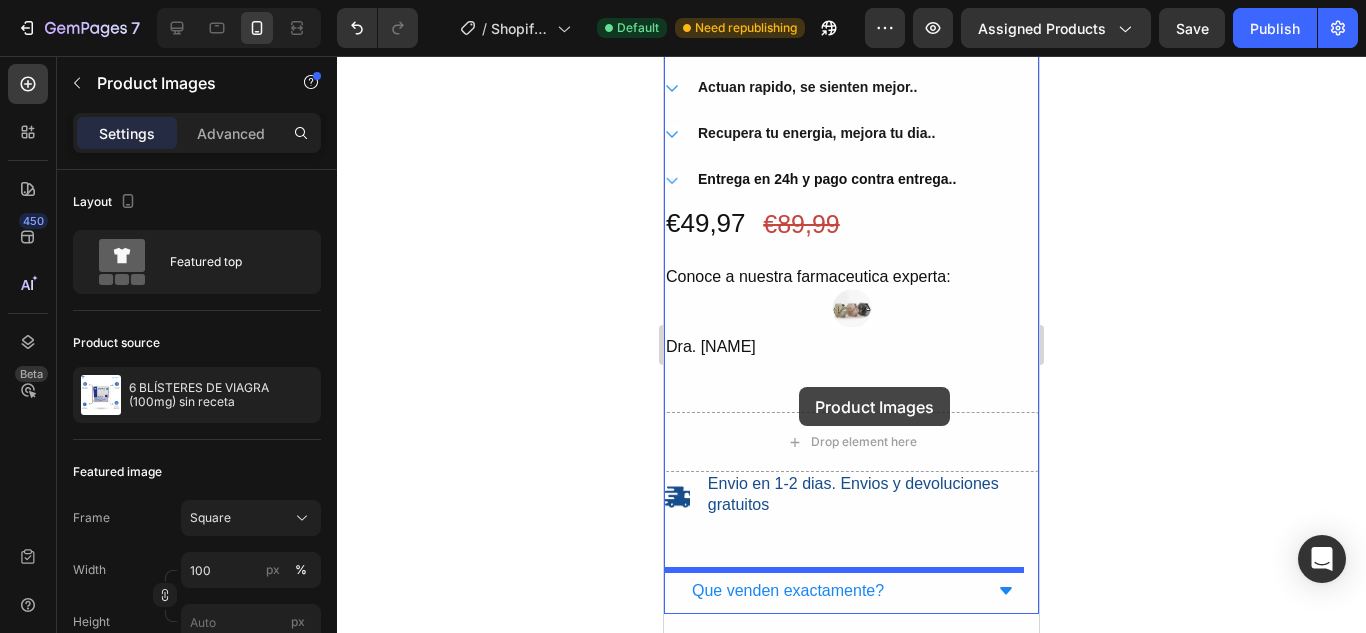 scroll, scrollTop: 538, scrollLeft: 0, axis: vertical 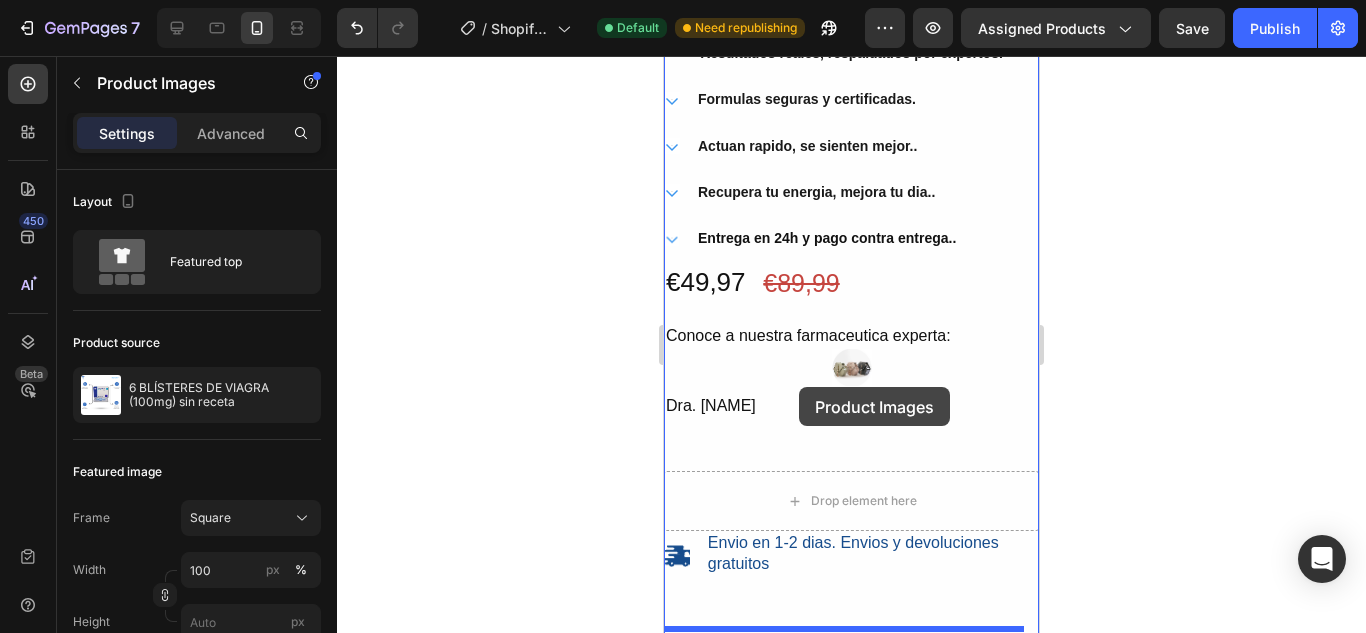drag, startPoint x: 799, startPoint y: 387, endPoint x: 847, endPoint y: 421, distance: 58.821766 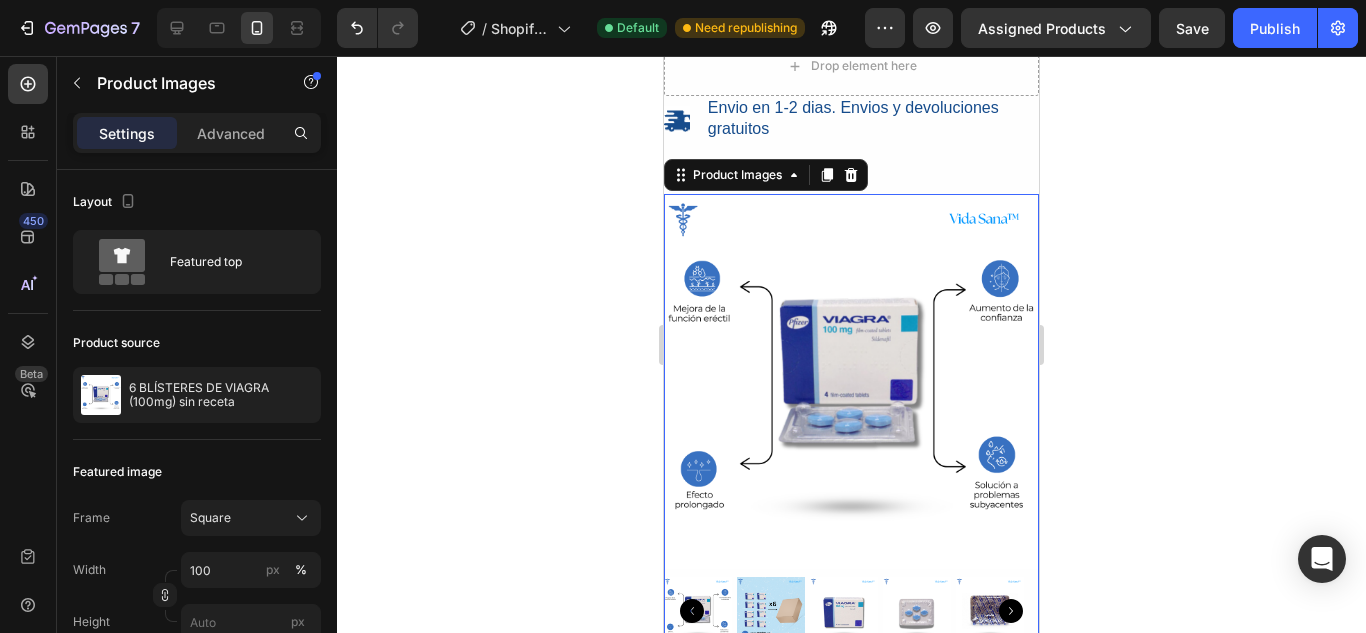 scroll, scrollTop: 907, scrollLeft: 0, axis: vertical 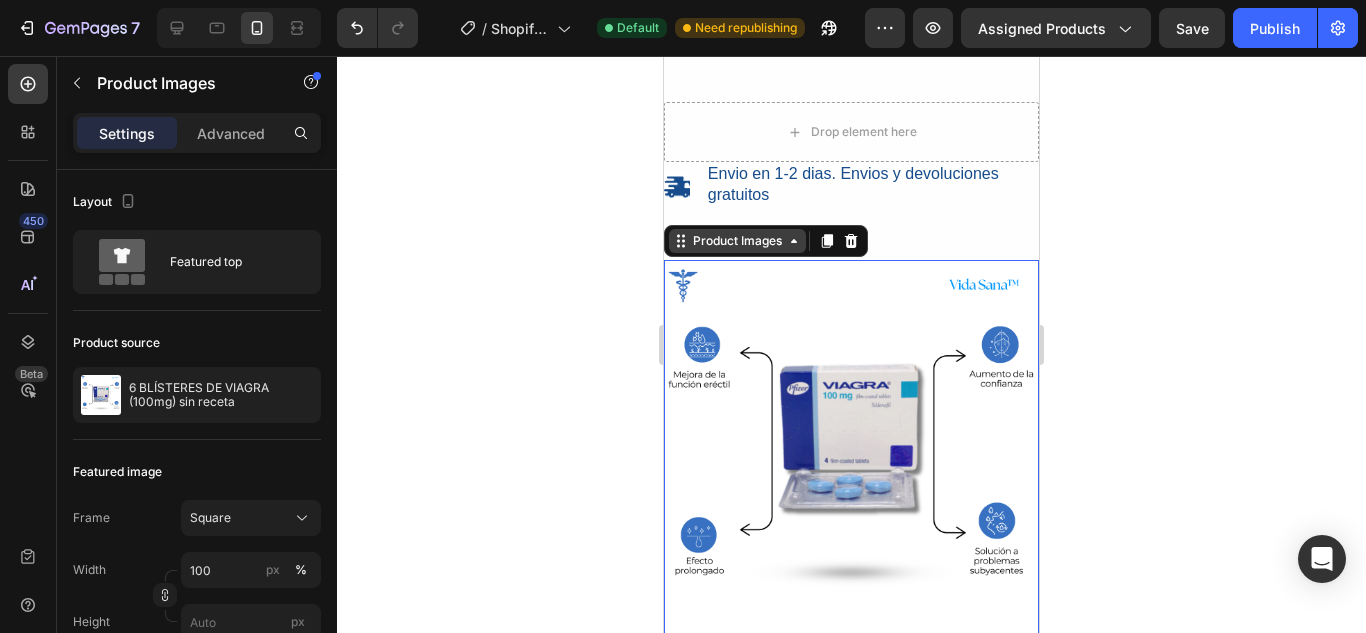 drag, startPoint x: 761, startPoint y: 285, endPoint x: 712, endPoint y: 246, distance: 62.625874 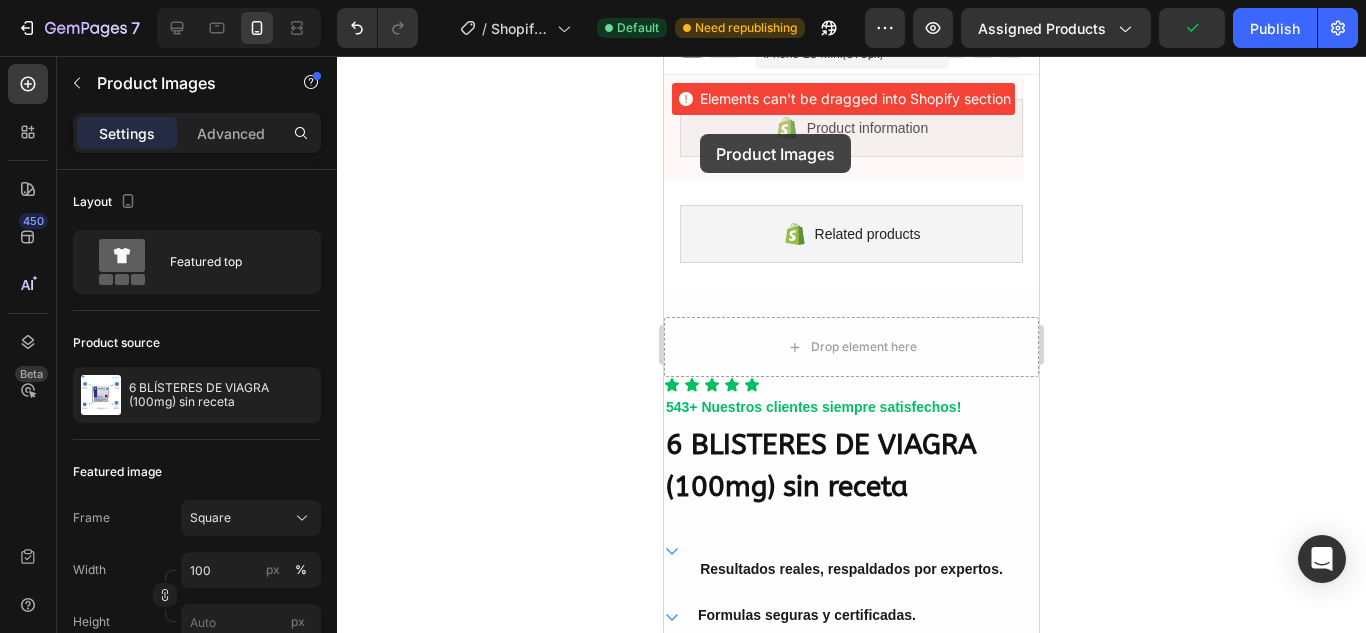 scroll, scrollTop: 0, scrollLeft: 0, axis: both 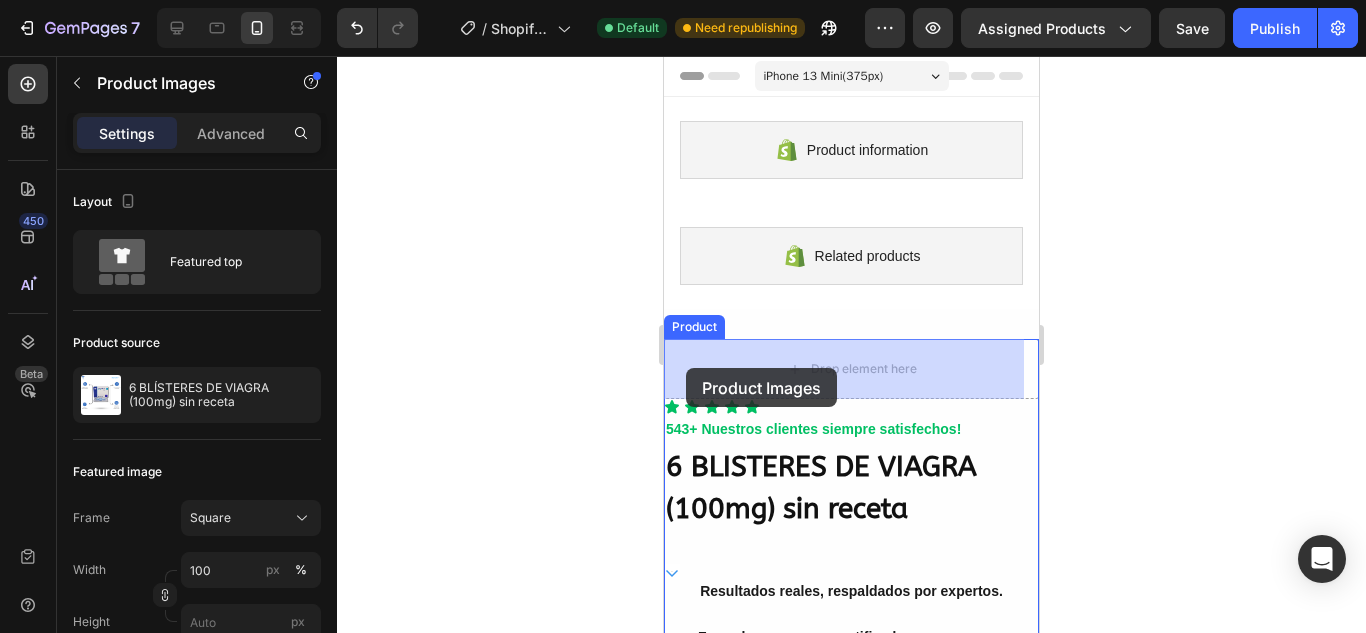 drag, startPoint x: 683, startPoint y: 246, endPoint x: 686, endPoint y: 368, distance: 122.03688 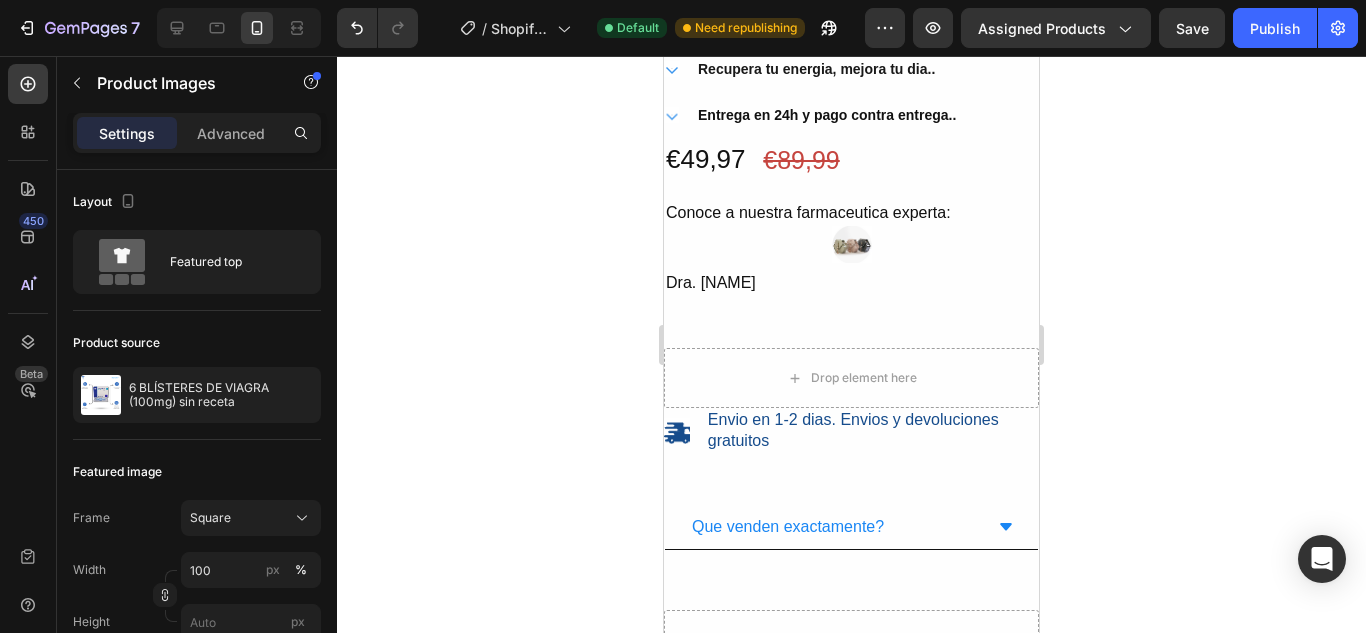 scroll, scrollTop: 1113, scrollLeft: 0, axis: vertical 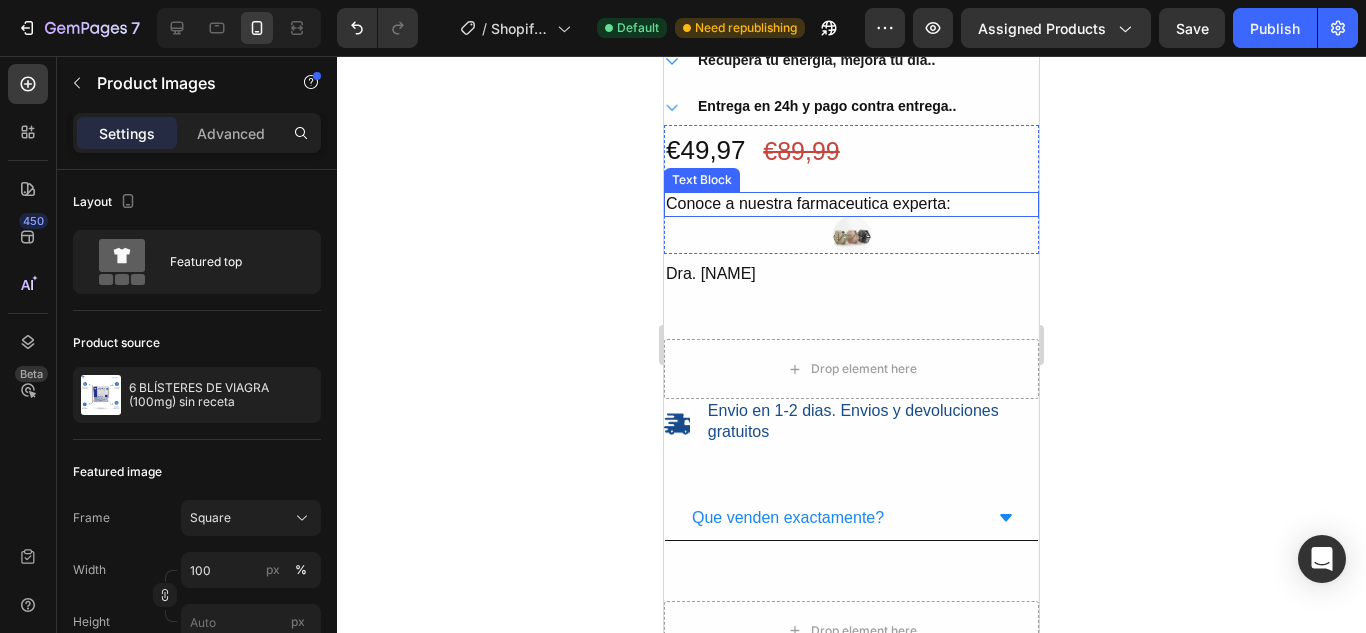 click on "Conoce a nuestra farmaceutica experta:" at bounding box center [851, 204] 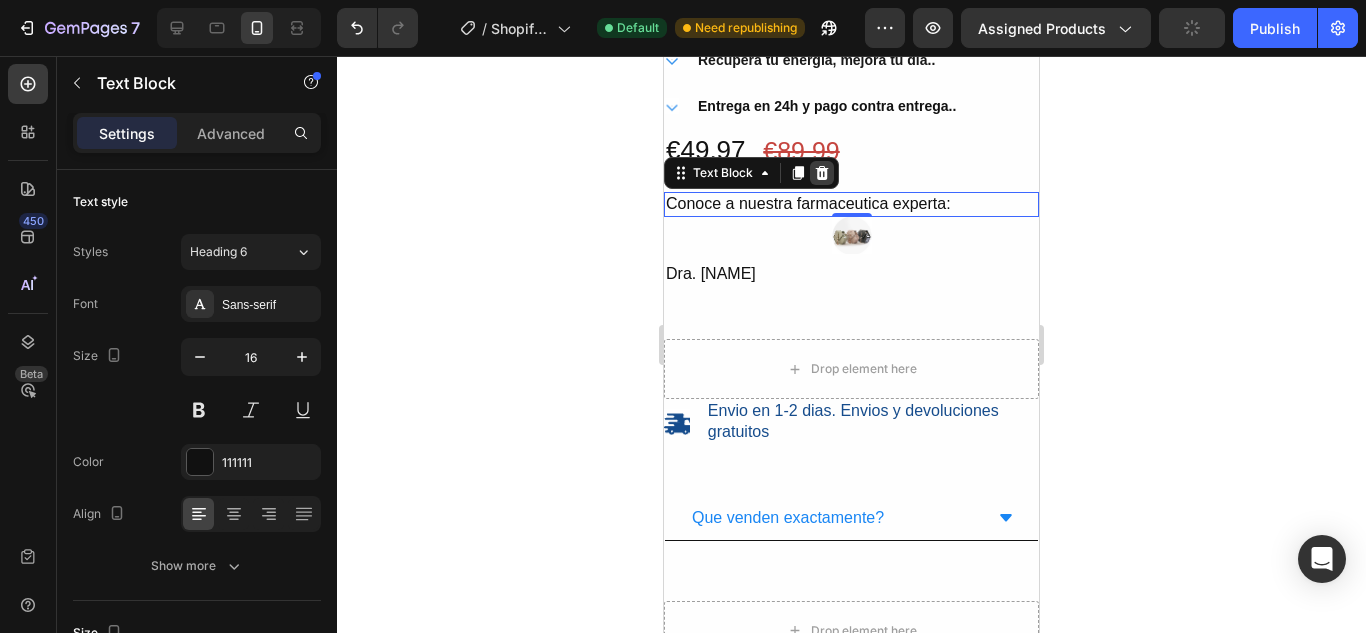 click at bounding box center [822, 173] 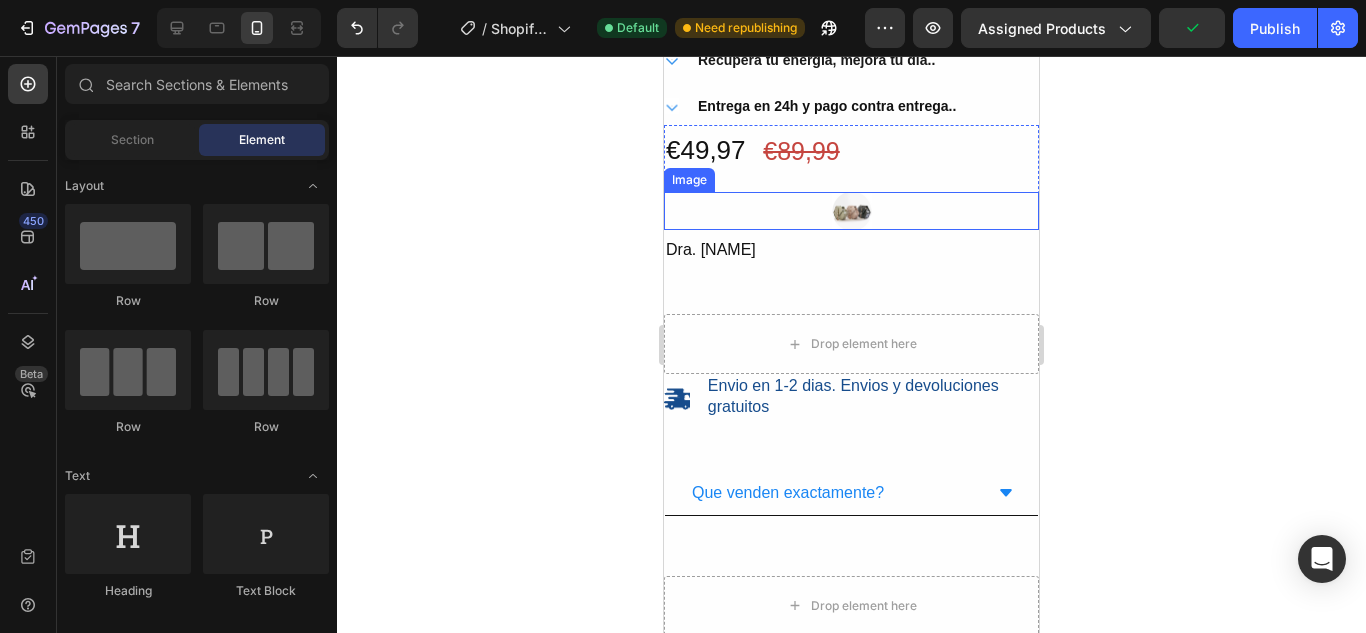 click at bounding box center (852, 211) 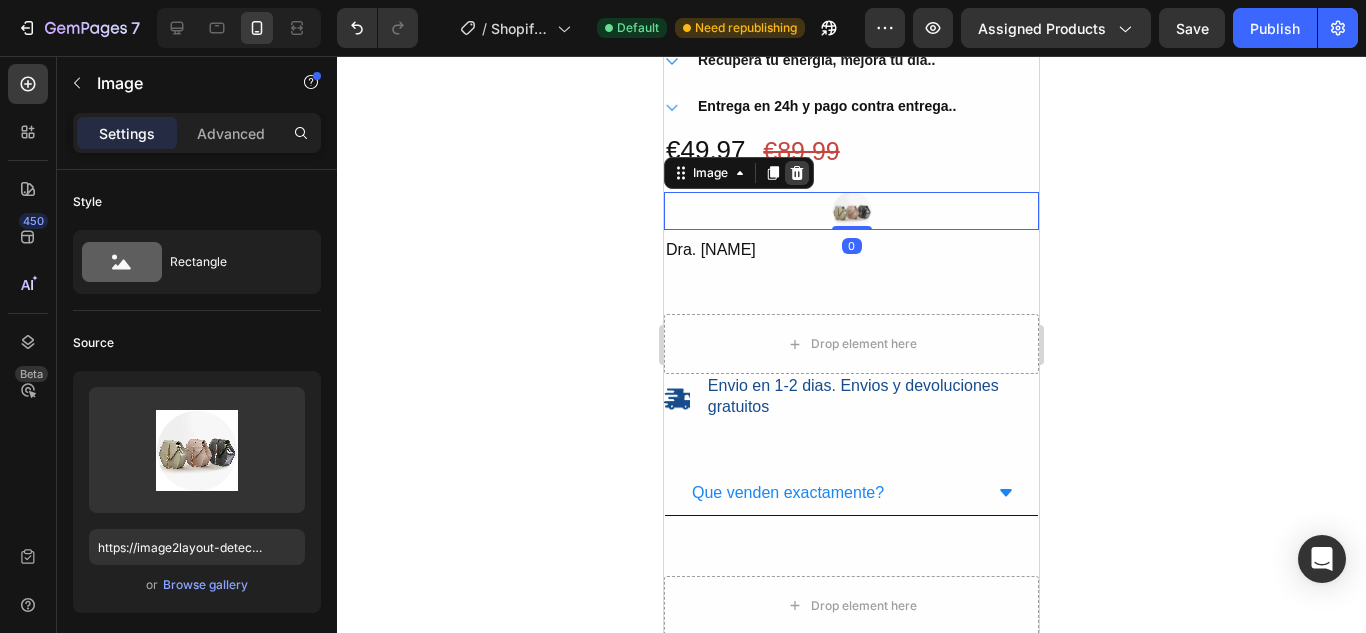 click 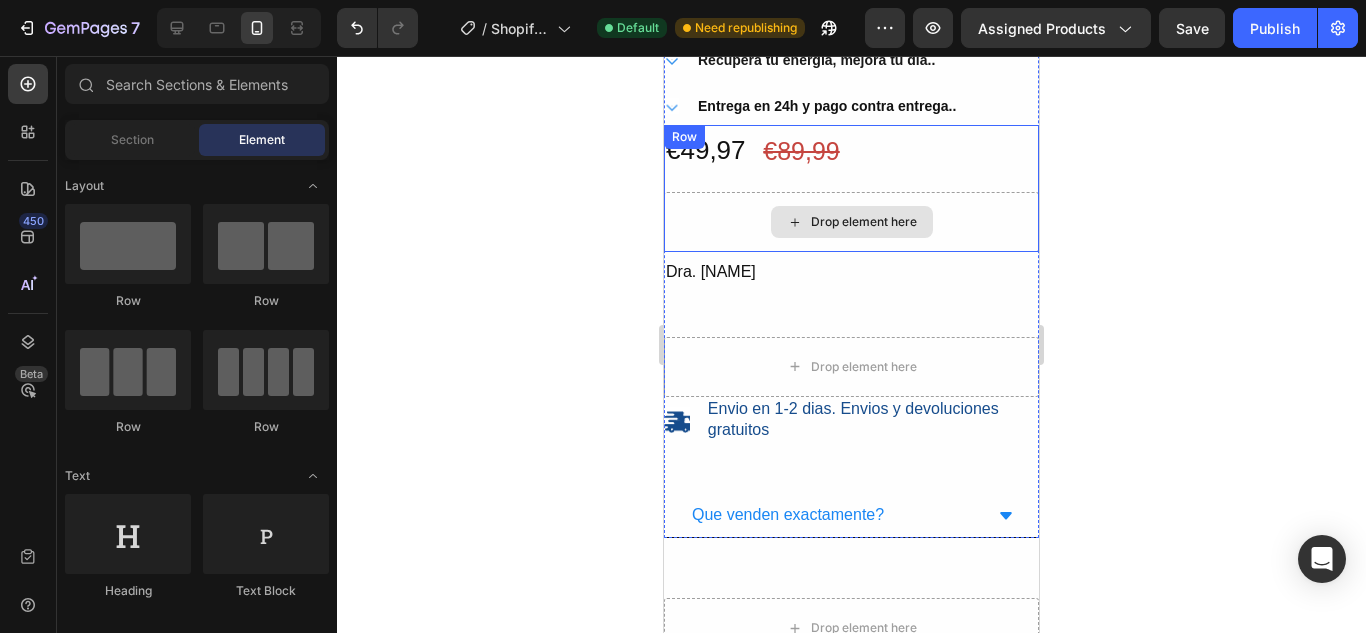 click on "Drop element here" at bounding box center [851, 222] 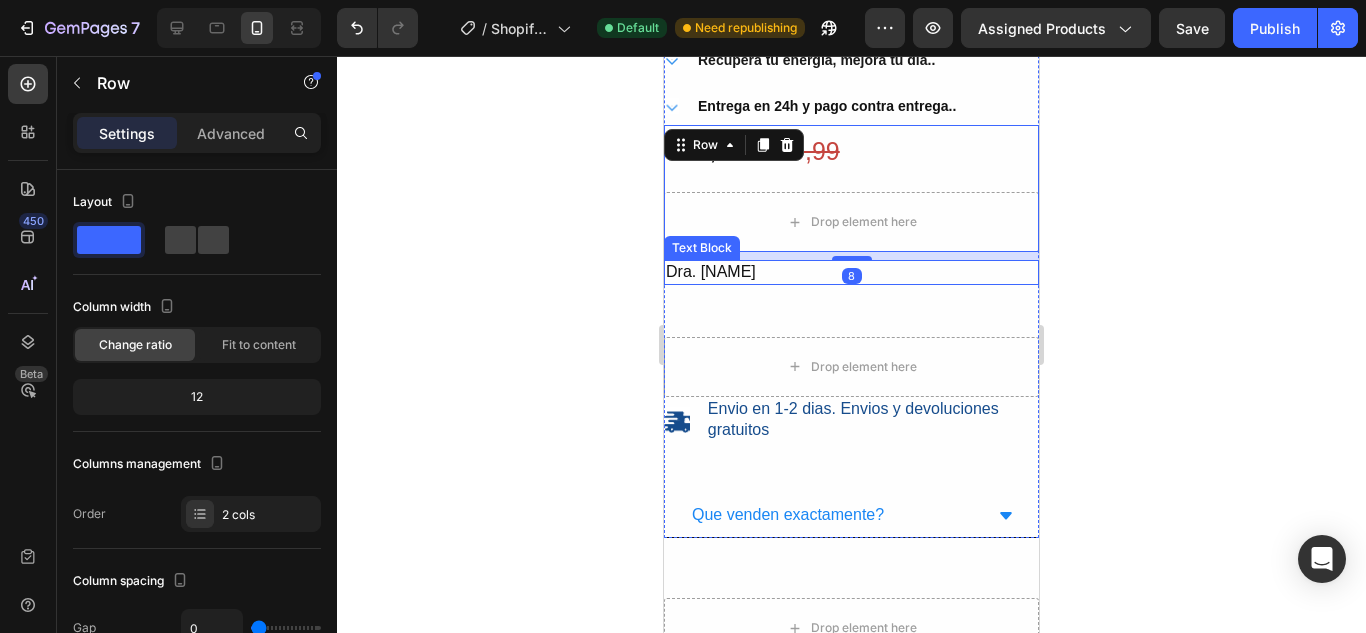 click on "Dra. Sara" at bounding box center [851, 272] 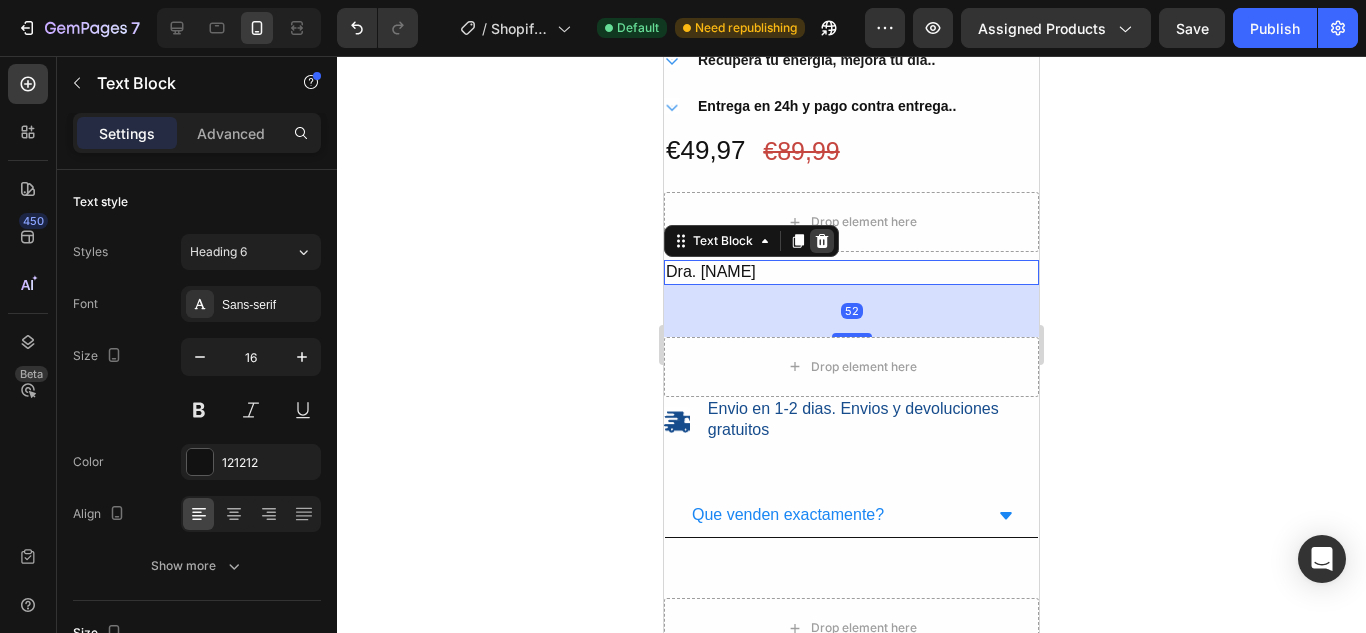 click 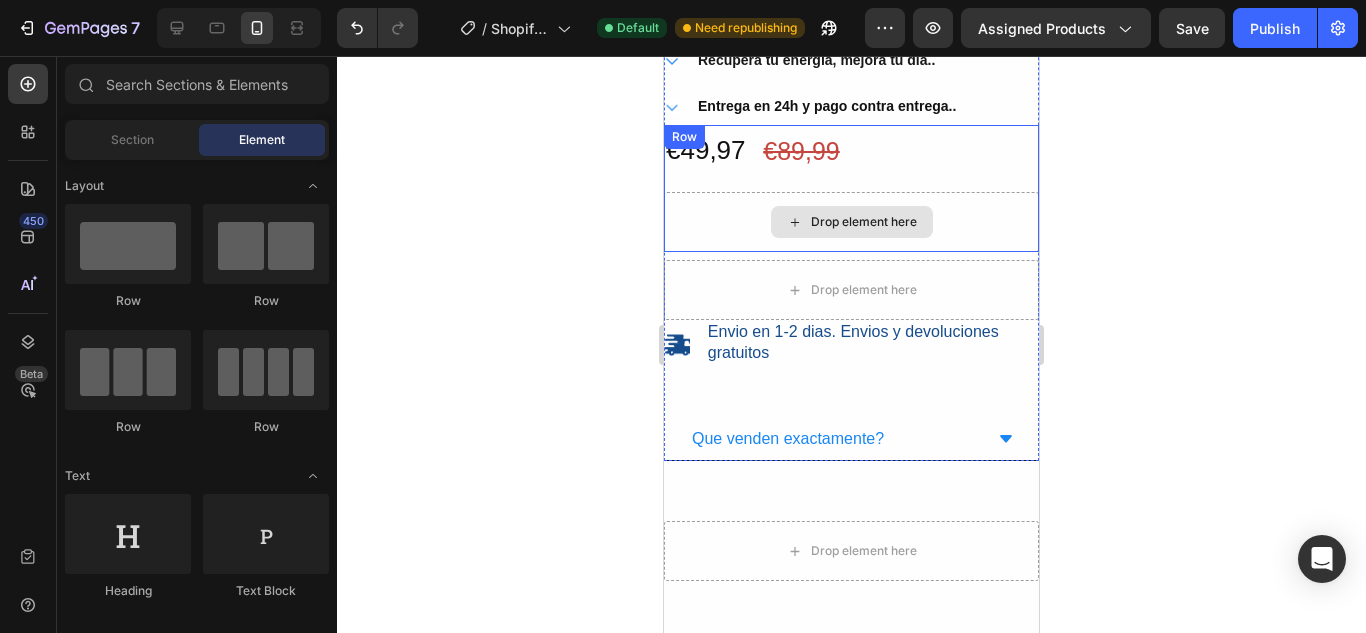 click on "Drop element here" at bounding box center (851, 222) 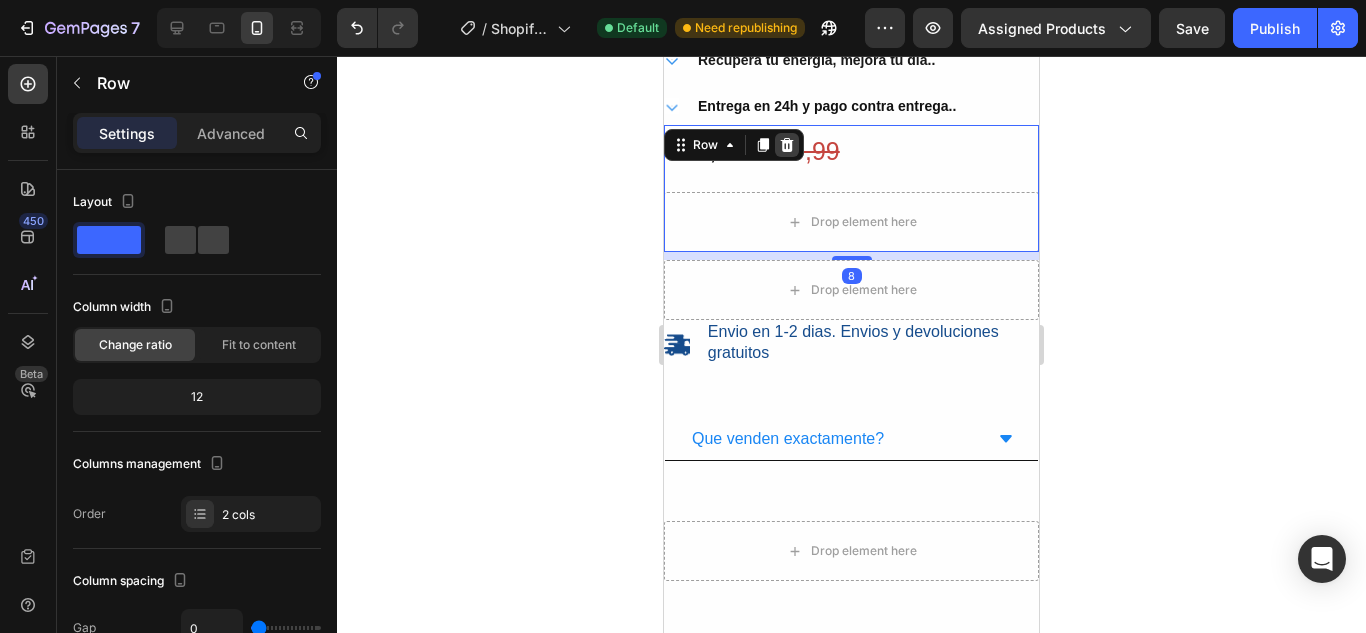 click at bounding box center [787, 145] 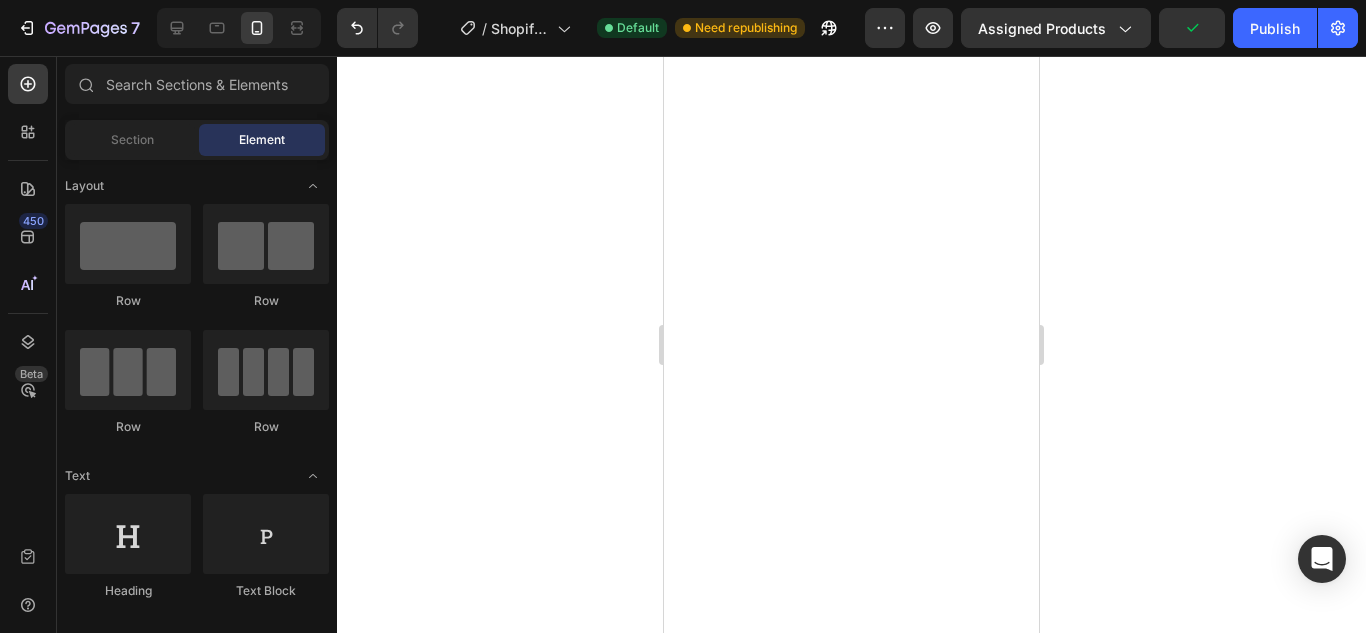 scroll, scrollTop: 0, scrollLeft: 0, axis: both 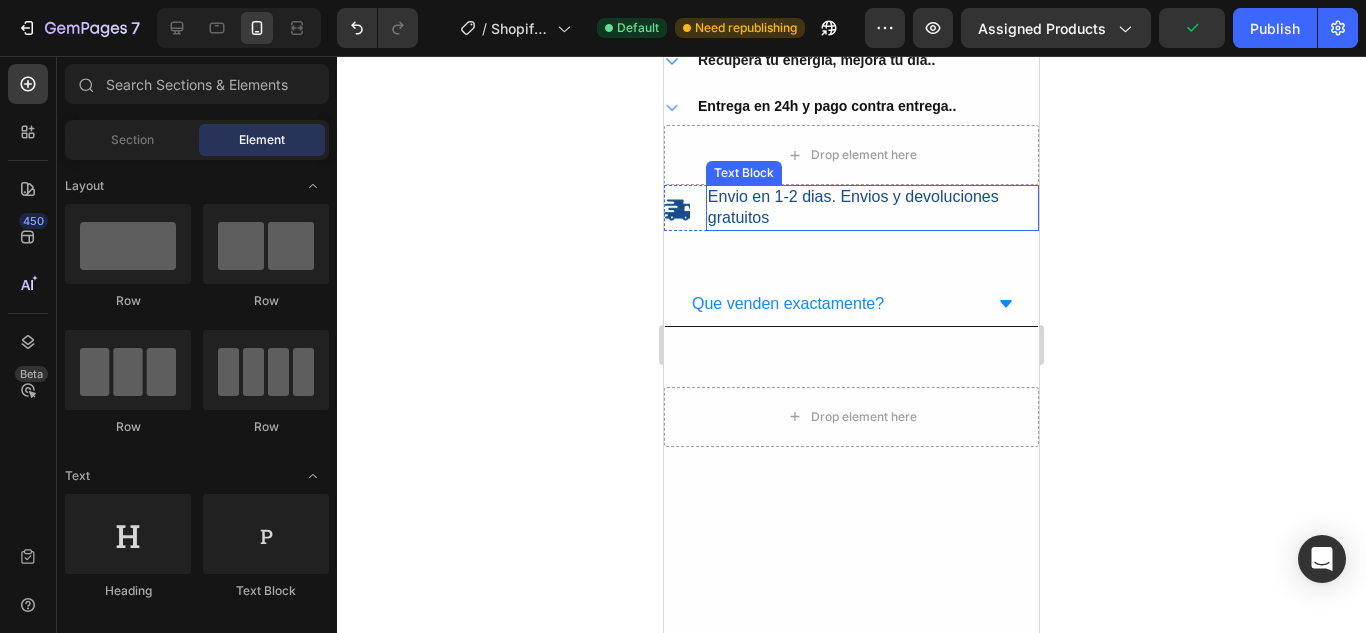 click on "Envio en 1-2 dias. Envios y devoluciones gratuitos" at bounding box center [872, 208] 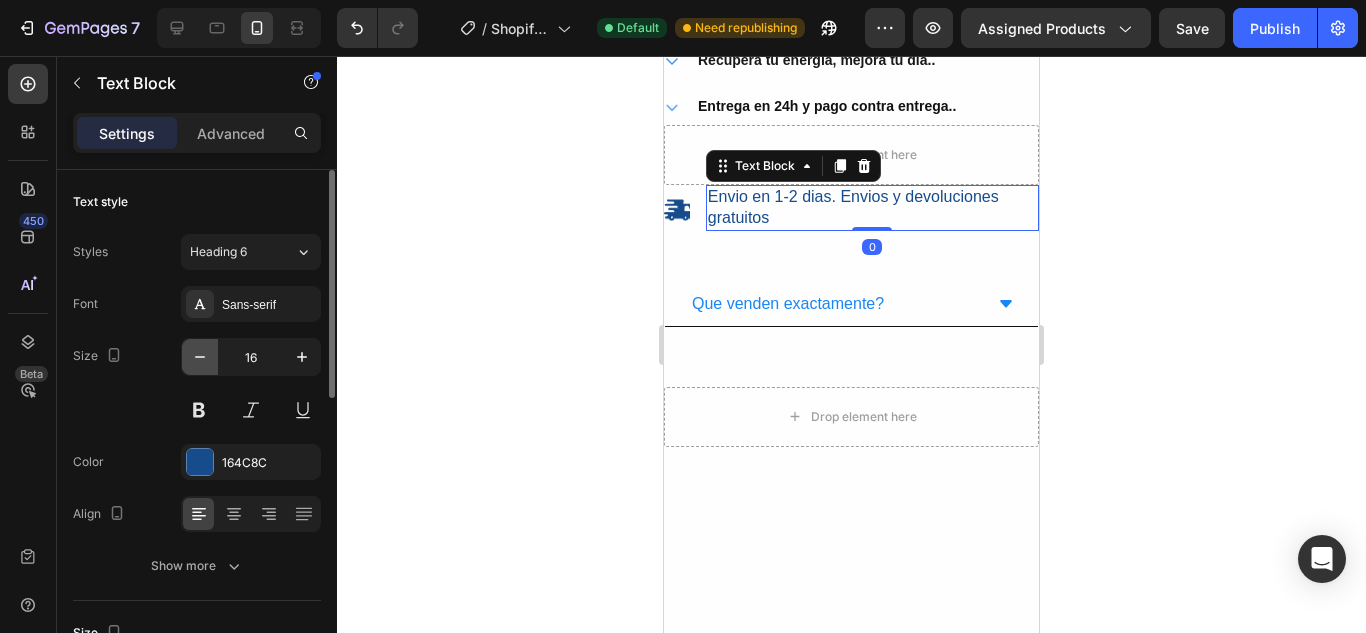 click 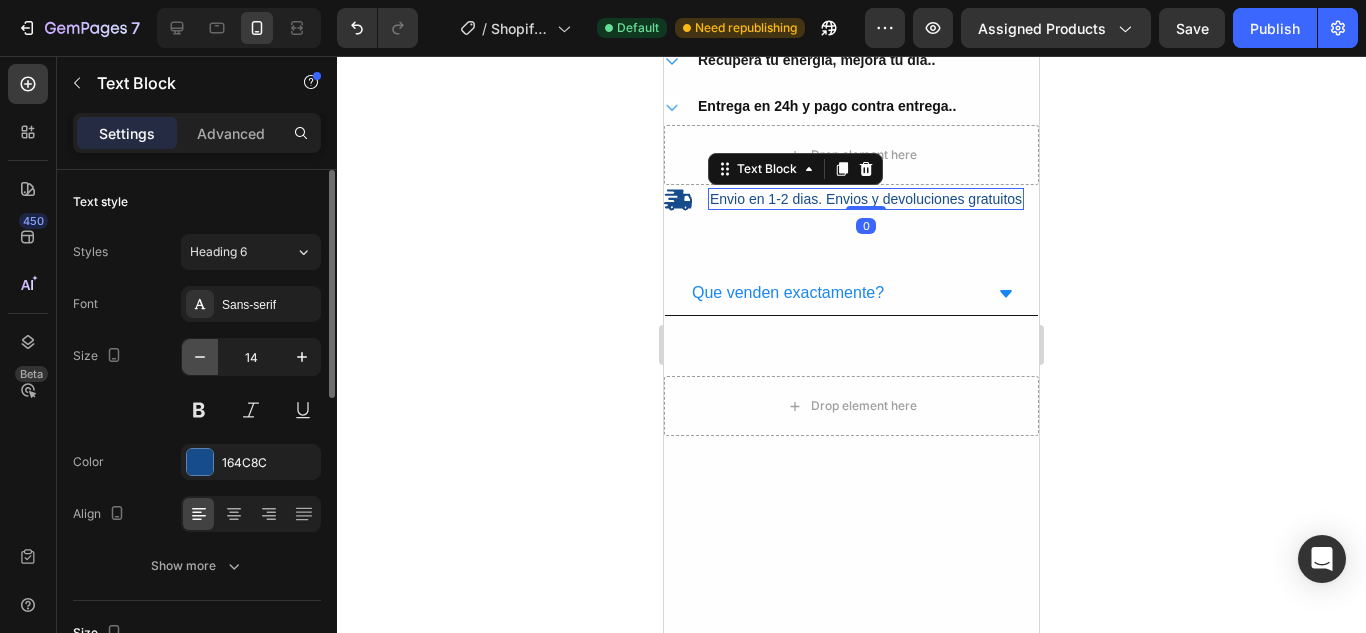 click 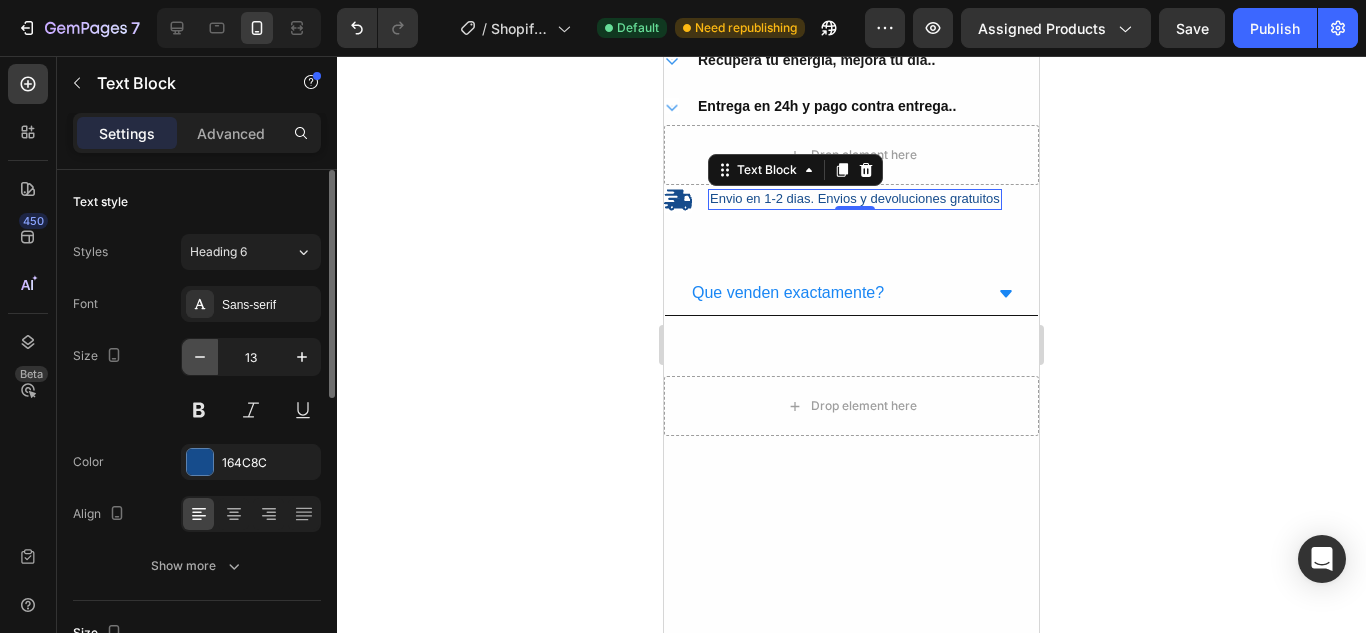 click 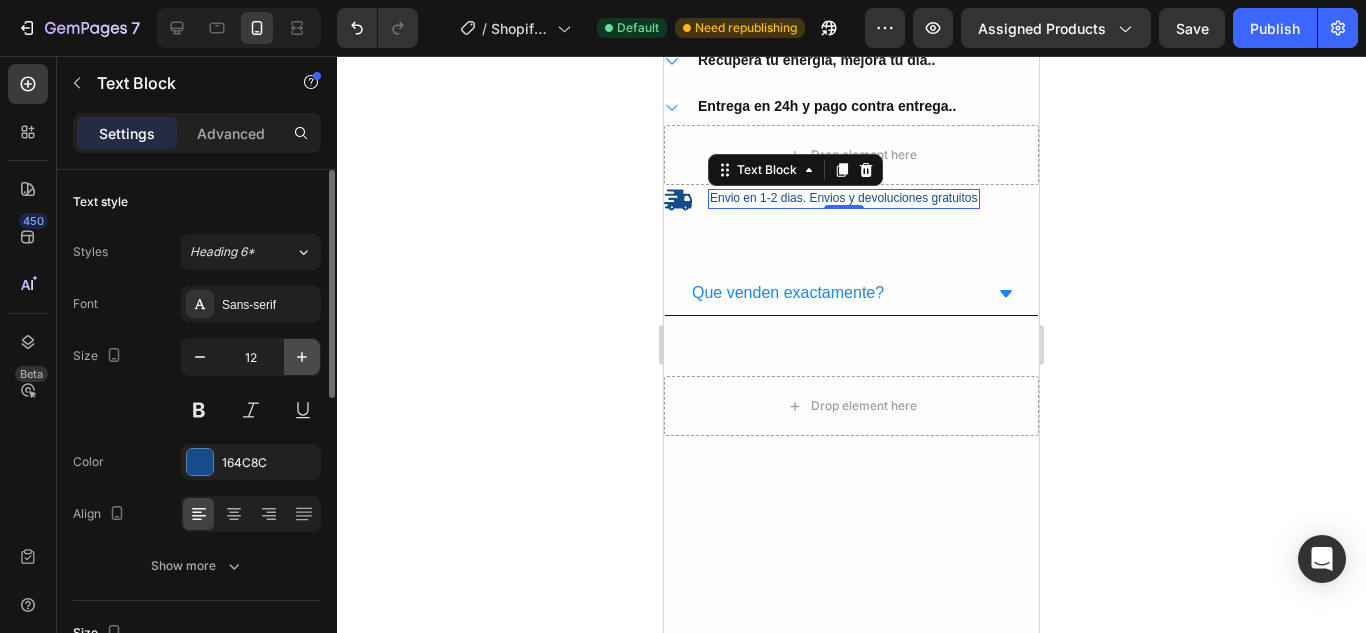 click 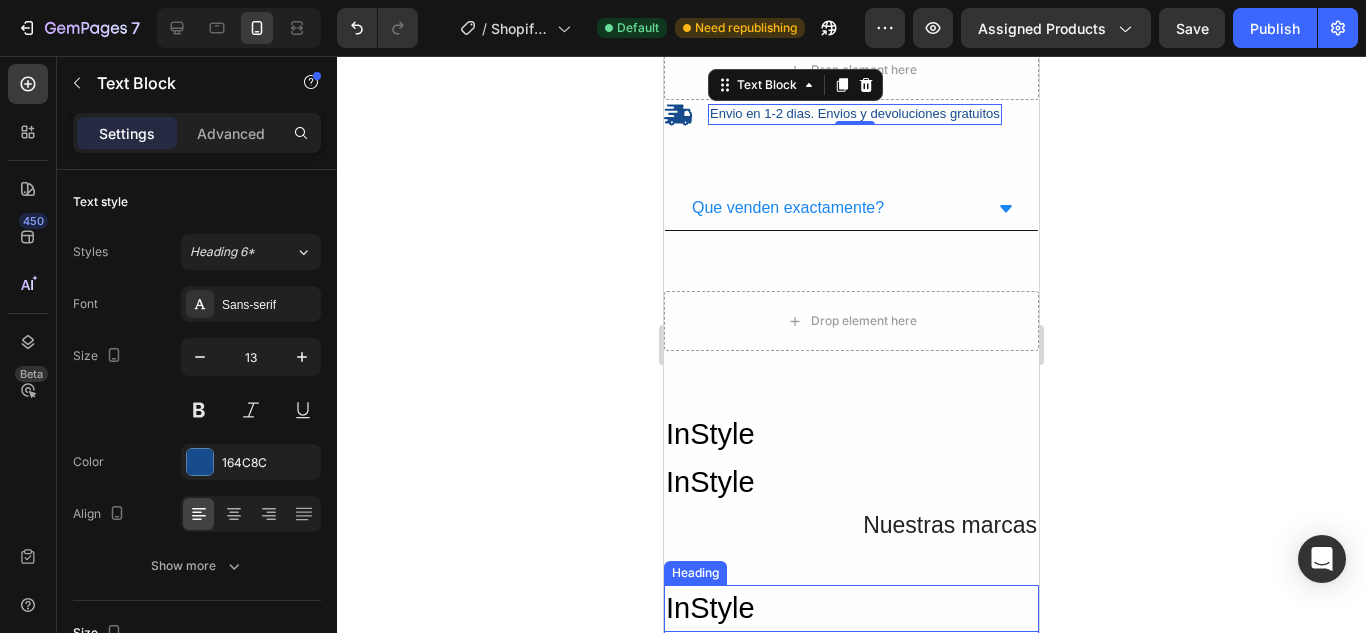 scroll, scrollTop: 1386, scrollLeft: 0, axis: vertical 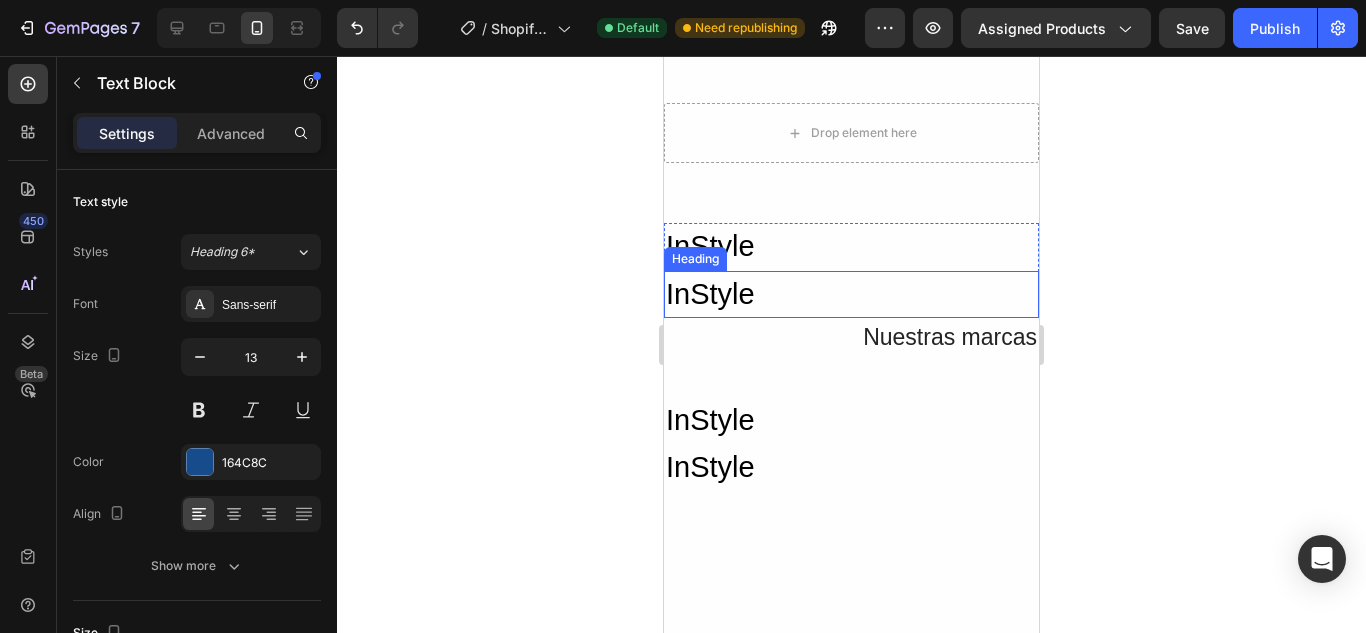 click on "InStyle" at bounding box center [851, 295] 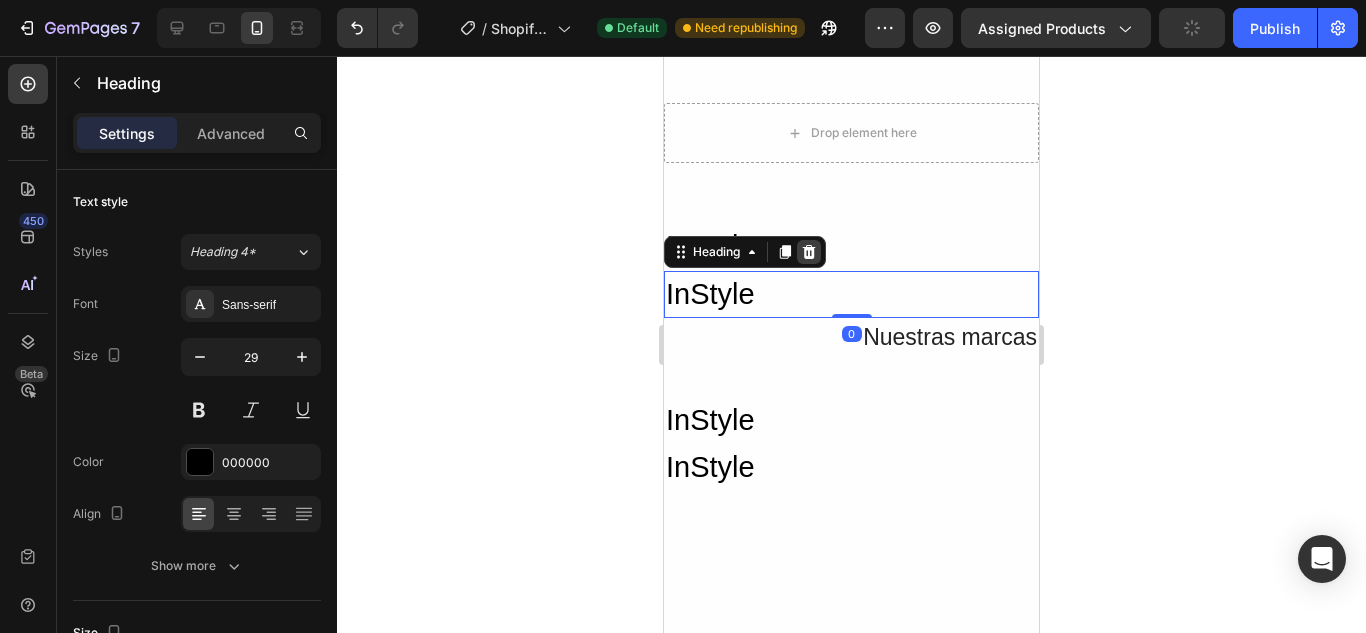 click at bounding box center [809, 252] 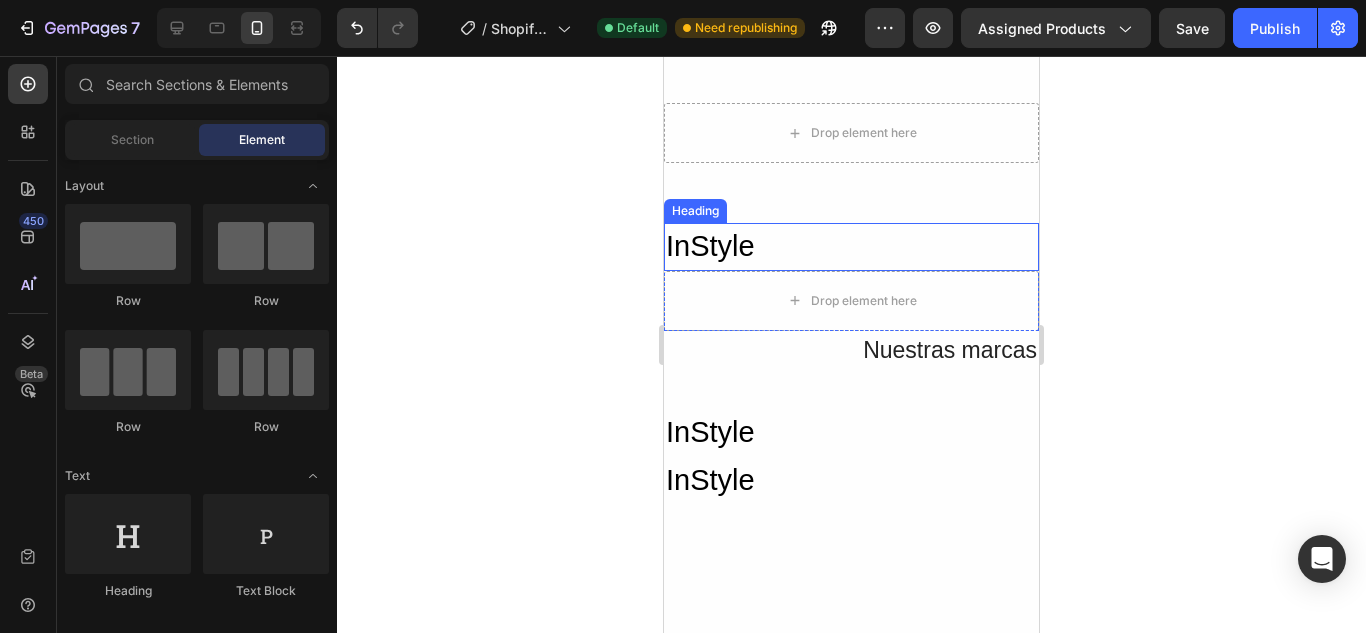 click on "InStyle" at bounding box center [851, 247] 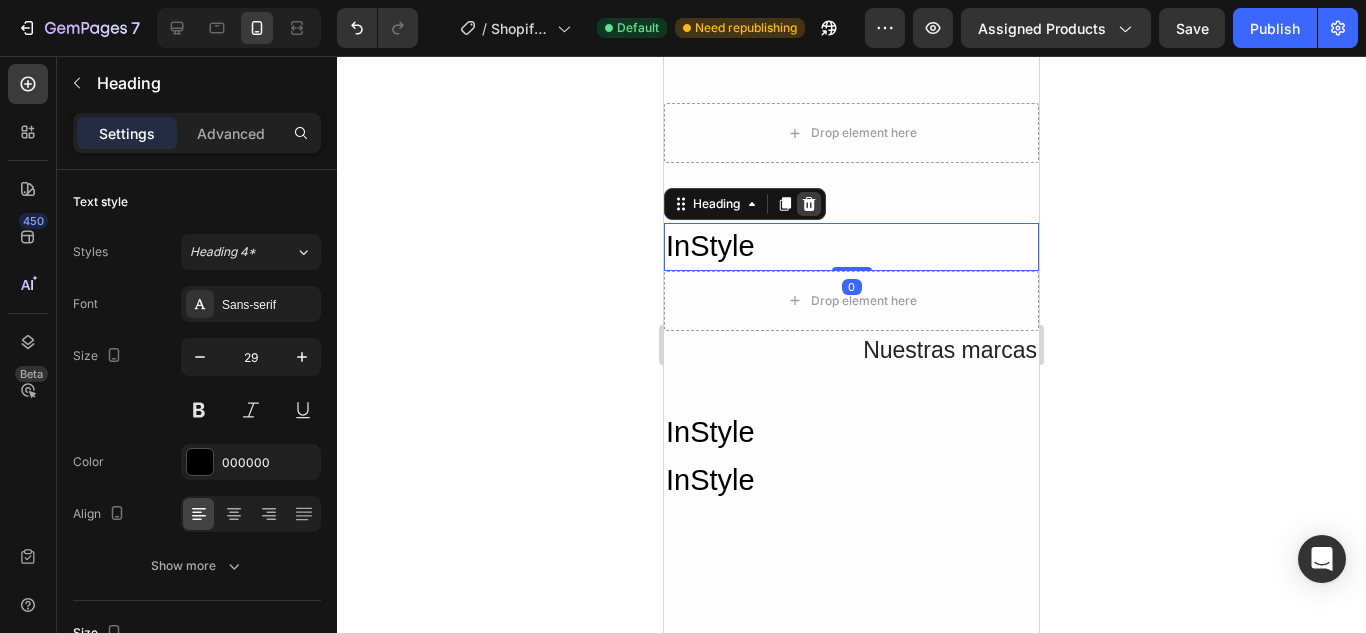 click at bounding box center (809, 204) 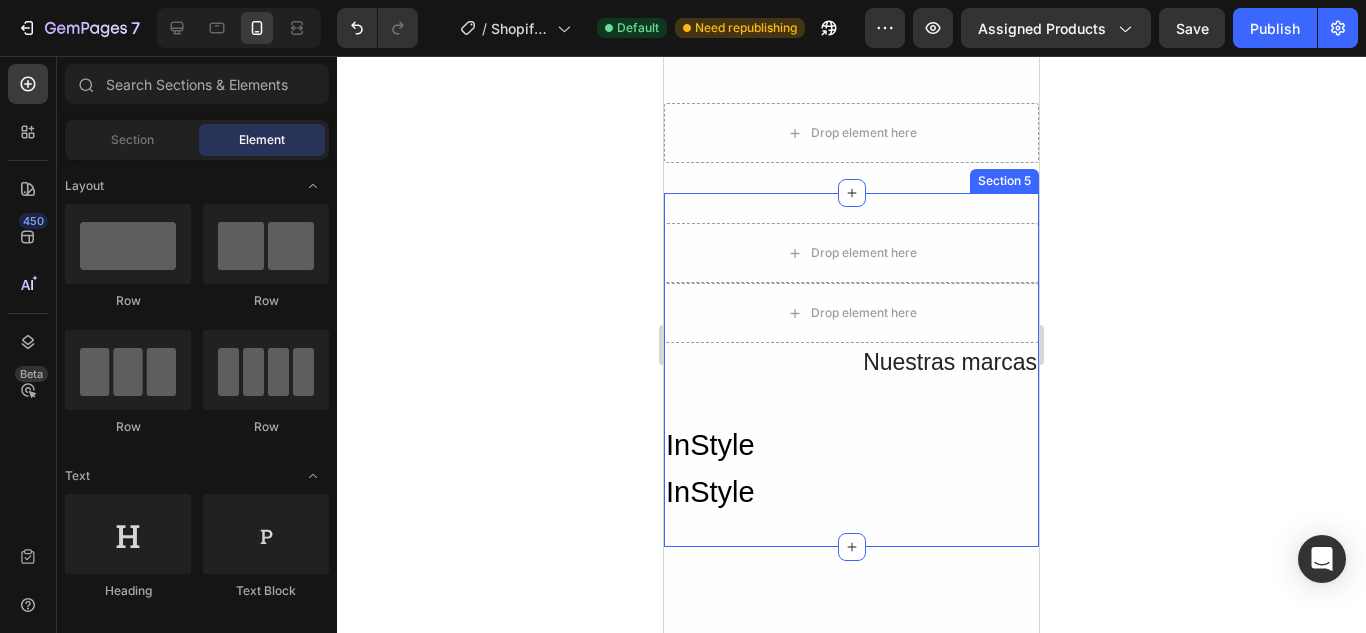 click on "Drop element here
Drop element here Row Nuestras marcas Text Block InStyle Heading InStyle Heading Row Row Section 5" at bounding box center (851, 370) 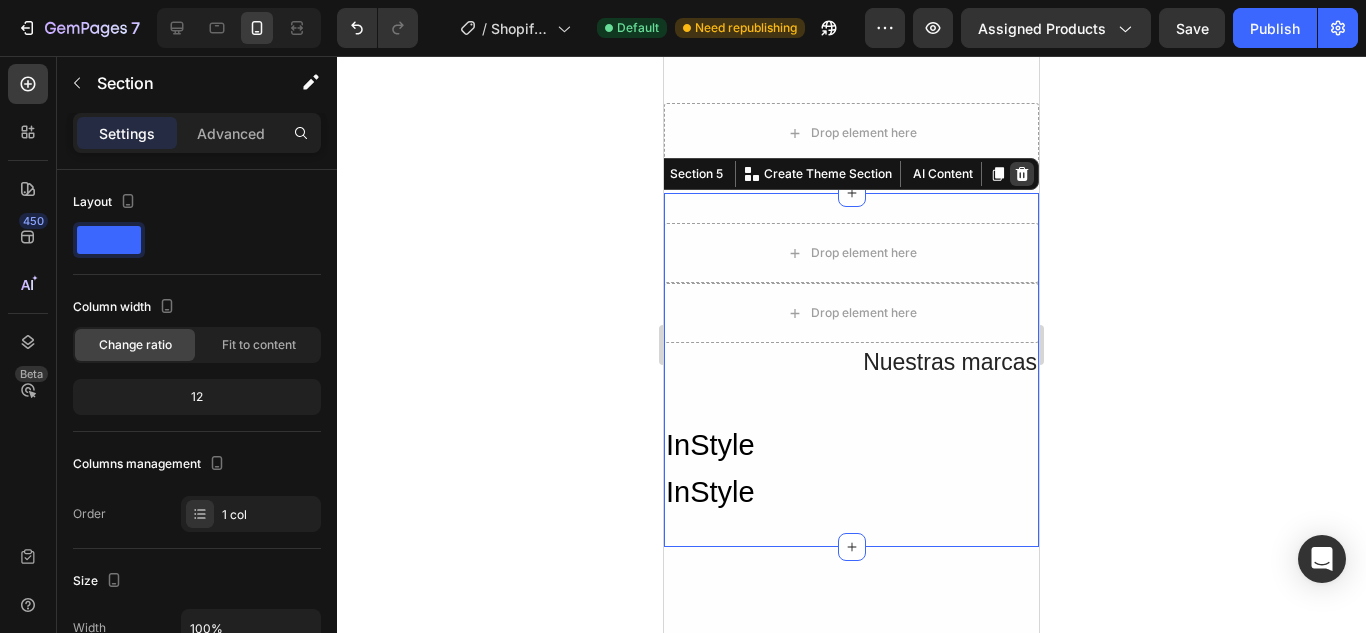 click 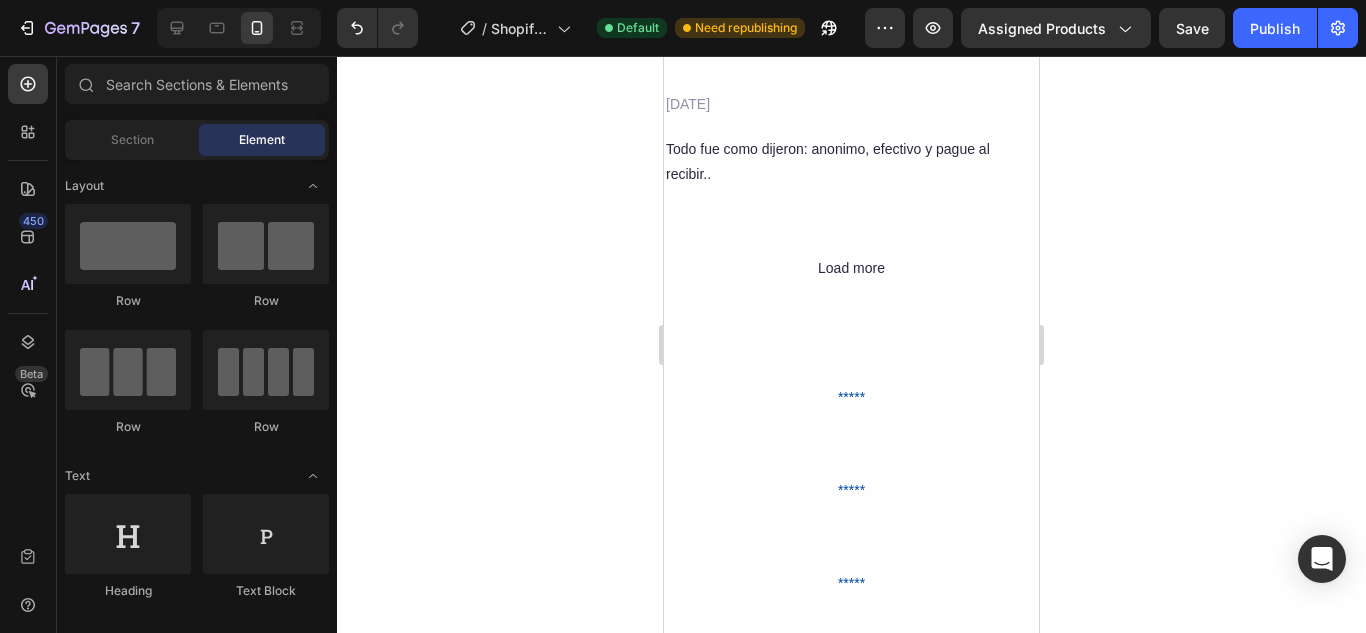 scroll, scrollTop: 3796, scrollLeft: 0, axis: vertical 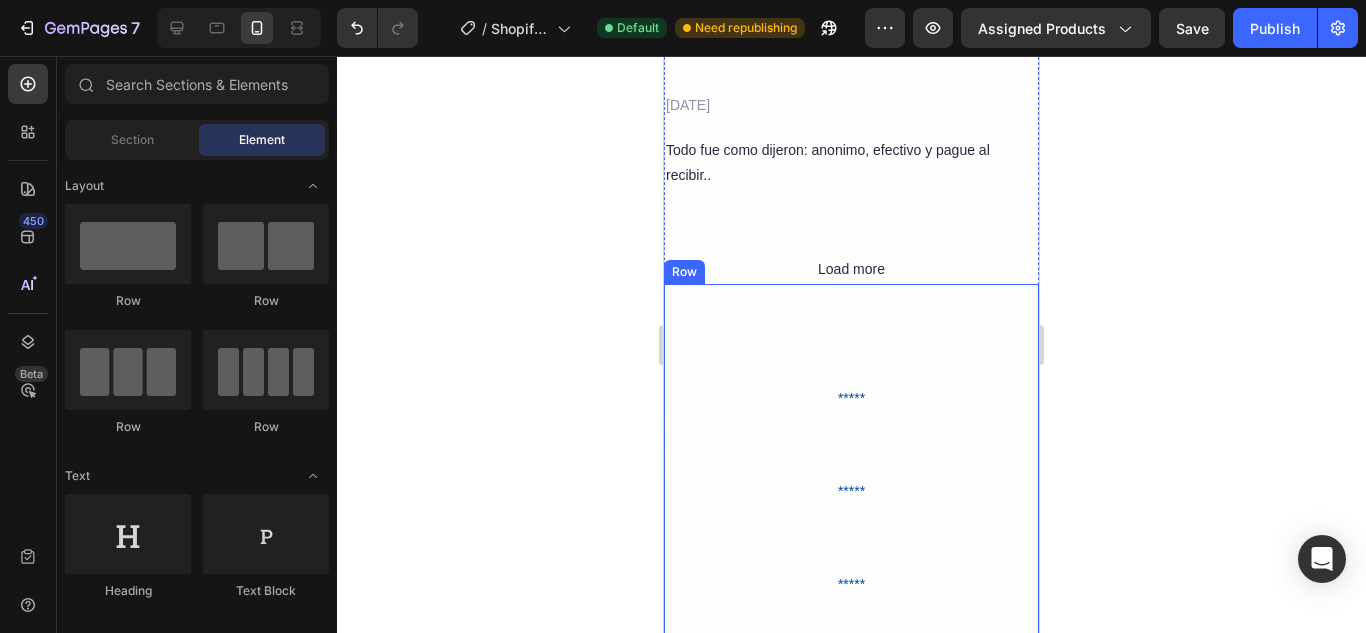 click on "***** Text Block ***** Text Block ***** Text Block ***** Text Block ***** Text Block Row" at bounding box center [851, 585] 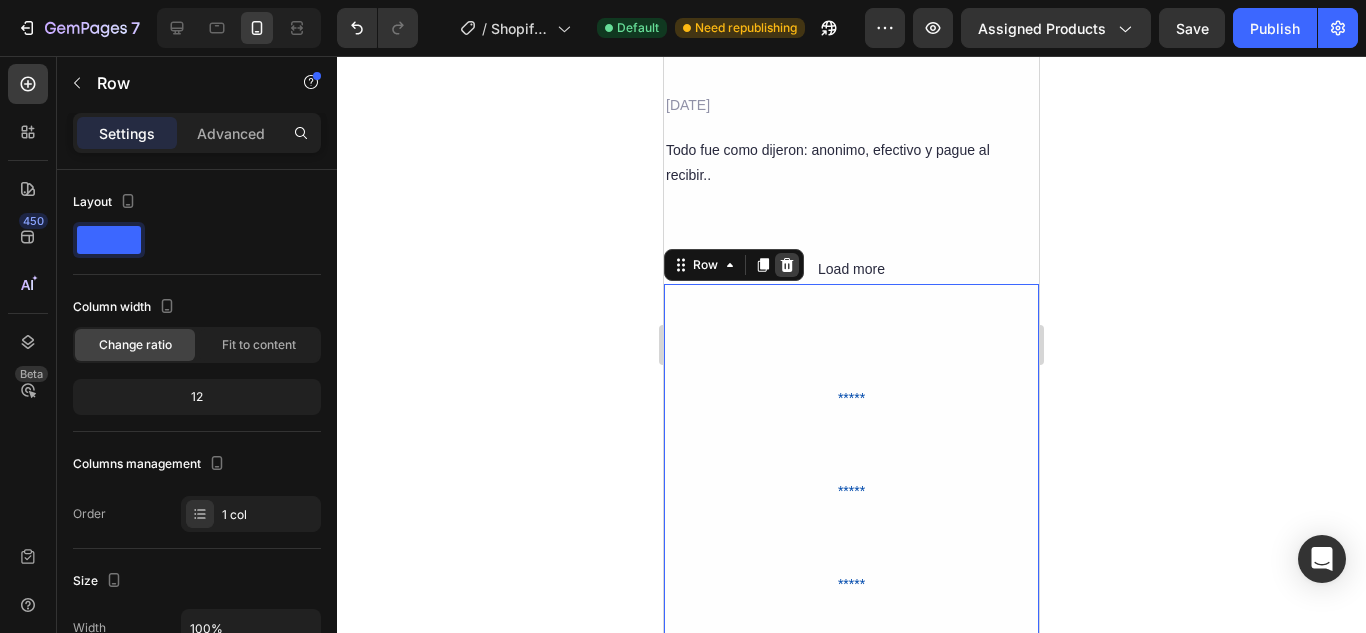click 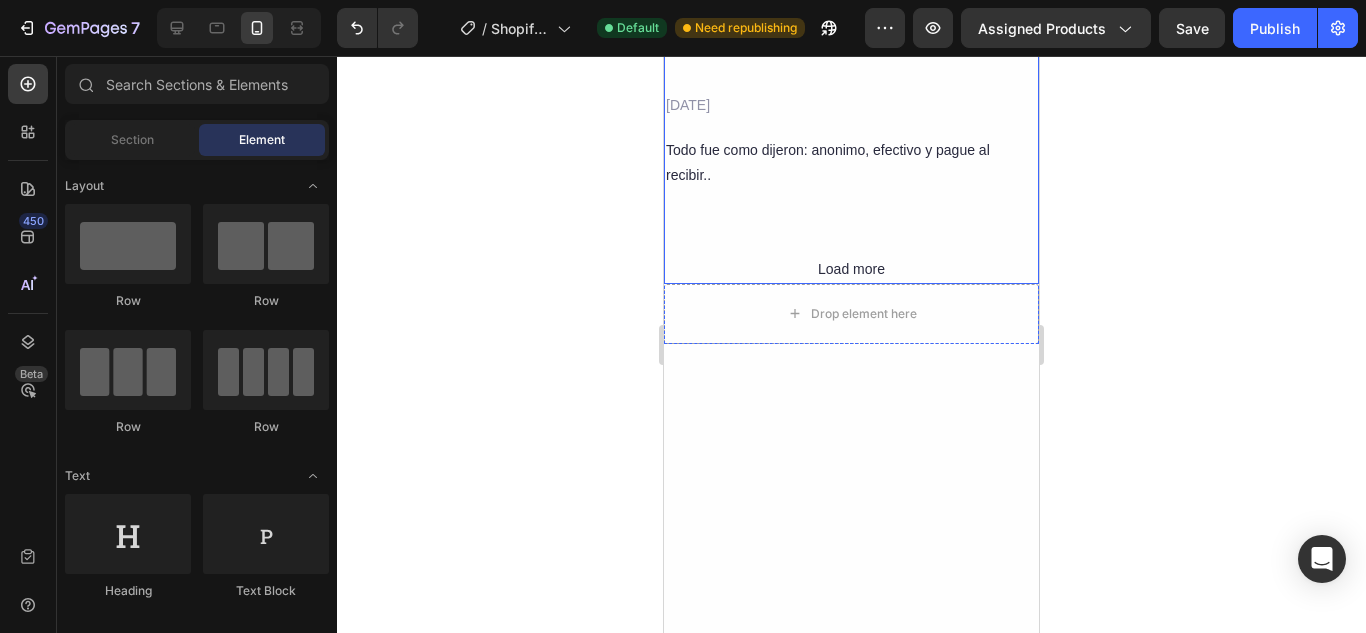 click on "Q Search for reviews Text Block Sort by date - Text Block Row [DATE] Text Block El mejor servicio que he probado en cuanto a privacidad. Muy recomendado. Text Block [DATE] Text Block Rating:5/5 Text Block Row Tenia dudas, pero fue todo muy facil. El envio es anonimo y el pago contra entrega me dio tranquilidad. Text Block [DATE] Text Block La caja no tenia ningun indicio. Me encanto lo facil que fue todo.. Text Block [DATE] Text Block Funciona muy bien y lo mejor es que pague cuando me lo entregaron. Muy confiable.. Text Block [DATE] Text Block Todo fue como dijeron: anonimo, efectivo y pague al recibir.. Text Block Load more Text Block" at bounding box center [851, -201] 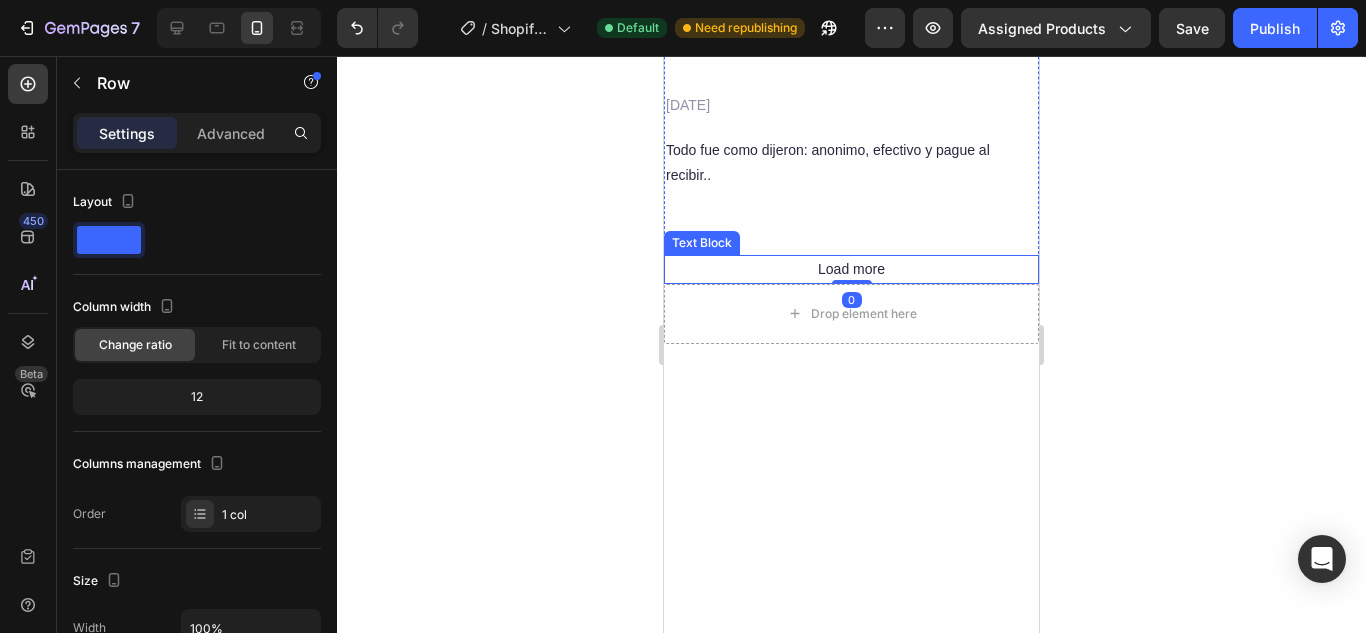 click on "Load more" at bounding box center (851, 269) 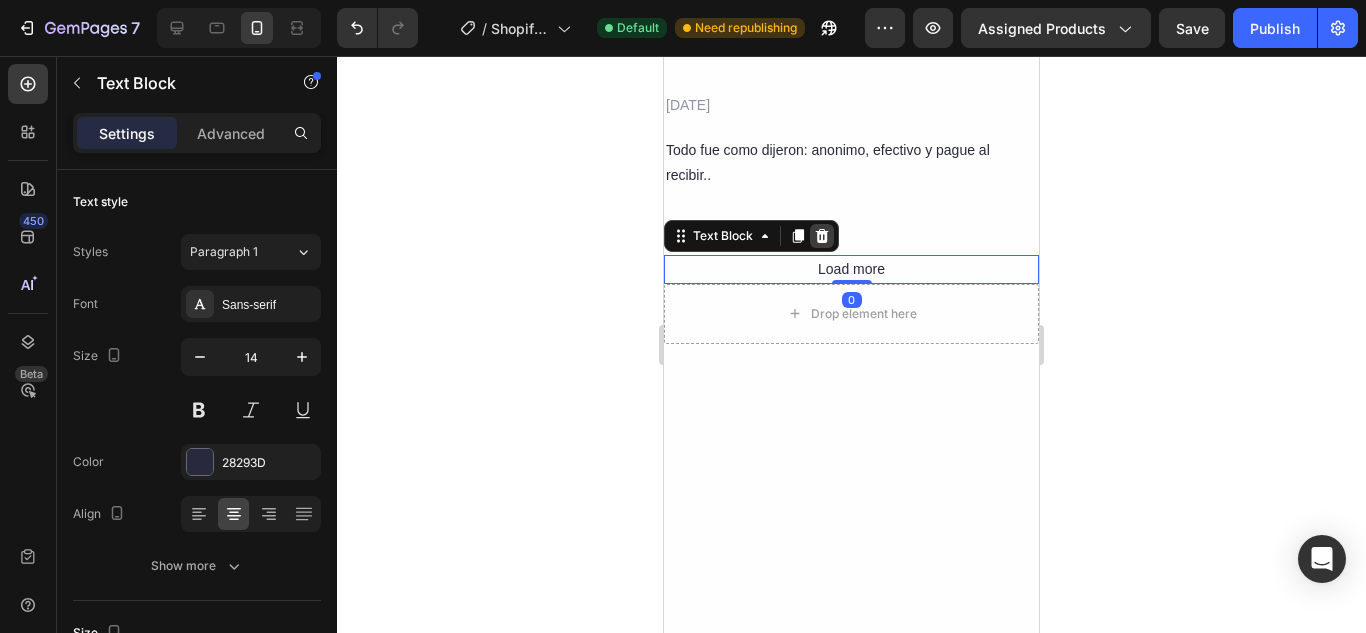 click 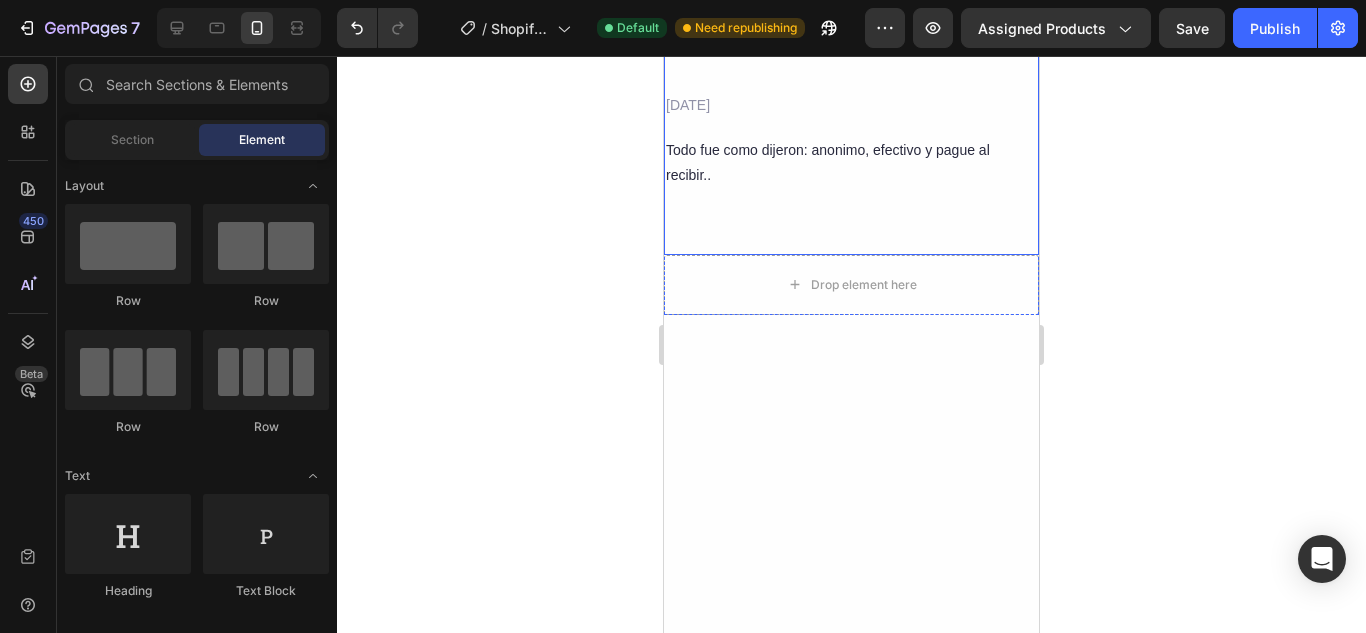 click on "Q Search for reviews Text Block Sort by date - Text Block Row [DATE] Text Block El mejor servicio que he probado en cuanto a privacidad. Muy recomendado. Text Block [DATE] Text Block Rating:5/5 Text Block Row Tenia dudas, pero fue todo muy facil. El envio es anonimo y el pago contra entrega me dio tranquilidad. Text Block [DATE] Text Block La caja no tenia ningun indicio. Me encanto lo facil que fue todo.. Text Block [DATE] Text Block Funciona muy bien y lo mejor es que pague cuando me lo entregaron. Muy confiable.. Text Block [DATE] Text Block Todo fue como dijeron: anonimo, efectivo y pague al recibir.. Text Block" at bounding box center [851, -216] 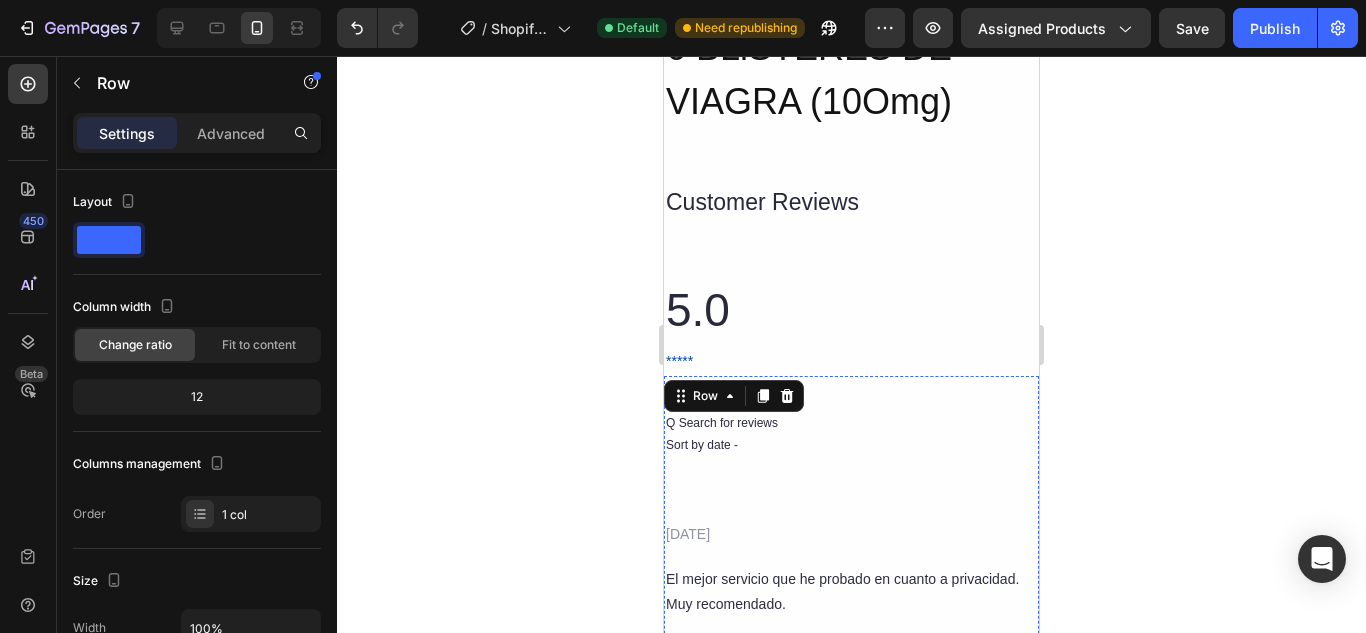 scroll, scrollTop: 2703, scrollLeft: 0, axis: vertical 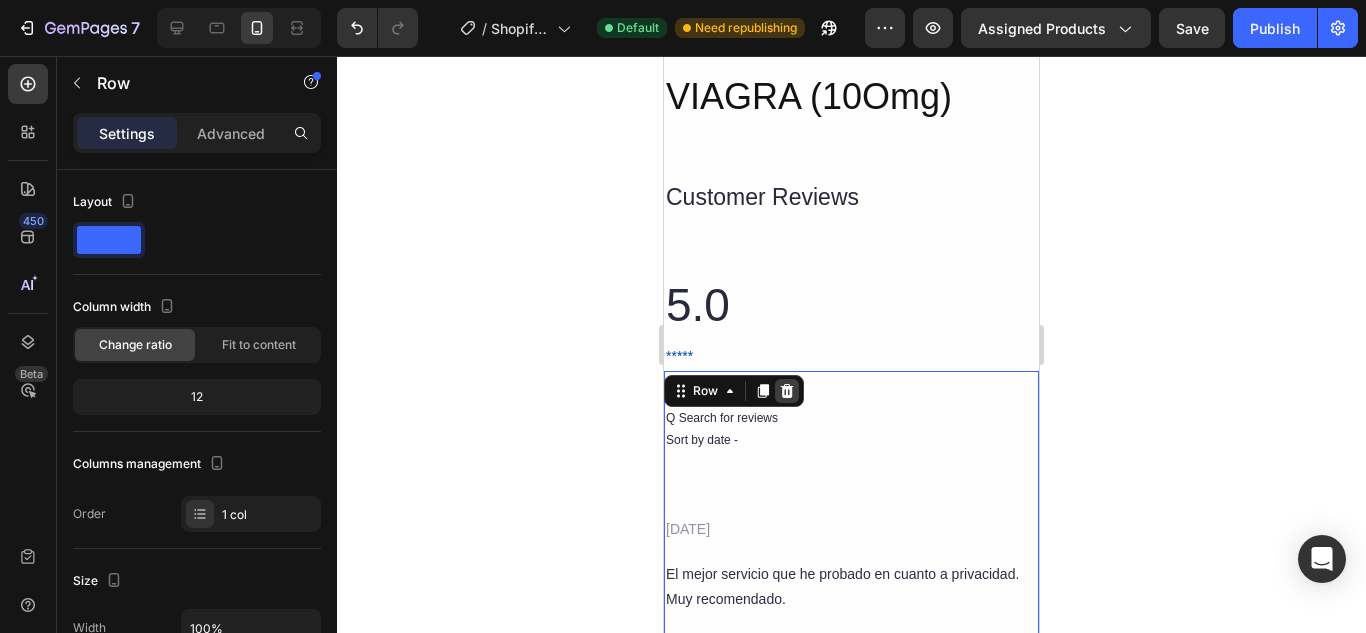 click 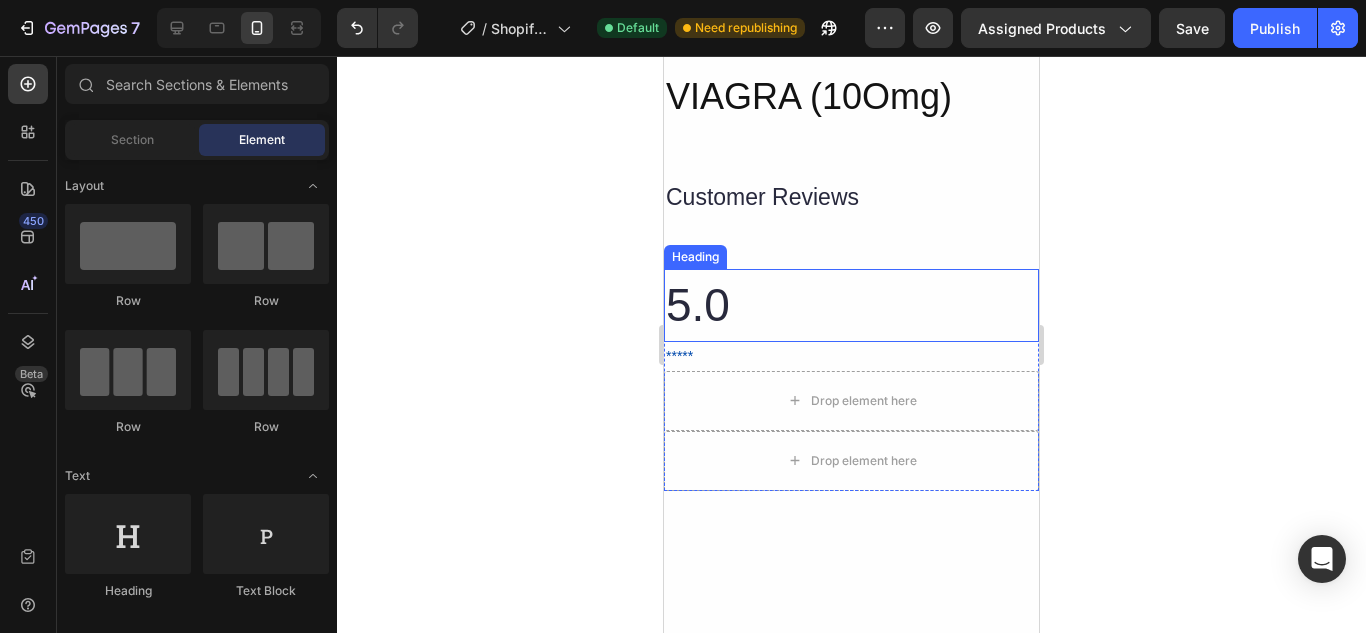click on "5.0" at bounding box center [851, 305] 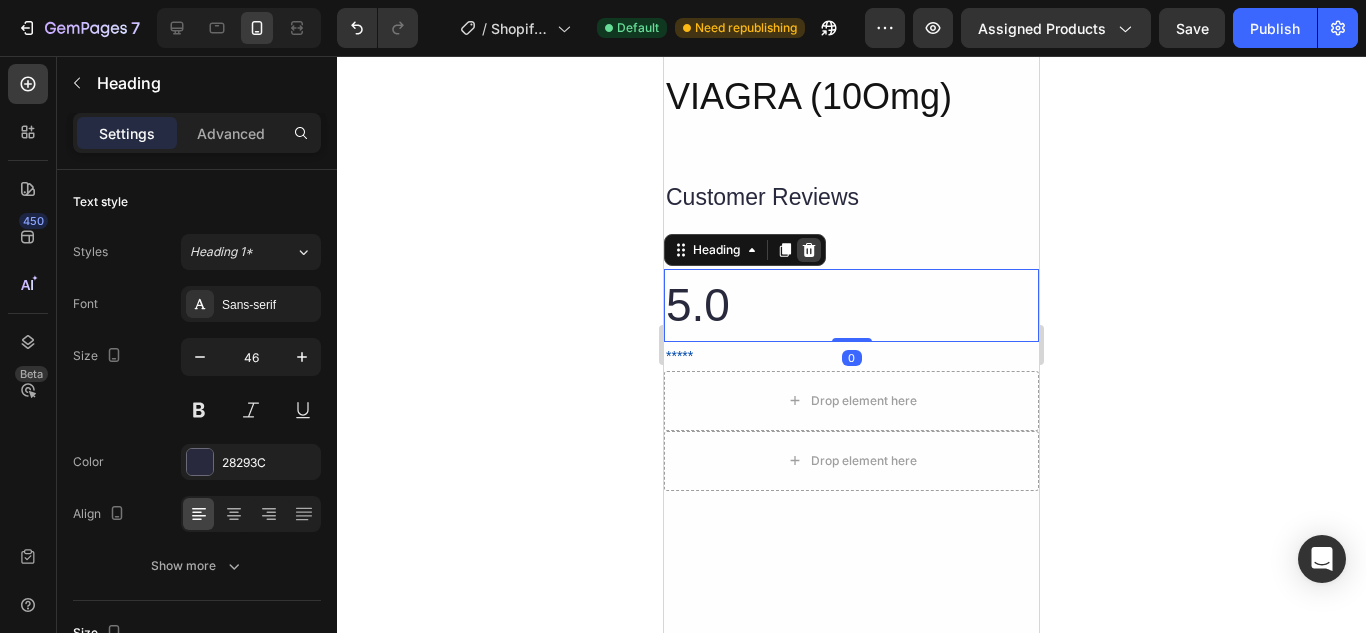 click 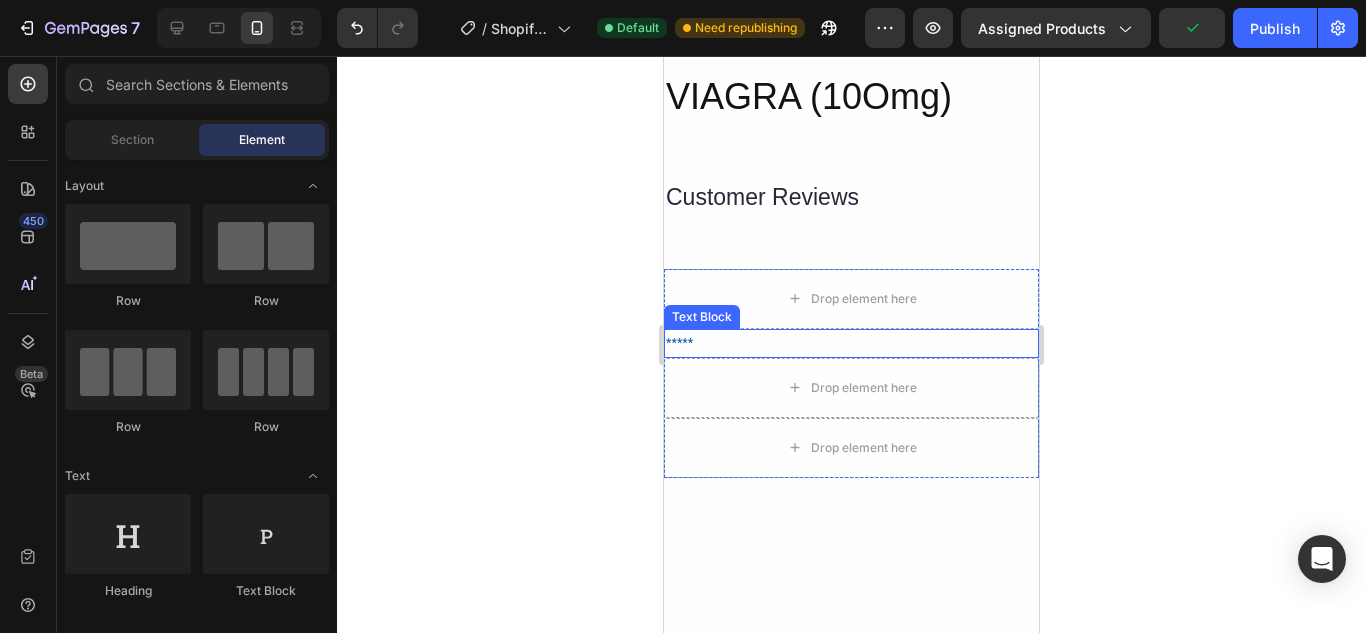 click on "*****" at bounding box center [851, 343] 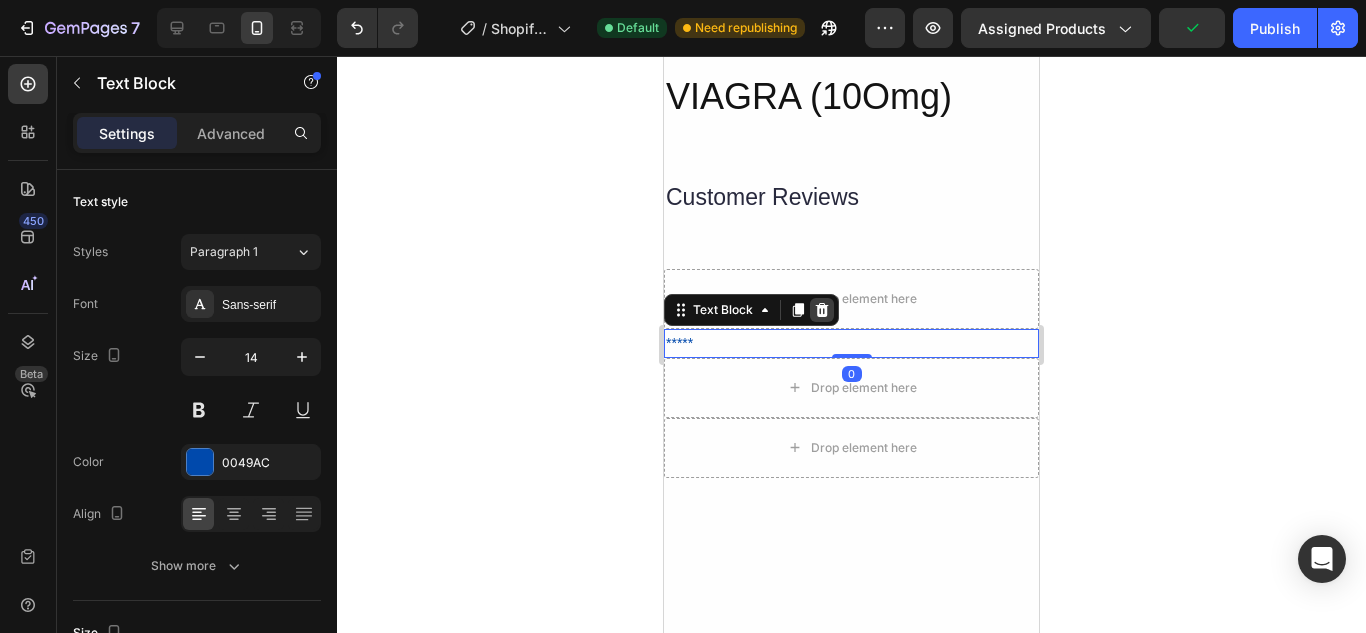 click 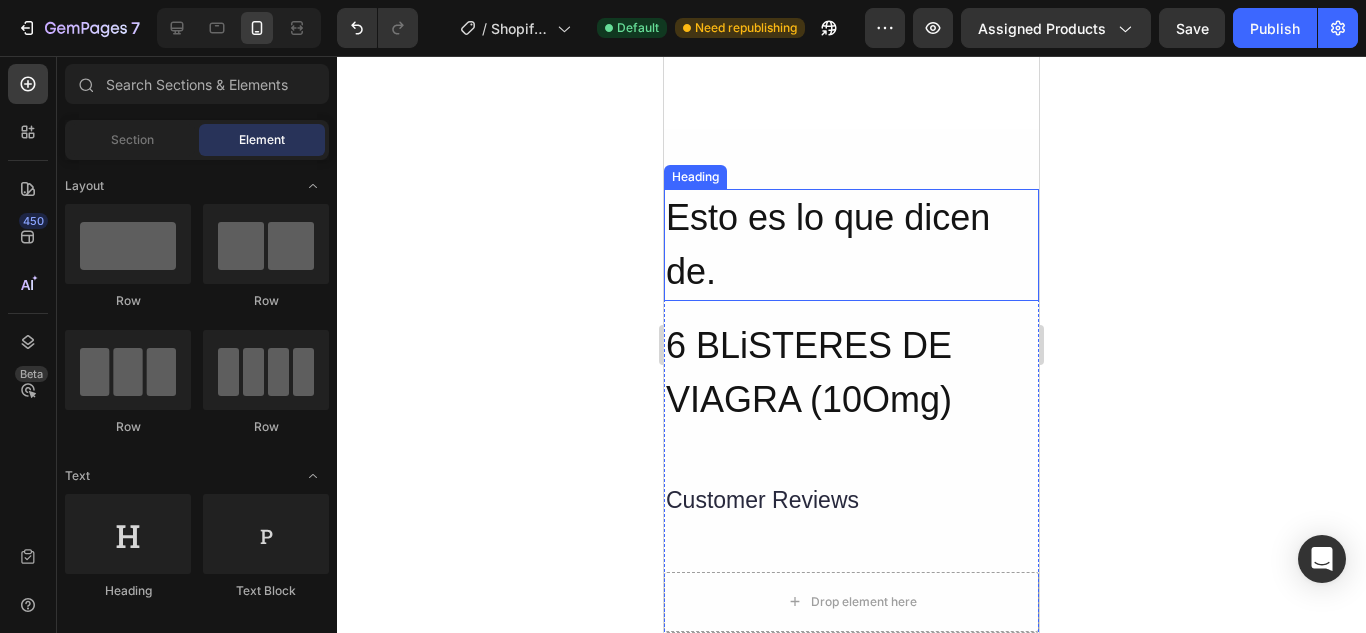 scroll, scrollTop: 2389, scrollLeft: 0, axis: vertical 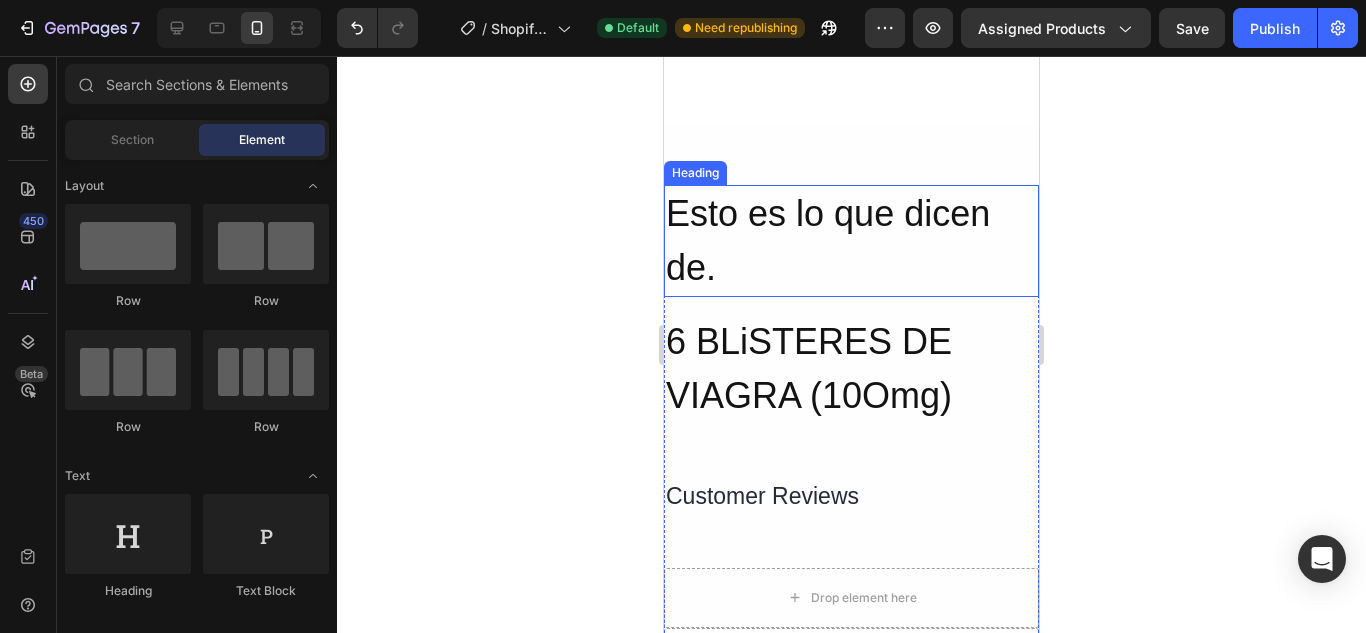 click on "Esto es lo que dicen de." at bounding box center (851, 241) 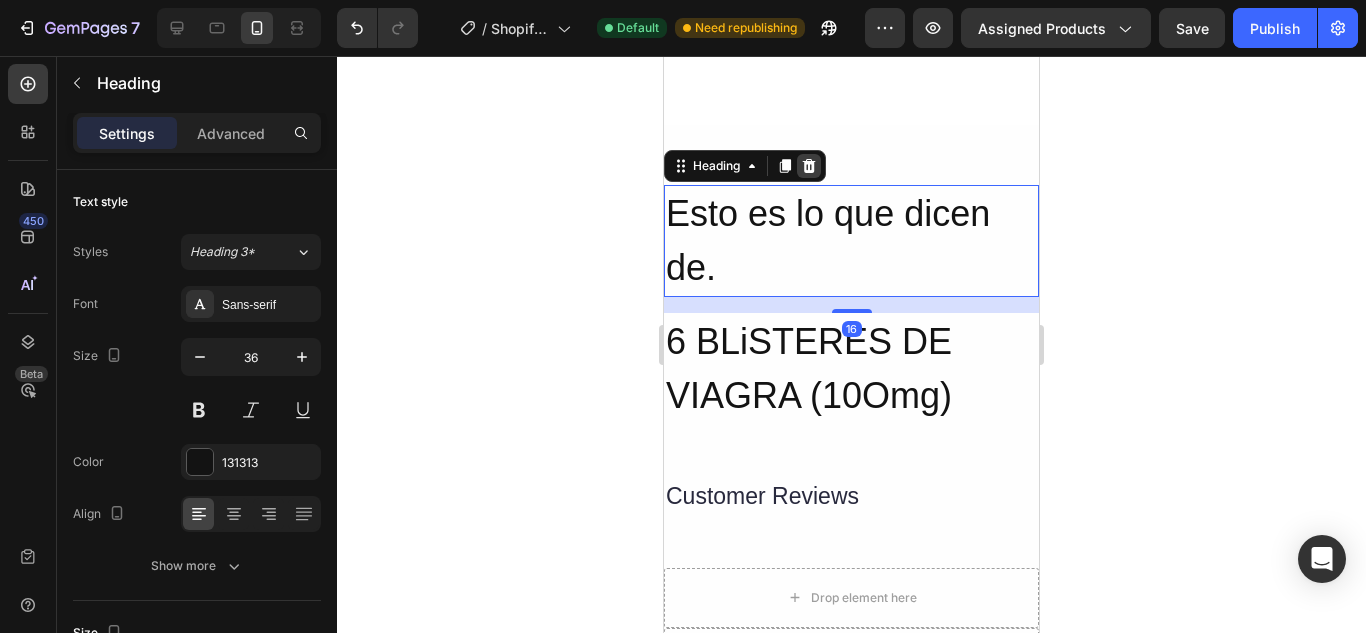 click 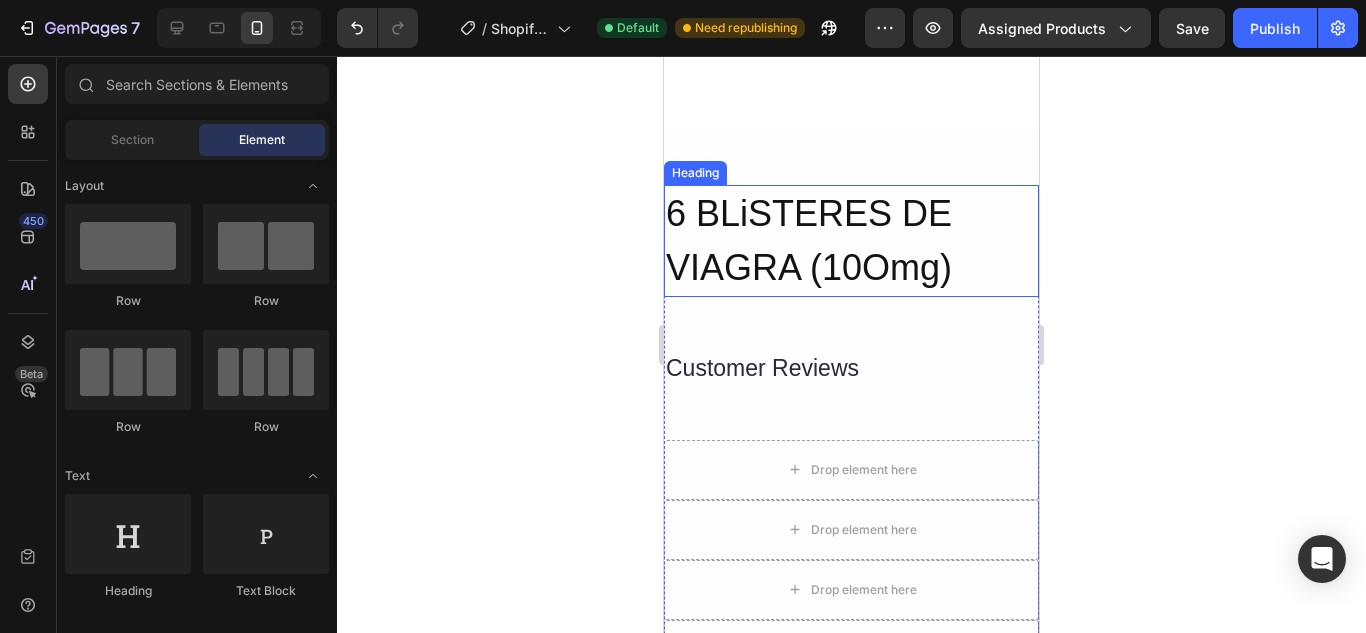 click on "6 BLiSTERES DE VIAGRA (10Omg)" at bounding box center (851, 241) 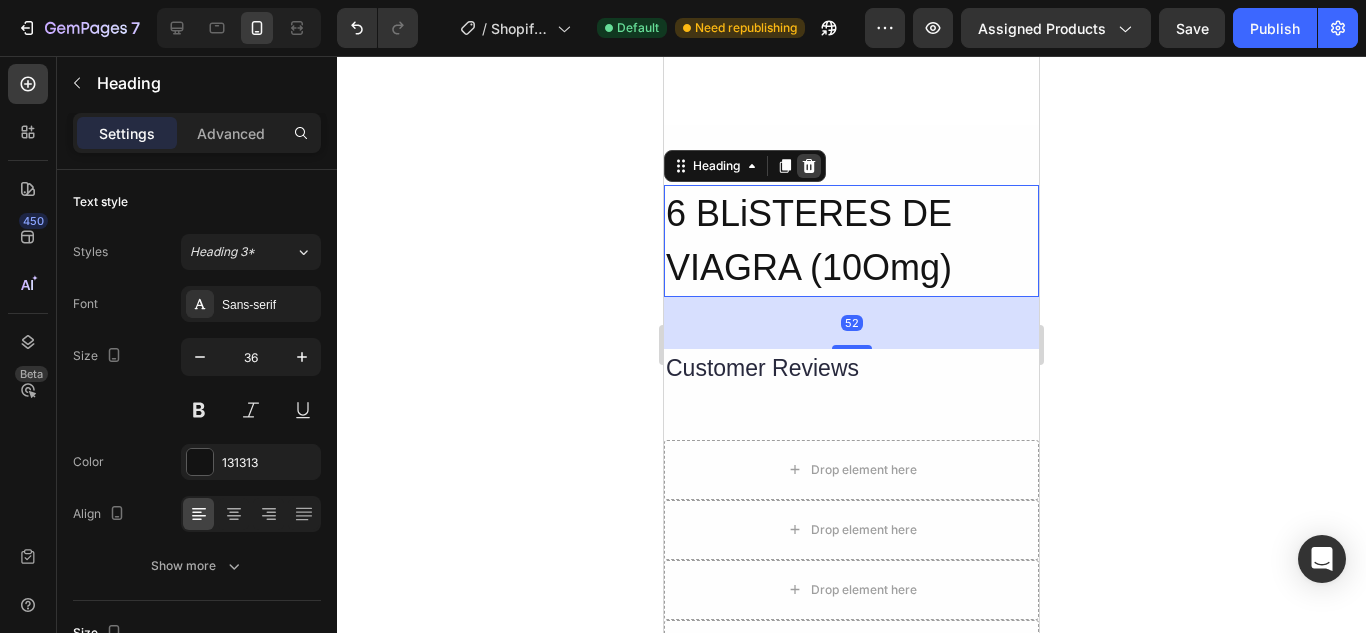 click 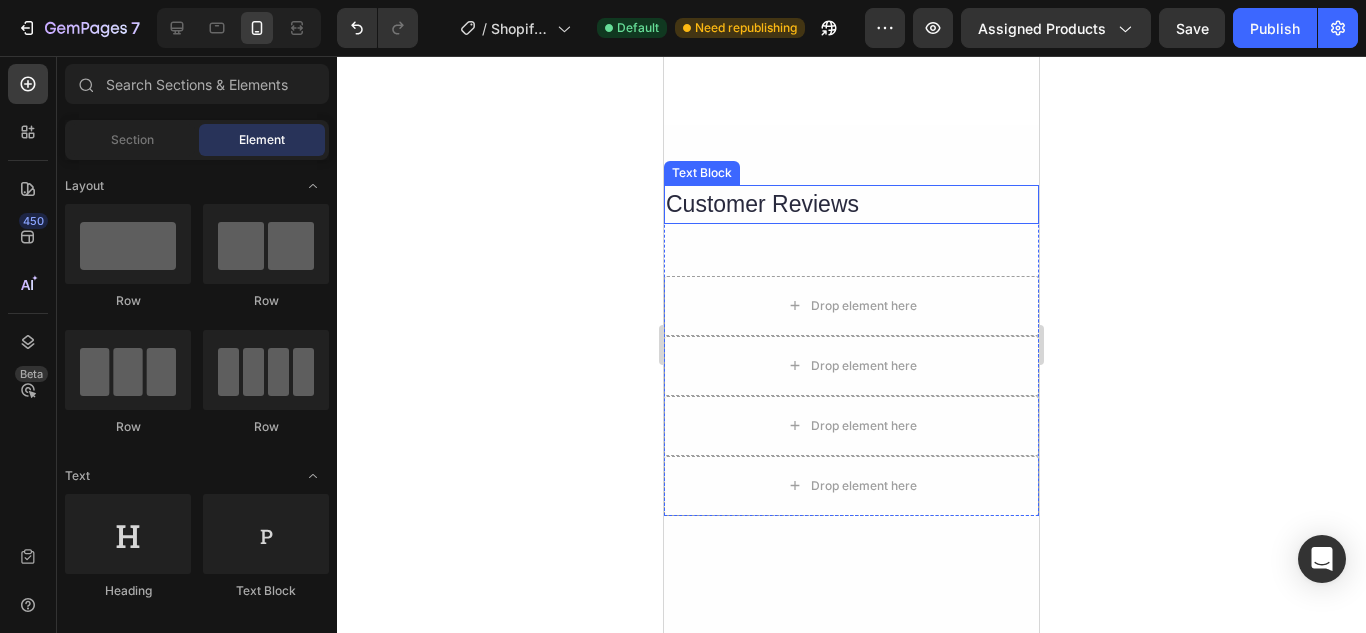 click on "Customer Reviews" at bounding box center (851, 204) 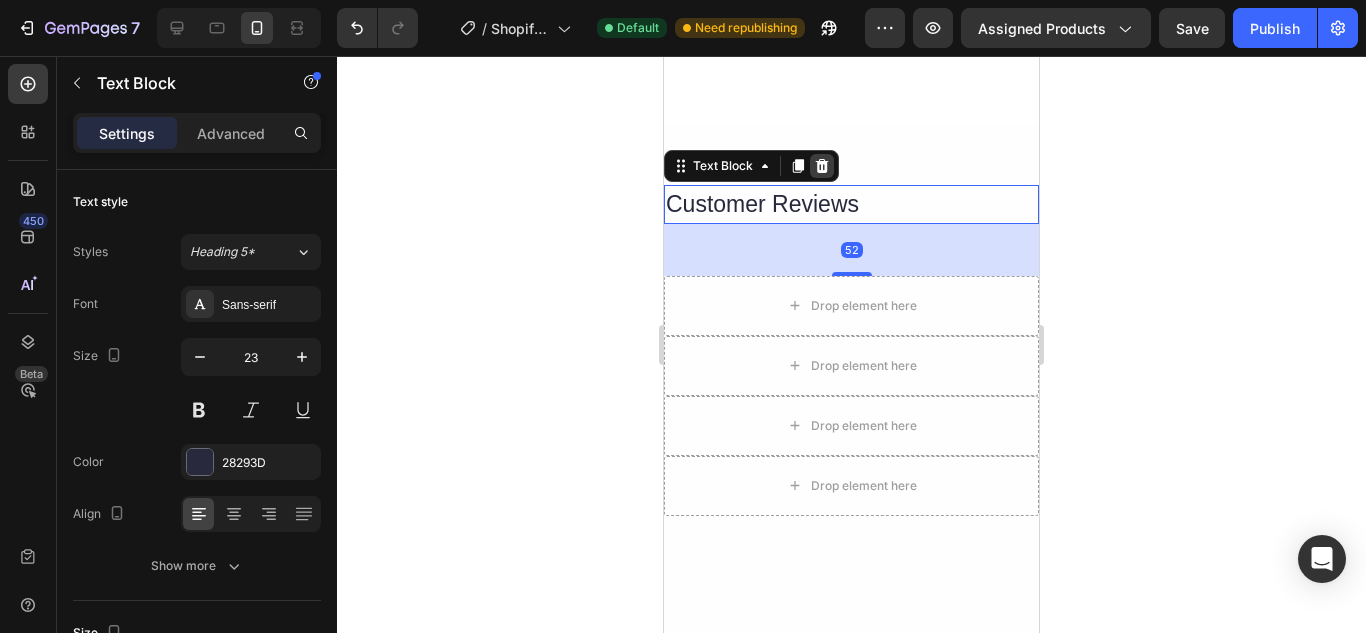 click 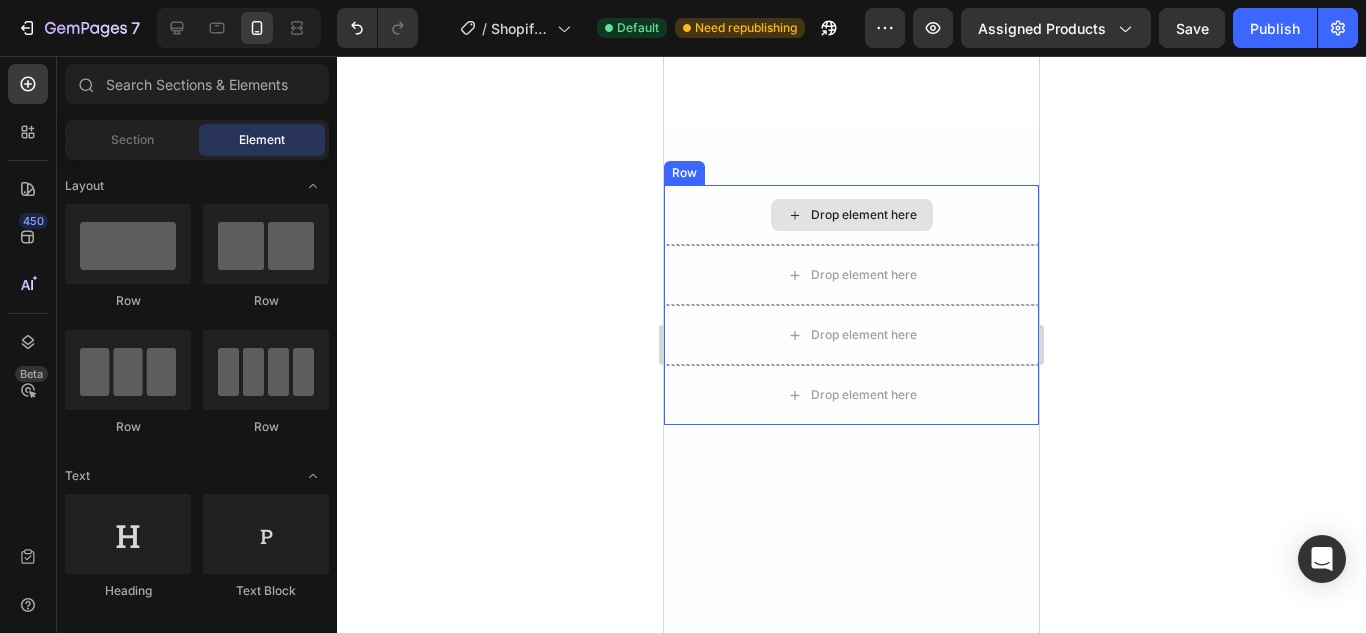 click on "Drop element here" at bounding box center [851, 215] 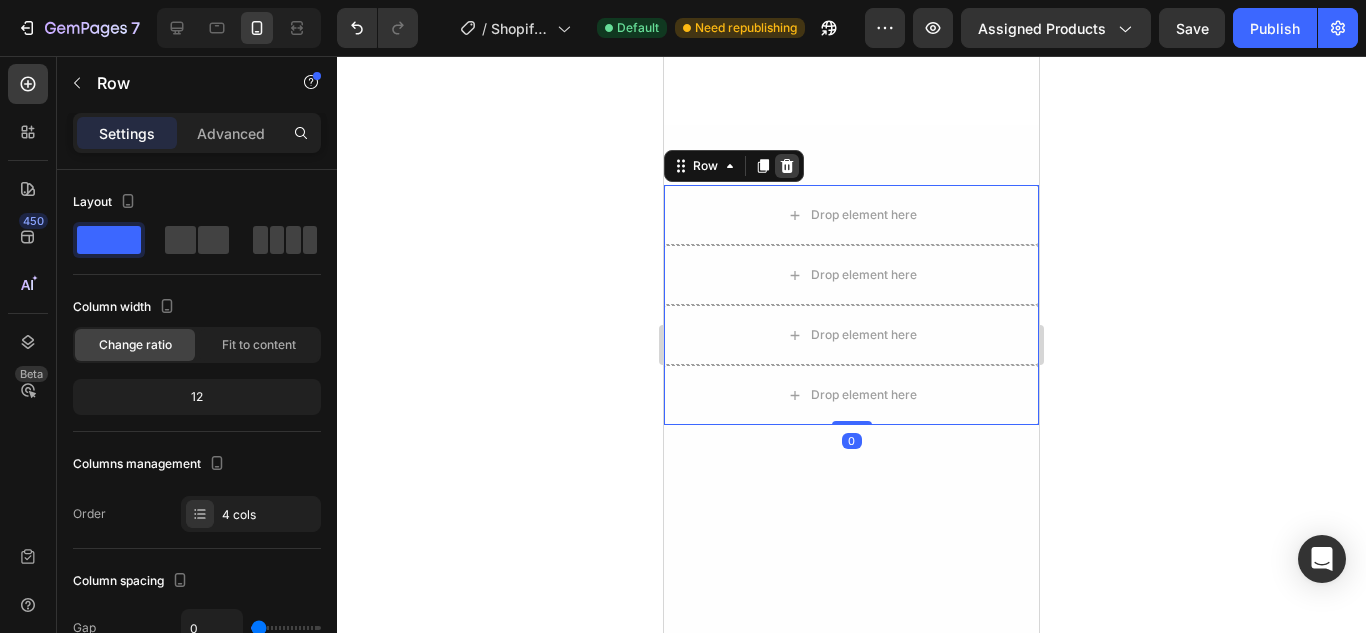 click 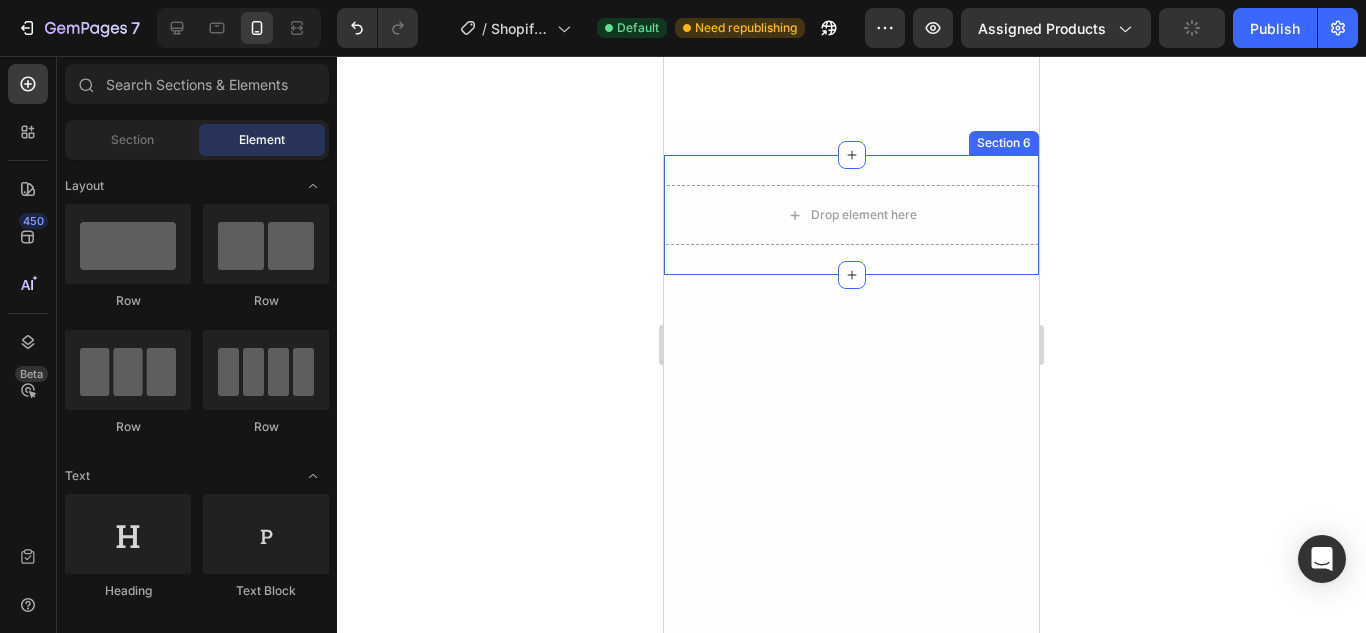 click on "Drop element here Row Row Section 6" at bounding box center [851, 215] 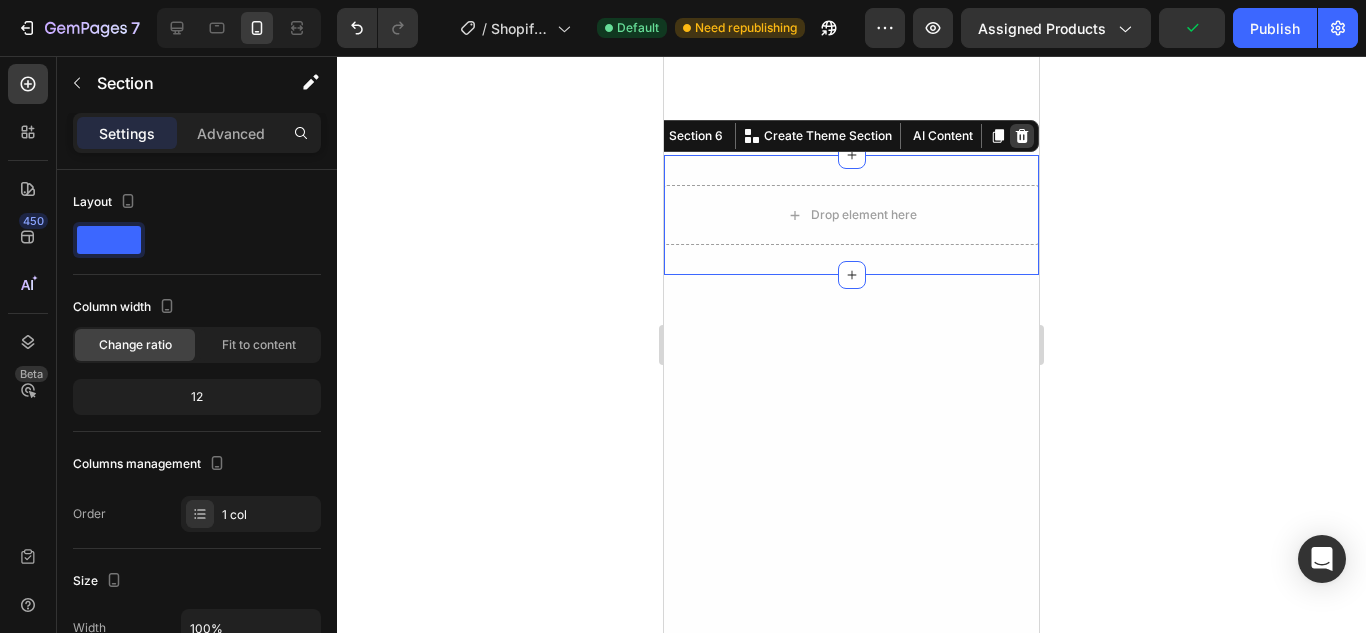 click 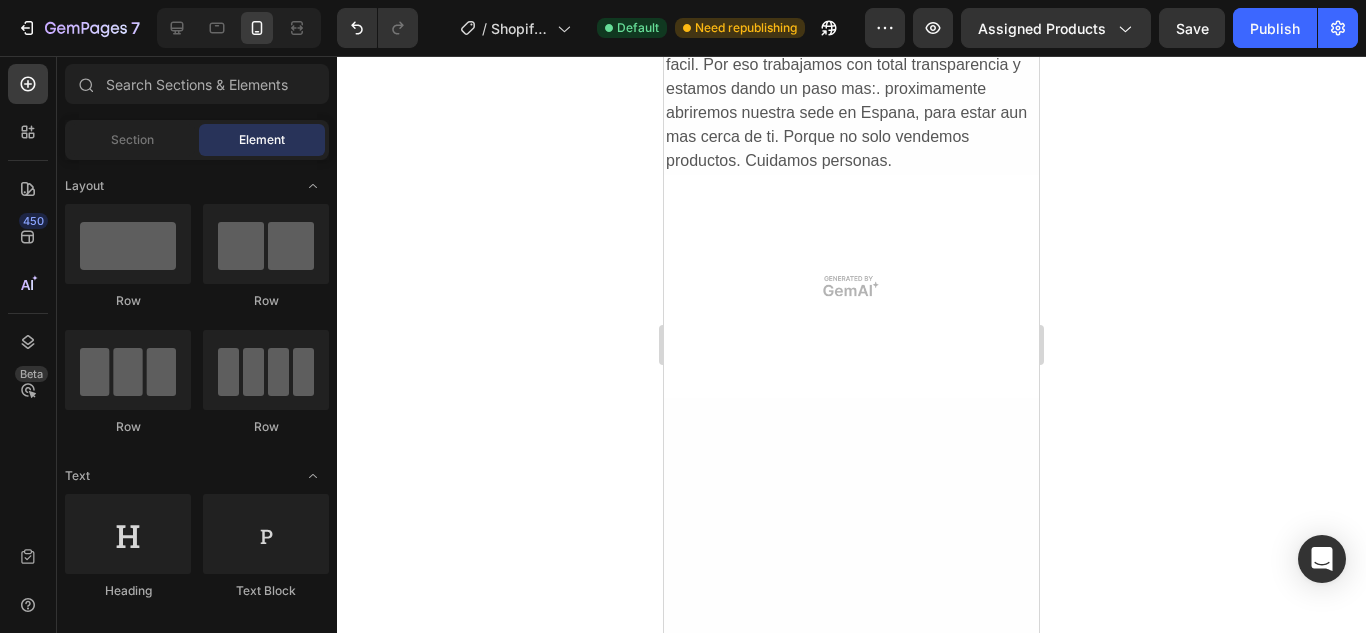 scroll, scrollTop: 1436, scrollLeft: 0, axis: vertical 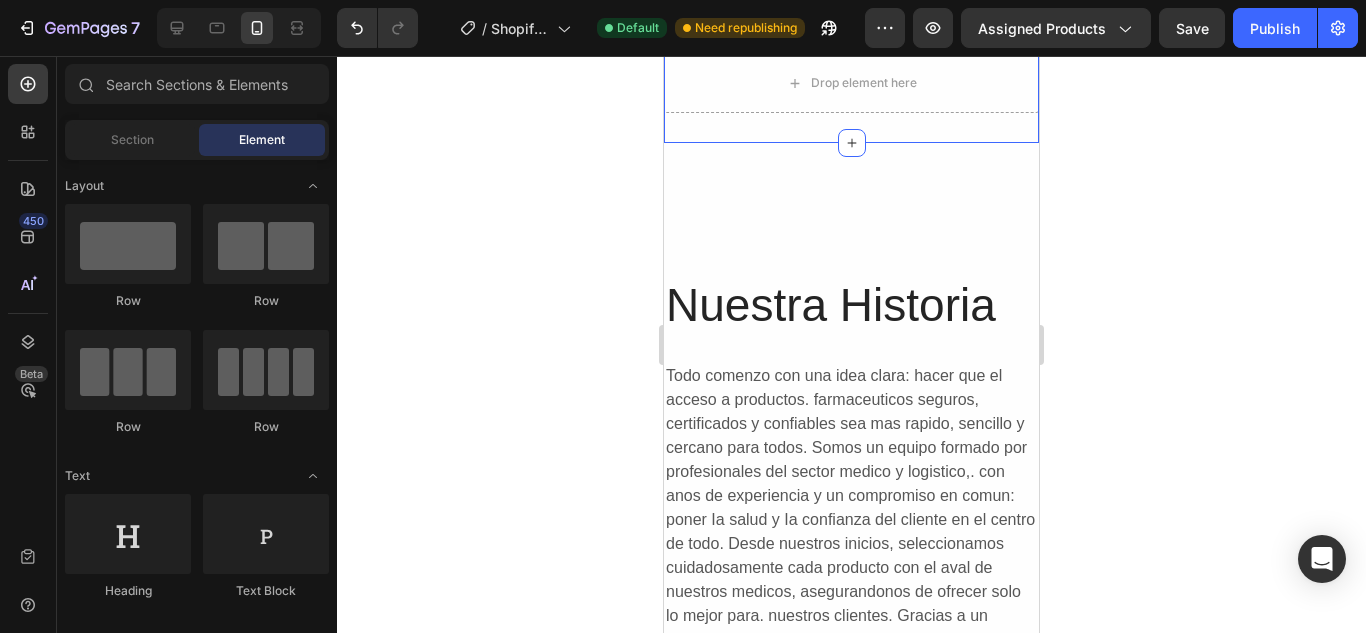 click on "Product Images Icon Icon Icon Icon
Icon Icon List 543+ Nuestros clientes siempre satisfechos! Text Block 6 BLISTERES DE VIAGRA (100mg) sin receta Heading Row     Icon Resultados reales, respaldados por expertos. Text Block Row     Icon Formulas seguras y certificadas. Text Block     Icon Actuan rapido, se sienten mejor.. Text Block     Icon Recupera tu energia, mejora tu dia.. Text Block     Icon Entrega en 24h y pago contra entrega.. Text Block Advanced list
Drop element here     Icon Envio en 1-2 dias. Envios y devoluciones gratuitos Text Block Advanced list Row
Que venden exactamente? Accordion Product Section 3
Drop element here Product Section 4 Nuestra Historia Heading Text Block Row Image Row Section 5 Root" at bounding box center [851, 832] 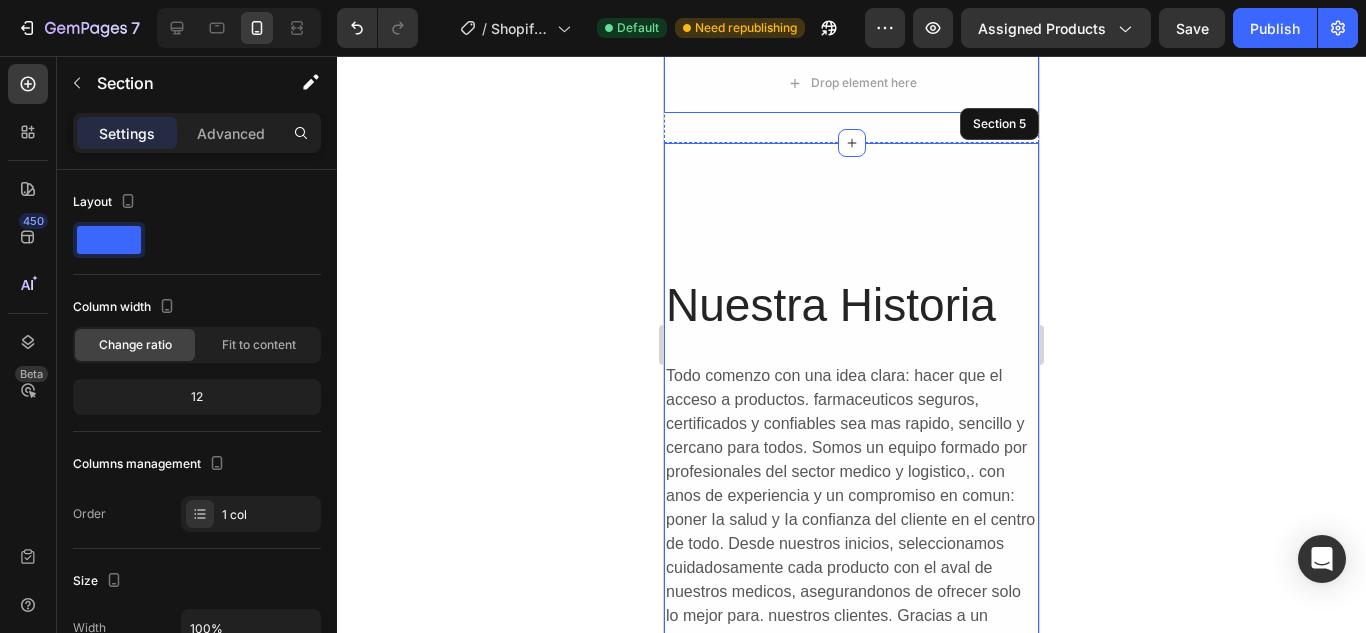 scroll, scrollTop: 1243, scrollLeft: 0, axis: vertical 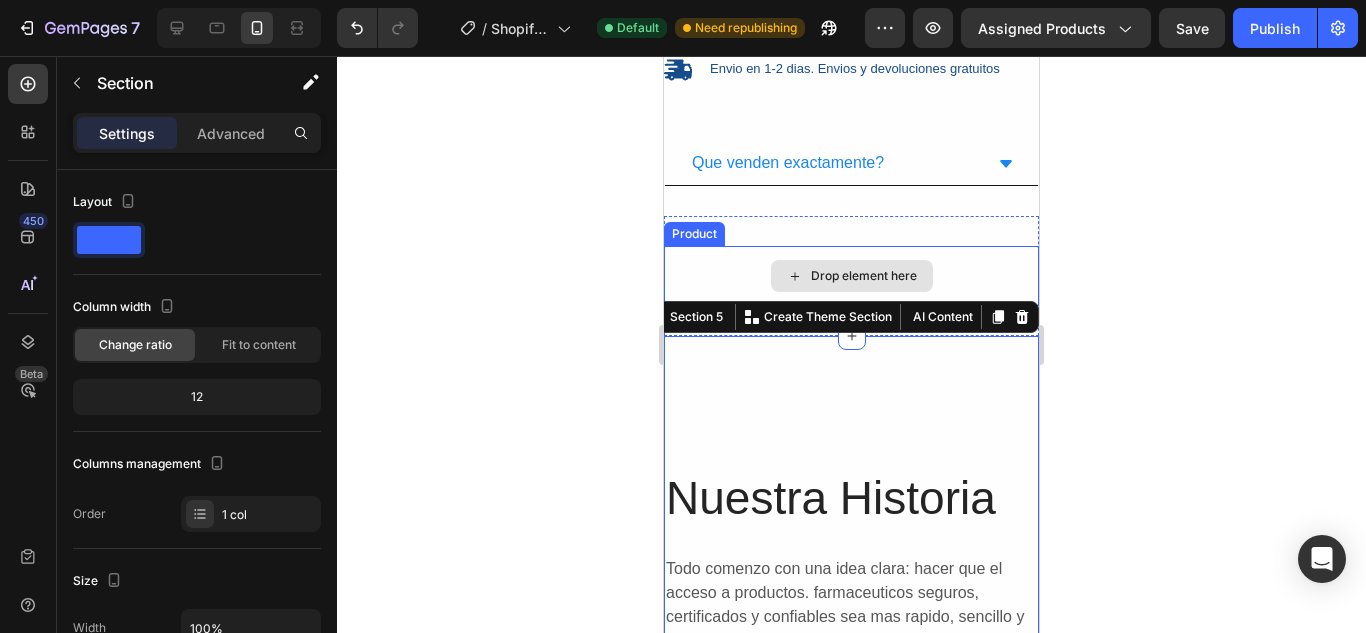 click on "Drop element here" at bounding box center (852, 276) 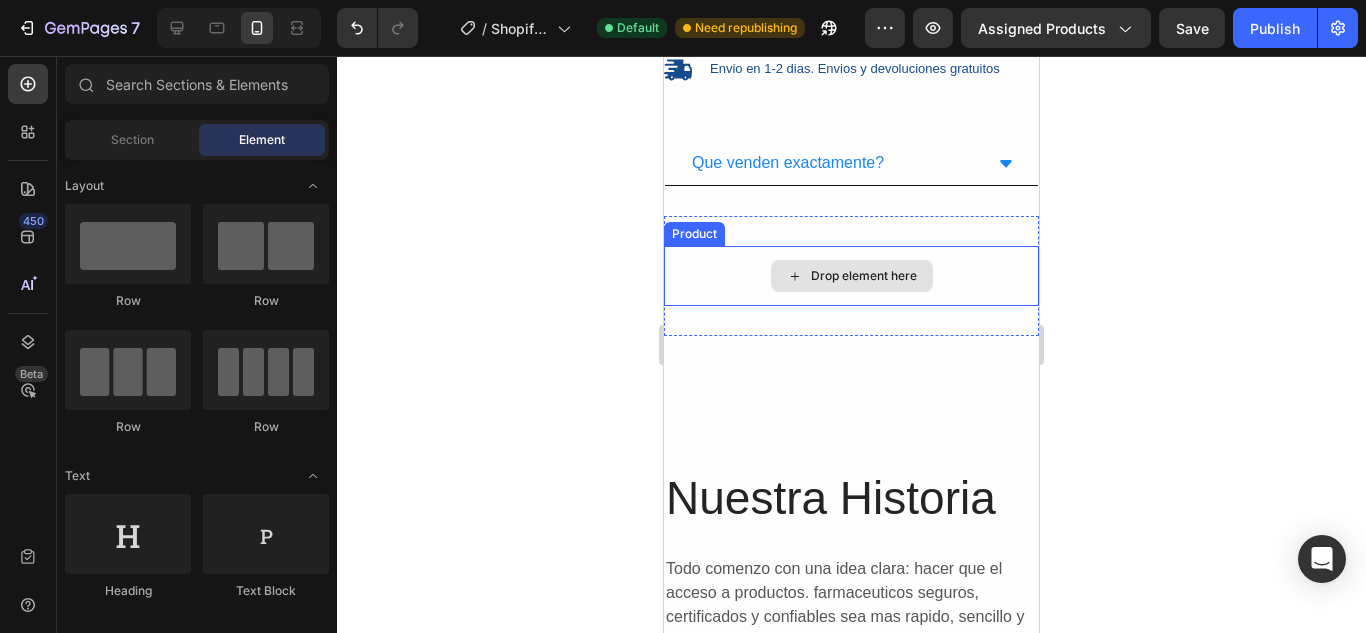 click on "Drop element here" at bounding box center [864, 276] 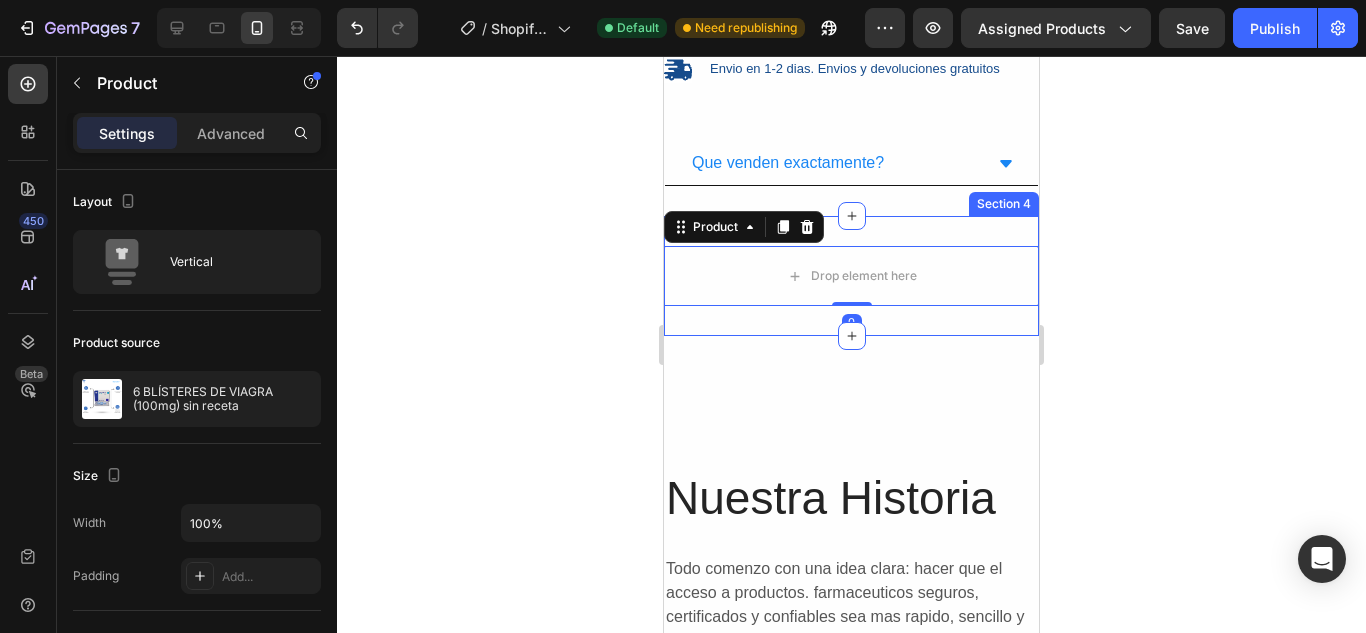 click on "Drop element here Product   0 Section 4" at bounding box center [851, 276] 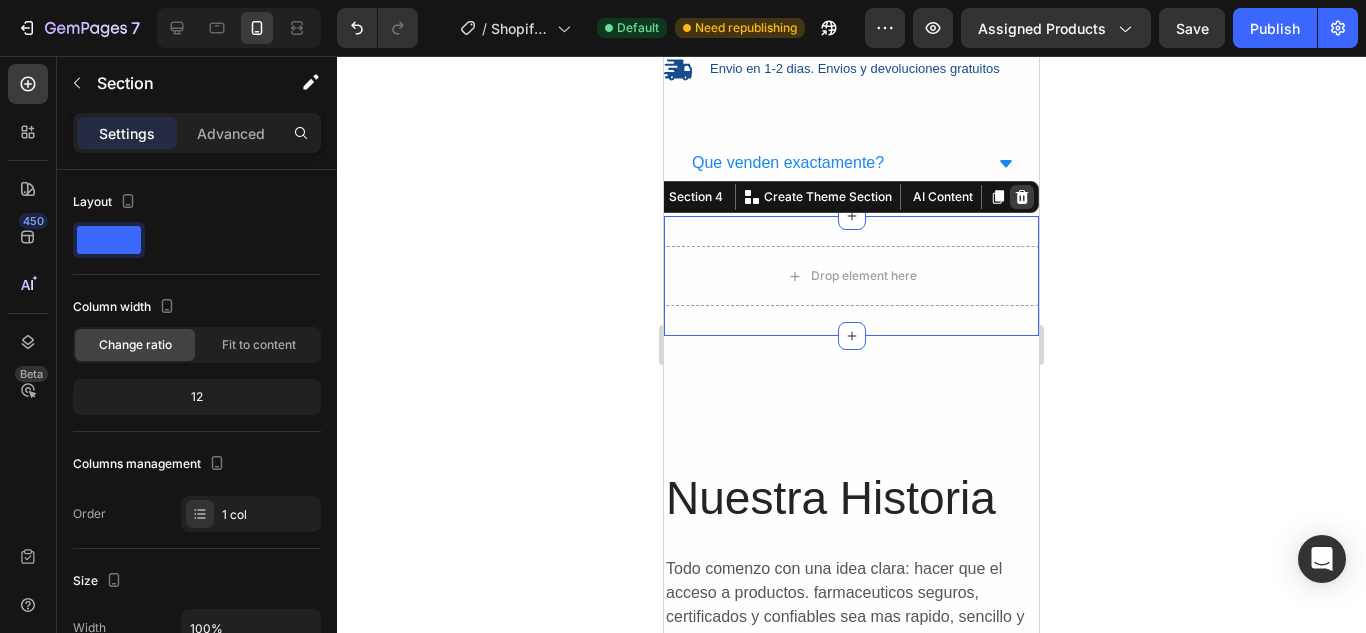 click at bounding box center (1022, 197) 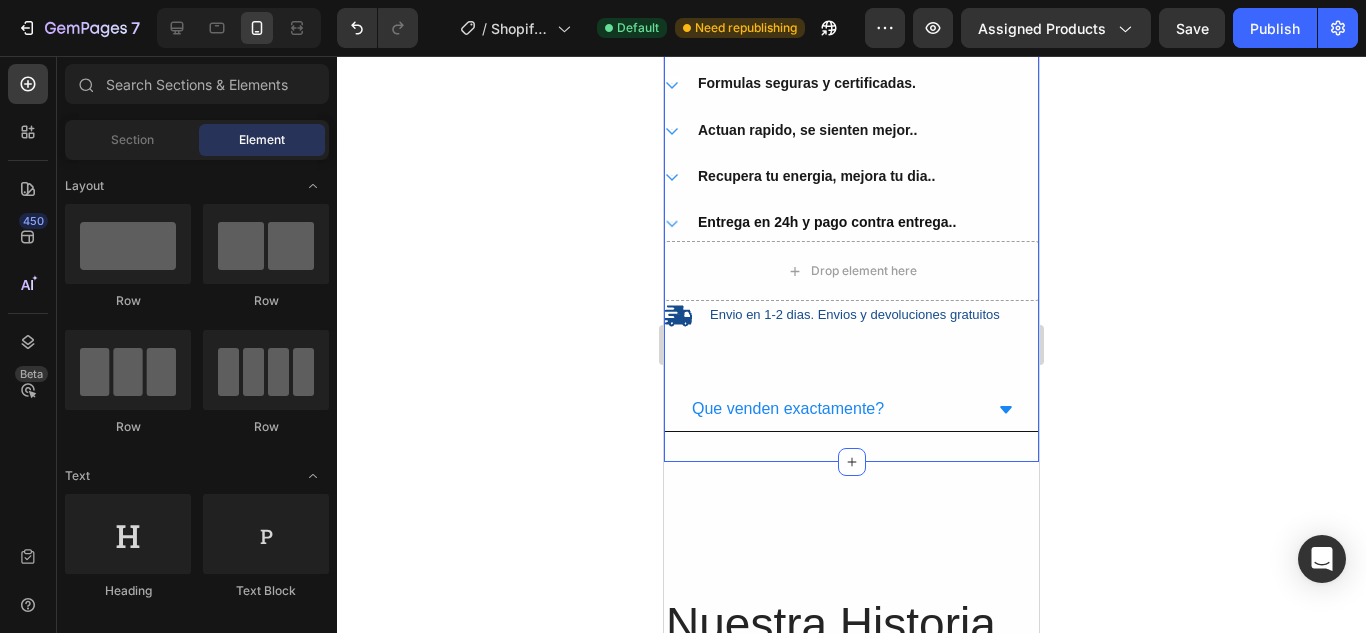 scroll, scrollTop: 976, scrollLeft: 0, axis: vertical 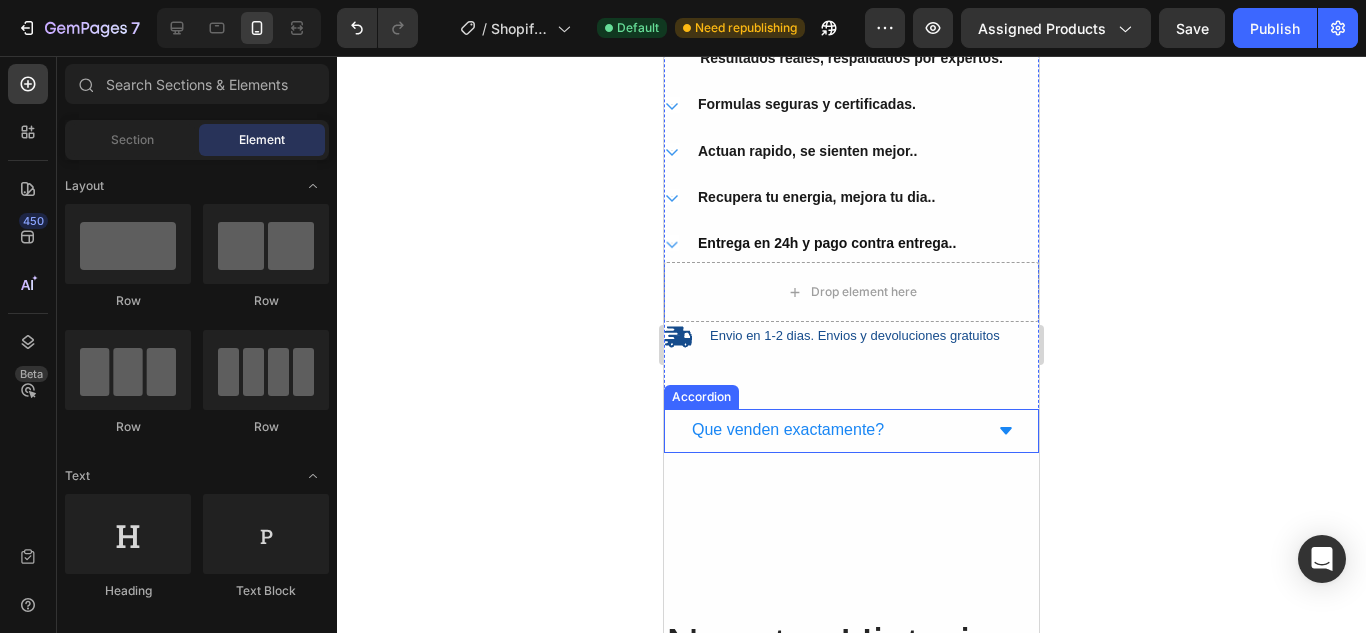 click on "Que venden exactamente?" at bounding box center [835, 430] 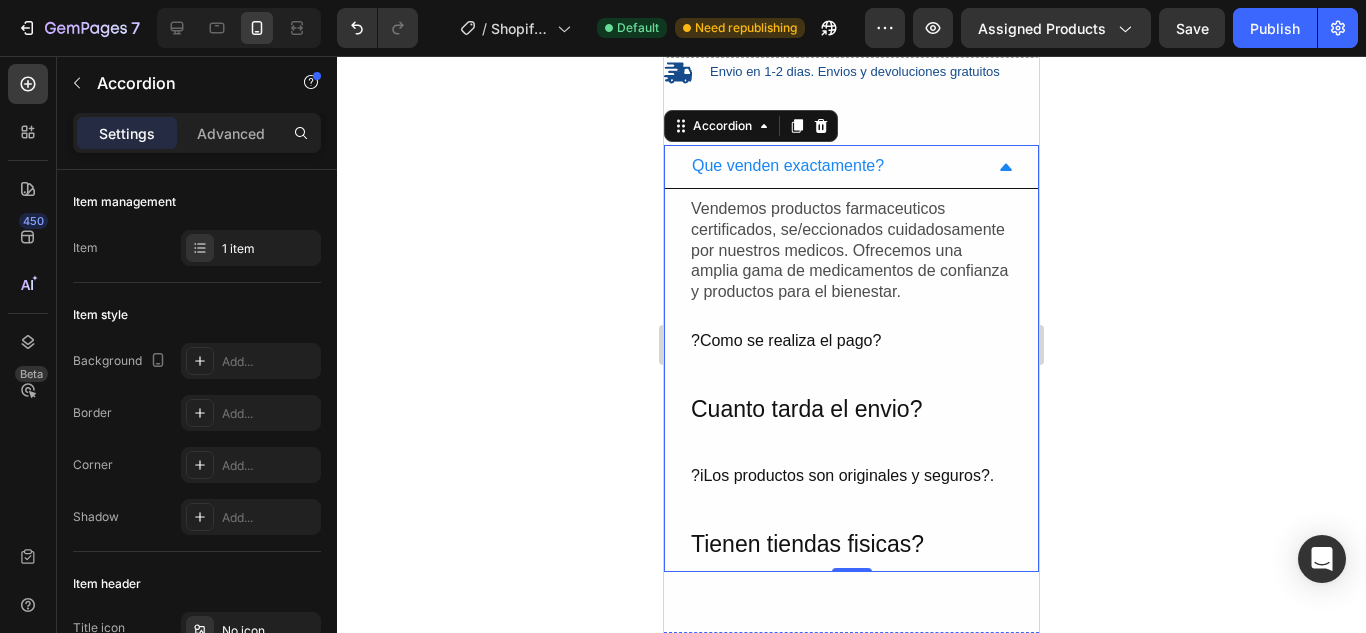 scroll, scrollTop: 1216, scrollLeft: 0, axis: vertical 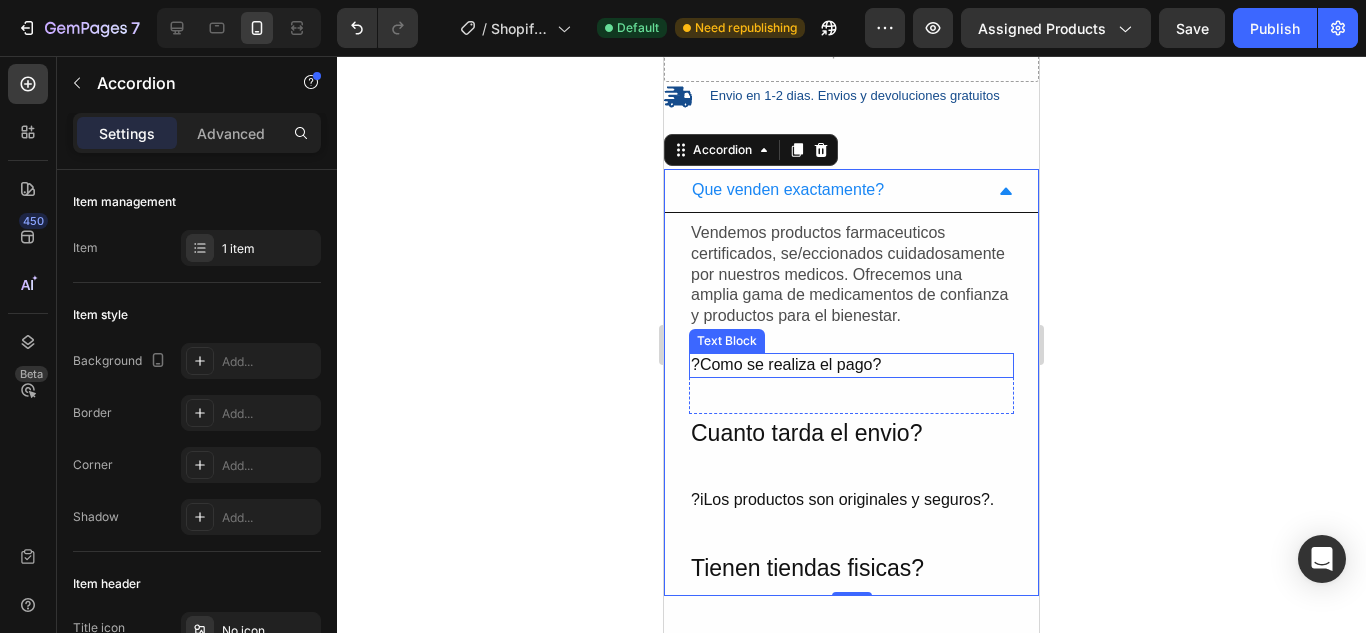 click on "?Como se realiza el pago?" at bounding box center (851, 365) 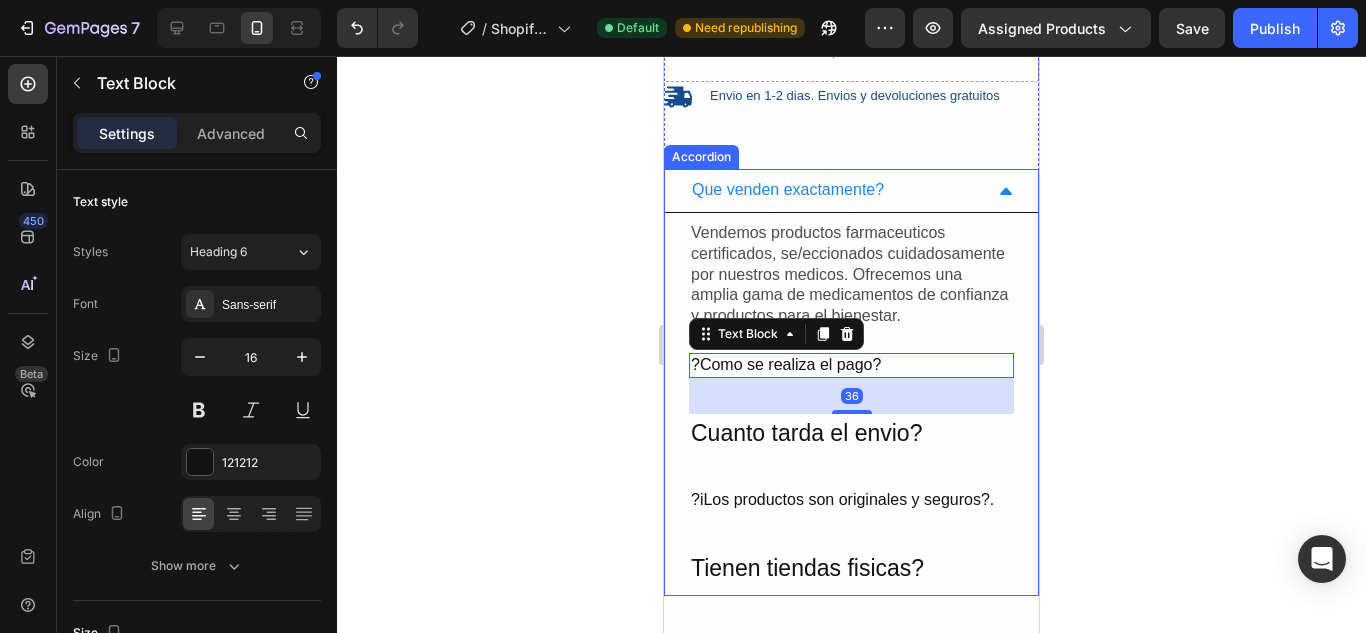 click on "Vendemos productos farmaceuticos certificados, se/eccionados cuidadosamente por nuestros medicos. Ofrecemos una amplia gama de medicamentos de confianza y productos para el bienestar. Text Block Row ?Como se realiza el pago? Text Block   36 Row Cuanto tarda el envio? Text Block Row ?iLos productos son originales y seguros?. Text Block Row Tienen tiendas fisicas? Text Block Row" at bounding box center (851, 404) 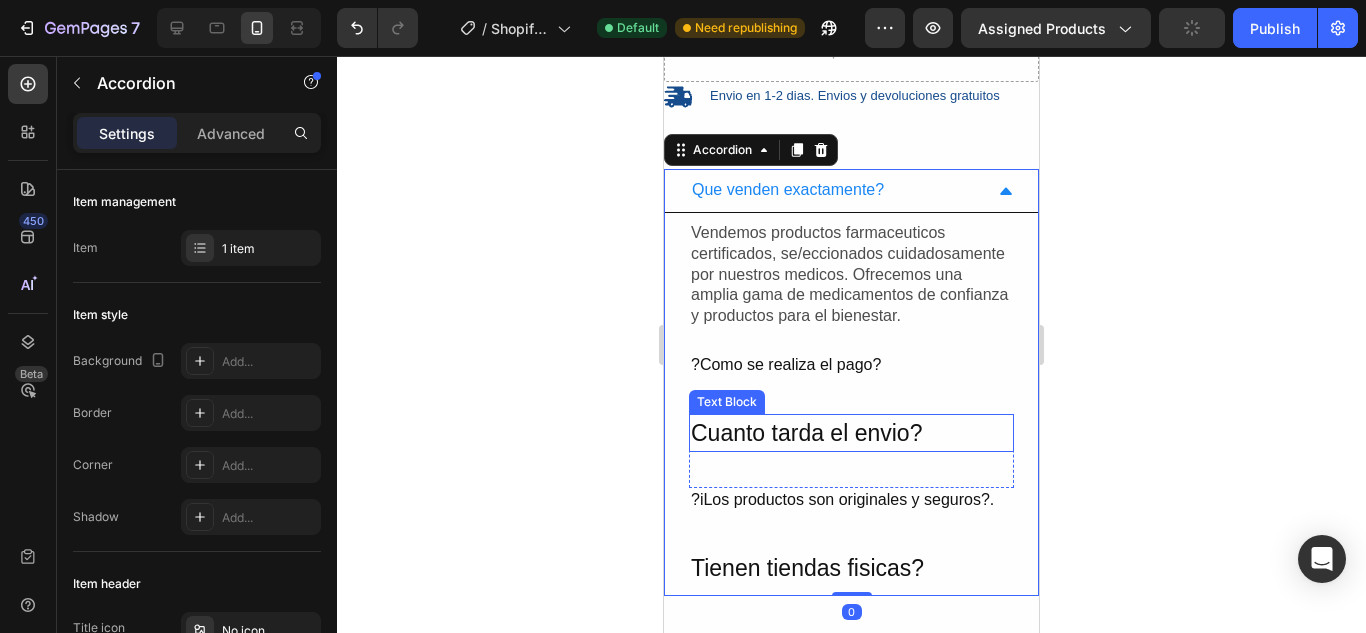 click on "Cuanto tarda el envio?" at bounding box center [851, 433] 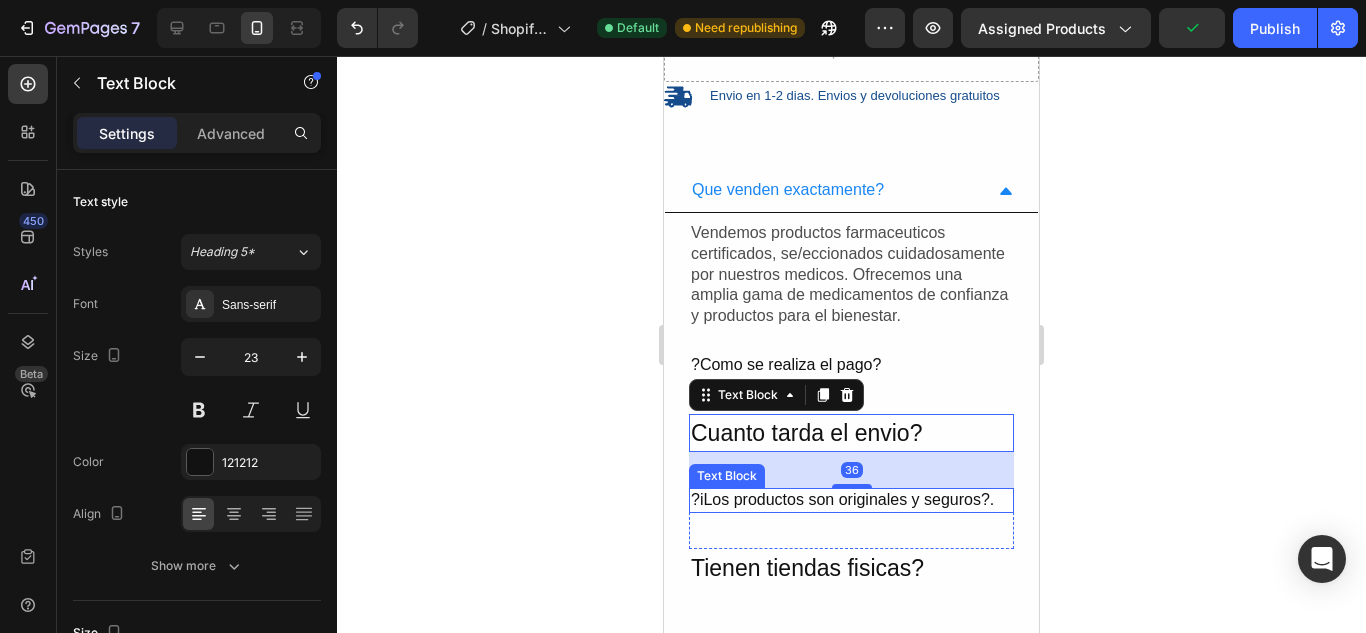 click on "?iLos productos son originales y seguros?." at bounding box center [851, 500] 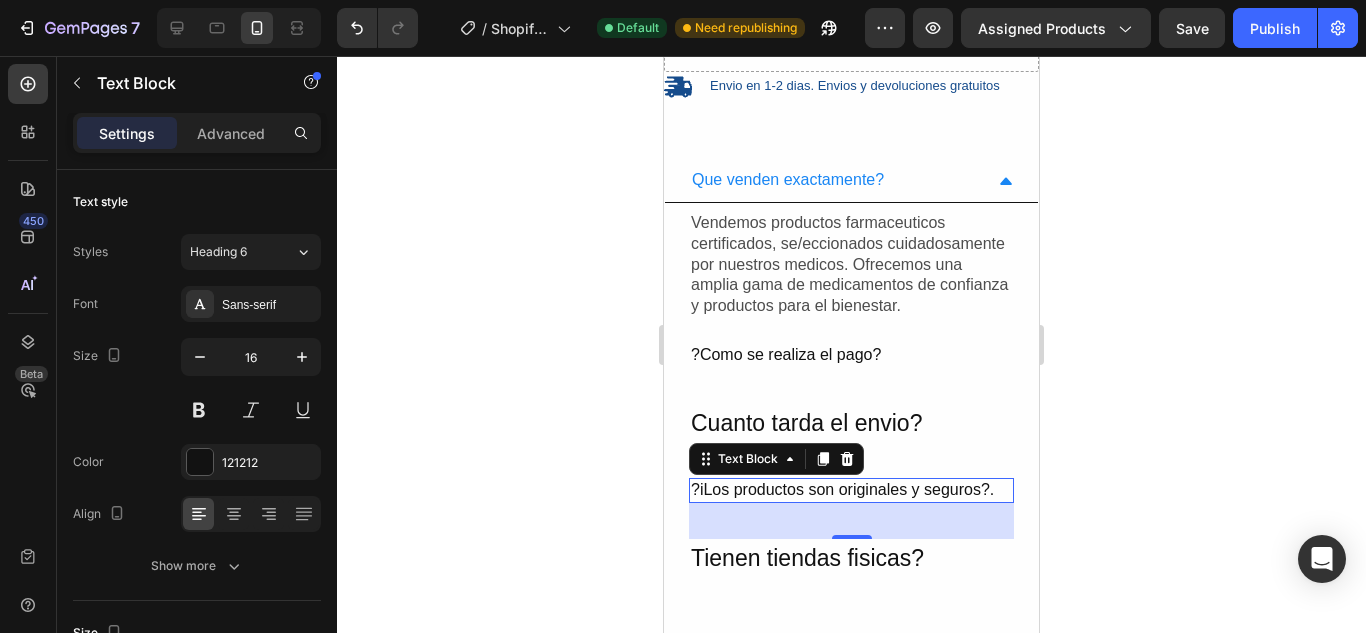scroll, scrollTop: 1063, scrollLeft: 0, axis: vertical 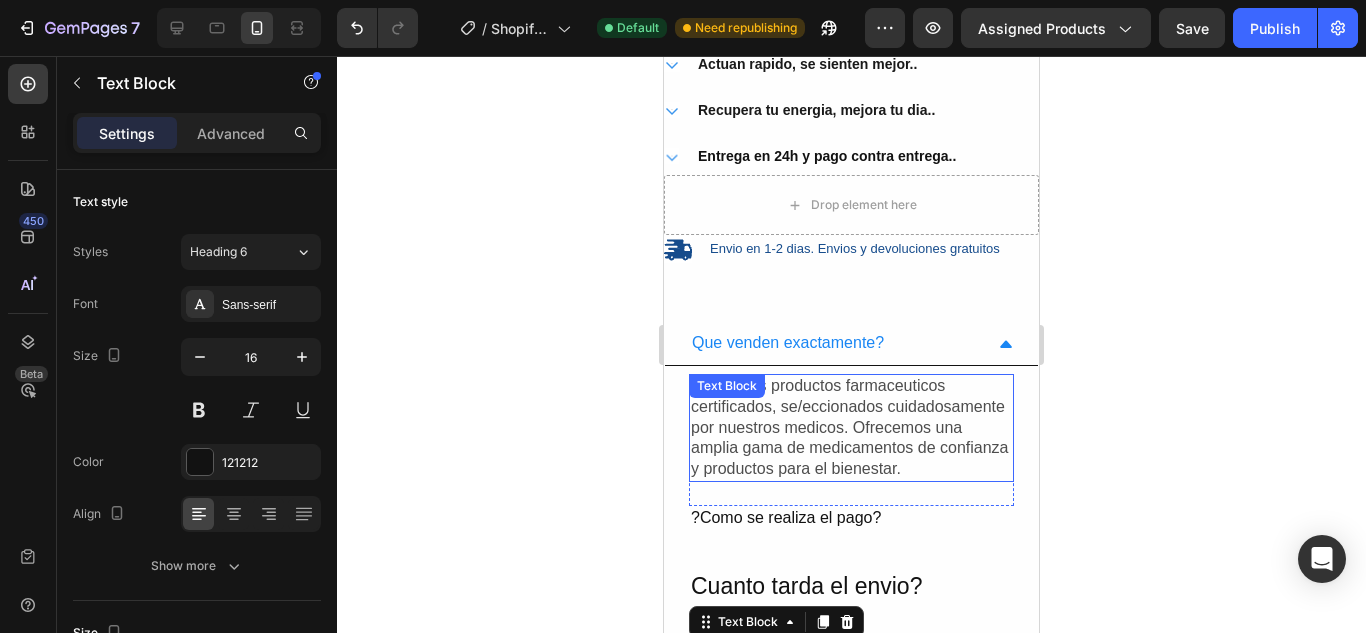 click on "Vendemos productos farmaceuticos certificados, se/eccionados cuidadosamente por nuestros medicos. Ofrecemos una amplia gama de medicamentos de confianza y productos para el bienestar." at bounding box center [851, 428] 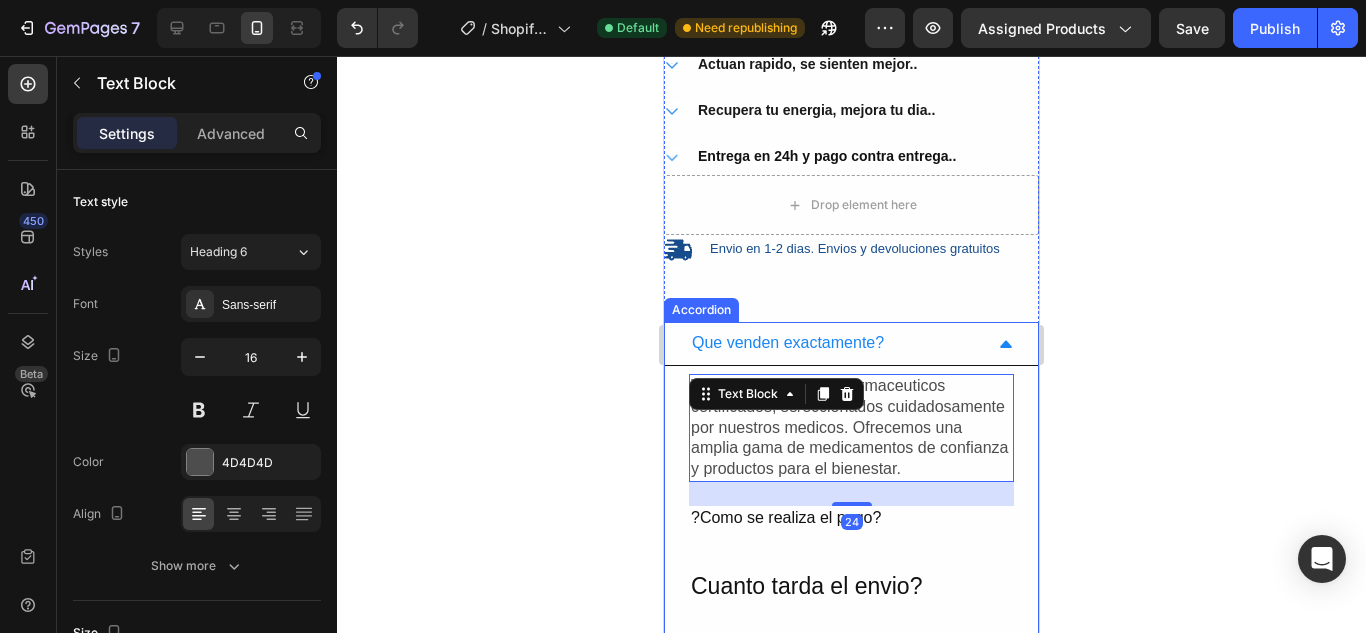 click on "Vendemos productos farmaceuticos certificados, se/eccionados cuidadosamente por nuestros medicos. Ofrecemos una amplia gama de medicamentos de confianza y productos para el bienestar. Text Block   24 Row ?Como se realiza el pago? Text Block Row Cuanto tarda el envio? Text Block Row ?iLos productos son originales y seguros?. Text Block Row Tienen tiendas fisicas? Text Block Row" at bounding box center (851, 557) 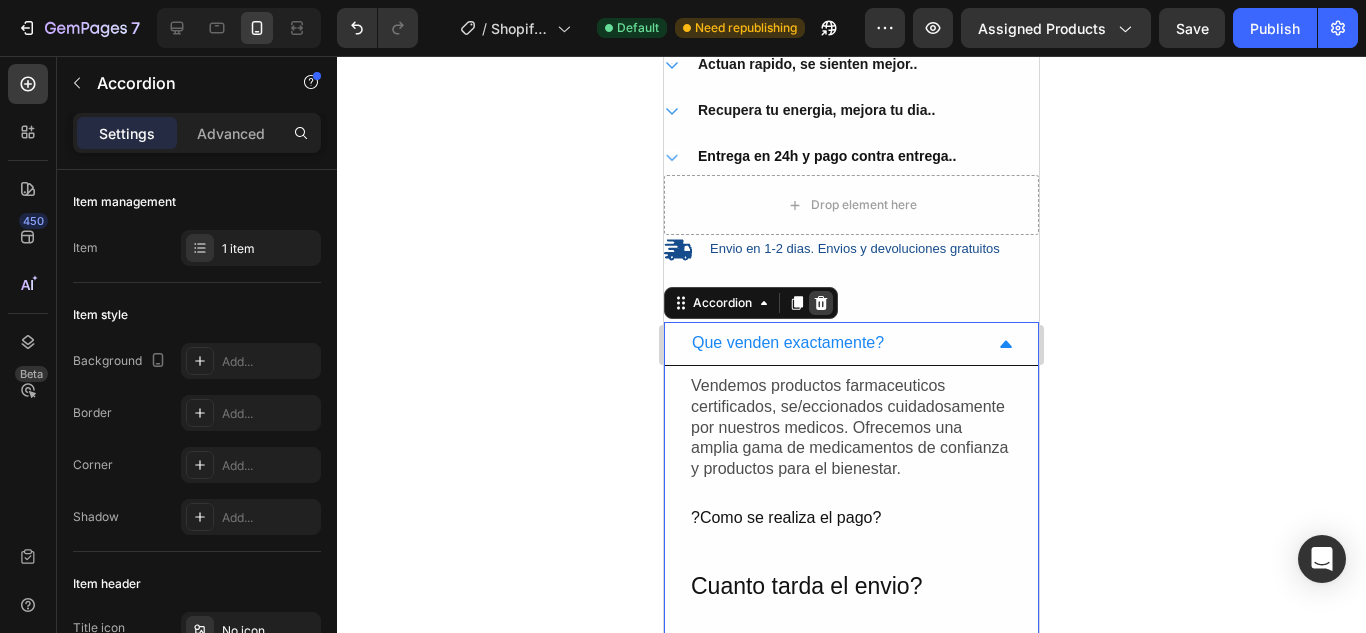 click 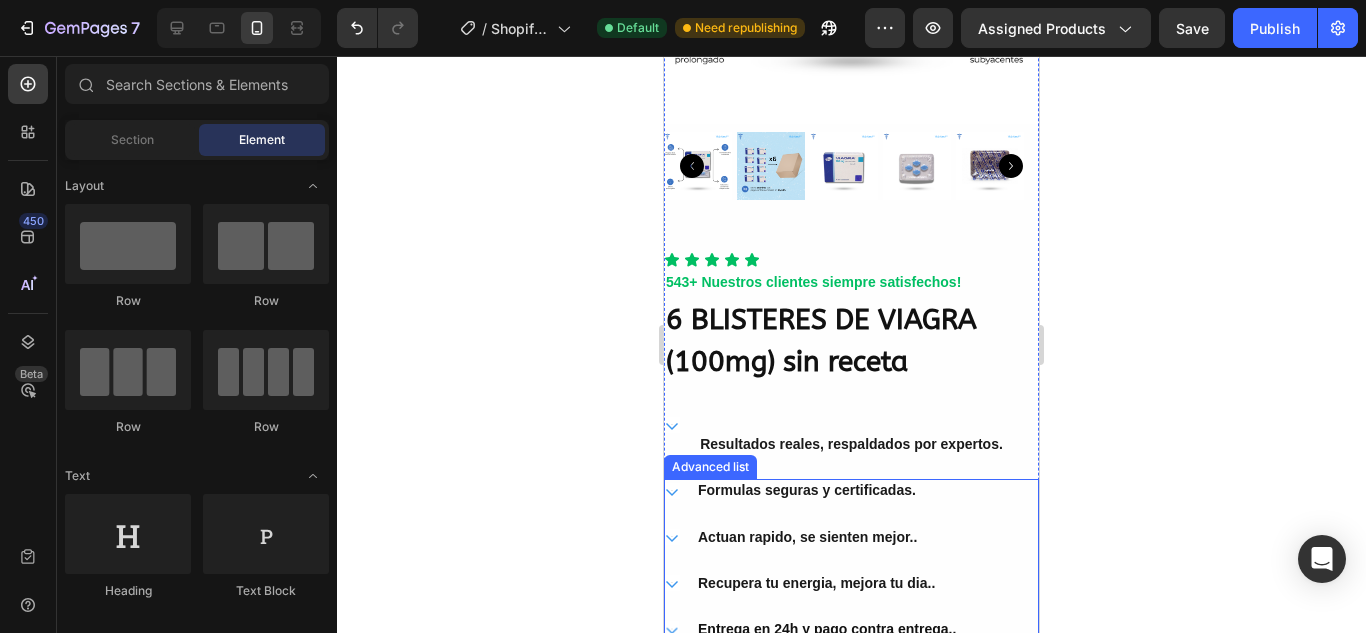 scroll, scrollTop: 896, scrollLeft: 0, axis: vertical 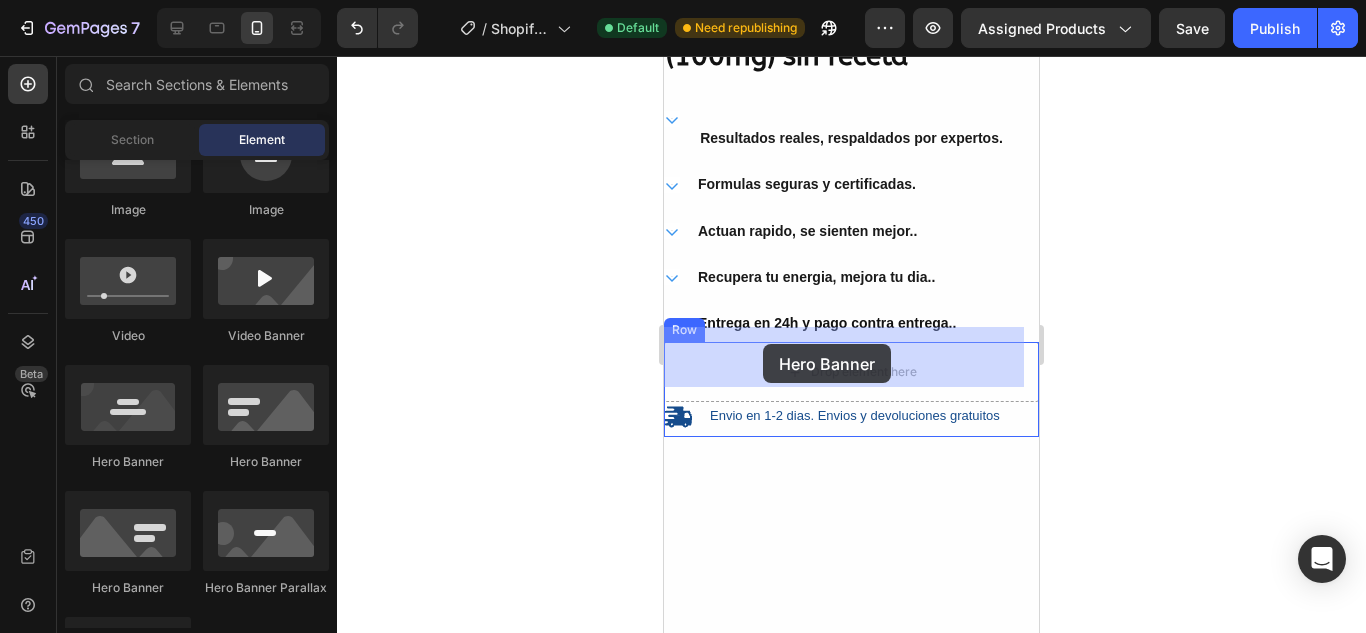 drag, startPoint x: 933, startPoint y: 461, endPoint x: 763, endPoint y: 344, distance: 206.37103 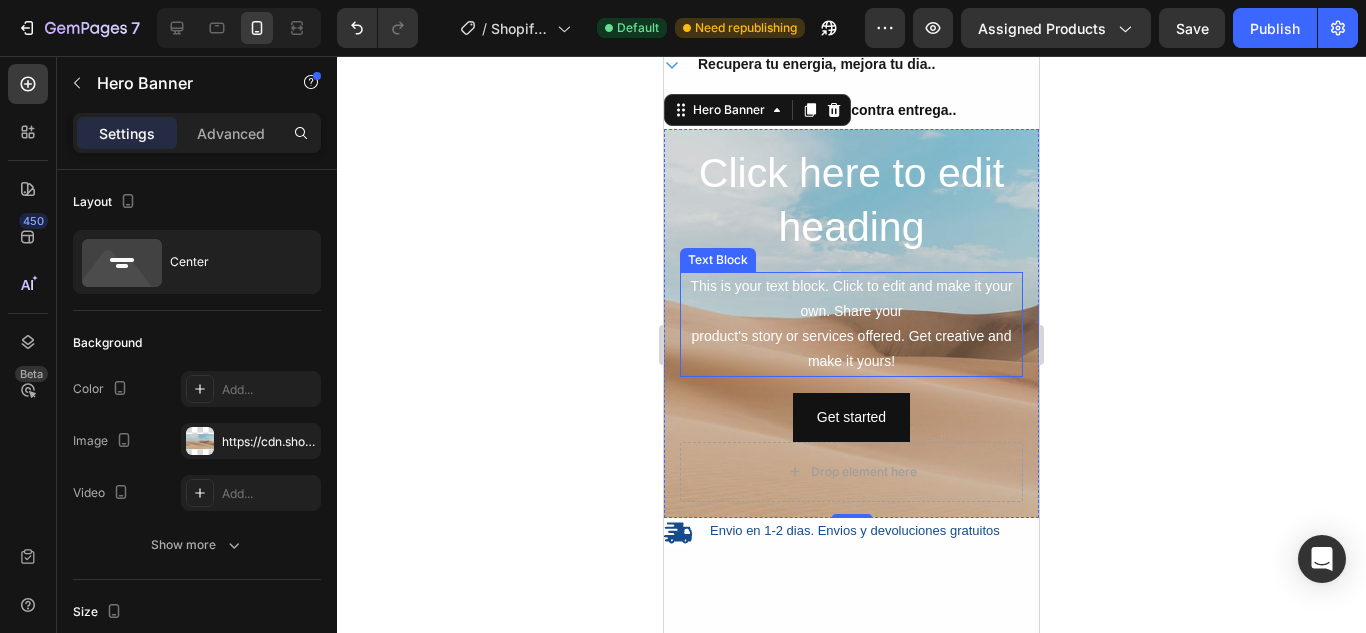 scroll, scrollTop: 1096, scrollLeft: 0, axis: vertical 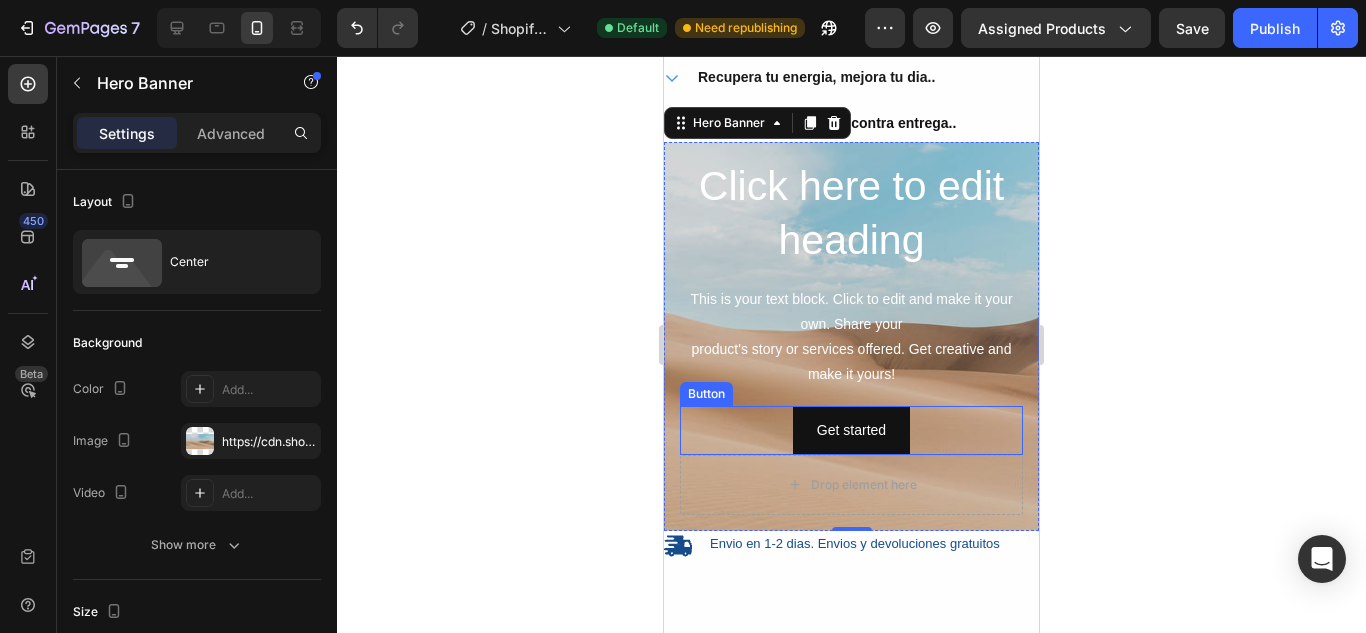 click on "Click here to edit heading Heading This is your text block. Click to edit and make it your own. Share your                       product's story or services offered. Get creative and make it yours! Text Block Get started Button
Drop element here" at bounding box center [851, 336] 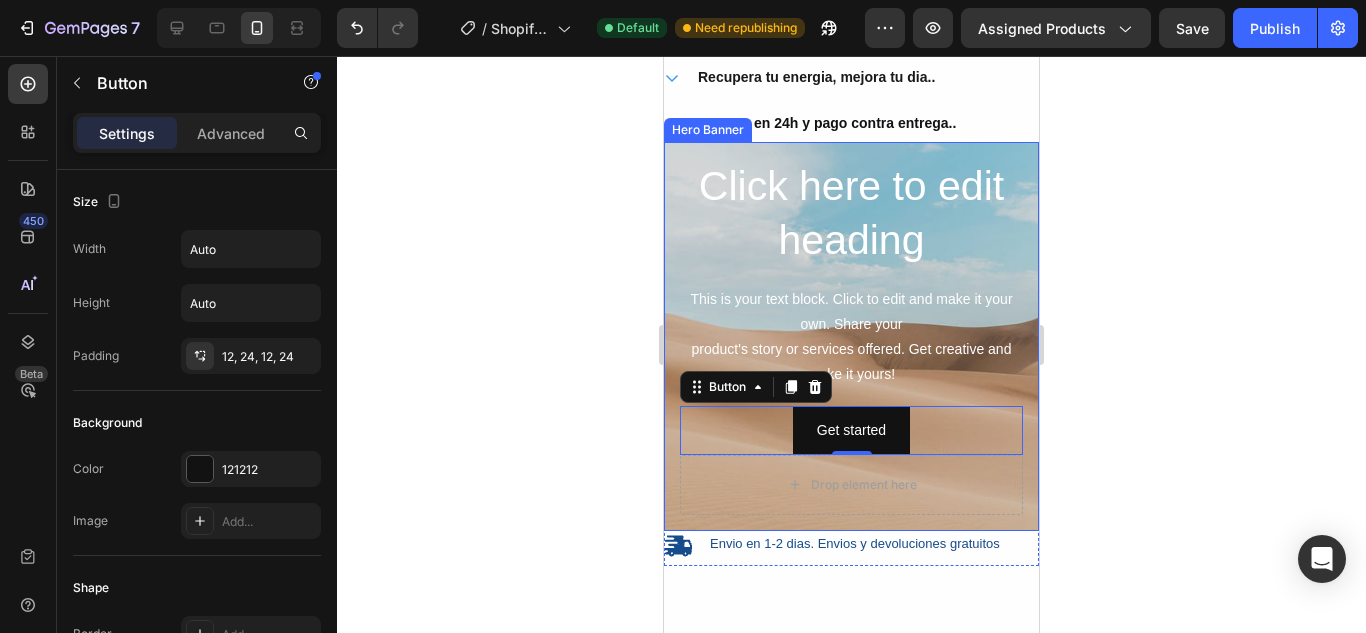 click on "Click here to edit heading Heading This is your text block. Click to edit and make it your own. Share your                       product's story or services offered. Get creative and make it yours! Text Block Get started Button   0
Drop element here" at bounding box center [851, 336] 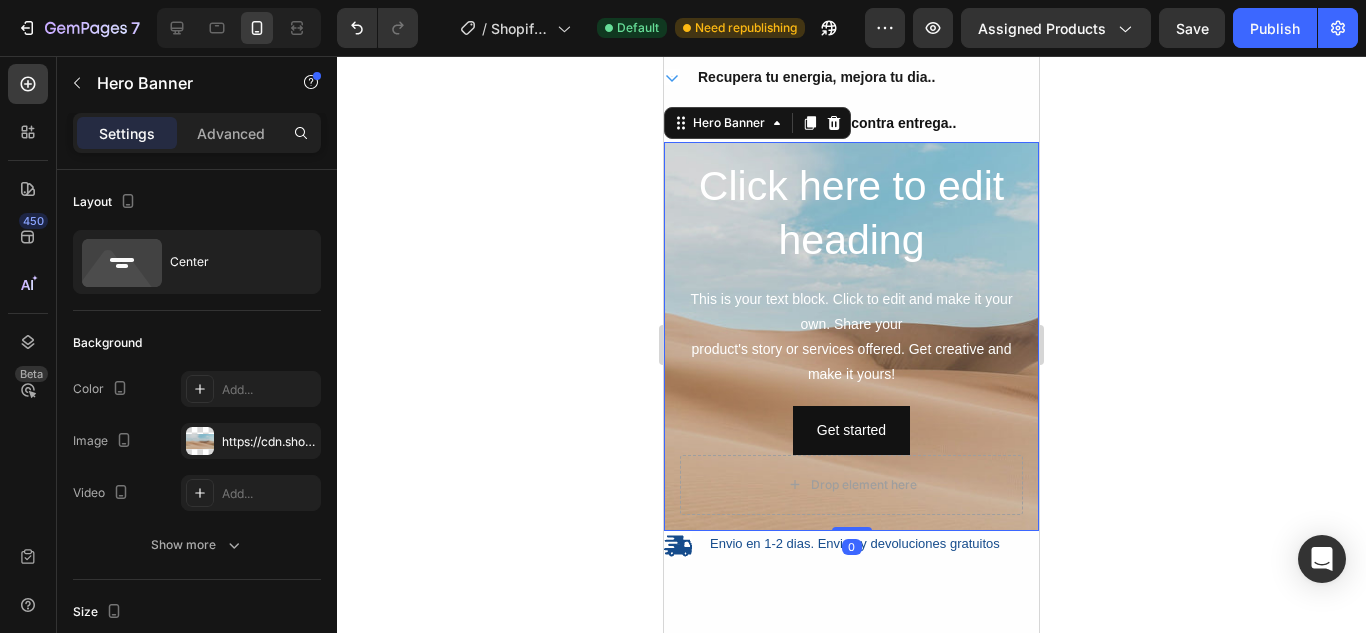 click on "Click here to edit heading Heading This is your text block. Click to edit and make it your own. Share your                       product's story or services offered. Get creative and make it yours! Text Block Get started Button
Drop element here" at bounding box center (851, 336) 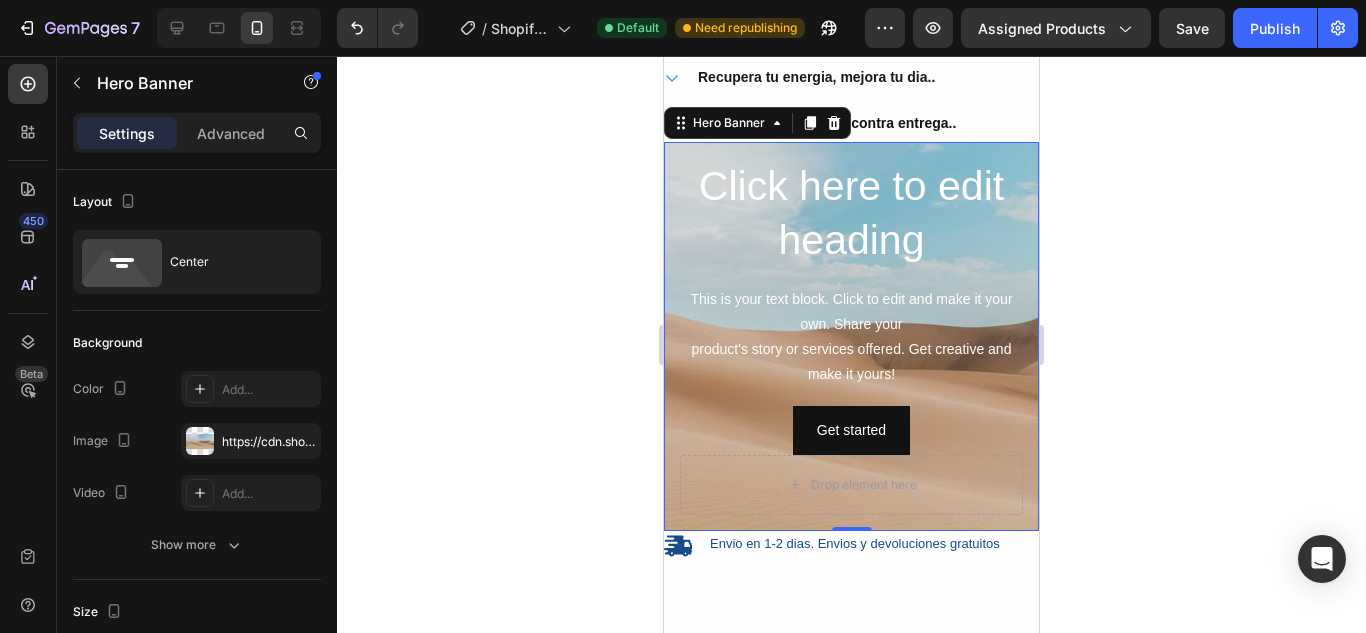 click on "Click here to edit heading Heading This is your text block. Click to edit and make it your own. Share your                       product's story or services offered. Get creative and make it yours! Text Block Get started Button
Drop element here" at bounding box center (851, 336) 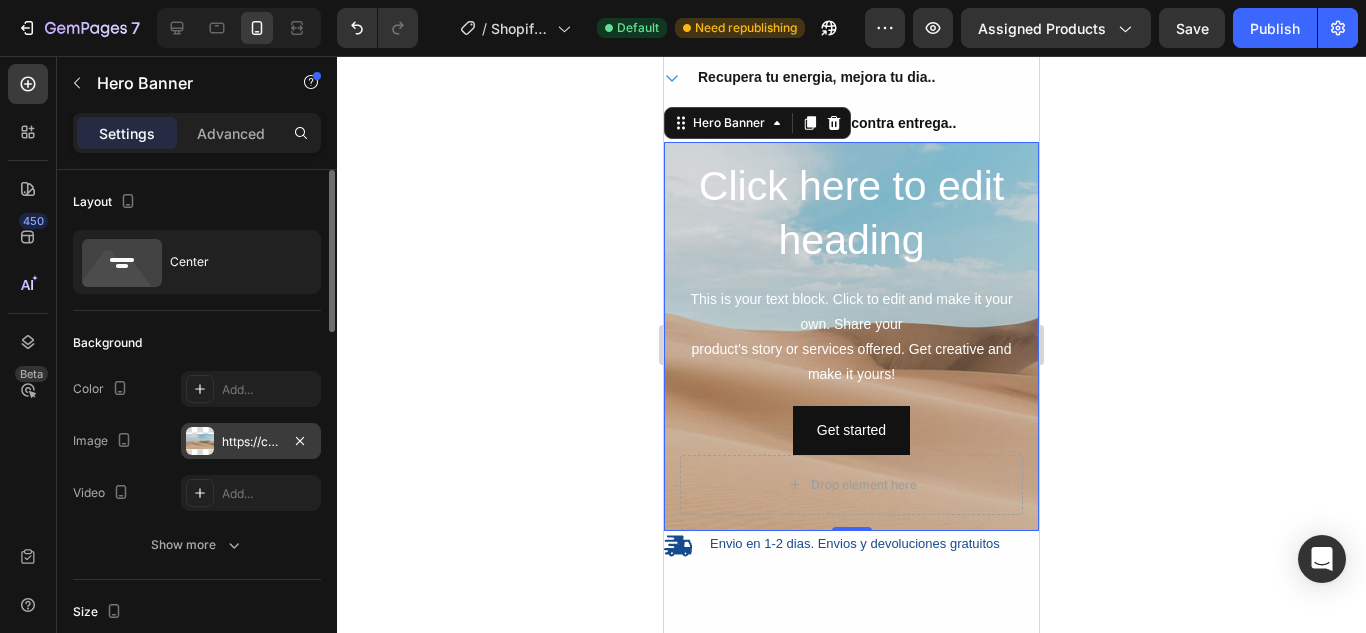 click at bounding box center [200, 441] 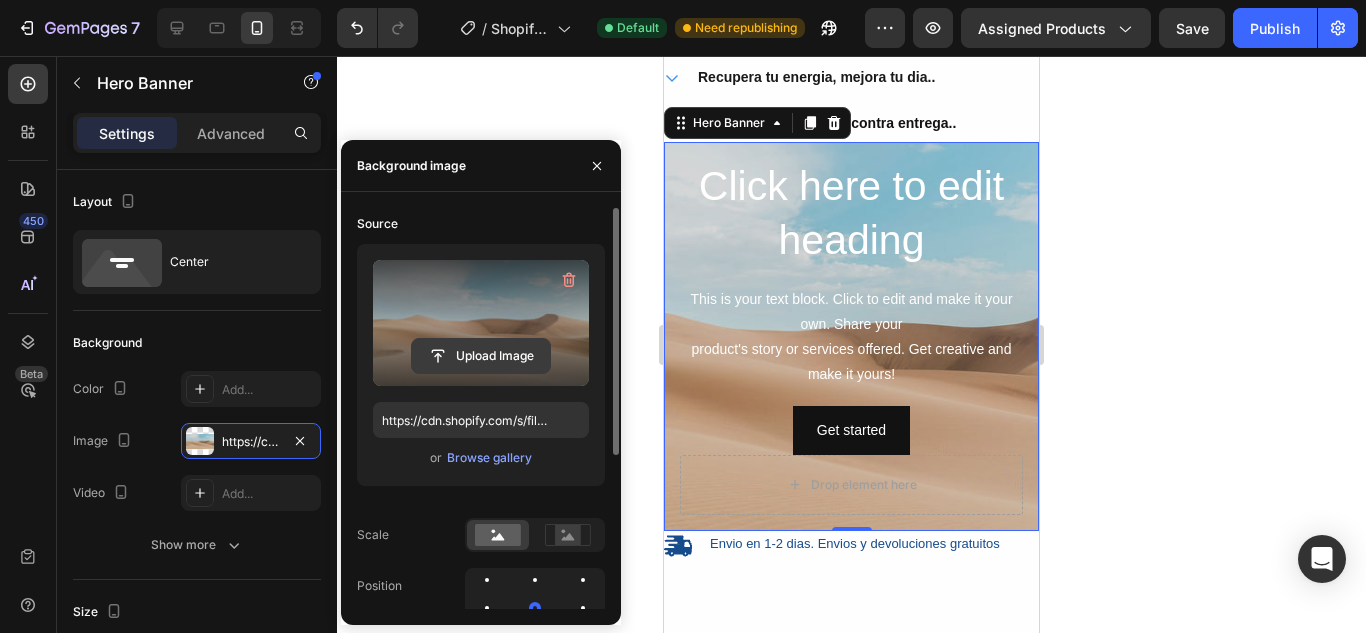 click 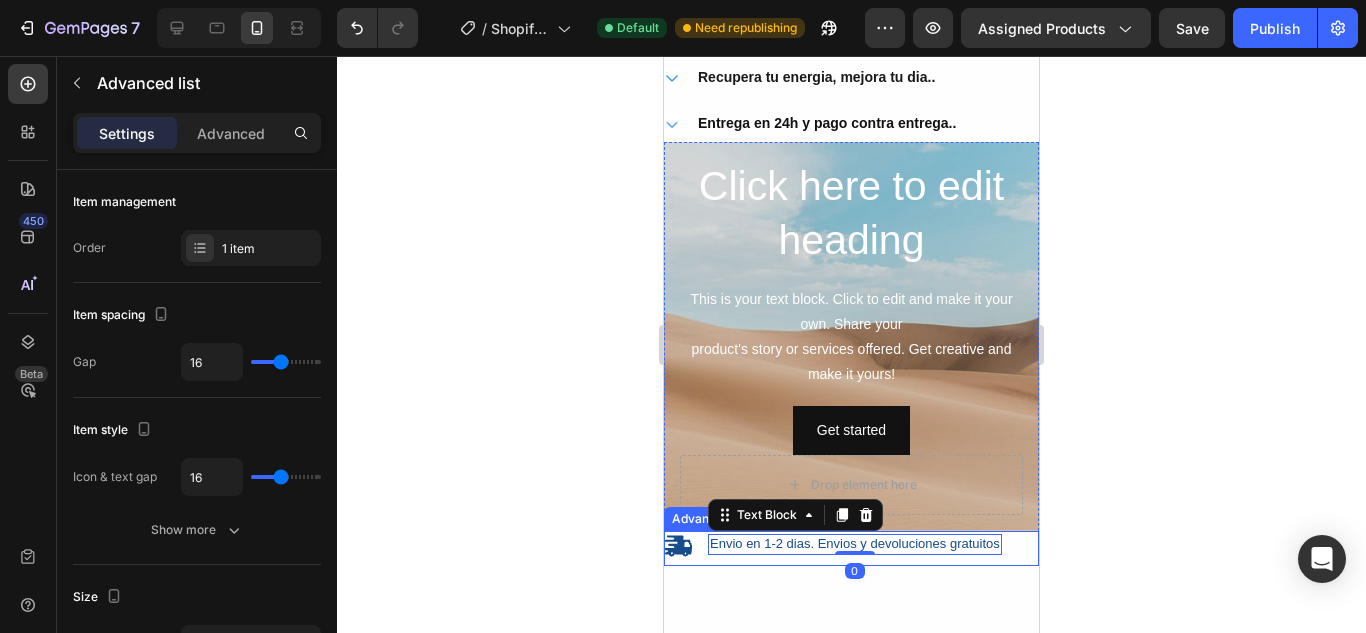 click on "Icon Envio en 1-2 dias. Envios y devoluciones gratuitos Text Block   0" at bounding box center [851, 548] 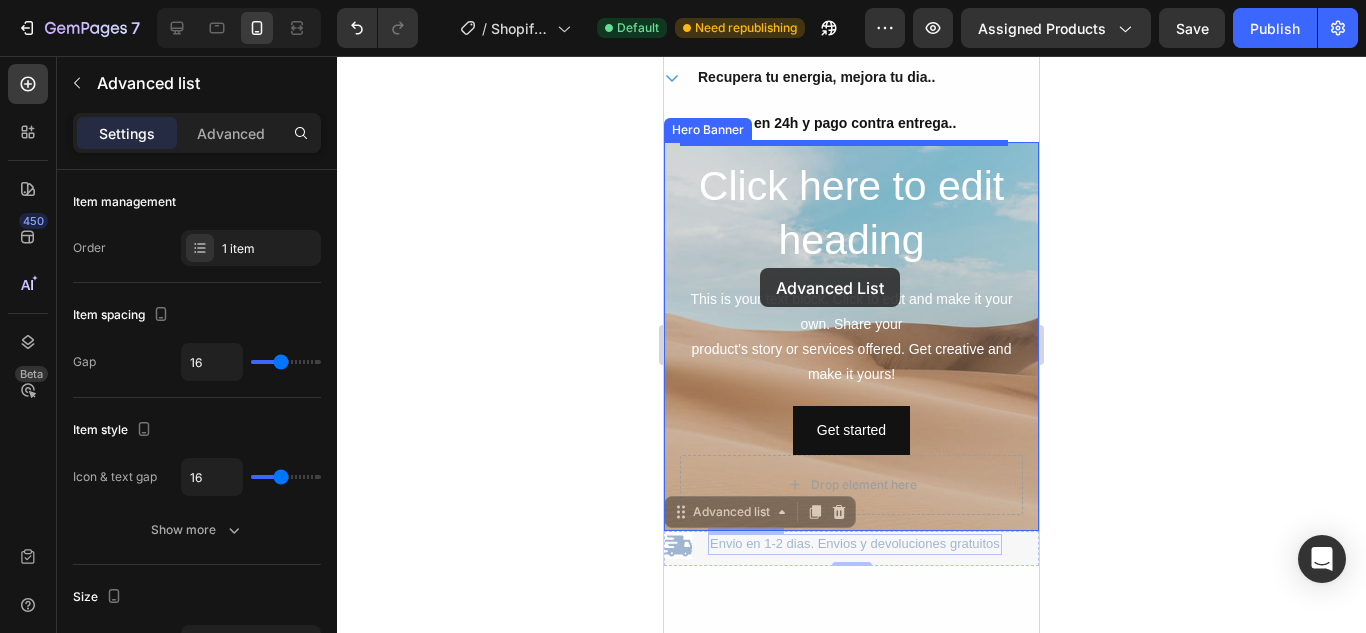 drag, startPoint x: 719, startPoint y: 541, endPoint x: 766, endPoint y: 149, distance: 394.80756 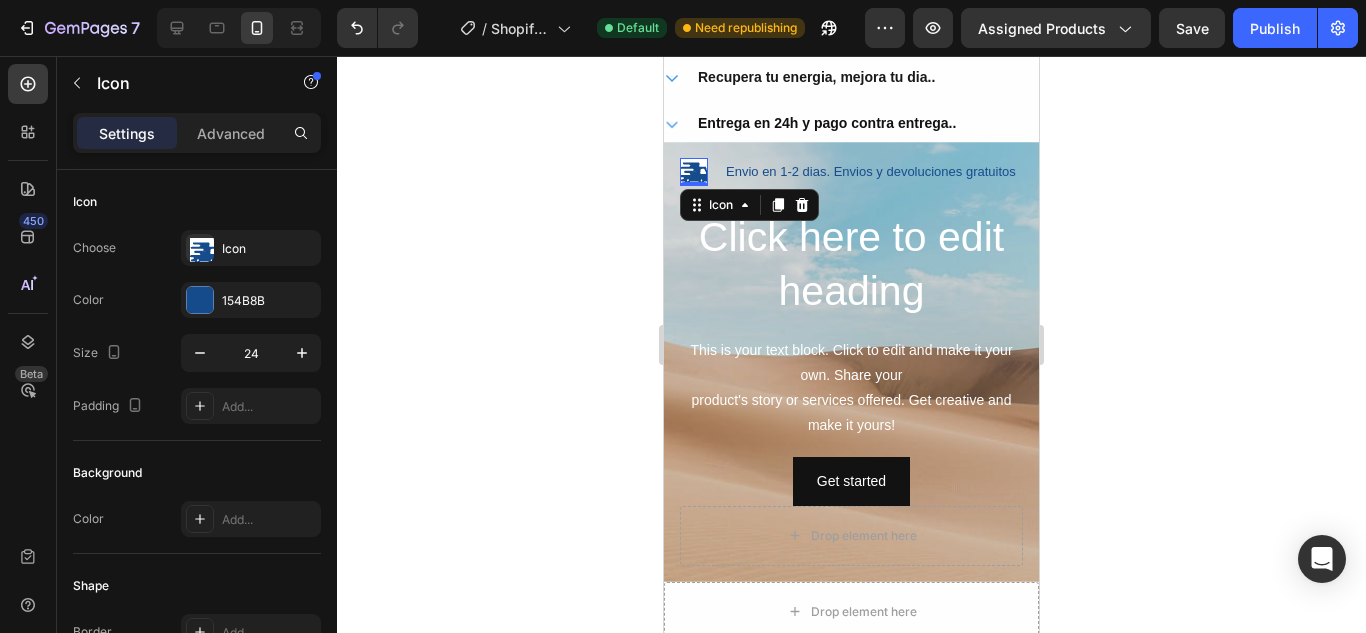 click 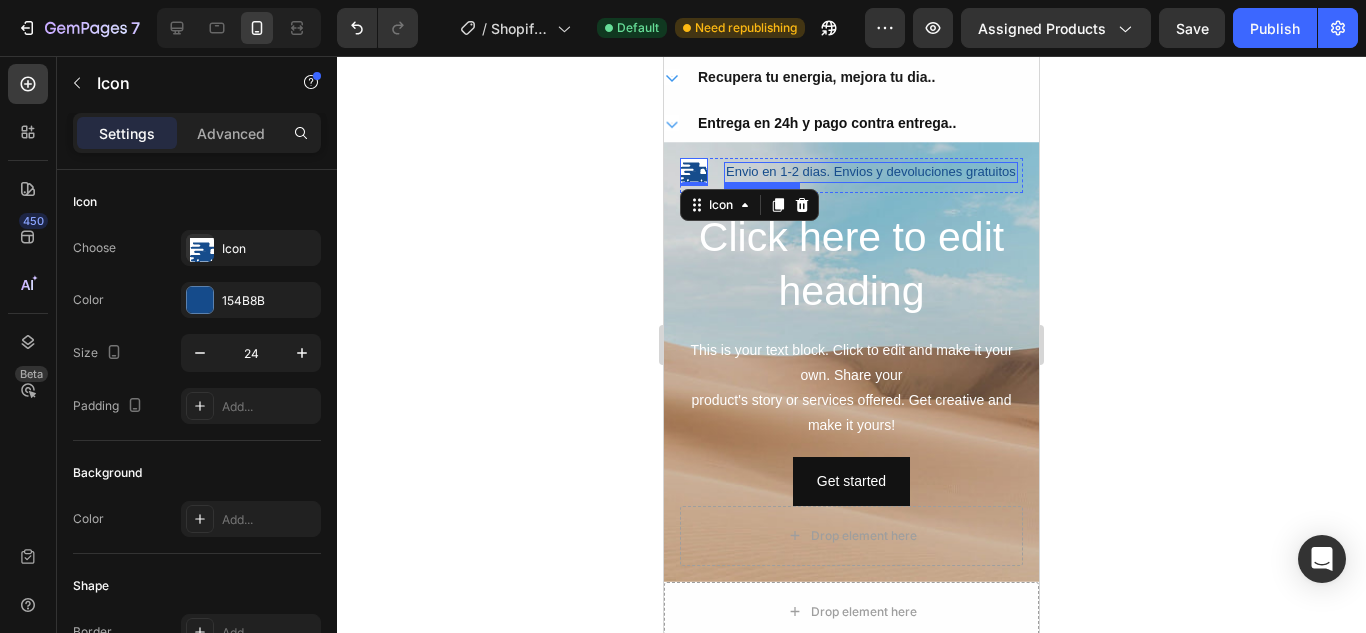 click on "Envio en 1-2 dias. Envios y devoluciones gratuitos" at bounding box center (871, 172) 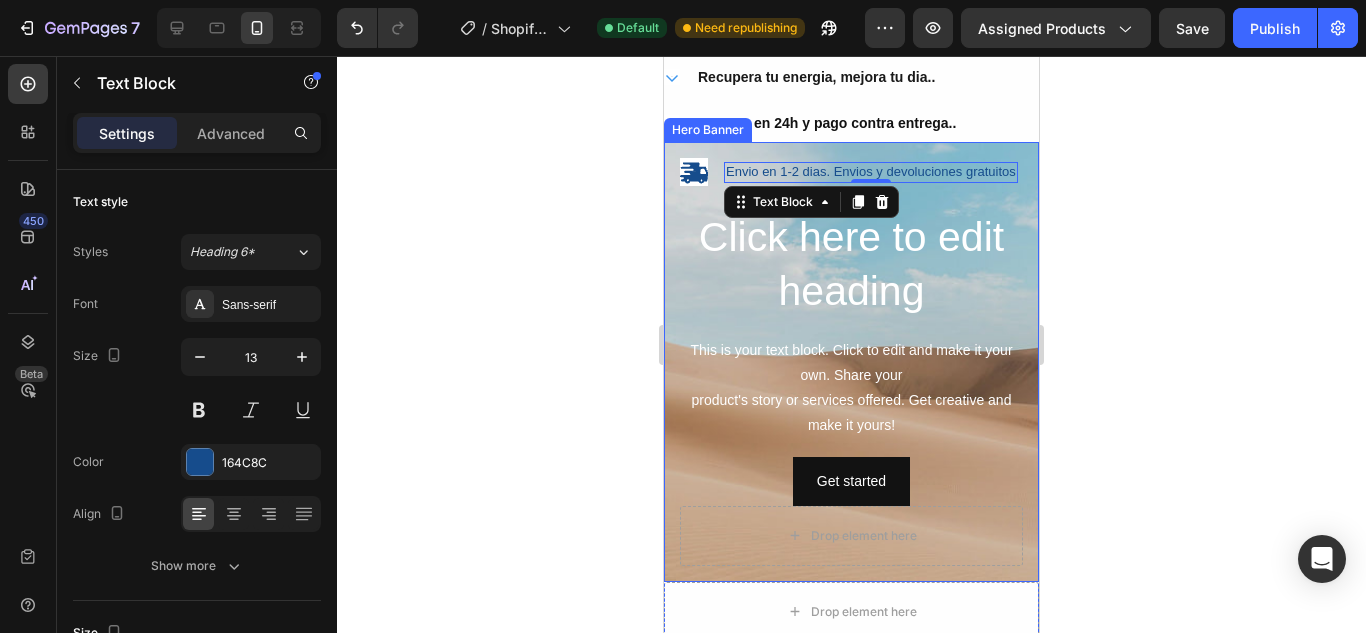 click on "Icon Envio en 1-2 dias. Envios y devoluciones gratuitos Text Block   0 Advanced list Click here to edit heading Heading This is your text block. Click to edit and make it your own. Share your                       product's story or services offered. Get creative and make it yours! Text Block Get started Button
Drop element here" at bounding box center (851, 362) 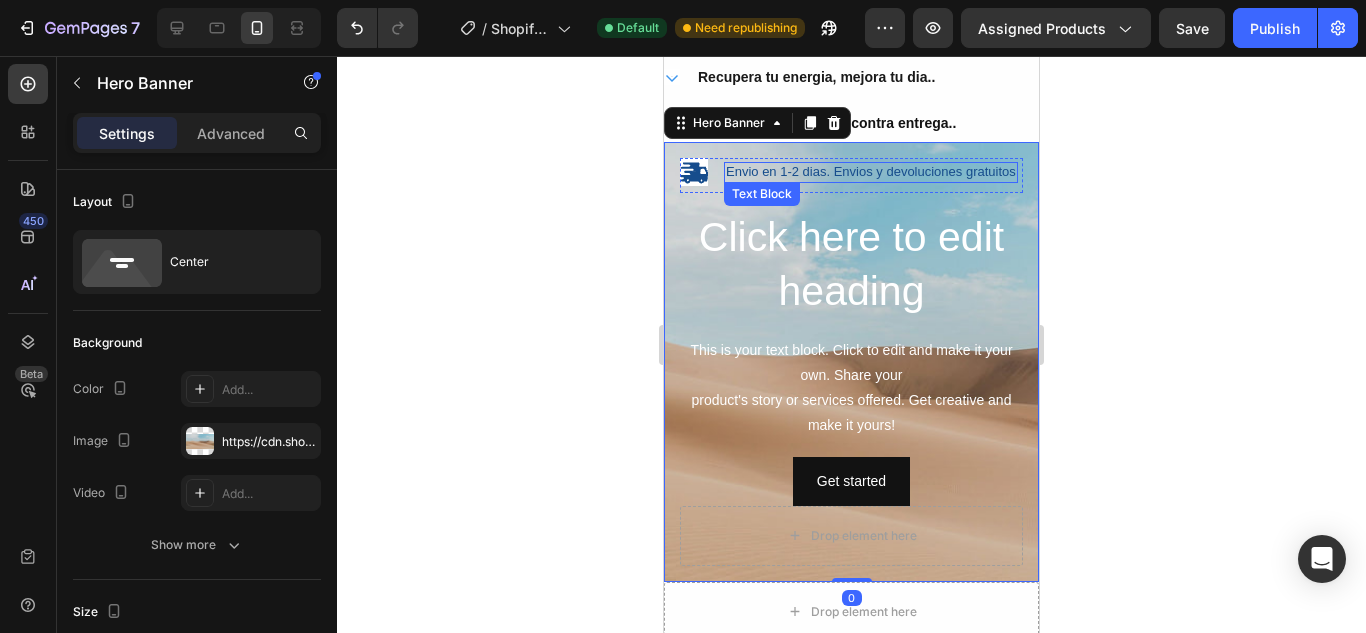 click on "Envio en 1-2 dias. Envios y devoluciones gratuitos" at bounding box center [871, 172] 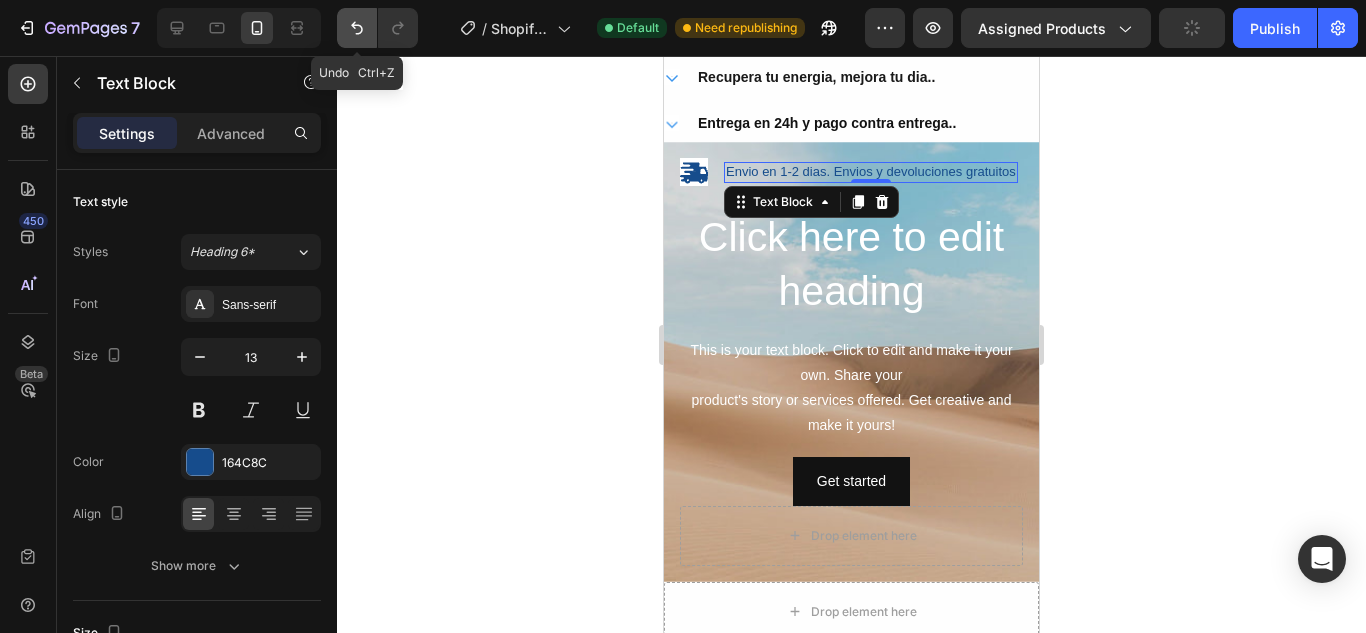 click 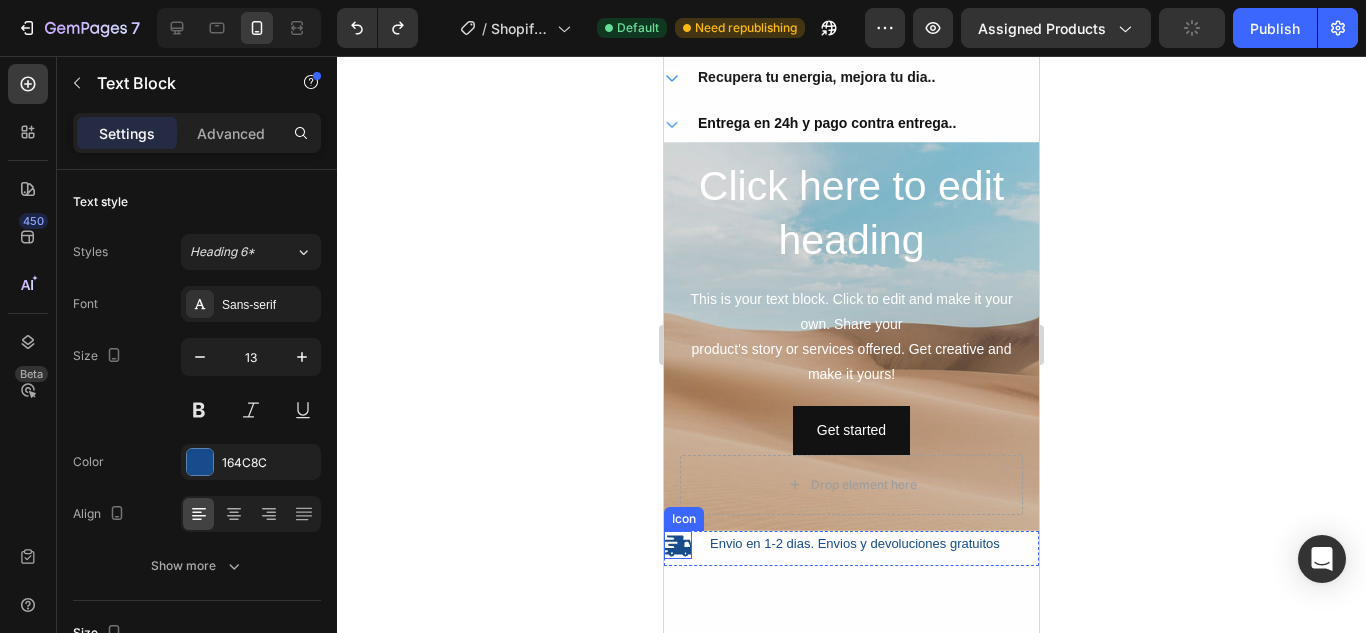 click 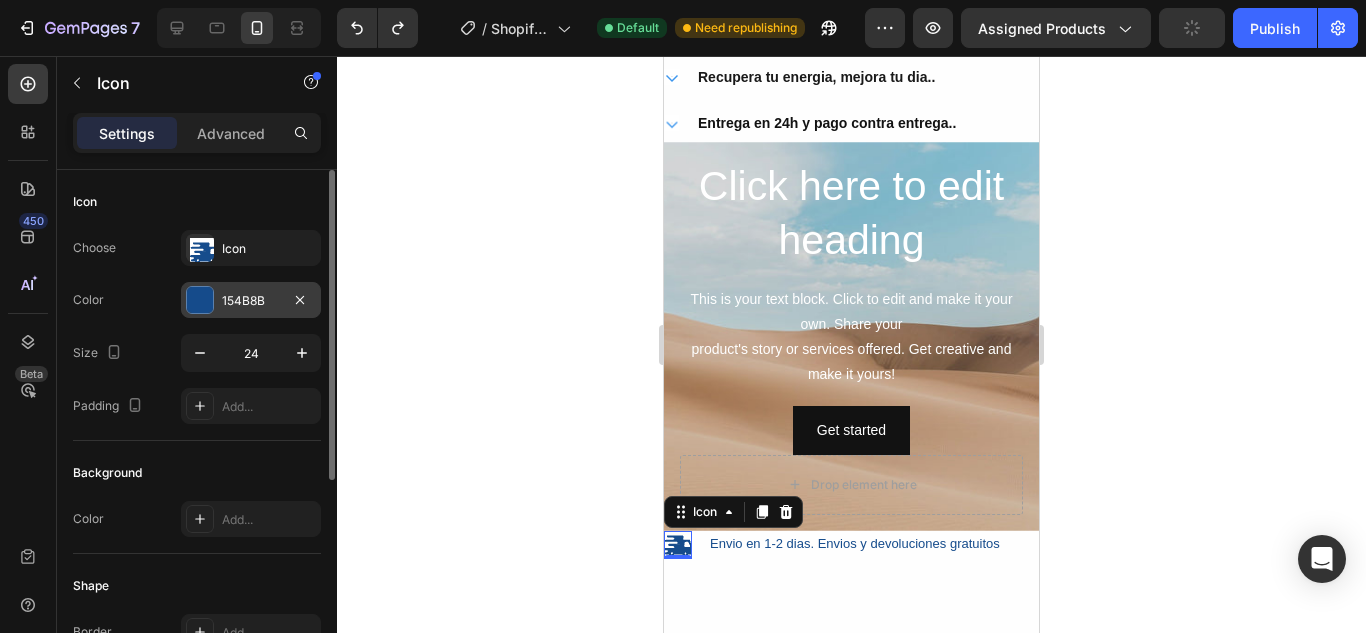 click on "154B8B" at bounding box center (251, 300) 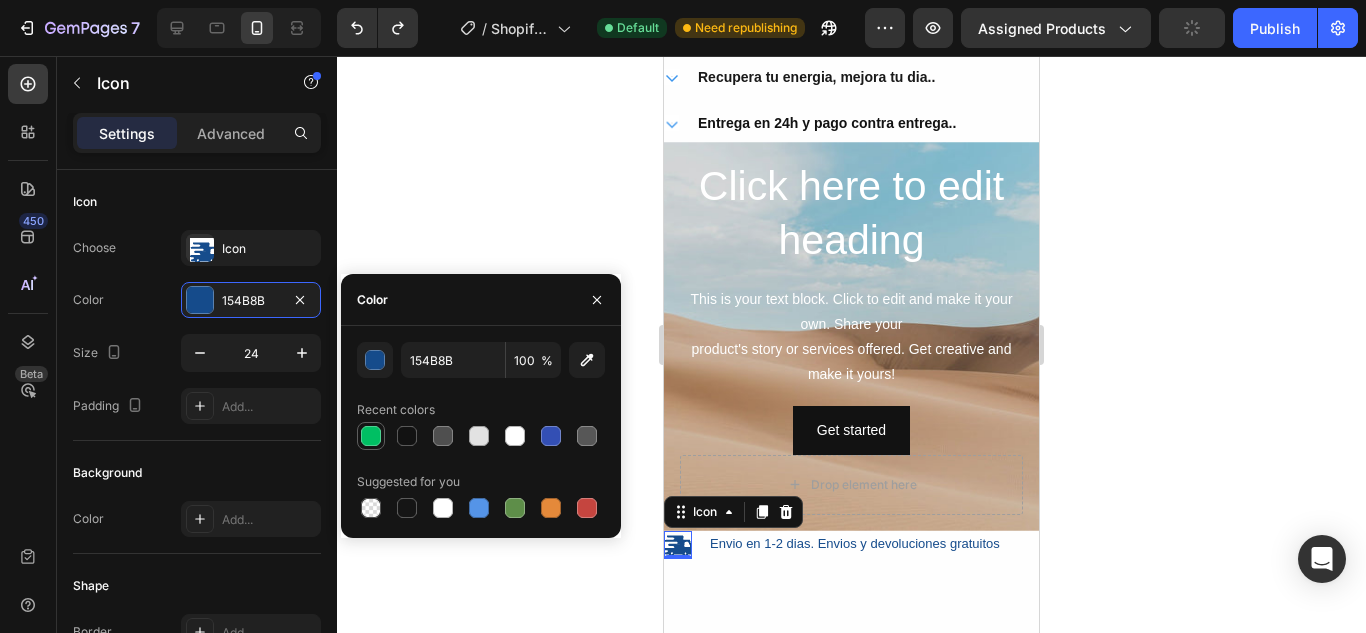 click at bounding box center (371, 436) 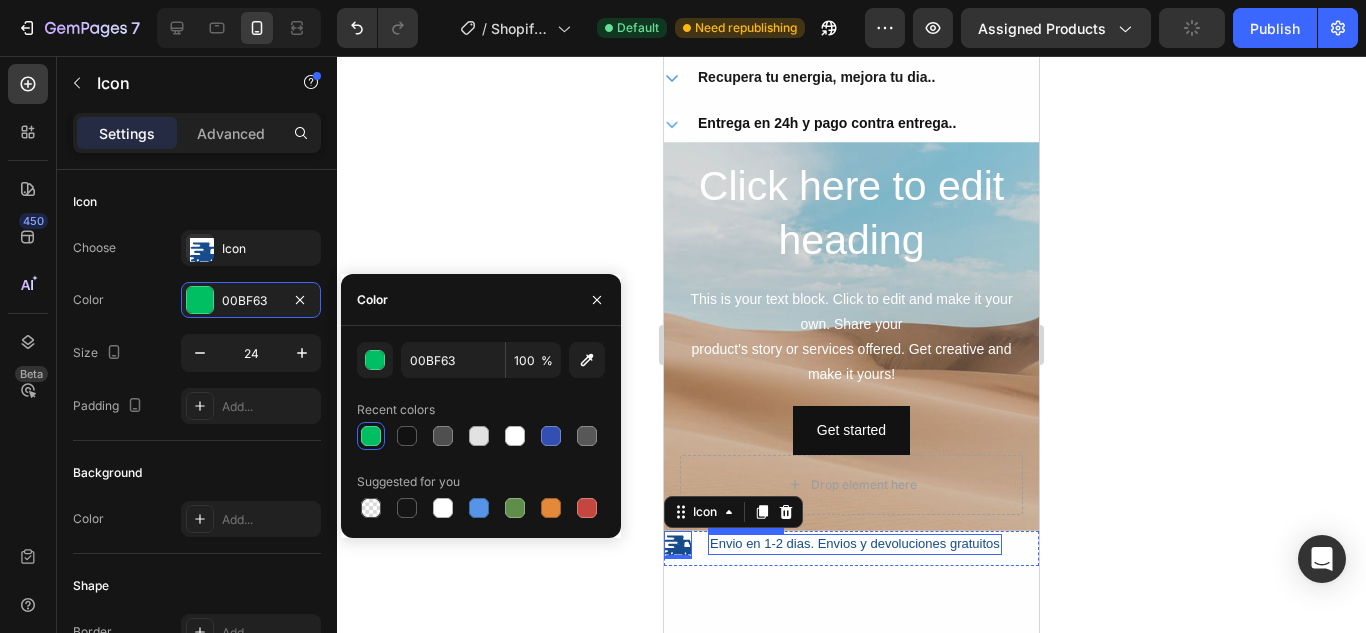 click on "Envio en 1-2 dias. Envios y devoluciones gratuitos" at bounding box center (855, 544) 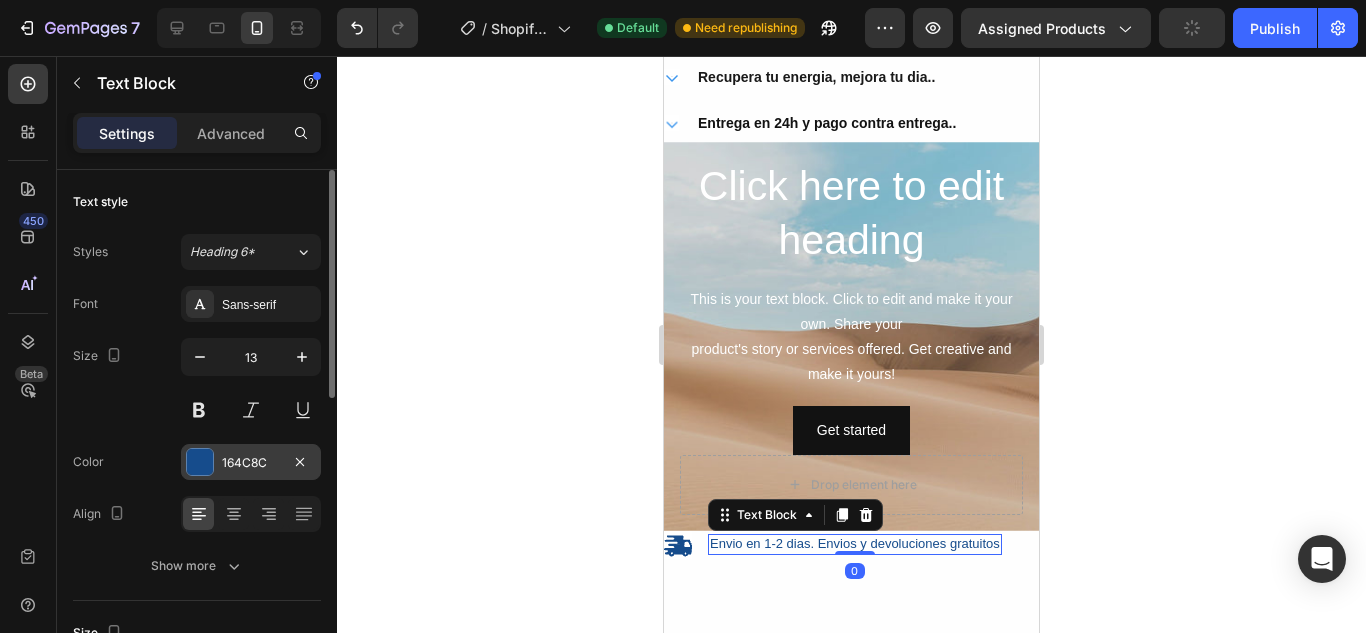 click at bounding box center (200, 462) 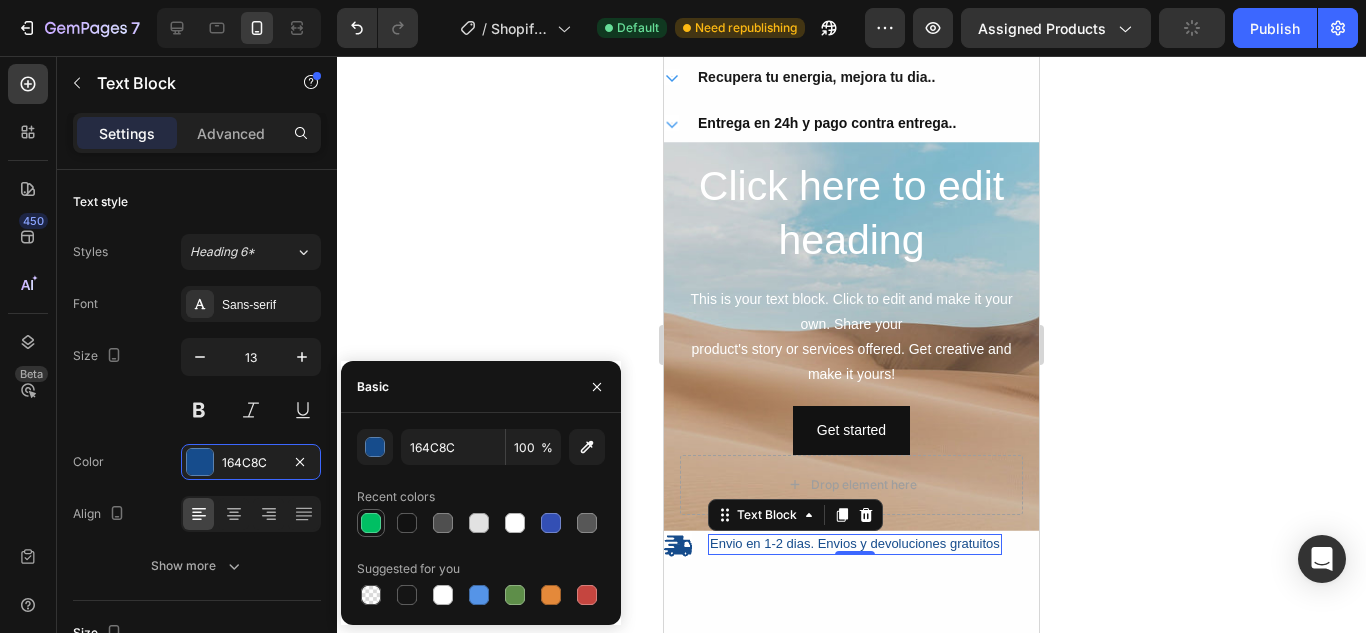 click at bounding box center [371, 523] 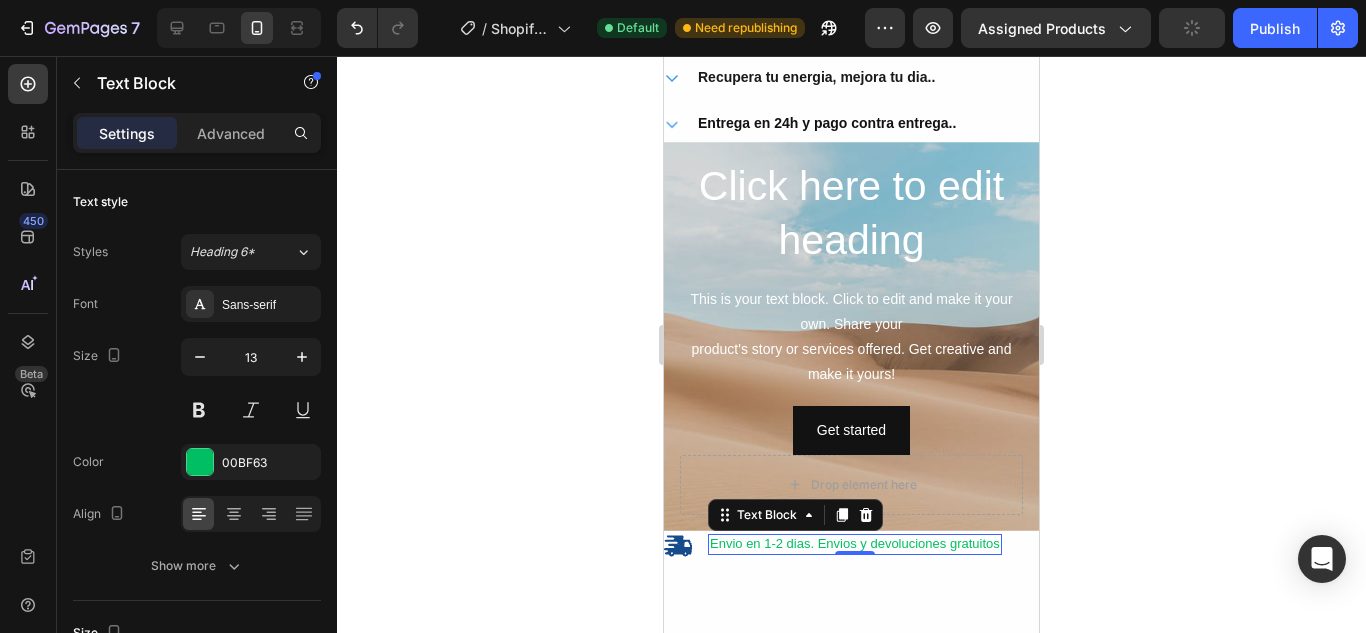 click 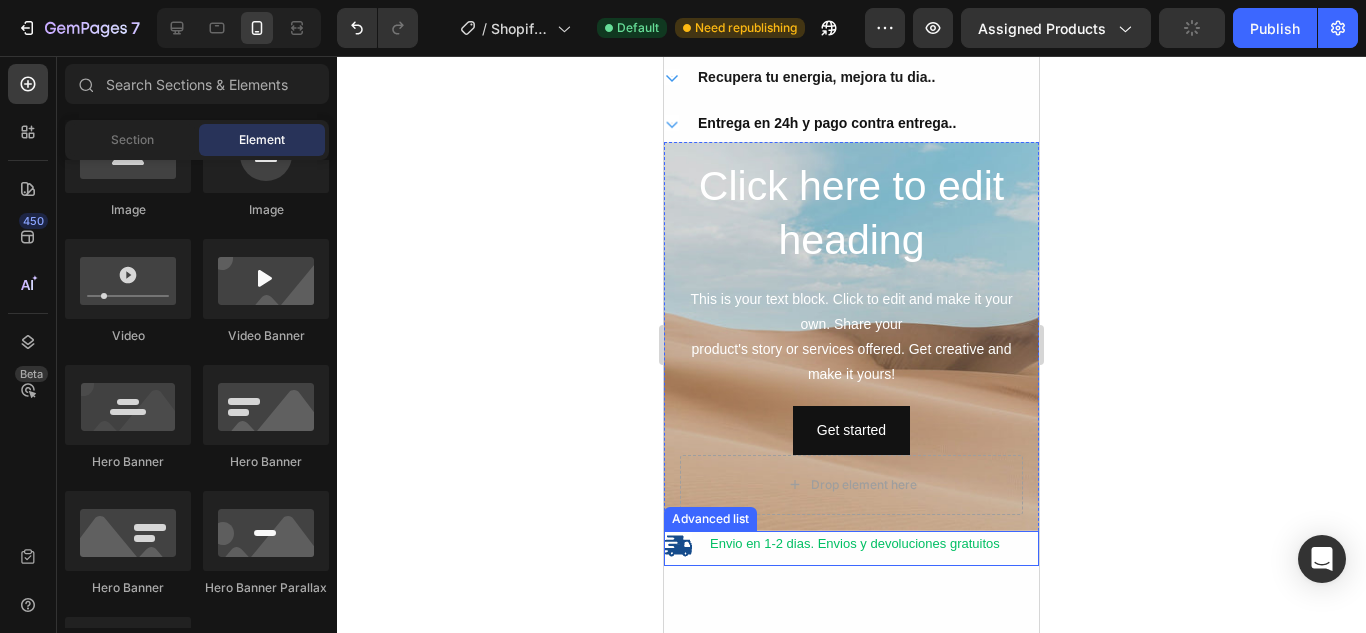 click on "Icon Envio en 1-2 dias. Envios y devoluciones gratuitos Text Block" at bounding box center (851, 548) 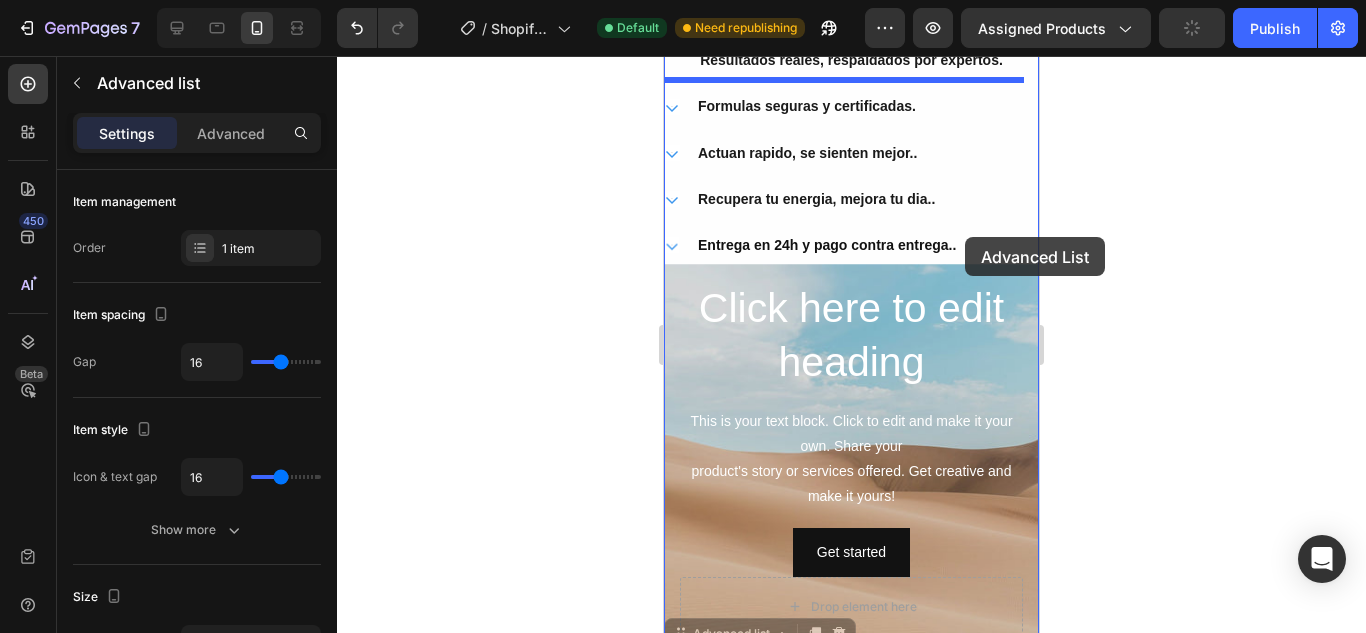 scroll, scrollTop: 970, scrollLeft: 0, axis: vertical 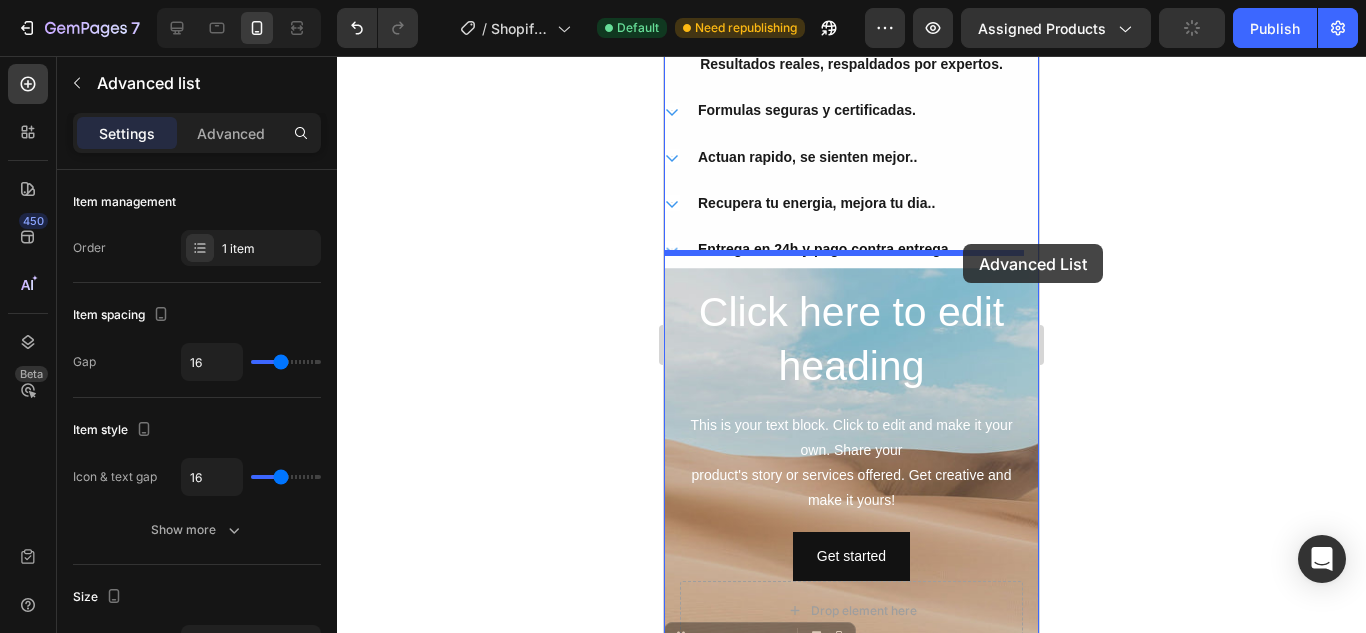 drag, startPoint x: 1016, startPoint y: 530, endPoint x: 963, endPoint y: 244, distance: 290.8694 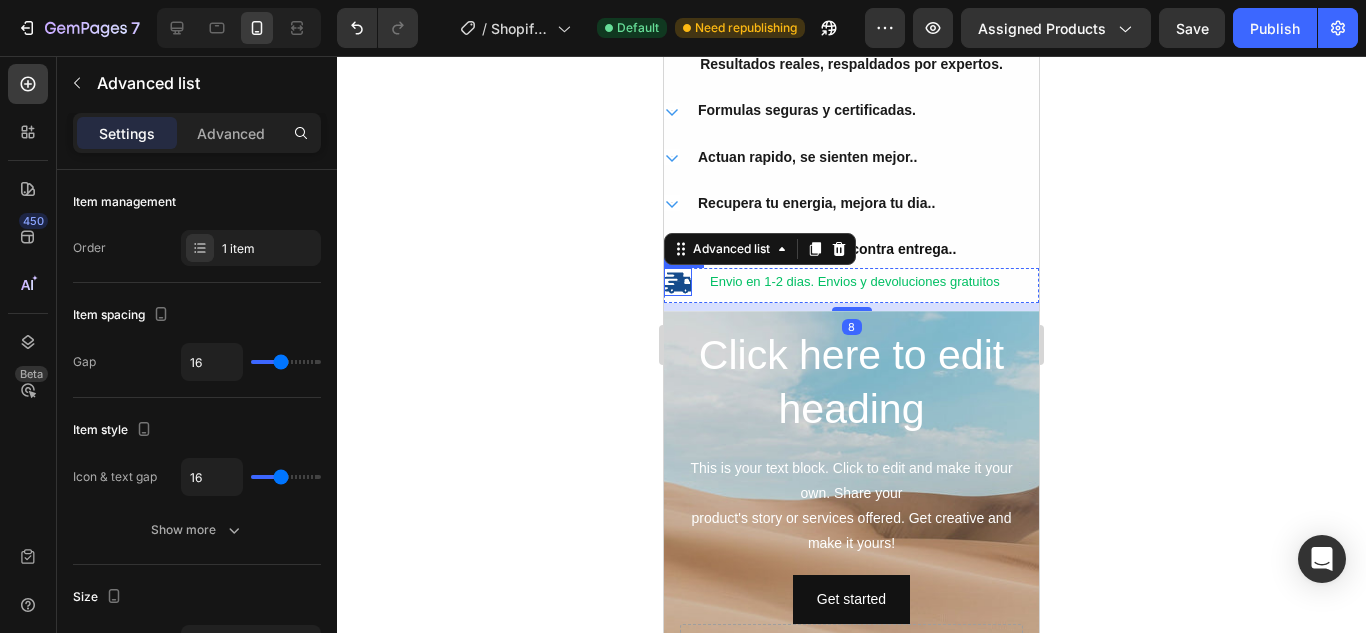 click 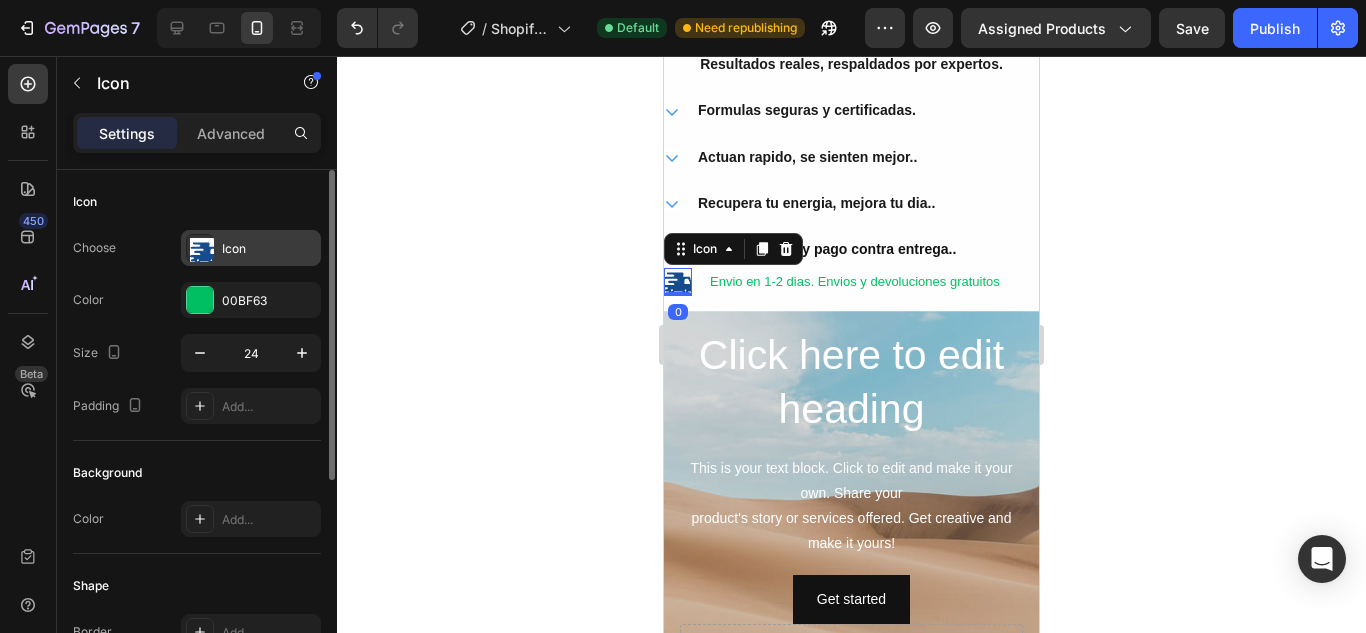 click 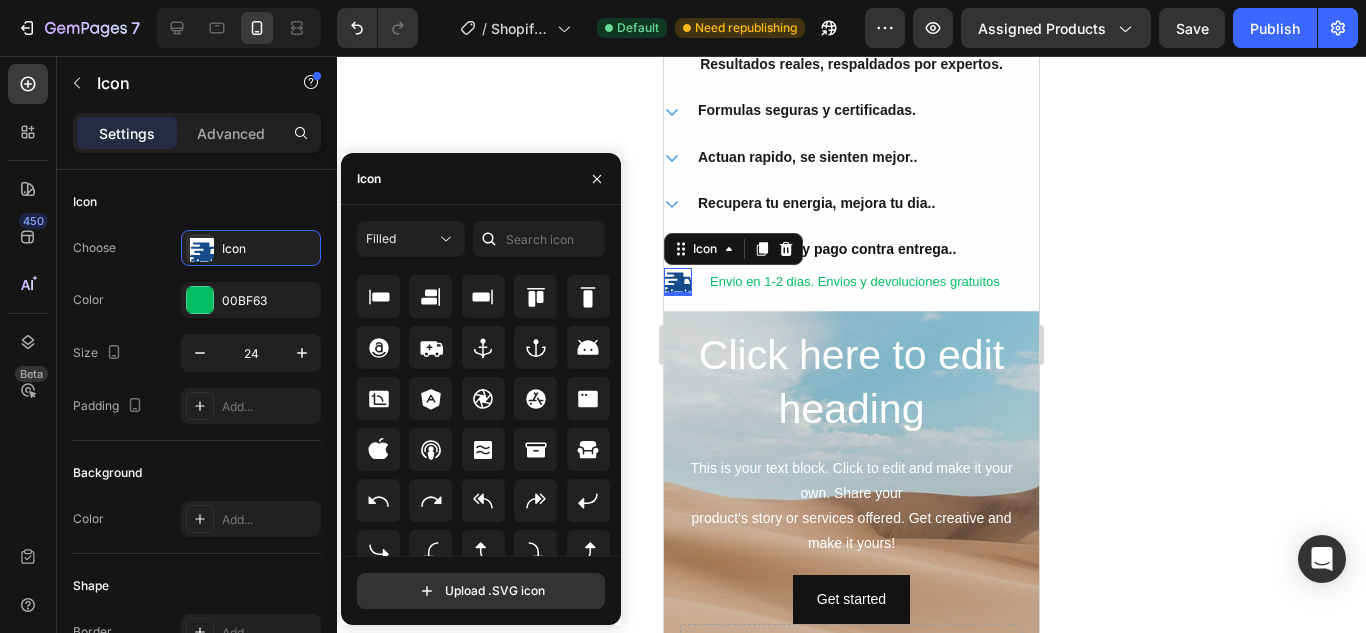 scroll, scrollTop: 247, scrollLeft: 0, axis: vertical 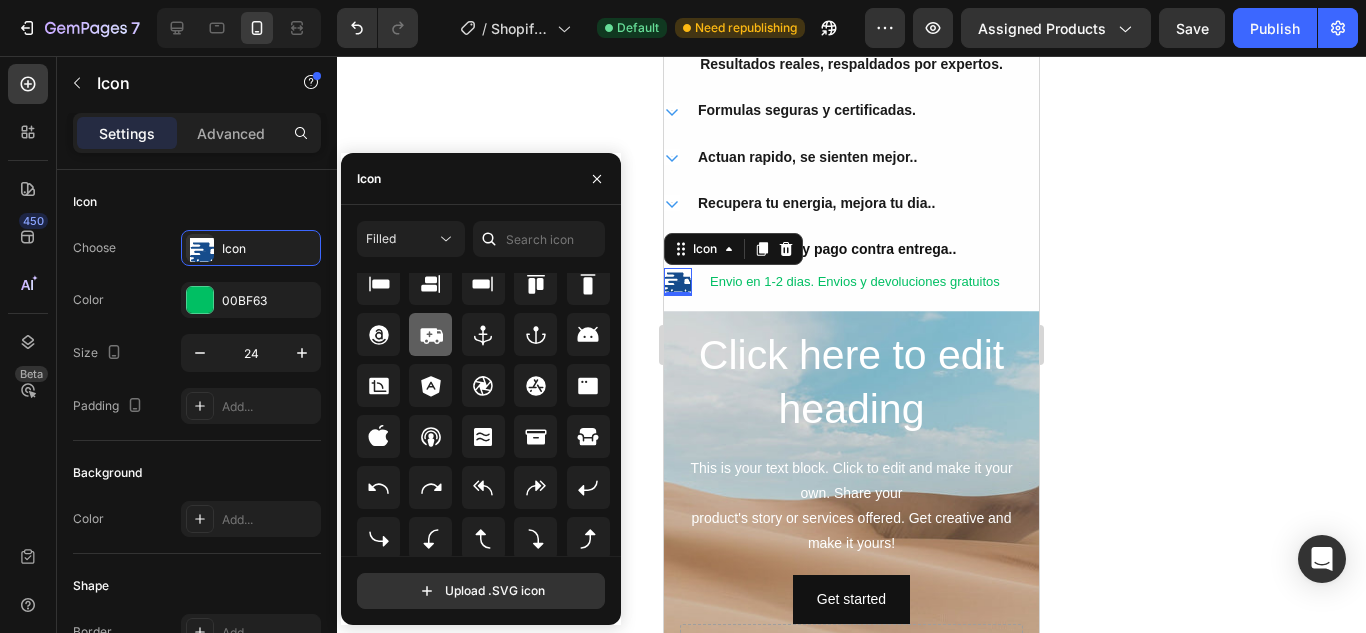 click 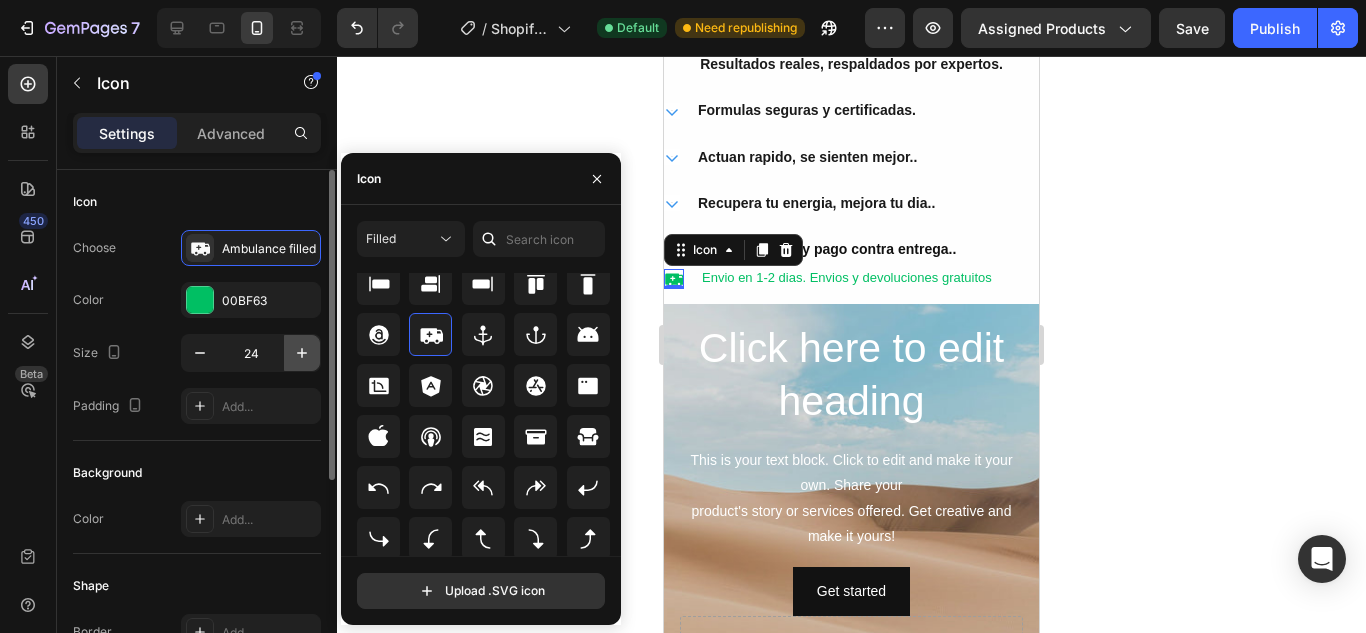 click at bounding box center [302, 353] 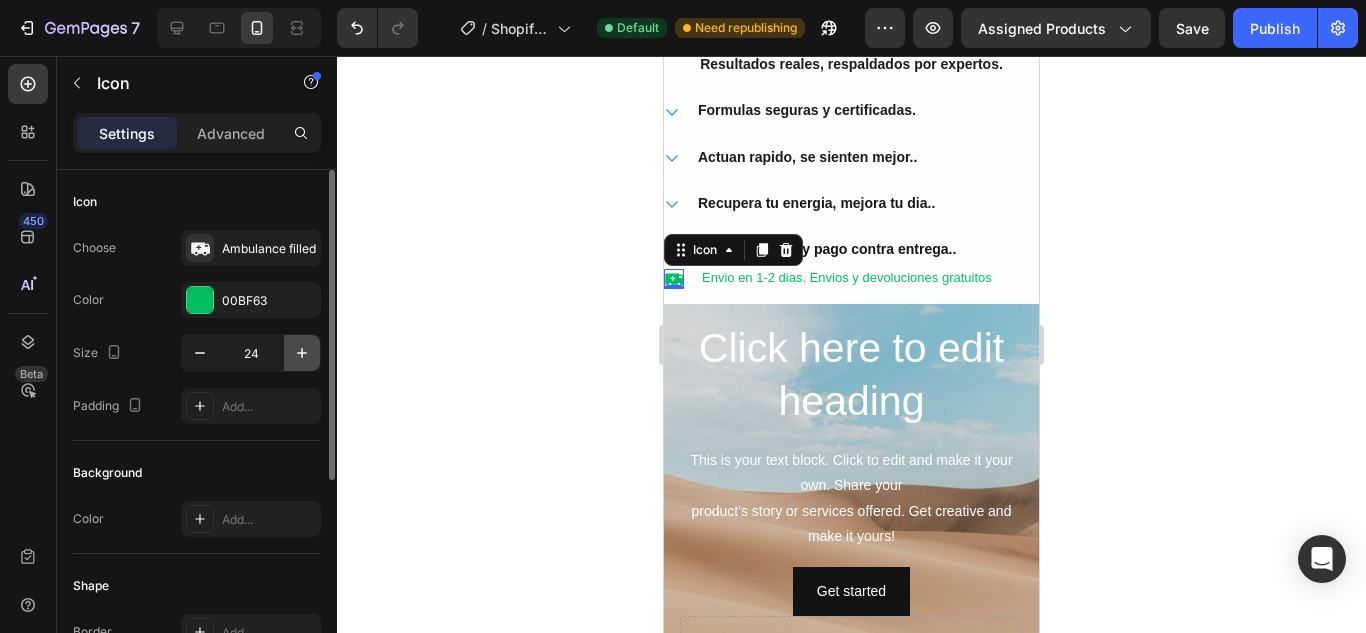 click at bounding box center (302, 353) 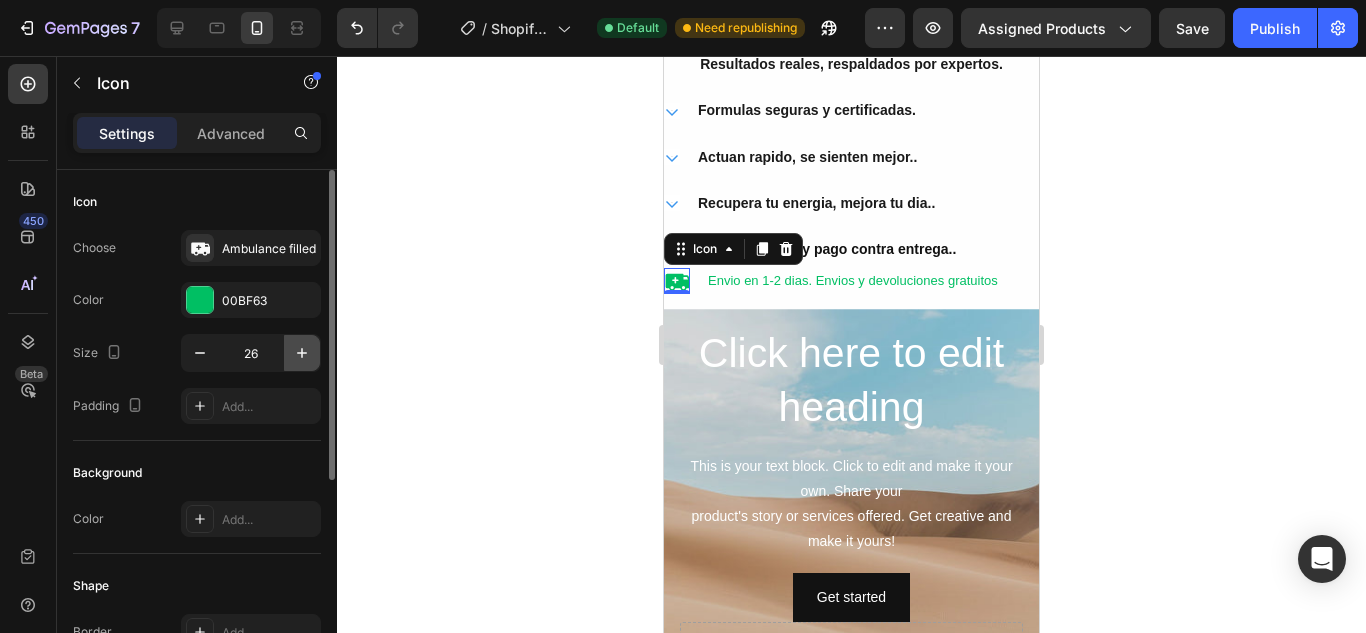click at bounding box center (302, 353) 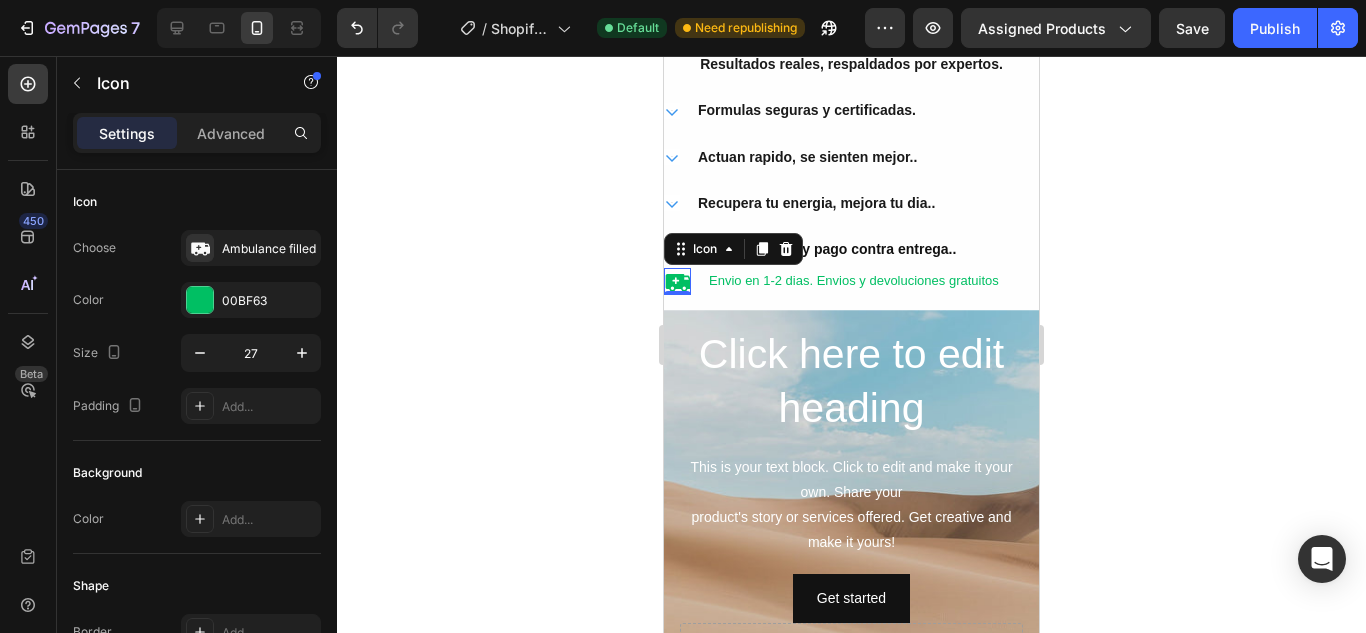 click 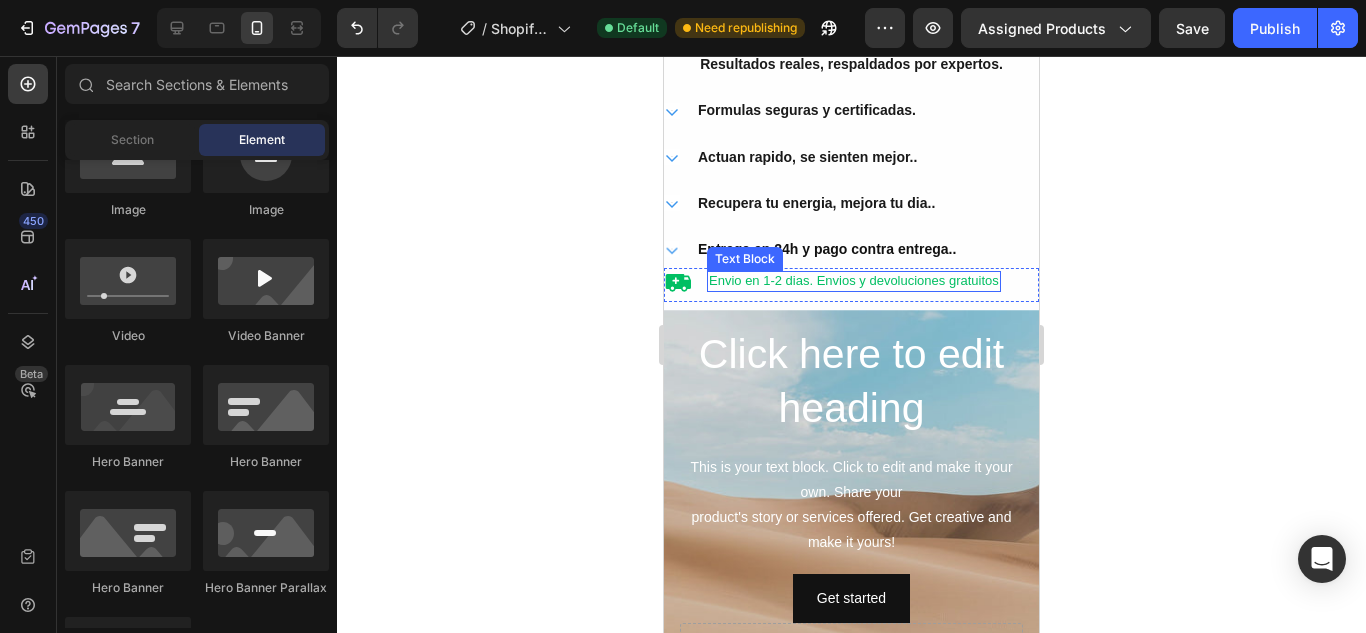click on "Envio en 1-2 dias. Envios y devoluciones gratuitos" at bounding box center (854, 281) 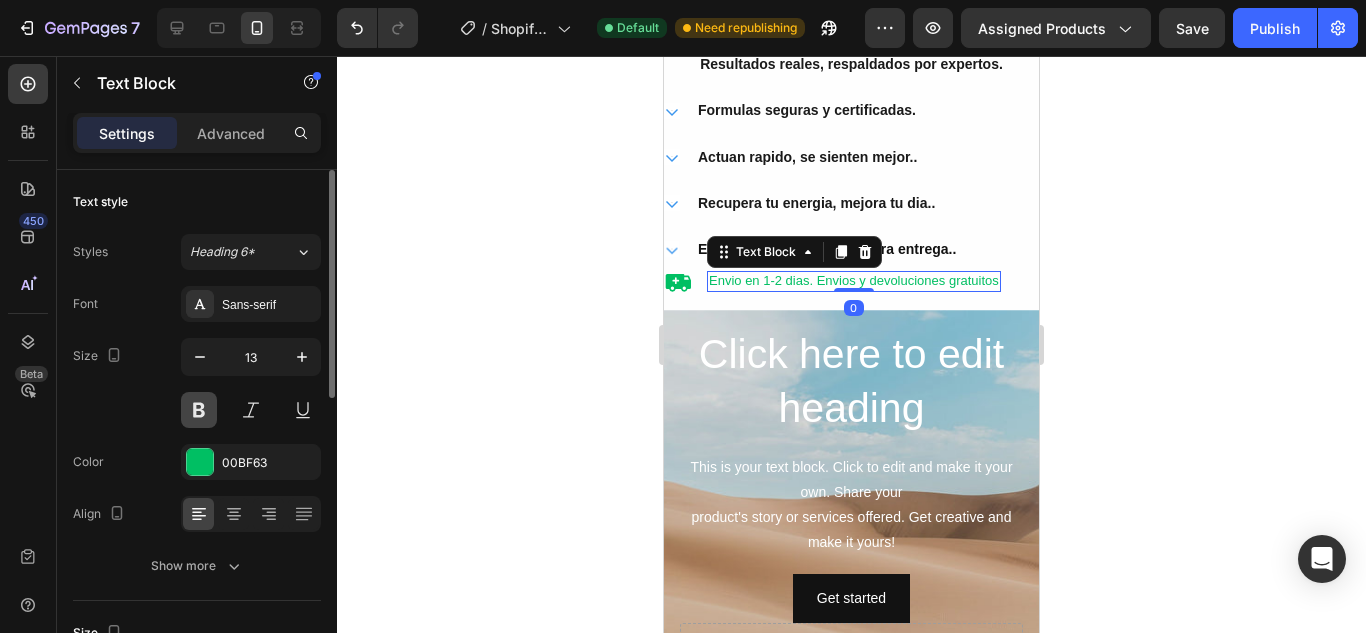 click at bounding box center (199, 410) 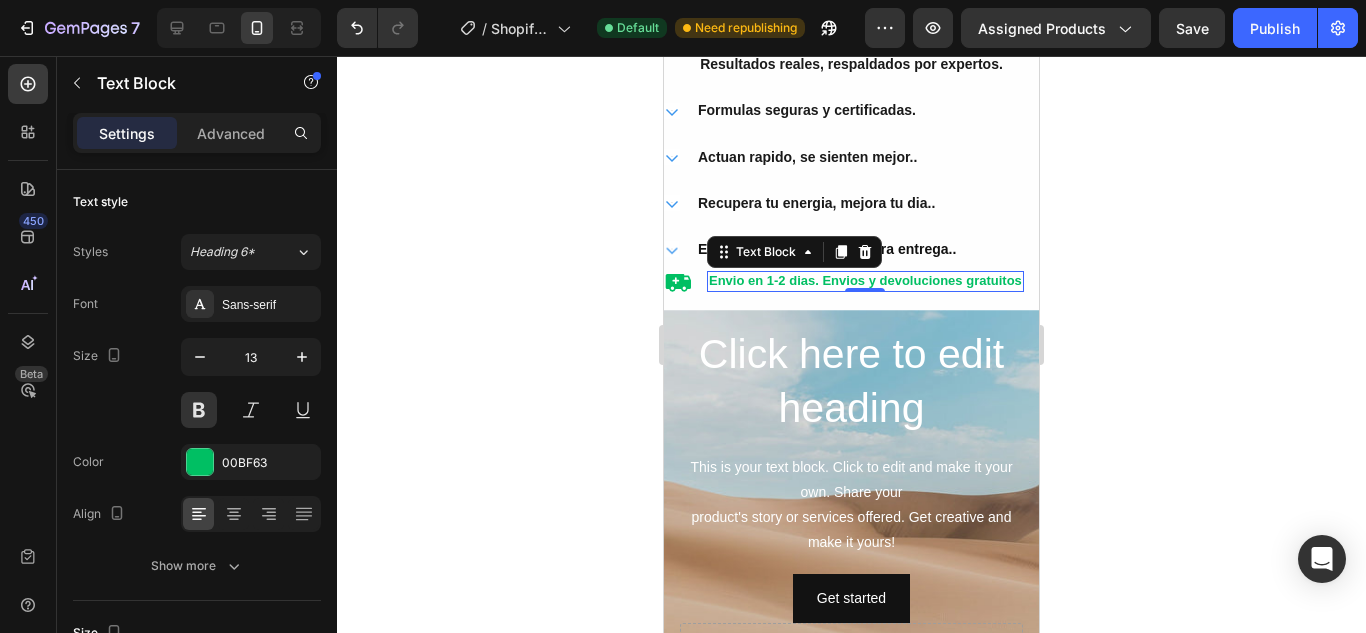 click 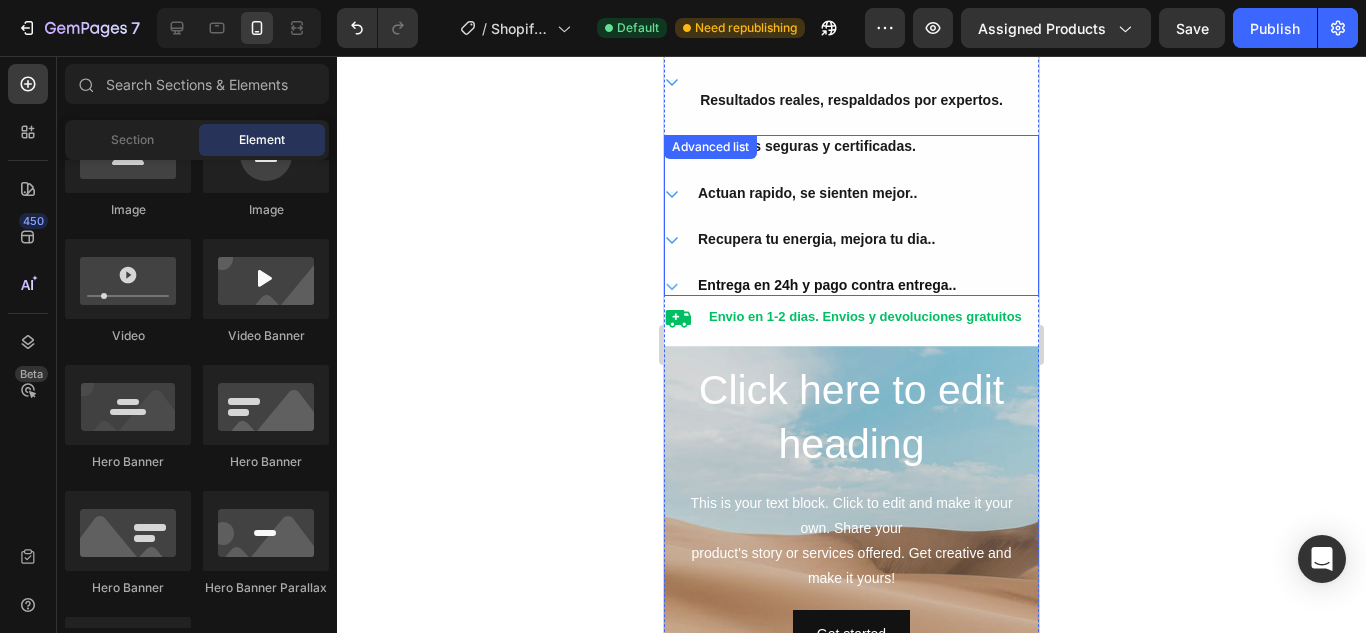 scroll, scrollTop: 920, scrollLeft: 0, axis: vertical 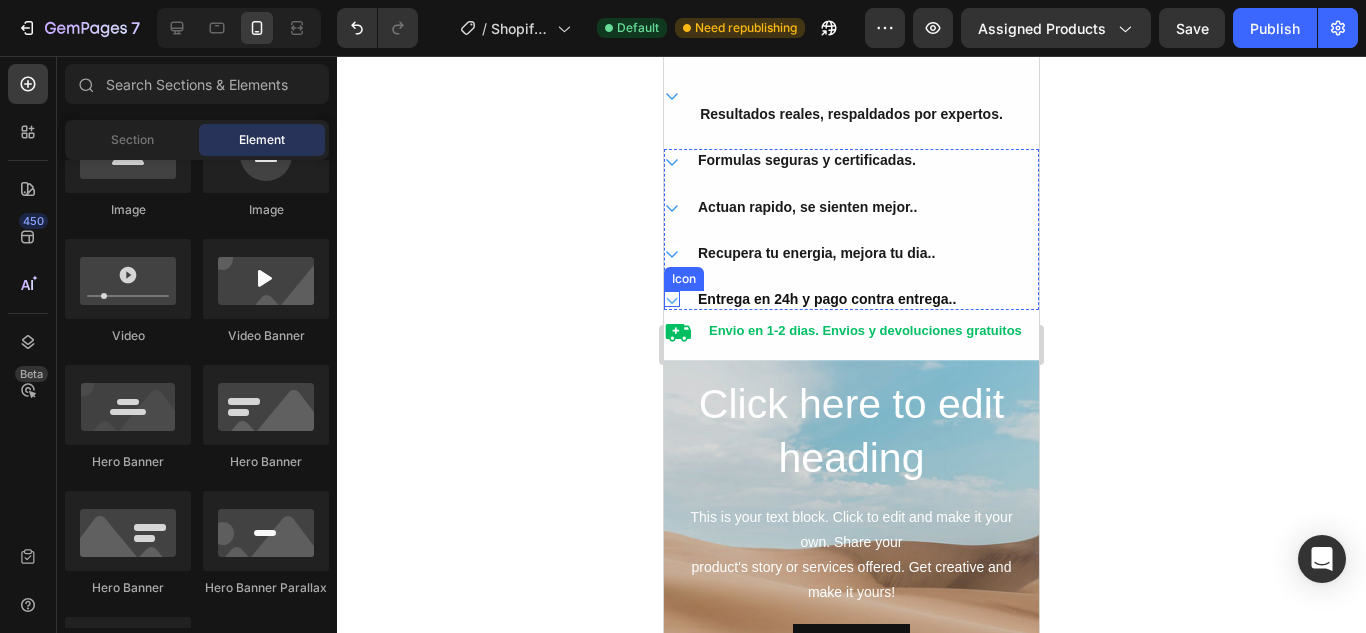 click 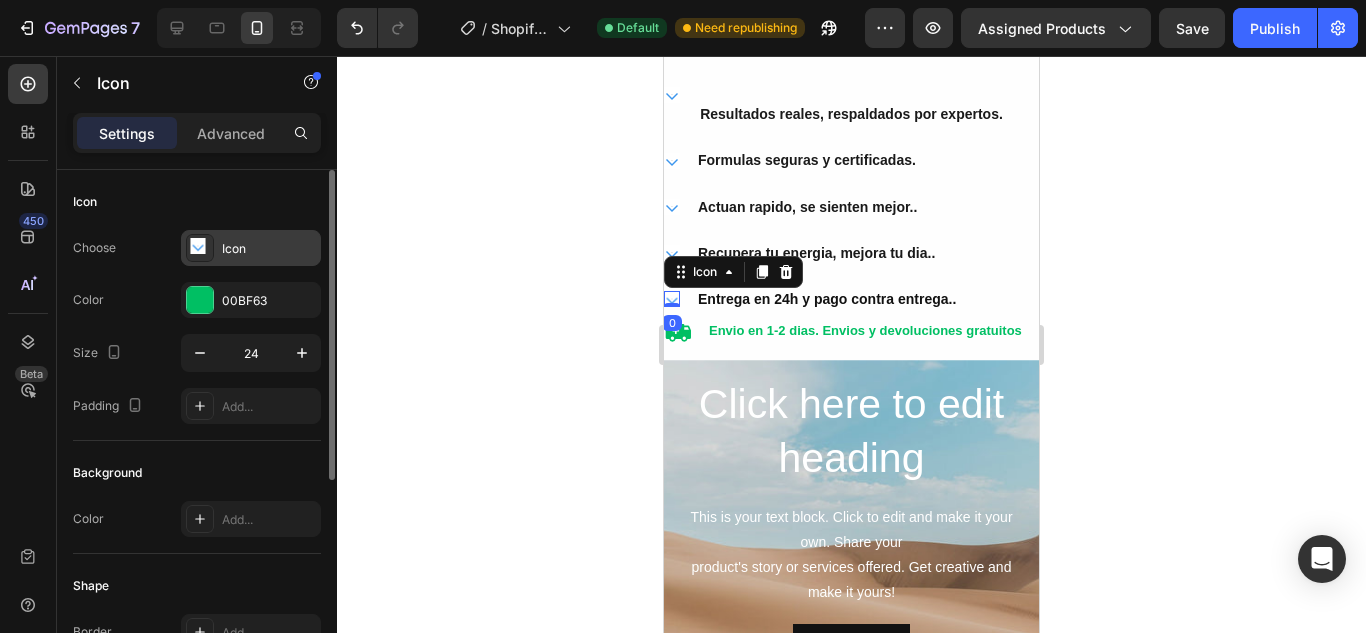 click at bounding box center (200, 248) 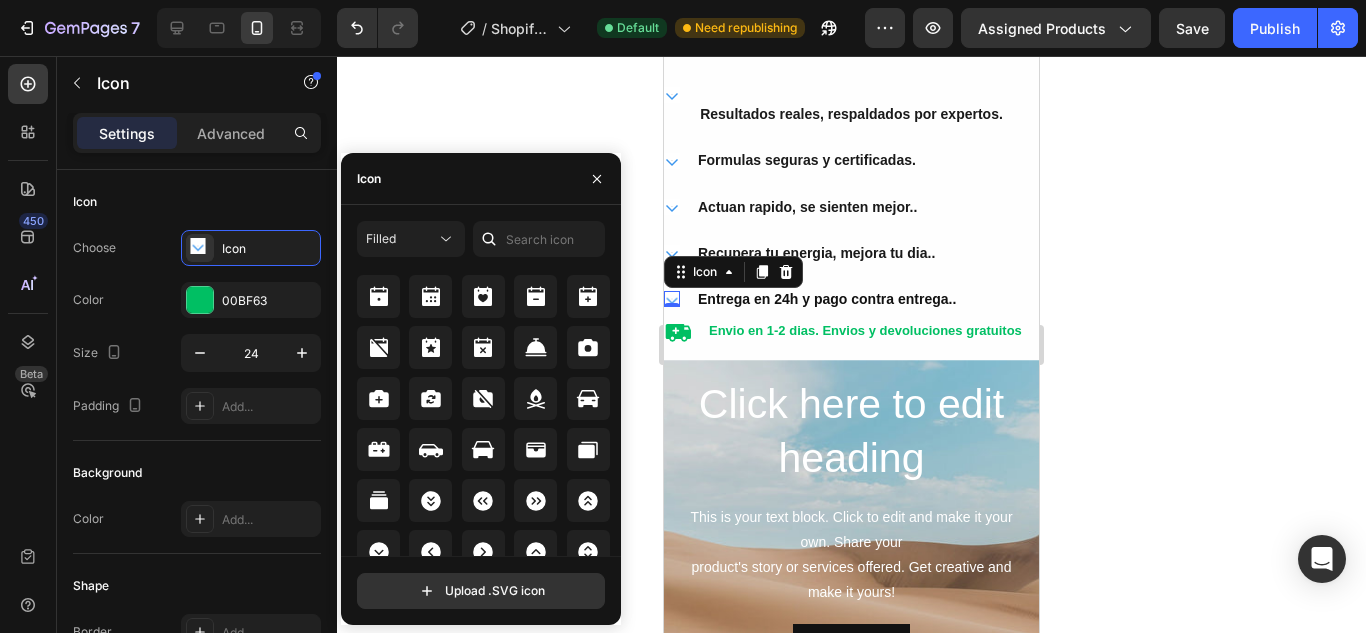 scroll, scrollTop: 2413, scrollLeft: 0, axis: vertical 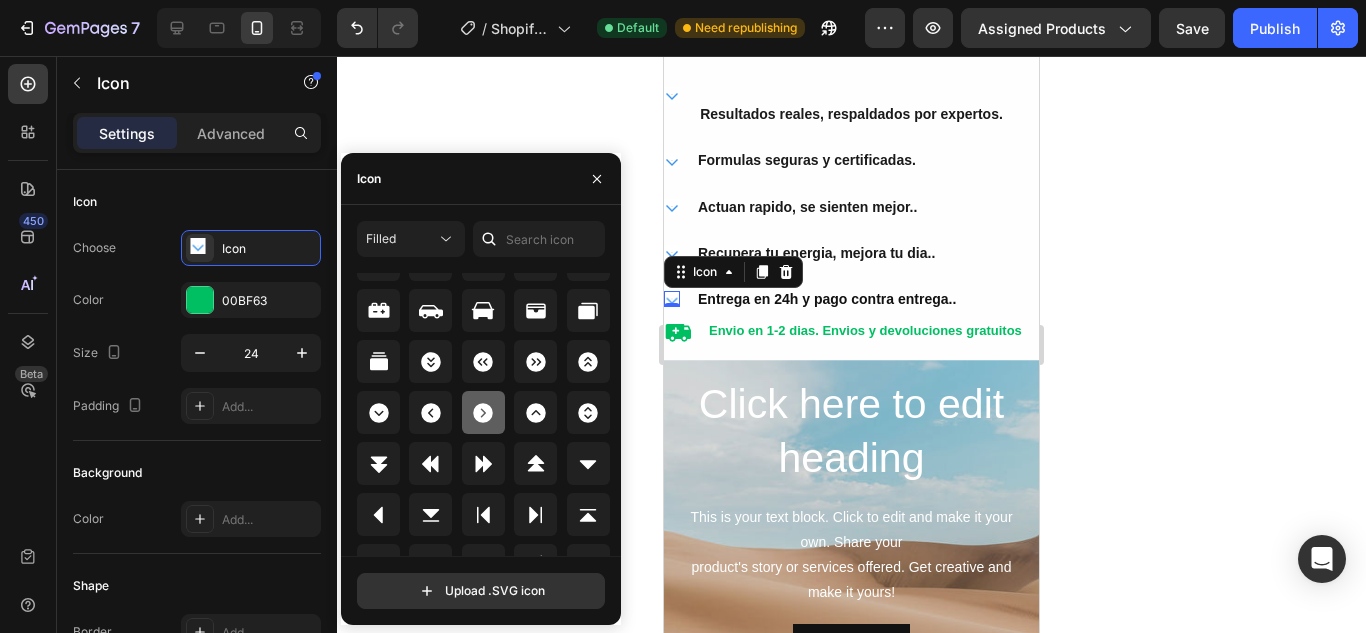 click 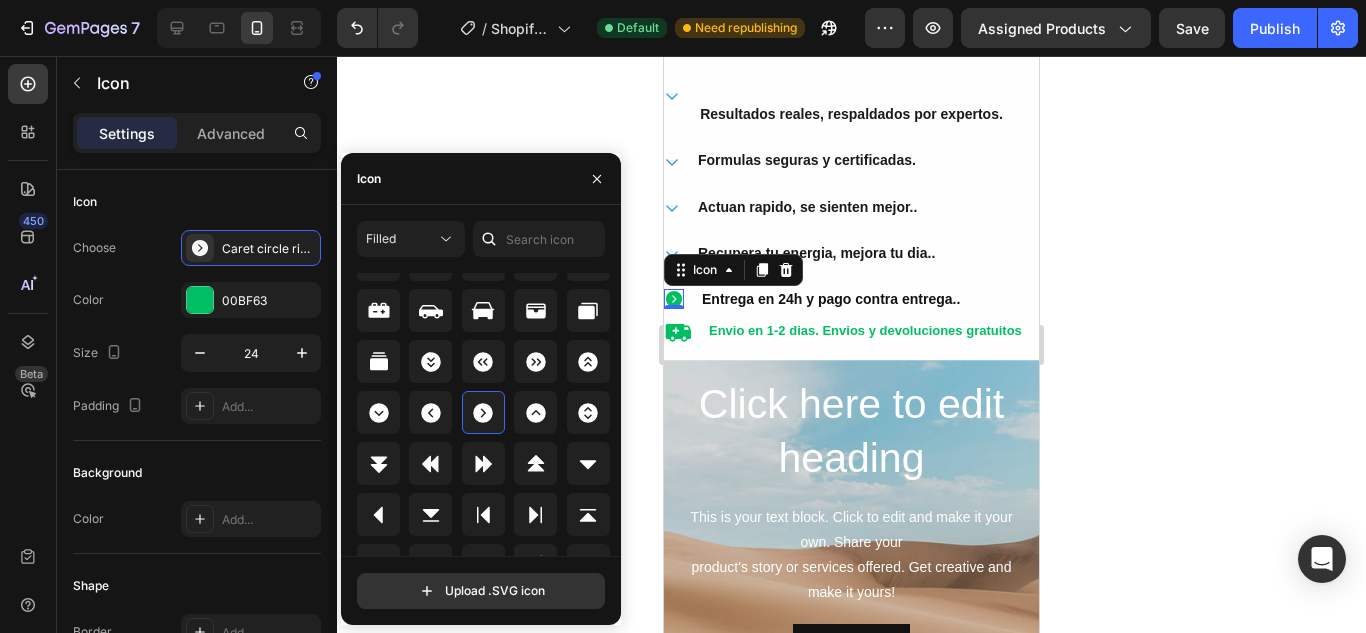 click 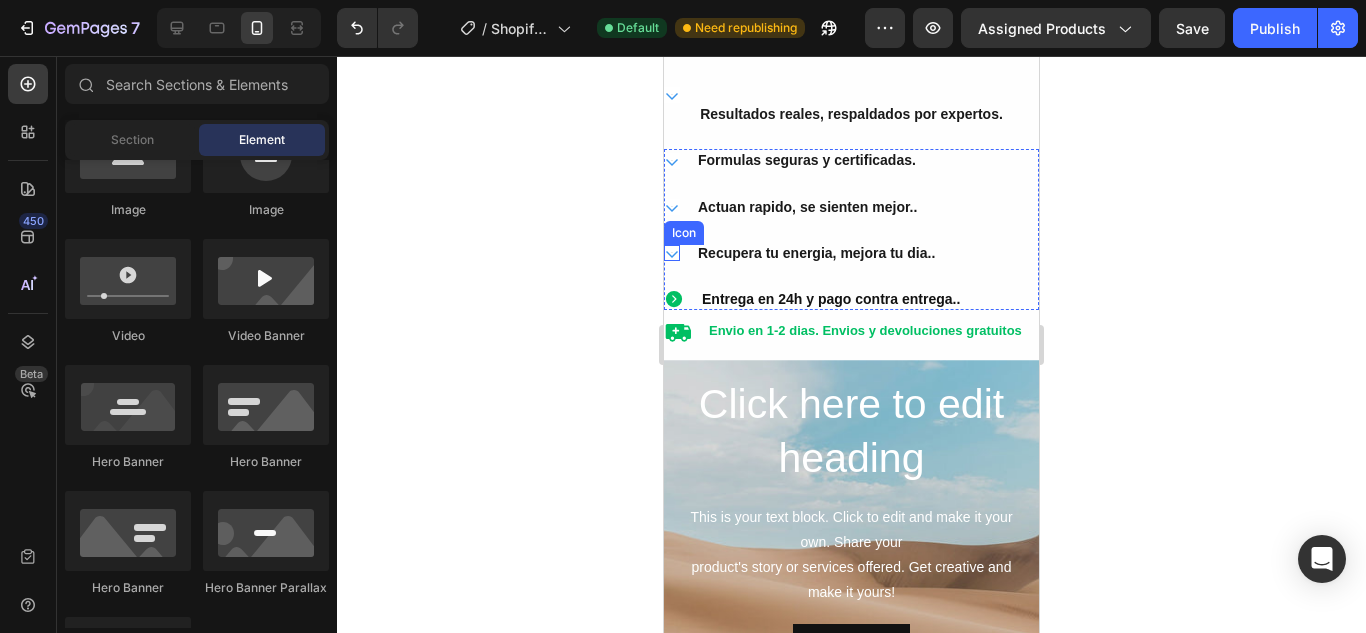 click 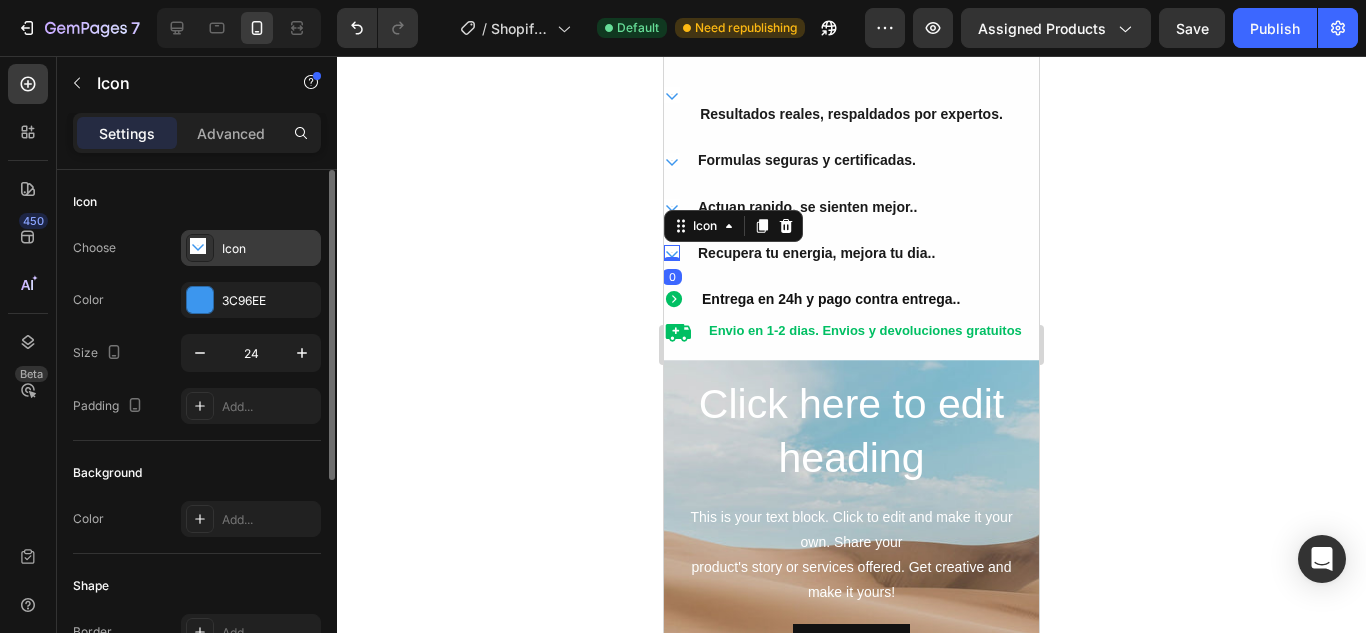 click on "Icon" at bounding box center [269, 249] 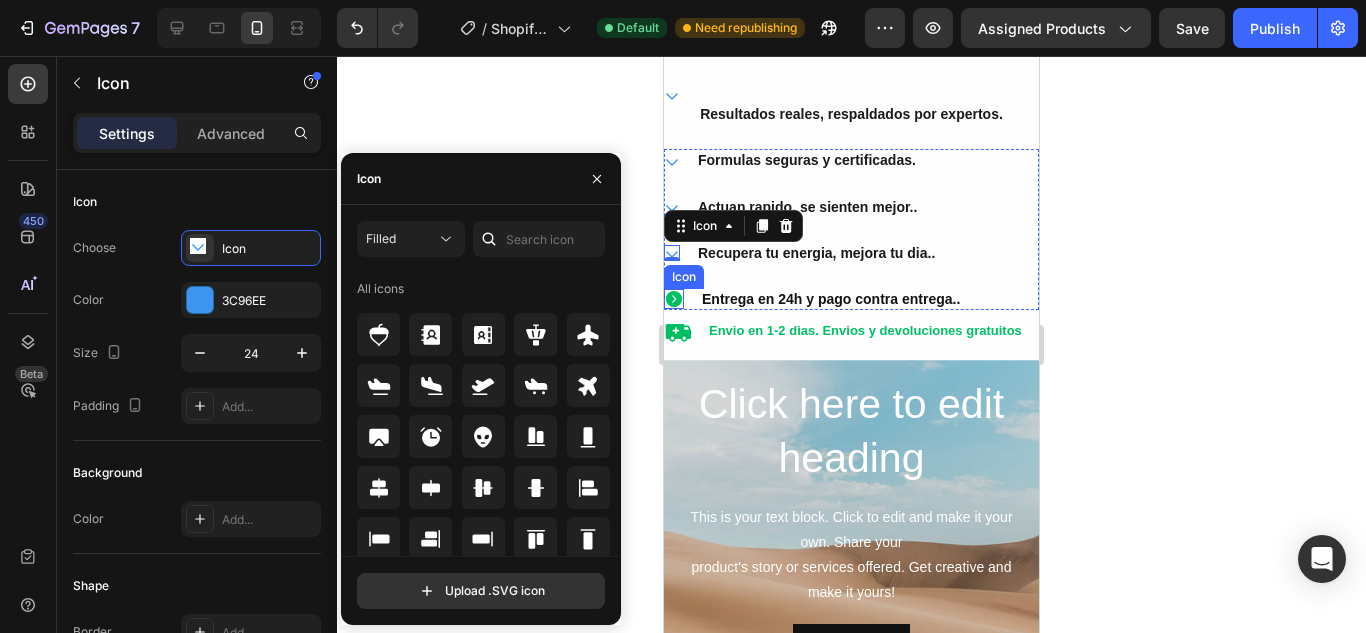 click 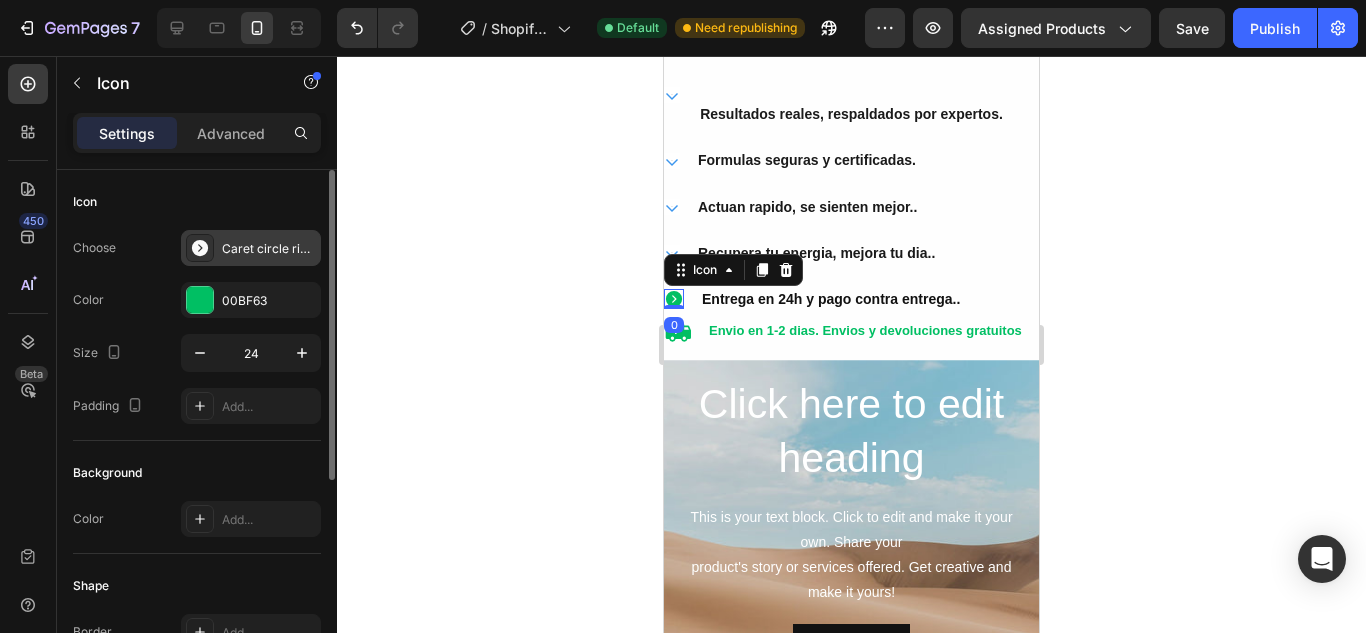 click on "Caret circle right filled" at bounding box center (269, 249) 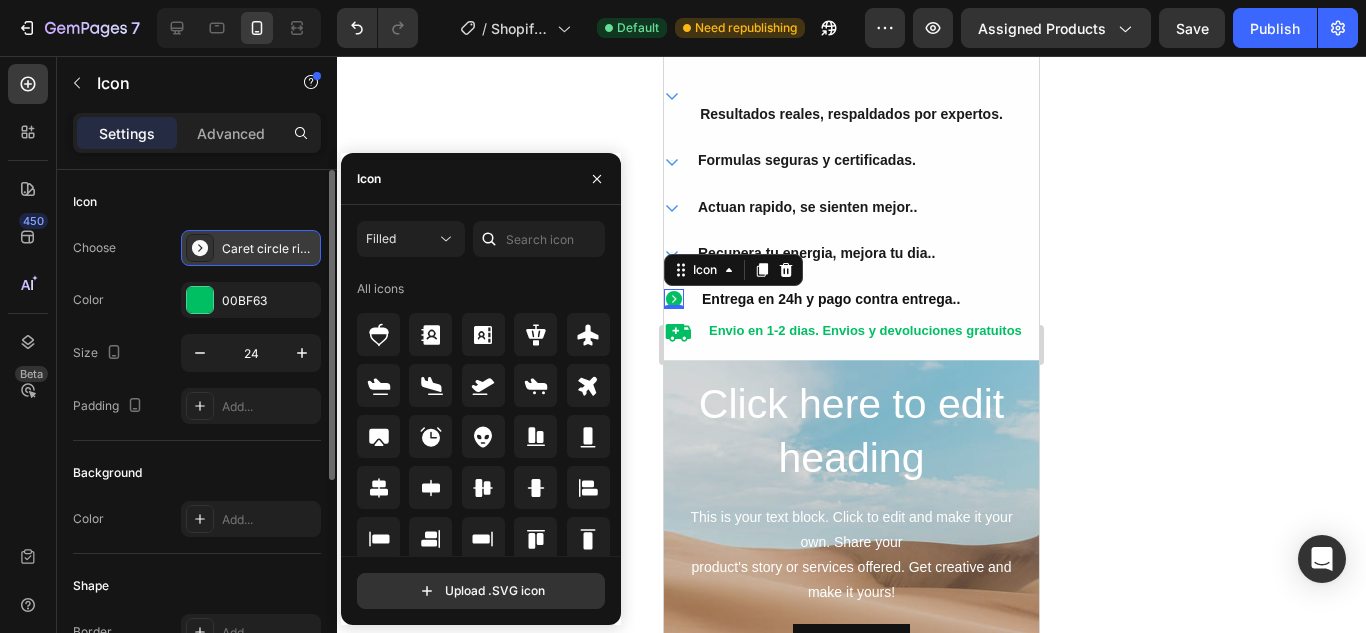 click on "Caret circle right filled" at bounding box center [269, 249] 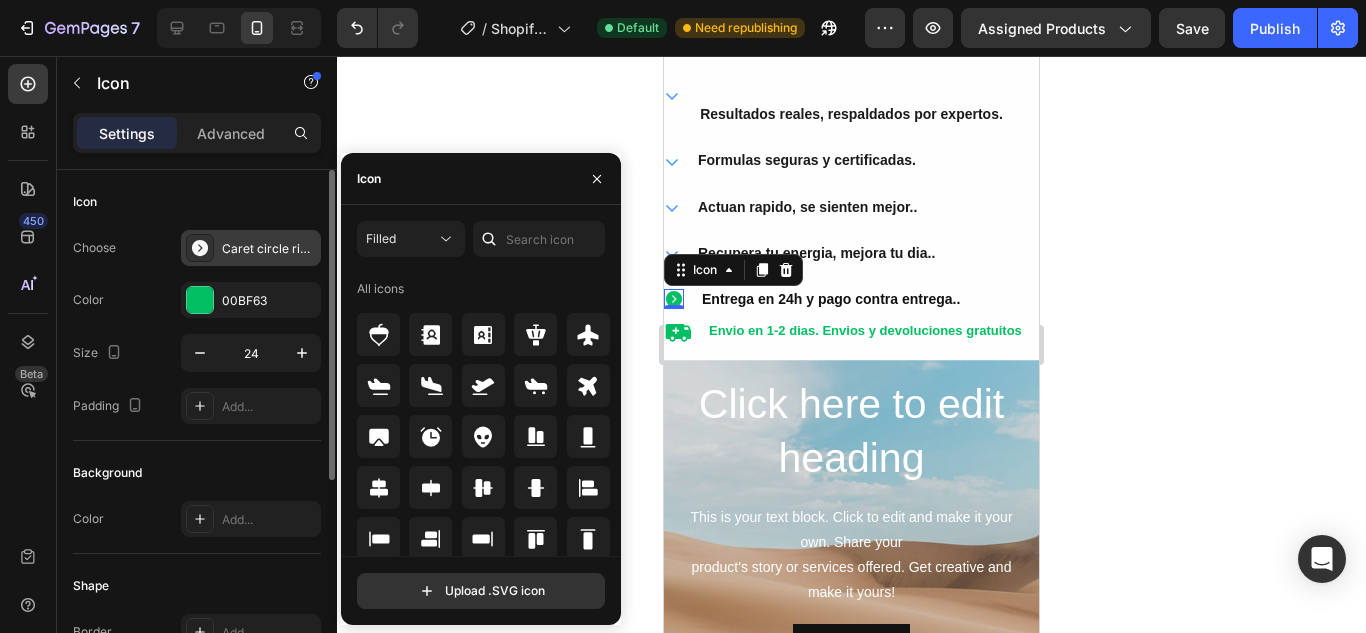 click on "Caret circle right filled" at bounding box center (269, 249) 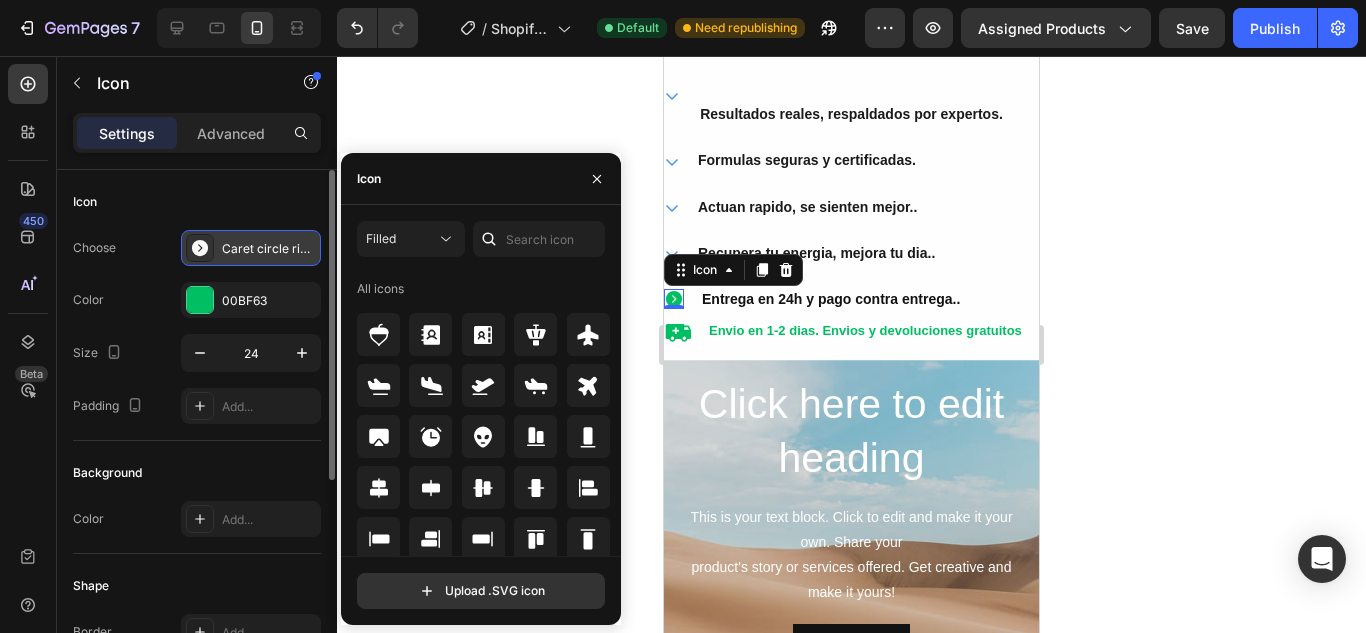 drag, startPoint x: 228, startPoint y: 249, endPoint x: 274, endPoint y: 251, distance: 46.043457 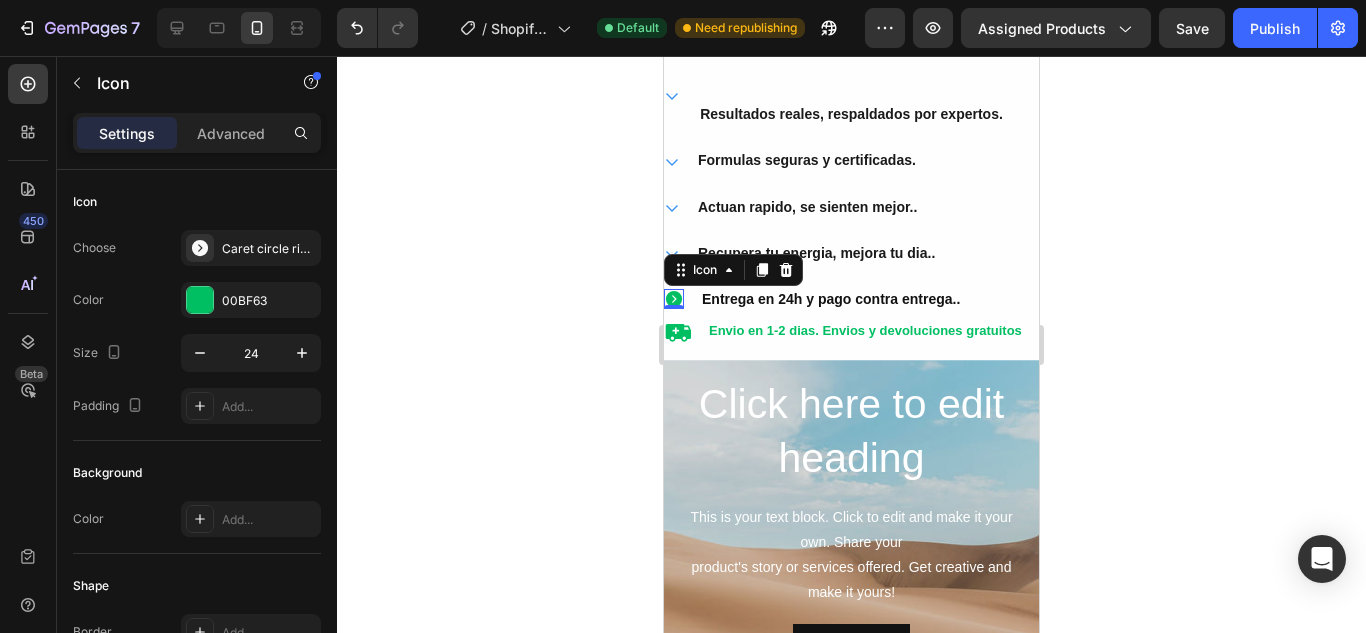 click 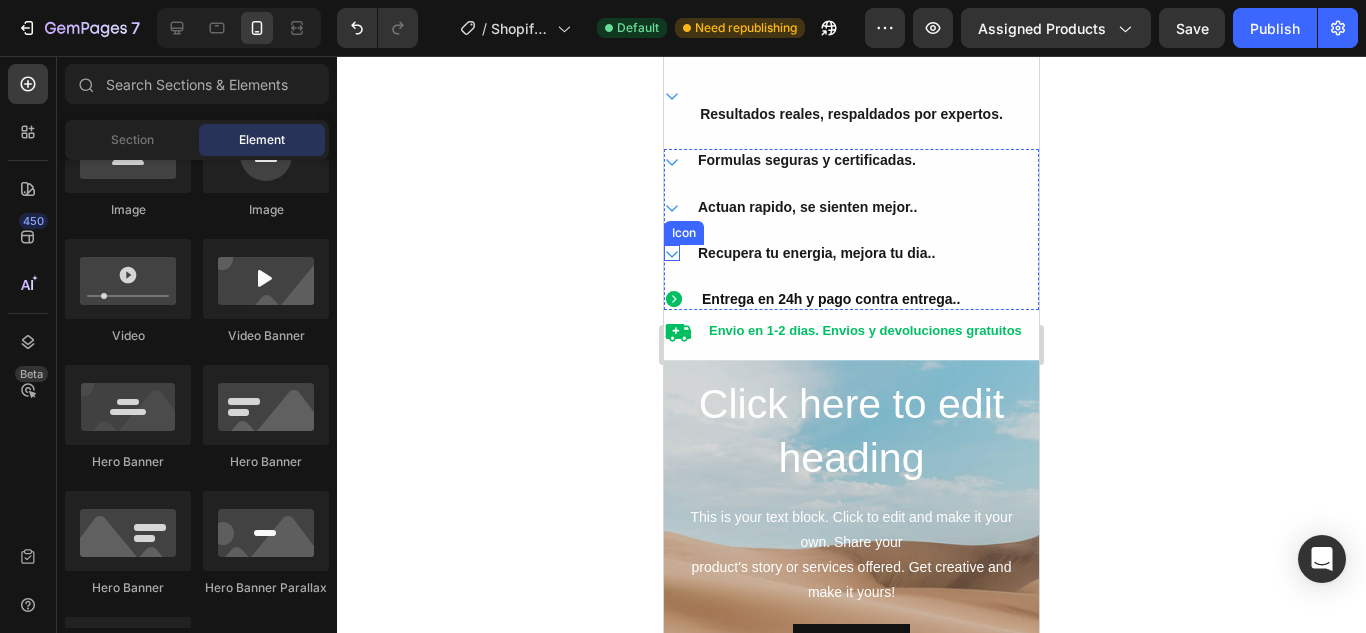 click 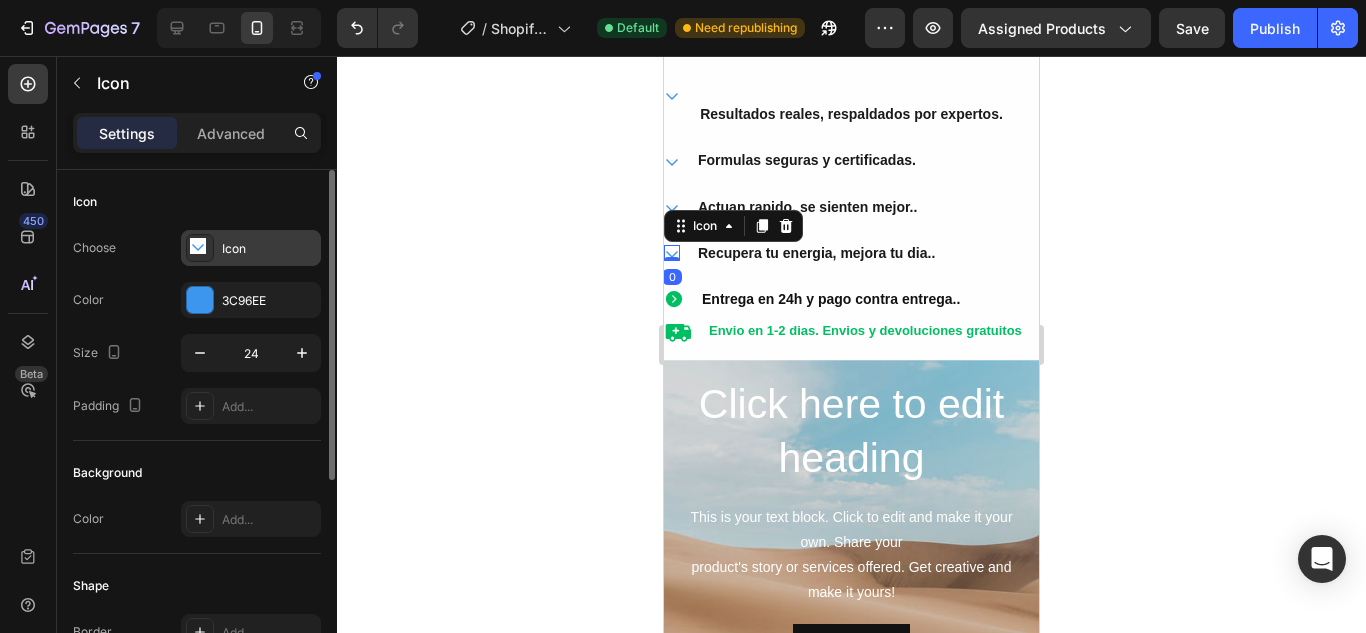 click on "Icon" at bounding box center [269, 249] 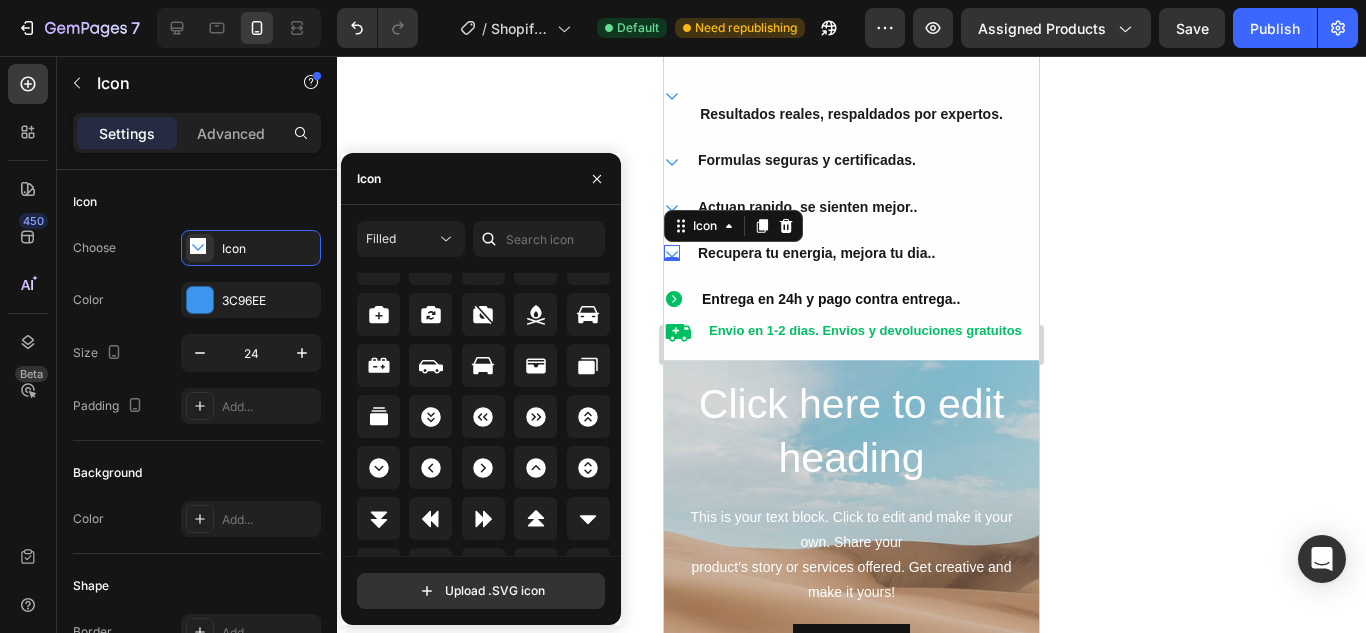 scroll, scrollTop: 2380, scrollLeft: 0, axis: vertical 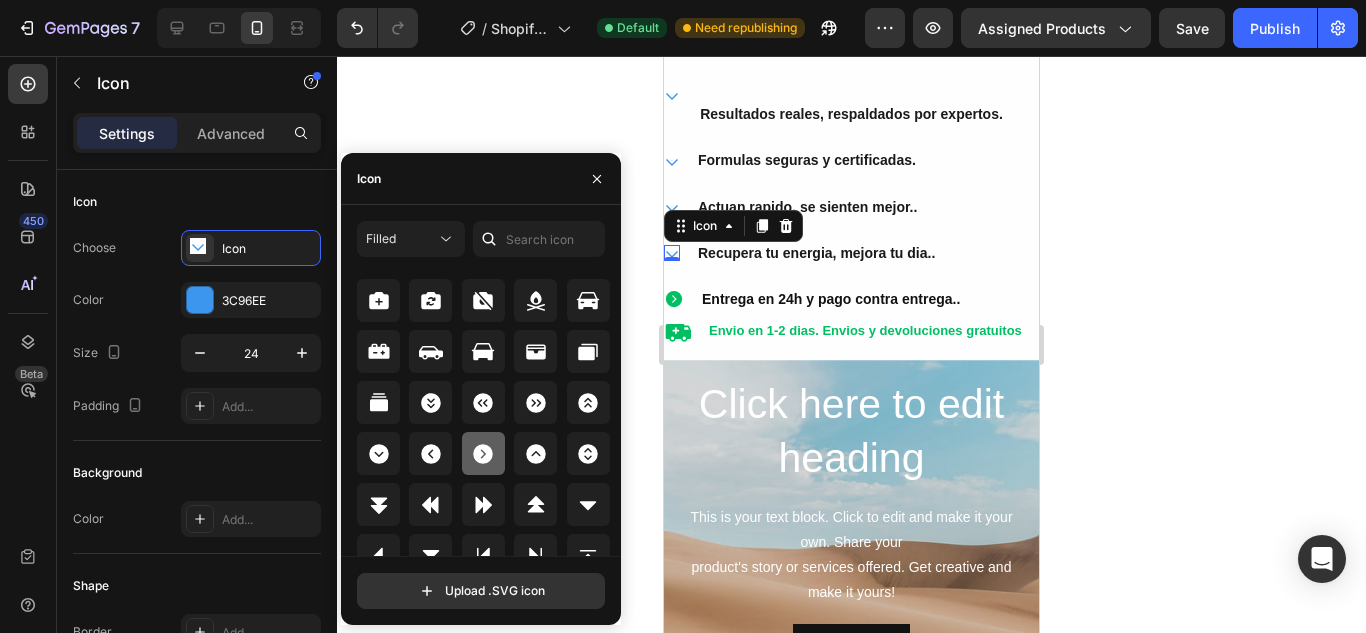 click 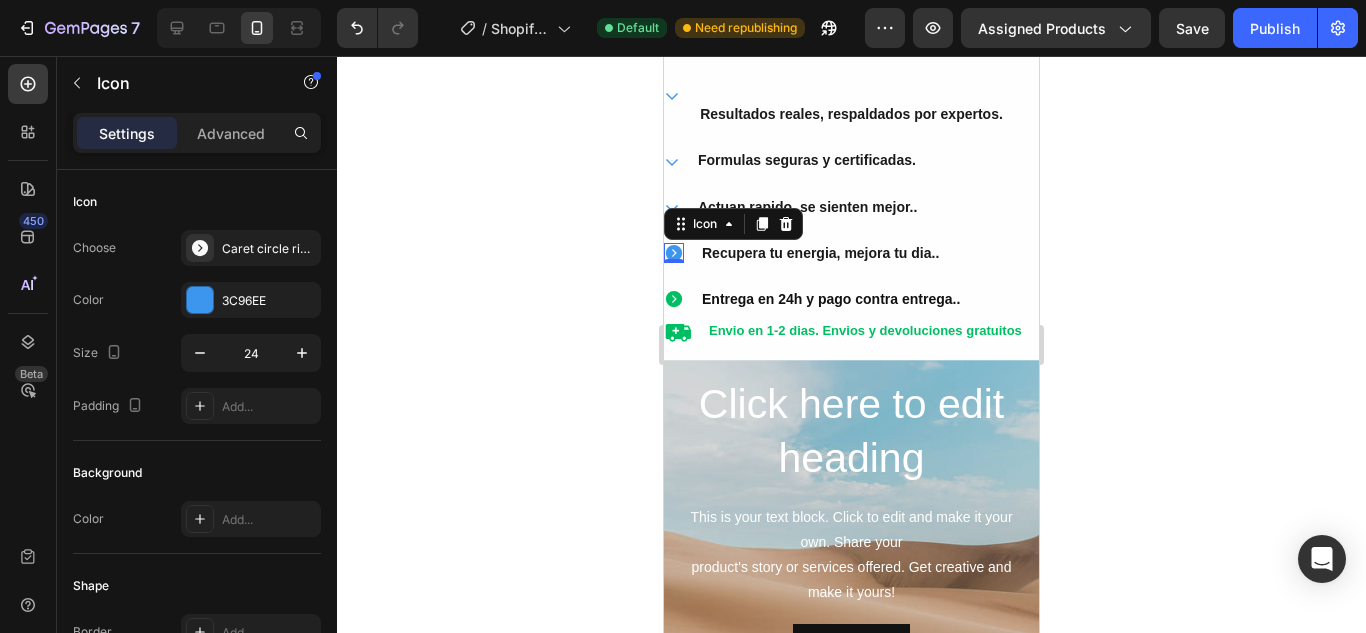 click 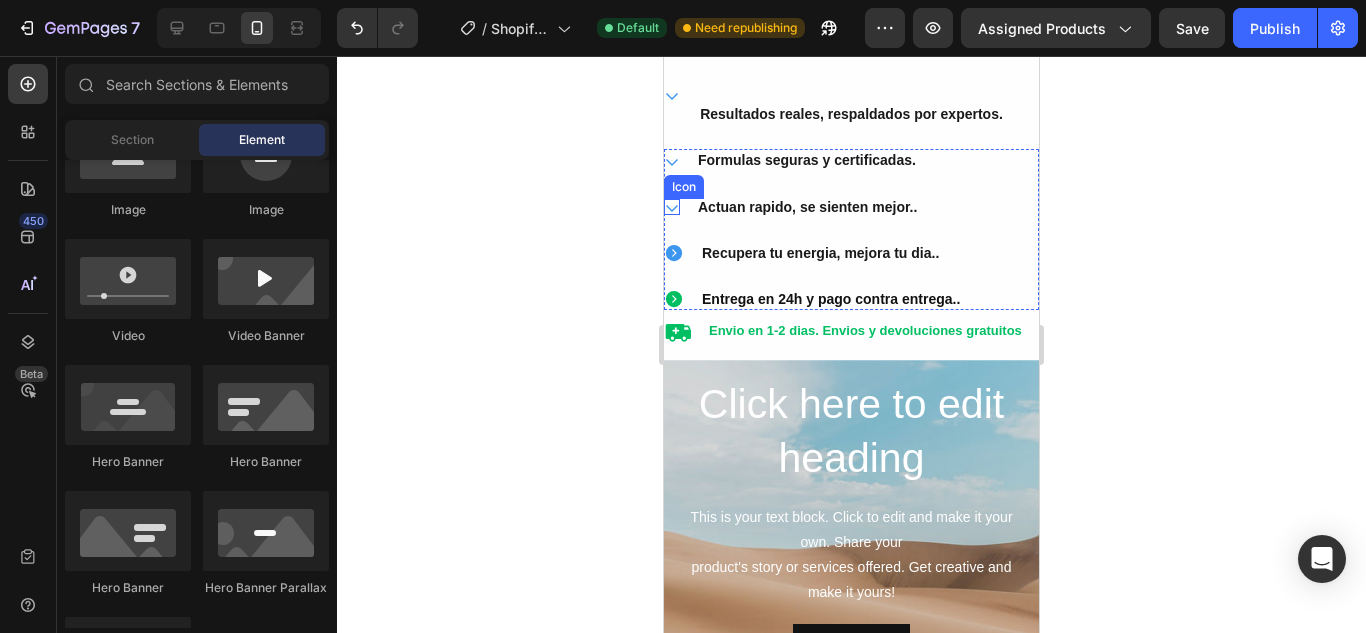 click 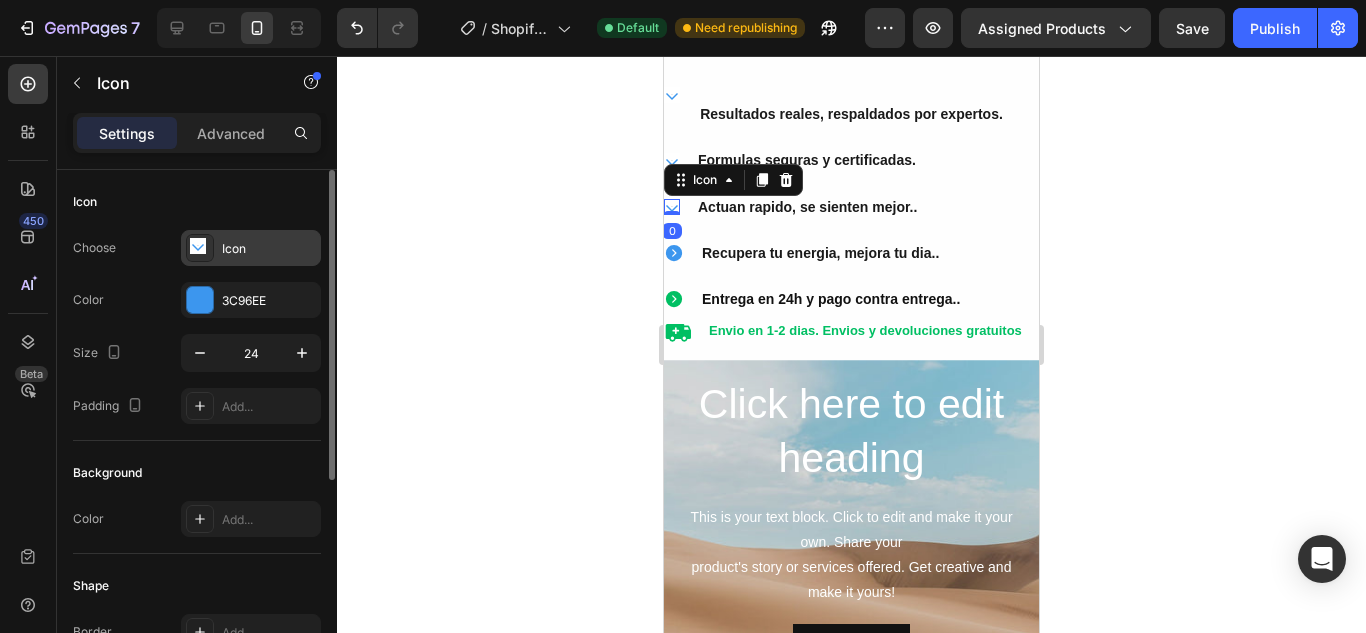 click on "Icon" at bounding box center [269, 249] 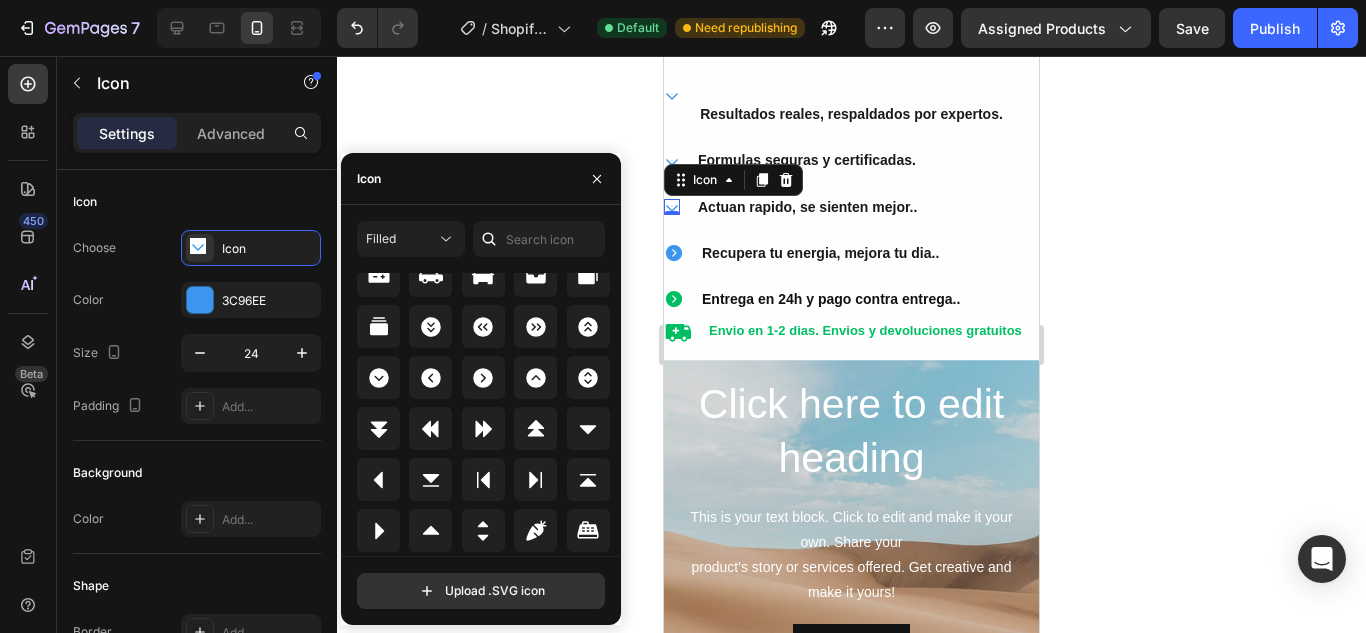scroll, scrollTop: 2467, scrollLeft: 0, axis: vertical 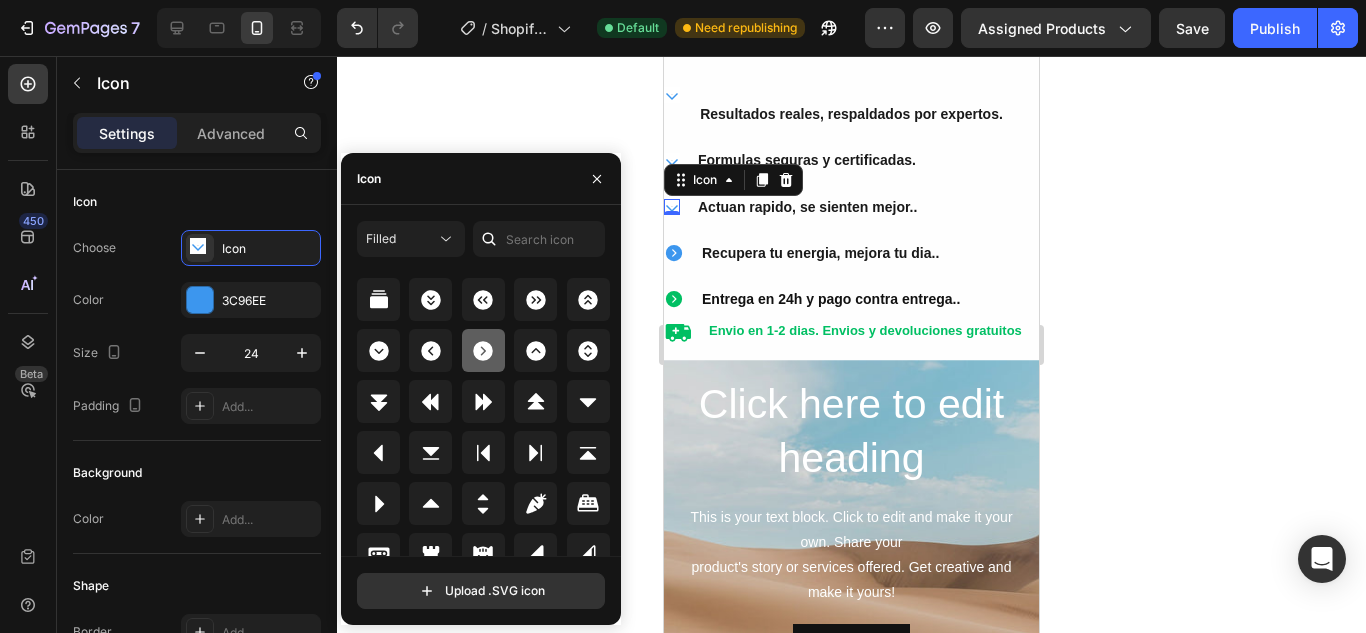 click 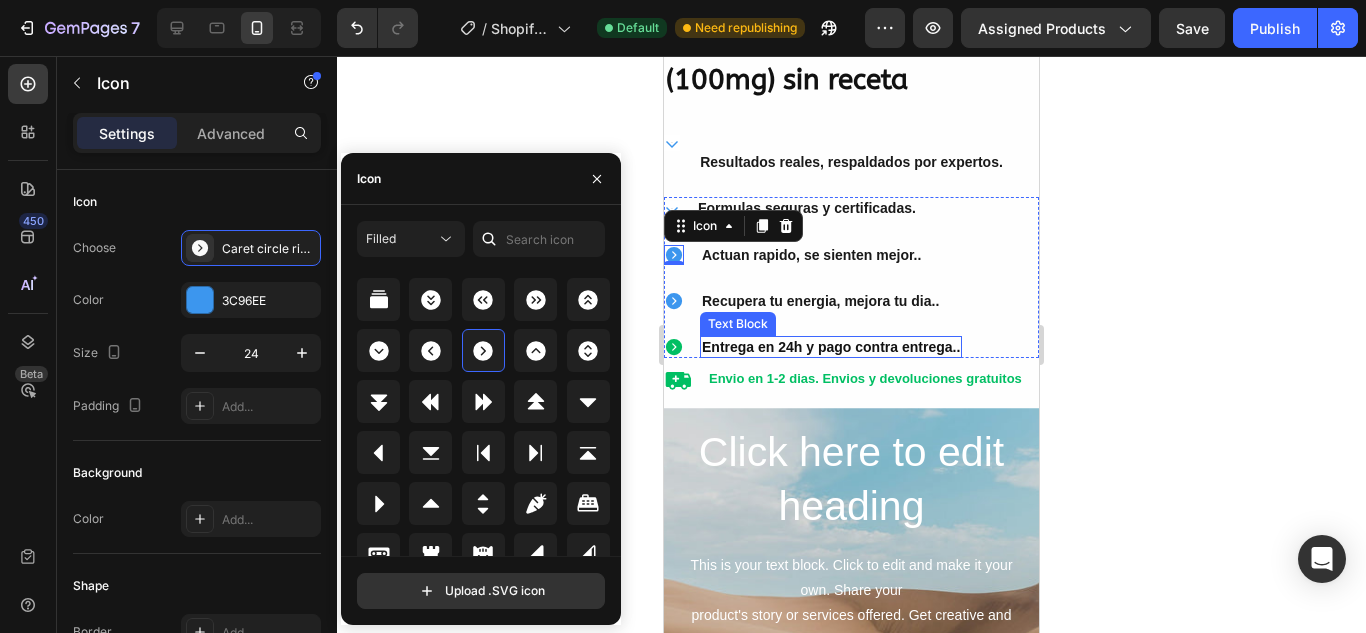 scroll, scrollTop: 807, scrollLeft: 0, axis: vertical 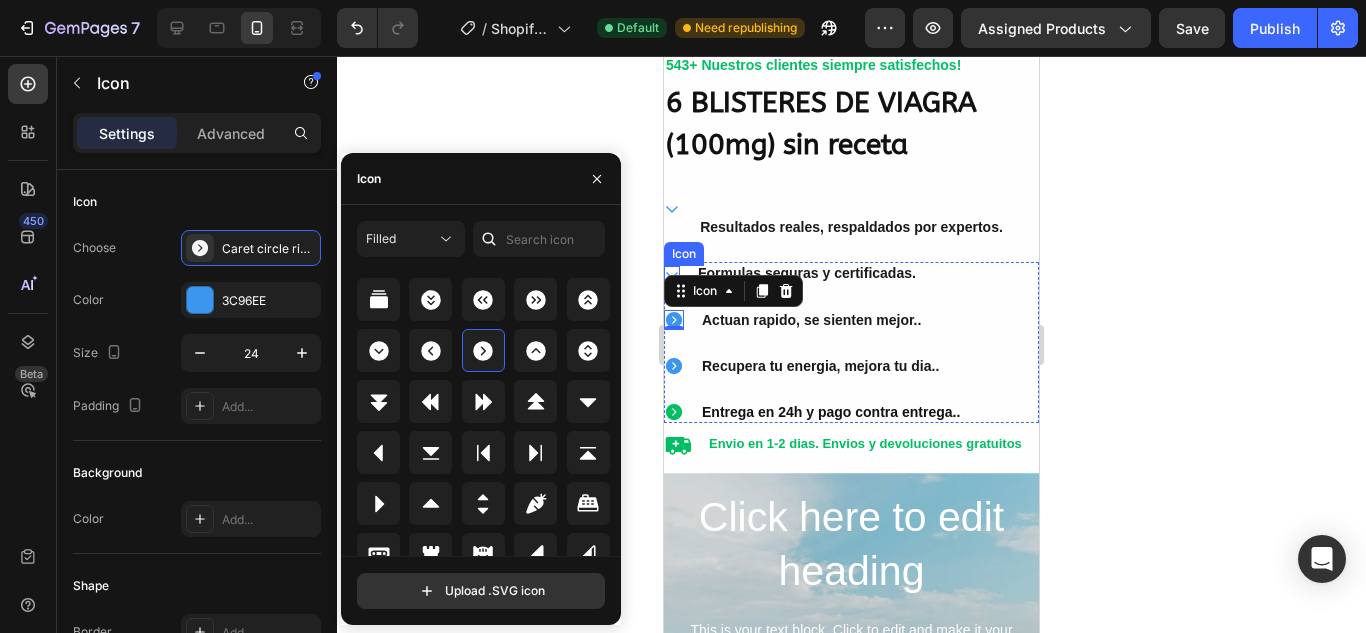 click 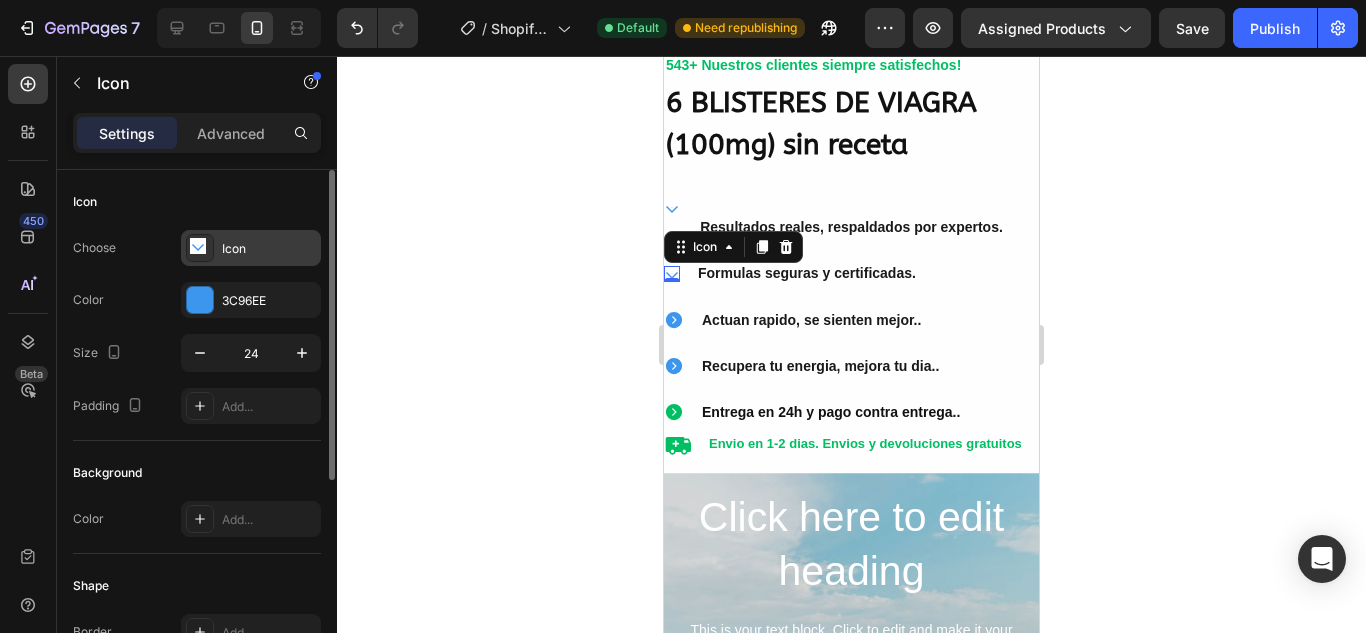 click on "Icon" at bounding box center (269, 249) 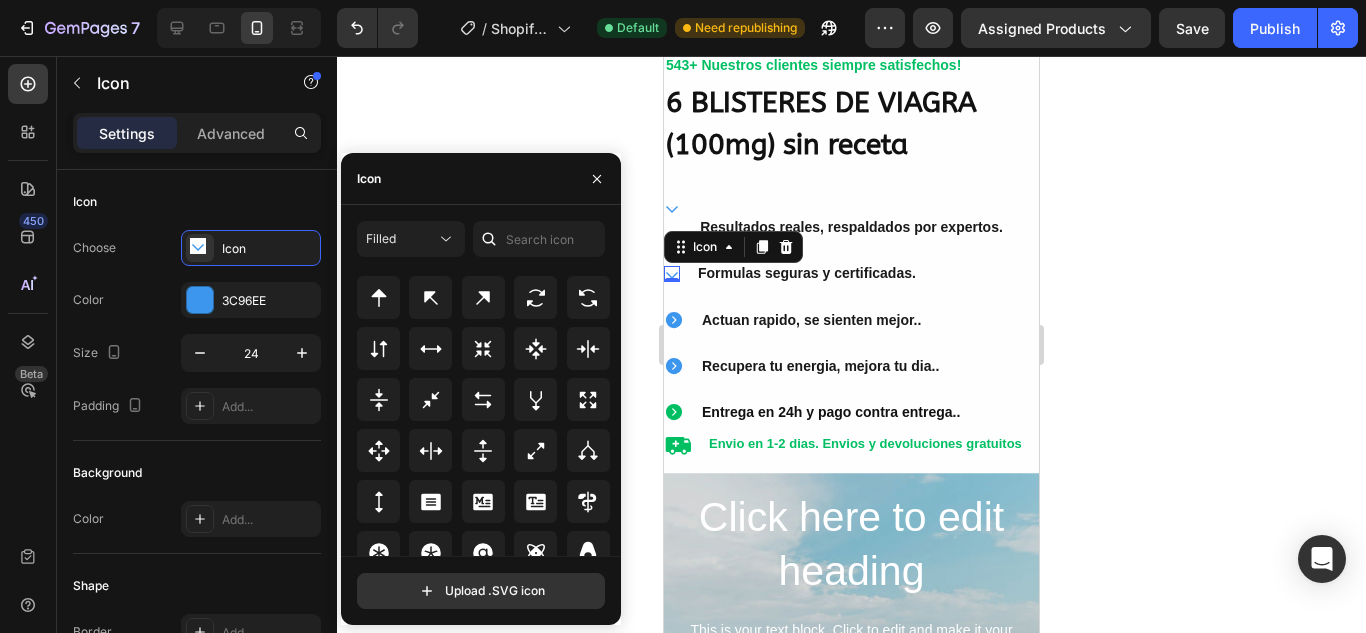 scroll, scrollTop: 1078, scrollLeft: 0, axis: vertical 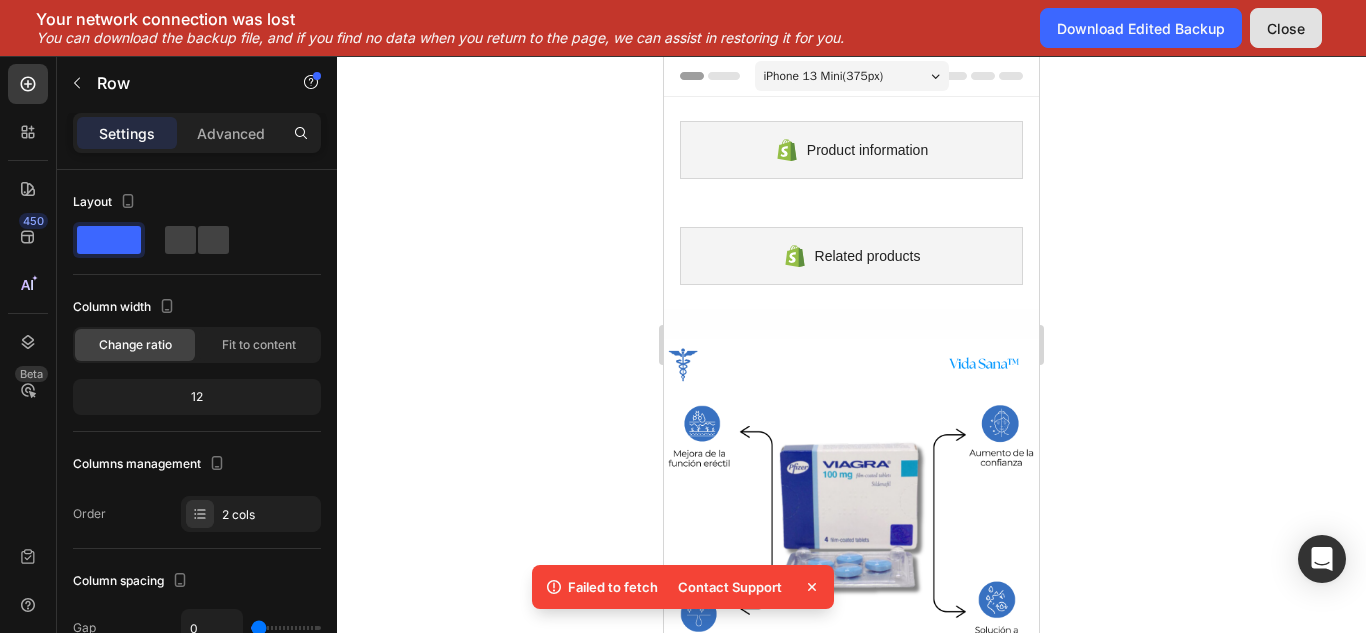 click on "Close" at bounding box center [1286, 28] 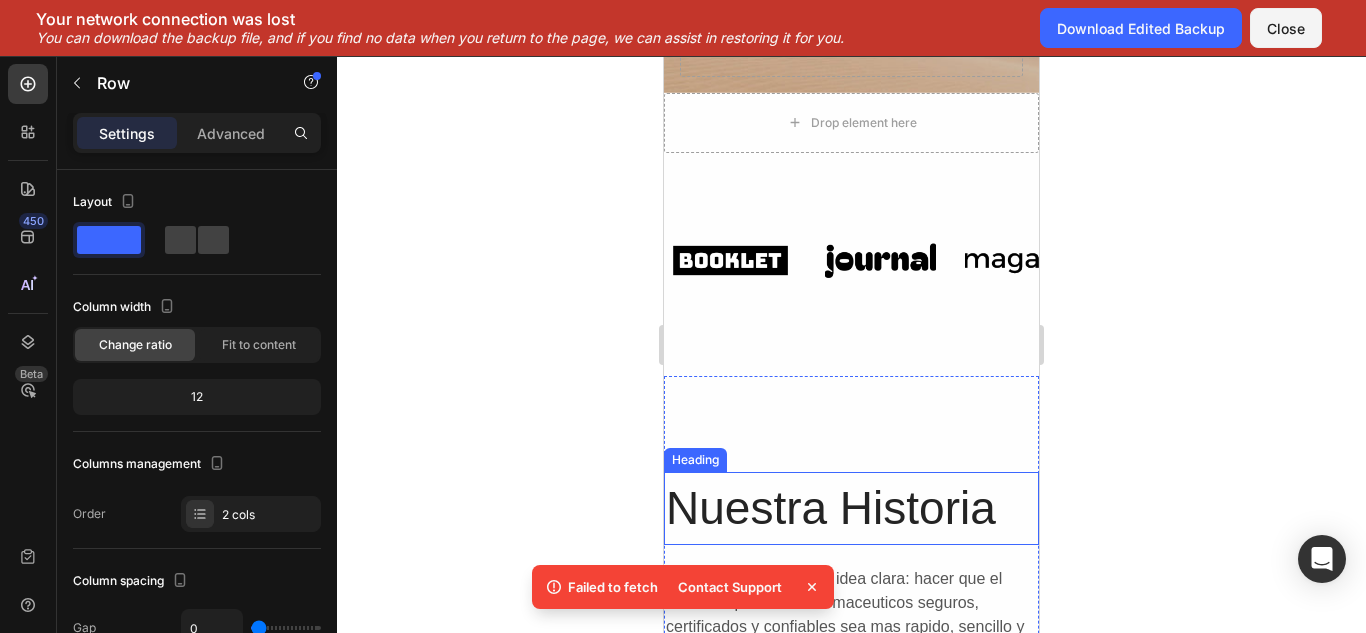 scroll, scrollTop: 1613, scrollLeft: 0, axis: vertical 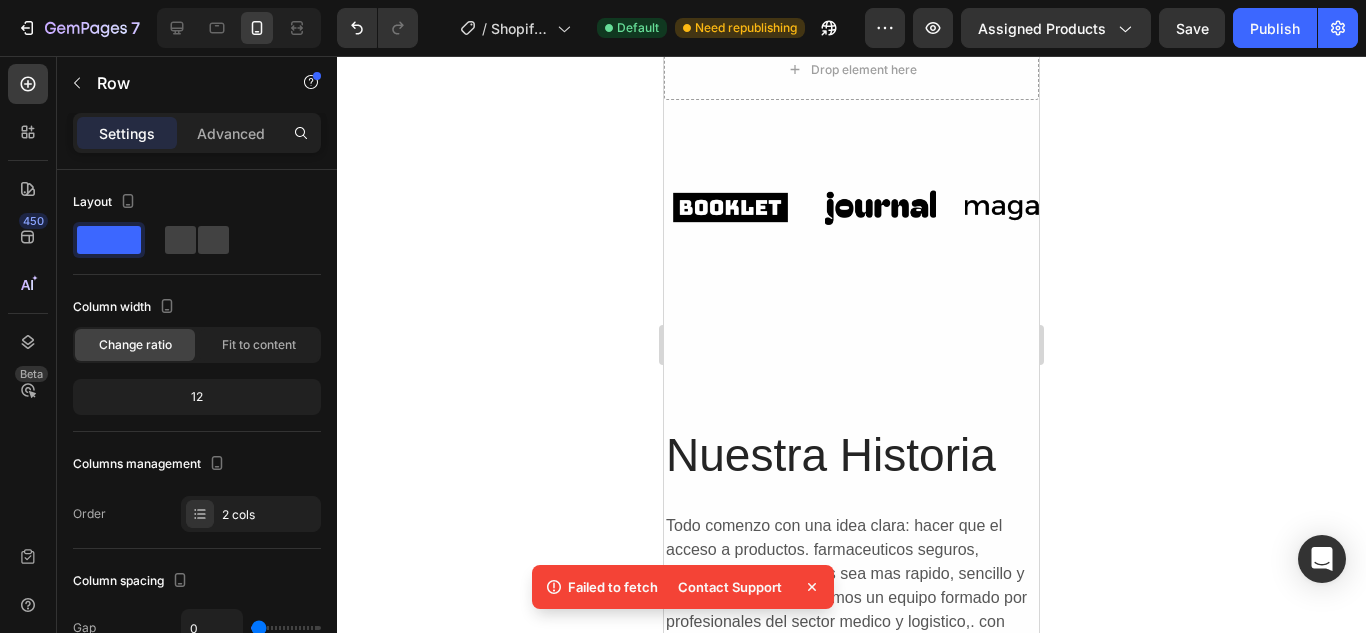 click 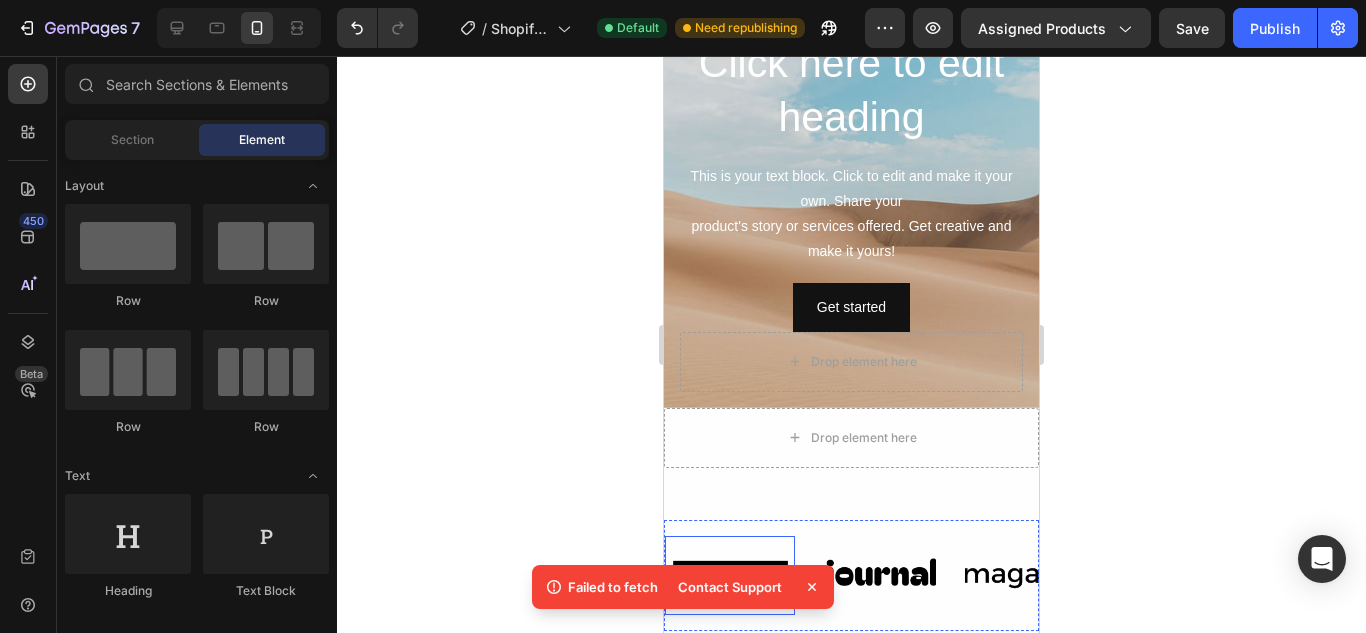 scroll, scrollTop: 1247, scrollLeft: 0, axis: vertical 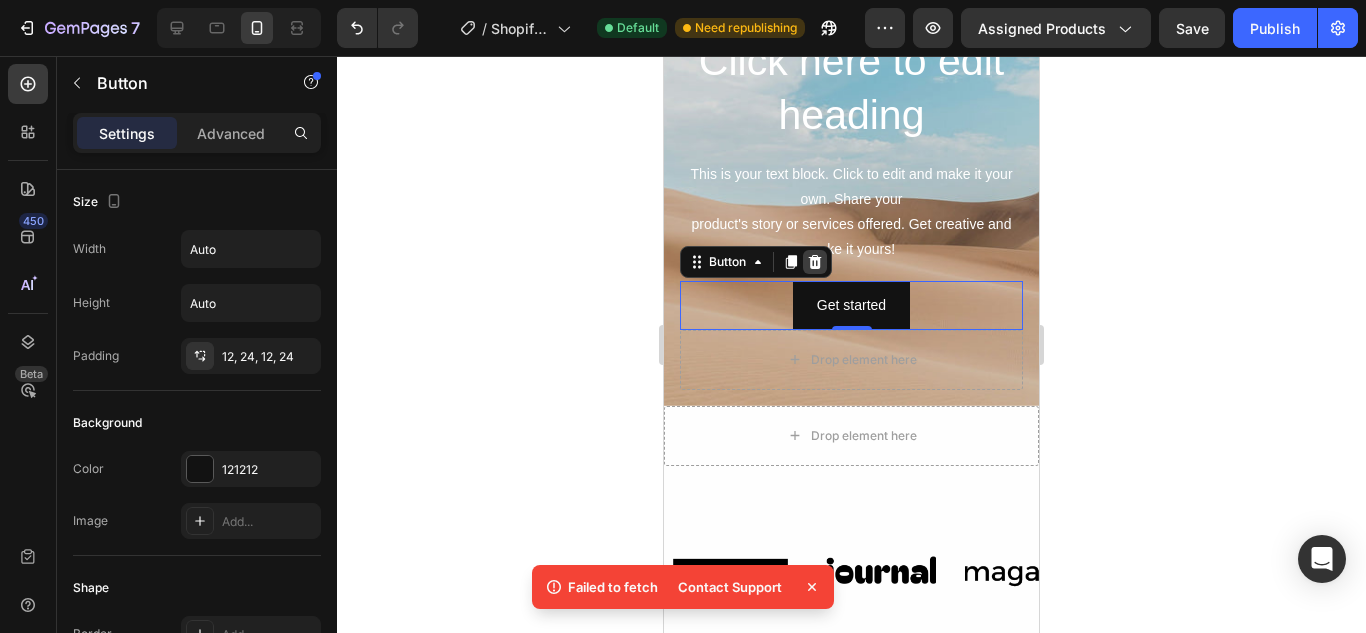 click 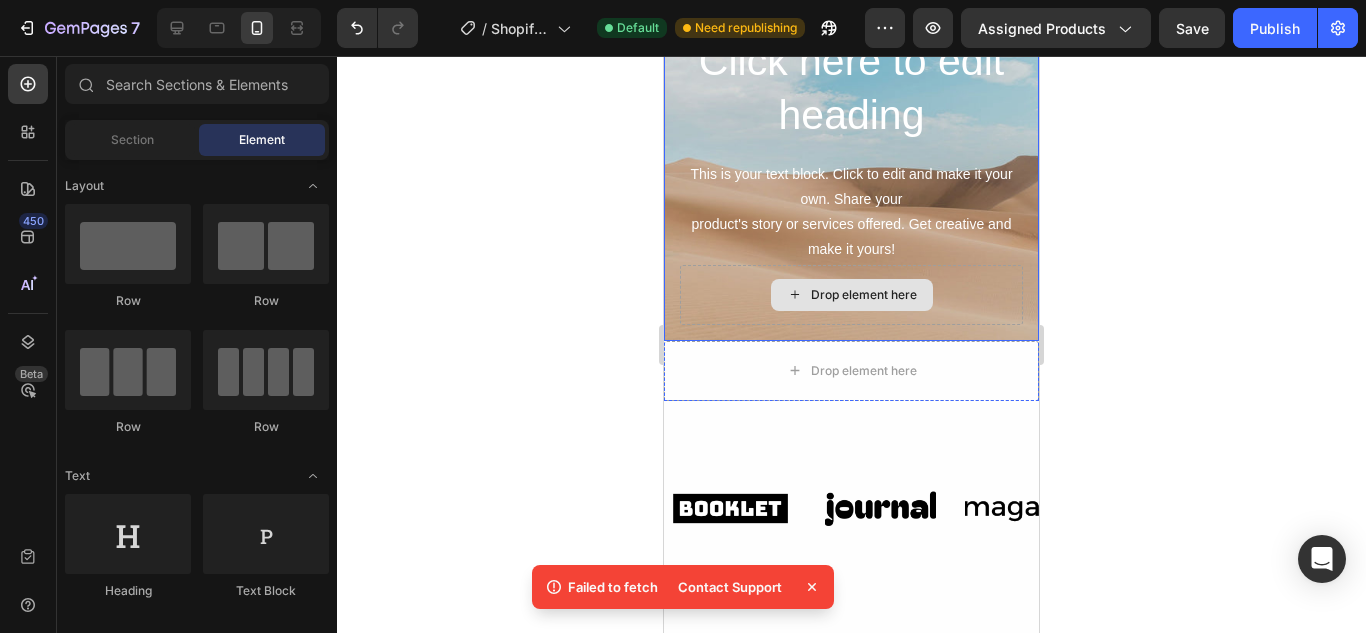 click on "Drop element here" at bounding box center (851, 295) 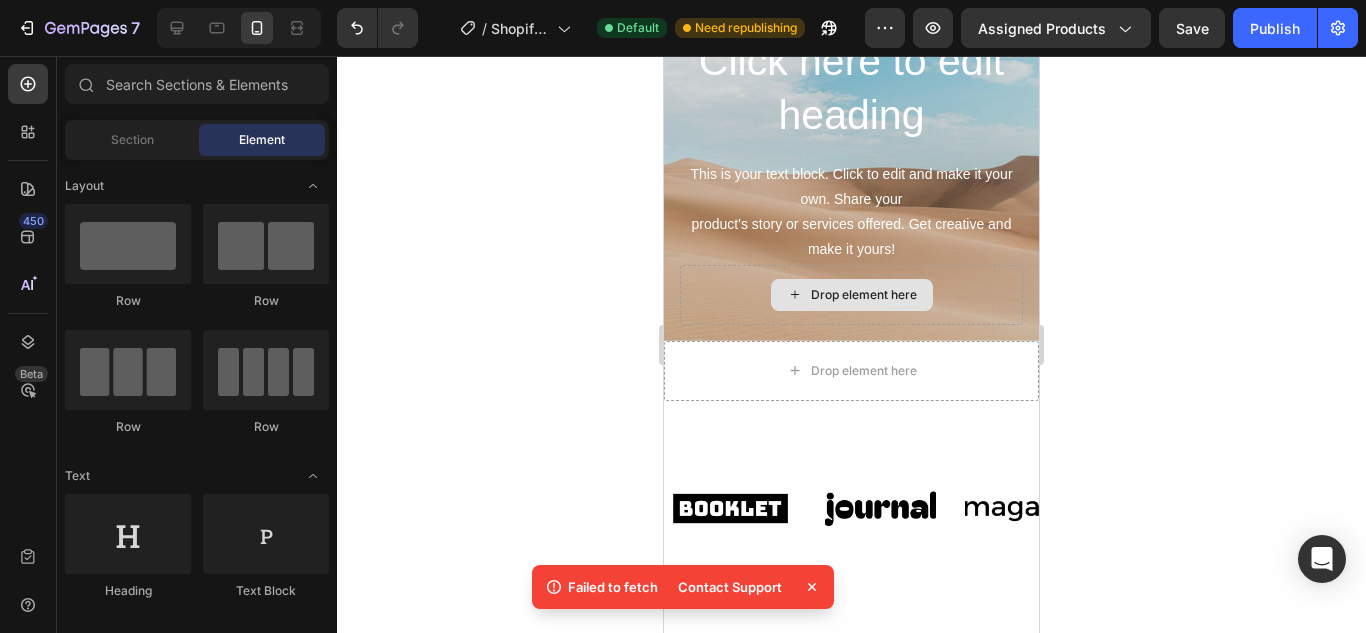 click on "Drop element here" at bounding box center [852, 295] 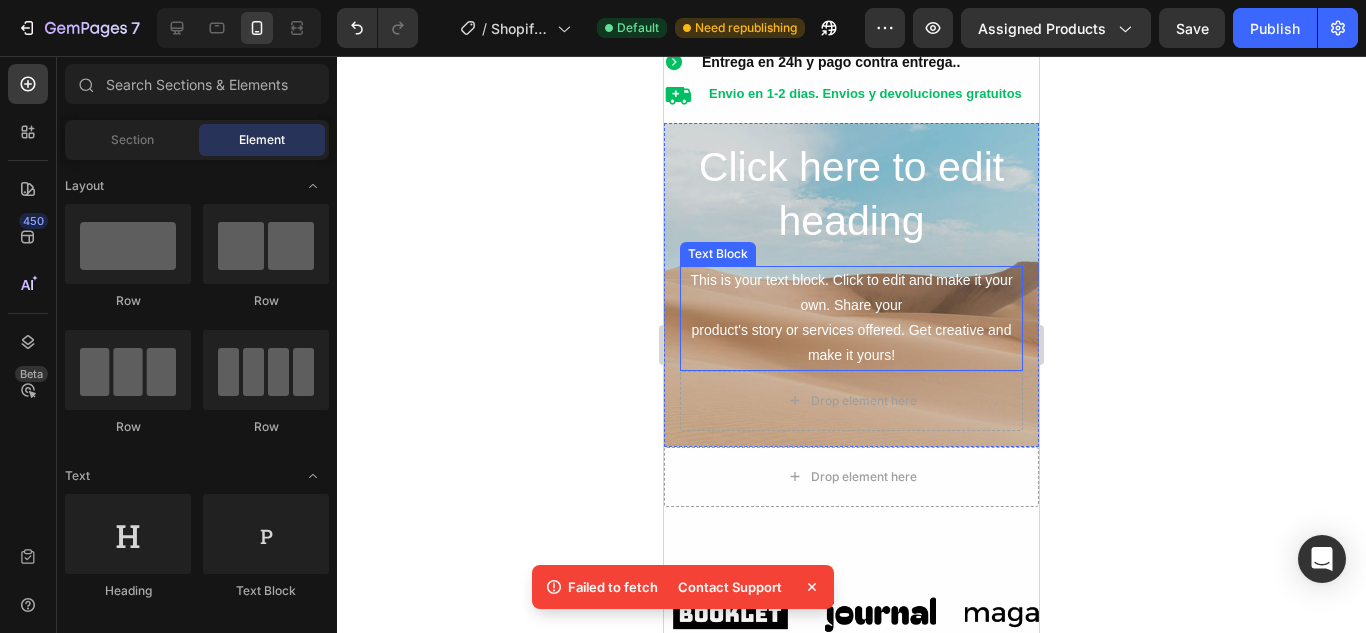 scroll, scrollTop: 1133, scrollLeft: 0, axis: vertical 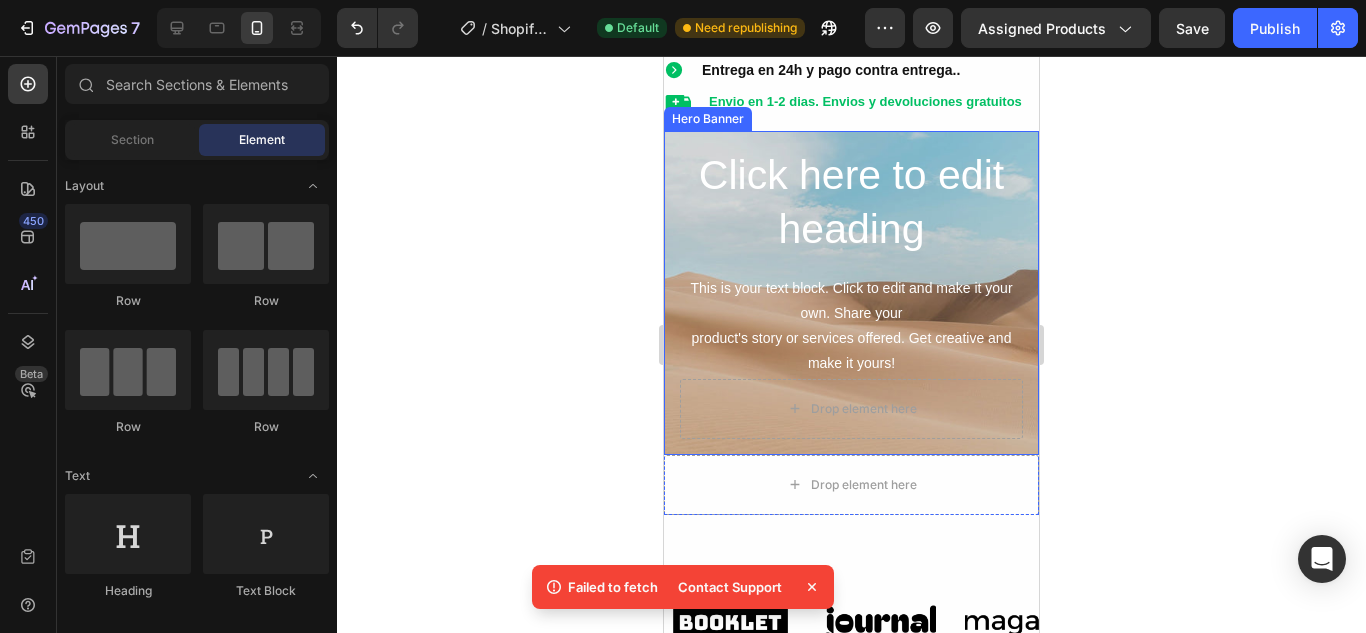 click on "Click here to edit heading Heading This is your text block. Click to edit and make it your own. Share your                       product's story or services offered. Get creative and make it yours! Text Block" at bounding box center [851, 262] 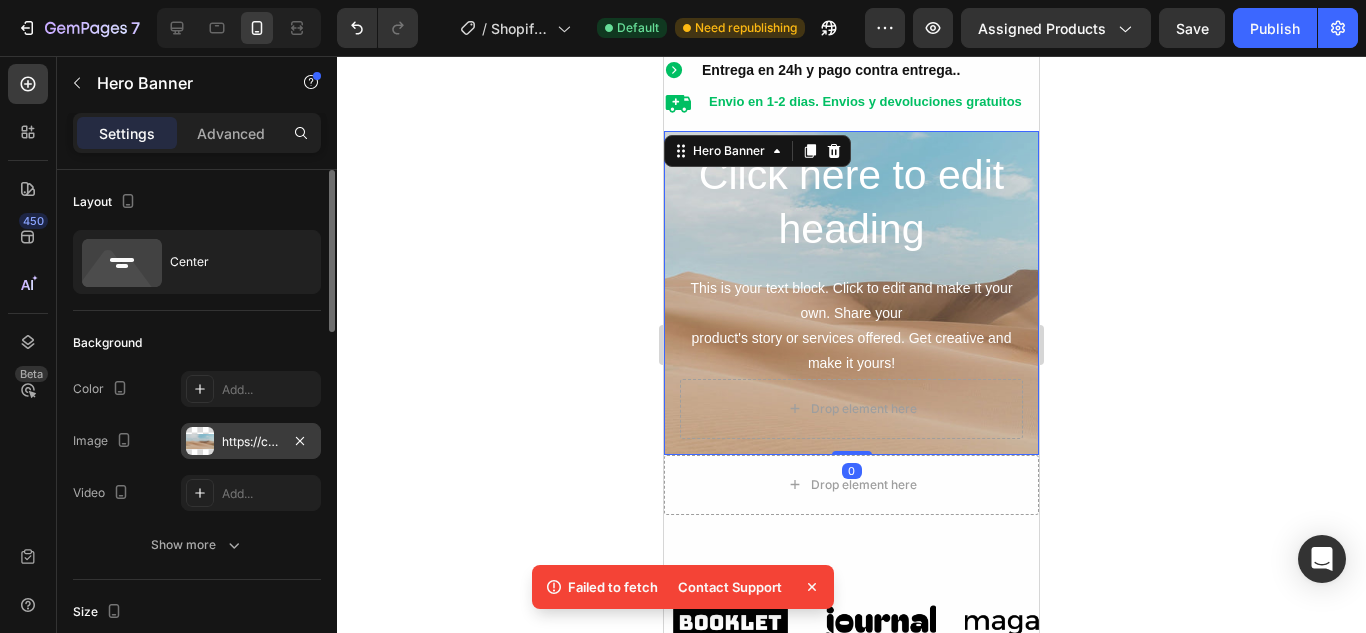 click at bounding box center [200, 441] 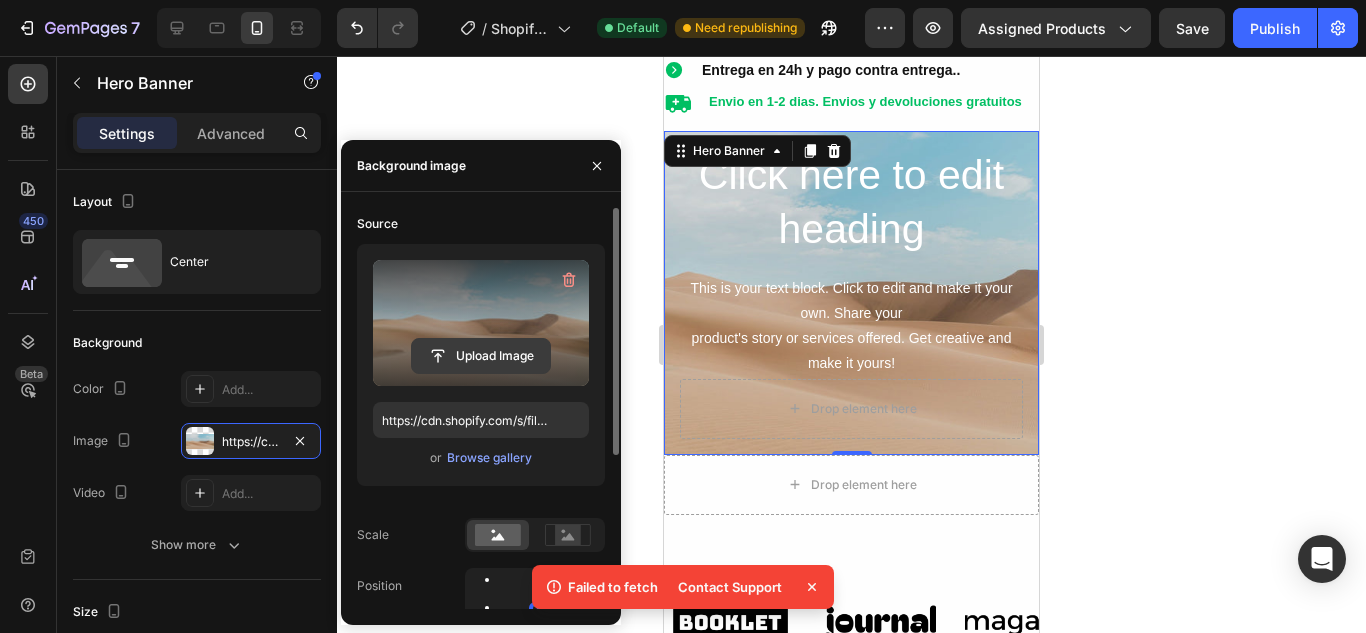 click 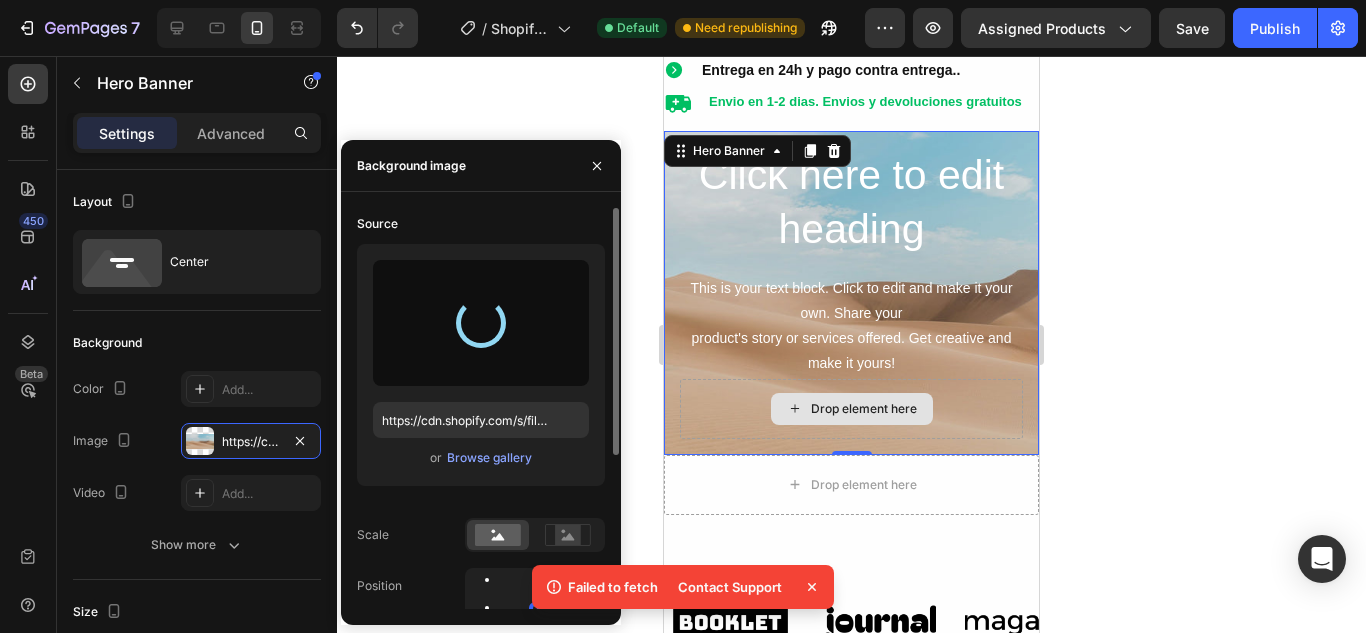 type on "https://cdn.shopify.com/s/files/1/0582/2781/8568/files/gempages_578321164078678802-4f731eb0-0c58-4adf-9b67-ad37c6079c7a.jpg" 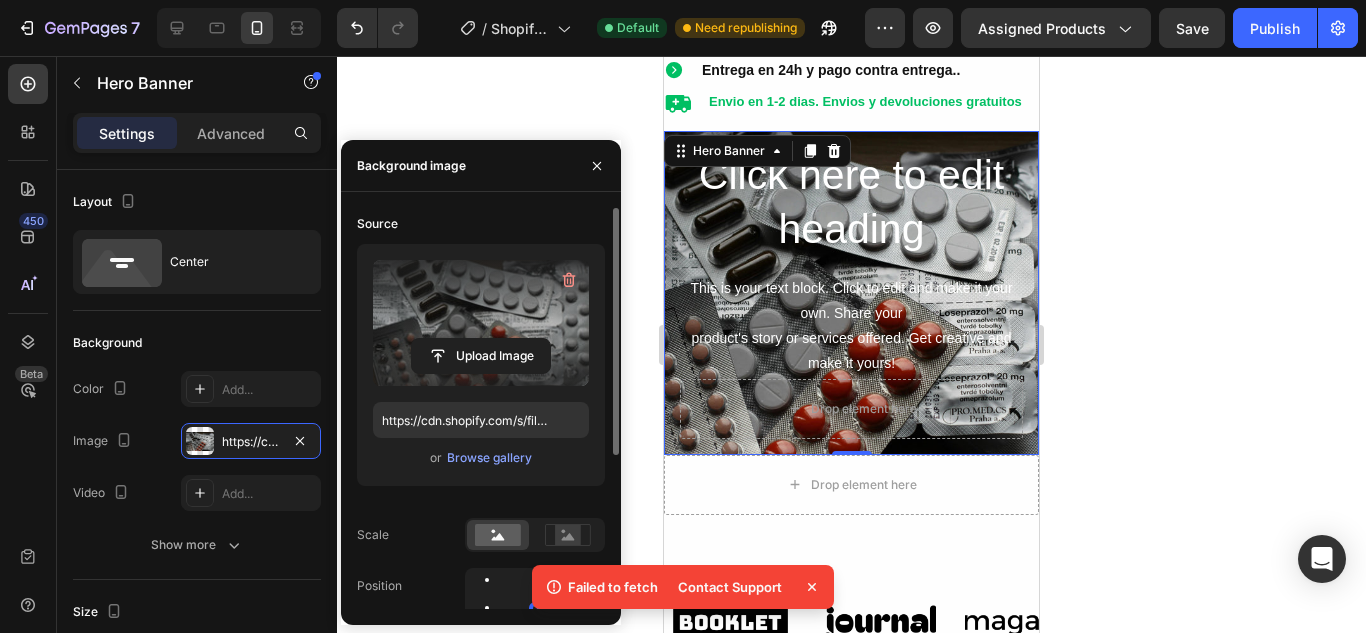 click 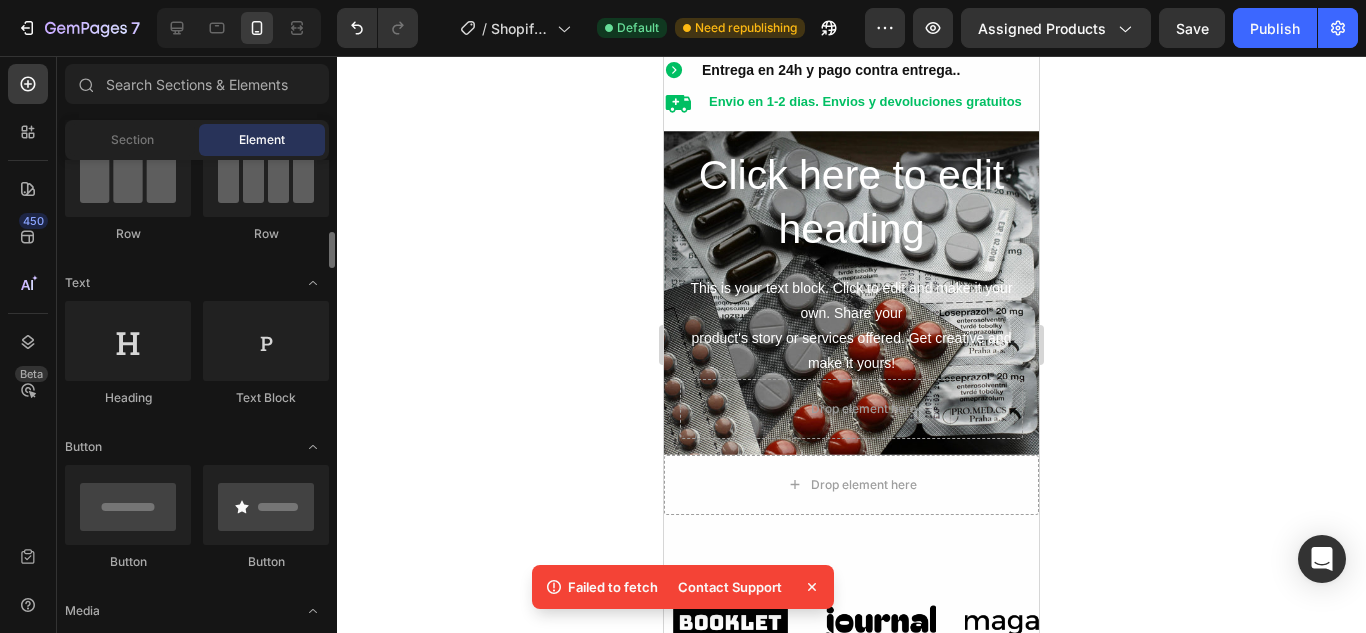 scroll, scrollTop: 0, scrollLeft: 0, axis: both 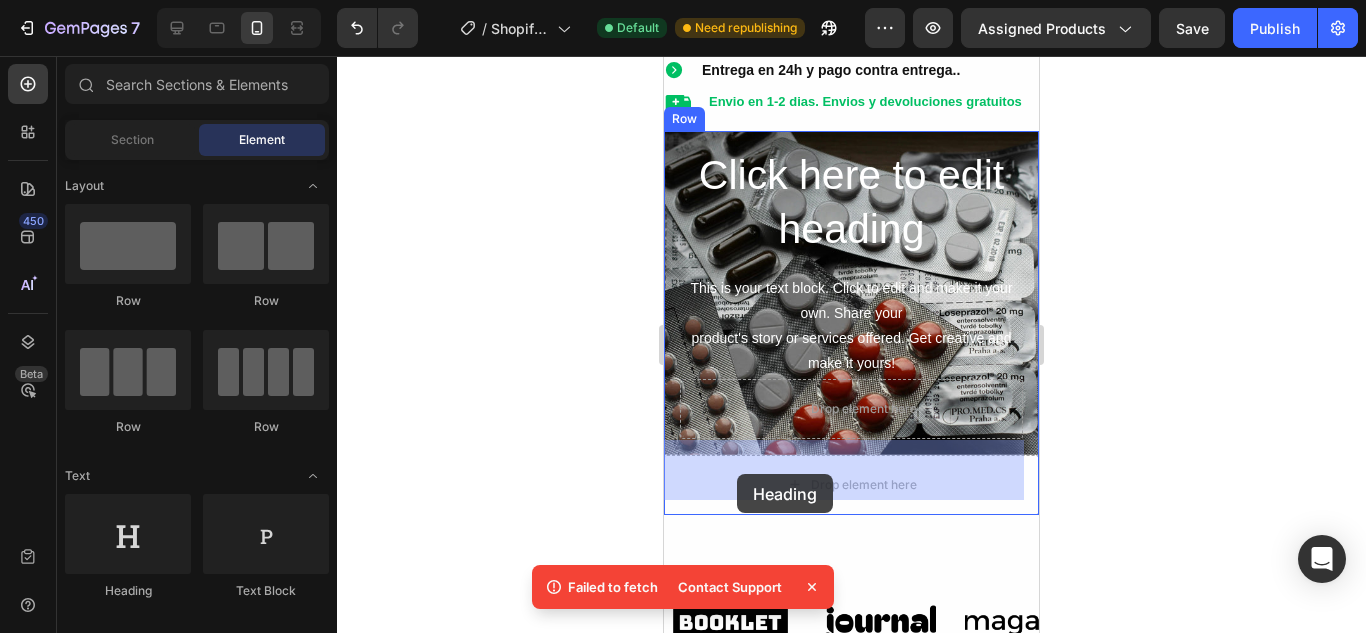 drag, startPoint x: 803, startPoint y: 581, endPoint x: 726, endPoint y: 480, distance: 127.00394 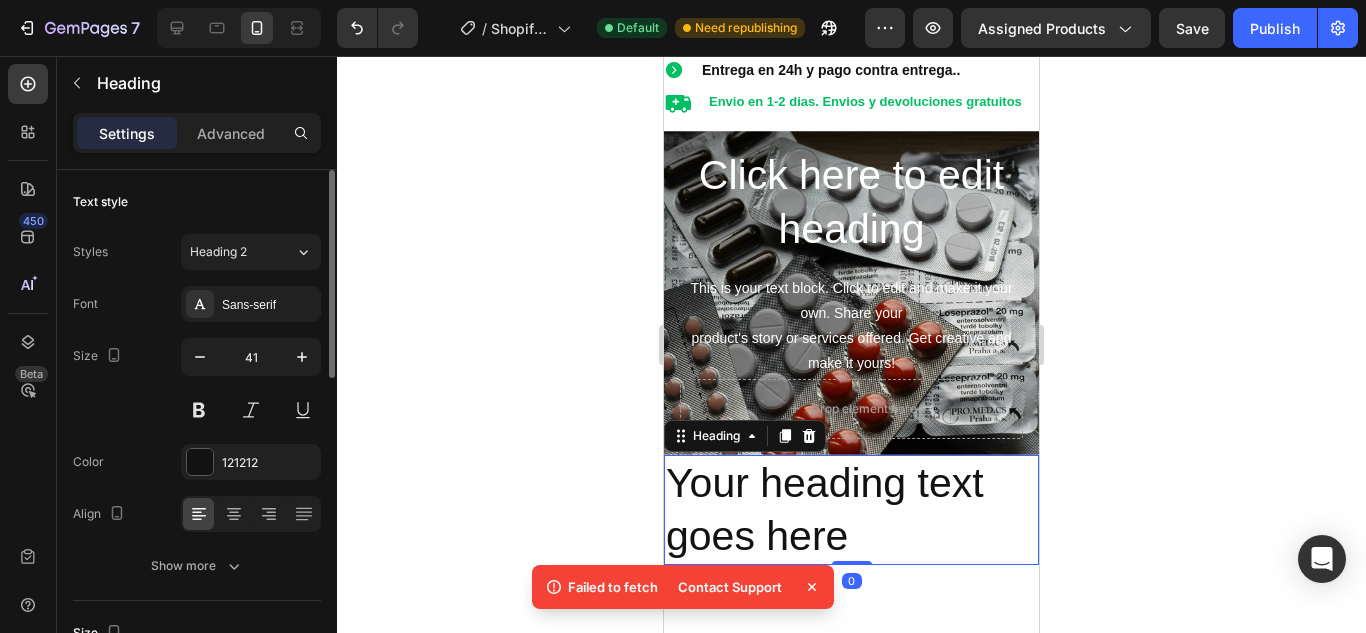 click on "Font Sans-serif Size 41 Color 121212 Align Show more" at bounding box center (197, 435) 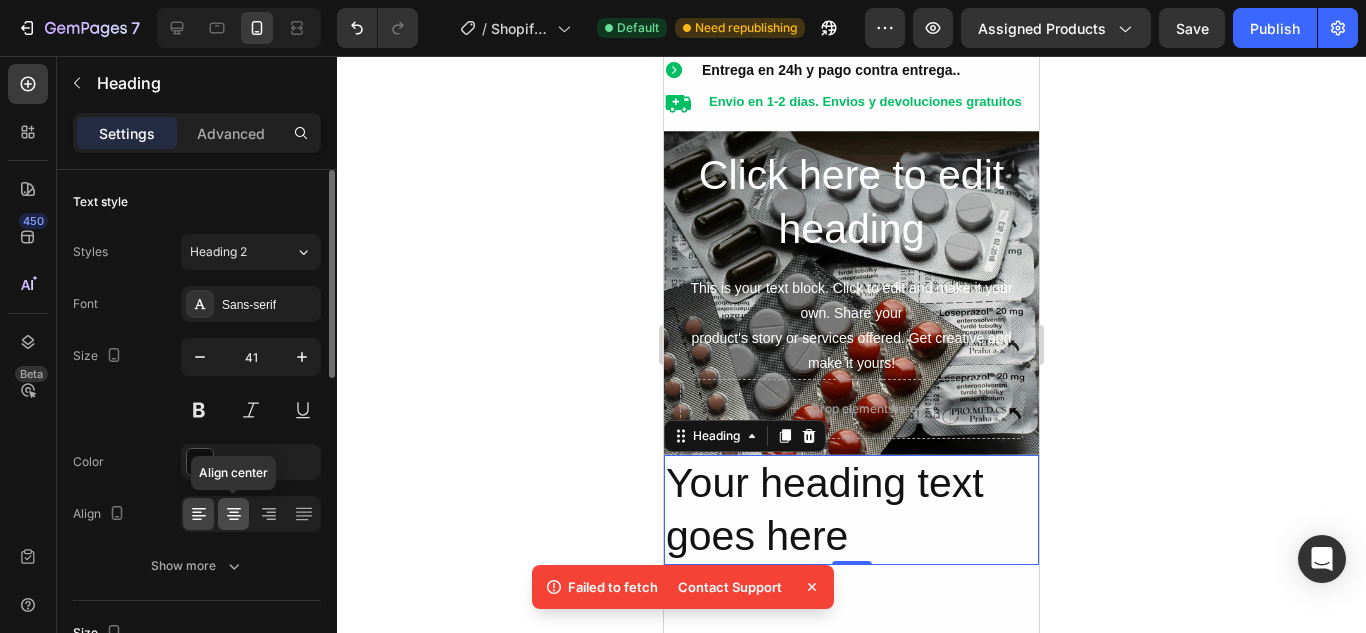 click 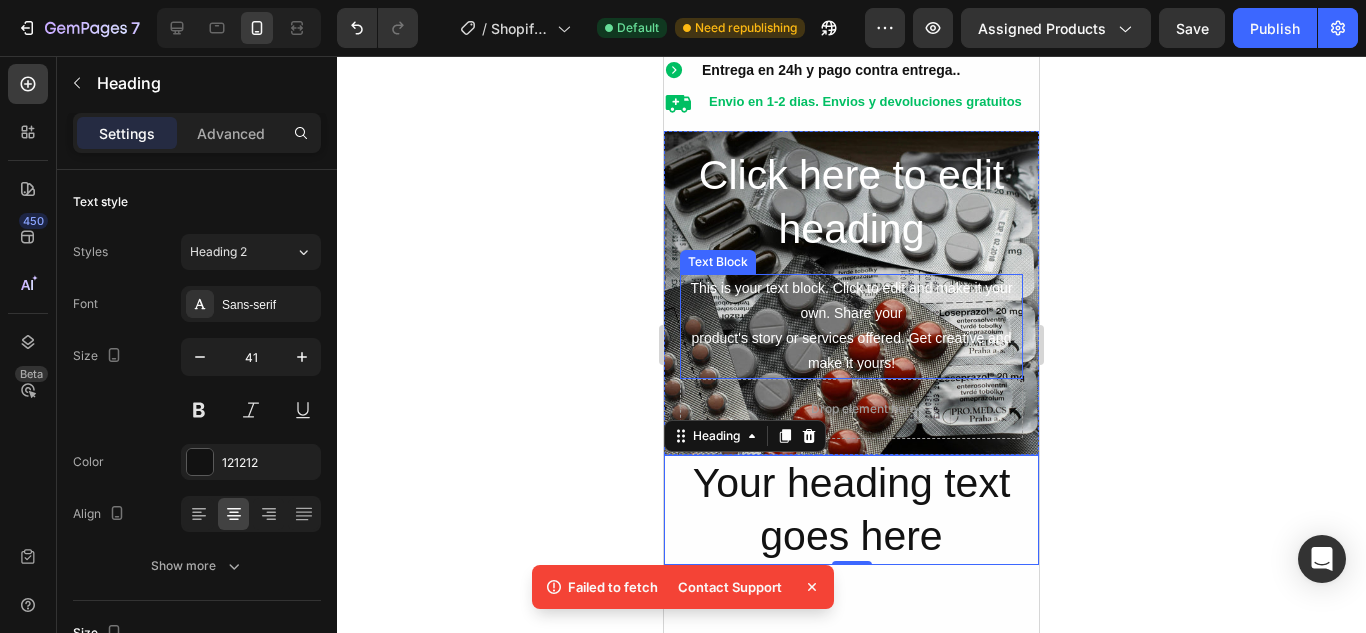 click on "This is your text block. Click to edit and make it your own. Share your                       product's story or services offered. Get creative and make it yours!" at bounding box center [851, 326] 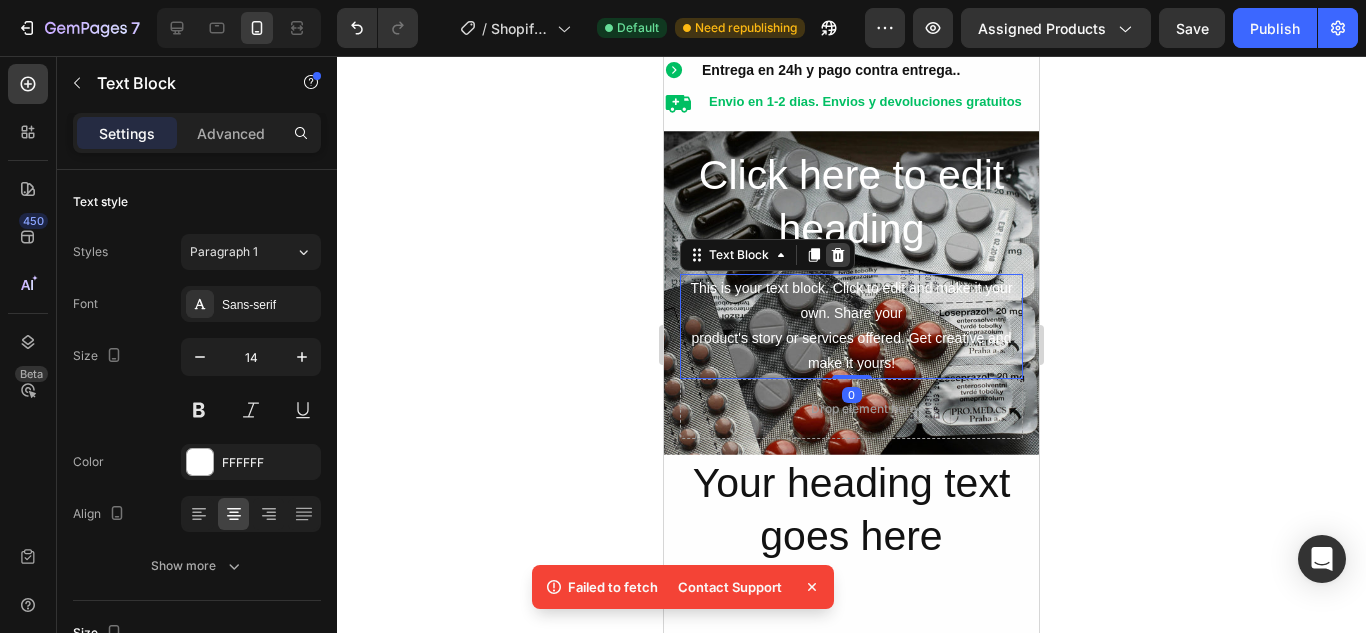 click 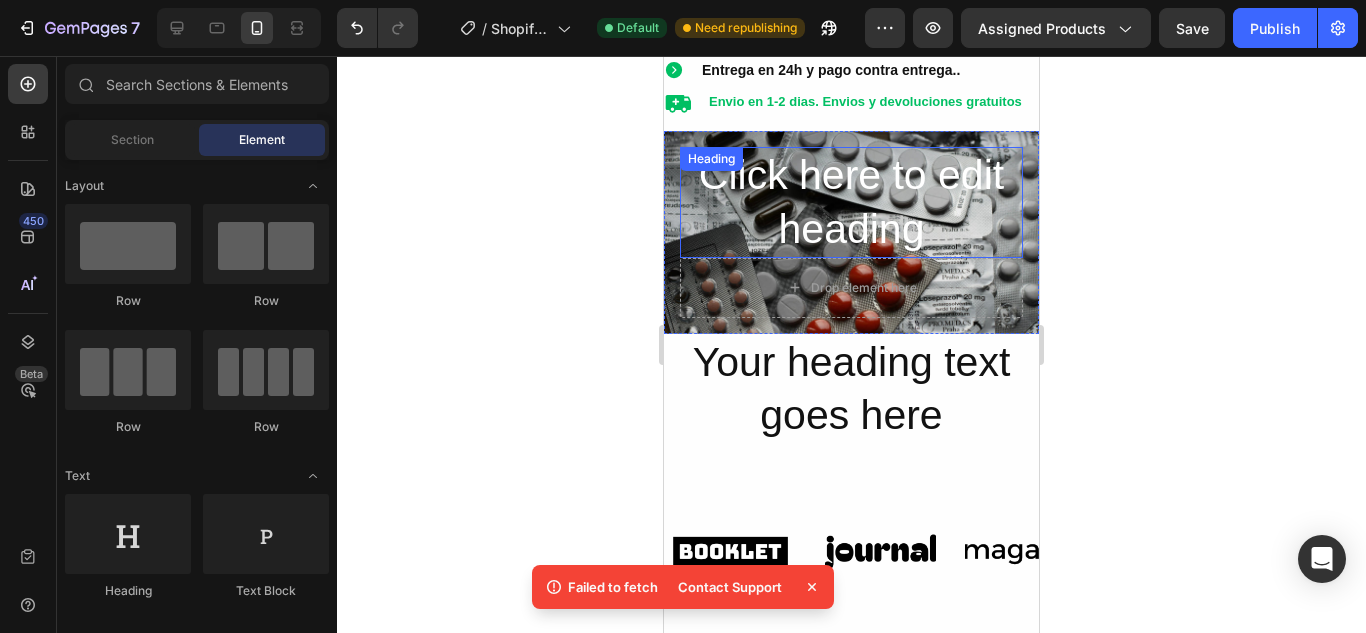 scroll, scrollTop: 1013, scrollLeft: 0, axis: vertical 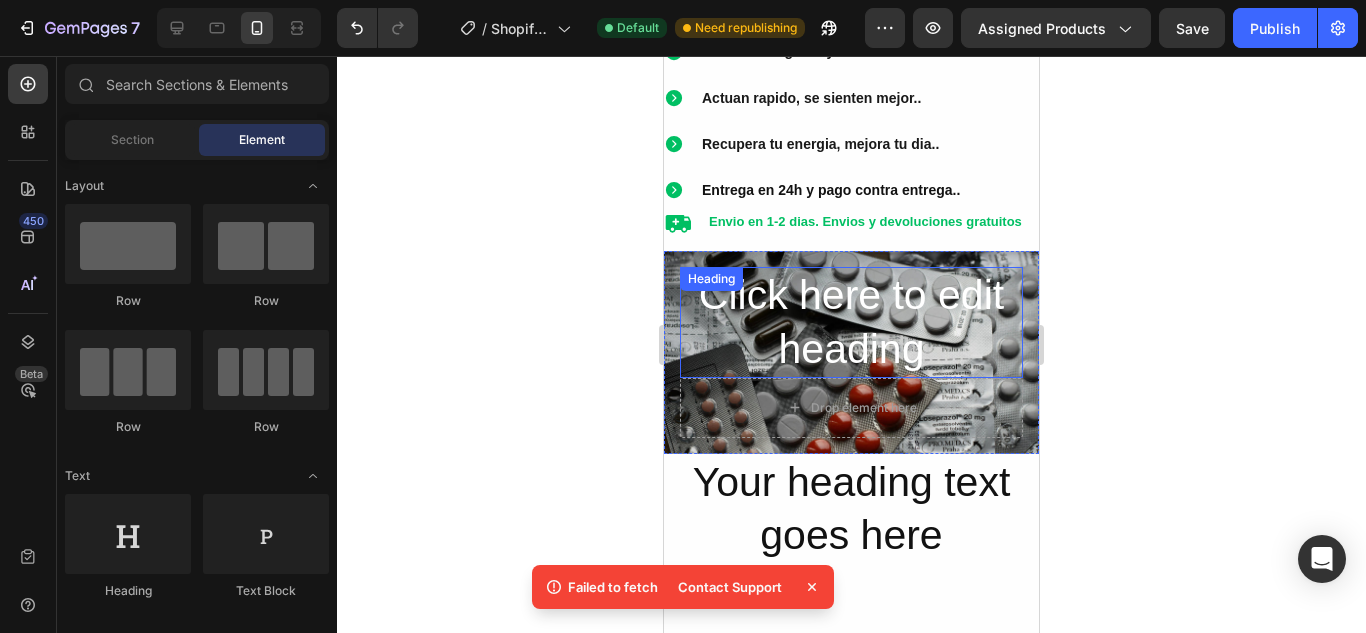 click 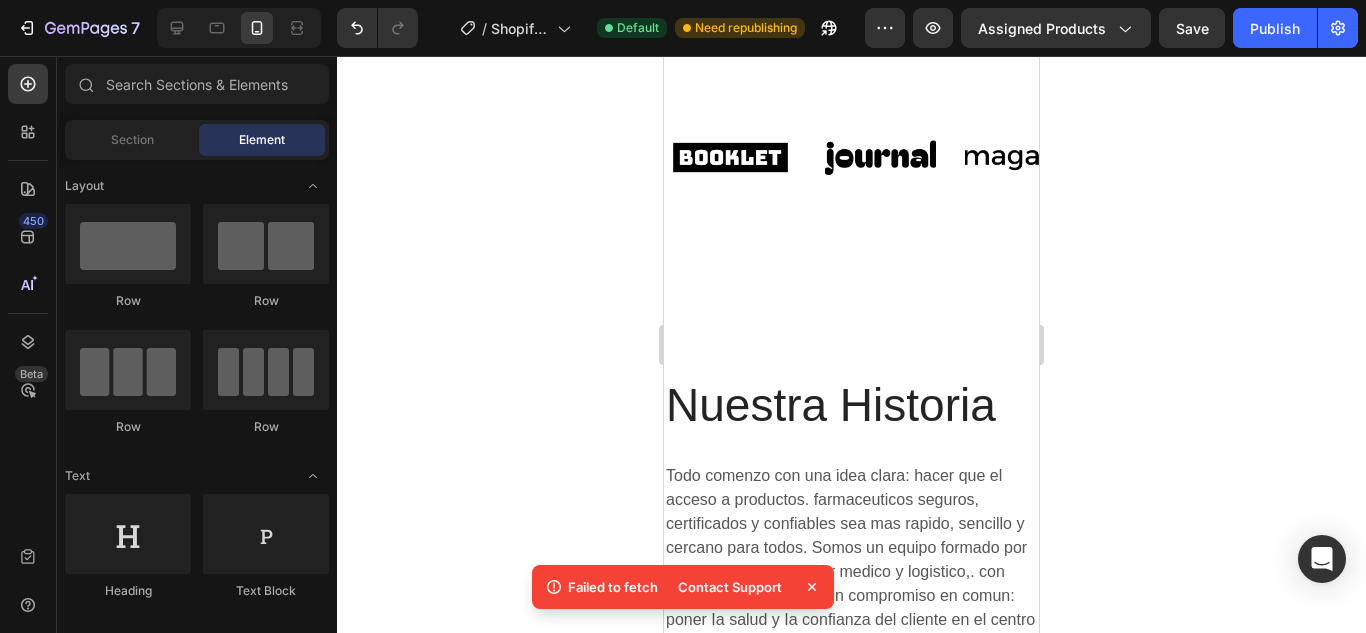 scroll, scrollTop: 1273, scrollLeft: 0, axis: vertical 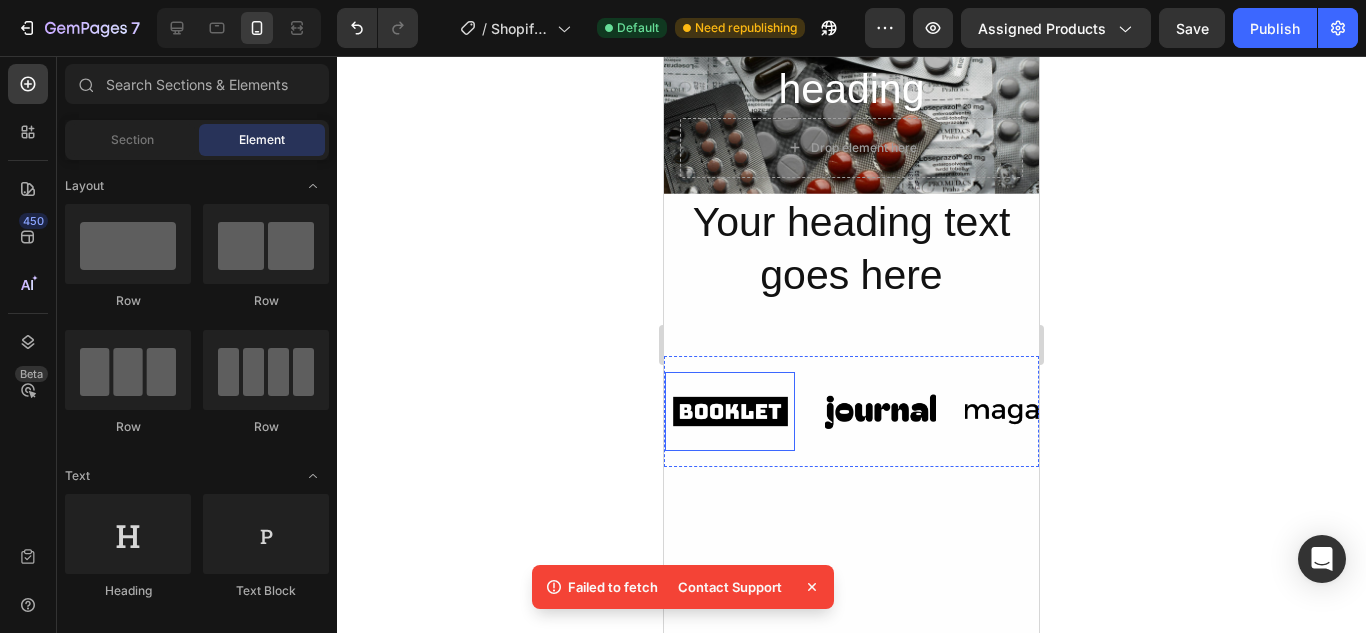 click at bounding box center (730, 411) 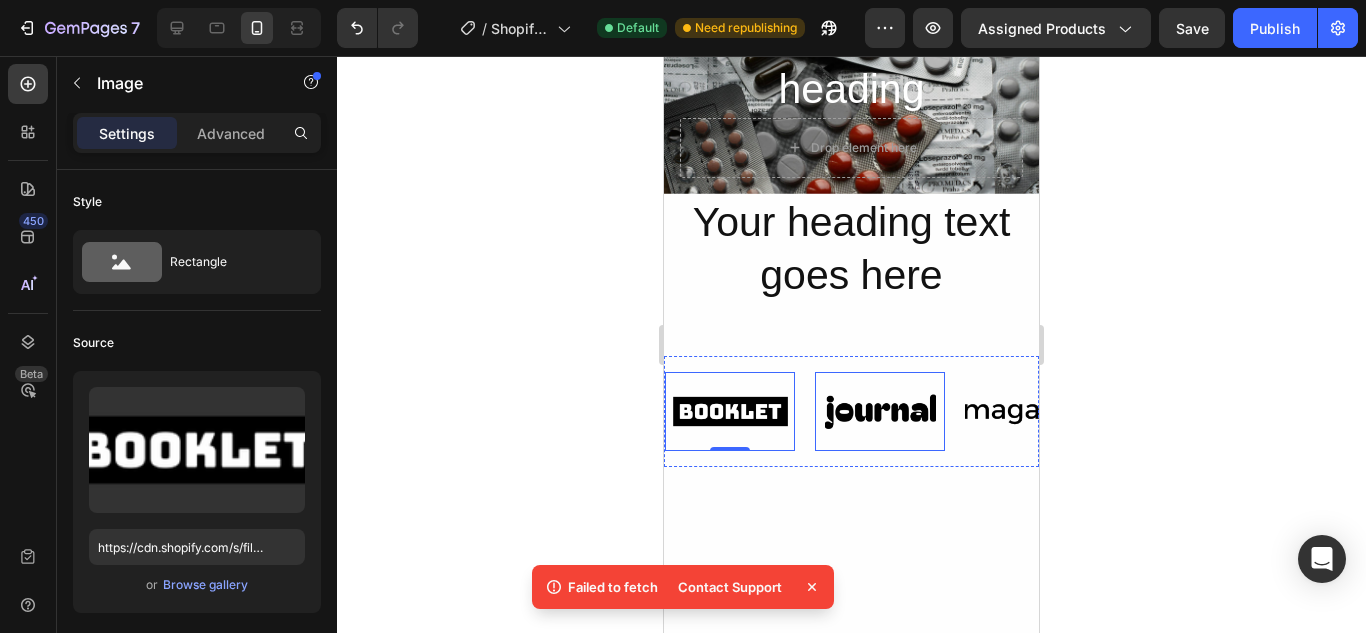 click at bounding box center [880, 411] 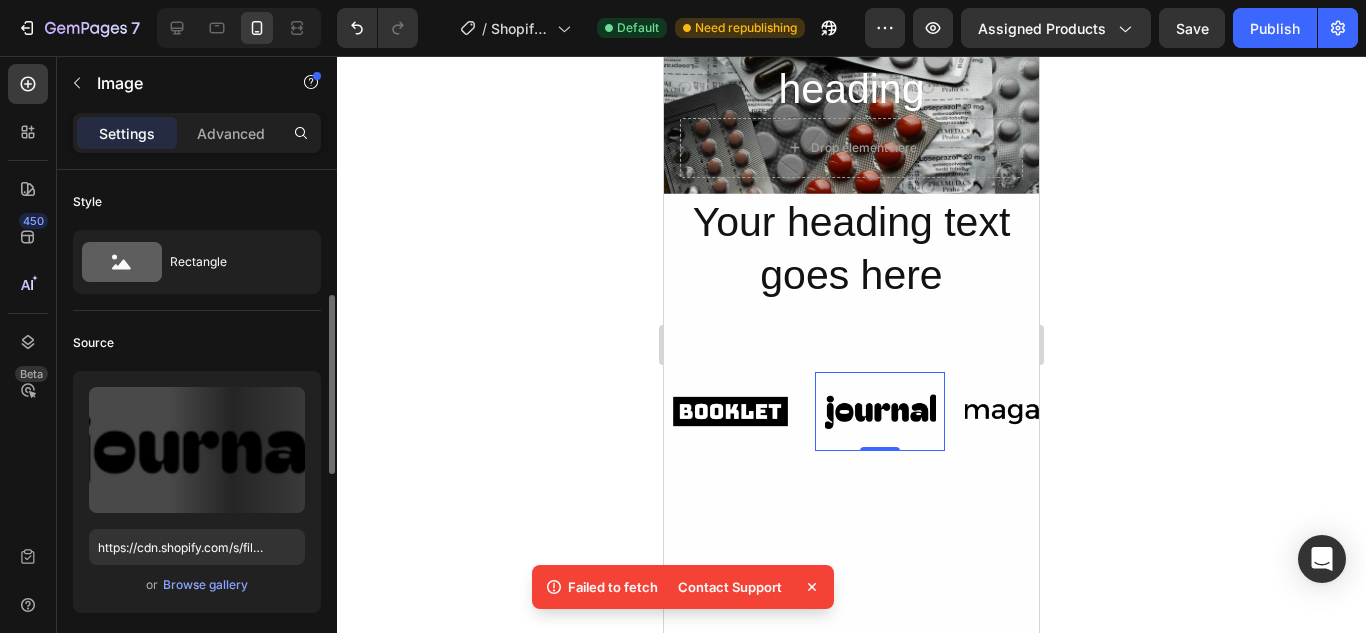 scroll, scrollTop: 93, scrollLeft: 0, axis: vertical 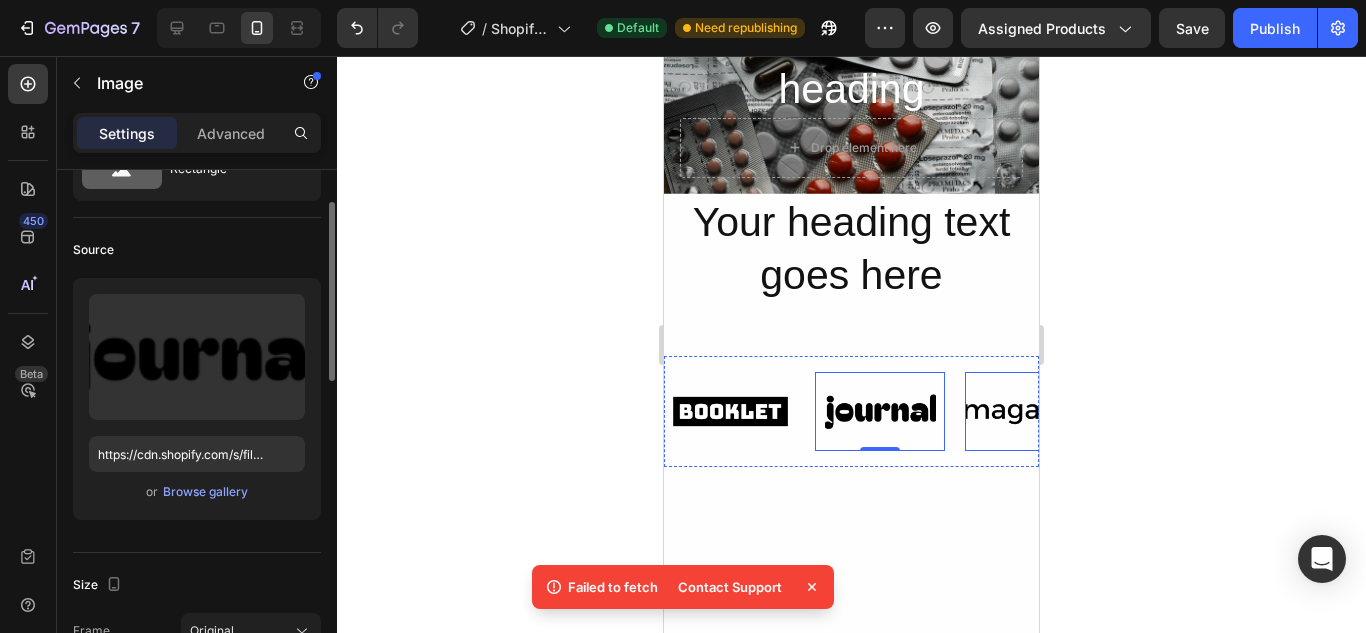 click at bounding box center [1030, 411] 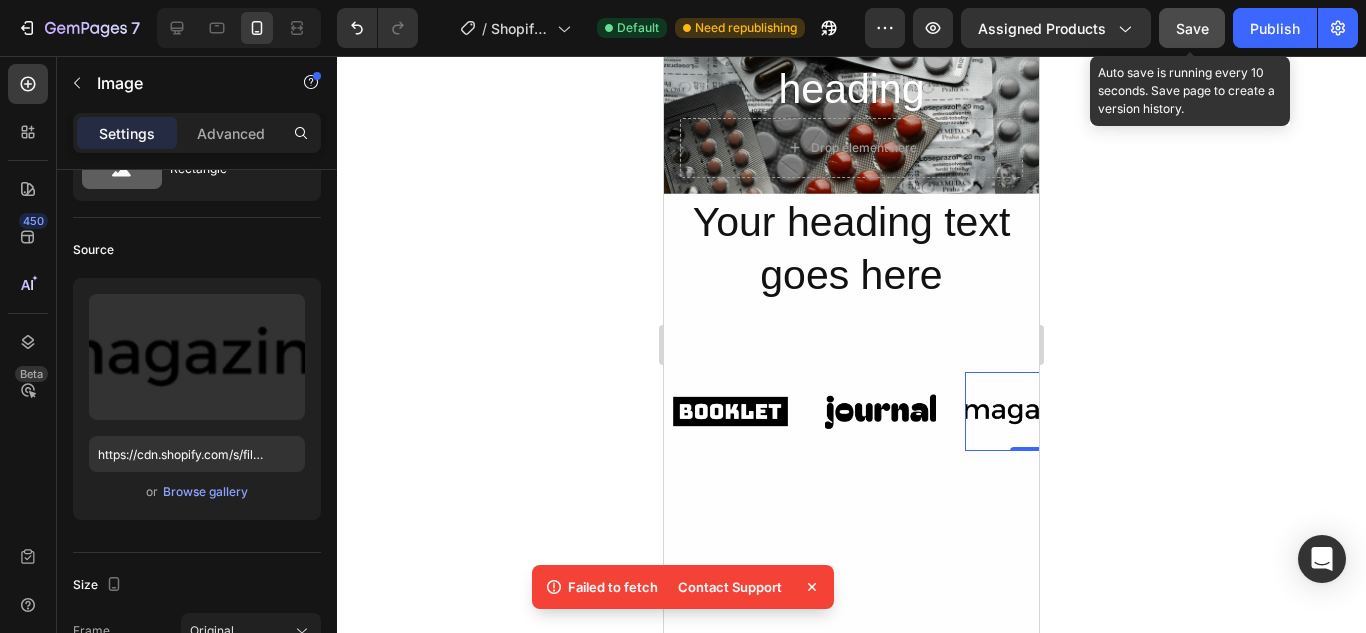 click on "Save" 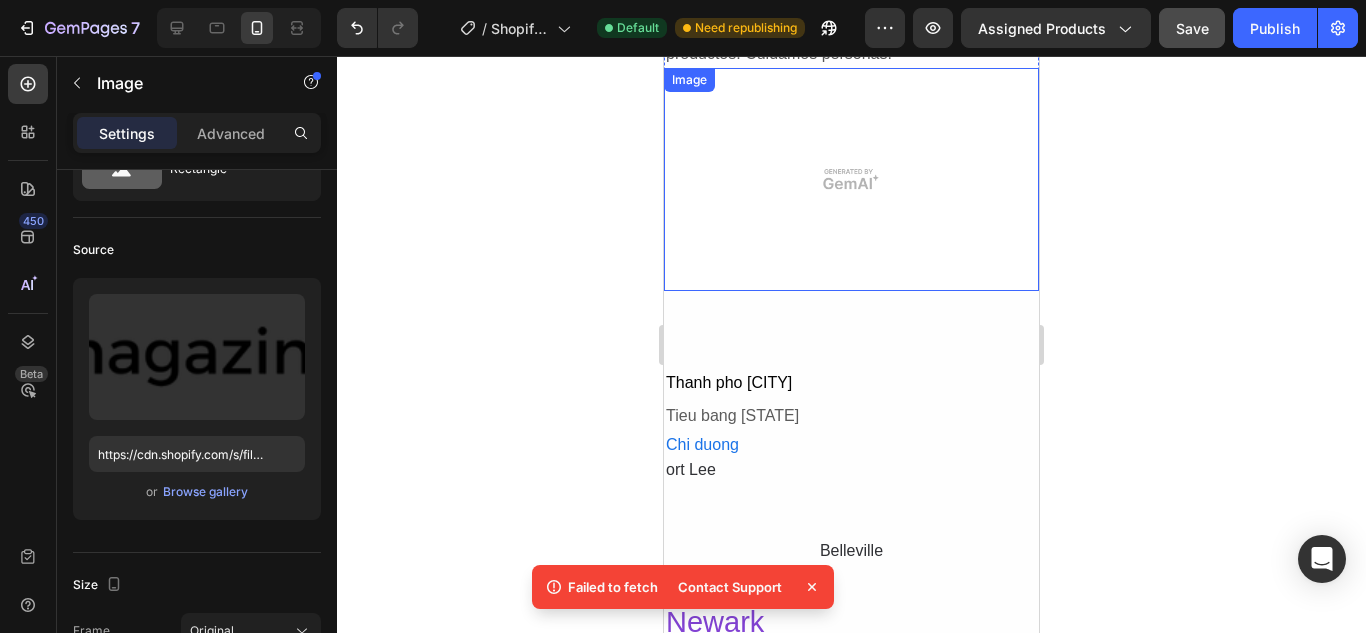scroll, scrollTop: 2360, scrollLeft: 0, axis: vertical 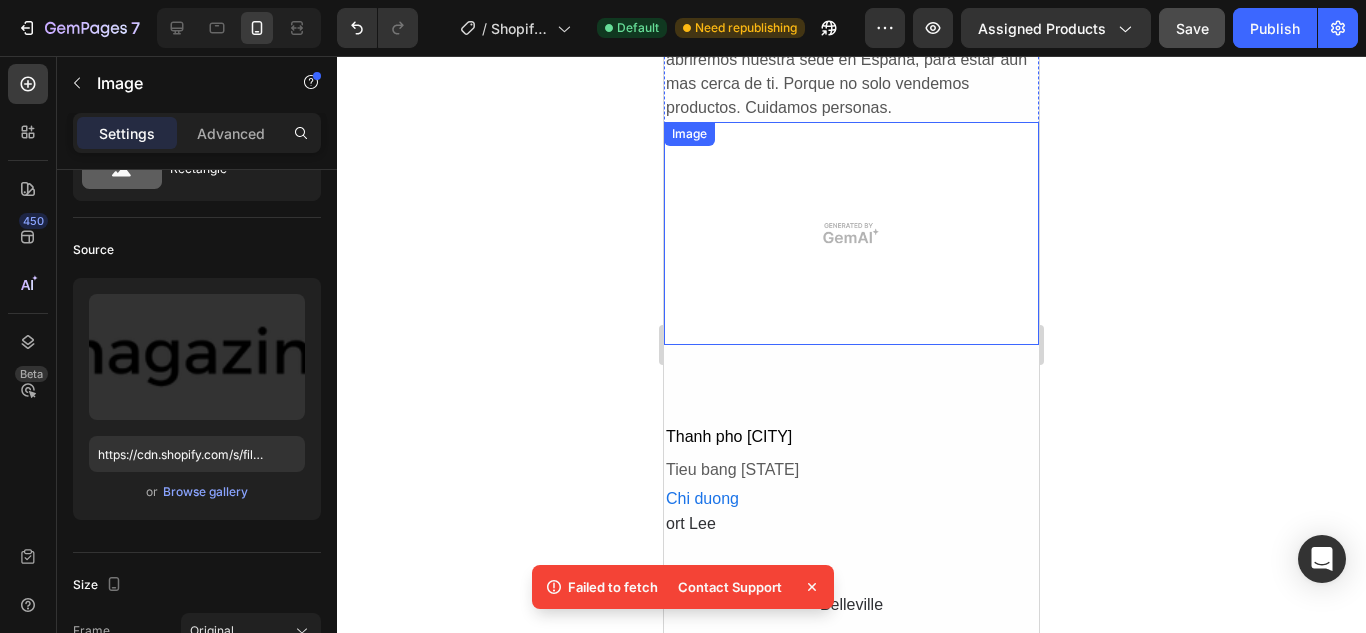 click at bounding box center (851, 233) 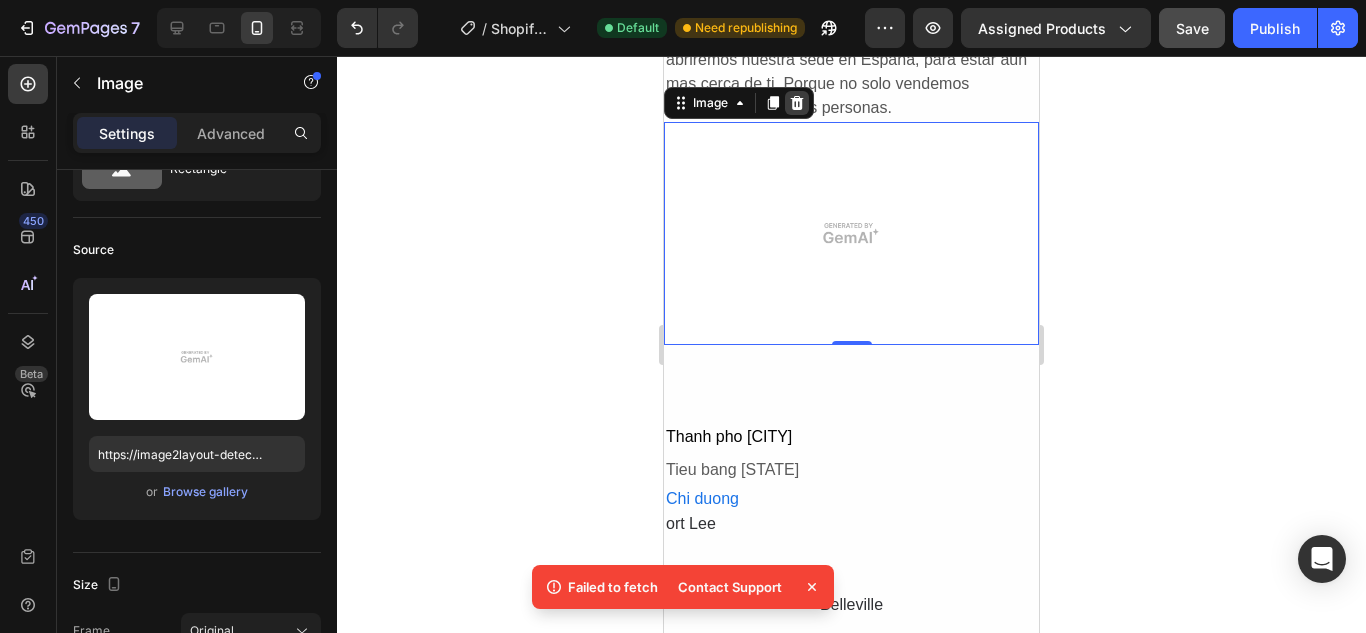 click 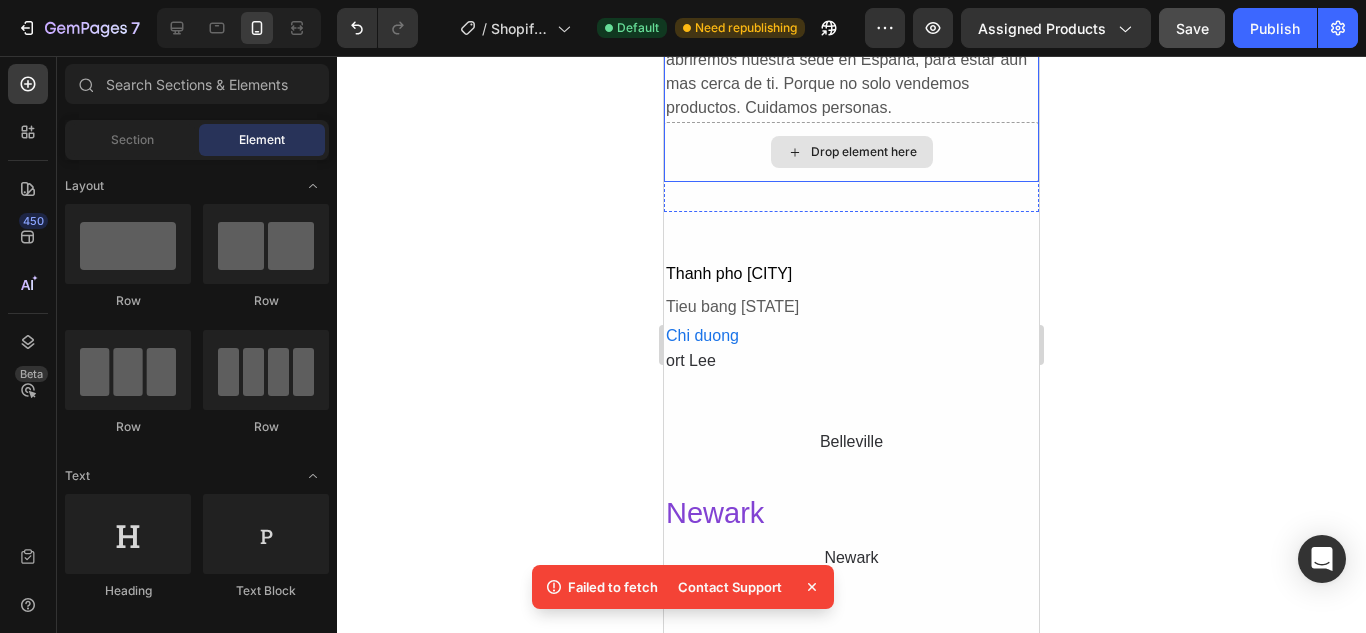 click on "Drop element here" at bounding box center (851, 152) 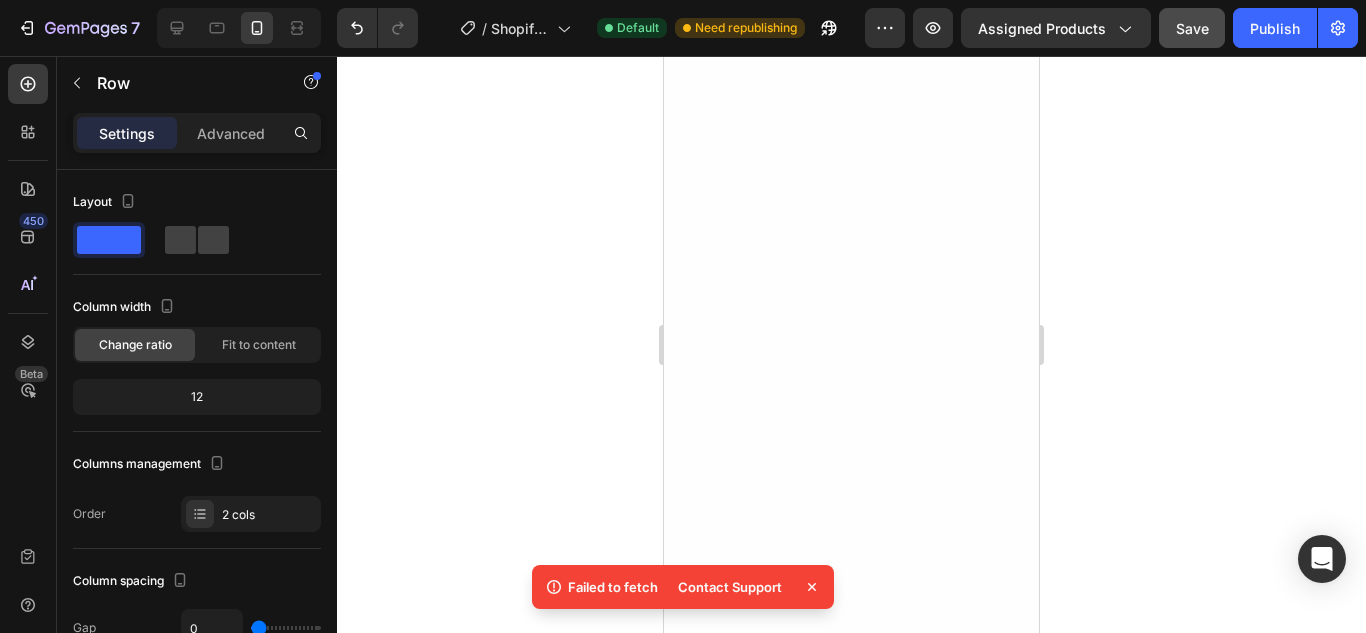 scroll, scrollTop: 0, scrollLeft: 0, axis: both 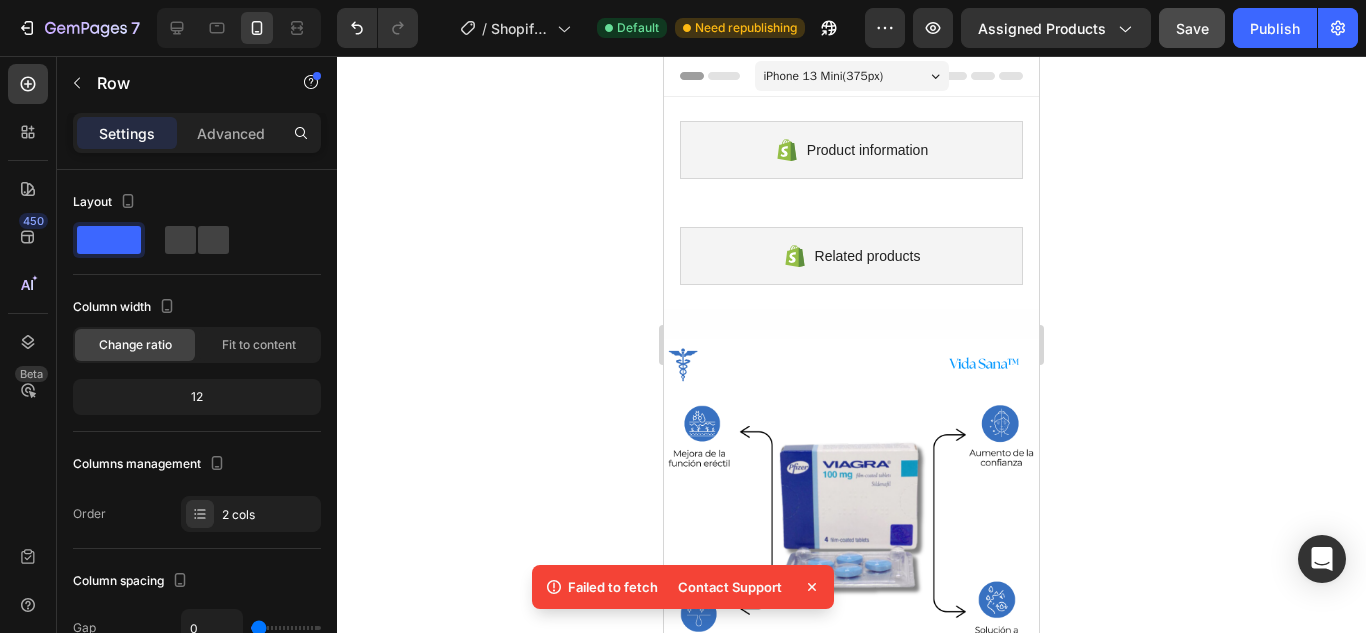 click 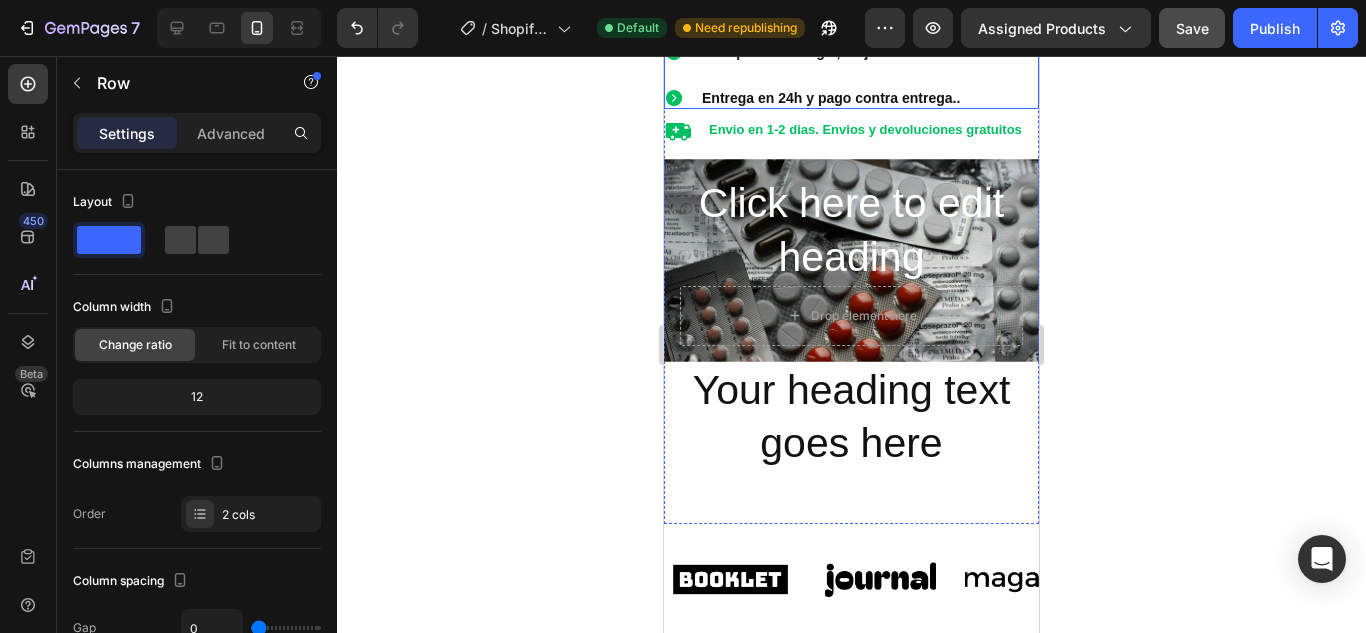 scroll, scrollTop: 1113, scrollLeft: 0, axis: vertical 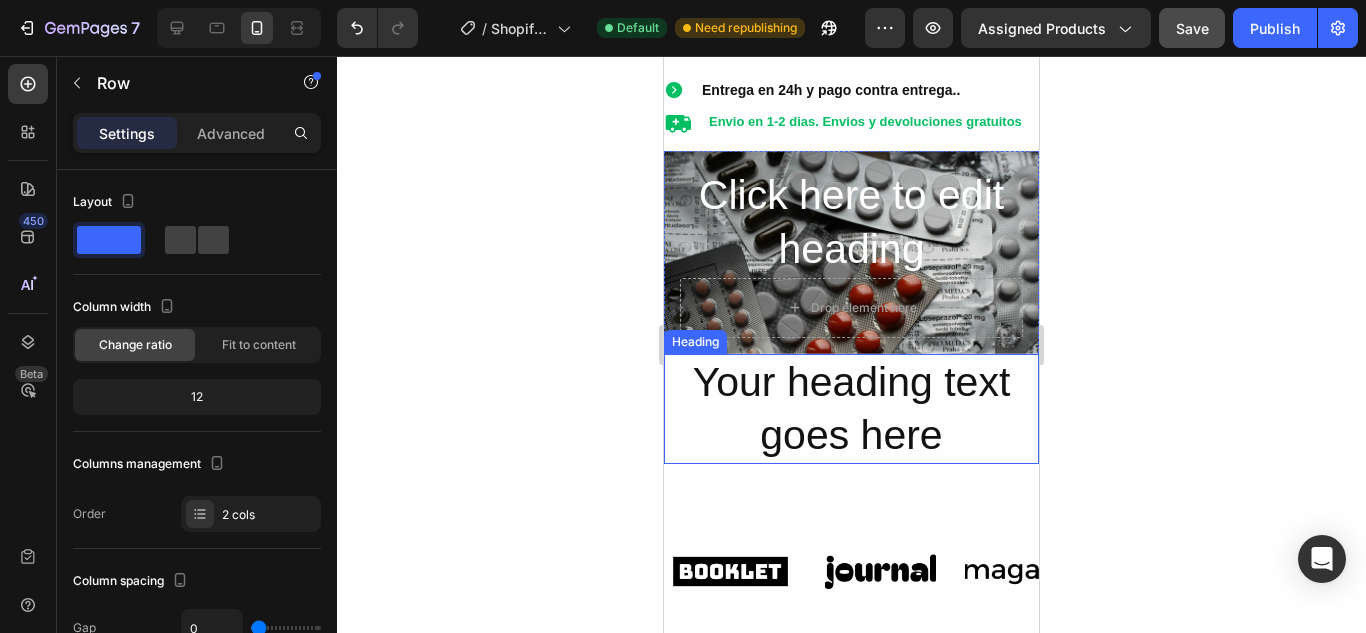 click on "Your heading text goes here" at bounding box center [851, 409] 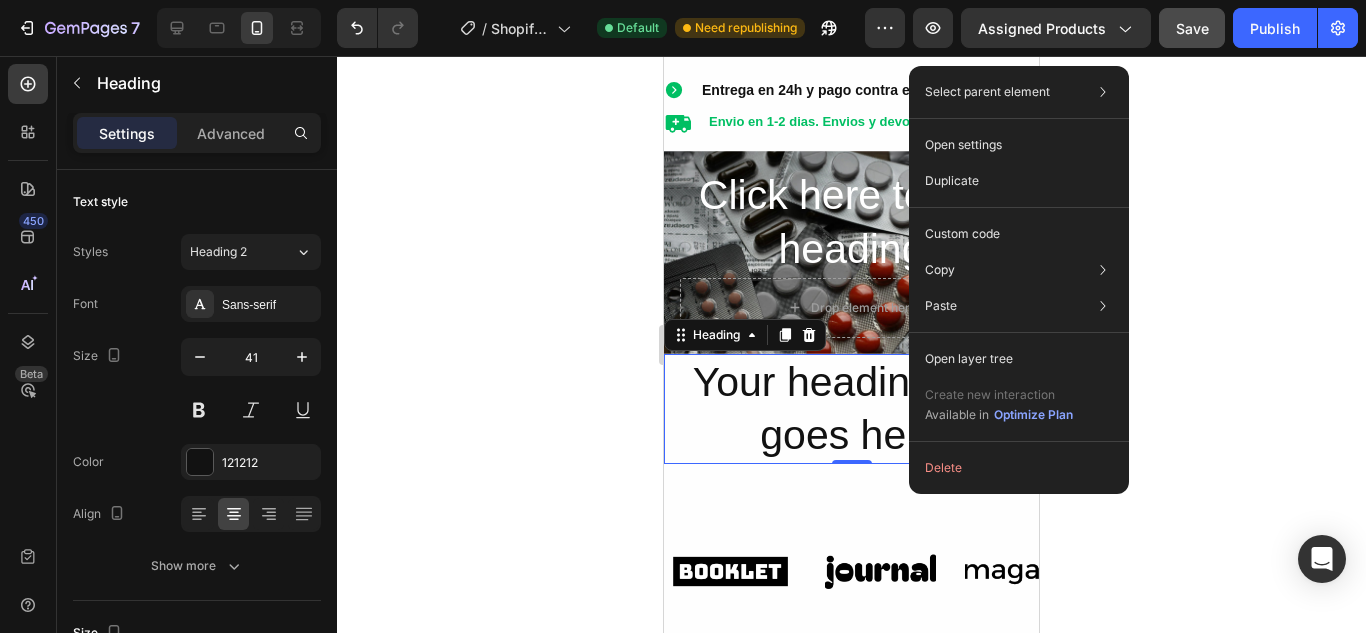 click on "Your heading text goes here" at bounding box center (851, 409) 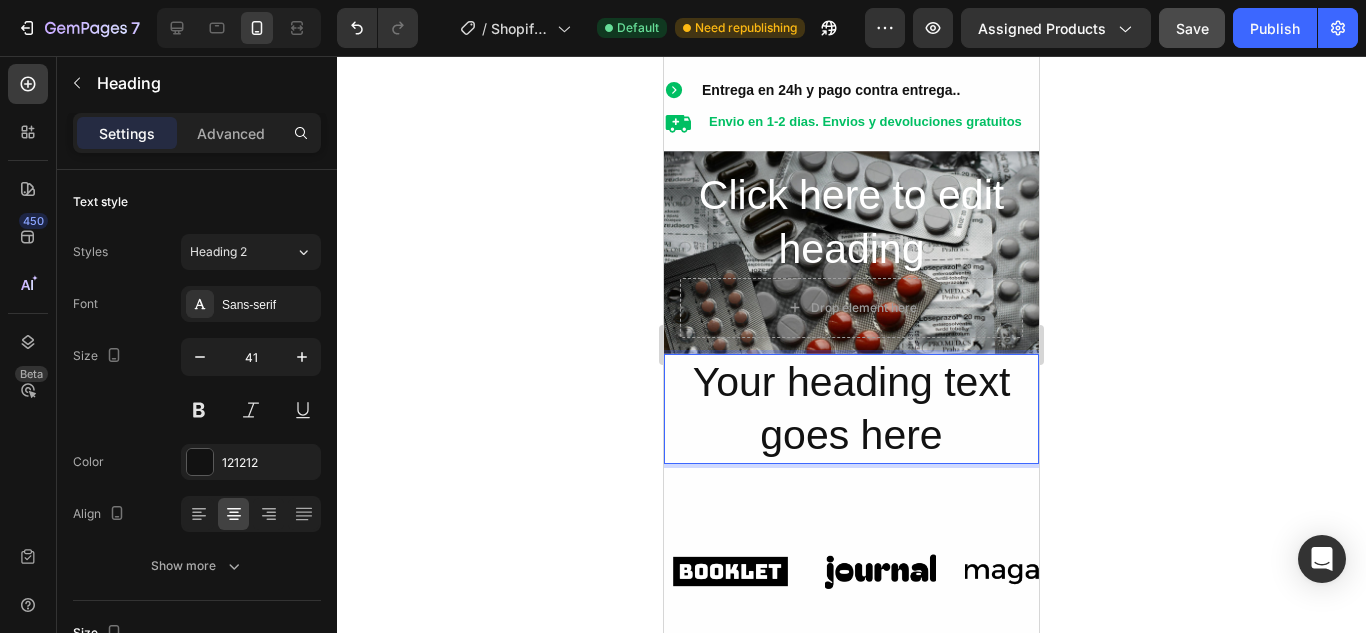 click on "Your heading text goes here" at bounding box center (851, 409) 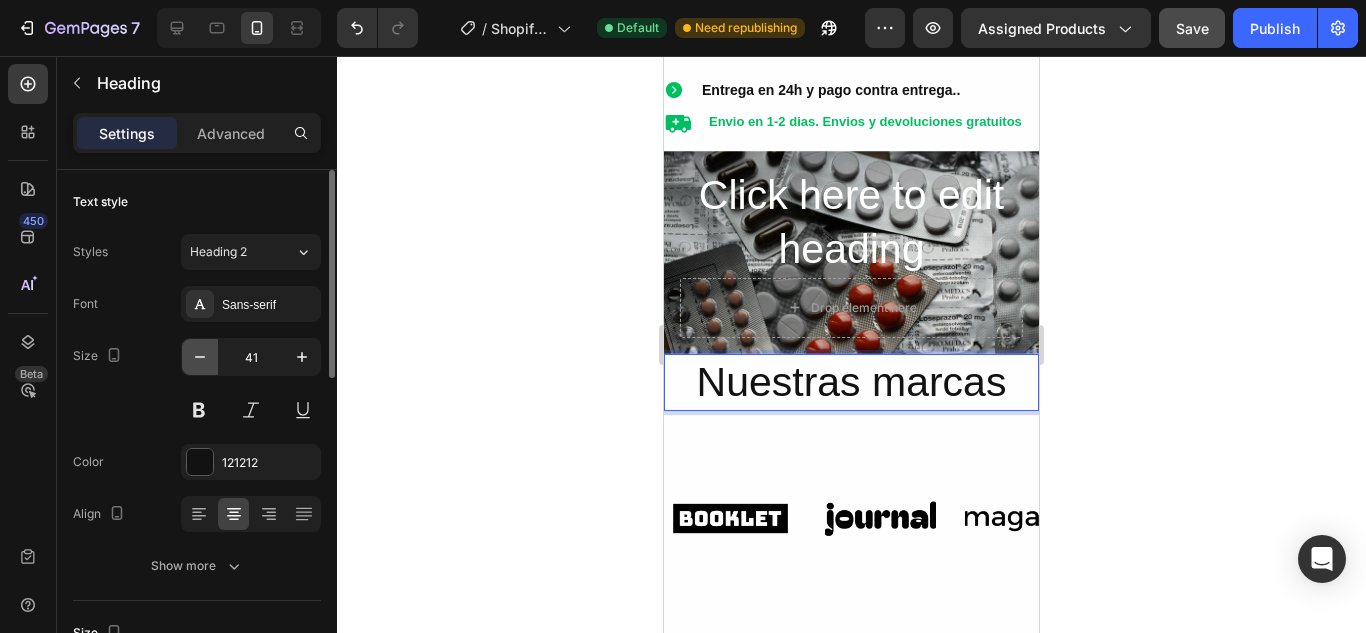 click 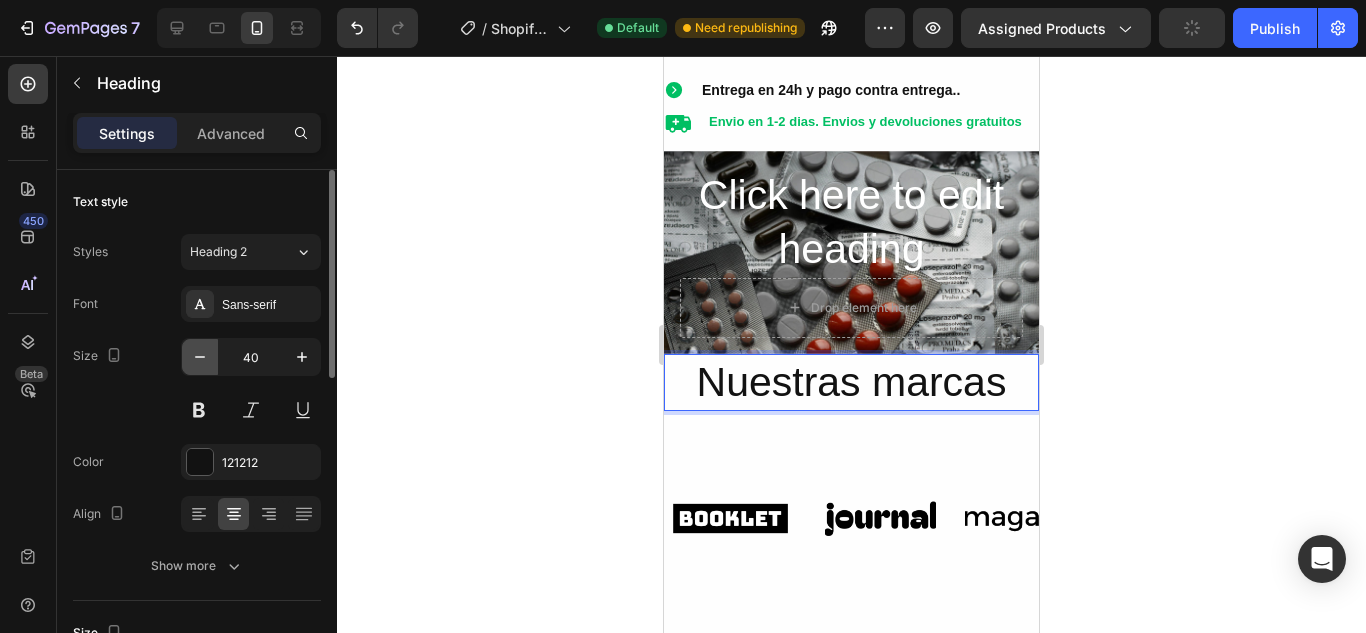 click 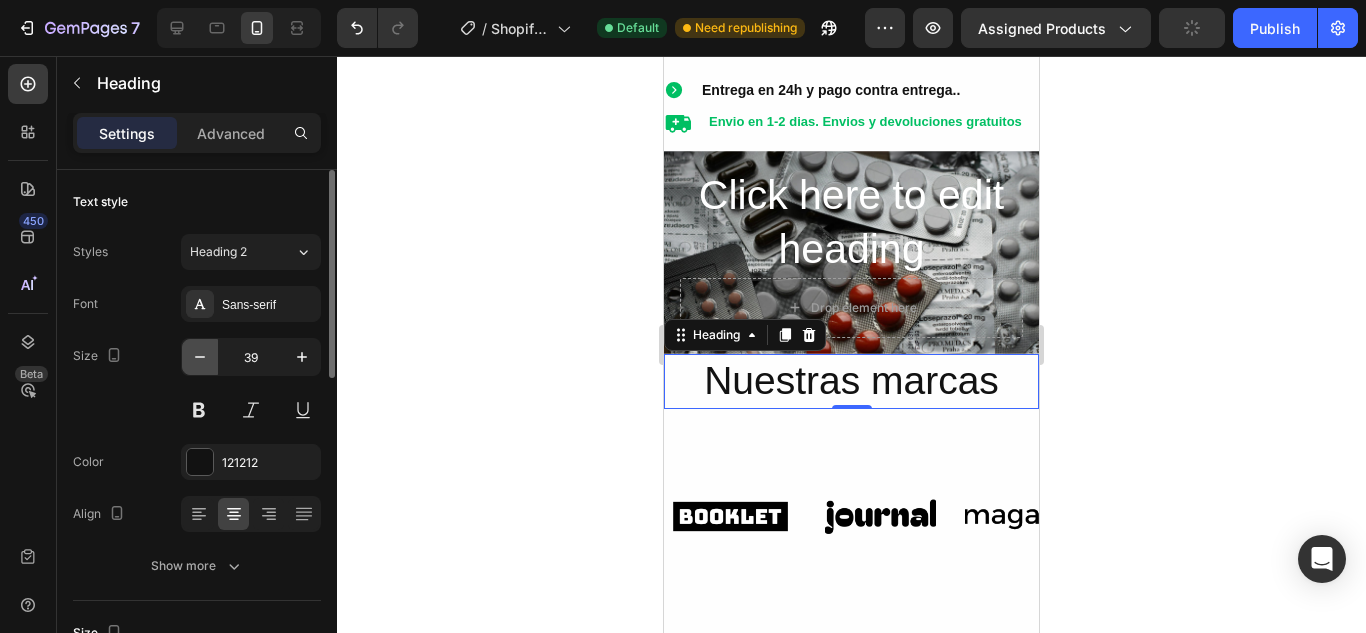 click 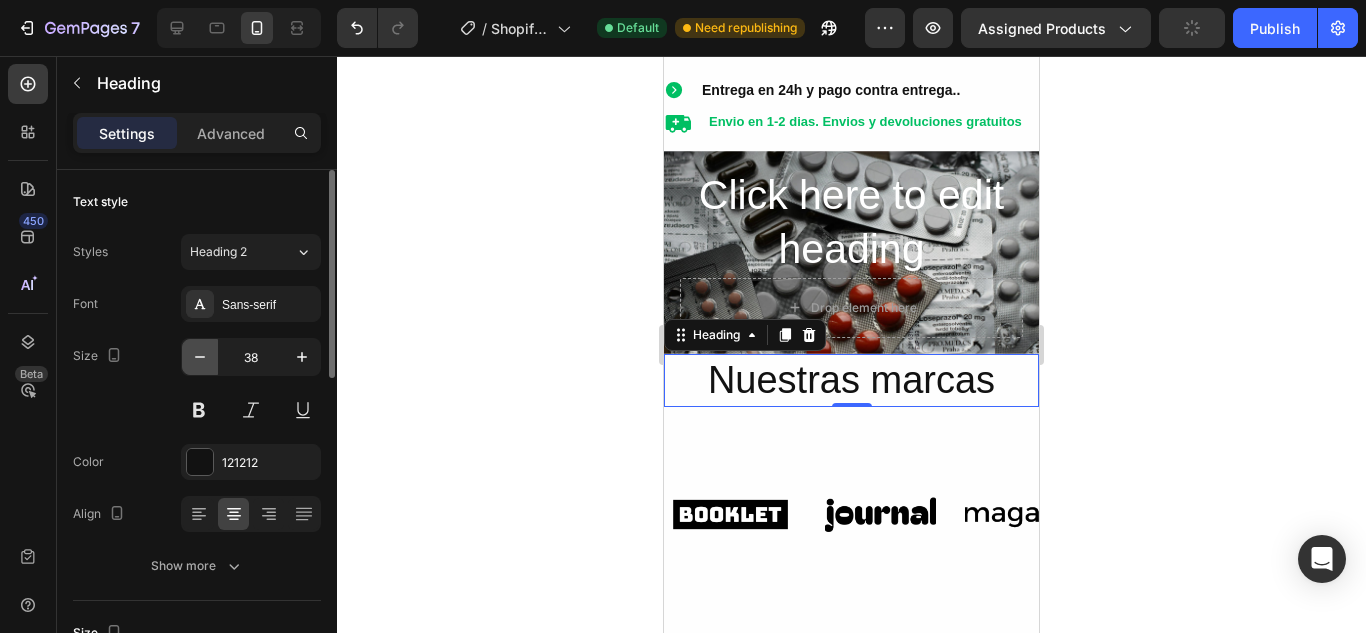 click 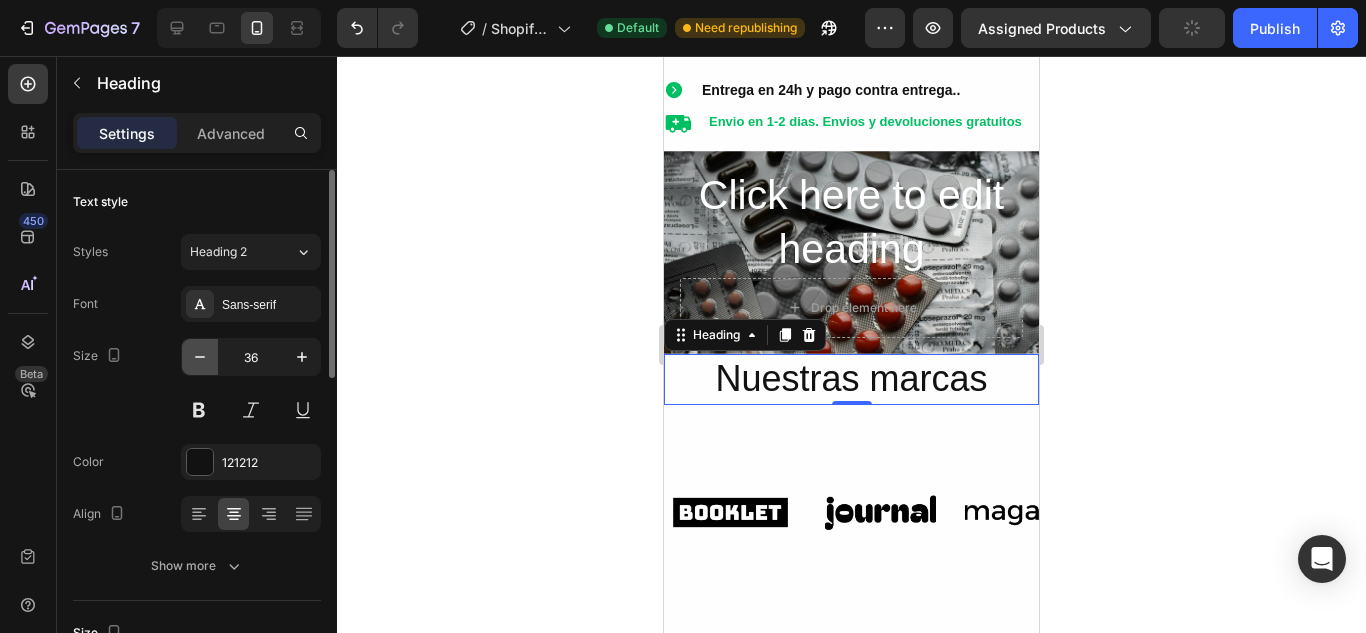click 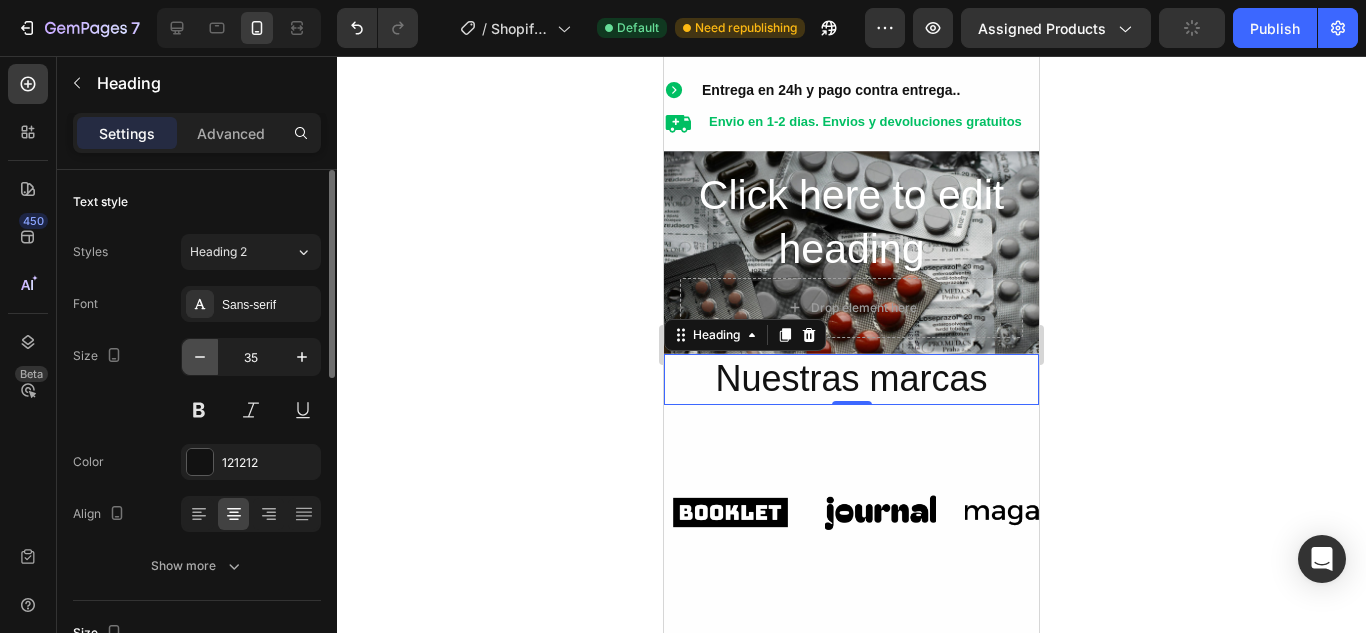 click 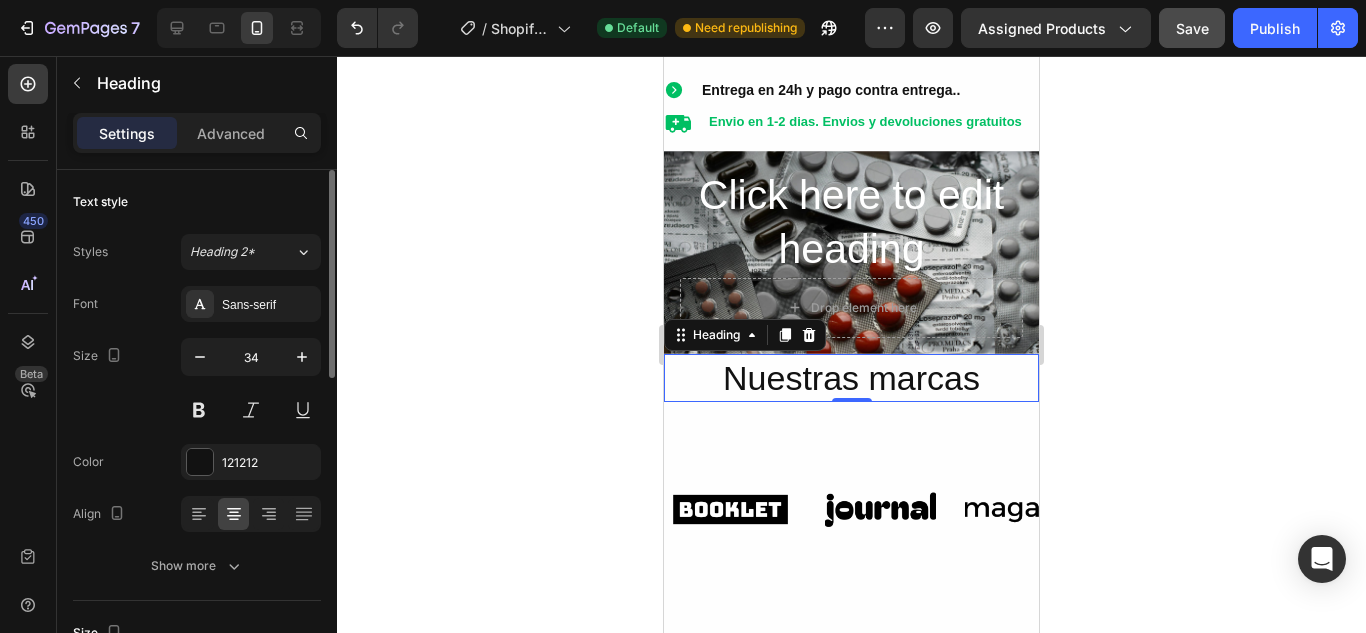 click 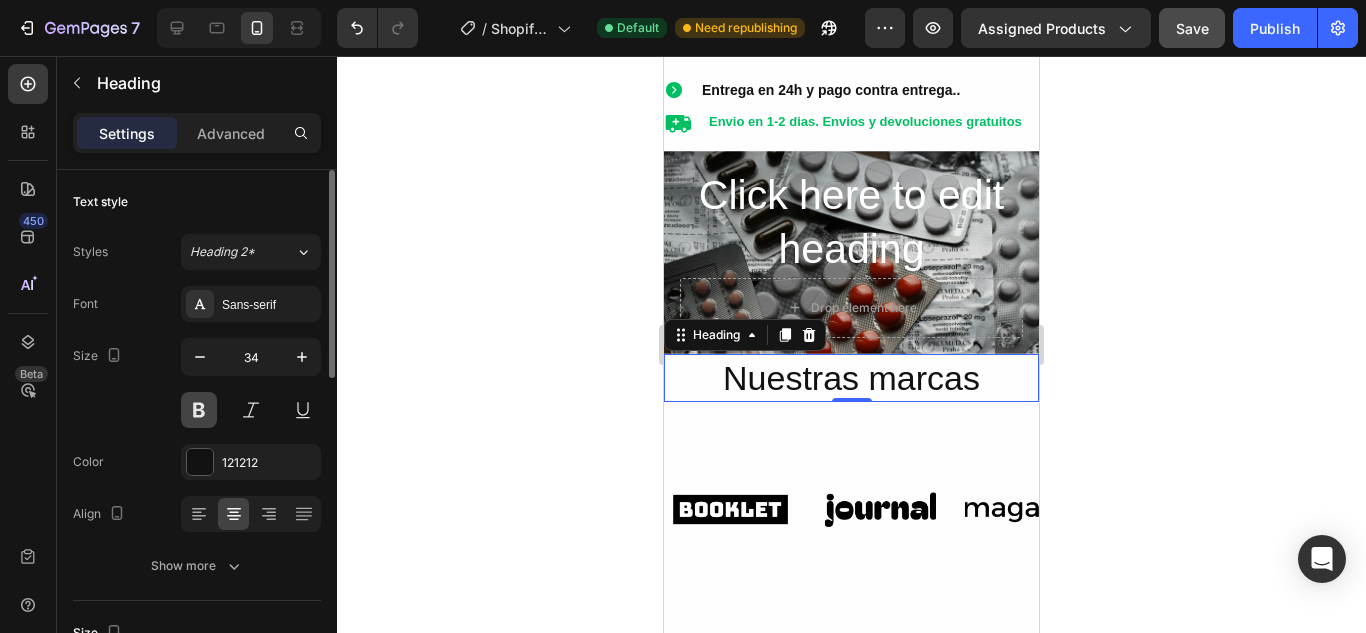 click at bounding box center [199, 410] 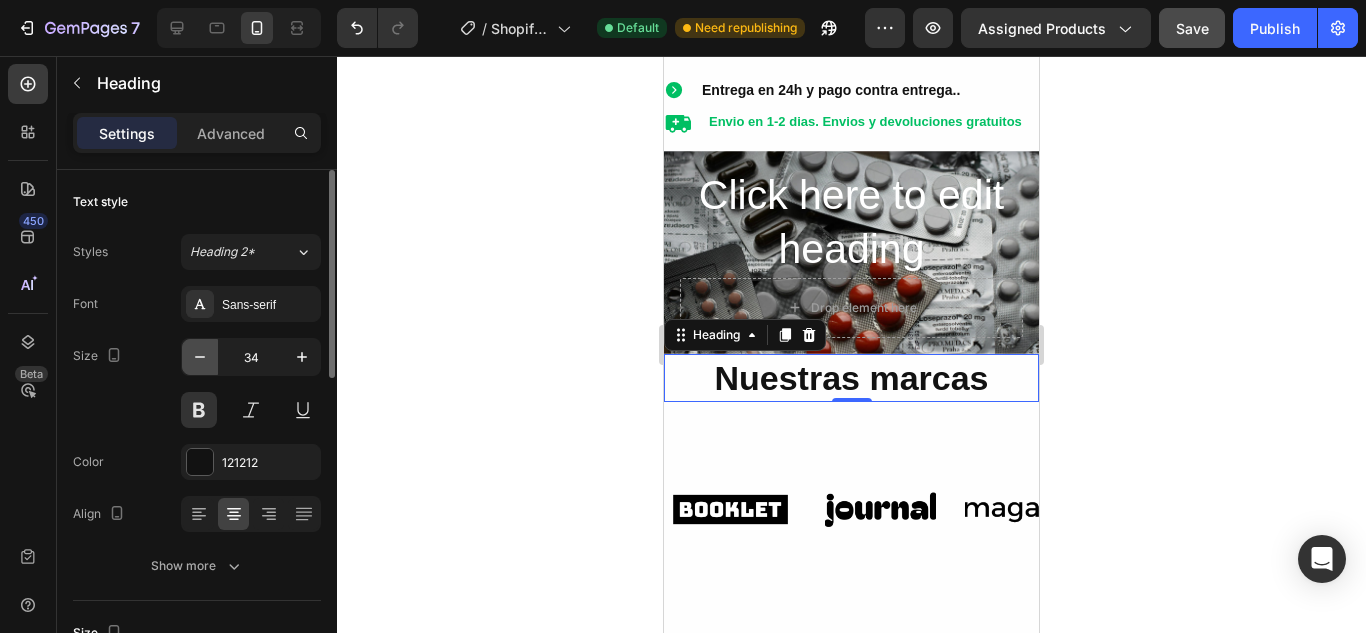click 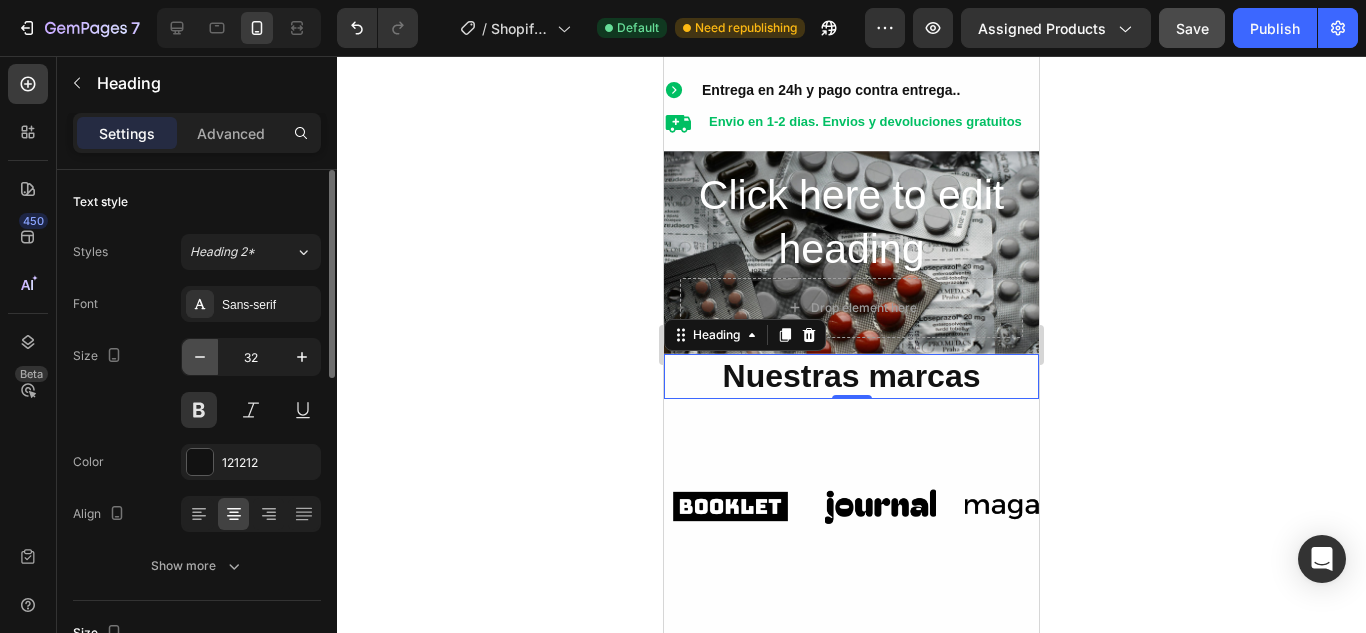 click 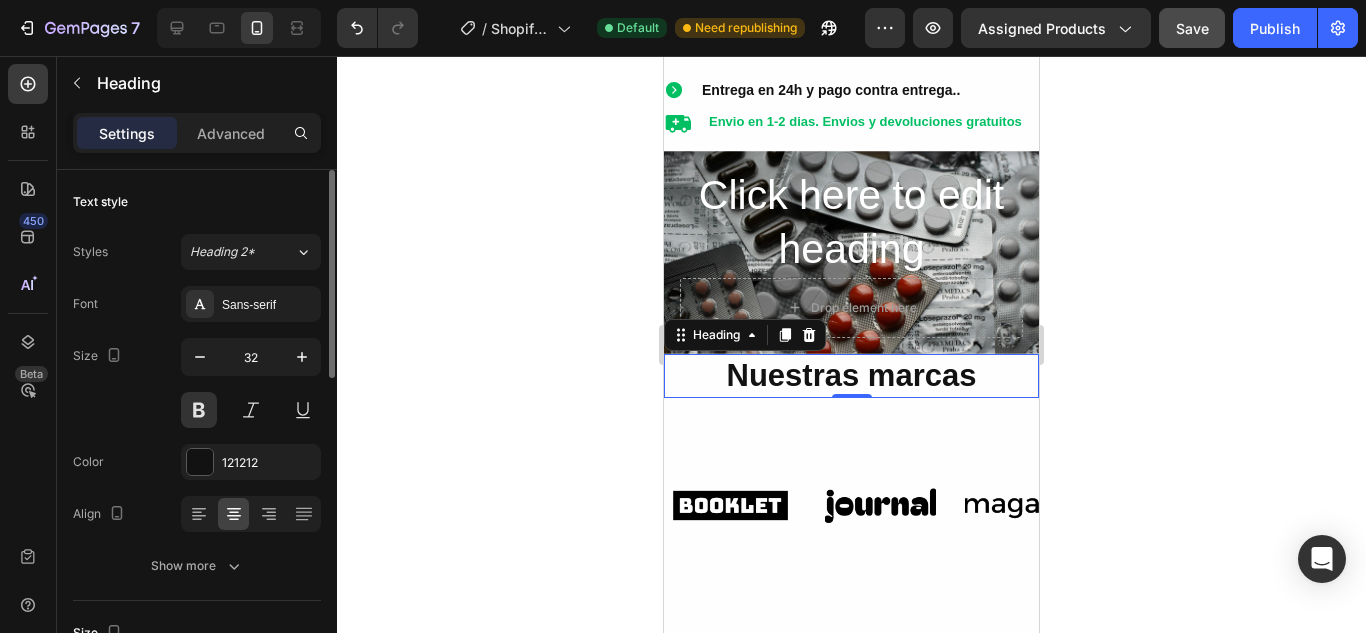 type on "31" 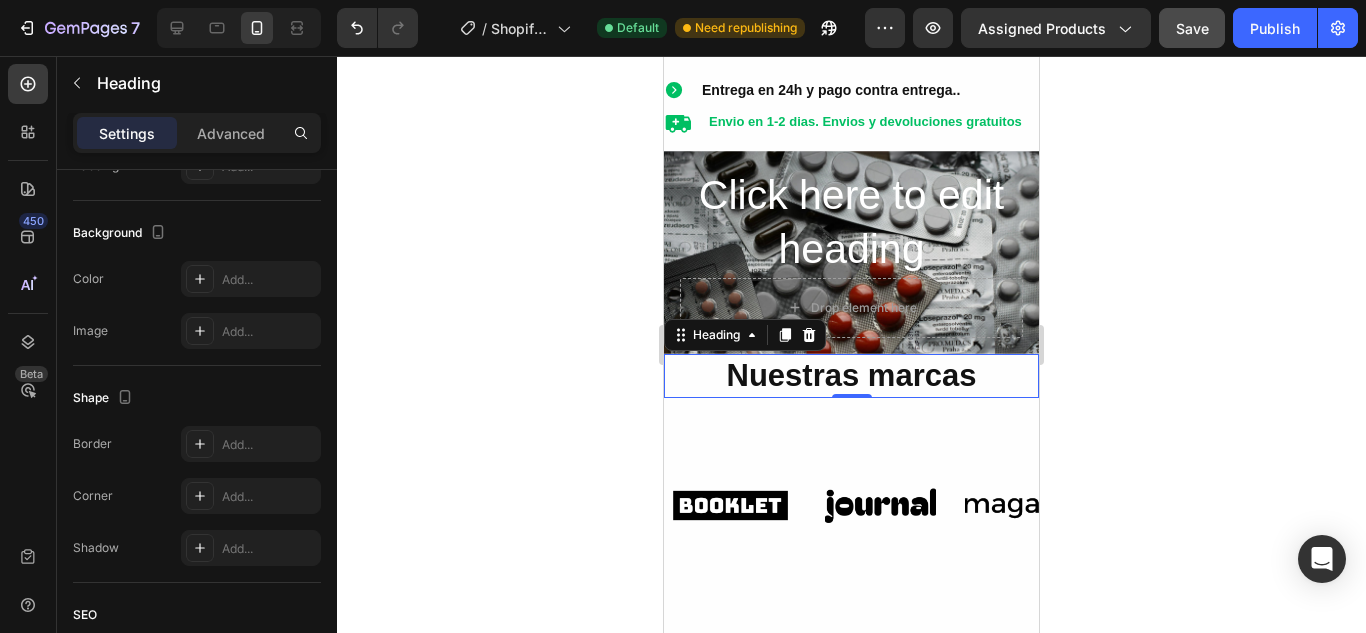 scroll, scrollTop: 0, scrollLeft: 0, axis: both 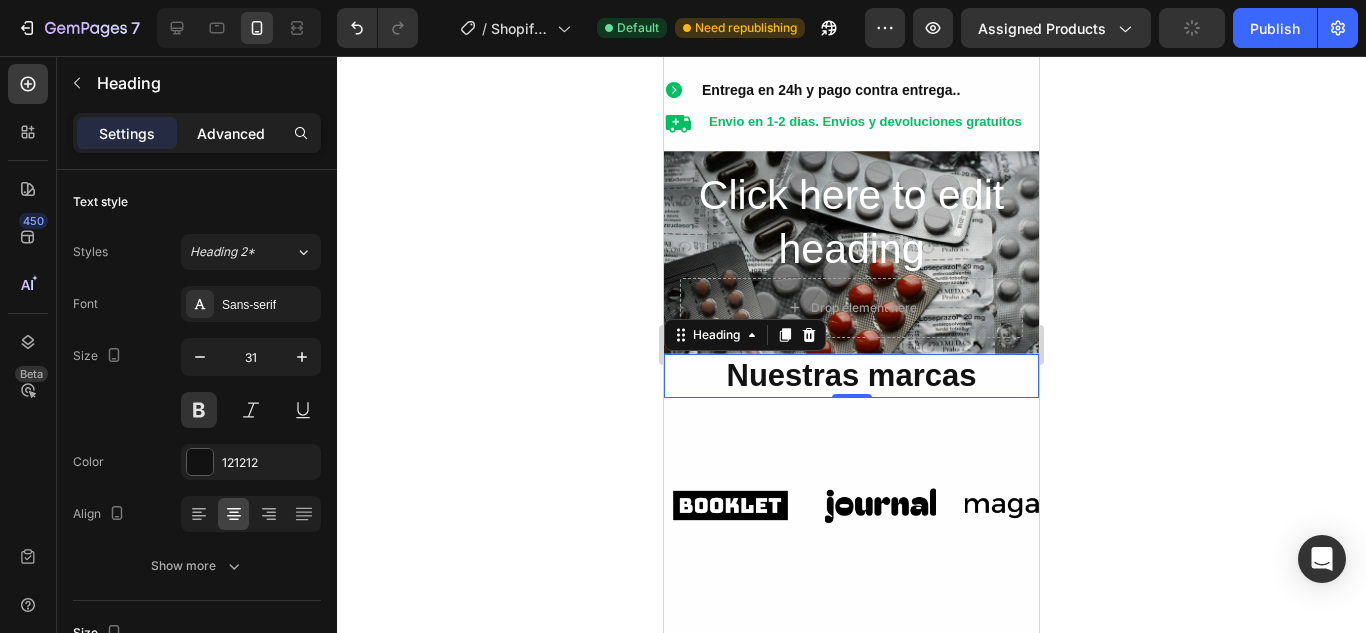 click on "Advanced" at bounding box center [231, 133] 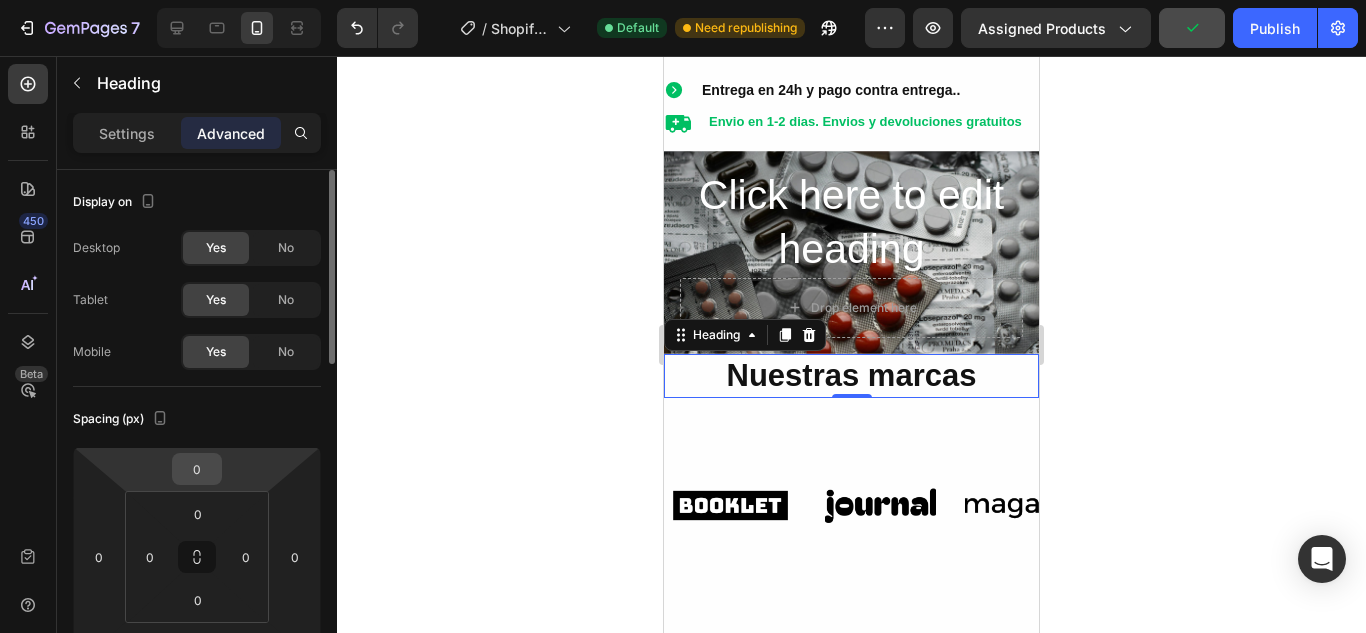 click on "0" at bounding box center (197, 469) 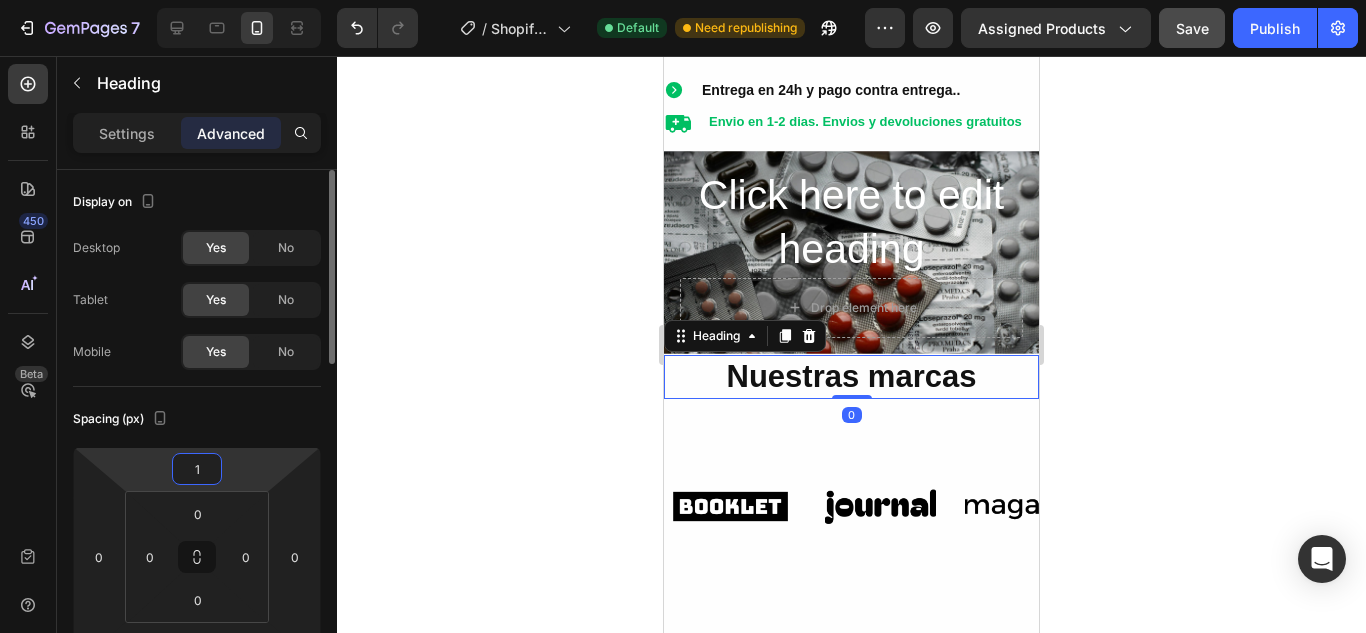 type on "10" 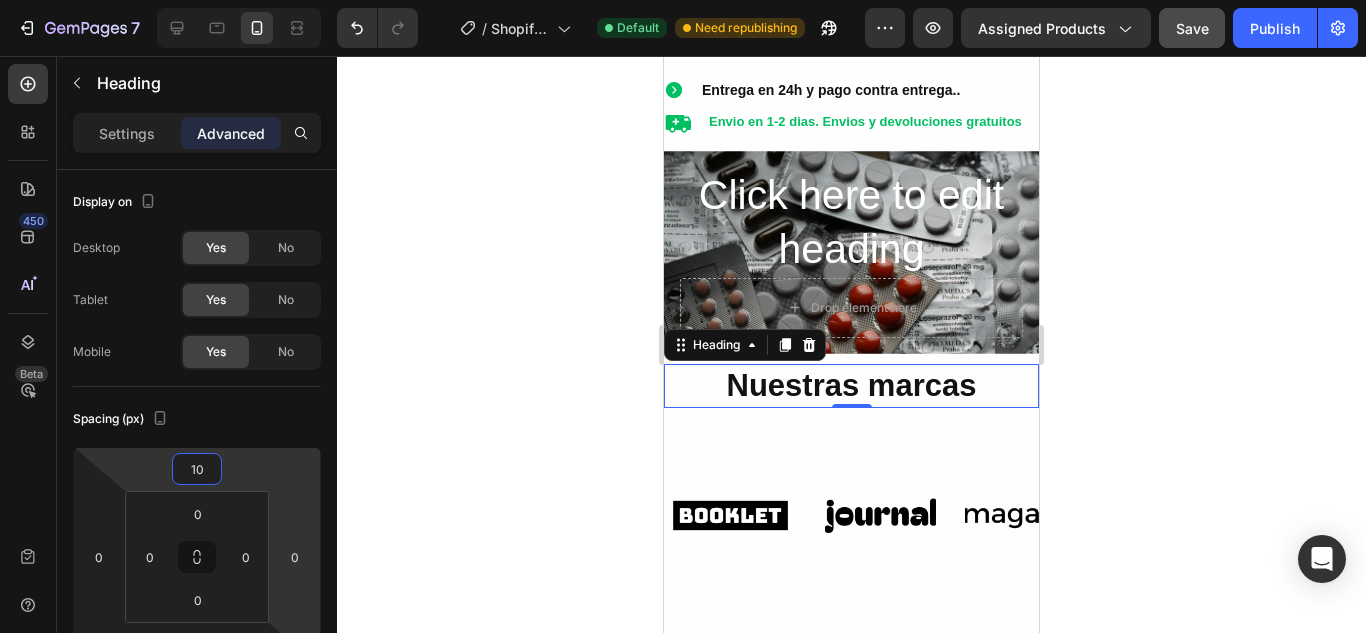 click 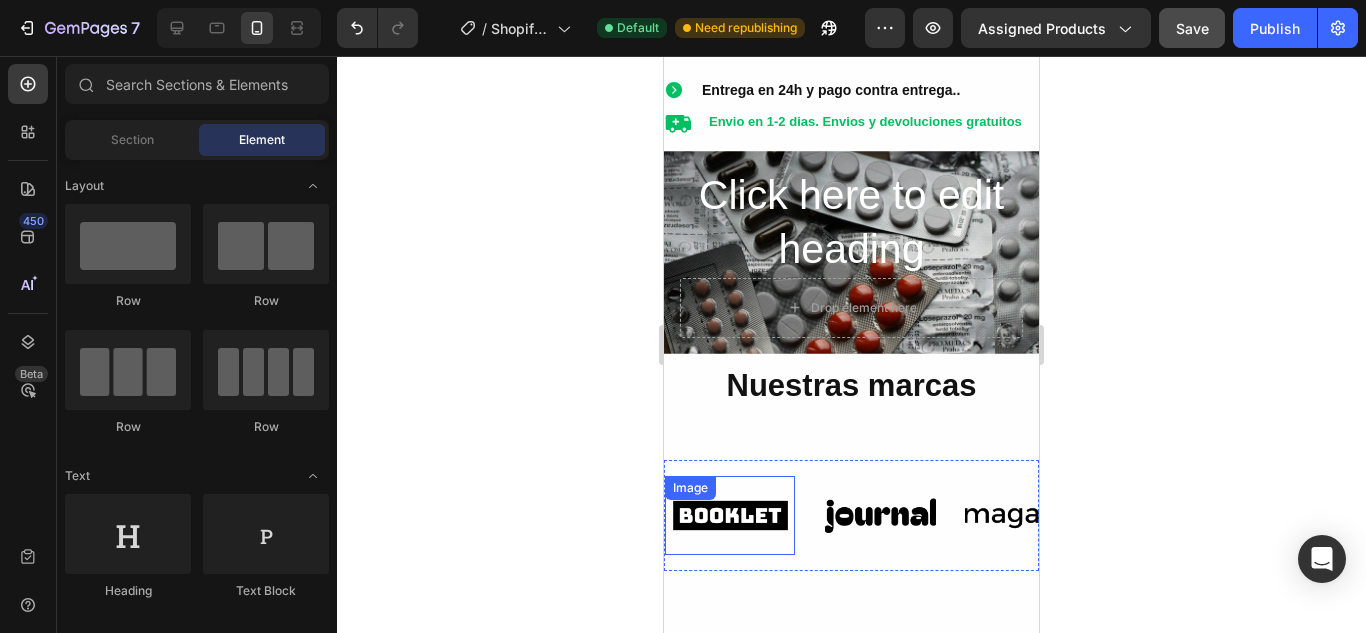 click on "Image" at bounding box center (730, 515) 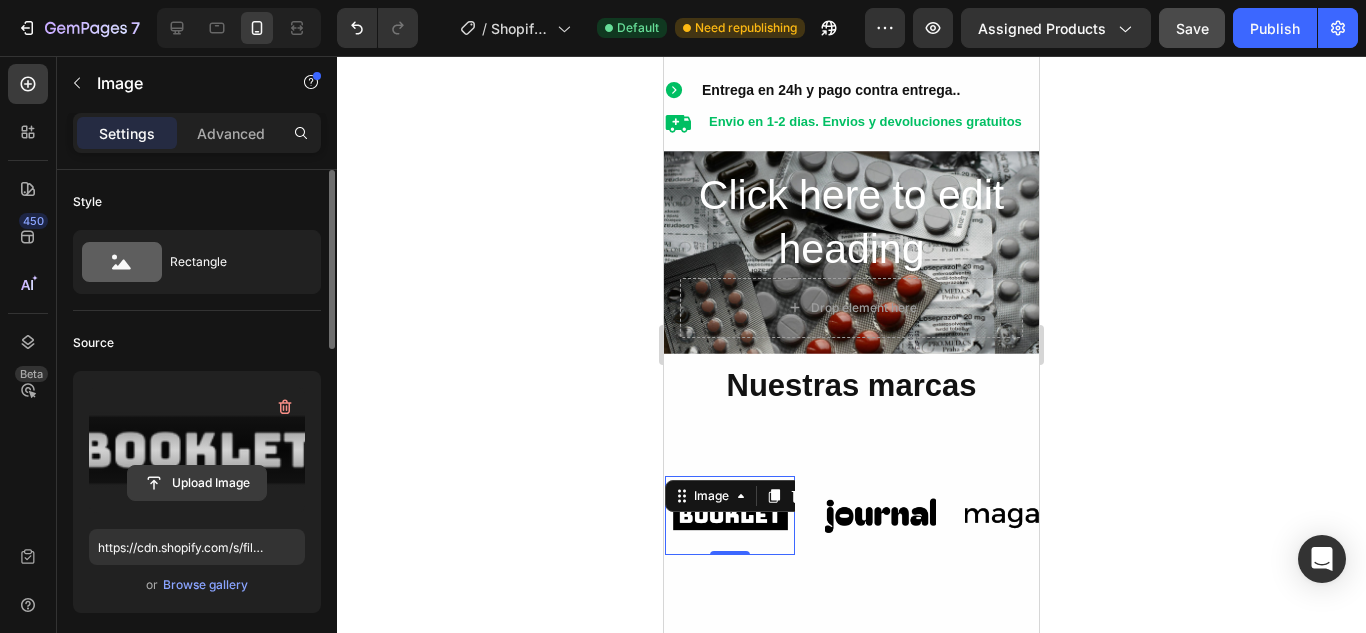 click 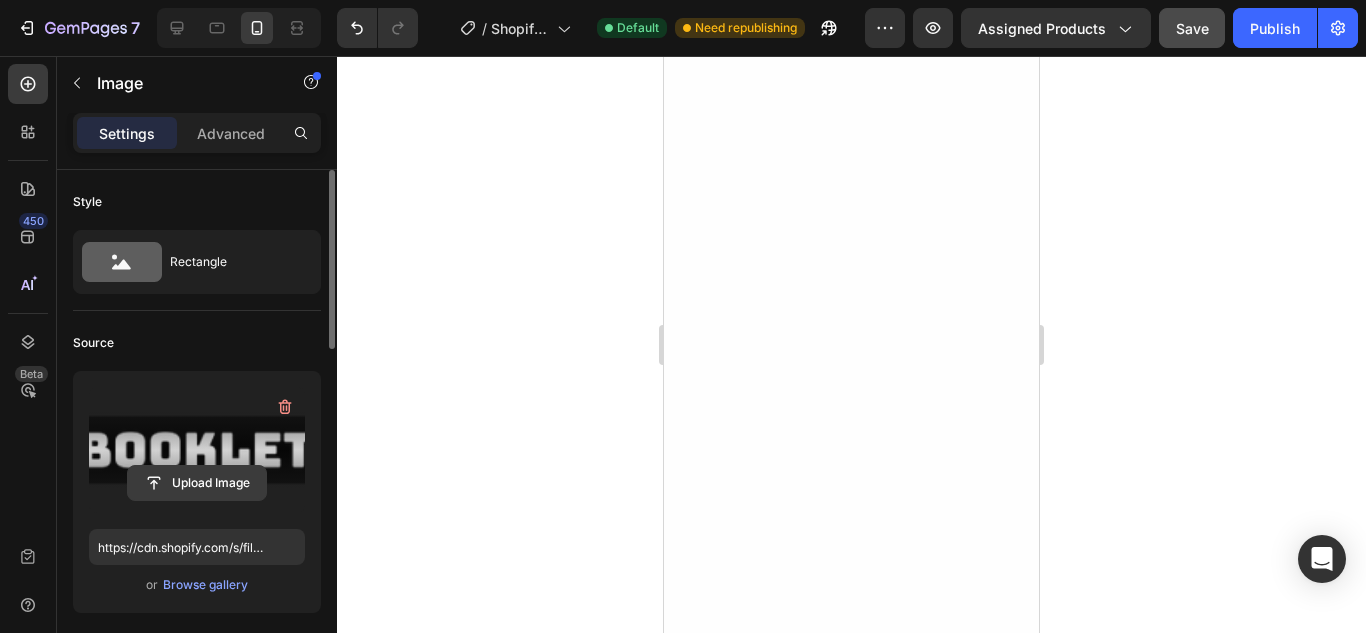 scroll, scrollTop: 0, scrollLeft: 0, axis: both 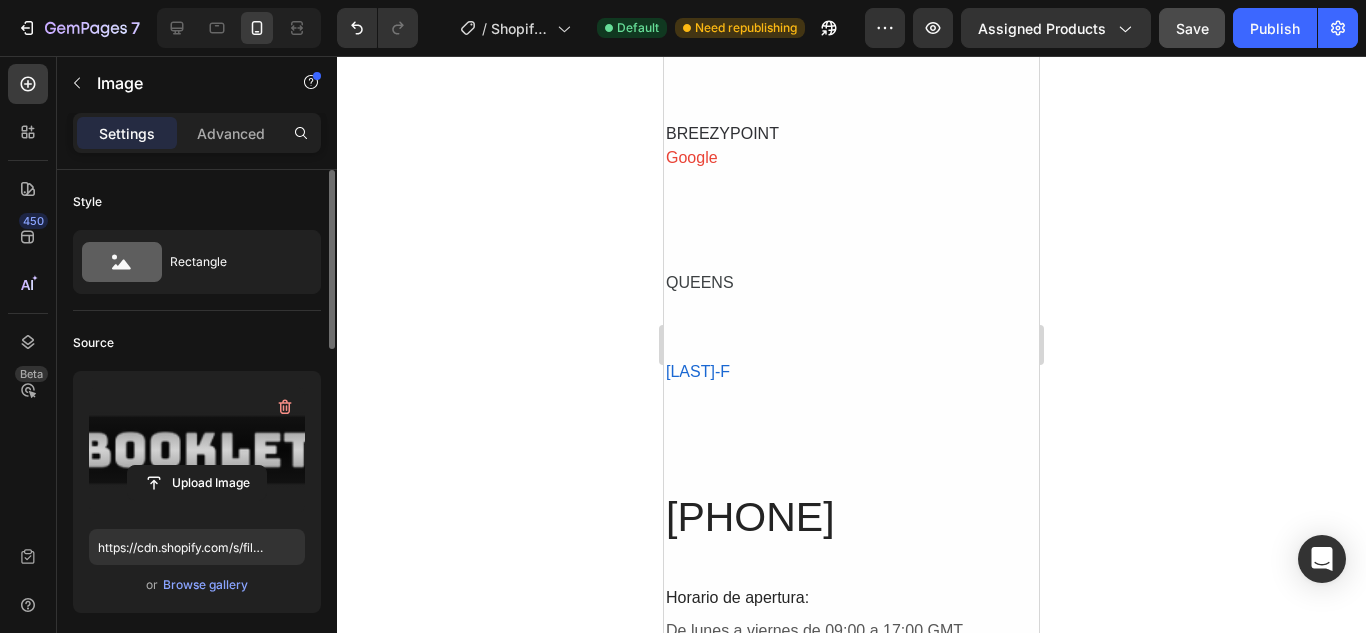 click at bounding box center [197, 450] 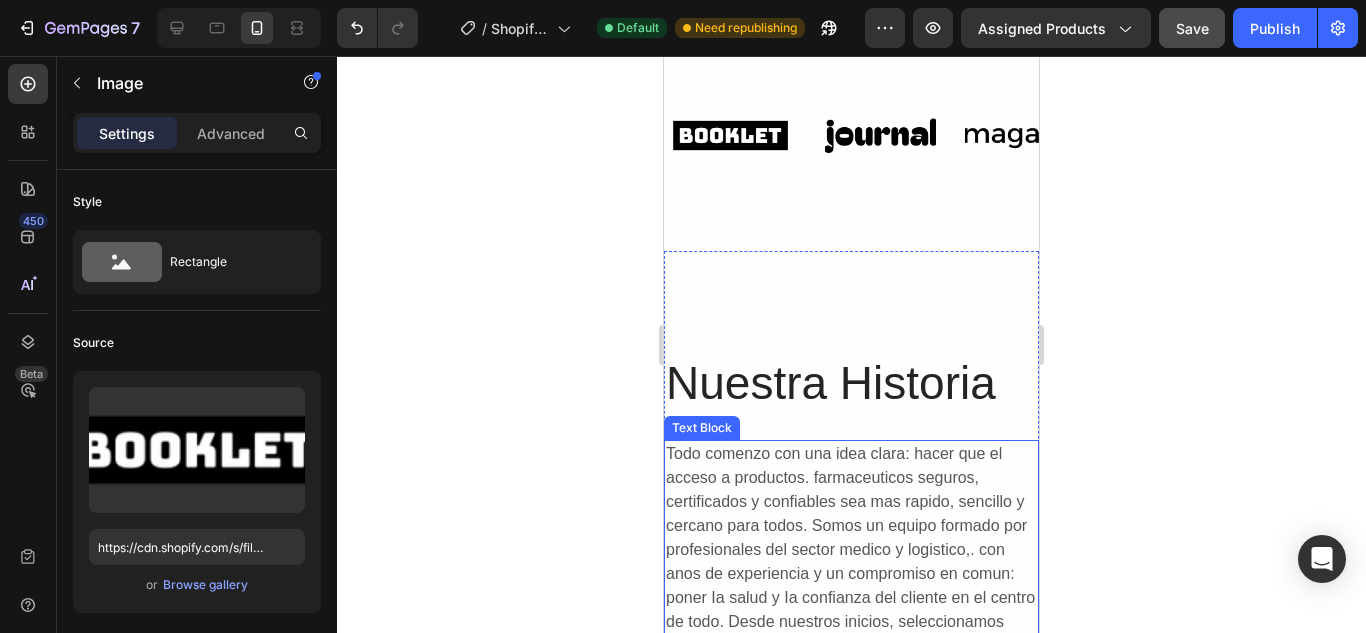 scroll, scrollTop: 1554, scrollLeft: 0, axis: vertical 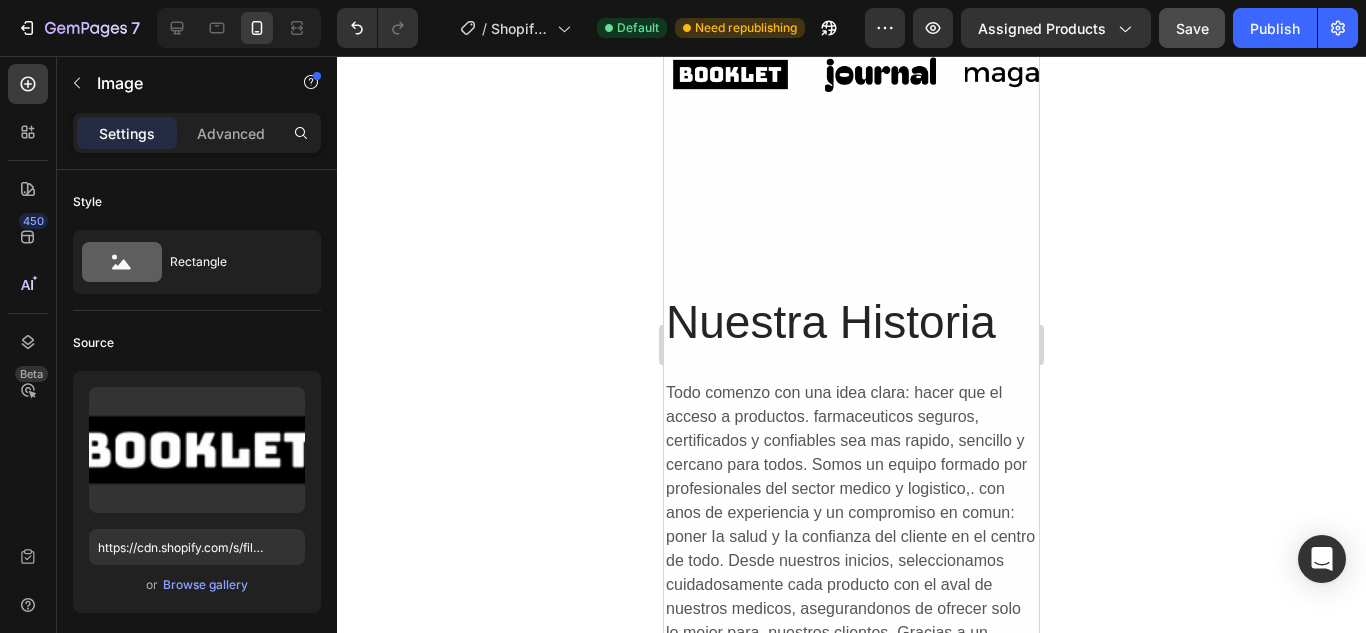 click at bounding box center (730, 74) 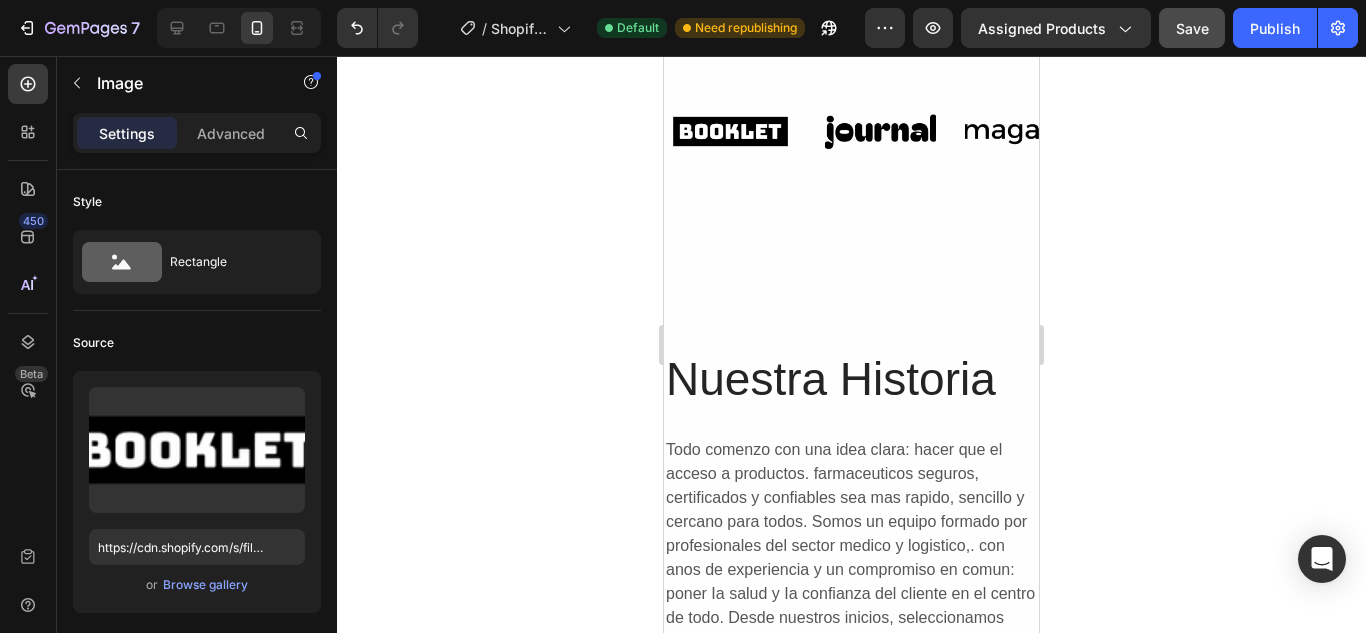 scroll, scrollTop: 1460, scrollLeft: 0, axis: vertical 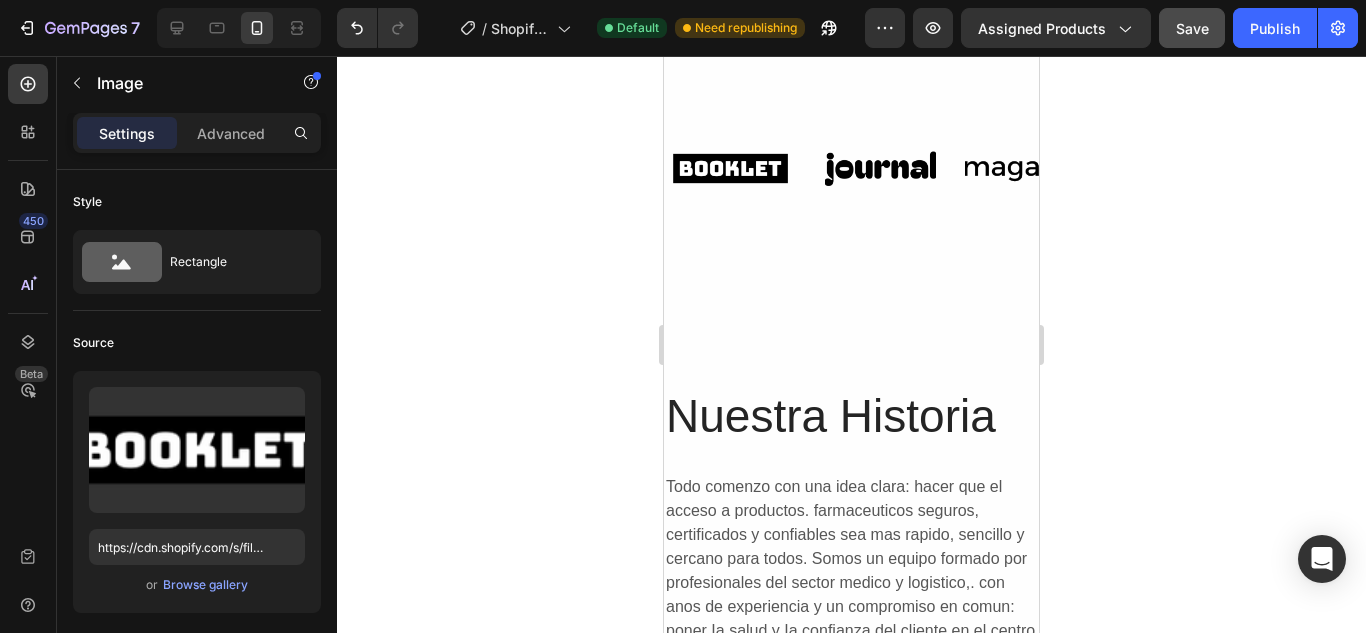 click at bounding box center [730, 168] 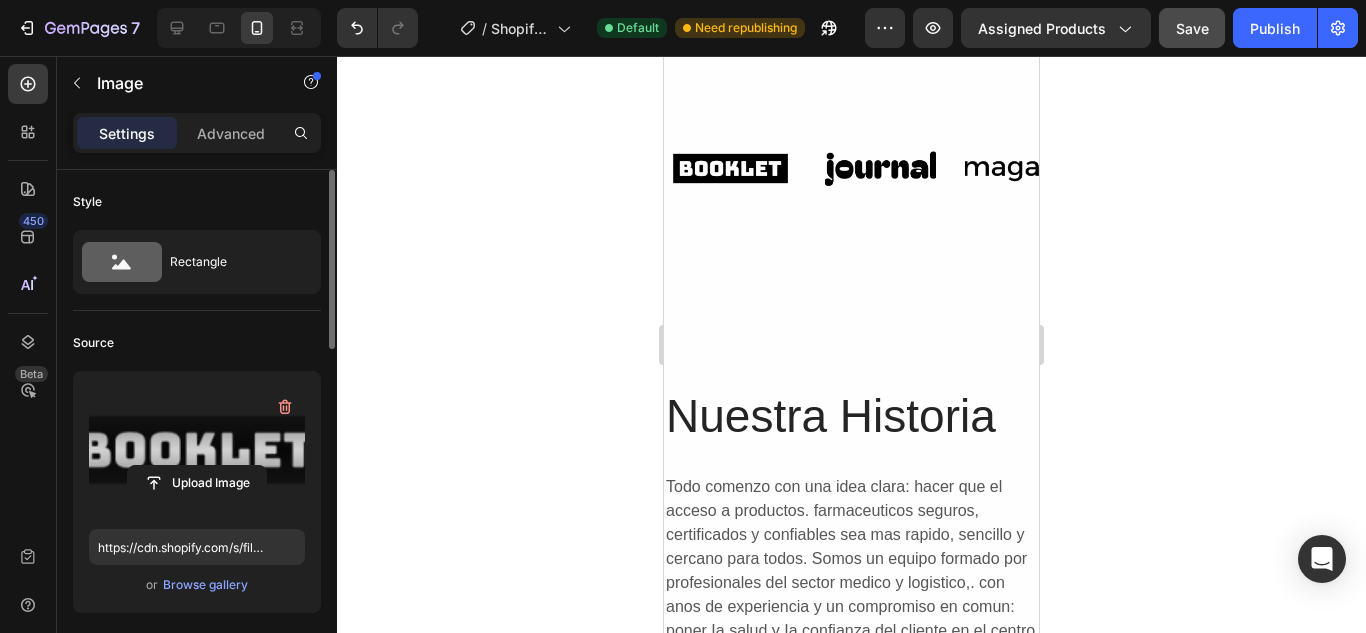 click at bounding box center (197, 450) 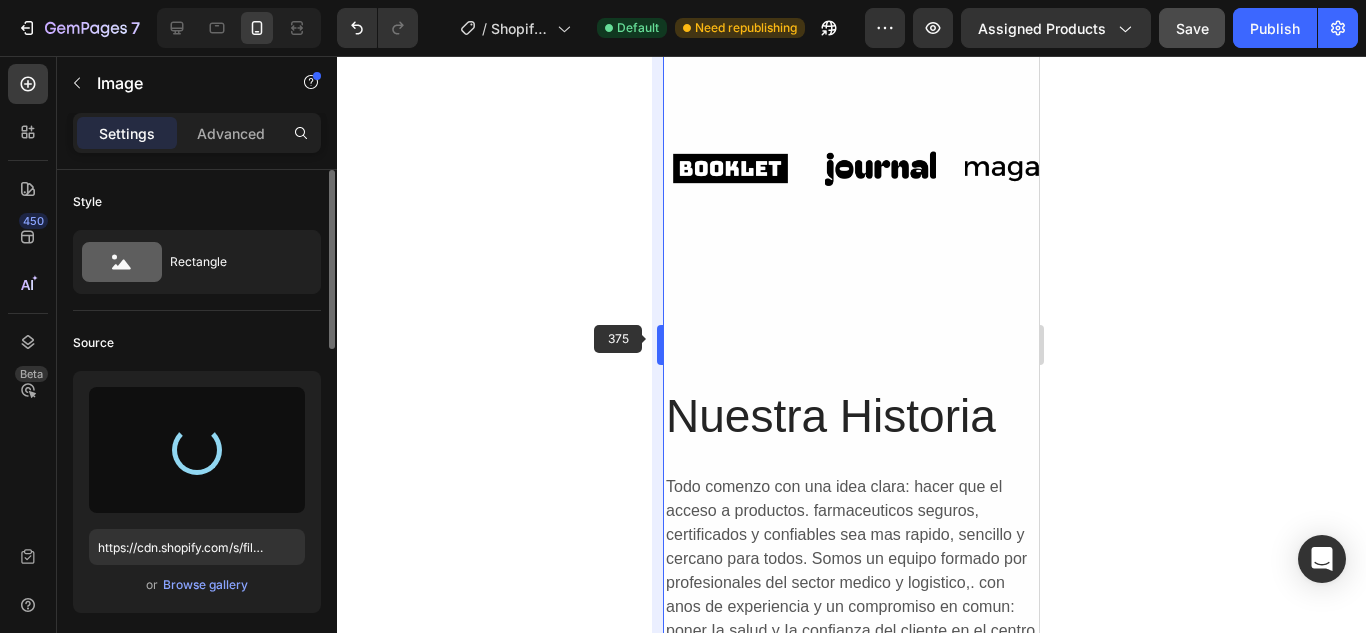 type on "https://cdn.shopify.com/s/files/1/0582/2781/8568/files/gempages_578321164078678802-a60ed024-ca26-440a-81e5-953f54cf2f9e.svg" 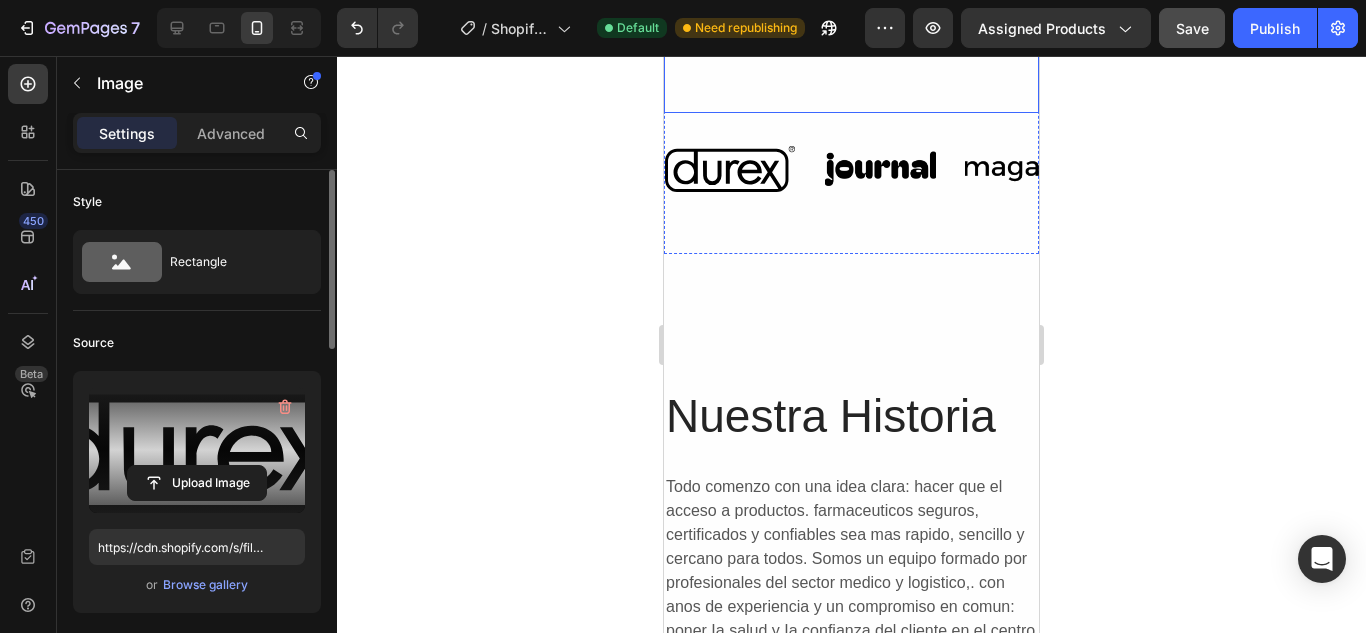 click at bounding box center (880, 168) 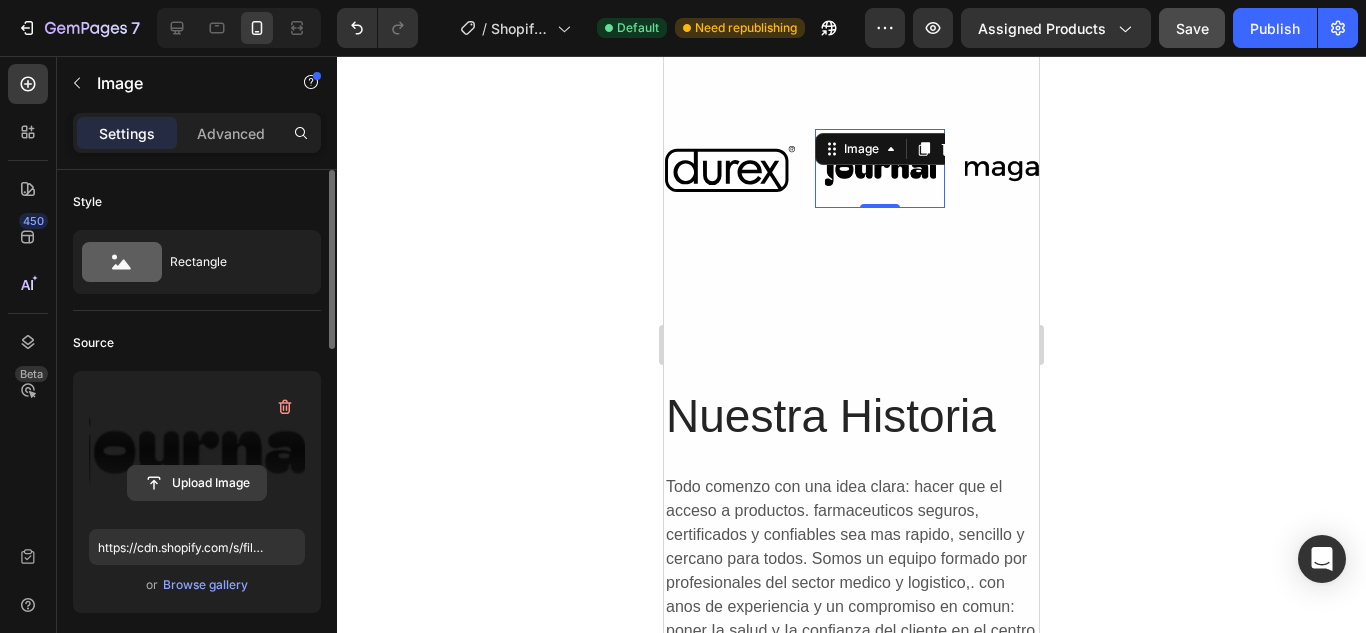click 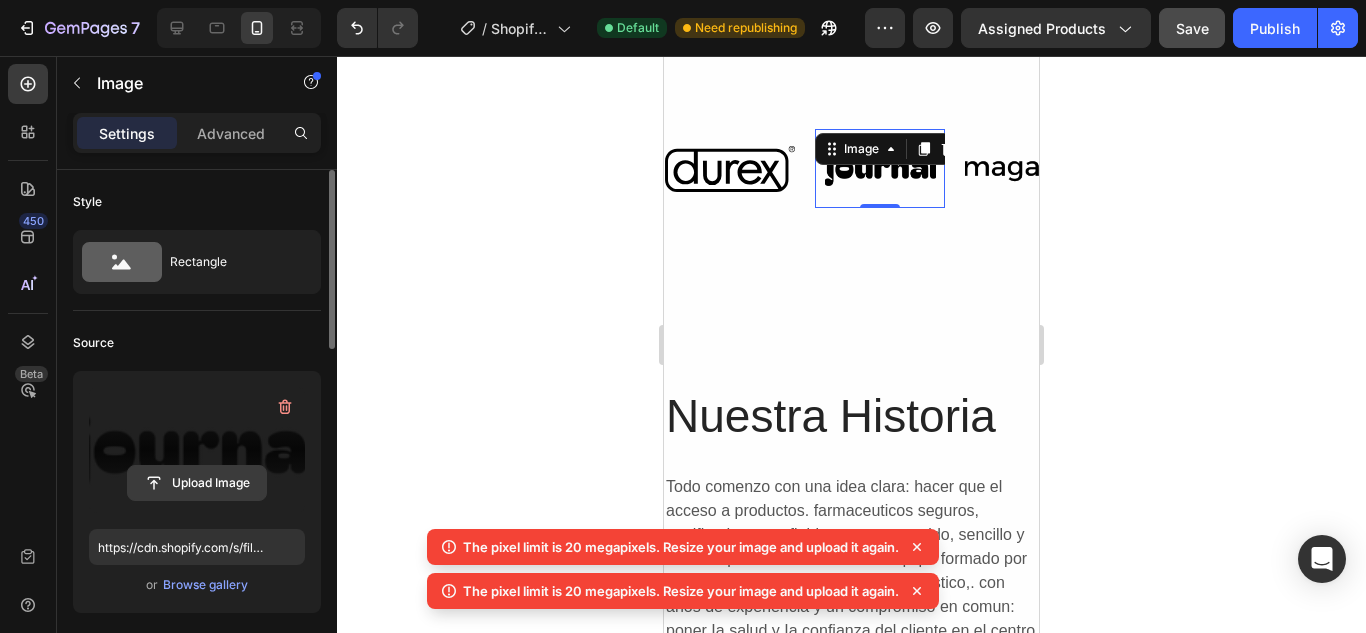 click 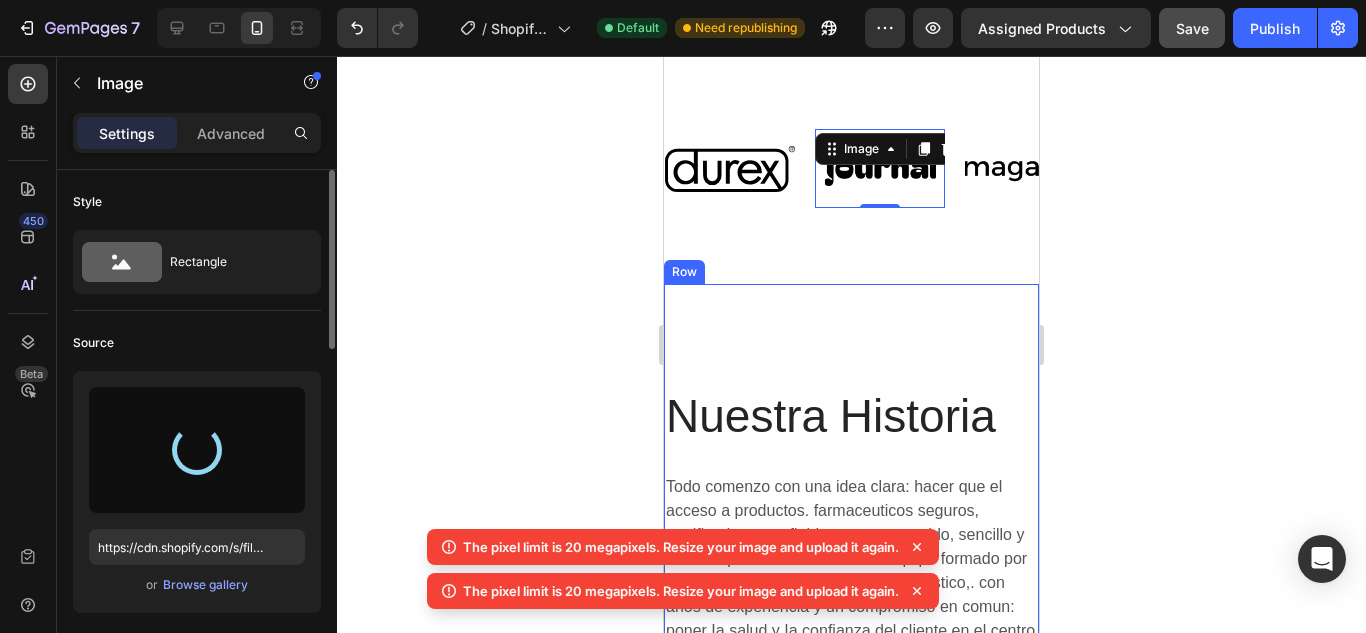 type on "https://cdn.shopify.com/s/files/1/0582/2781/8568/files/gempages_578321164078678802-f903bb92-d695-43a9-bc59-e35ba3870f14.png" 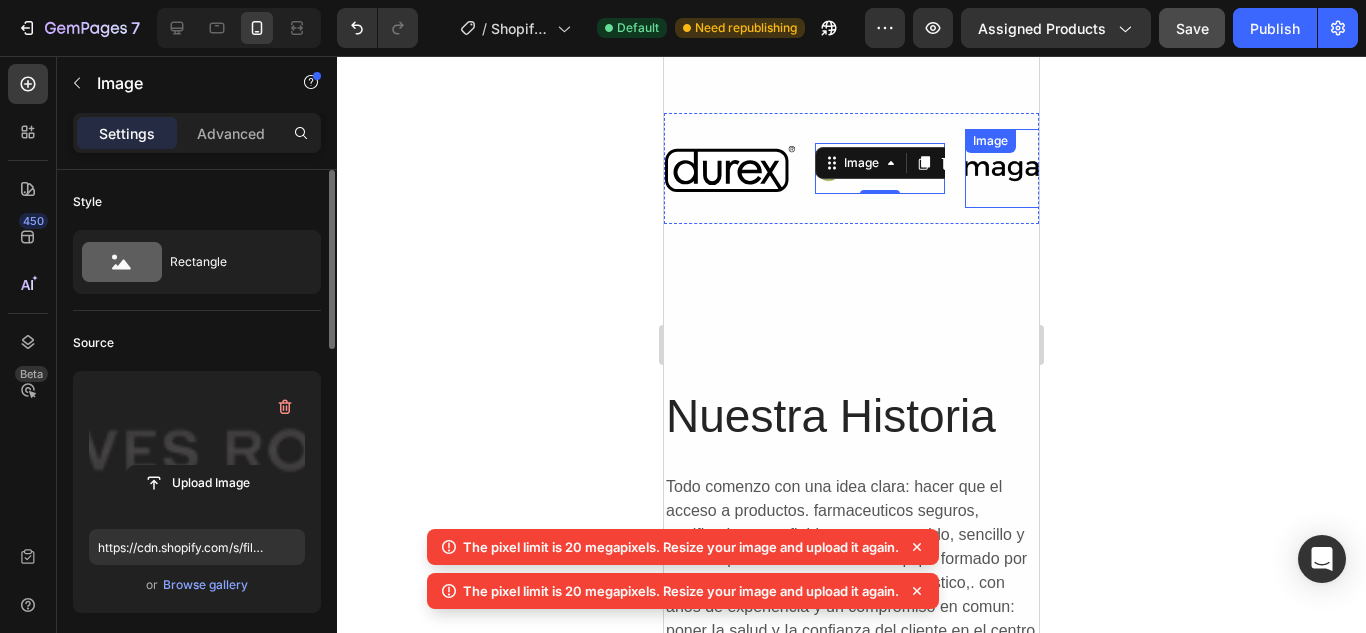 click at bounding box center (1030, 168) 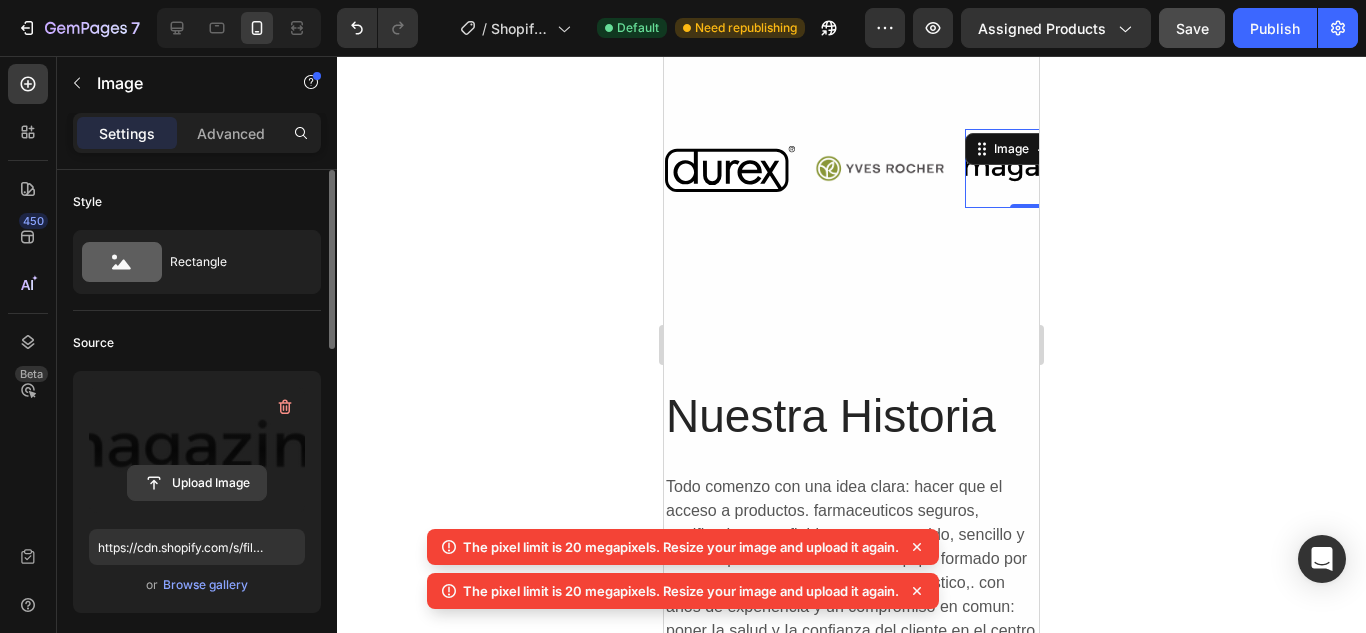click 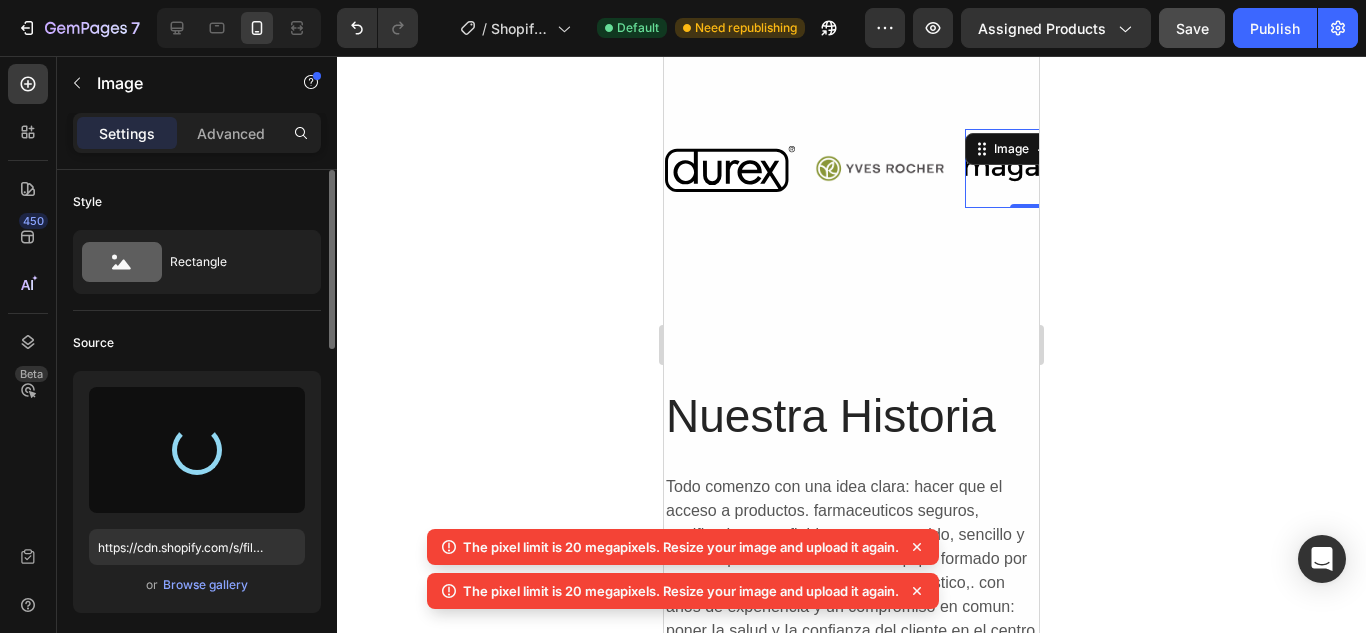 type on "https://cdn.shopify.com/s/files/1/0582/2781/8568/files/gempages_578321164078678802-5d9486e3-796c-434e-9a85-7a7caeedf7b2.svg" 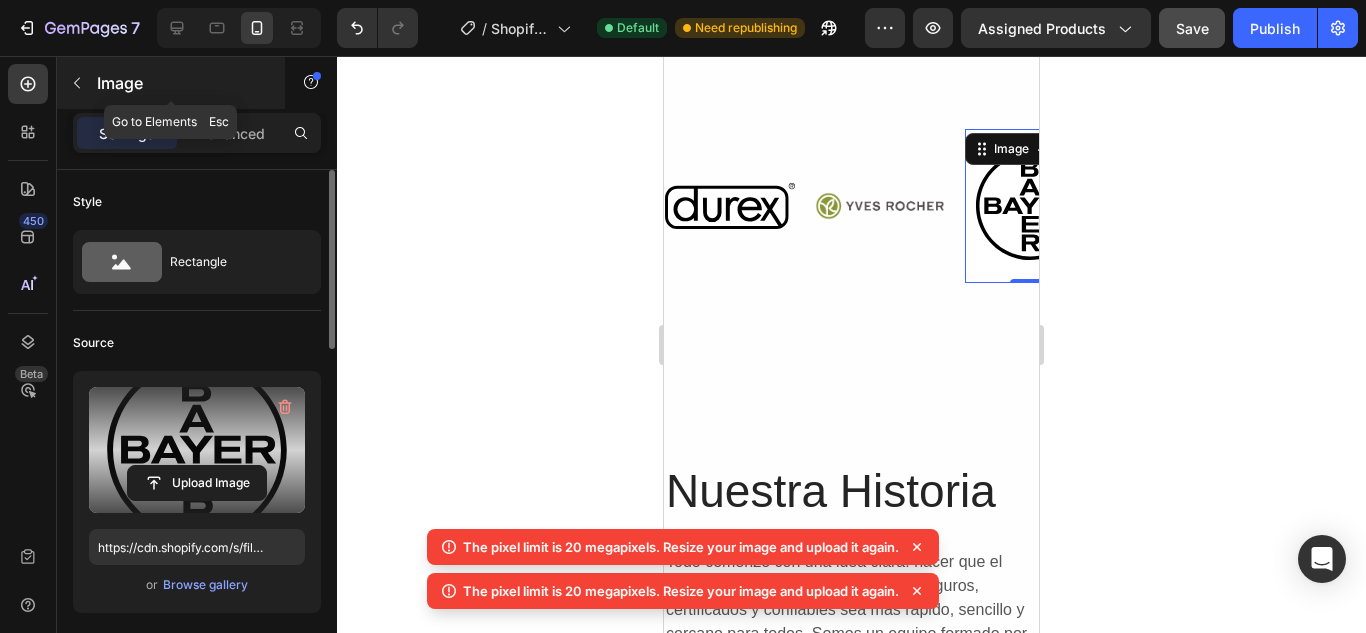 click 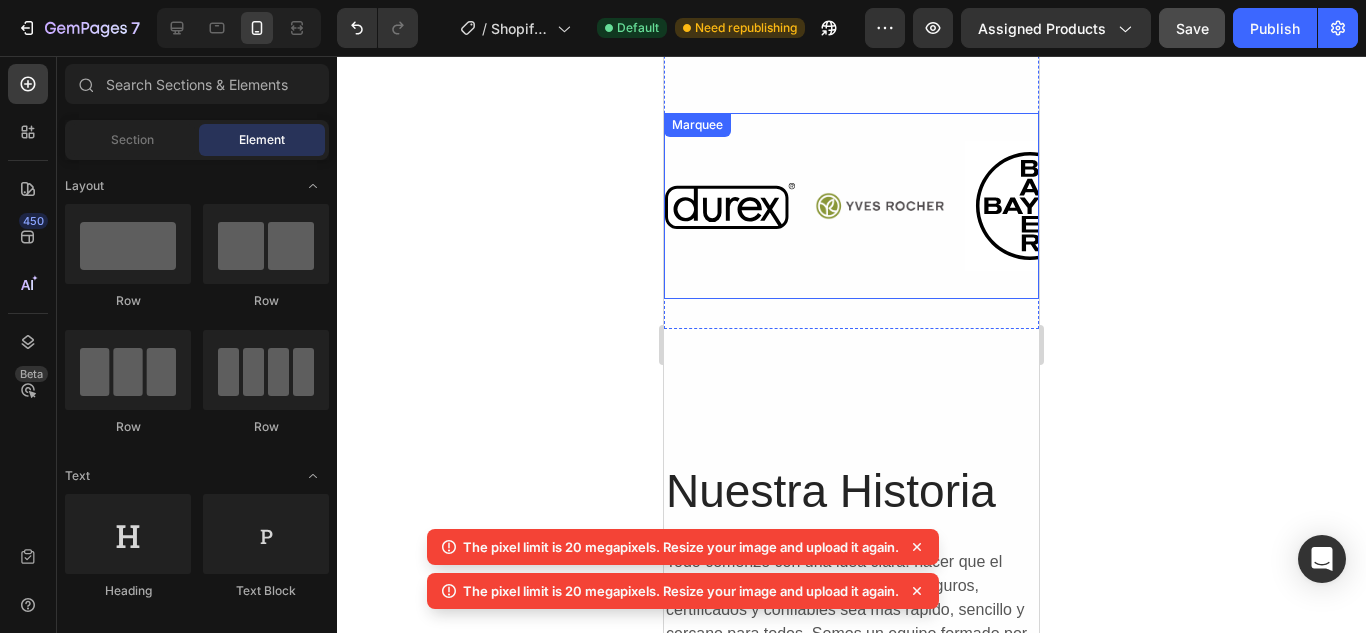 click on "Image Image Image Image Image" at bounding box center [1040, 206] 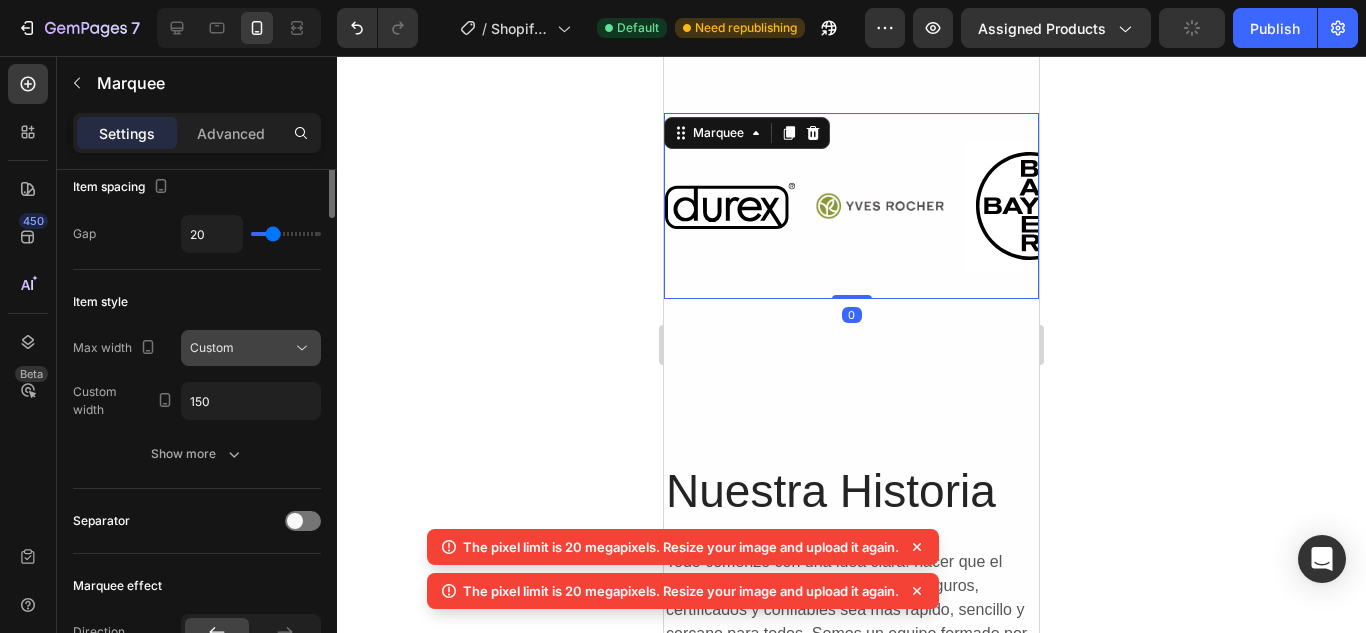 scroll, scrollTop: 0, scrollLeft: 0, axis: both 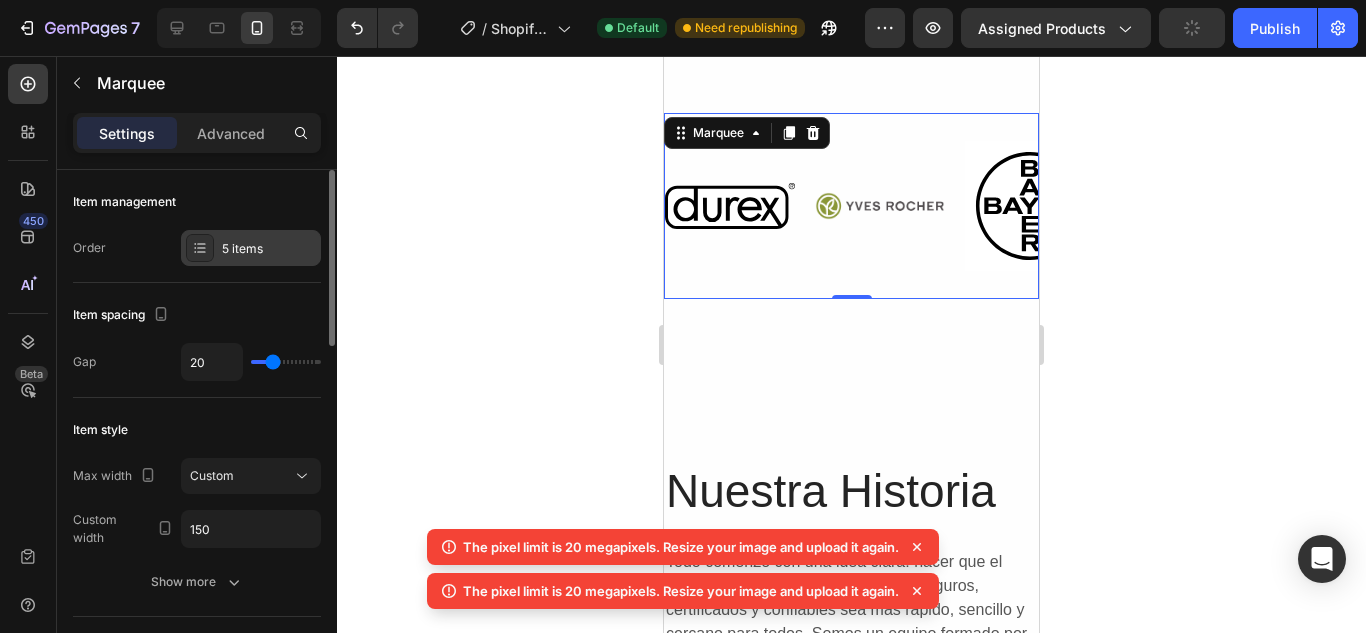 click at bounding box center [200, 248] 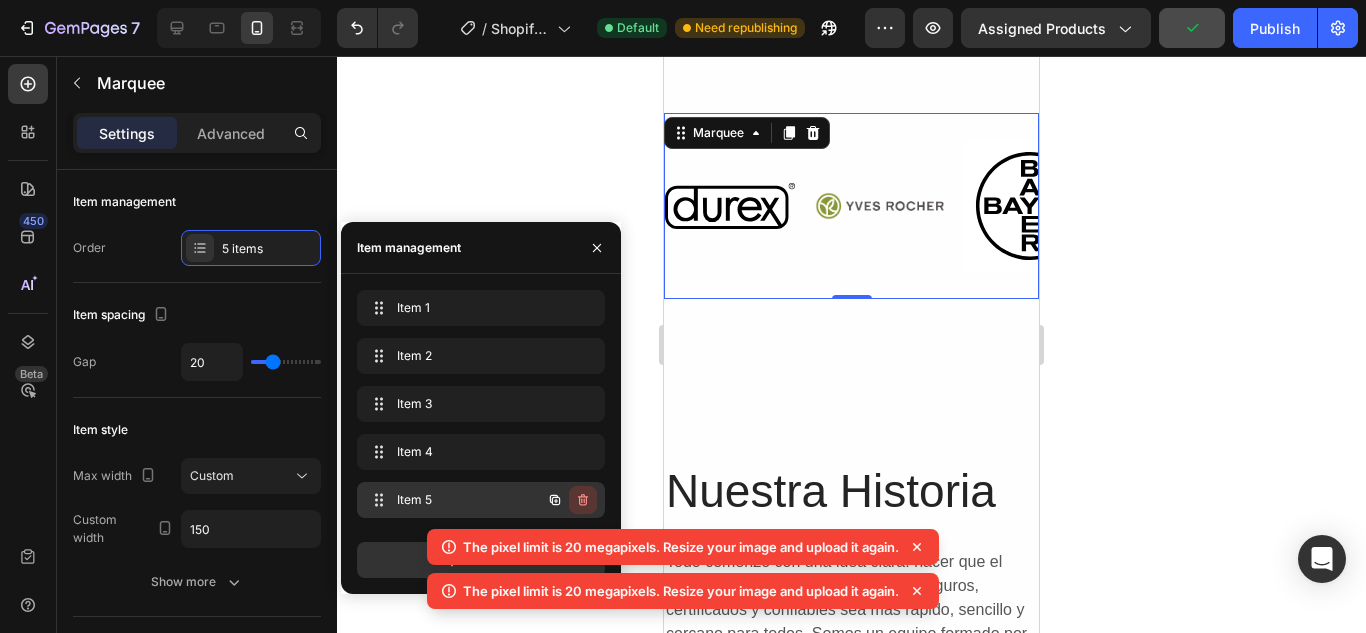 click 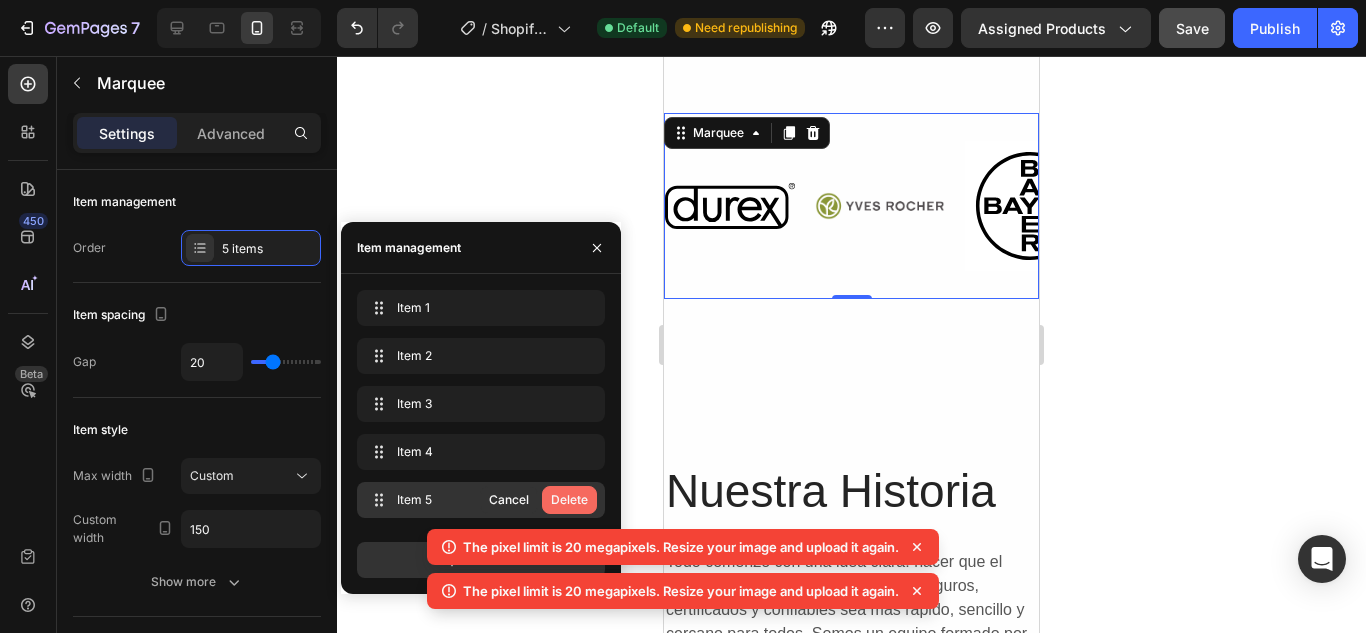 click on "Delete" at bounding box center [569, 500] 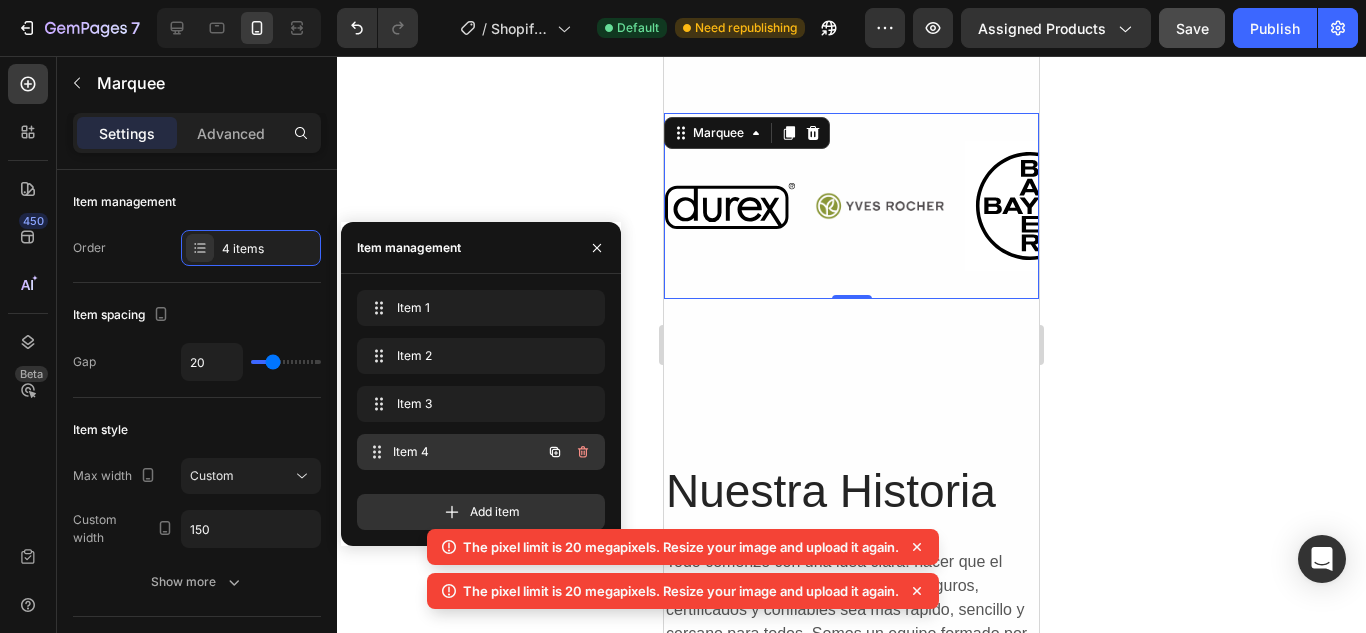 click on "Item 4" at bounding box center (467, 452) 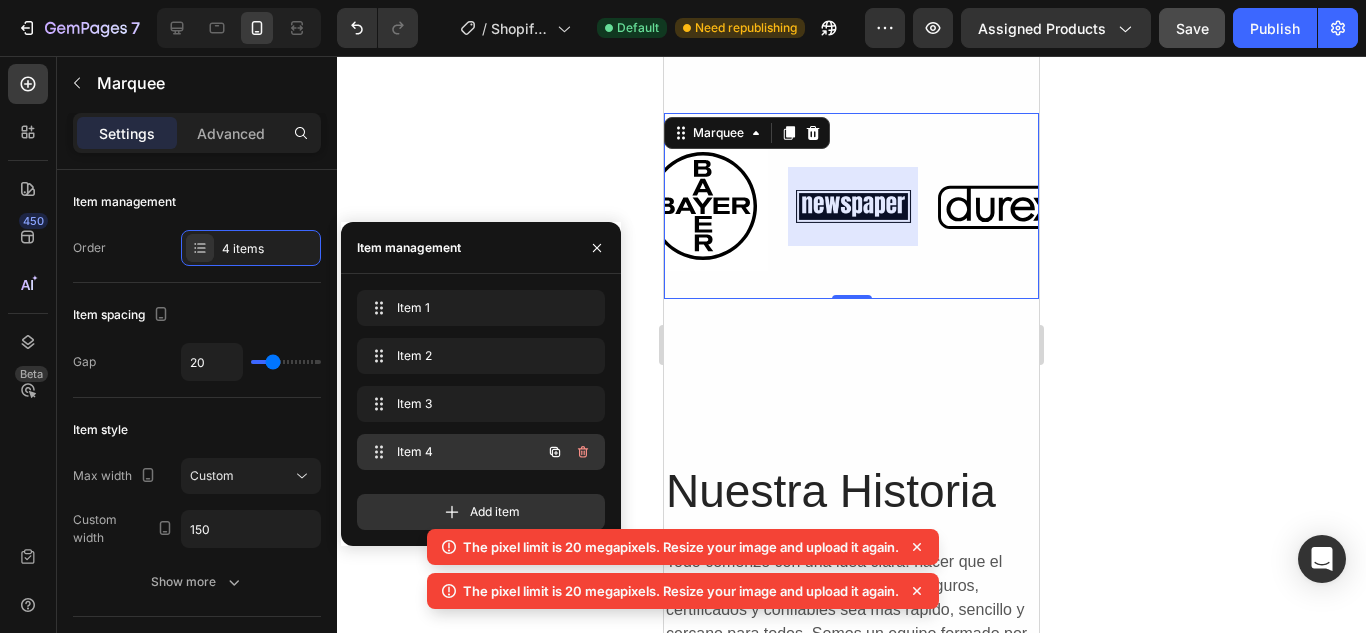 scroll, scrollTop: 0, scrollLeft: 336, axis: horizontal 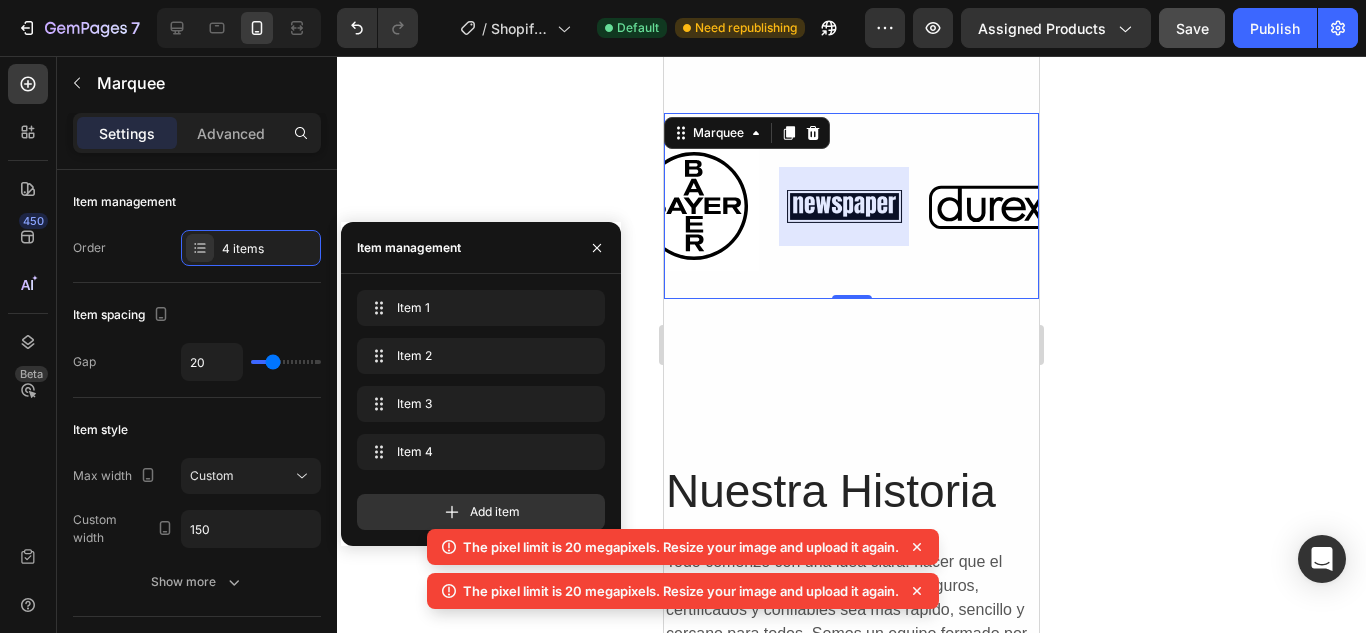 click at bounding box center (844, 206) 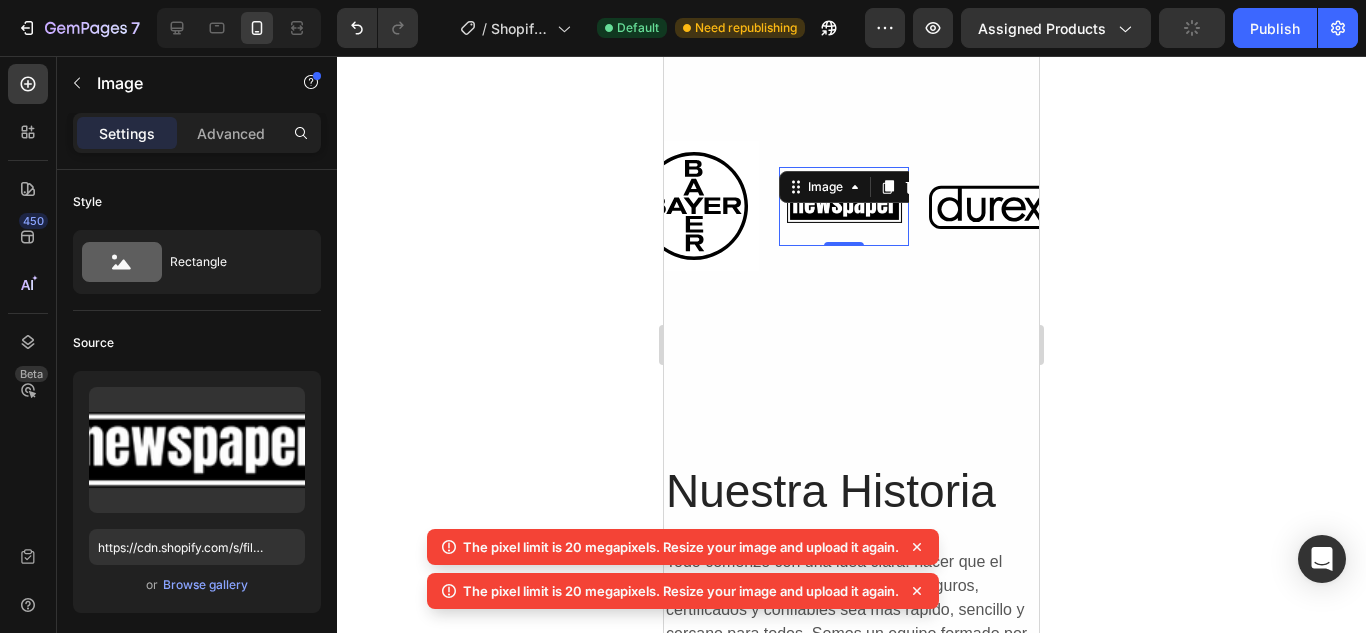 click 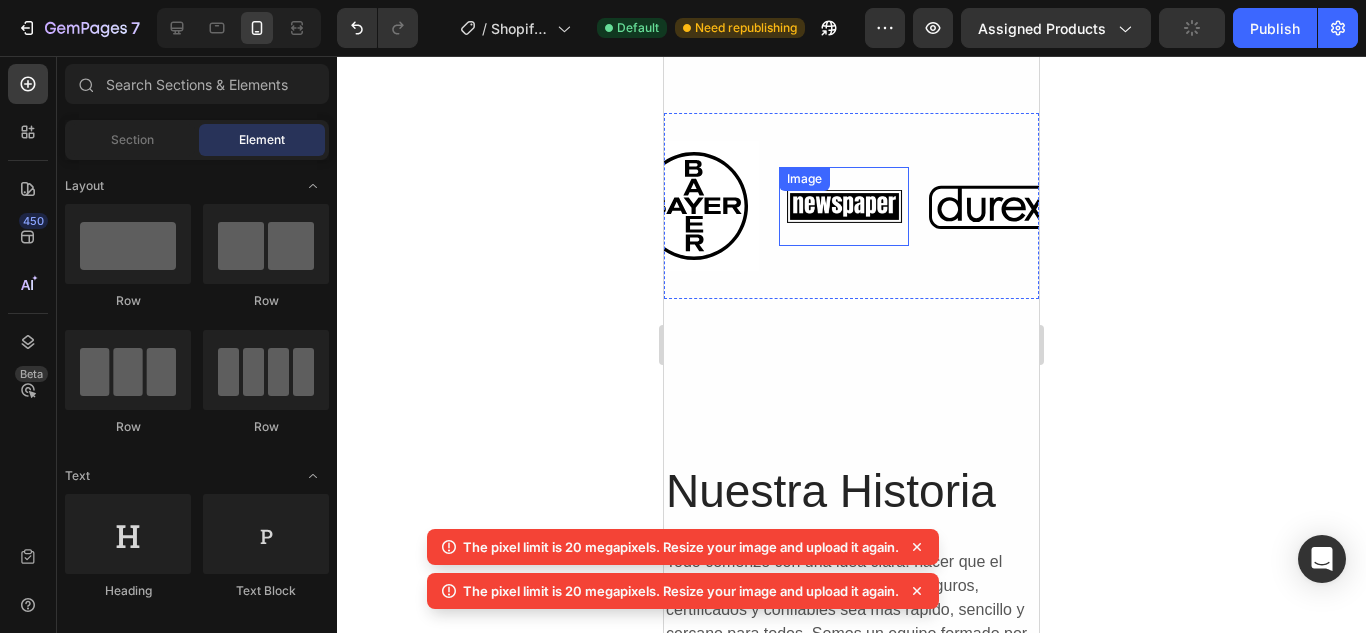 click at bounding box center [844, 206] 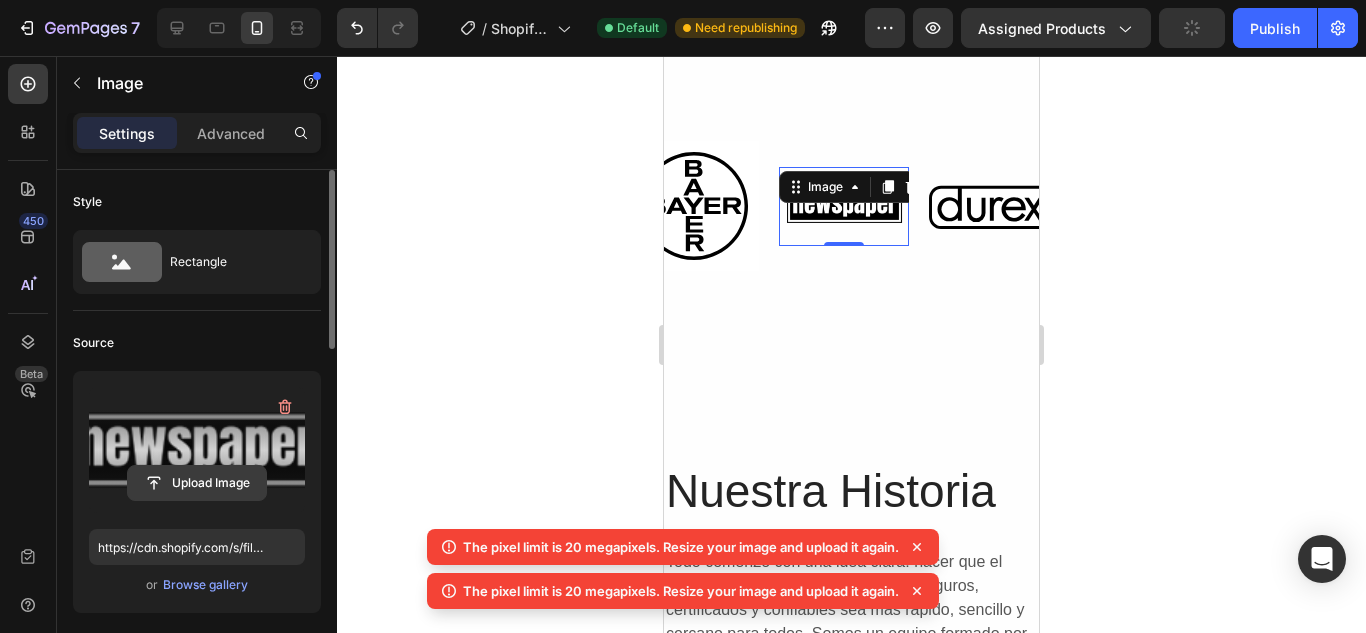 click 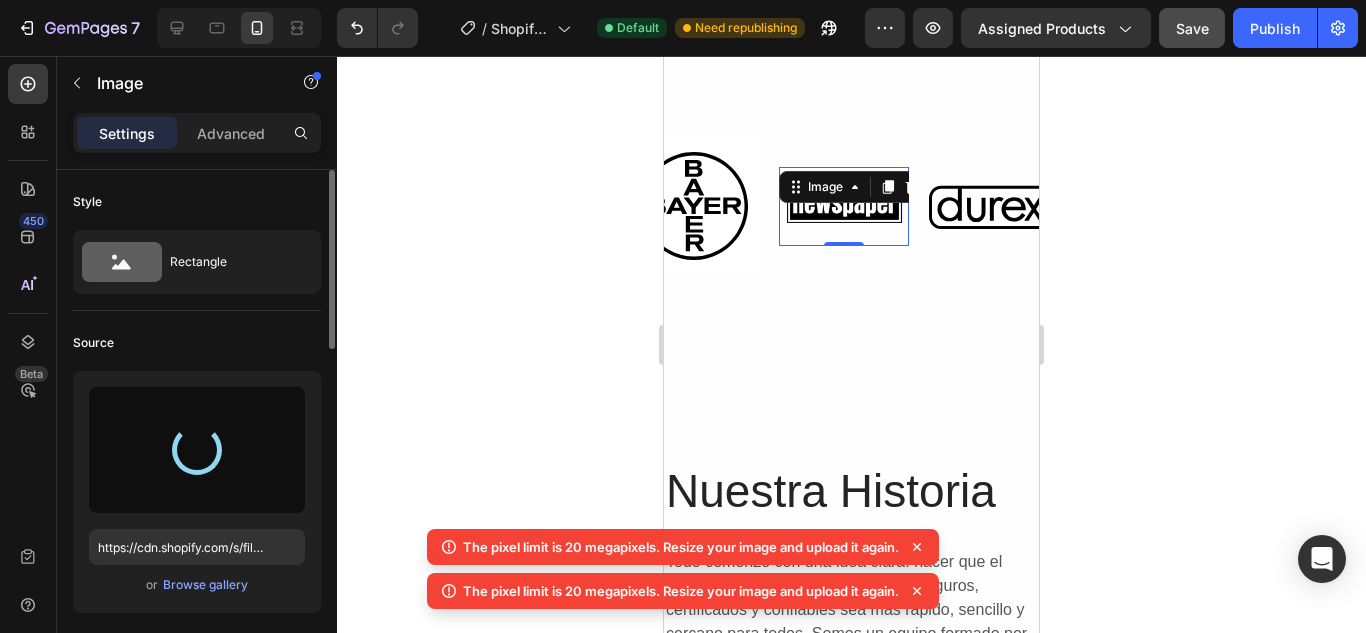 type on "https://cdn.shopify.com/s/files/1/0582/2781/8568/files/gempages_578321164078678802-68a35387-7f31-490d-ac90-652e58ce28c7.png" 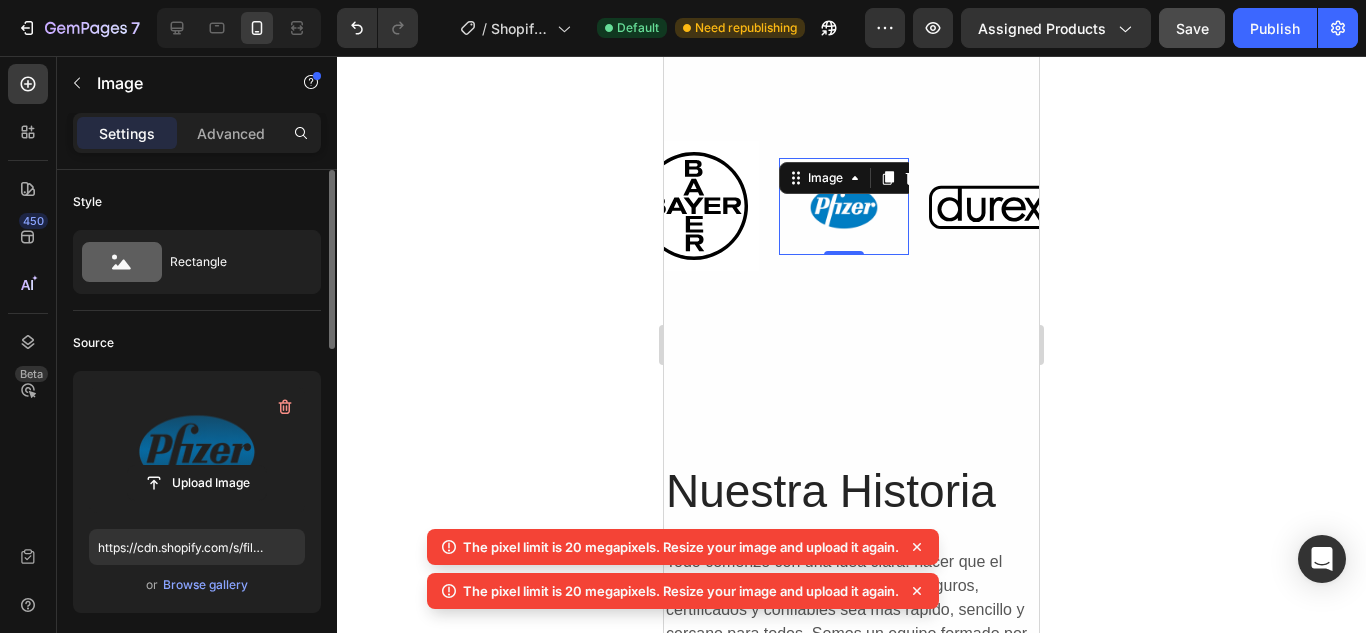 click 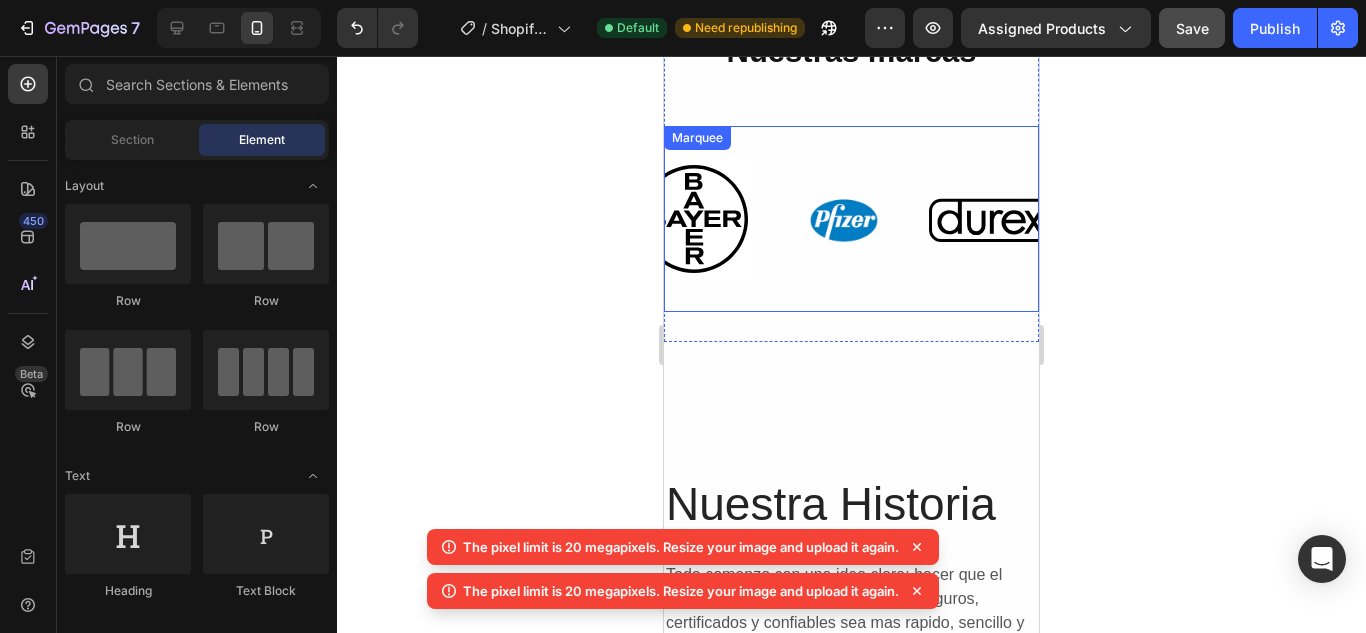 scroll, scrollTop: 1574, scrollLeft: 0, axis: vertical 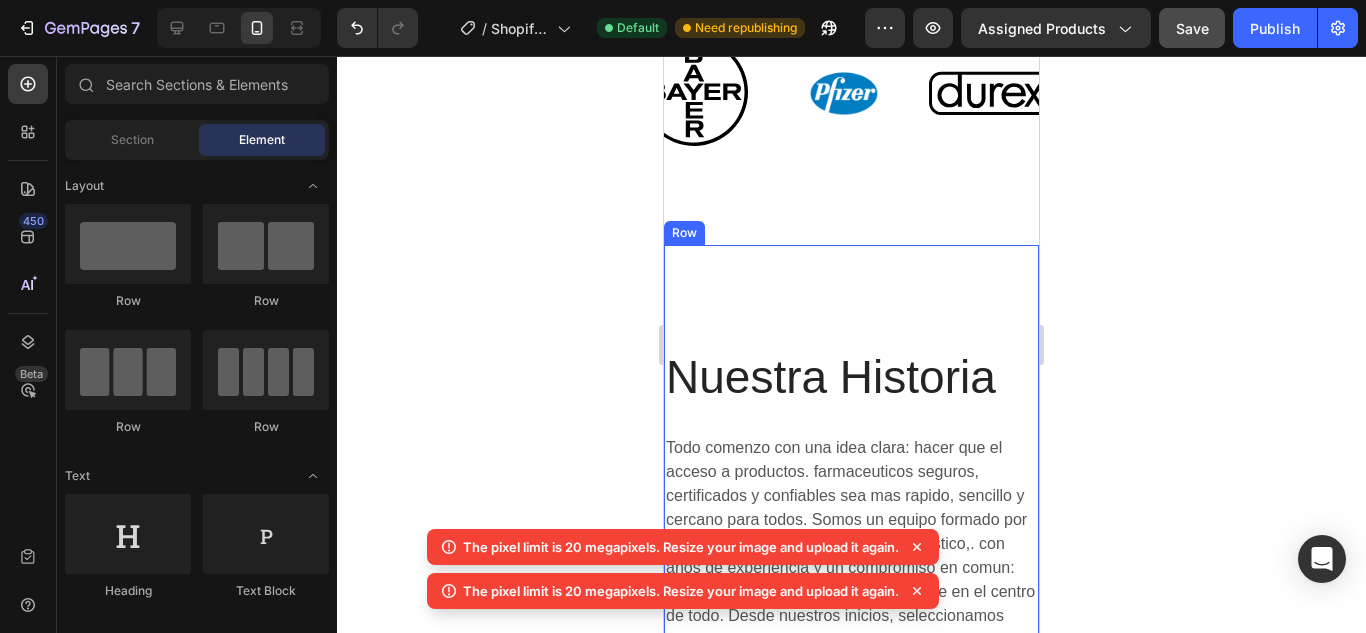 click on "Nuestra Historia Heading Todo comenzo con una idea clara: hacer que el acceso a productos. farmaceuticos seguros, certificados y confiables sea mas rapido, sencillo y cercano para todos. Somos un equipo formado por profesionales del sector medico y logistico,. con anos de experiencia y un compromiso en comun: poner Ia salud y Ia confianza del cliente en el centro de todo. Desde nuestros inicios, seleccionamos cuidadosamente cada producto con el aval de nuestros medicos, asegurandonos de ofrecer solo lo mejor para. nuestros clientes. Gracias a un sistema logistico optimizado, hoy podemos garantizar envios en 24 horas tras 1-2 dias de preparacion, y ademas ofrecemos la opcion de pago contra entrega para mayor tranquilidad. Sabemos que confiar en una farmacia online no es facil. Por eso trabajamos con total transparencia y estamos dando un paso mas:. proximamente abriremos nuestra sede en Espana, para estar aun mas cerca de ti. Porque no solo vendemos productos. Cuidamos personas. Text Block Row" at bounding box center (851, 593) 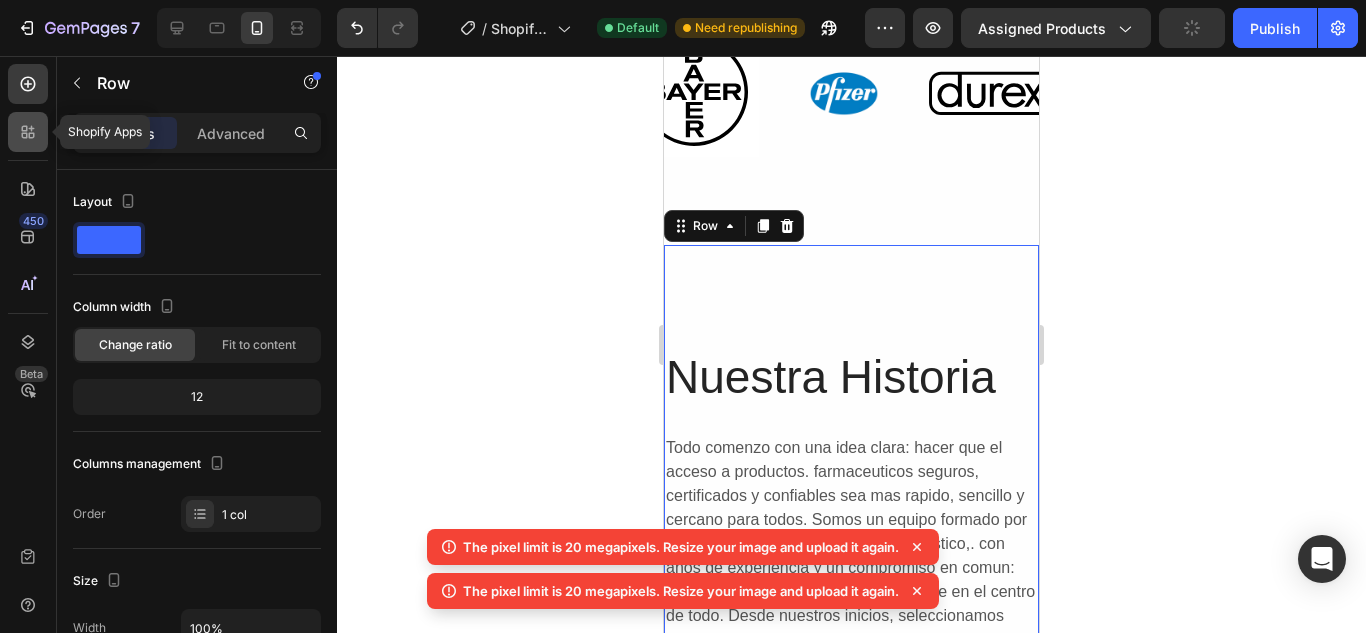 click 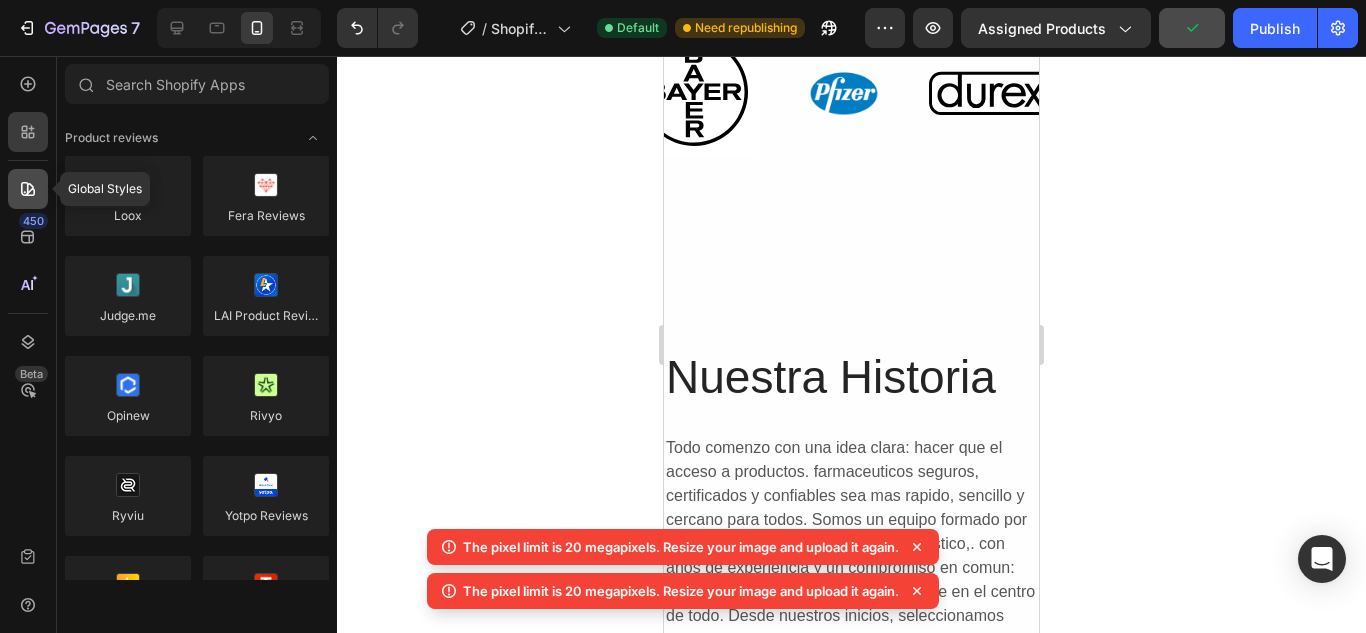 click 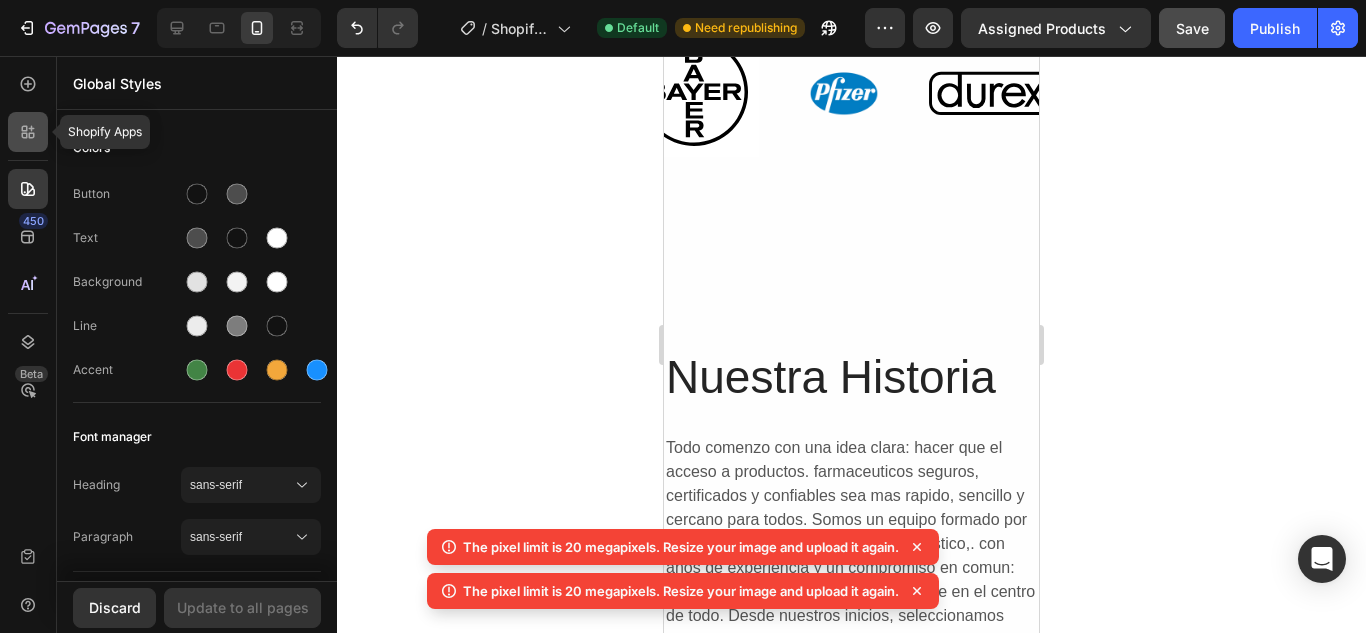 click 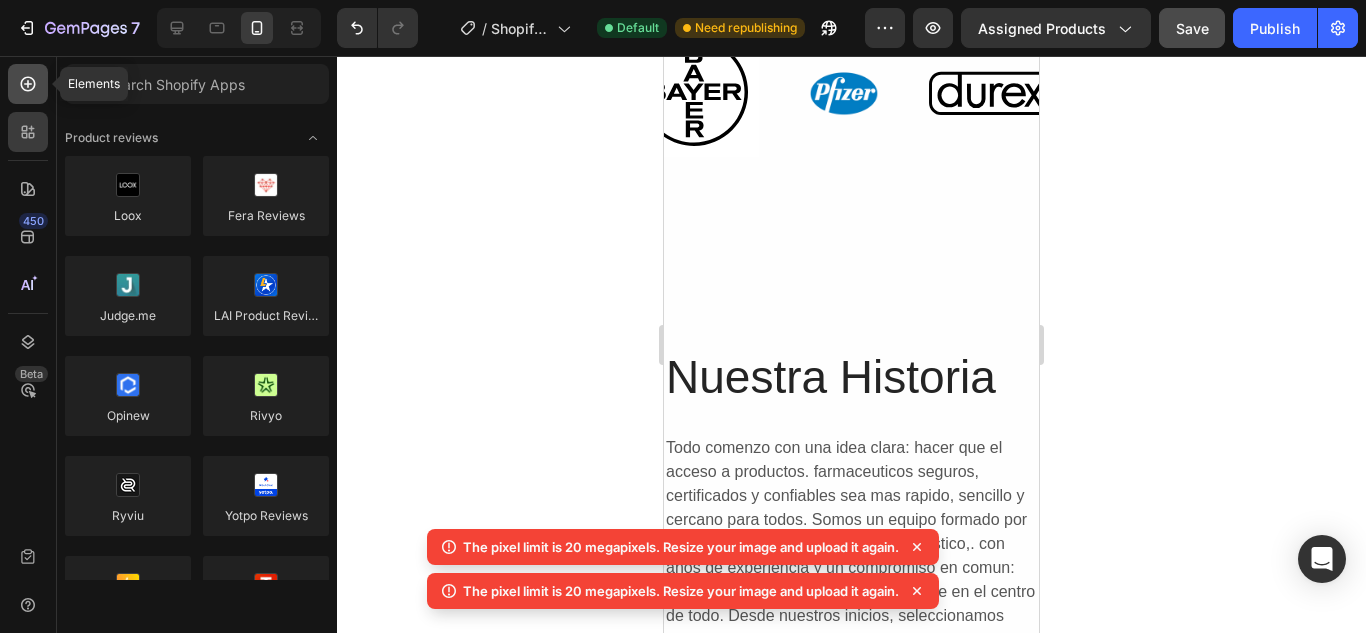 click 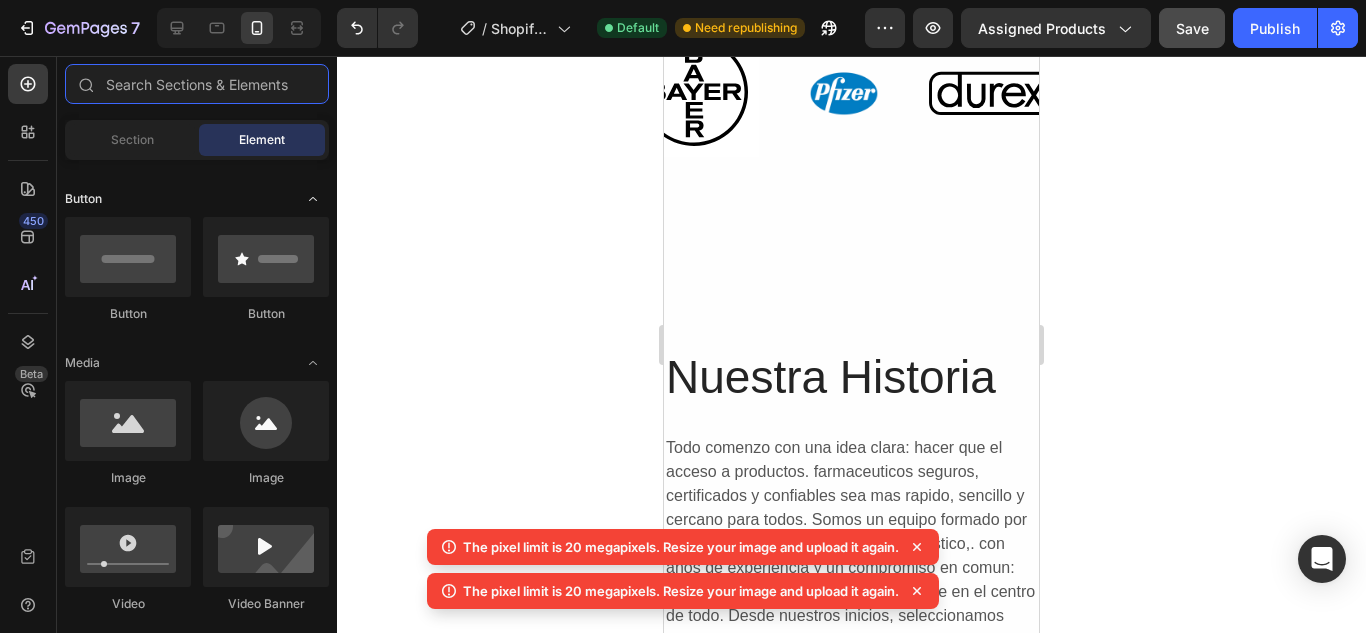 scroll, scrollTop: 448, scrollLeft: 0, axis: vertical 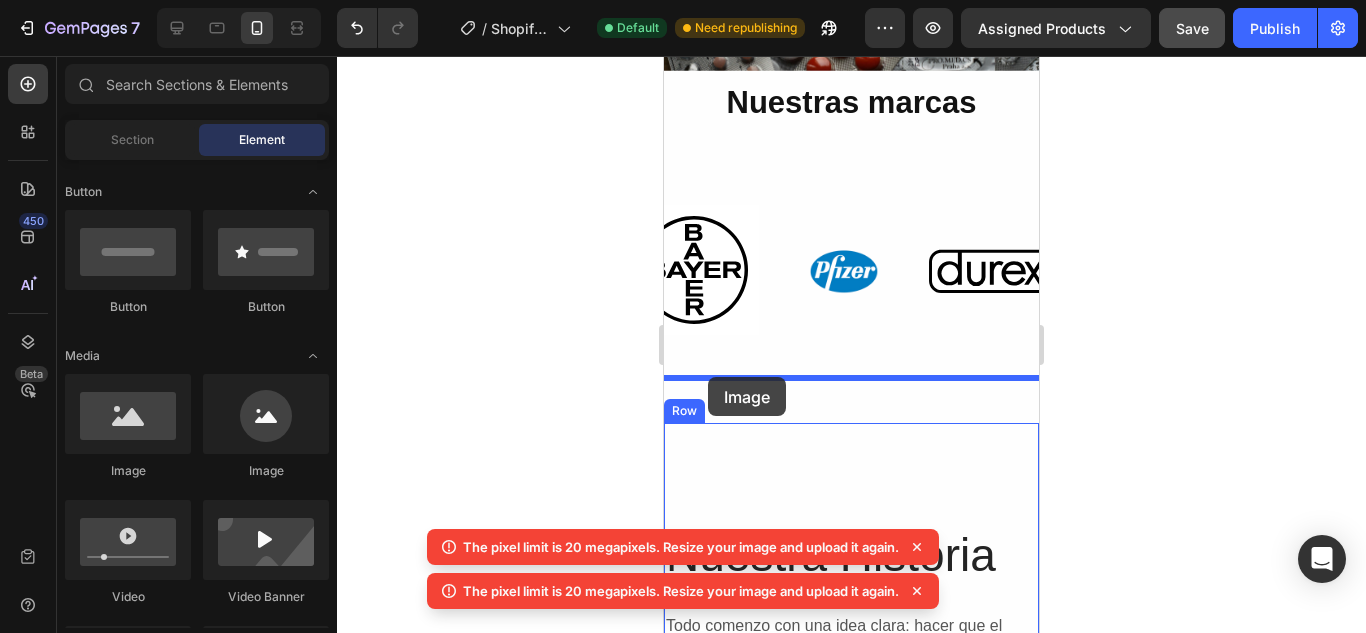 drag, startPoint x: 784, startPoint y: 480, endPoint x: 708, endPoint y: 377, distance: 128.0039 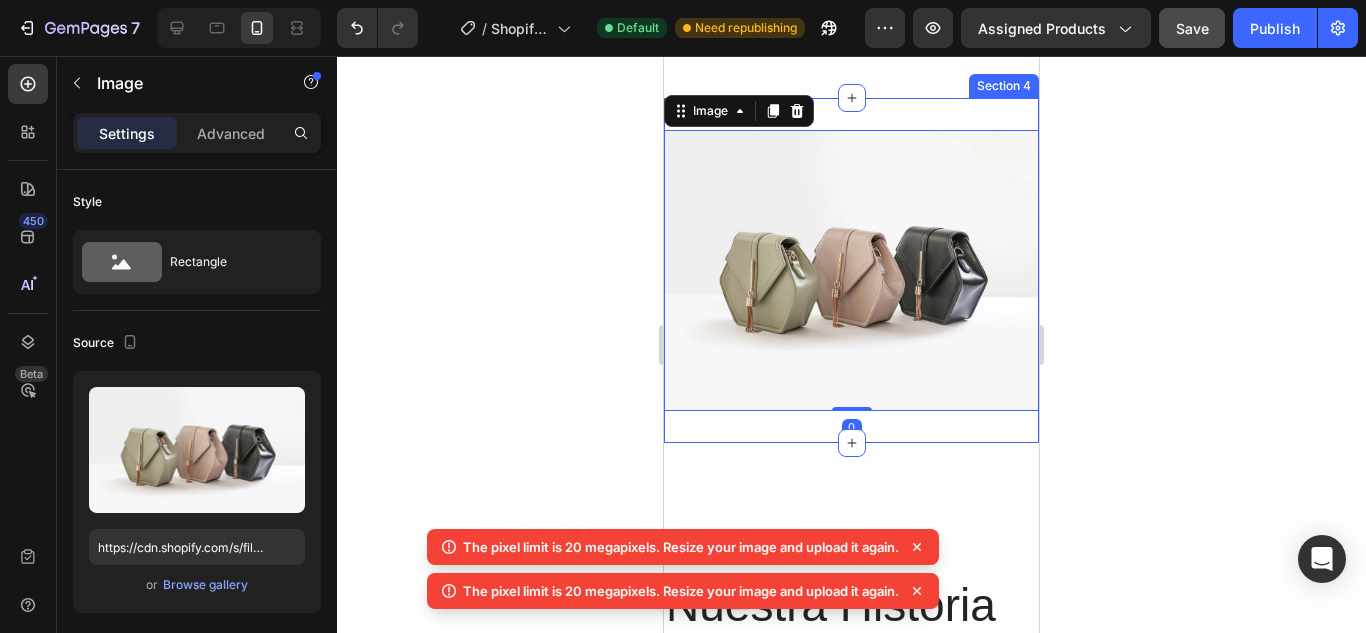 scroll, scrollTop: 2022, scrollLeft: 0, axis: vertical 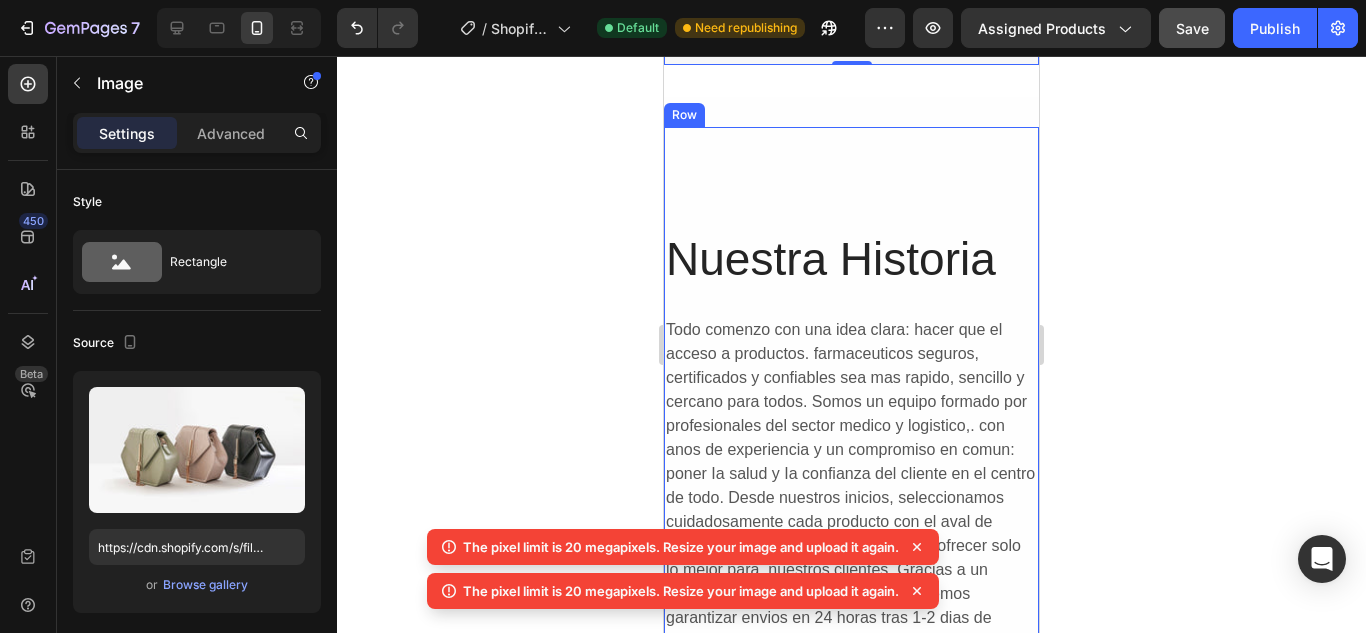 click on "Nuestra Historia Heading Todo comenzo con una idea clara: hacer que el acceso a productos. farmaceuticos seguros, certificados y confiables sea mas rapido, sencillo y cercano para todos. Somos un equipo formado por profesionales del sector medico y logistico,. con anos de experiencia y un compromiso en comun: poner Ia salud y Ia confianza del cliente en el centro de todo. Desde nuestros inicios, seleccionamos cuidadosamente cada producto con el aval de nuestros medicos, asegurandonos de ofrecer solo lo mejor para. nuestros clientes. Gracias a un sistema logistico optimizado, hoy podemos garantizar envios en 24 horas tras 1-2 dias de preparacion, y ademas ofrecemos la opcion de pago contra entrega para mayor tranquilidad. Sabemos que confiar en una farmacia online no es facil. Por eso trabajamos con total transparencia y estamos dando un paso mas:. proximamente abriremos nuestra sede en Espana, para estar aun mas cerca de ti. Porque no solo vendemos productos. Cuidamos personas. Text Block Row" at bounding box center (851, 475) 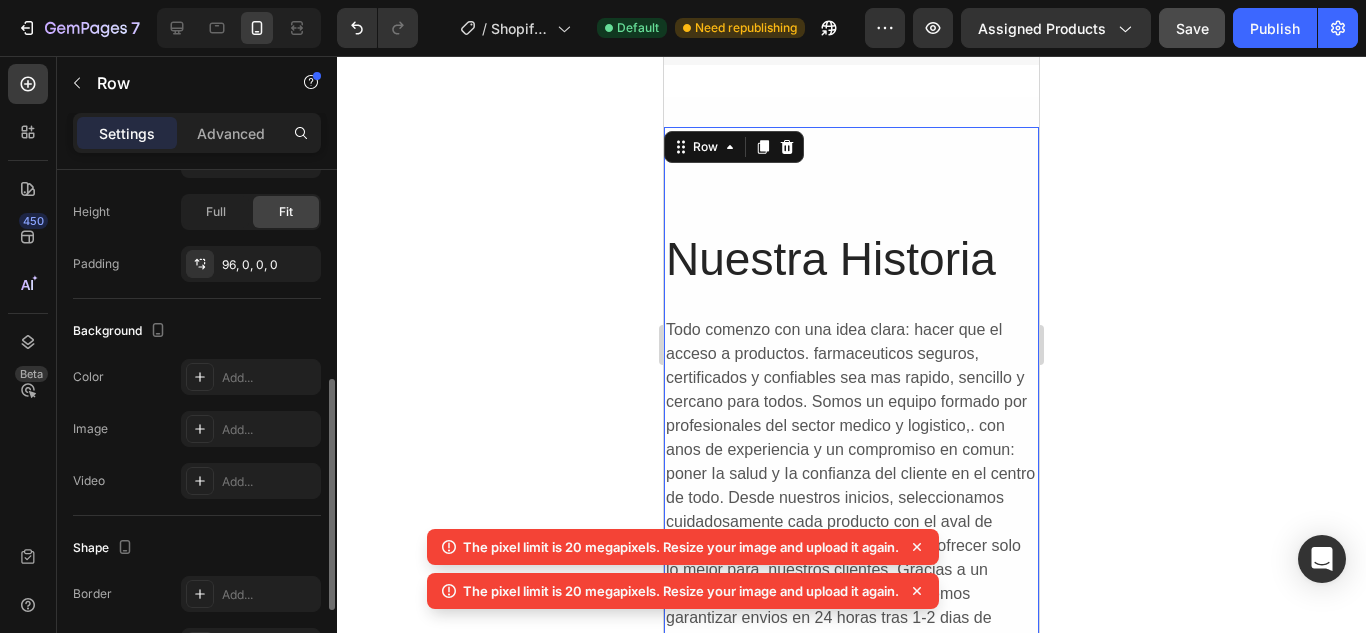 scroll, scrollTop: 648, scrollLeft: 0, axis: vertical 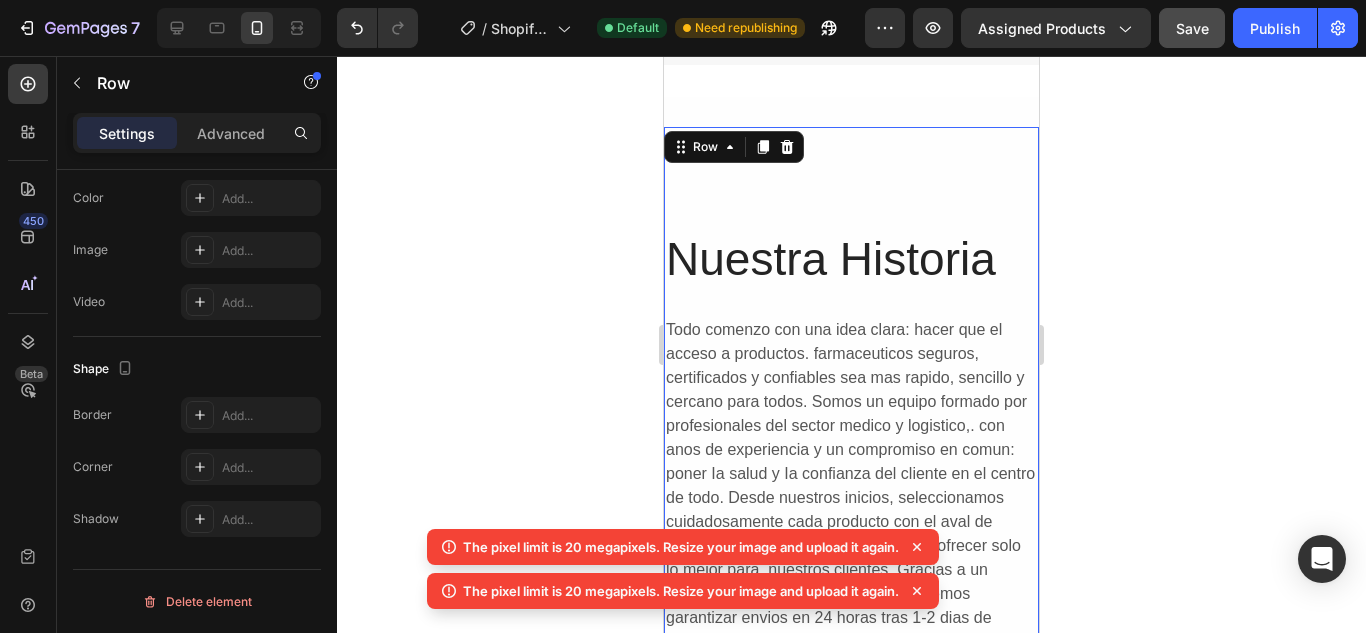 click on "Settings Advanced" at bounding box center [197, 133] 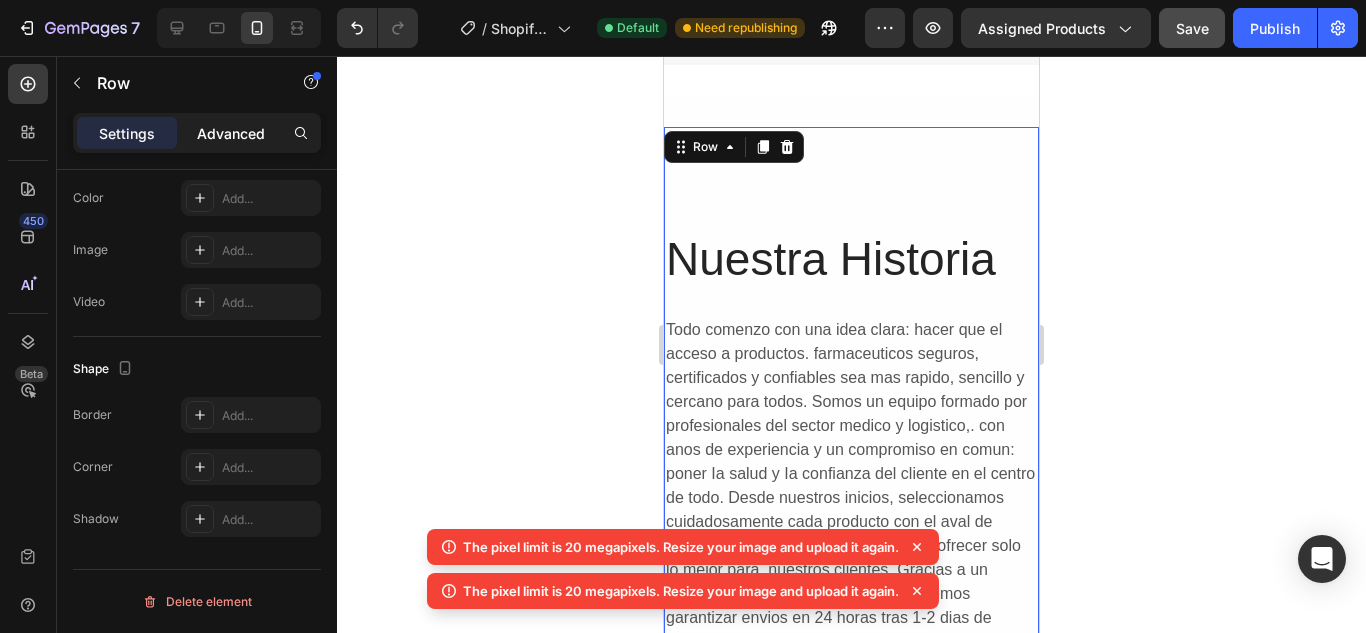 click on "Advanced" at bounding box center [231, 133] 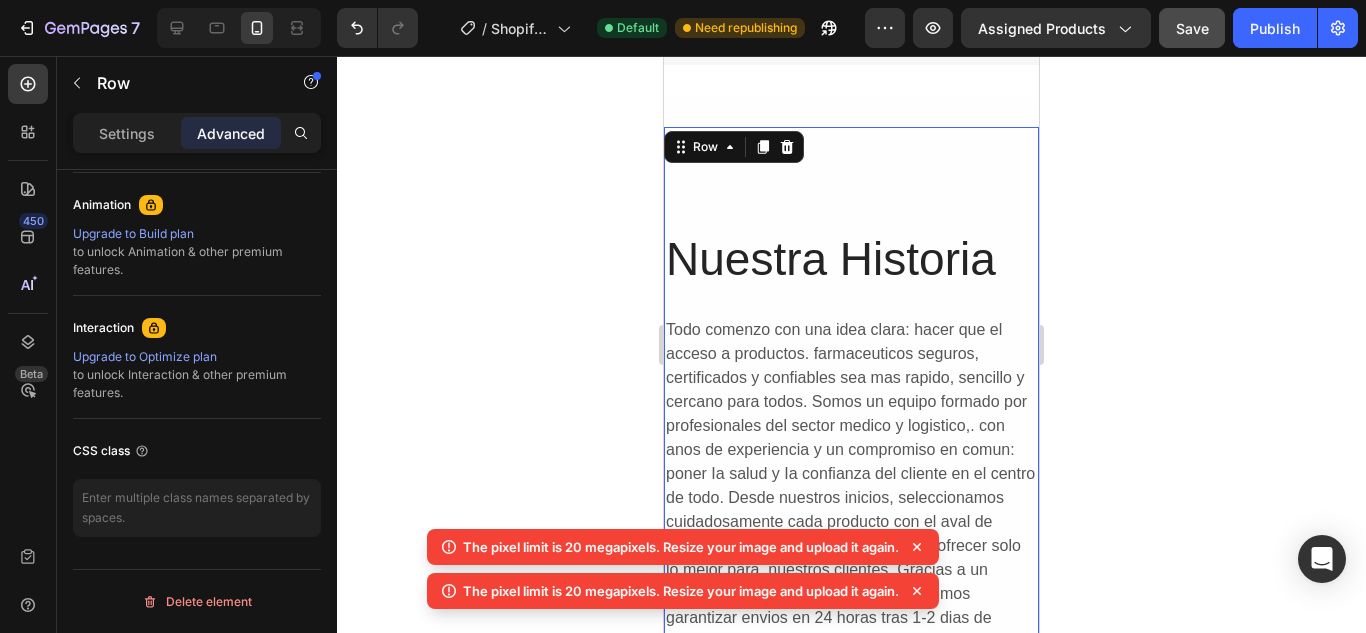 scroll, scrollTop: 0, scrollLeft: 0, axis: both 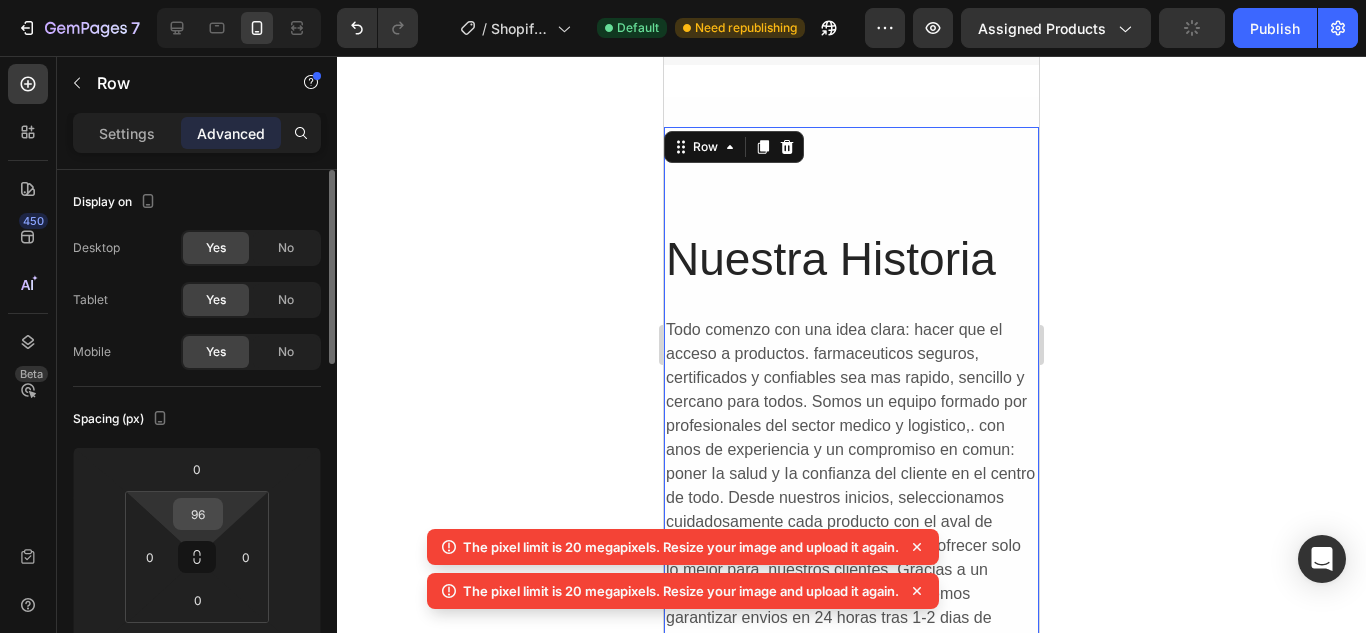 click on "96" at bounding box center (198, 514) 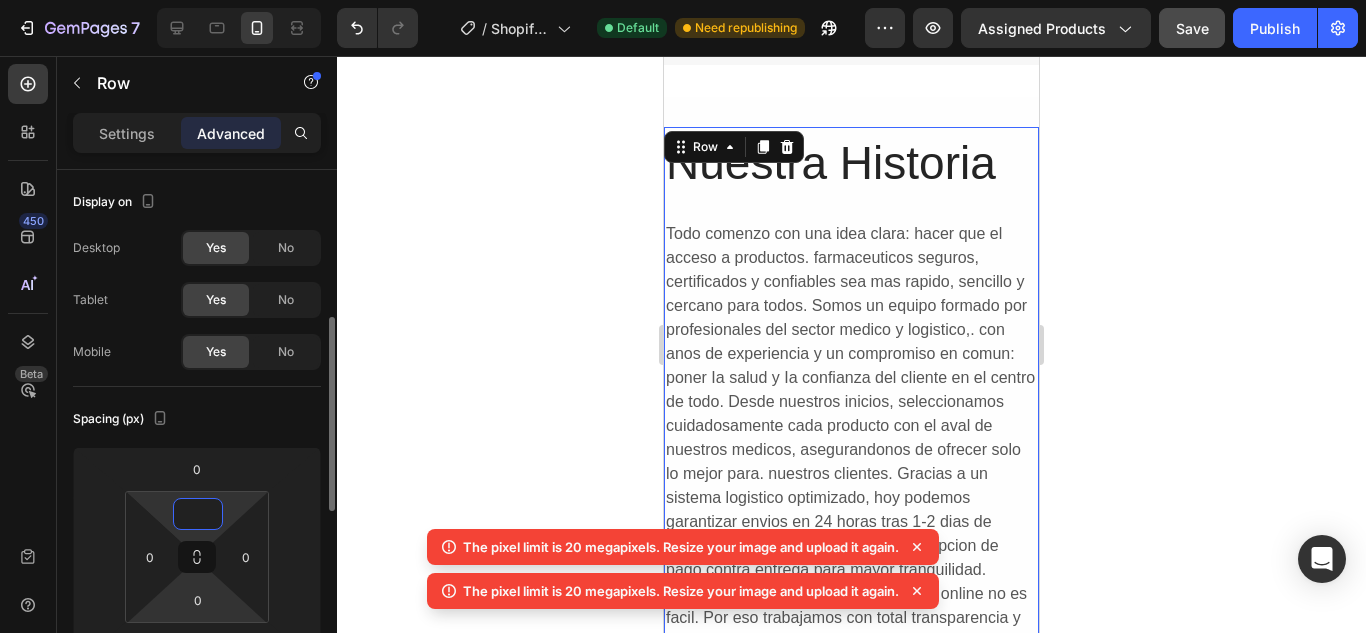 scroll, scrollTop: 173, scrollLeft: 0, axis: vertical 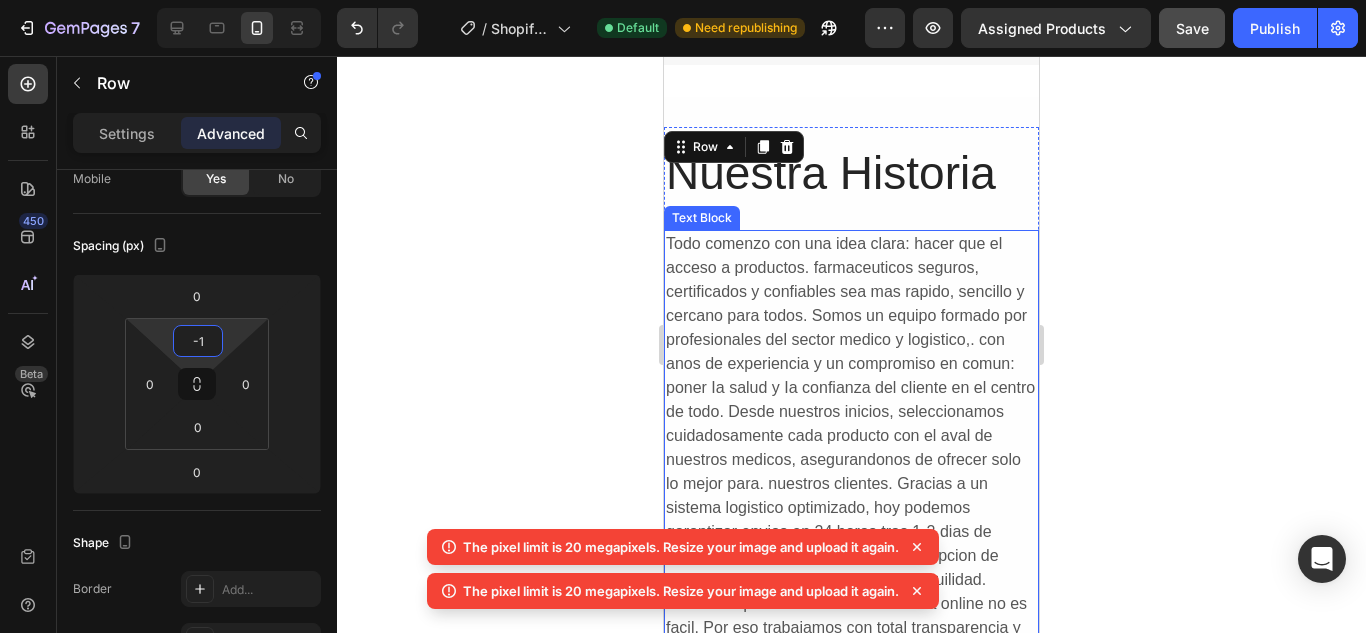 type on "-" 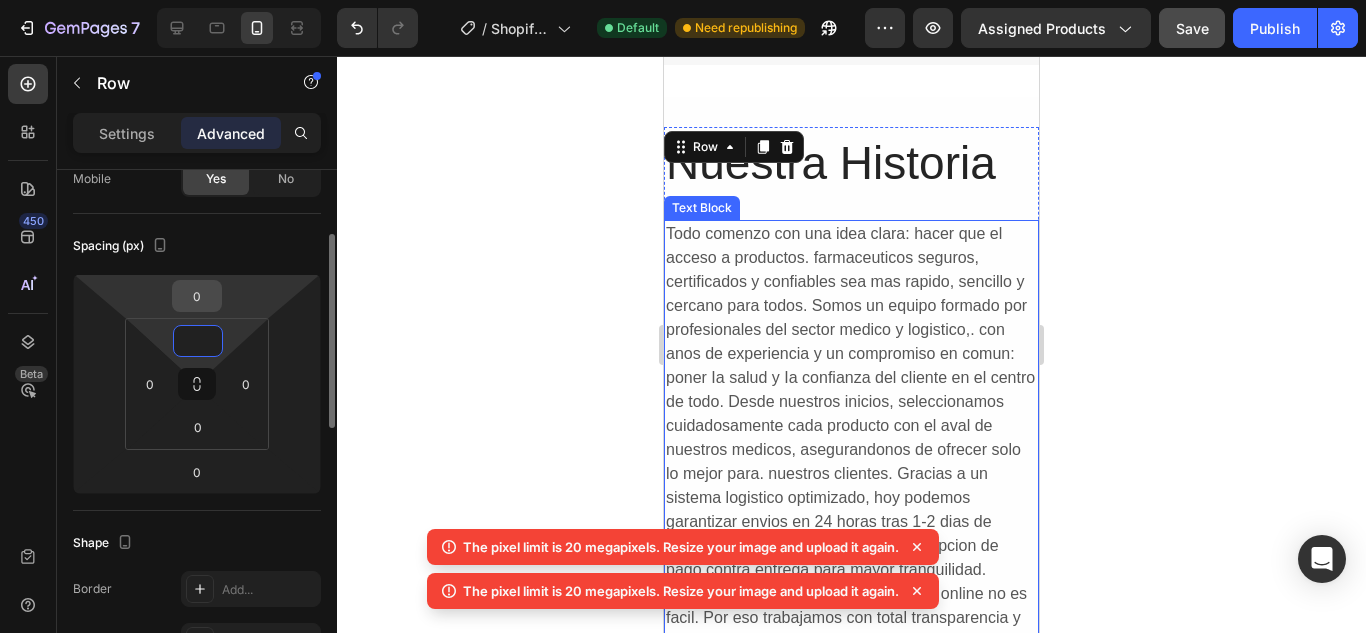 type on "0" 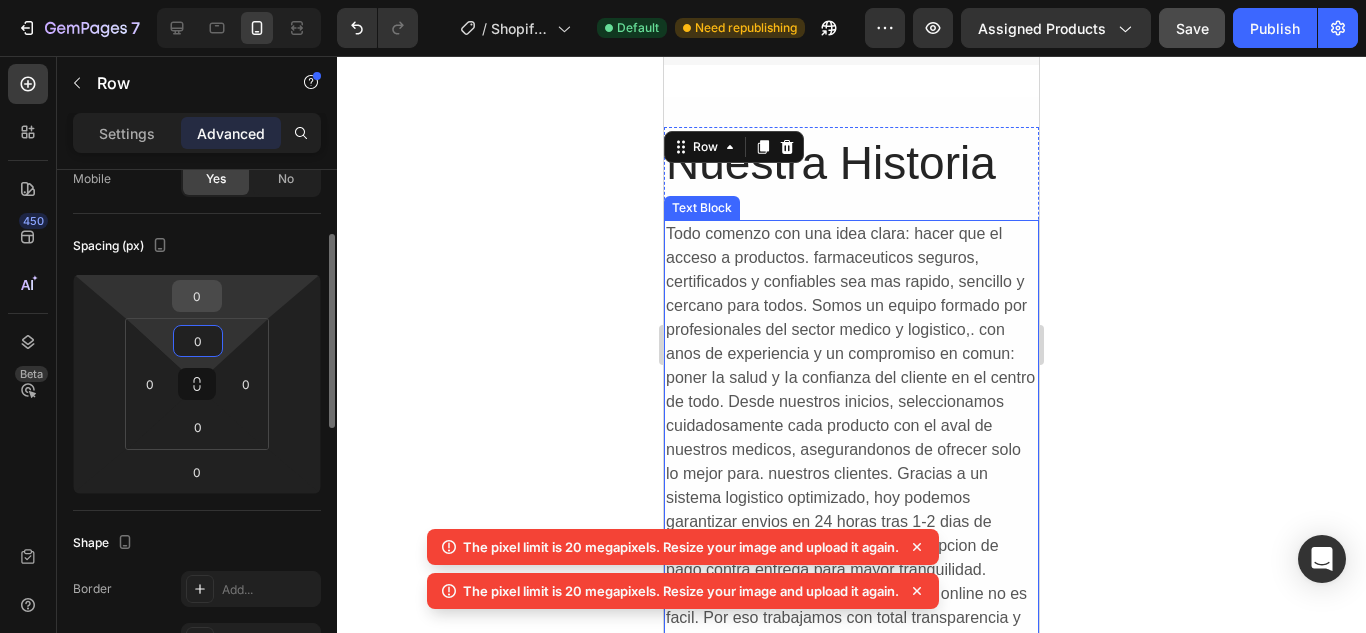 click on "0" at bounding box center [197, 296] 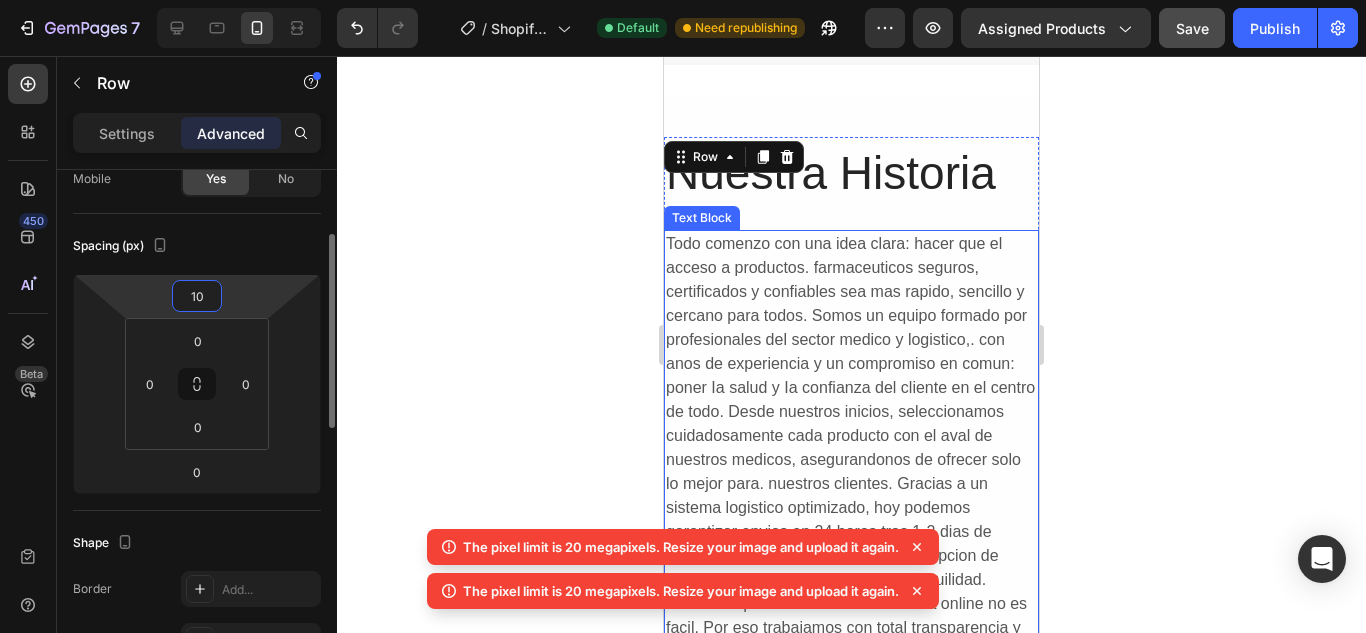 type on "1" 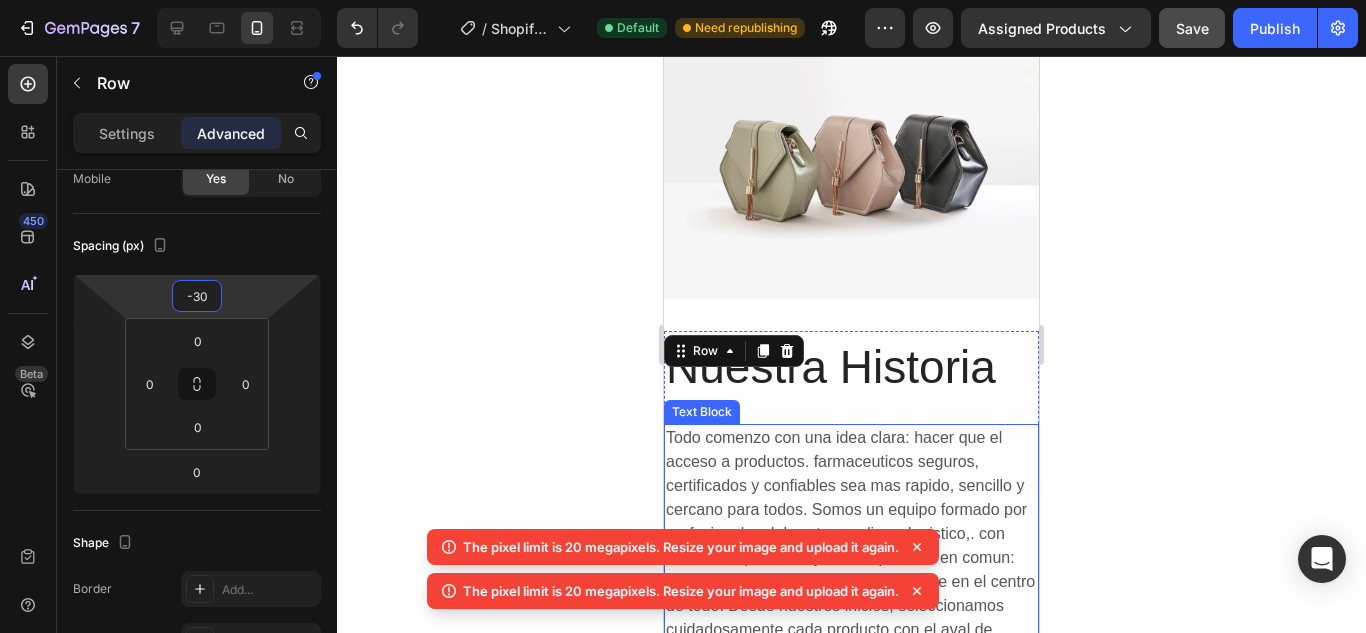 scroll, scrollTop: 1789, scrollLeft: 0, axis: vertical 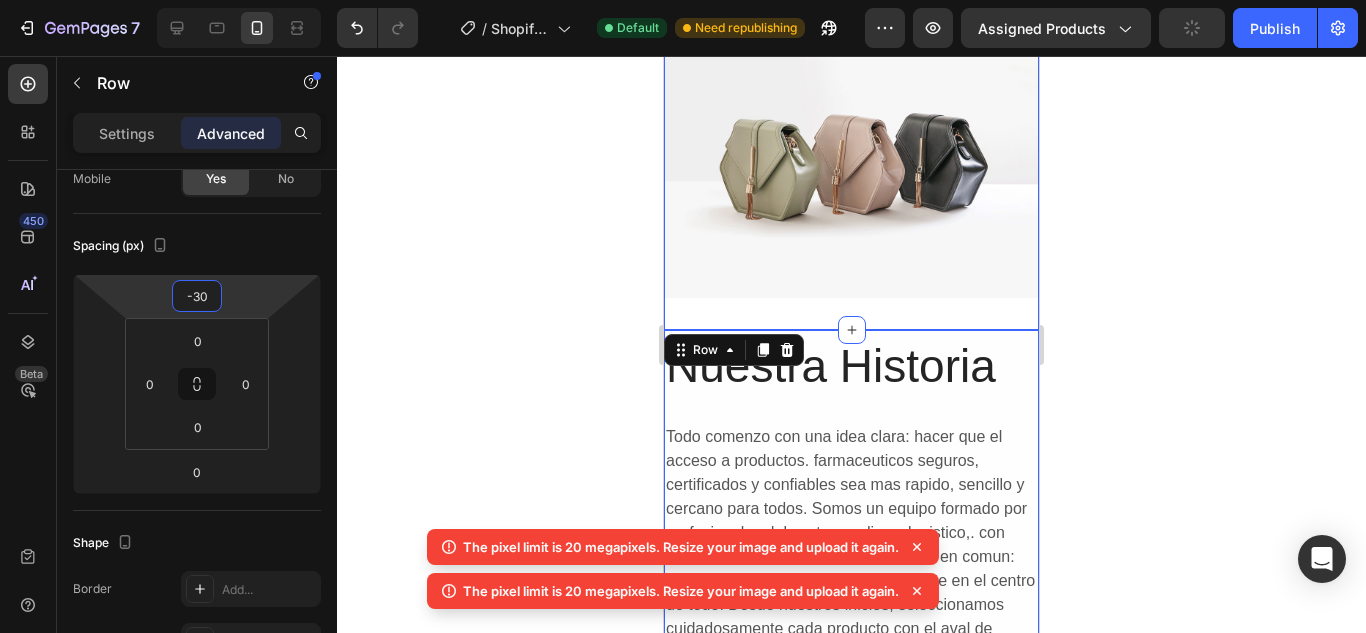 type on "-3" 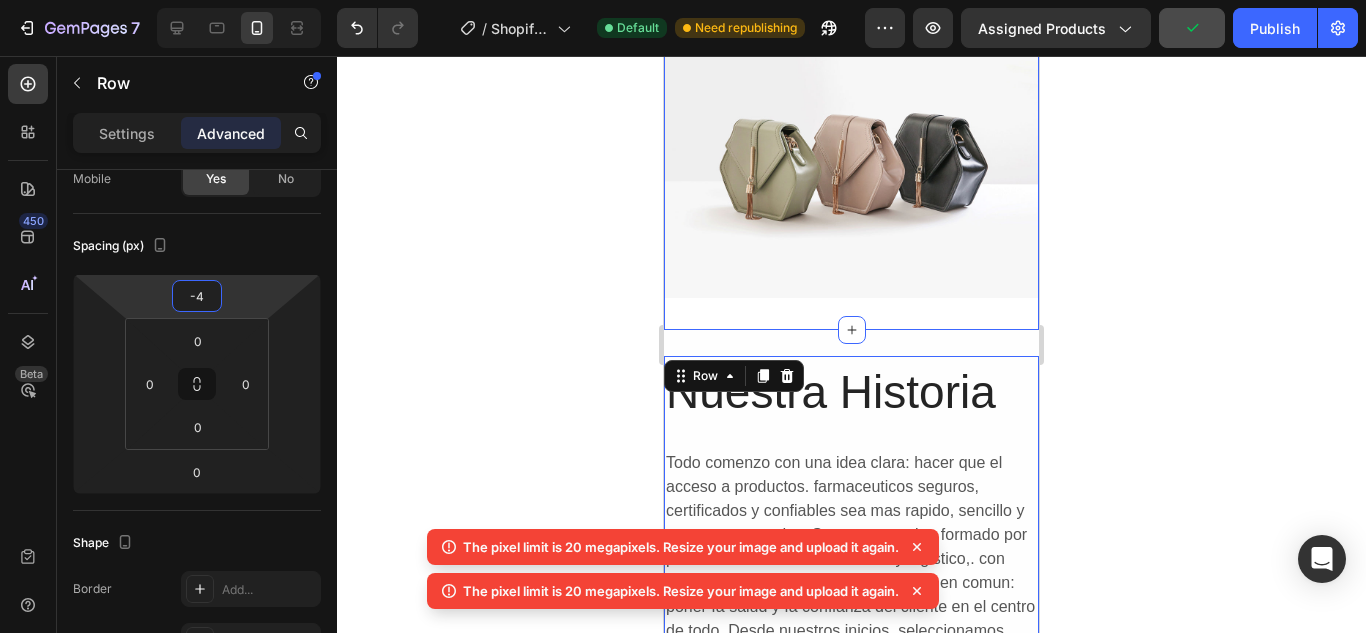 type on "-40" 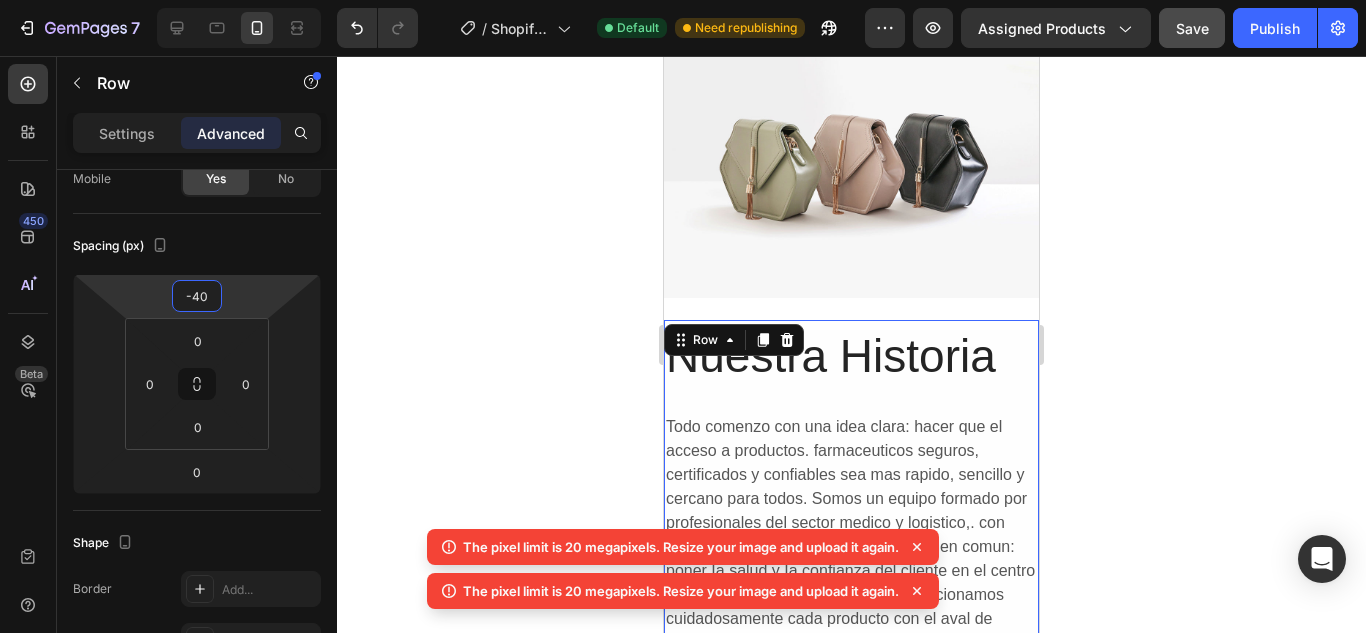 click 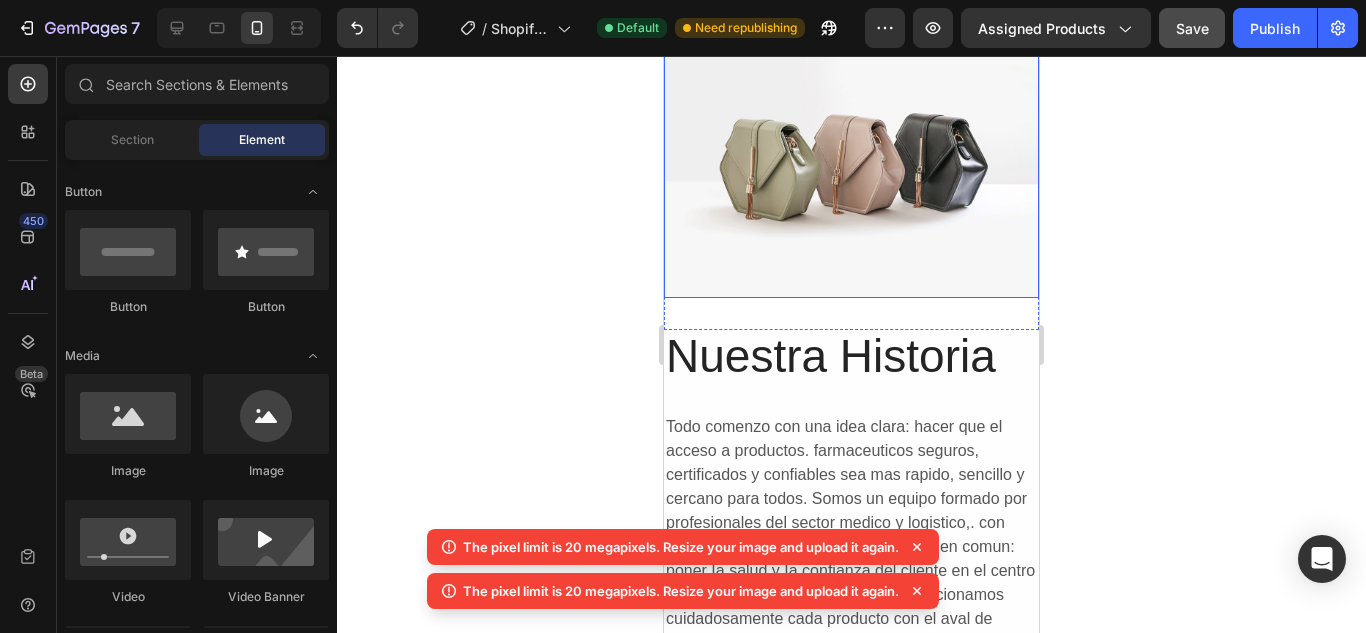 click at bounding box center [851, 157] 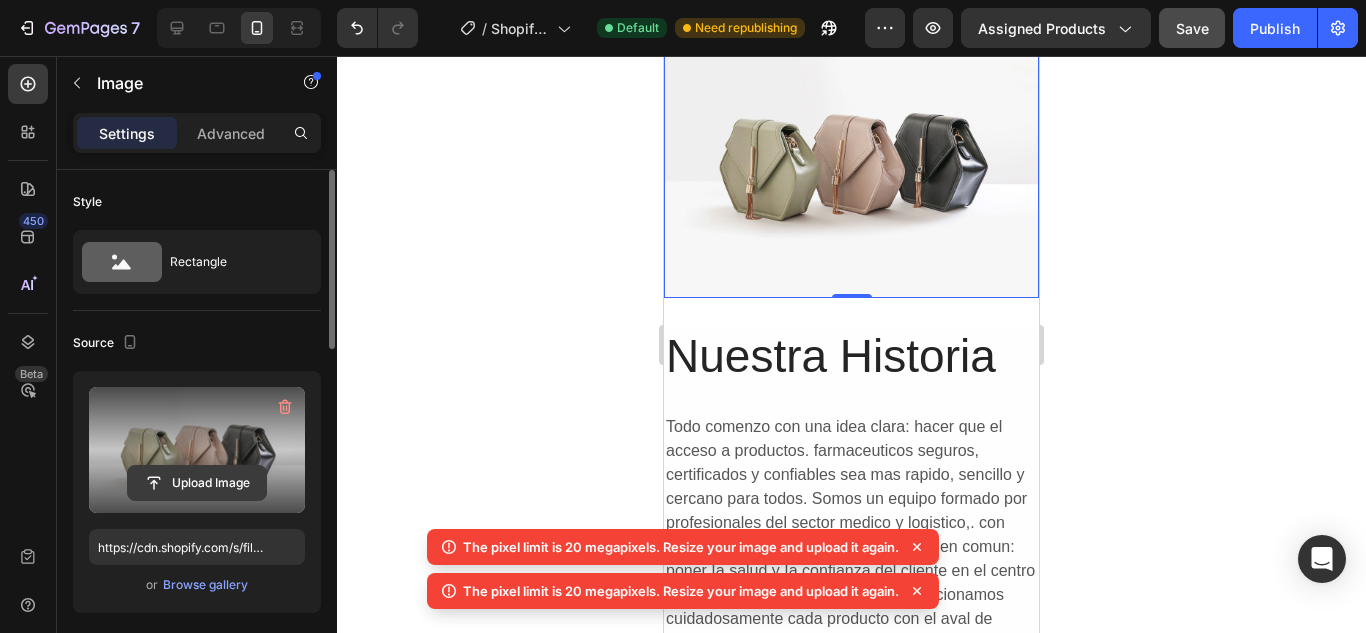 click 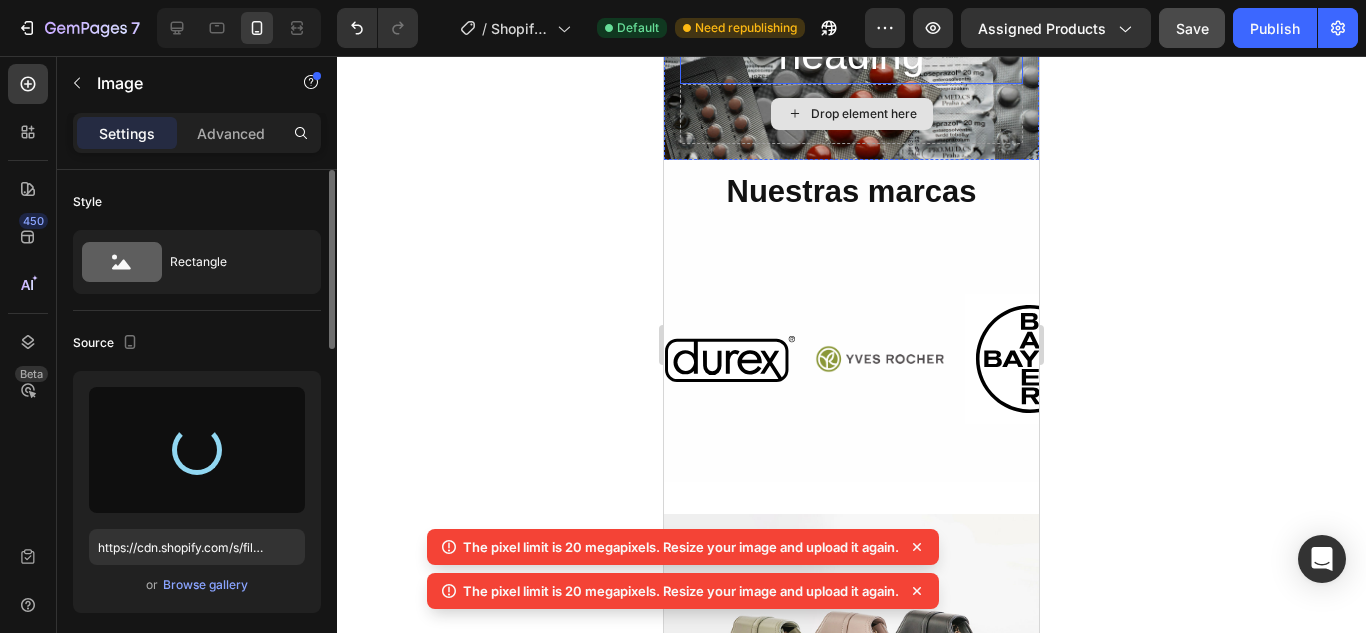 scroll, scrollTop: 1309, scrollLeft: 0, axis: vertical 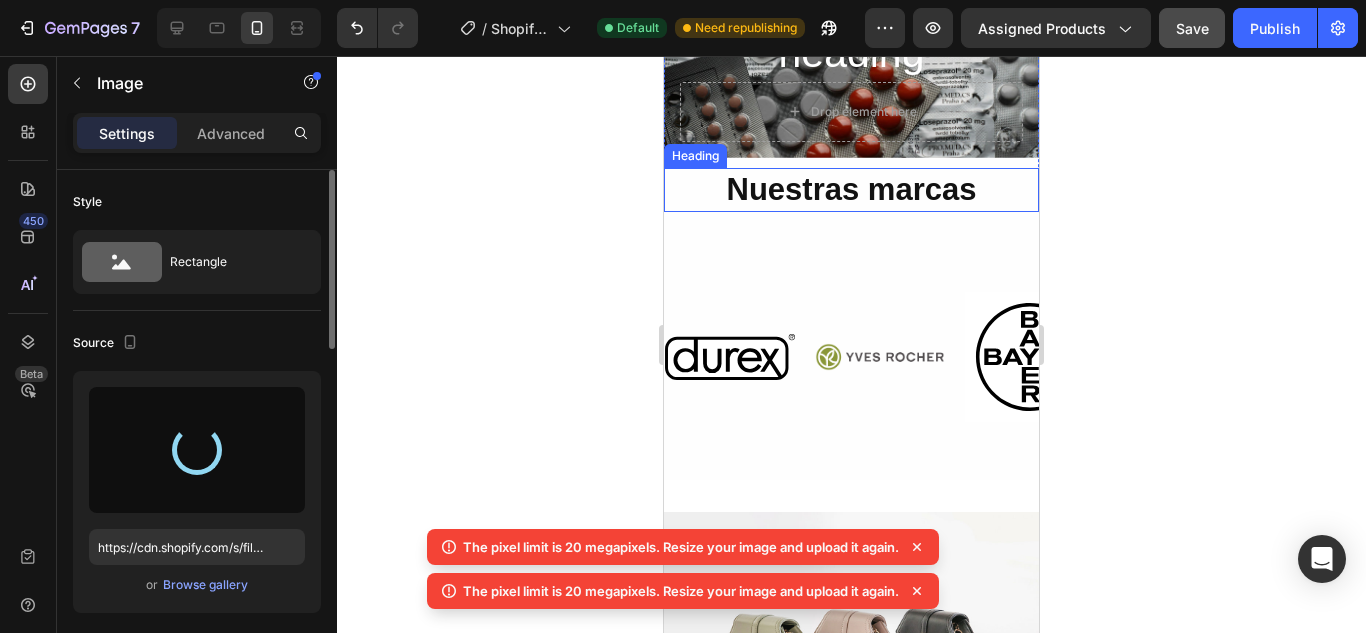 click on "Nuestras marcas" at bounding box center [851, 190] 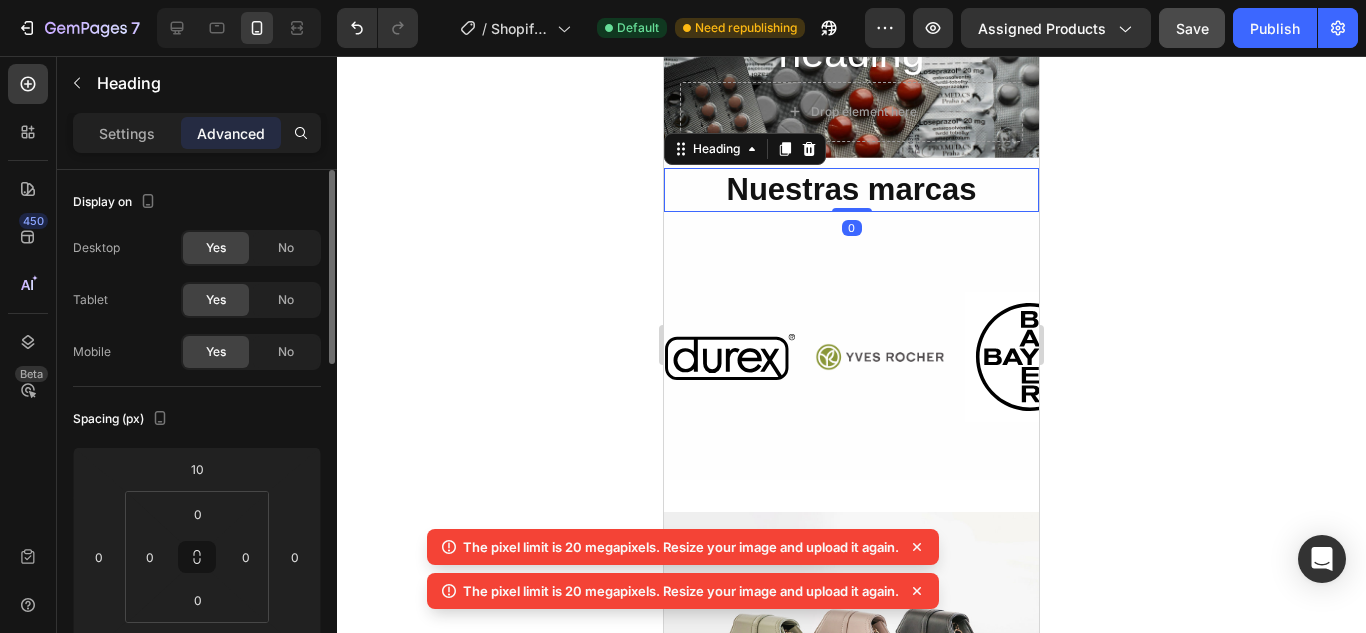 click on "Icon Icon Icon Icon
Icon Icon List 543+ Nuestros clientes siempre satisfechos! Text Block 6 BLISTERES DE VIAGRA (100mg) sin receta Heading Row
Icon Resultados reales, respaldados por expertos. Text Block Row
Icon Formulas seguras y certificadas. Text Block
Icon Actuan rapido, se sienten mejor.. Text Block
Icon Recupera tu energia, mejora tu dia.. Text Block
Icon Entrega en 24h y pago contra entrega.. Text Block Advanced list
Icon Envio en 1-2 dias. Envios y devoluciones gratuitos Text Block Advanced list Click here to edit heading Heading
Drop element here Hero Banner Nuestras marcas Heading   0 Row" at bounding box center [851, -102] 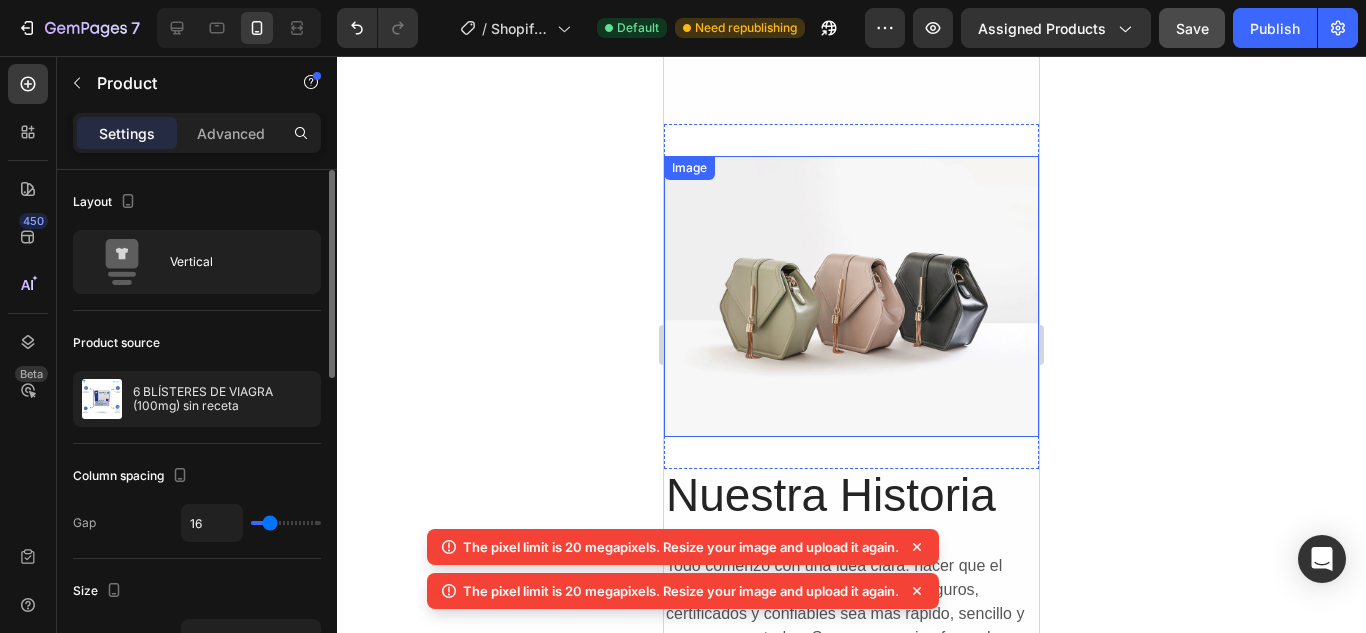 scroll, scrollTop: 1780, scrollLeft: 0, axis: vertical 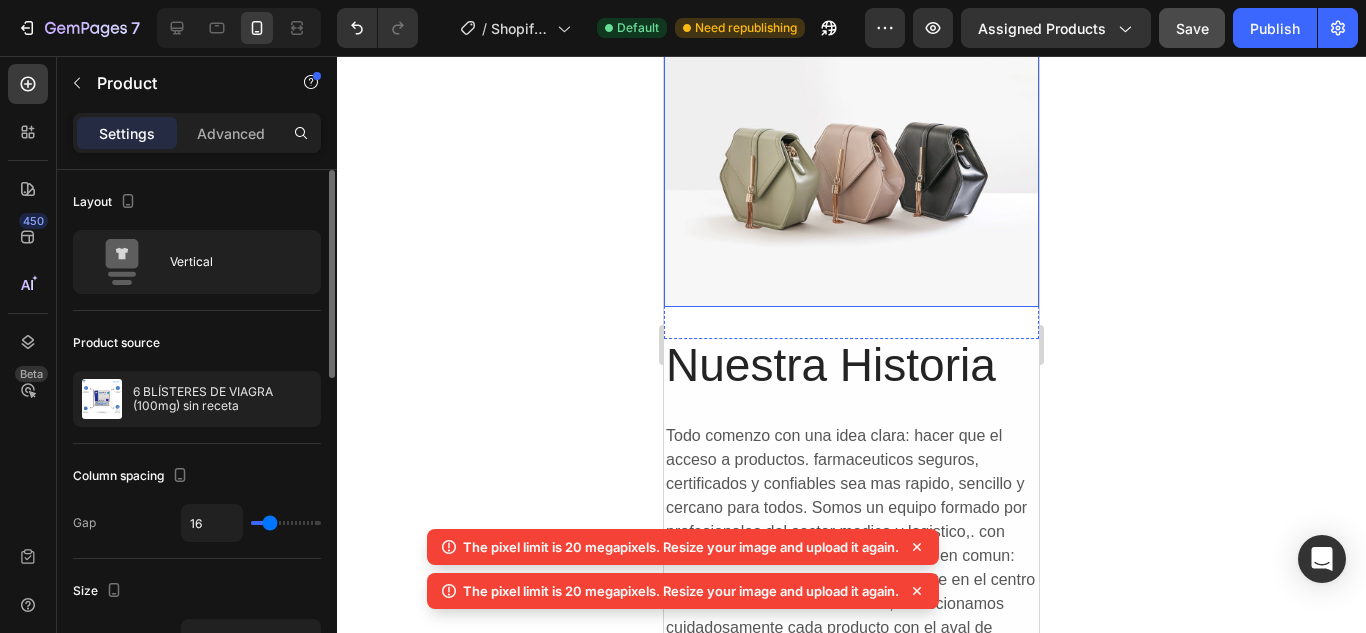click at bounding box center (851, 166) 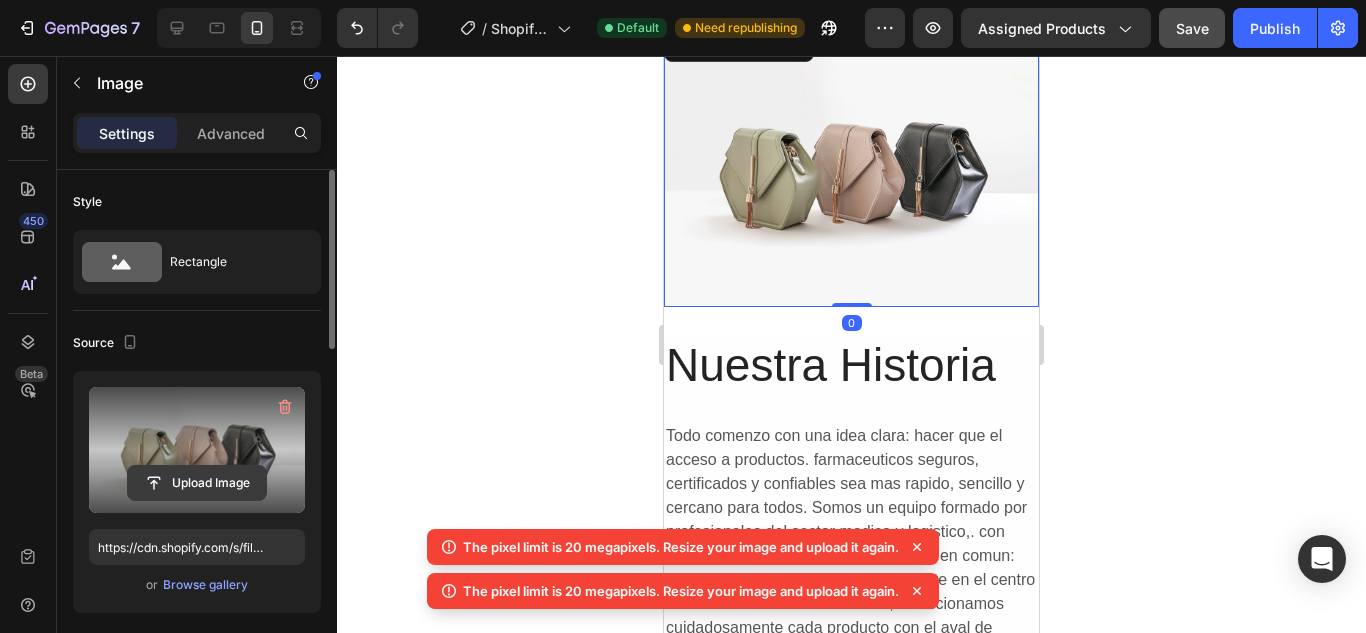click 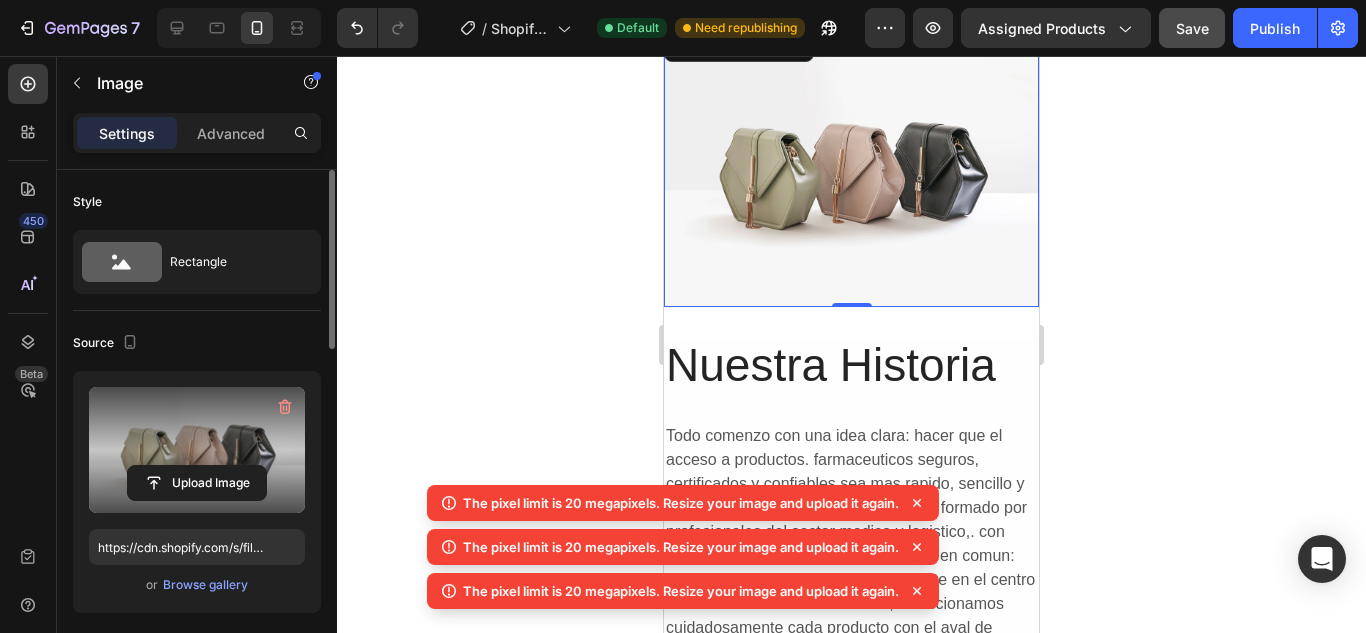 click 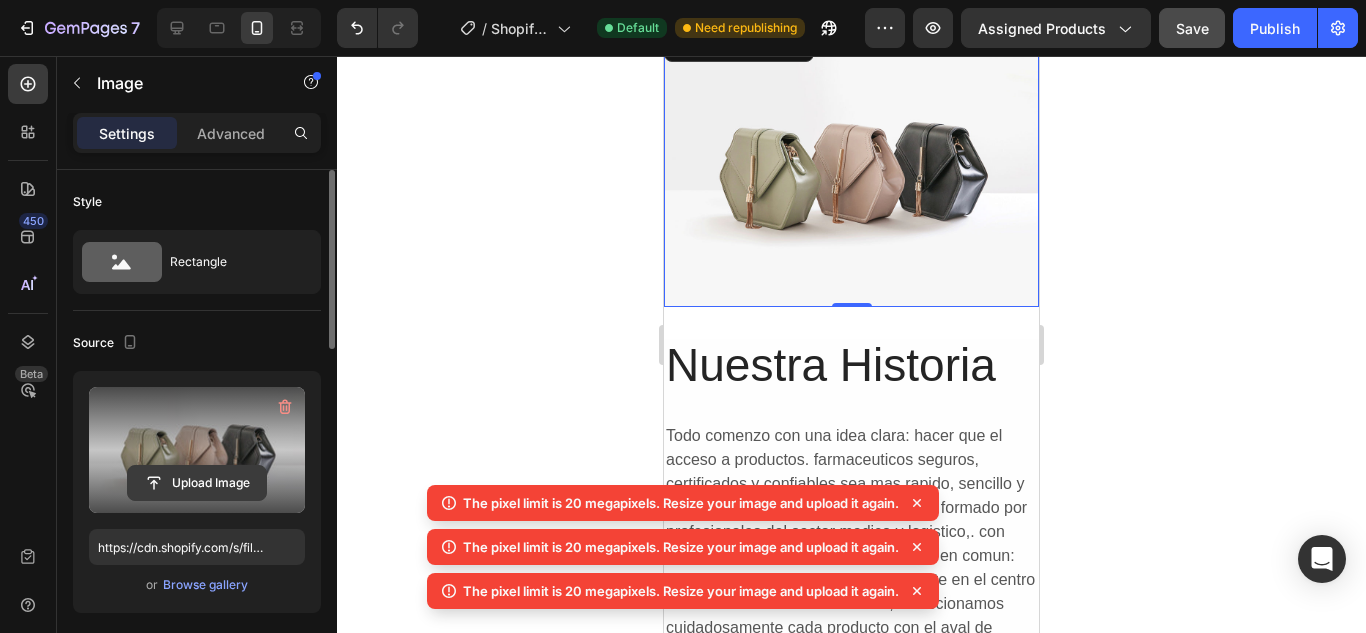 click 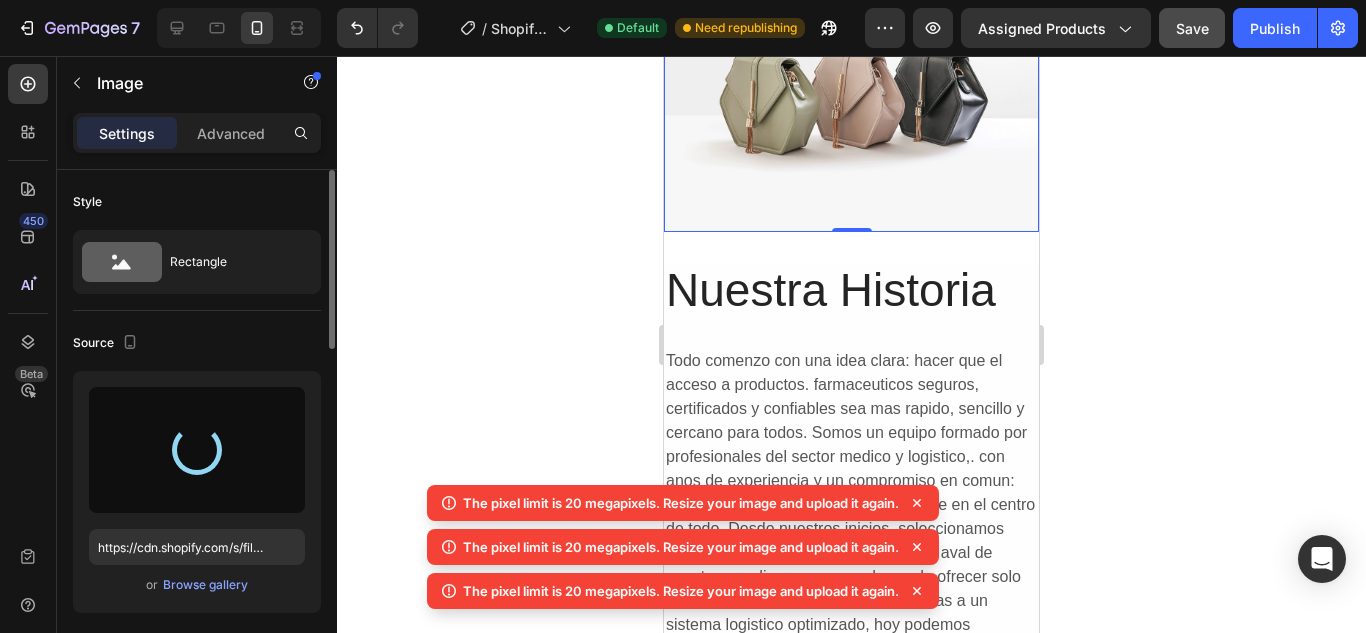 scroll, scrollTop: 1827, scrollLeft: 0, axis: vertical 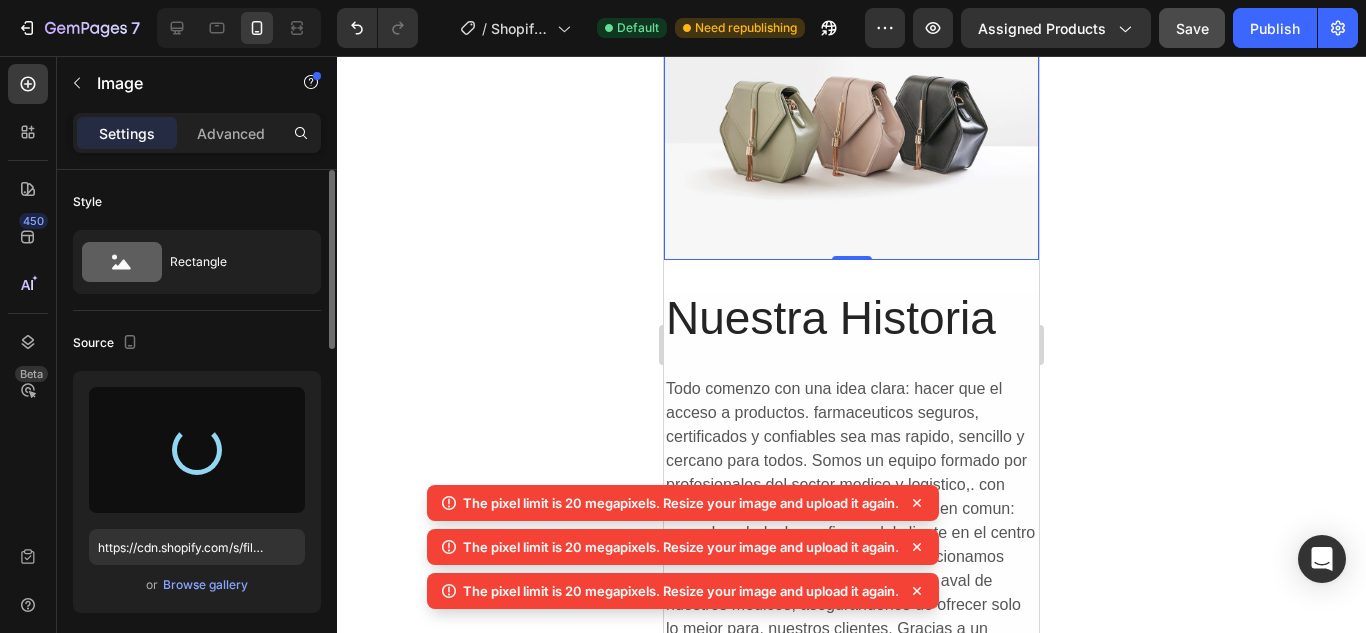 click 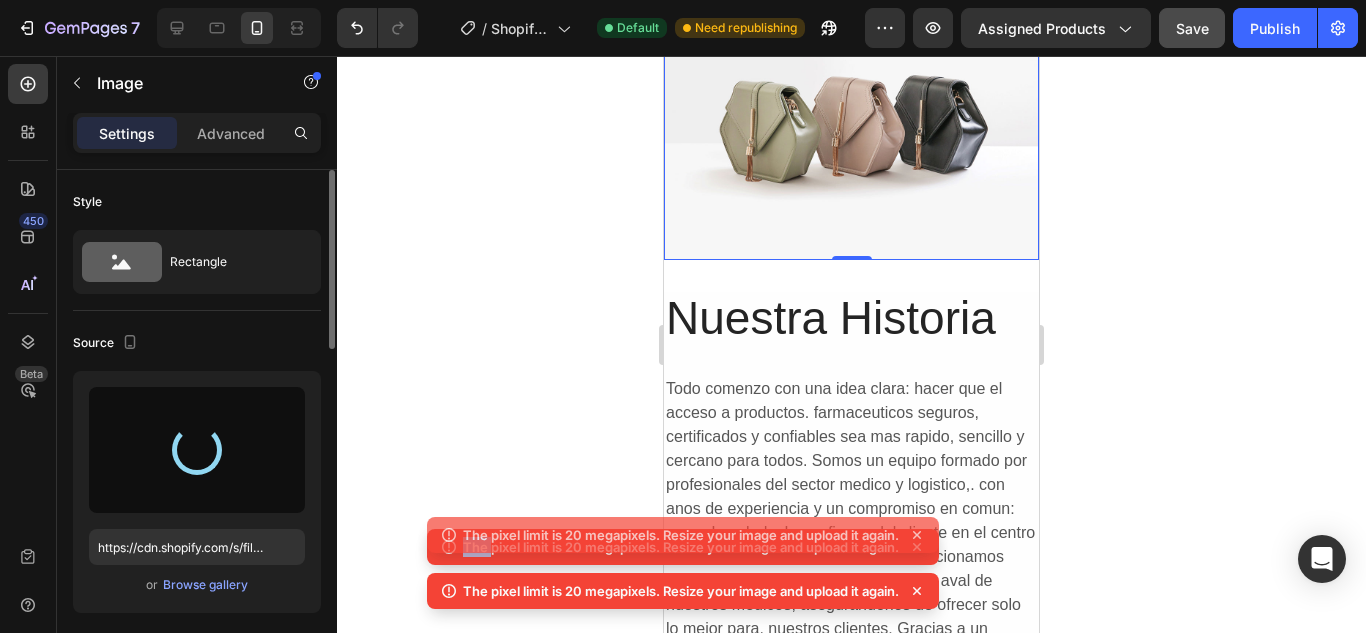 click on "The pixel limit is 20 megapixels. Resize your image and upload it again. The pixel limit is 20 megapixels. Resize your image and upload it again. The pixel limit is 20 megapixels. Resize your image and upload it again." at bounding box center [683, 551] 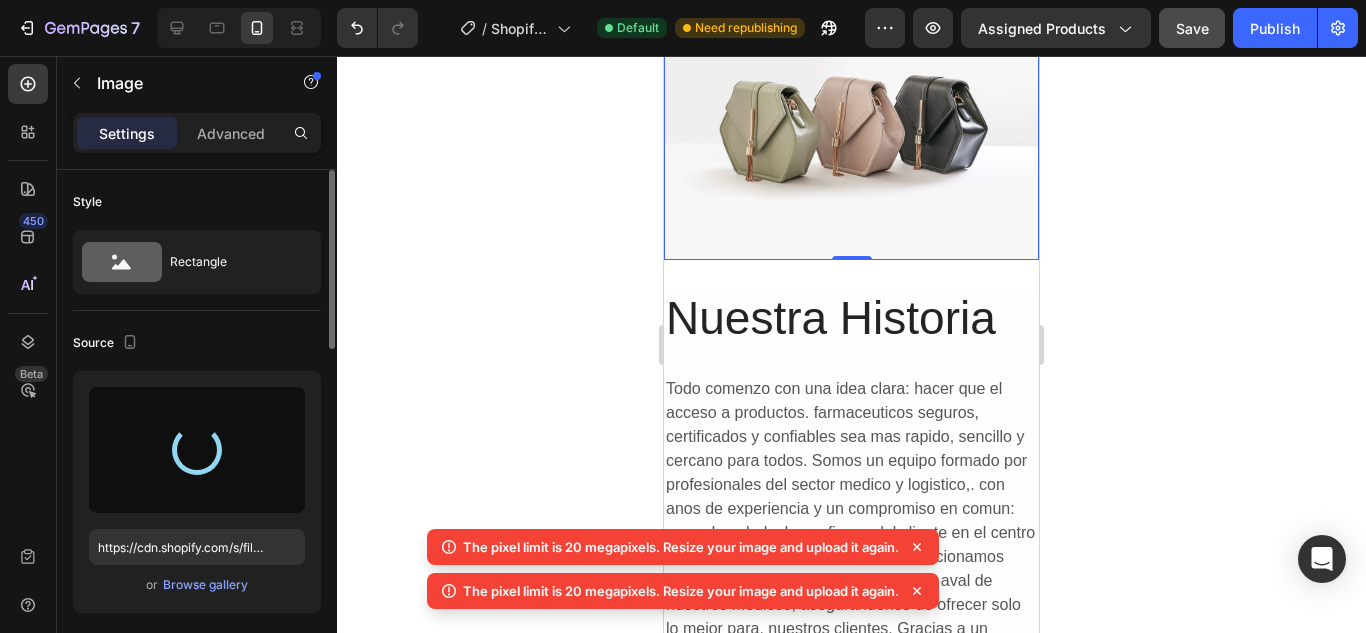 click 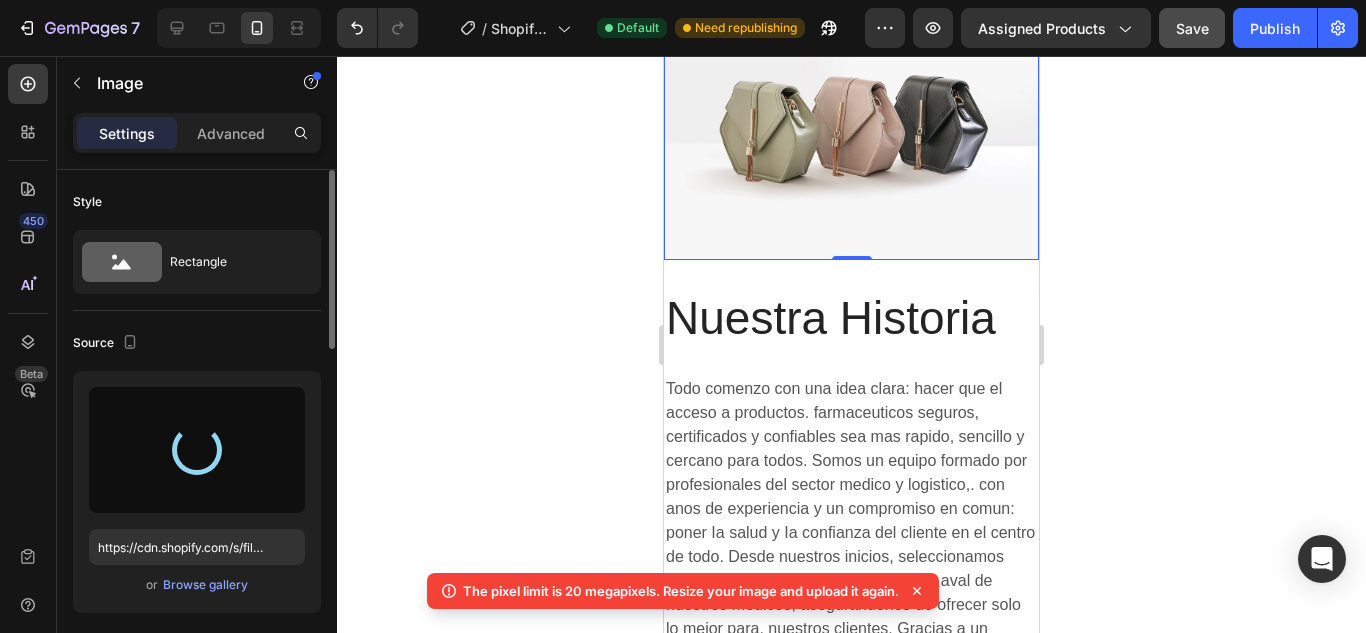 click 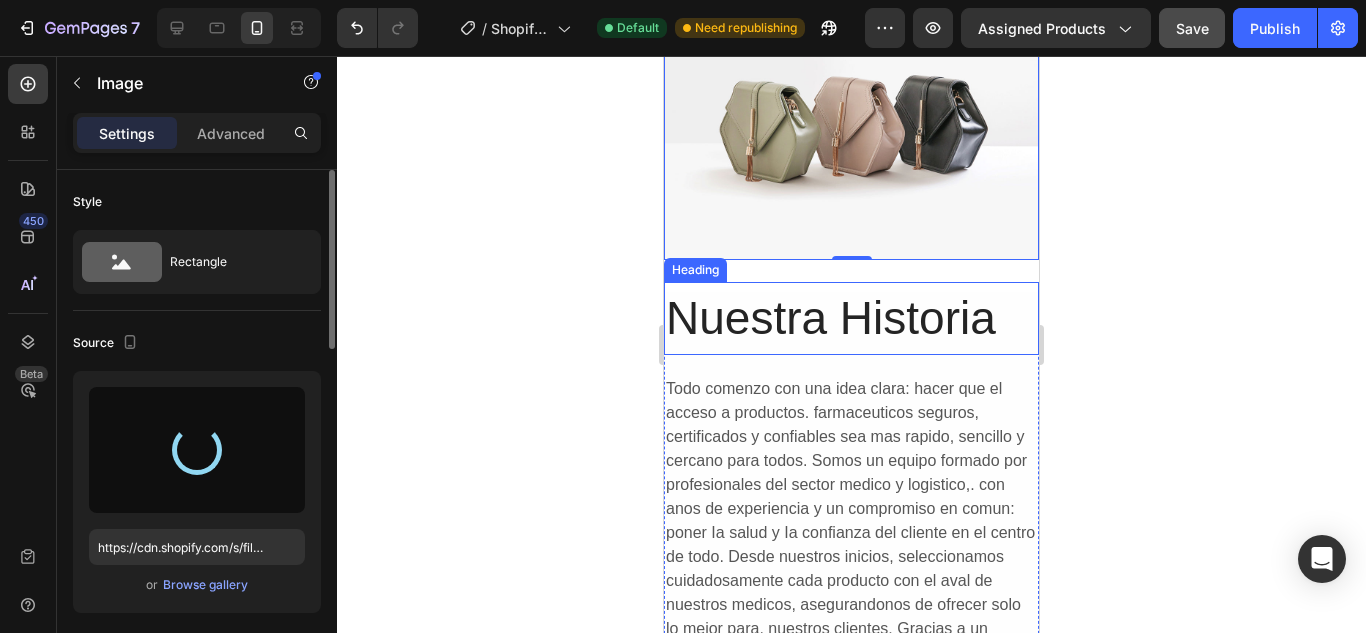 click at bounding box center (851, 119) 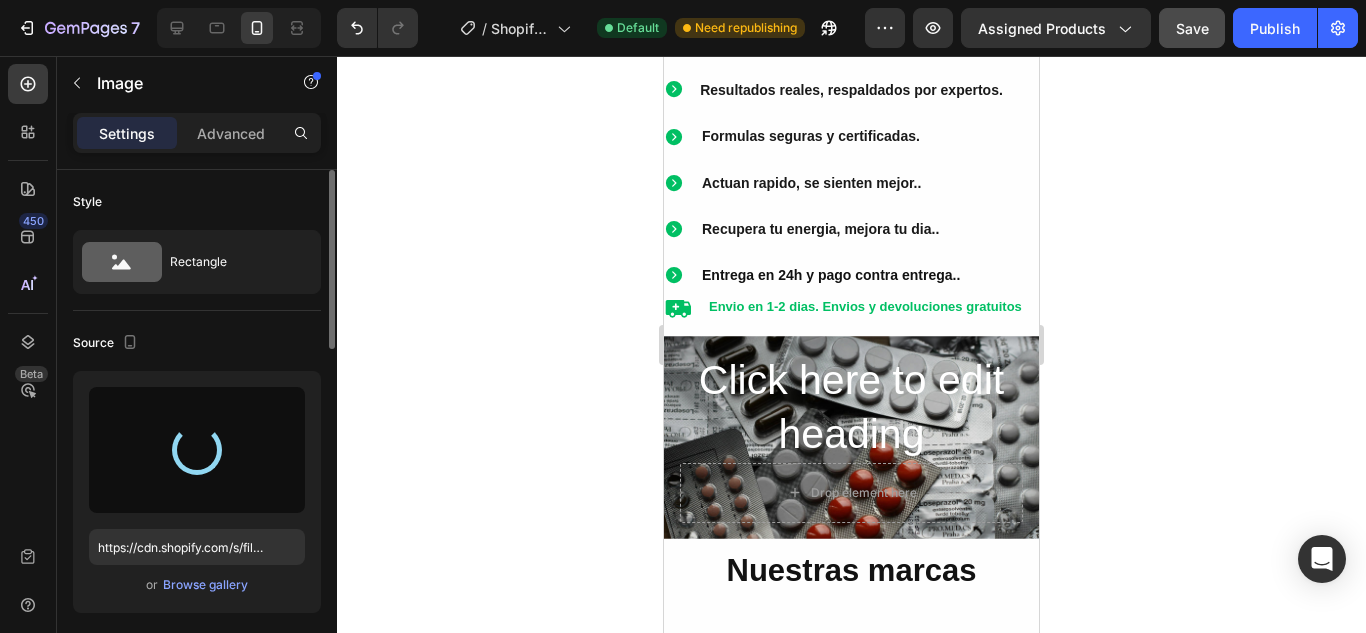 scroll, scrollTop: 933, scrollLeft: 0, axis: vertical 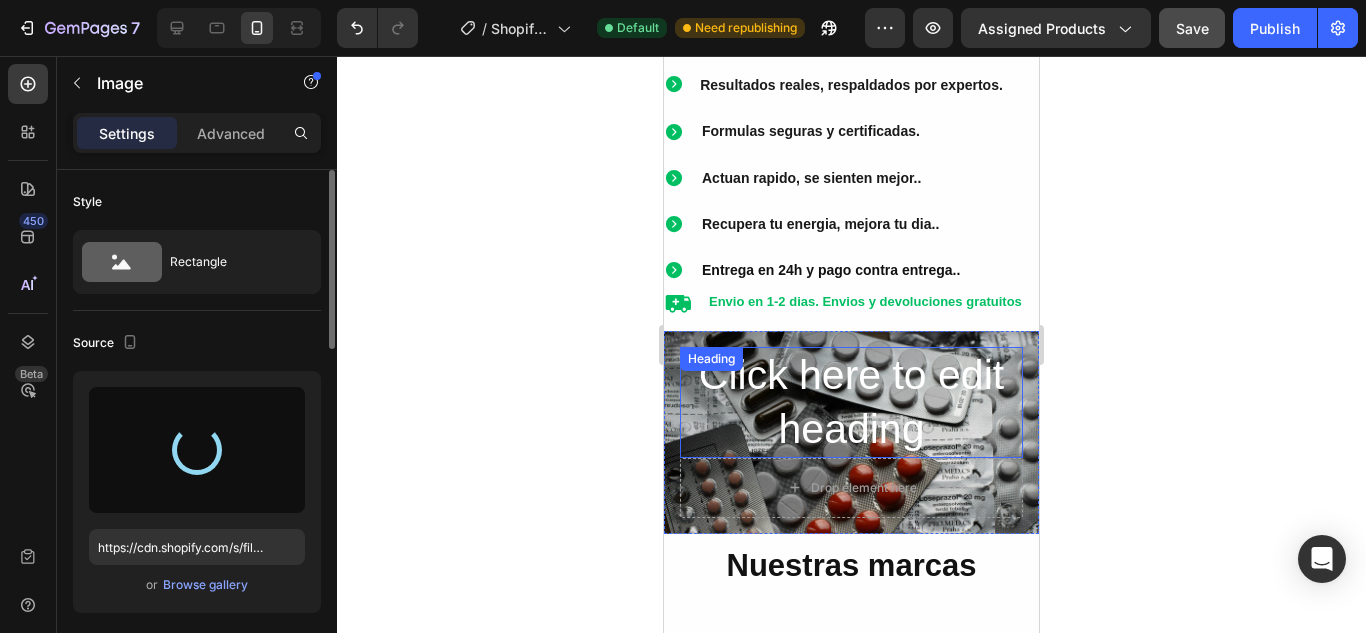 click on "Click here to edit heading" at bounding box center [851, 402] 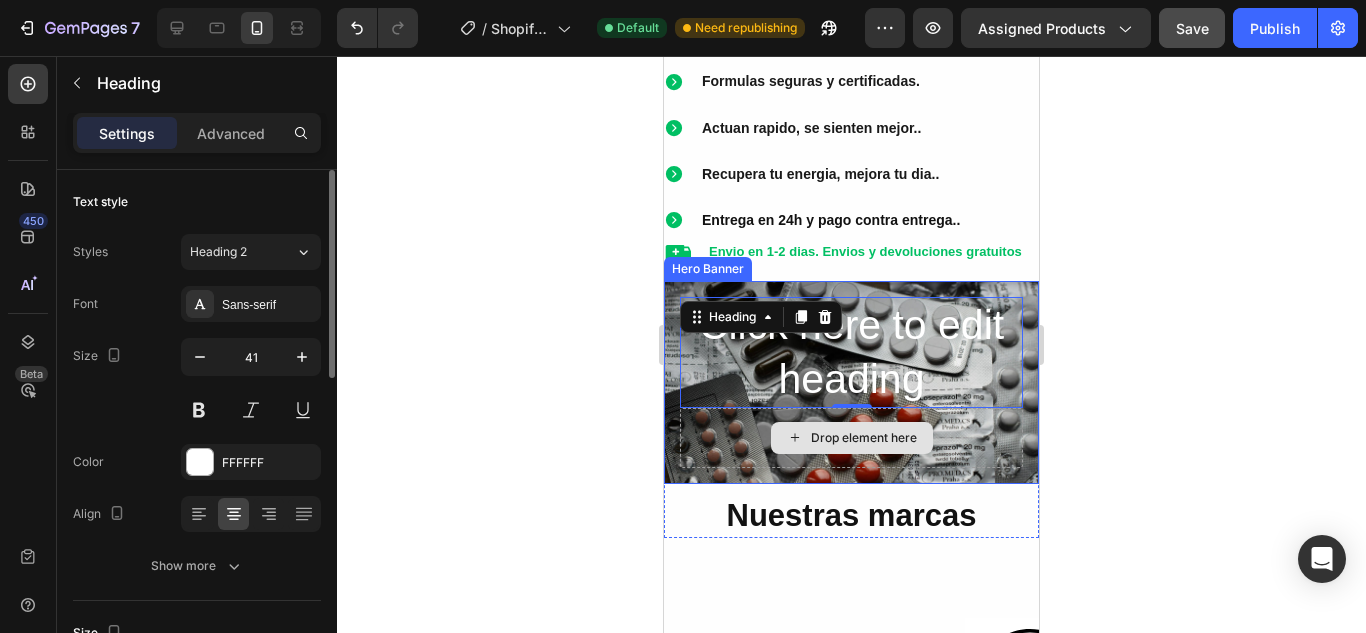 scroll, scrollTop: 1167, scrollLeft: 0, axis: vertical 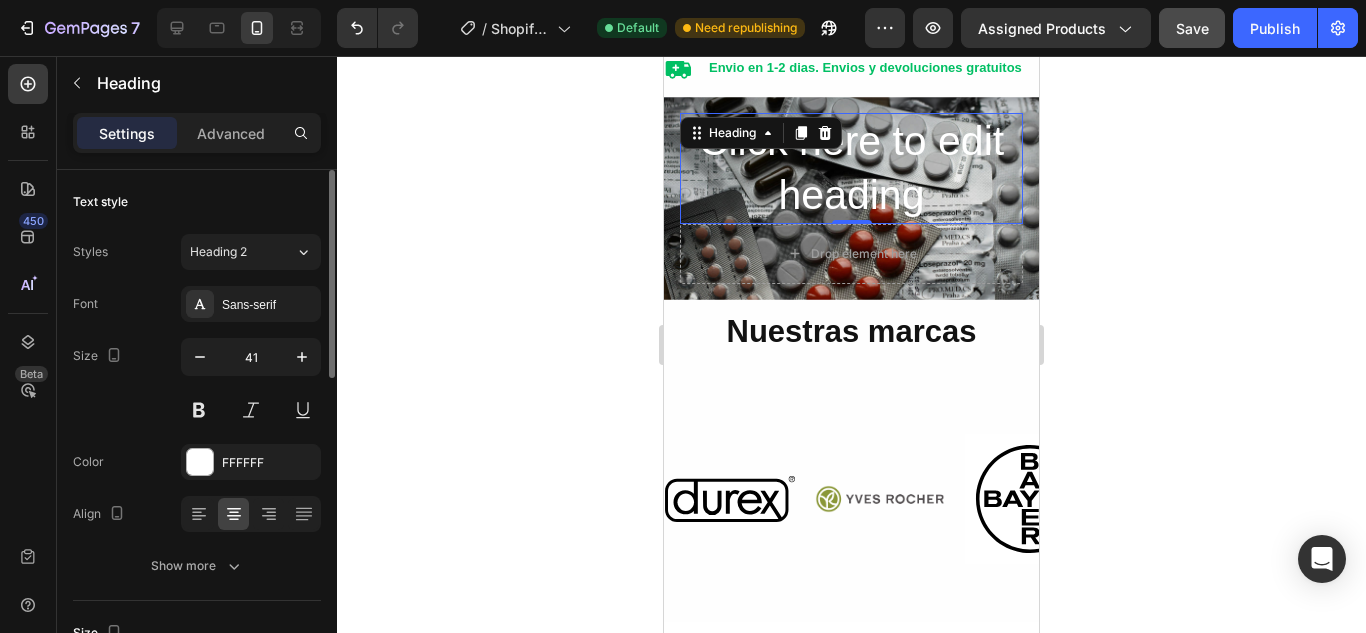 click on "Click here to edit heading" at bounding box center (851, 168) 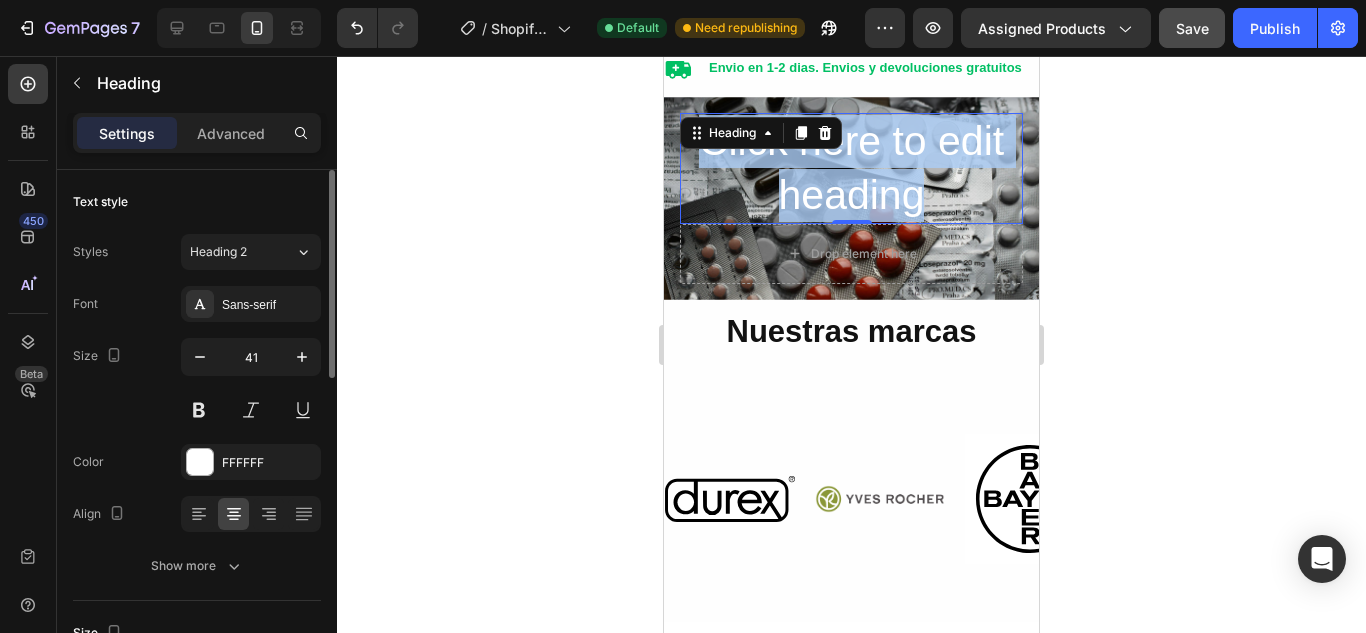 click on "Click here to edit heading" at bounding box center (851, 168) 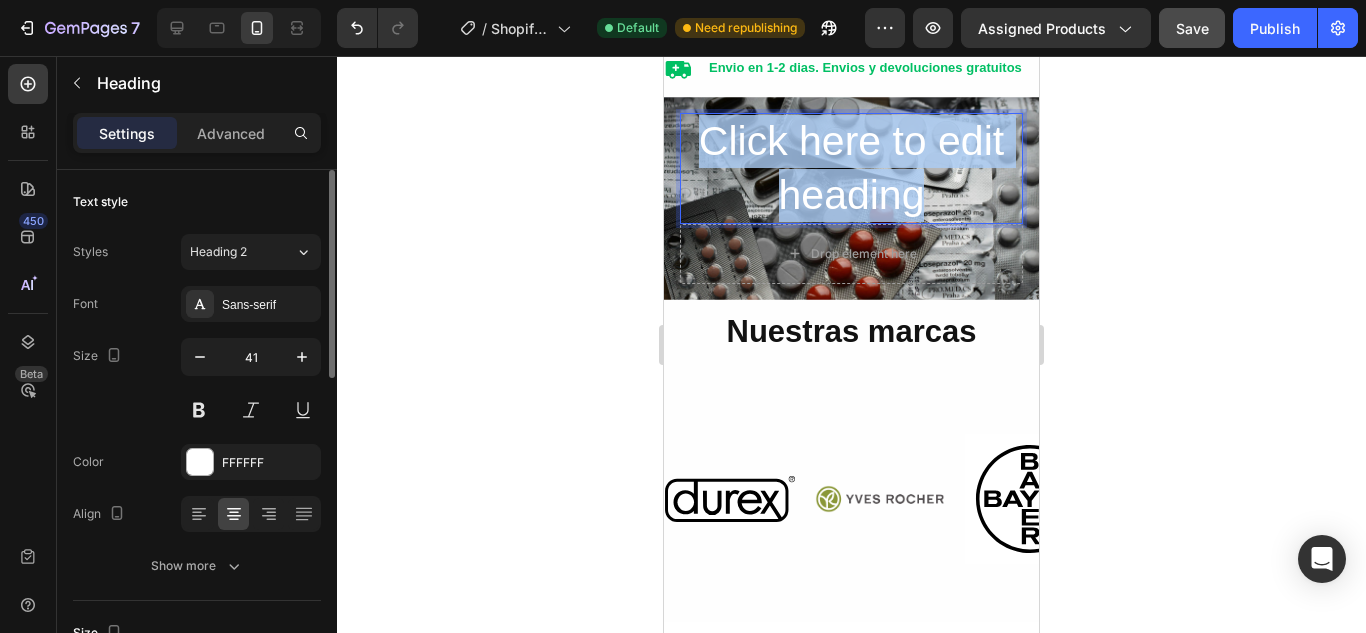click on "Click here to edit heading" at bounding box center [851, 168] 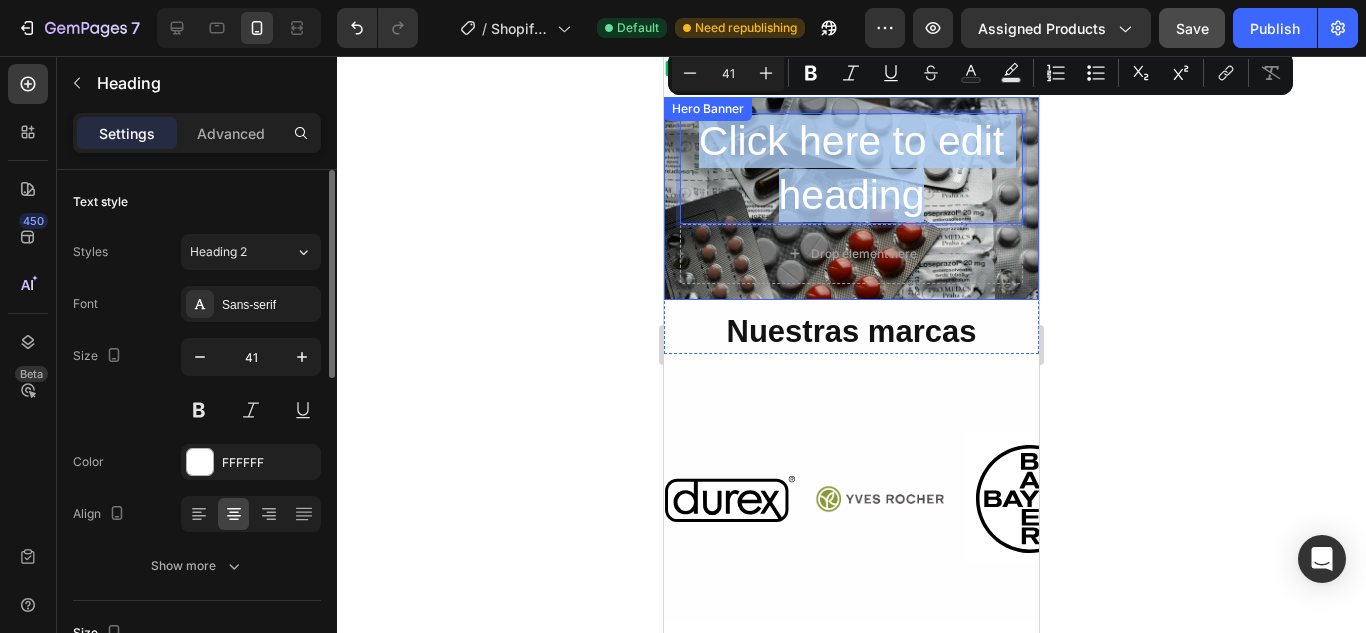 click on "Click here to edit heading Heading   0
Drop element here" at bounding box center (851, 198) 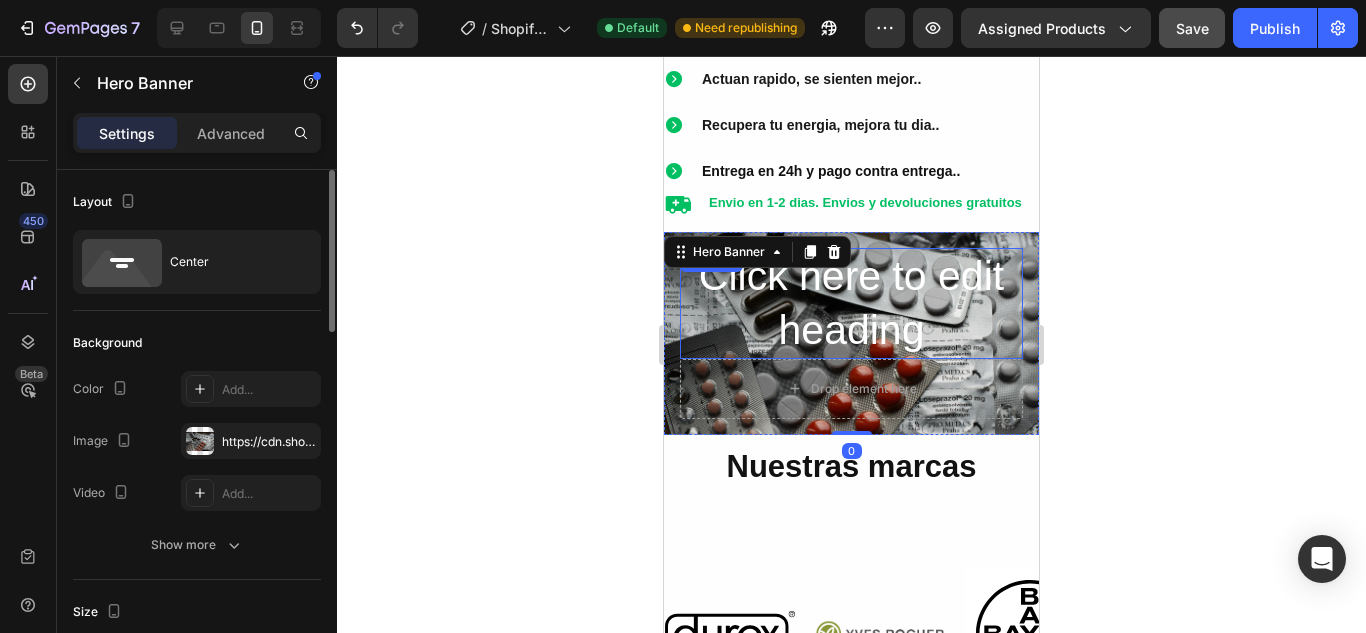 scroll, scrollTop: 1040, scrollLeft: 0, axis: vertical 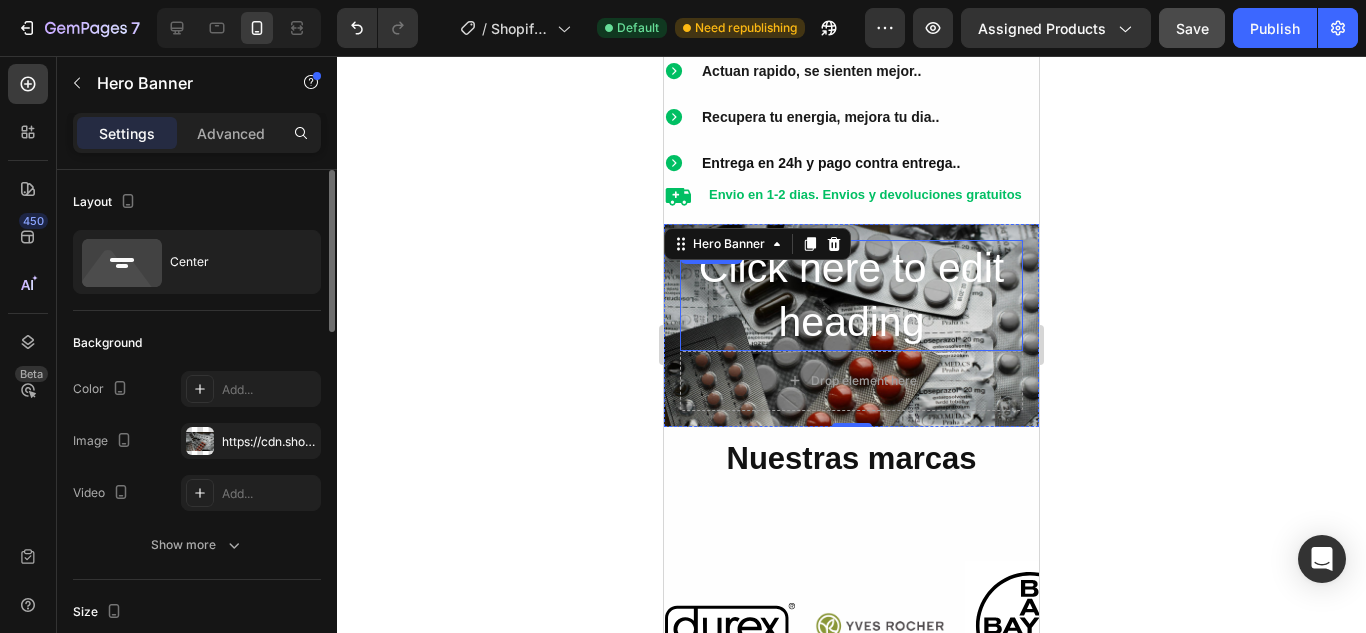 click on "Click here to edit heading" at bounding box center [851, 295] 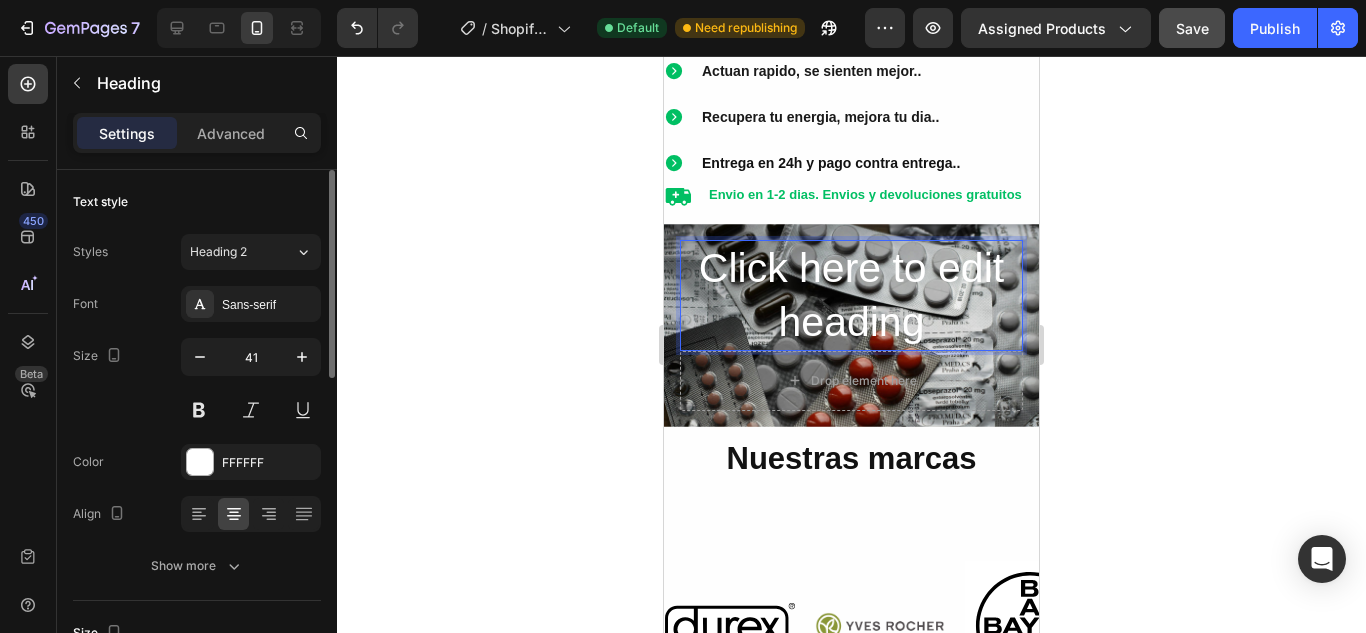 click on "Click here to edit heading" at bounding box center (851, 295) 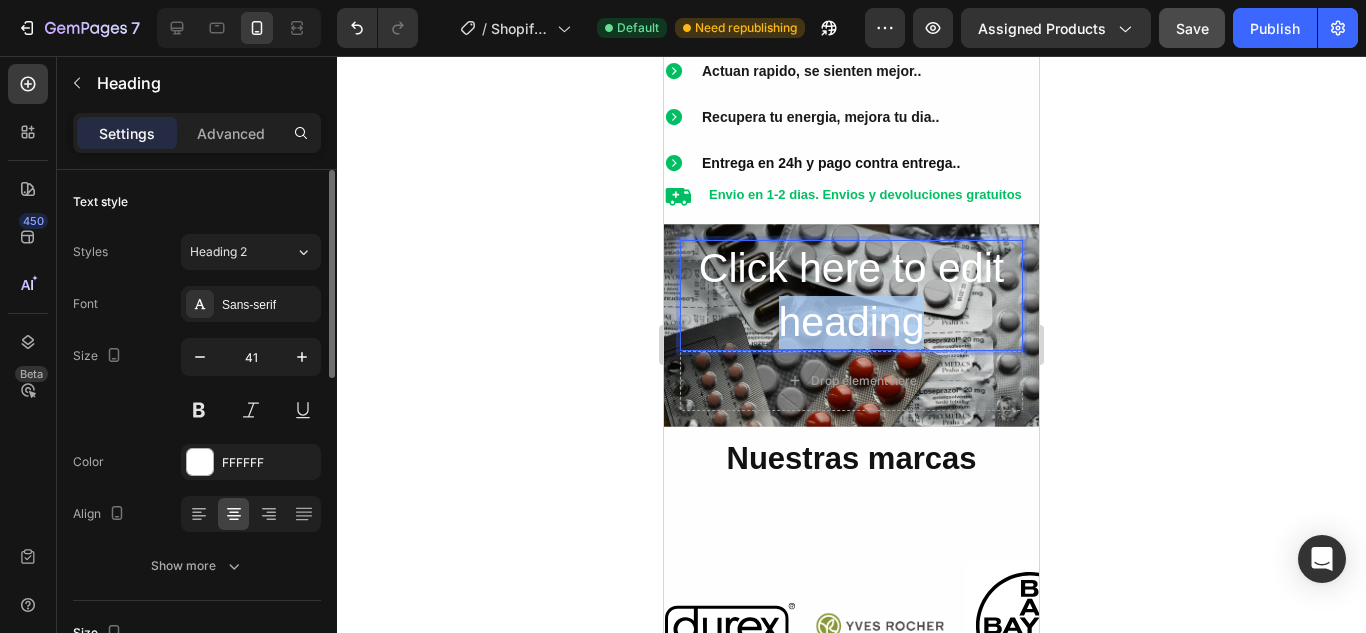 click on "Click here to edit heading" at bounding box center (851, 295) 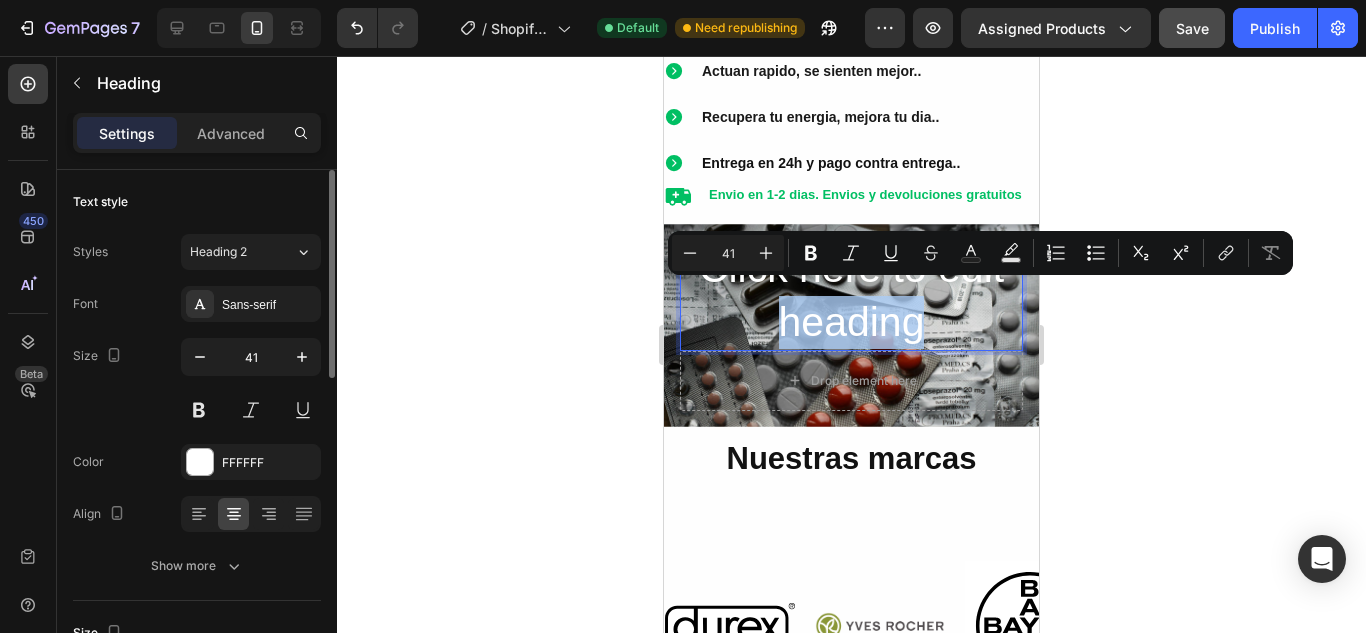 click on "Click here to edit heading" at bounding box center [851, 295] 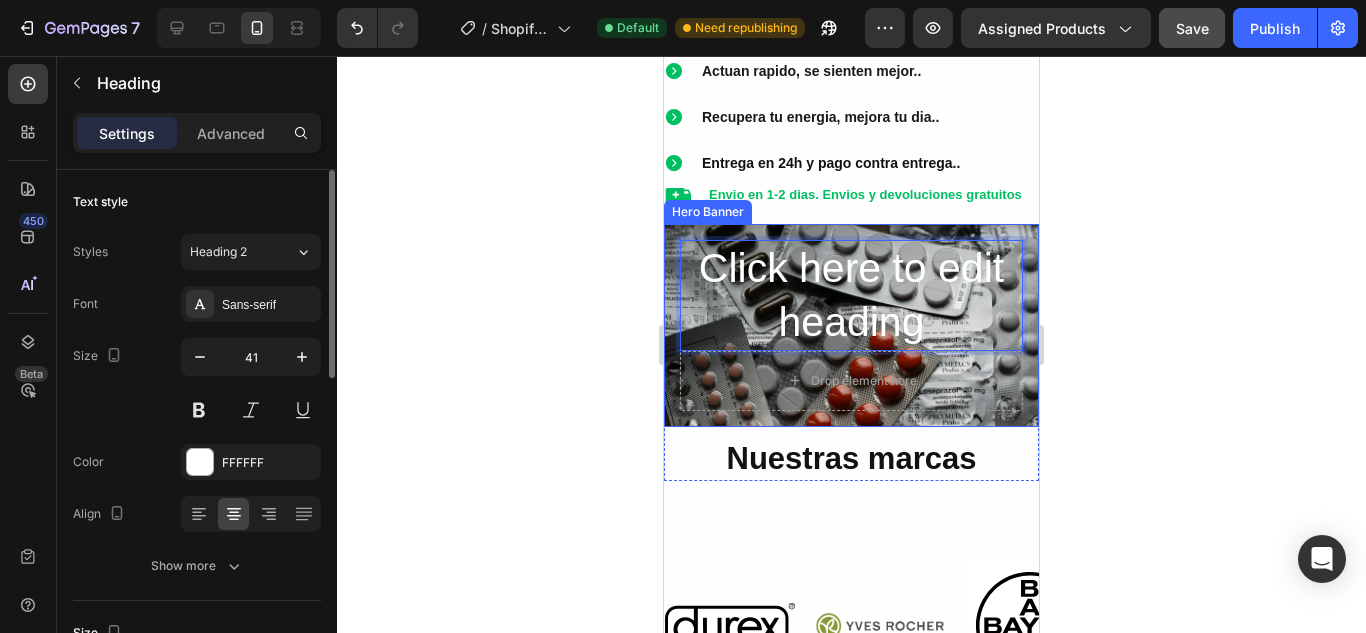 click on "Click here to edit heading Heading   0
Drop element here" at bounding box center (851, 325) 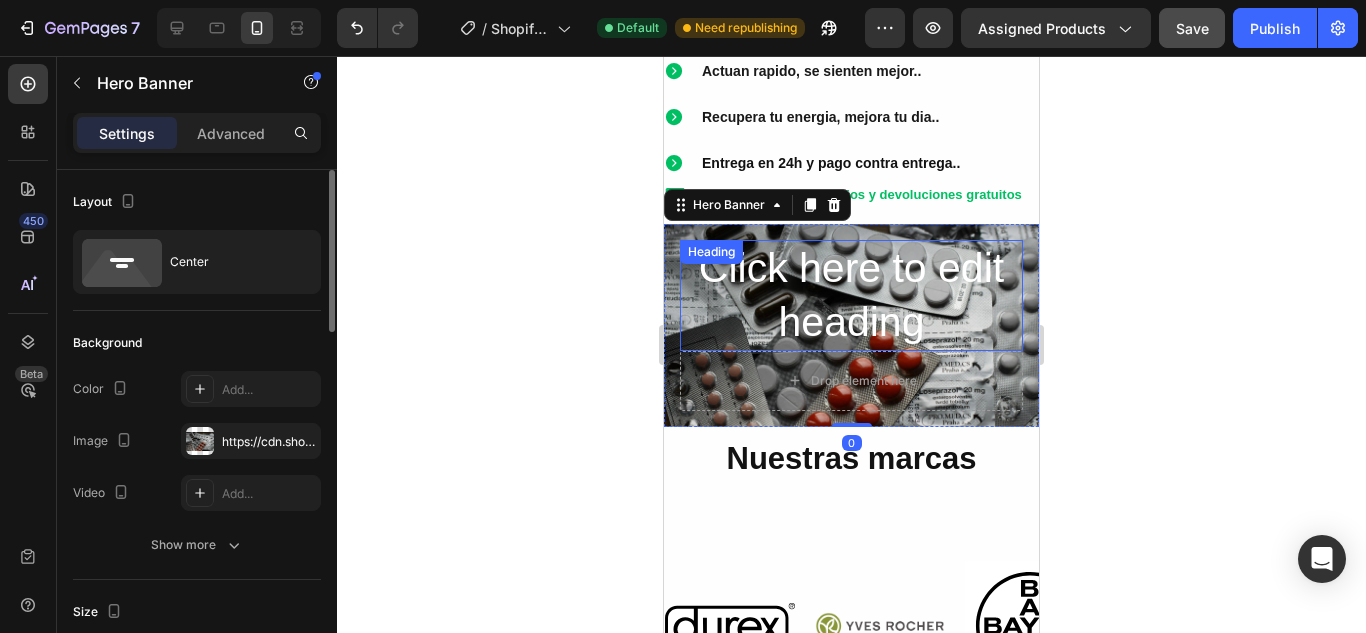 click on "Click here to edit heading" at bounding box center (851, 295) 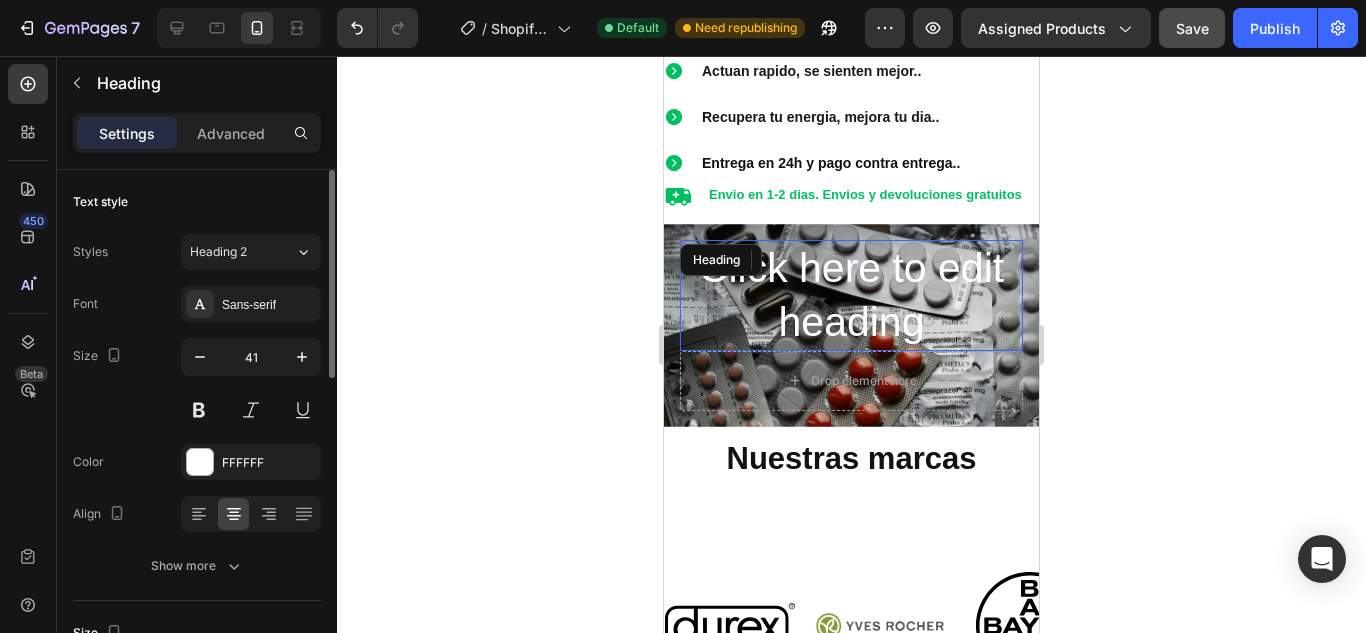 click on "Click here to edit heading" at bounding box center (851, 295) 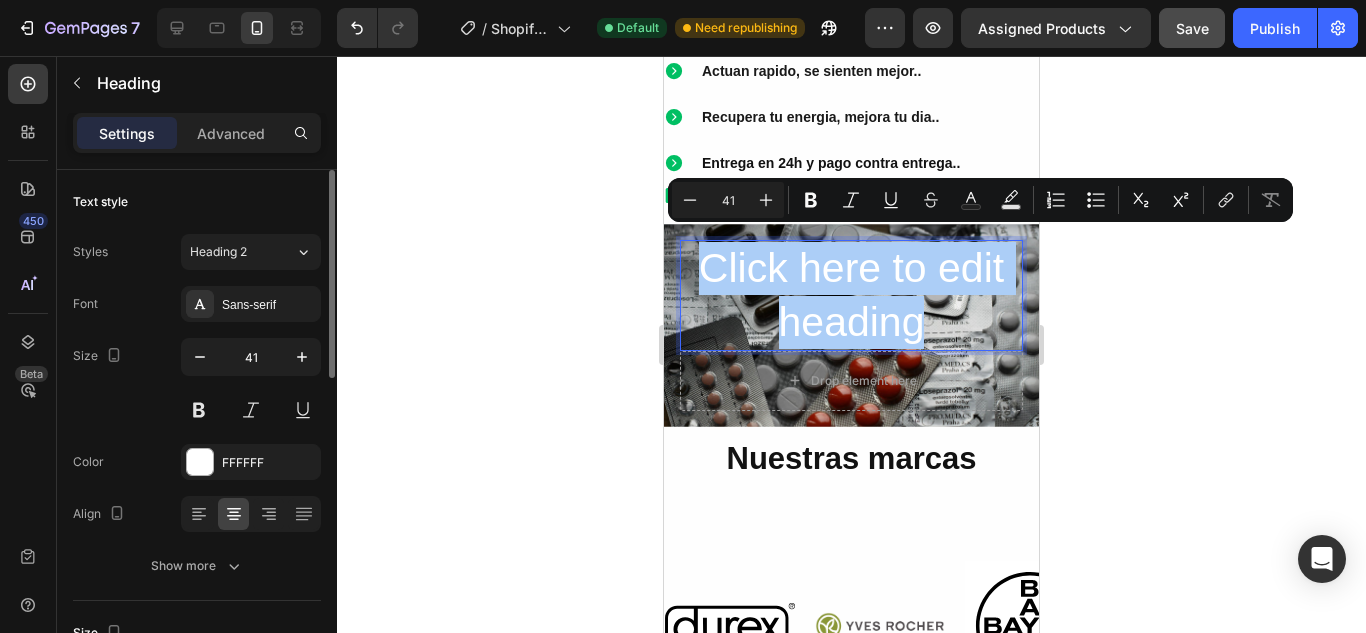 click 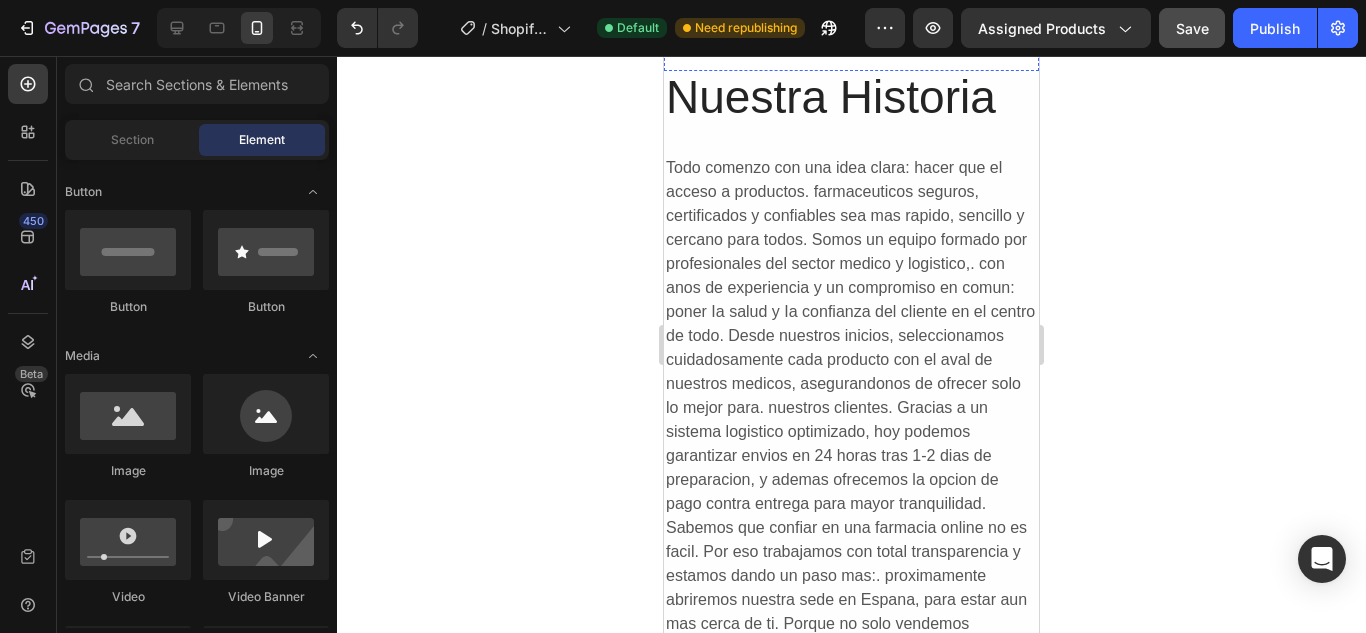 scroll, scrollTop: 1733, scrollLeft: 0, axis: vertical 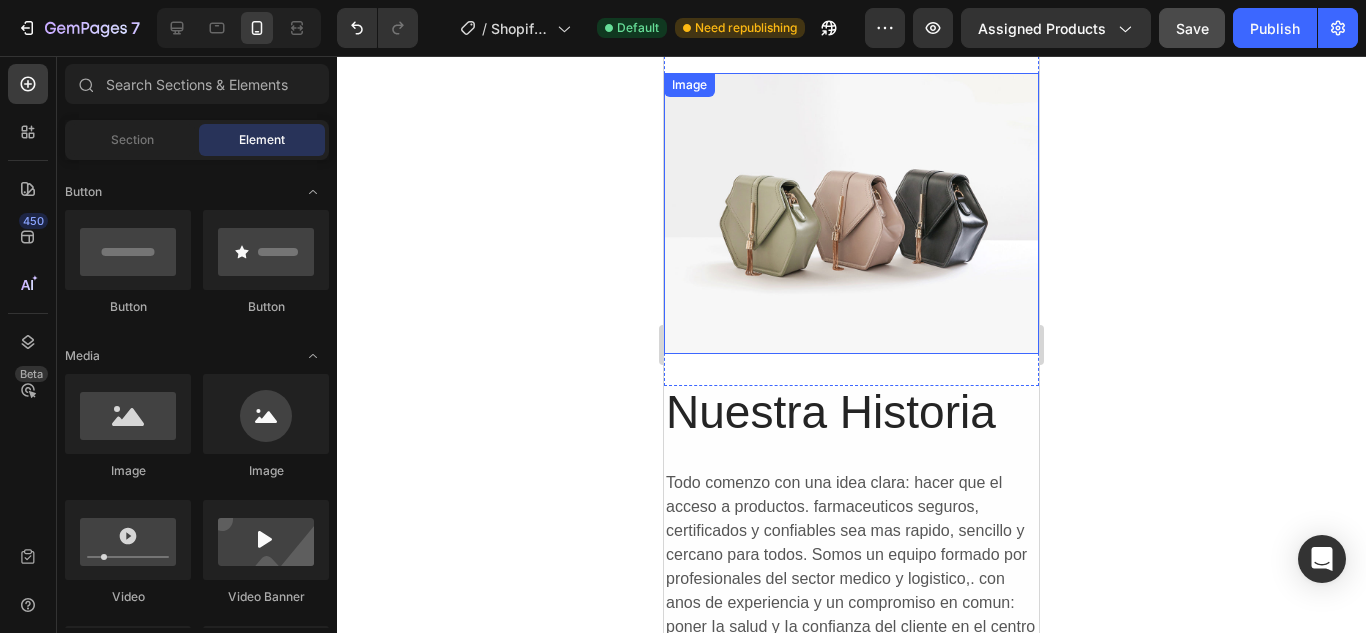 click at bounding box center [851, 213] 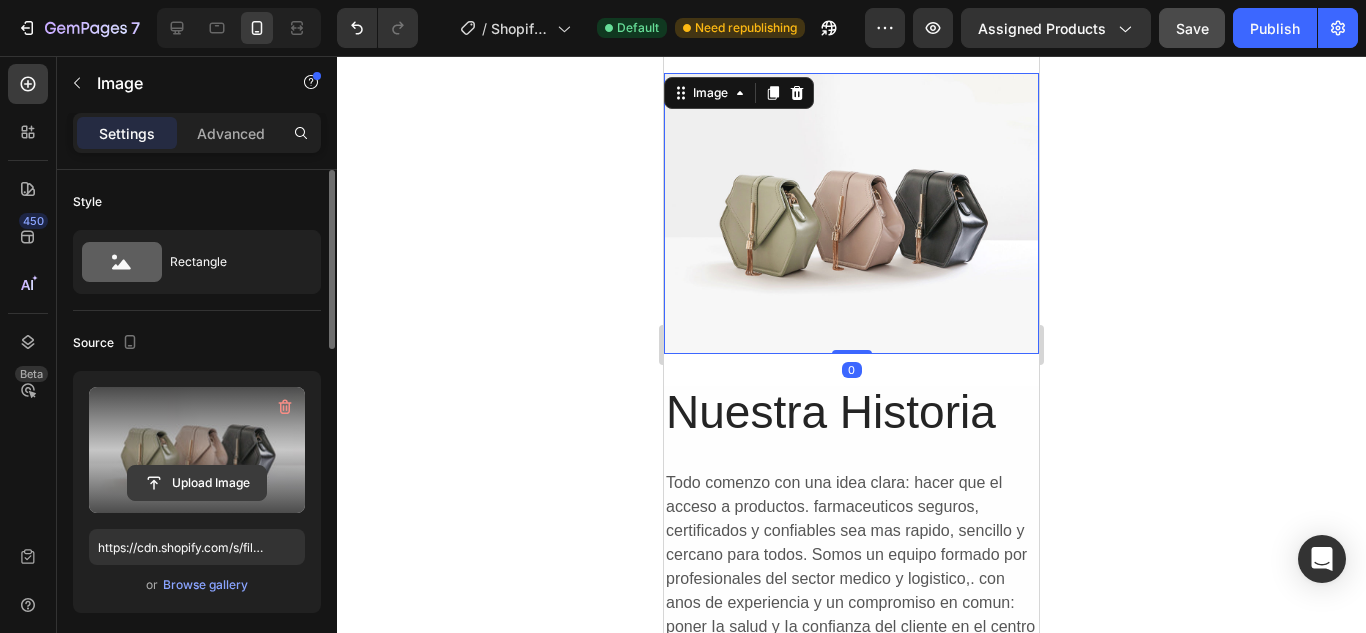 click 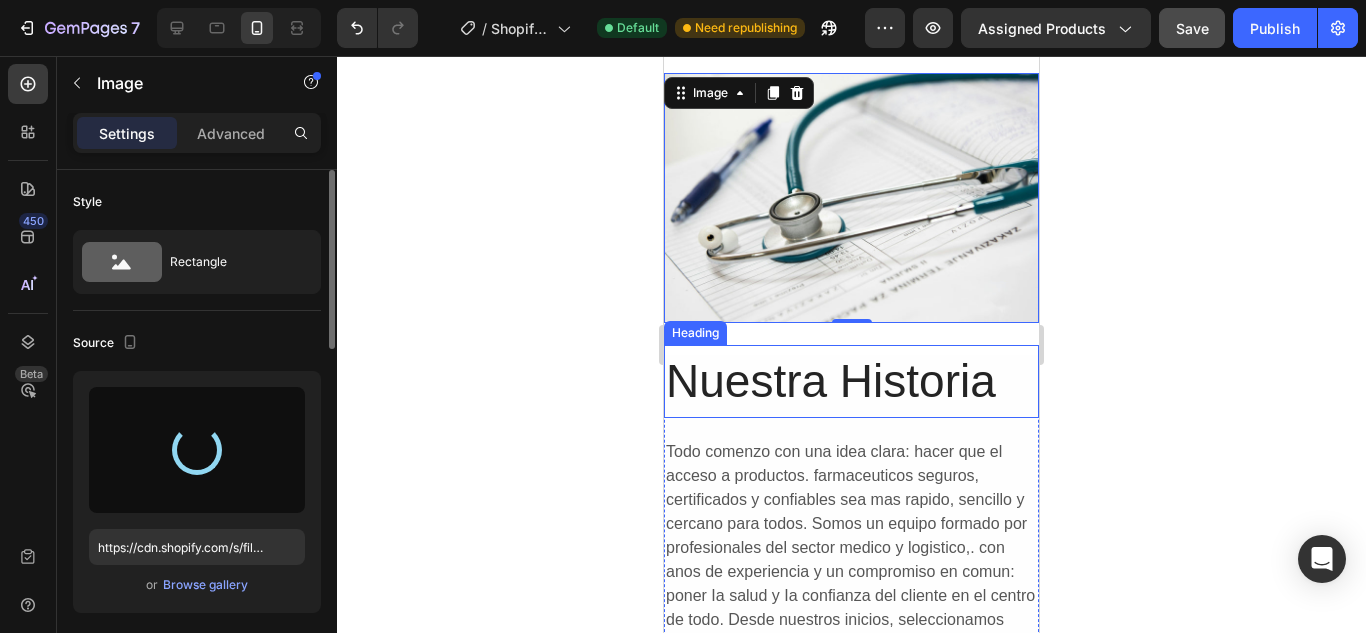 type on "https://cdn.shopify.com/s/files/1/0582/2781/8568/files/gempages_578321164078678802-903e0ff2-55ac-4df3-a609-978982077f99.jpg" 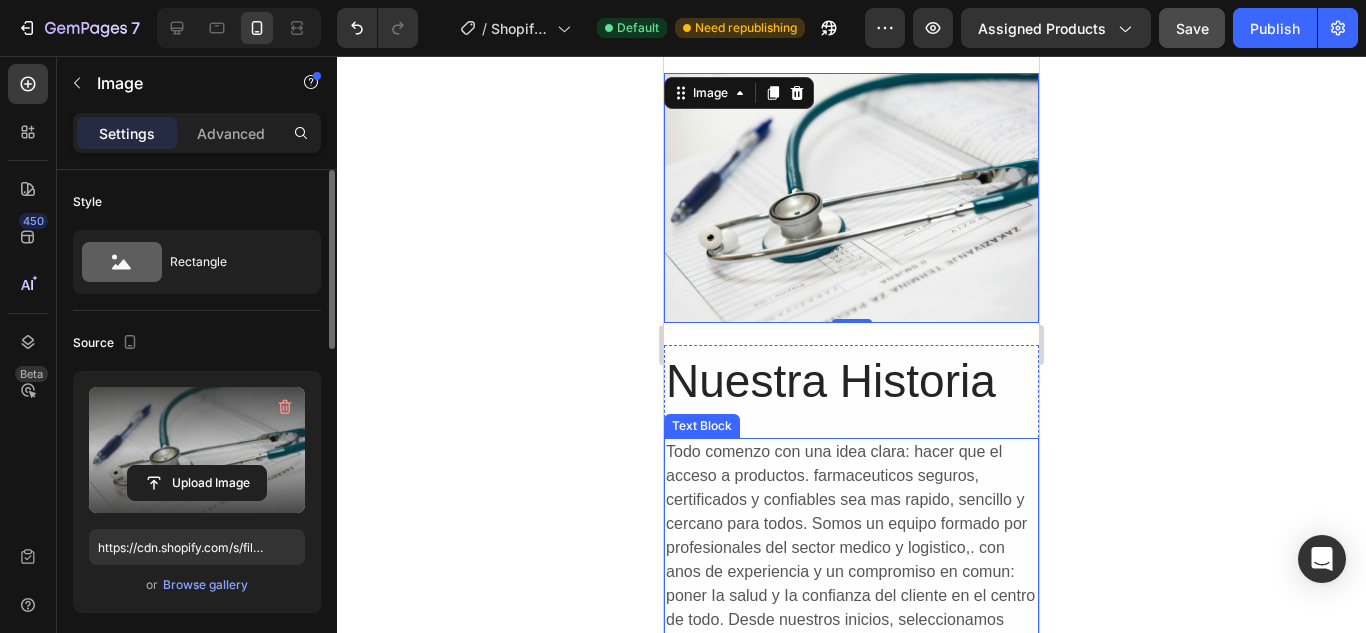 click on "Todo comenzo con una idea clara: hacer que el acceso a productos. farmaceuticos seguros, certificados y confiables sea mas rapido, sencillo y cercano para todos. Somos un equipo formado por profesionales del sector medico y logistico,. con anos de experiencia y un compromiso en comun: poner Ia salud y Ia confianza del cliente en el centro de todo. Desde nuestros inicios, seleccionamos cuidadosamente cada producto con el aval de nuestros medicos, asegurandonos de ofrecer solo lo mejor para. nuestros clientes. Gracias a un sistema logistico optimizado, hoy podemos garantizar envios en 24 horas tras 1-2 dias de preparacion, y ademas ofrecemos la opcion de pago contra entrega para mayor tranquilidad. Sabemos que confiar en una farmacia online no es facil. Por eso trabajamos con total transparencia y estamos dando un paso mas:. proximamente abriremos nuestra sede en Espana, para estar aun mas cerca de ti. Porque no solo vendemos productos. Cuidamos personas." at bounding box center [851, 692] 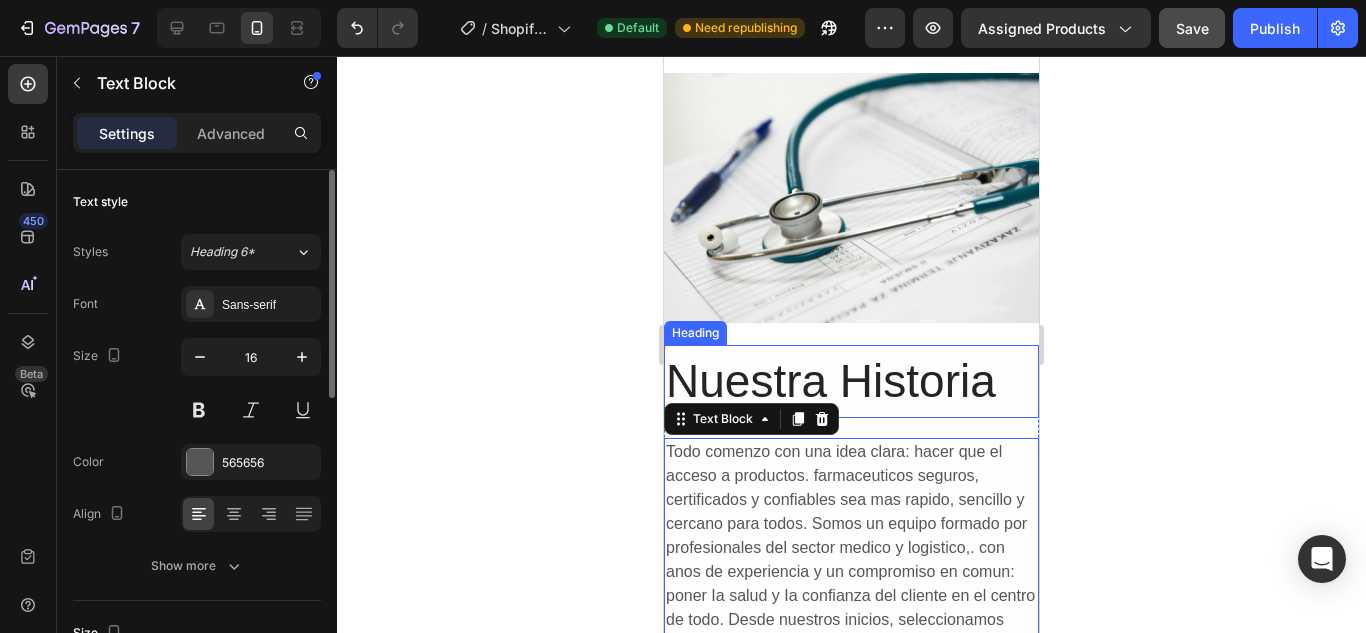 click on "Nuestra Historia" at bounding box center (851, 381) 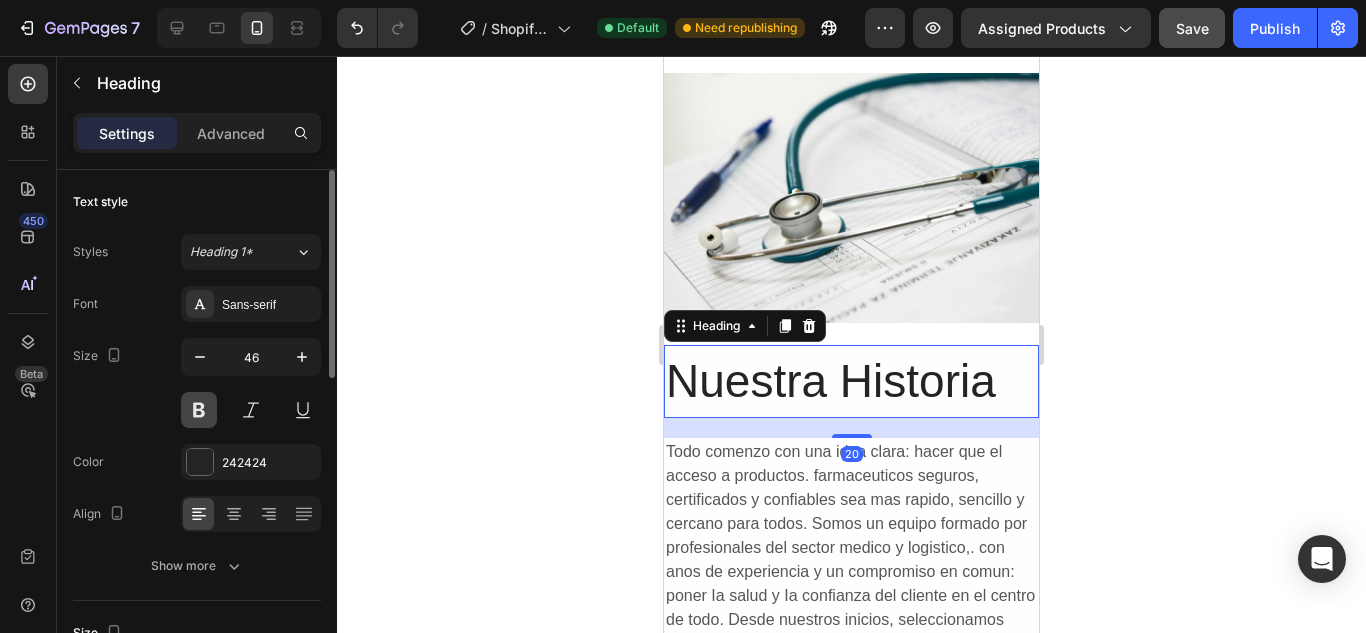 click at bounding box center (199, 410) 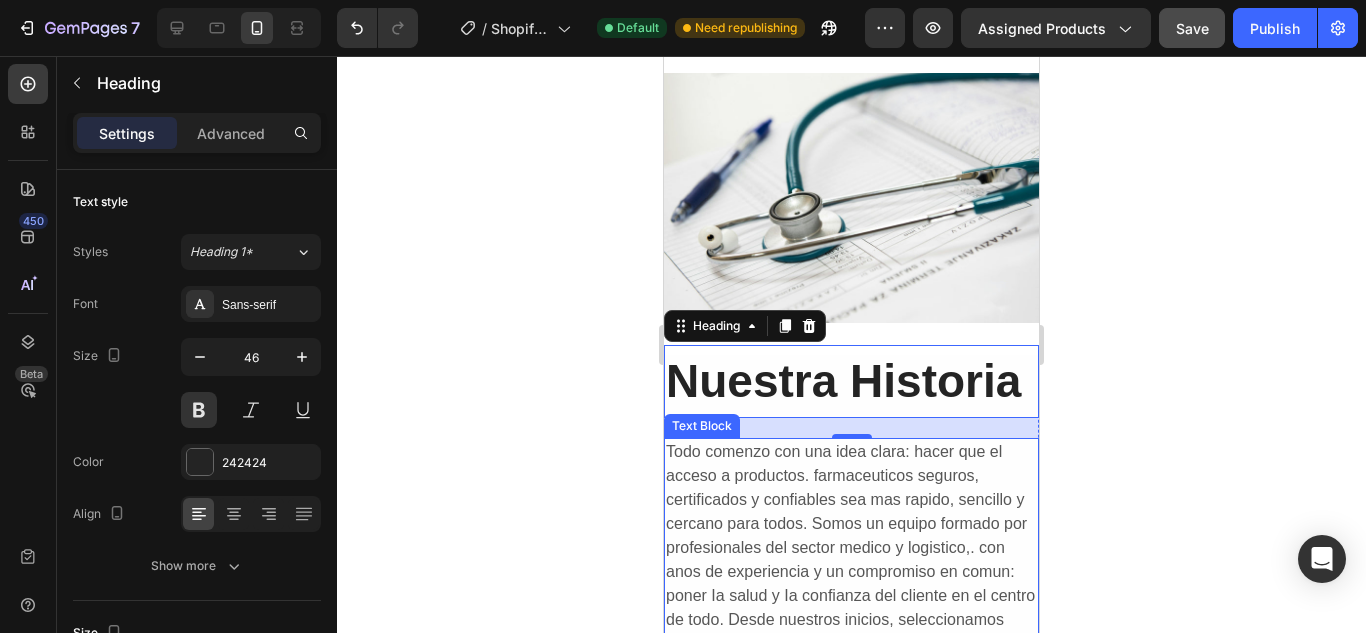 click on "Todo comenzo con una idea clara: hacer que el acceso a productos. farmaceuticos seguros, certificados y confiables sea mas rapido, sencillo y cercano para todos. Somos un equipo formado por profesionales del sector medico y logistico,. con anos de experiencia y un compromiso en comun: poner Ia salud y Ia confianza del cliente en el centro de todo. Desde nuestros inicios, seleccionamos cuidadosamente cada producto con el aval de nuestros medicos, asegurandonos de ofrecer solo lo mejor para. nuestros clientes. Gracias a un sistema logistico optimizado, hoy podemos garantizar envios en 24 horas tras 1-2 dias de preparacion, y ademas ofrecemos la opcion de pago contra entrega para mayor tranquilidad. Sabemos que confiar en una farmacia online no es facil. Por eso trabajamos con total transparencia y estamos dando un paso mas:. proximamente abriremos nuestra sede en Espana, para estar aun mas cerca de ti. Porque no solo vendemos productos. Cuidamos personas." at bounding box center (851, 692) 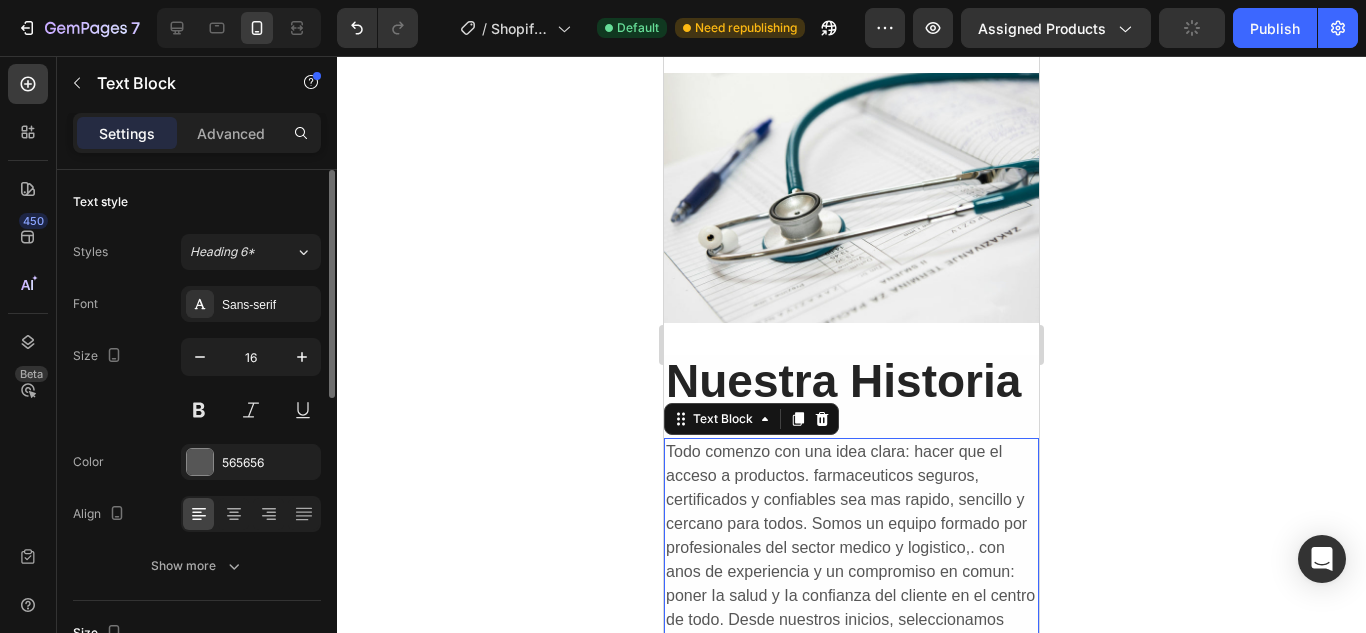 click on "Font Sans-serif Size 16 Color 565656 Align Show more" at bounding box center (197, 435) 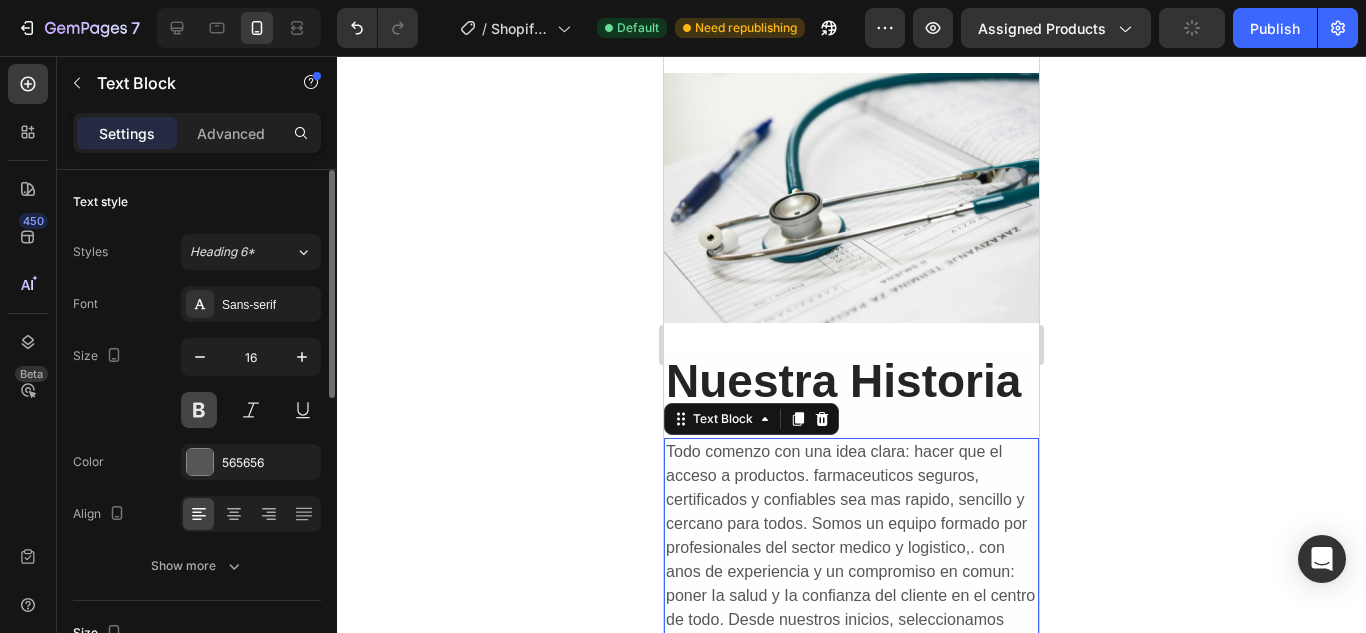 click at bounding box center (199, 410) 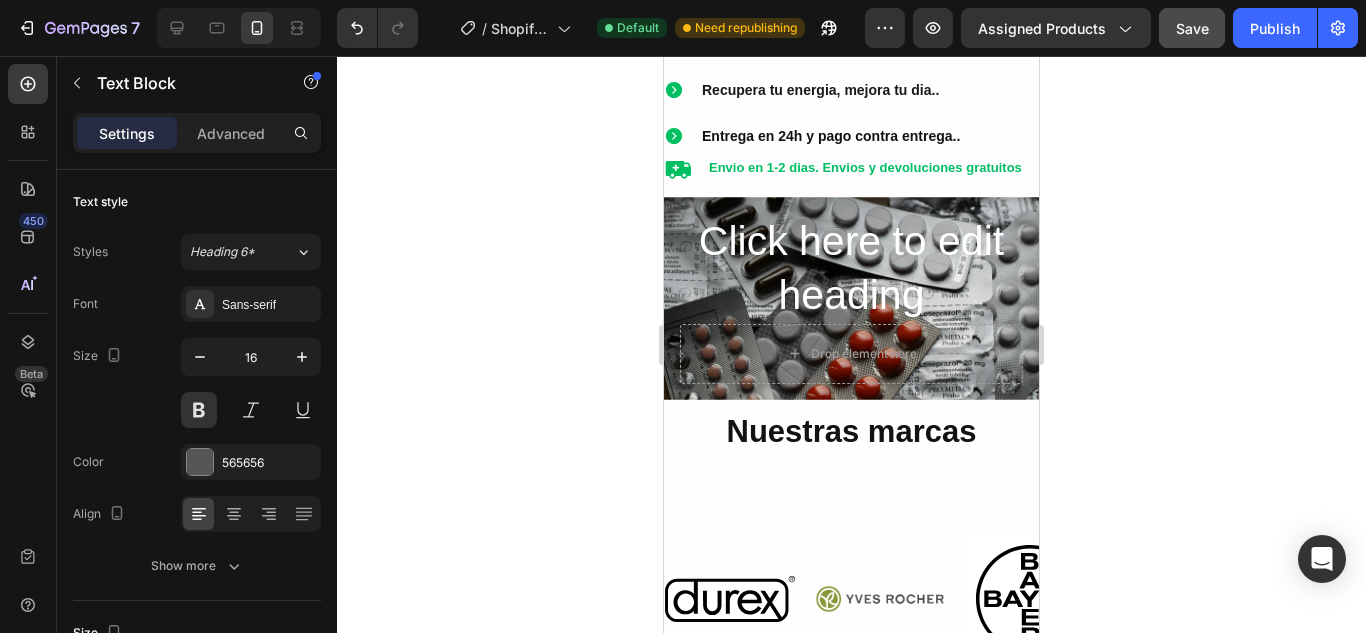 scroll, scrollTop: 1253, scrollLeft: 0, axis: vertical 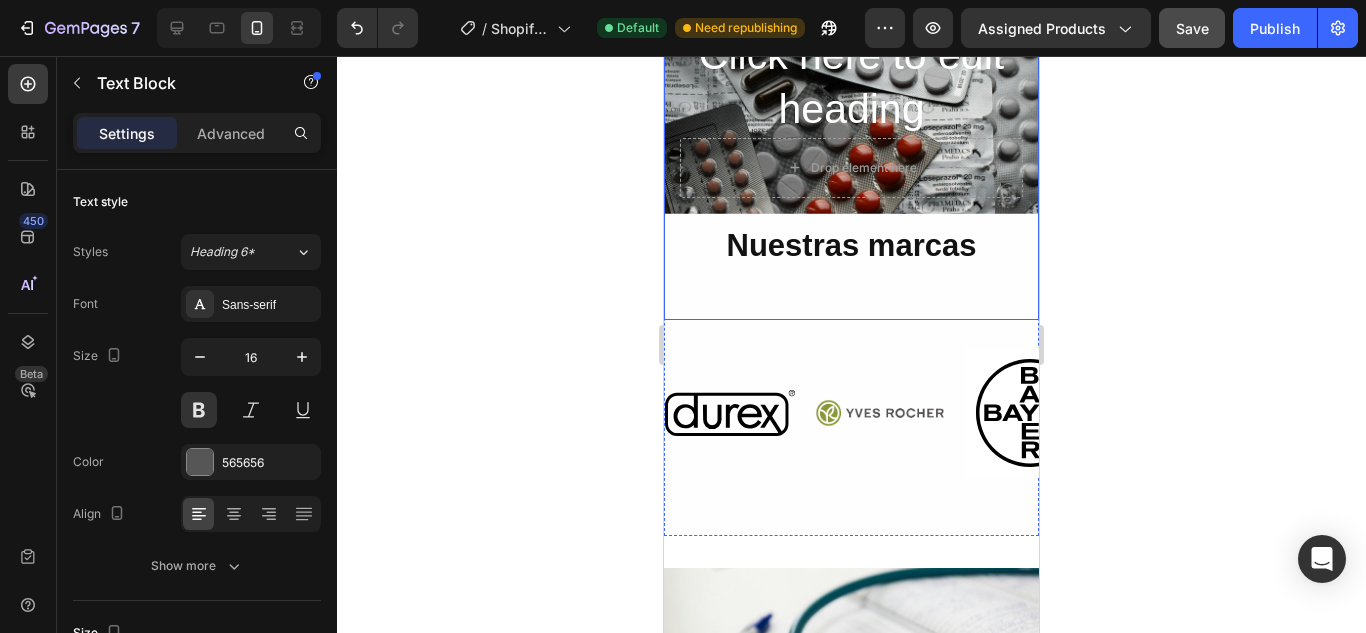 click on "Icon Icon Icon Icon
Icon Icon List 543+ Nuestros clientes siempre satisfechos! Text Block 6 BLISTERES DE VIAGRA (100mg) sin receta Heading Row
Icon Resultados reales, respaldados por expertos. Text Block Row
Icon Formulas seguras y certificadas. Text Block
Icon Actuan rapido, se sienten mejor.. Text Block
Icon Recupera tu energia, mejora tu dia.. Text Block
Icon Entrega en 24h y pago contra entrega.. Text Block Advanced list
Icon Envio en 1-2 dias. Envios y devoluciones gratuitos Text Block Advanced list Click here to edit heading Heading
Drop element here Hero Banner Nuestras marcas Heading Row" at bounding box center (851, -46) 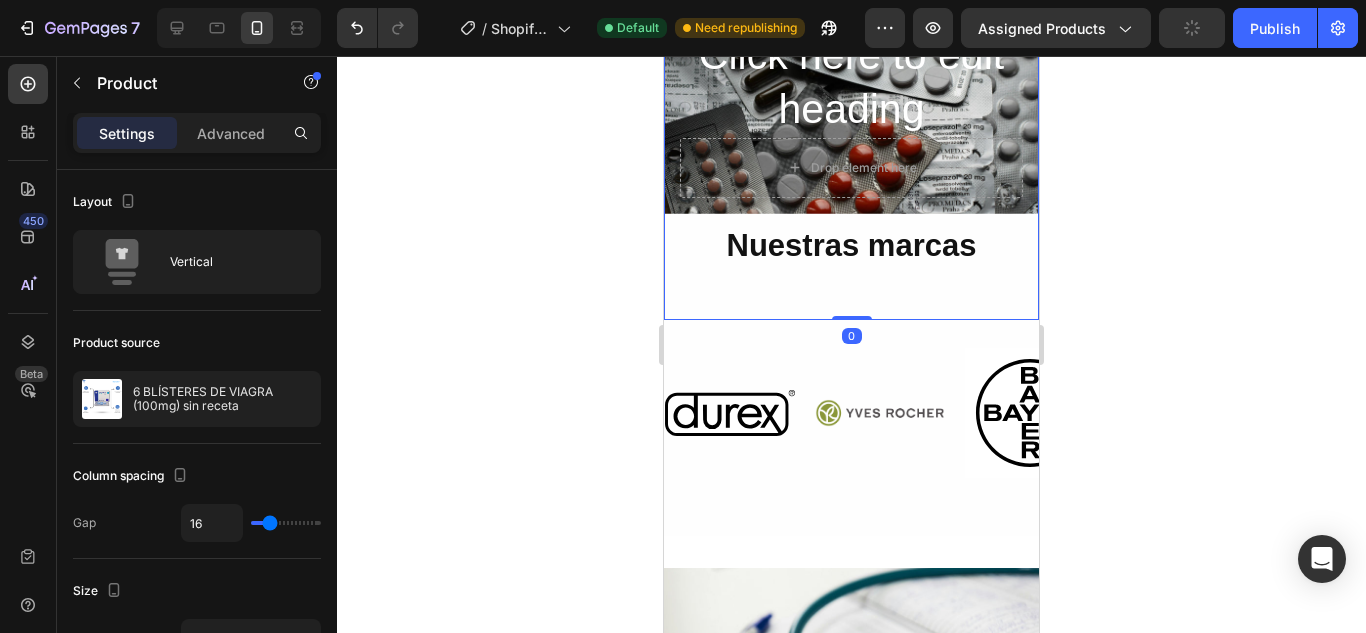 drag, startPoint x: 843, startPoint y: 302, endPoint x: 847, endPoint y: 260, distance: 42.190044 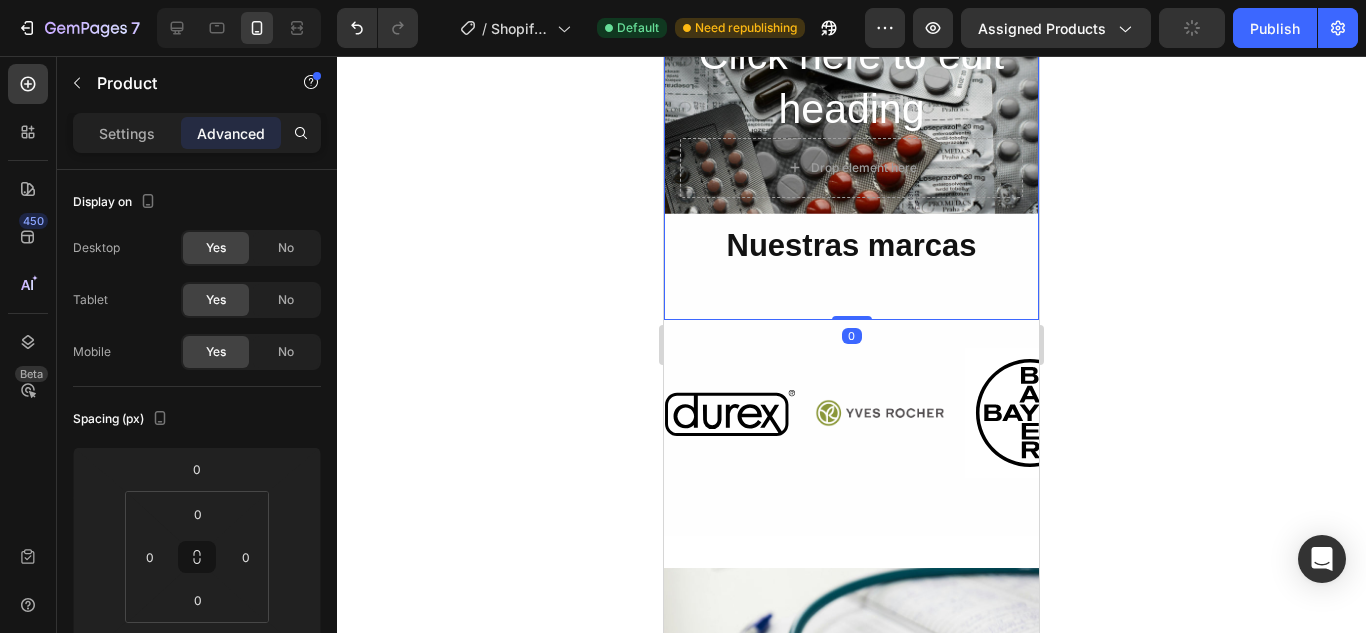 click on "Icon Icon Icon Icon
Icon Icon List 543+ Nuestros clientes siempre satisfechos! Text Block 6 BLISTERES DE VIAGRA (100mg) sin receta Heading Row
Icon Resultados reales, respaldados por expertos. Text Block Row
Icon Formulas seguras y certificadas. Text Block
Icon Actuan rapido, se sienten mejor.. Text Block
Icon Recupera tu energia, mejora tu dia.. Text Block
Icon Entrega en 24h y pago contra entrega.. Text Block Advanced list
Icon Envio en 1-2 dias. Envios y devoluciones gratuitos Text Block Advanced list Click here to edit heading Heading
Drop element here Hero Banner Nuestras marcas Heading Row" at bounding box center (851, -46) 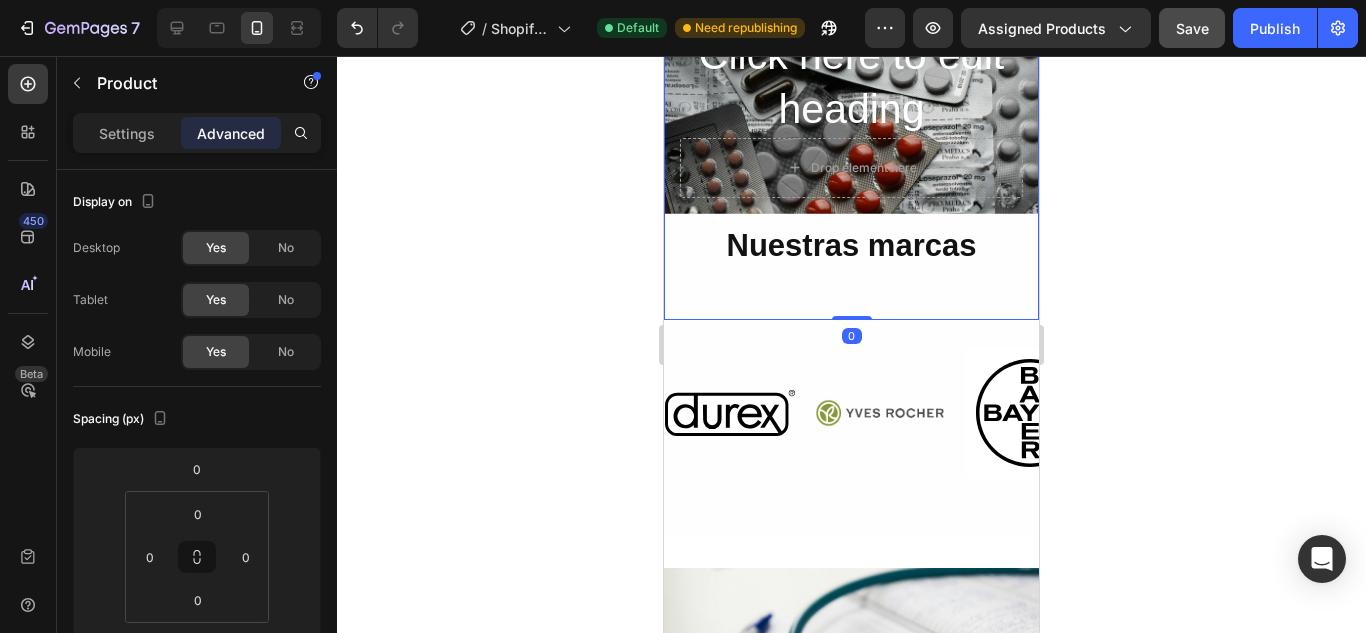 click on "Icon Icon Icon Icon
Icon Icon List 543+ Nuestros clientes siempre satisfechos! Text Block 6 BLISTERES DE VIAGRA (100mg) sin receta Heading Row
Icon Resultados reales, respaldados por expertos. Text Block Row
Icon Formulas seguras y certificadas. Text Block
Icon Actuan rapido, se sienten mejor.. Text Block
Icon Recupera tu energia, mejora tu dia.. Text Block
Icon Entrega en 24h y pago contra entrega.. Text Block Advanced list
Icon Envio en 1-2 dias. Envios y devoluciones gratuitos Text Block Advanced list Click here to edit heading Heading
Drop element here Hero Banner Nuestras marcas Heading Row" at bounding box center (851, -46) 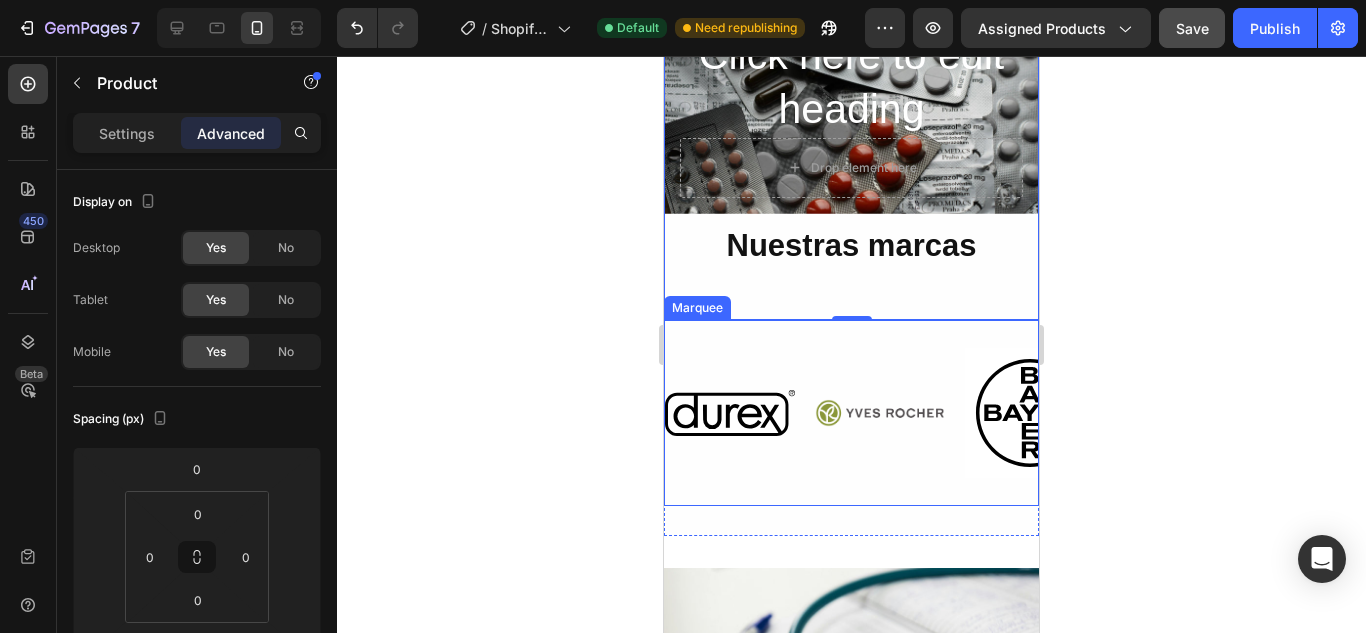 click on "Image Image Image Image" at bounding box center [965, 413] 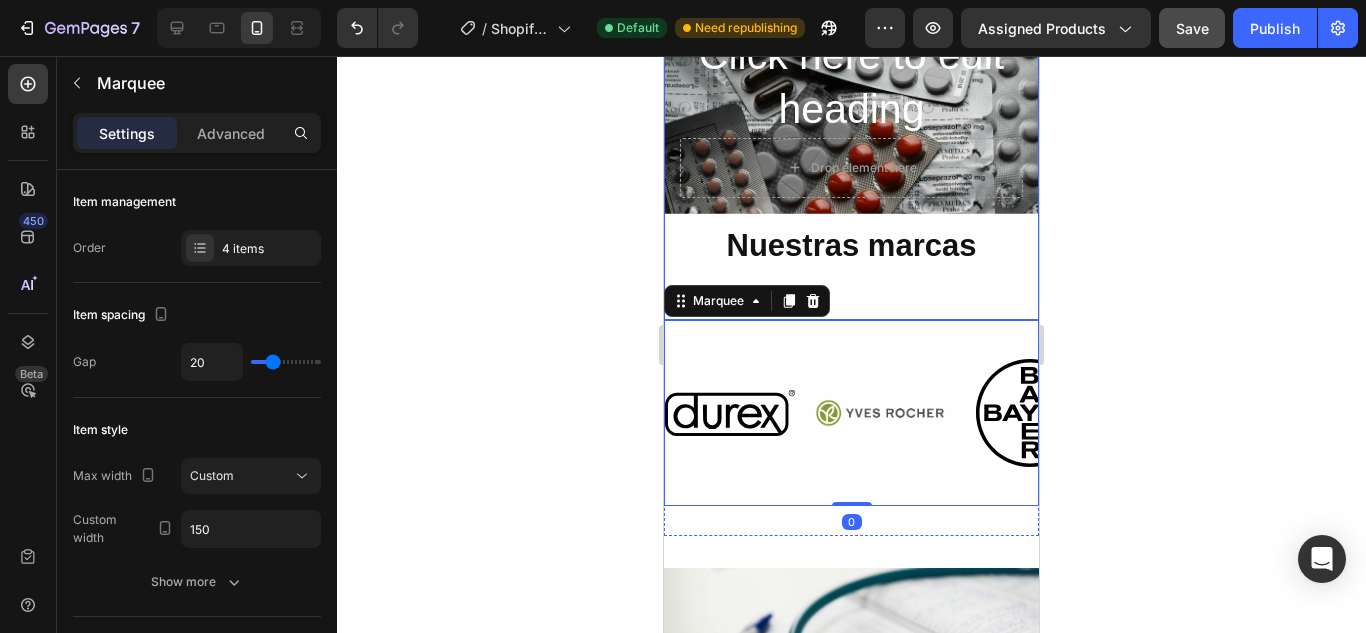 click on "Icon Icon Icon Icon
Icon Icon List 543+ Nuestros clientes siempre satisfechos! Text Block 6 BLISTERES DE VIAGRA (100mg) sin receta Heading Row
Icon Resultados reales, respaldados por expertos. Text Block Row
Icon Formulas seguras y certificadas. Text Block
Icon Actuan rapido, se sienten mejor.. Text Block
Icon Recupera tu energia, mejora tu dia.. Text Block
Icon Entrega en 24h y pago contra entrega.. Text Block Advanced list
Icon Envio en 1-2 dias. Envios y devoluciones gratuitos Text Block Advanced list Click here to edit heading Heading
Drop element here Hero Banner Nuestras marcas Heading Row" at bounding box center (851, -46) 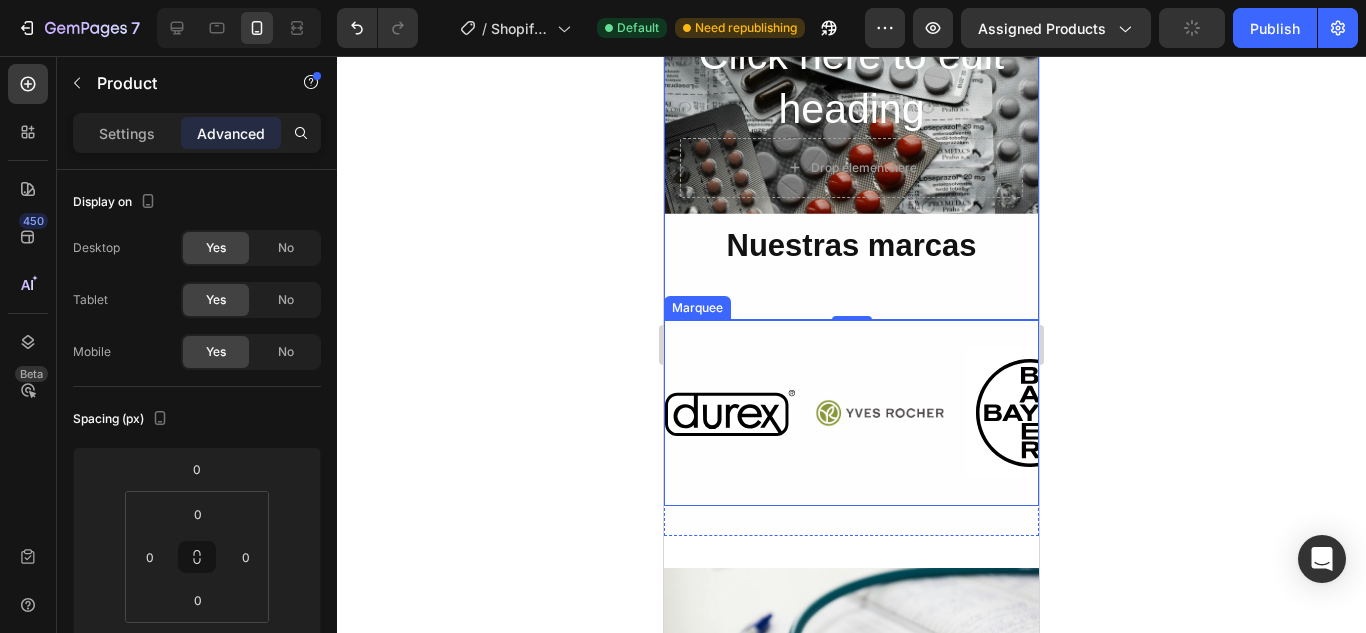 click on "Image Image Image Image" at bounding box center (965, 413) 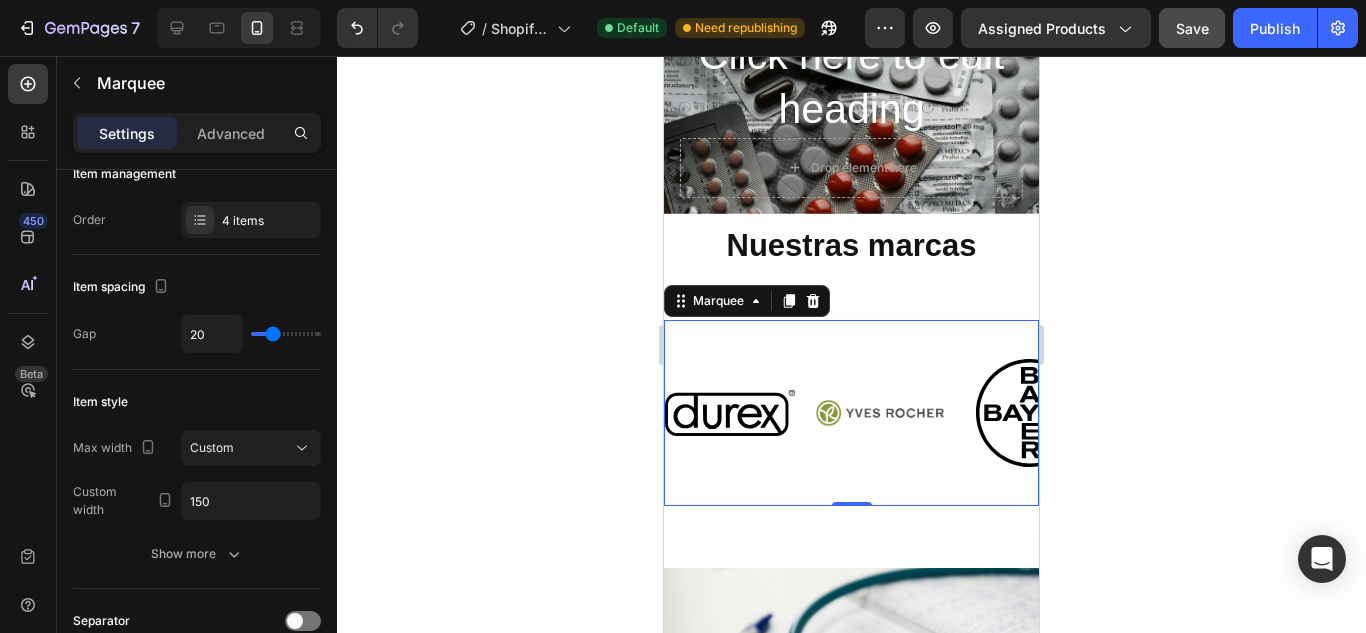 scroll, scrollTop: 601, scrollLeft: 0, axis: vertical 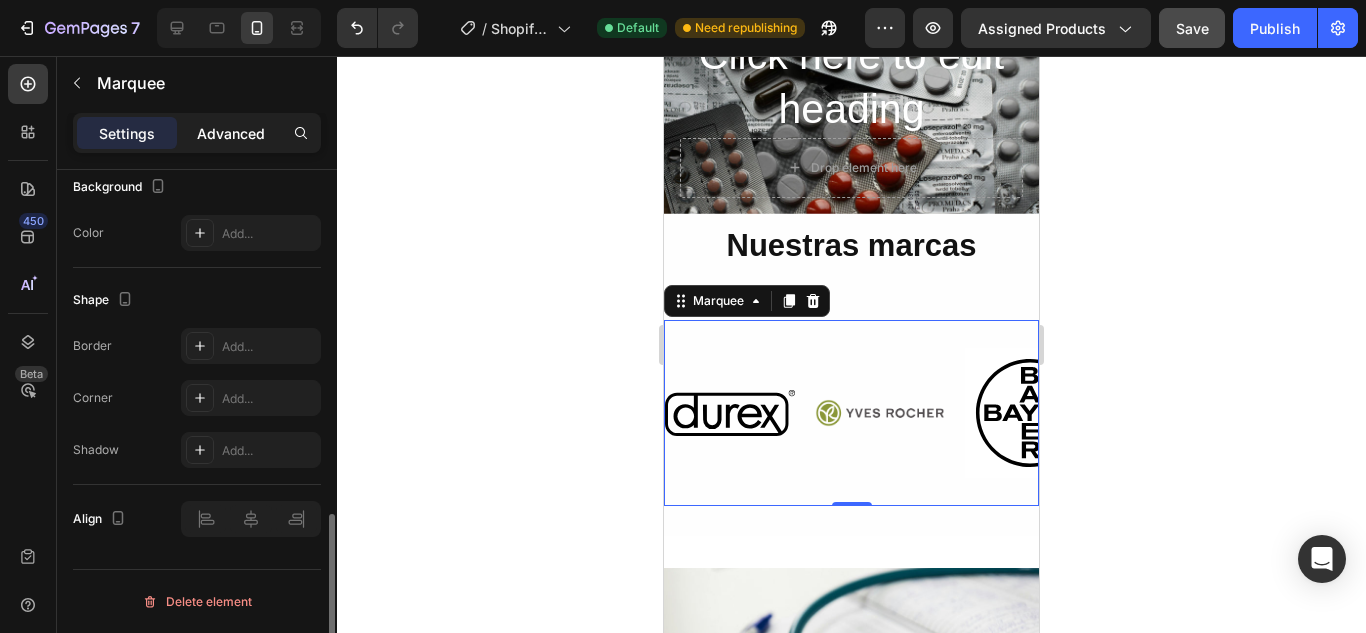 click on "Advanced" at bounding box center (231, 133) 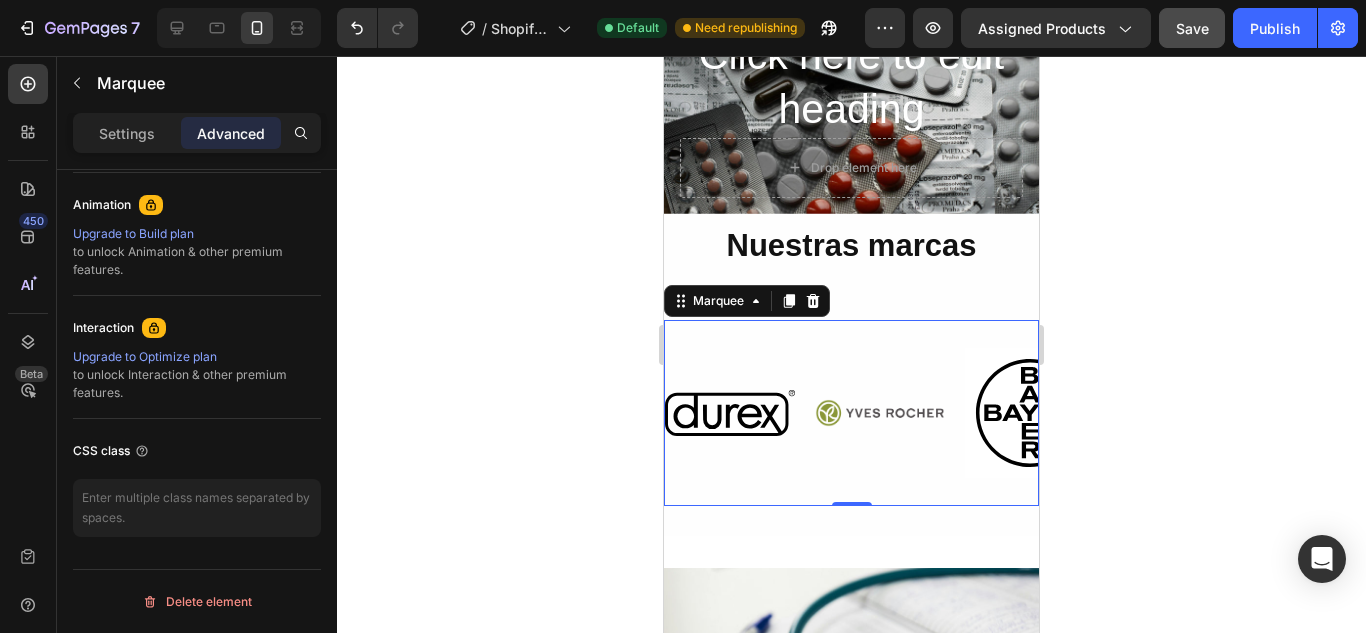 scroll, scrollTop: 0, scrollLeft: 0, axis: both 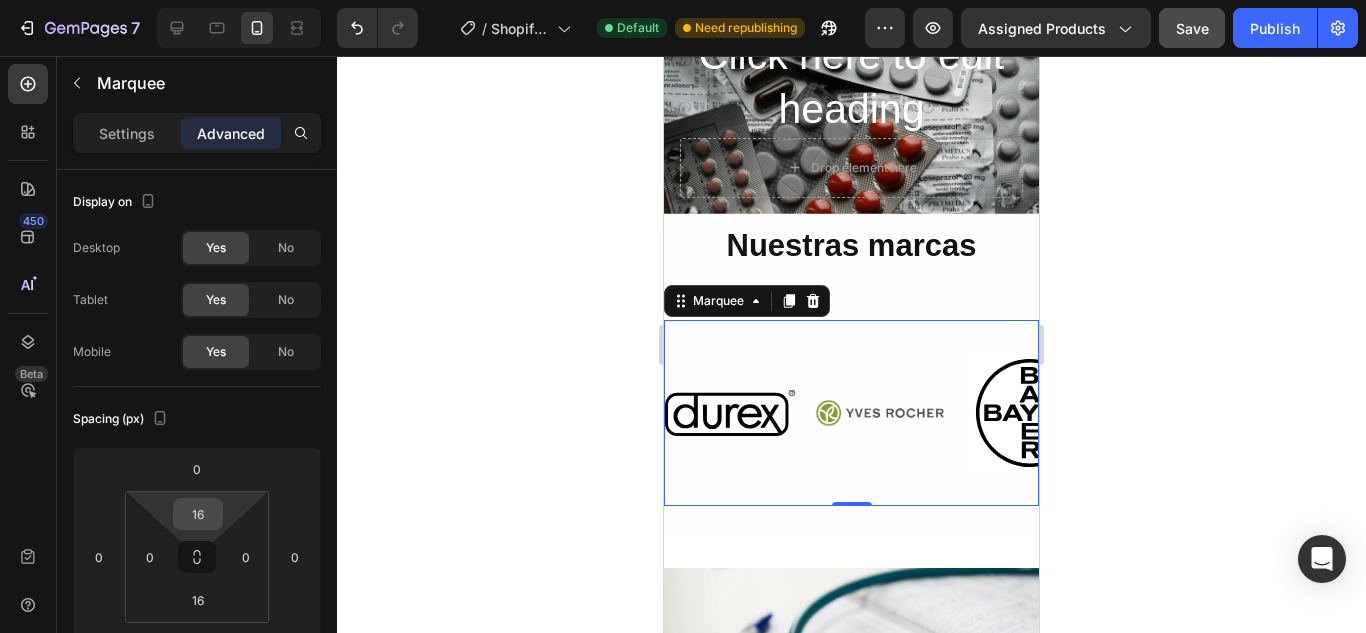 click on "16" at bounding box center (198, 514) 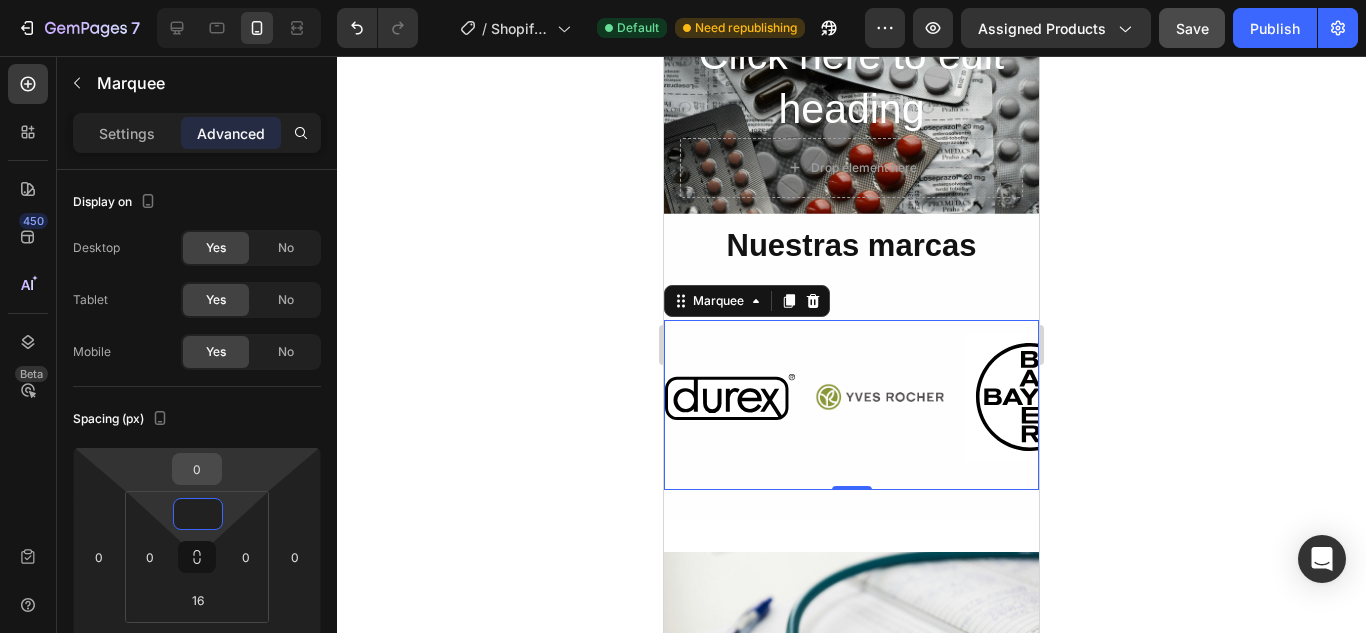 type on "0" 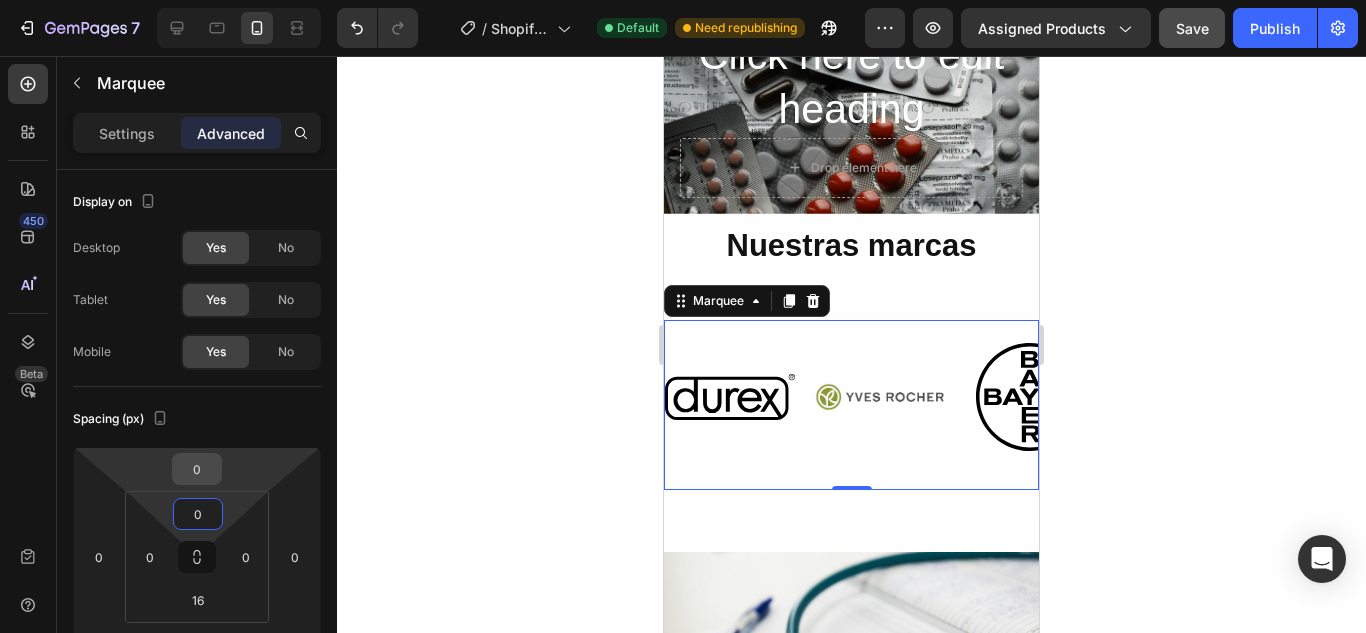 click on "0" at bounding box center (197, 469) 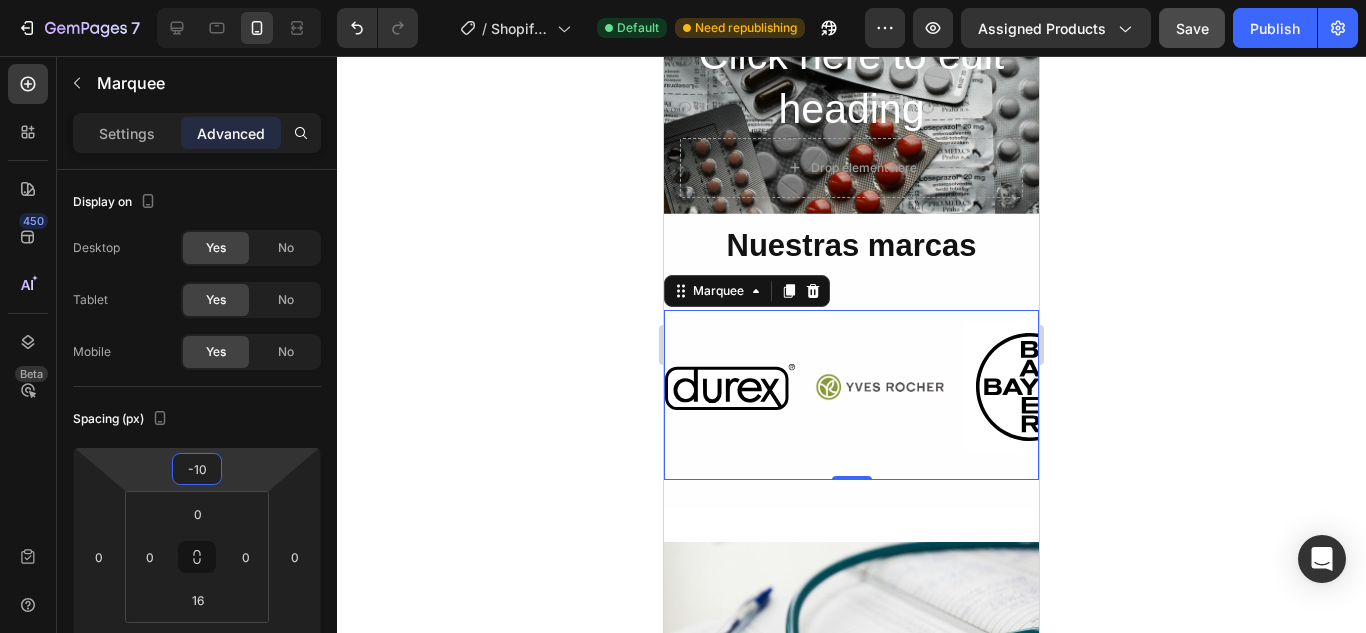 type on "-1" 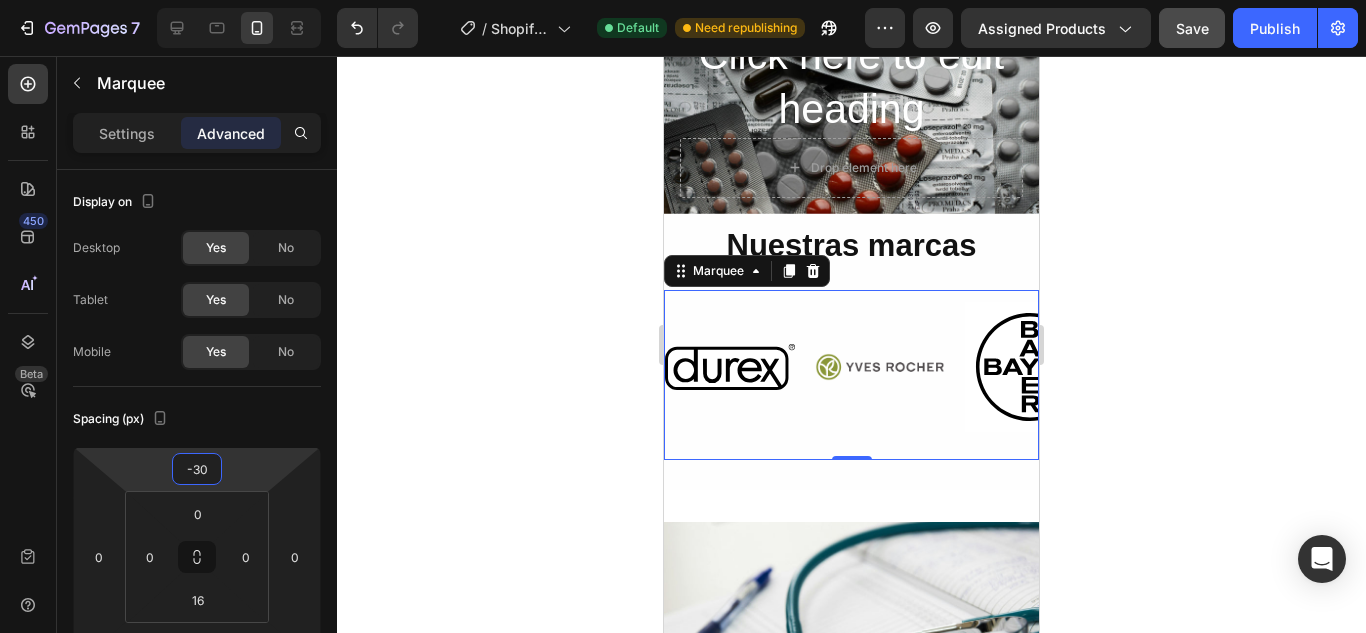 type on "-3" 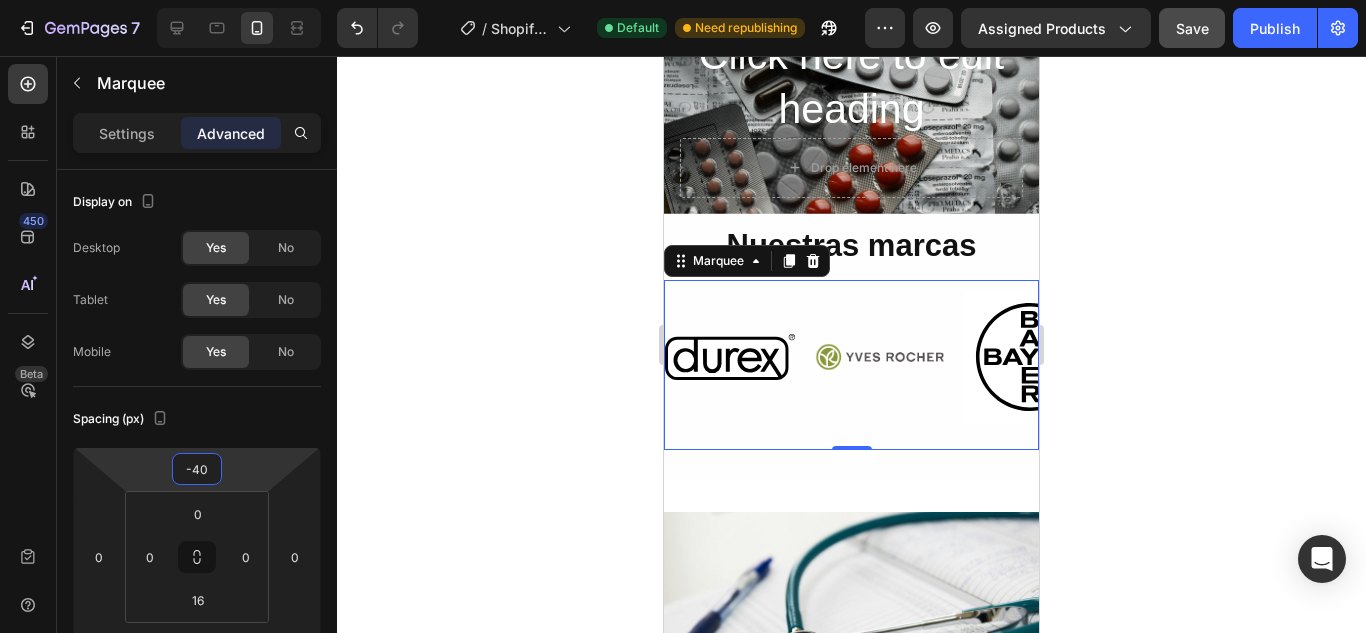 type on "-4" 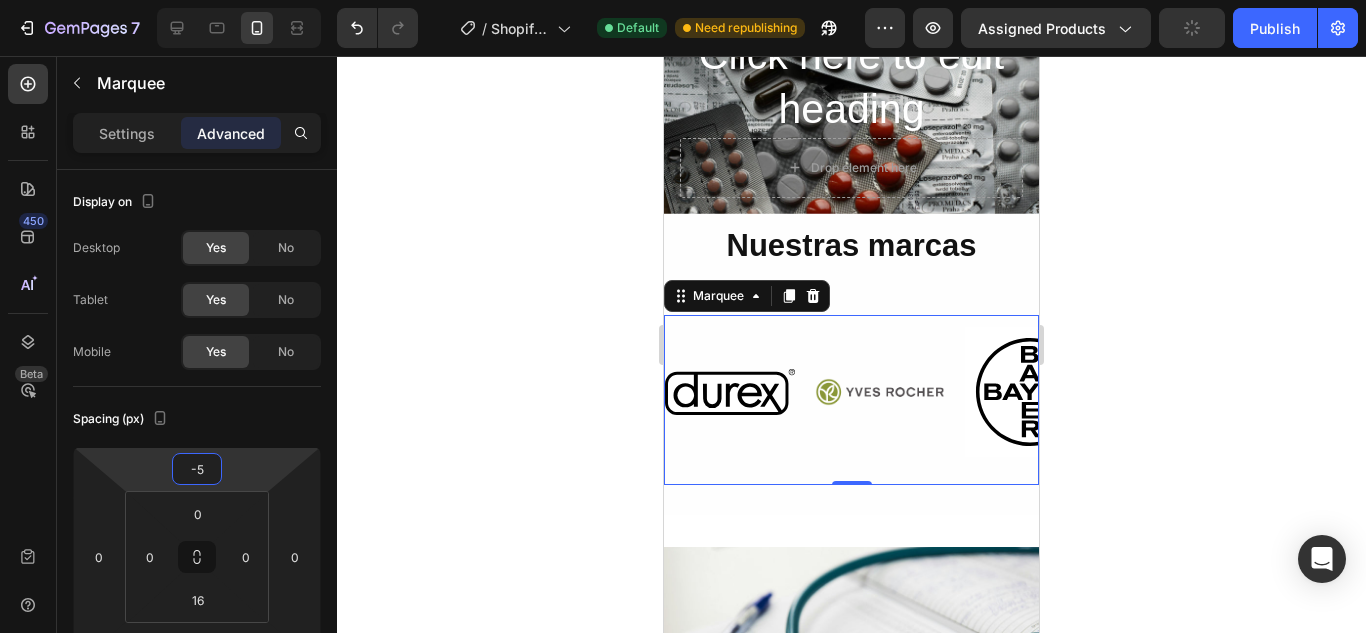 type on "-50" 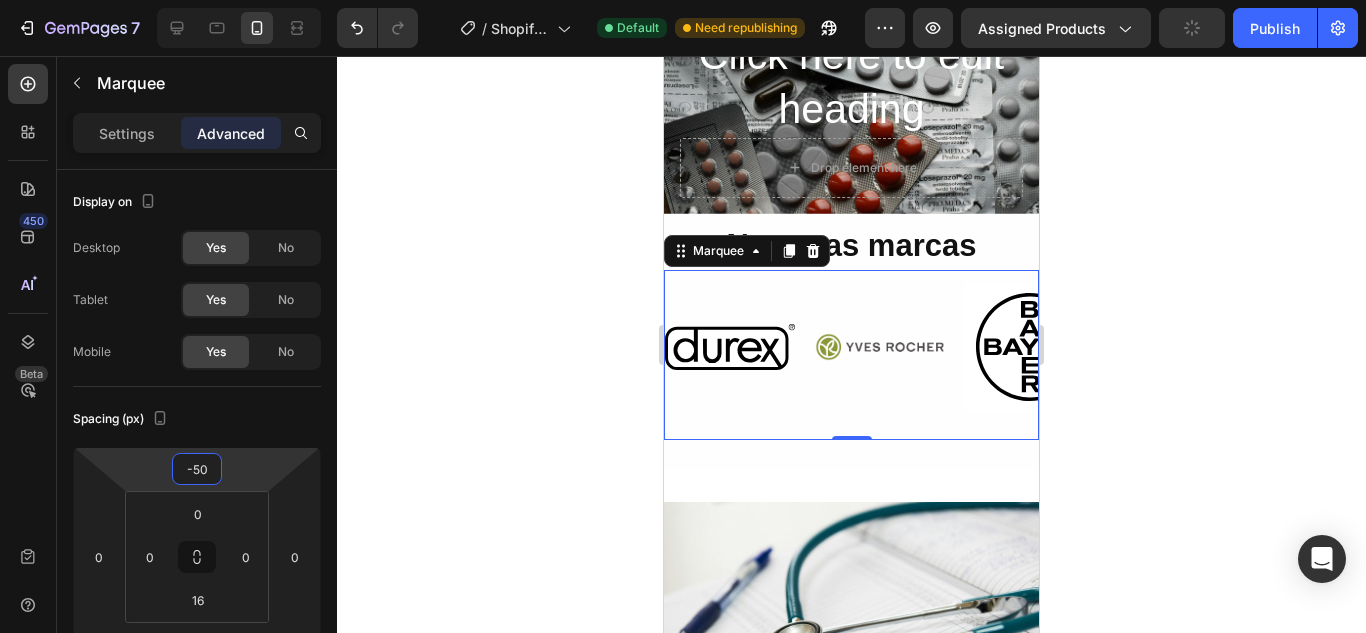 click 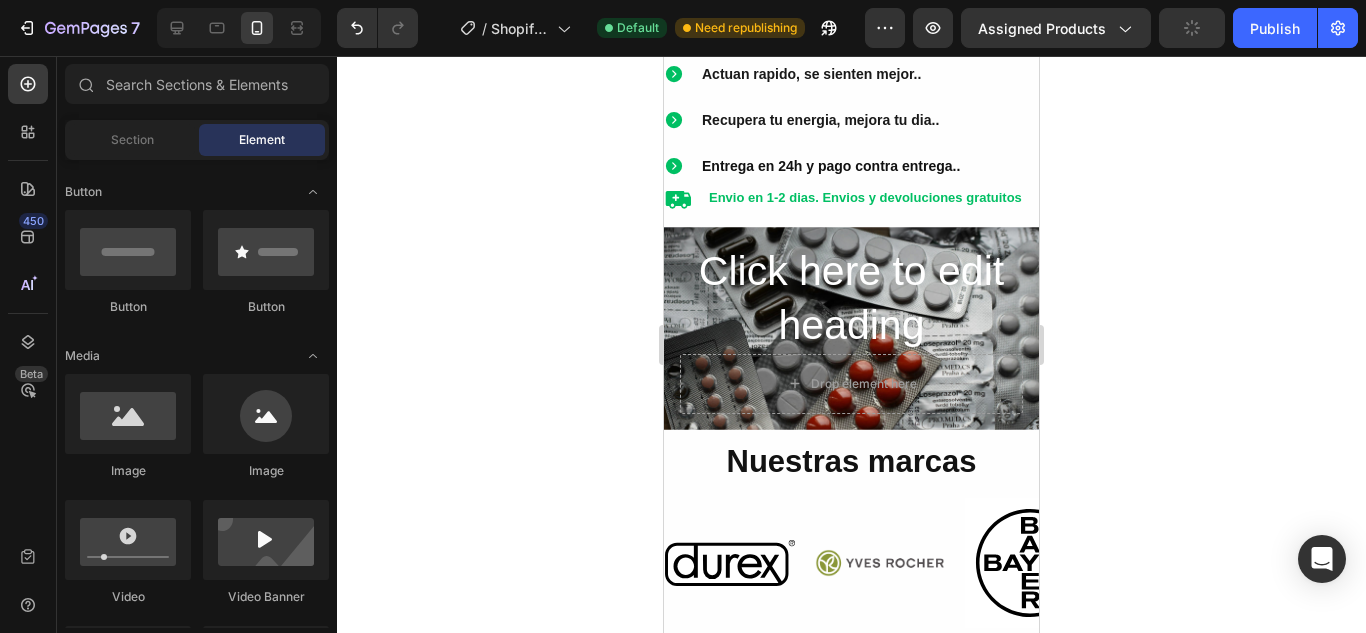scroll, scrollTop: 993, scrollLeft: 0, axis: vertical 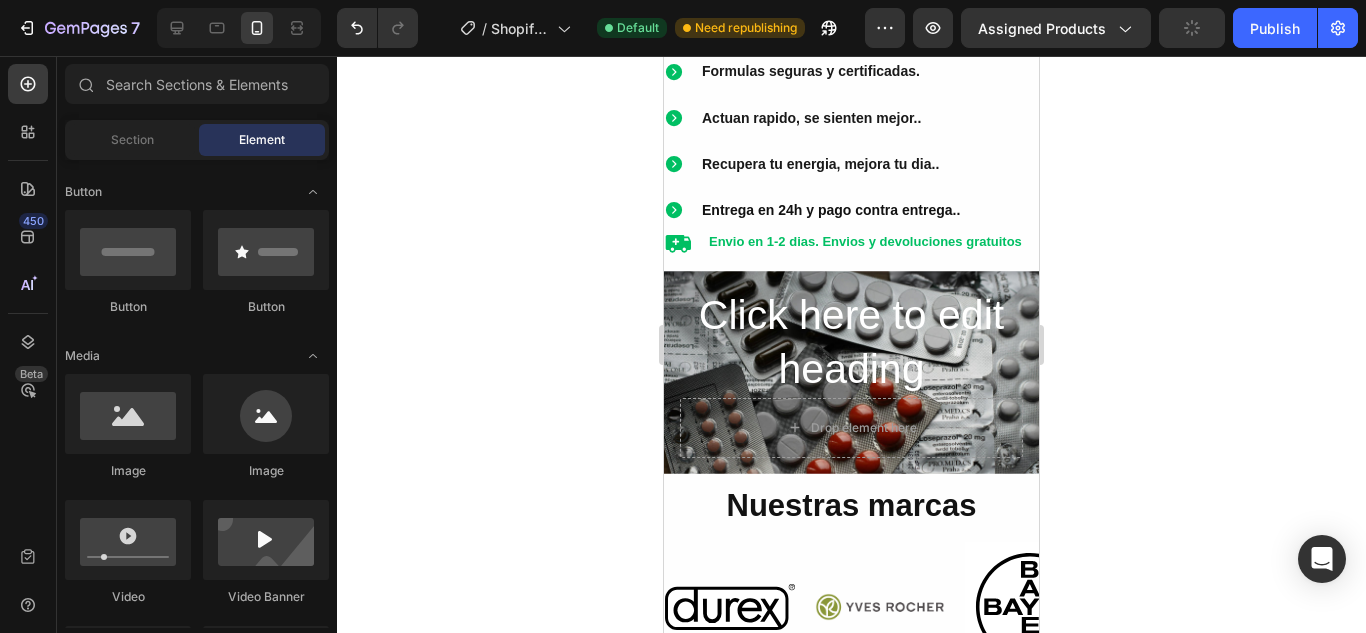 drag, startPoint x: 925, startPoint y: 455, endPoint x: 884, endPoint y: 516, distance: 73.4983 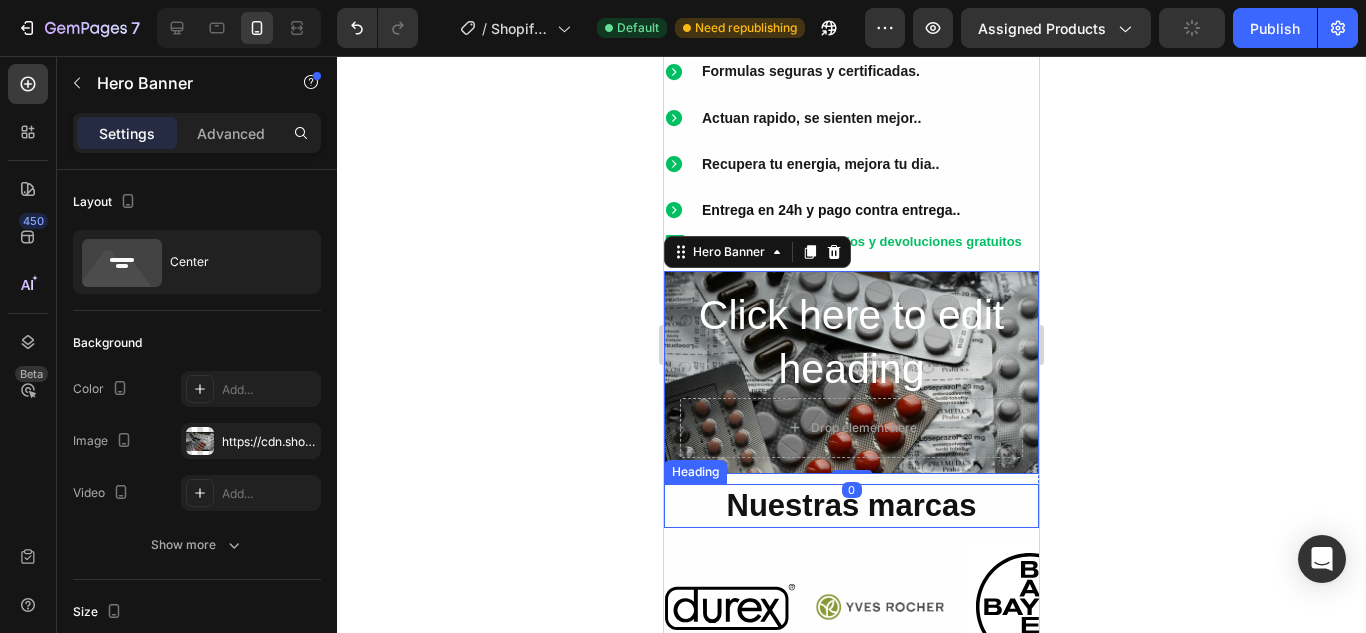click on "Nuestras marcas" at bounding box center (851, 506) 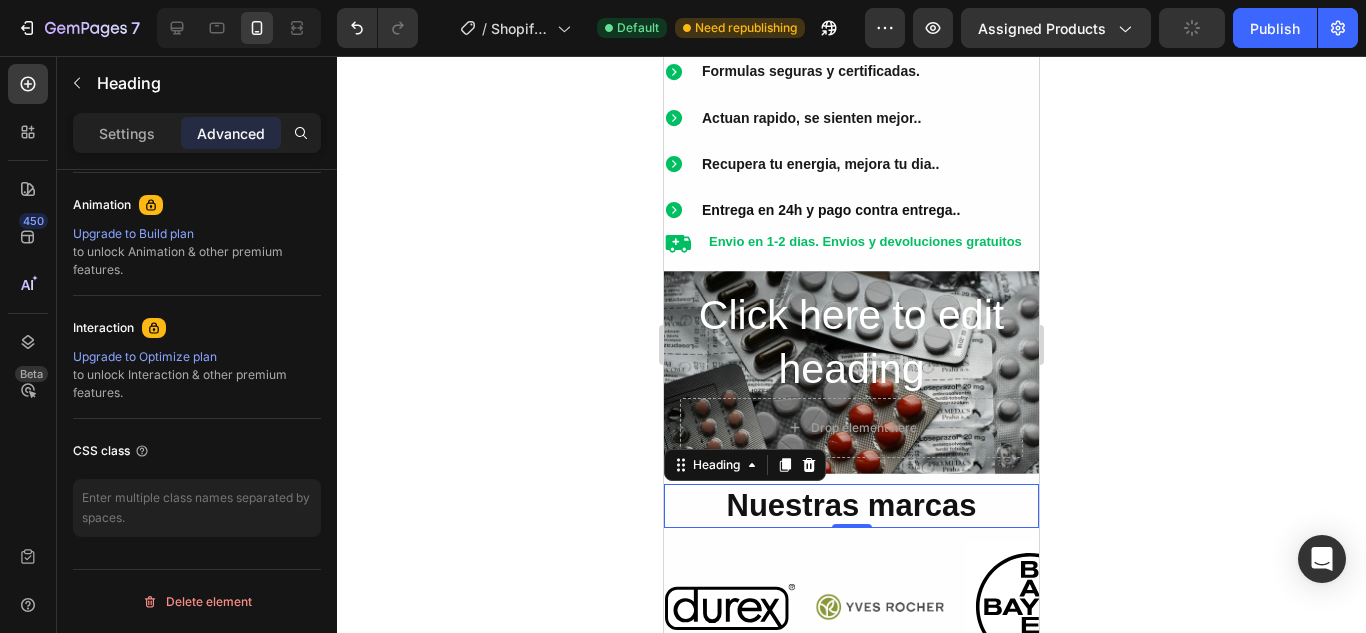 scroll, scrollTop: 0, scrollLeft: 0, axis: both 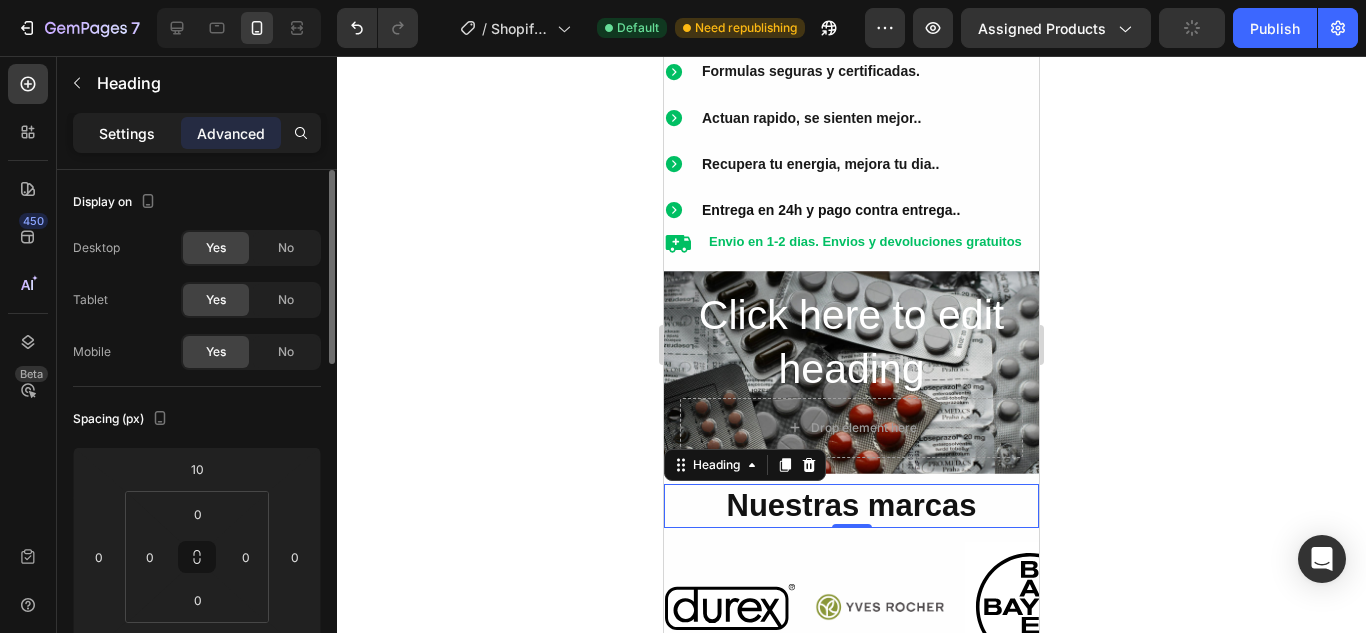 click on "Settings" at bounding box center (127, 133) 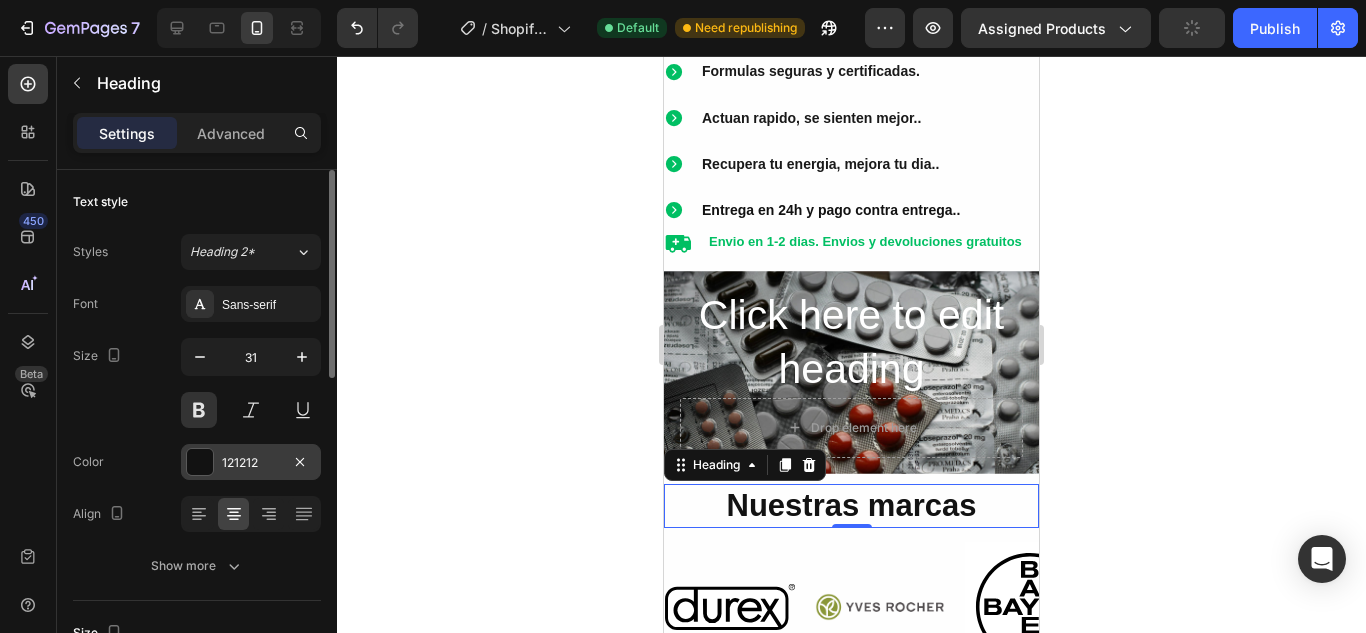 click at bounding box center [200, 462] 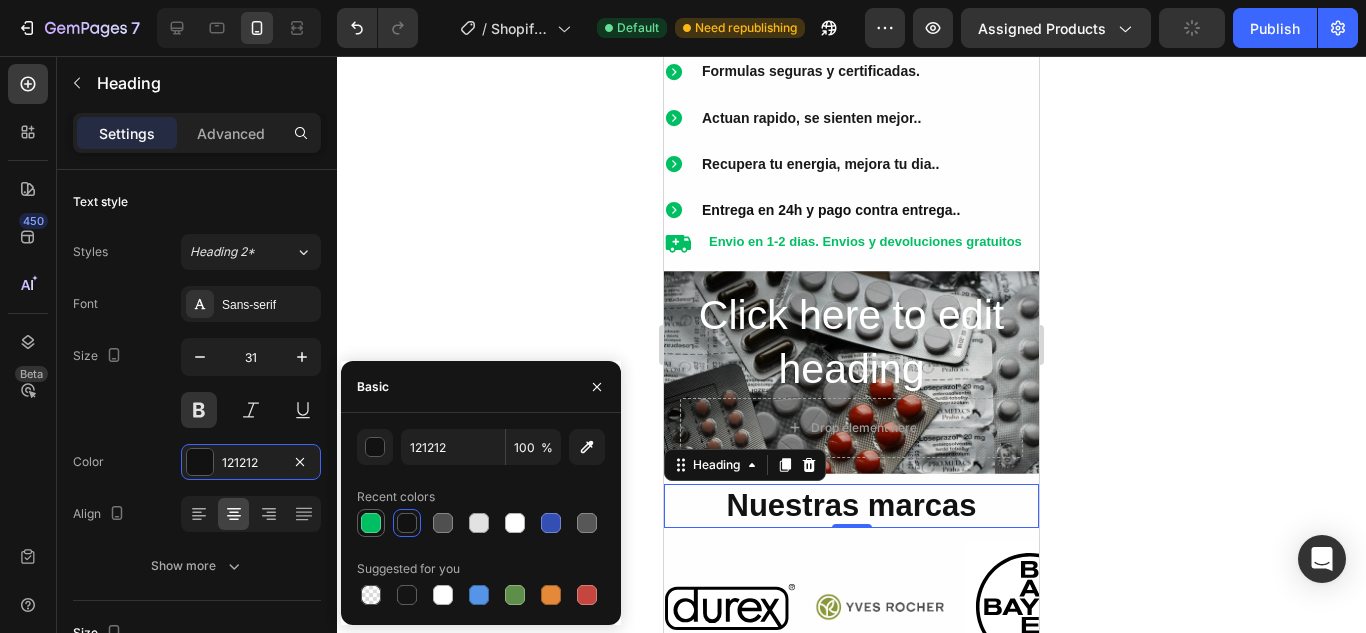 click at bounding box center [371, 523] 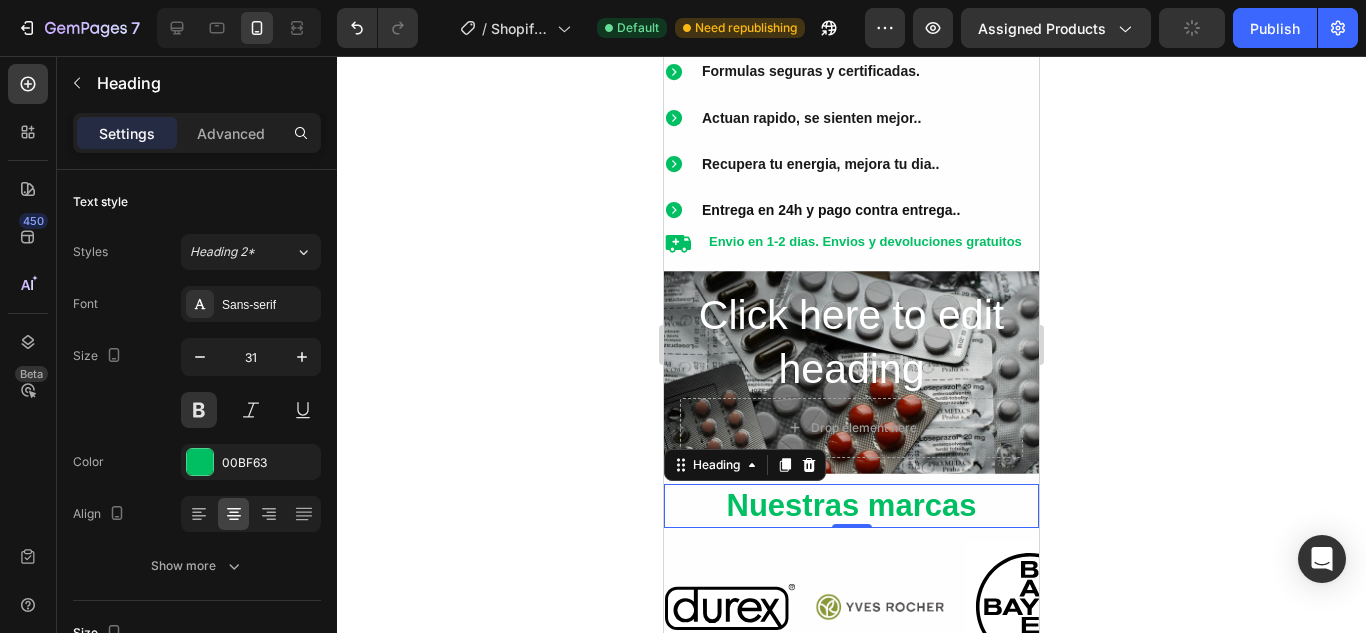 click 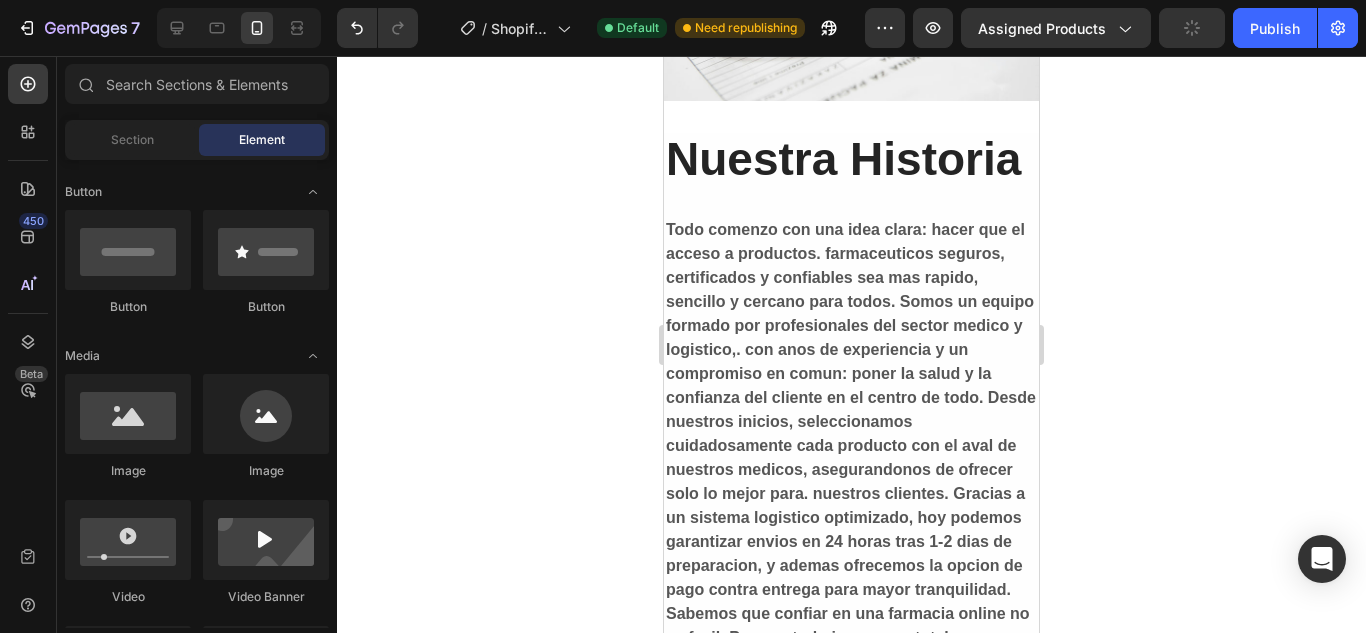 scroll, scrollTop: 1920, scrollLeft: 0, axis: vertical 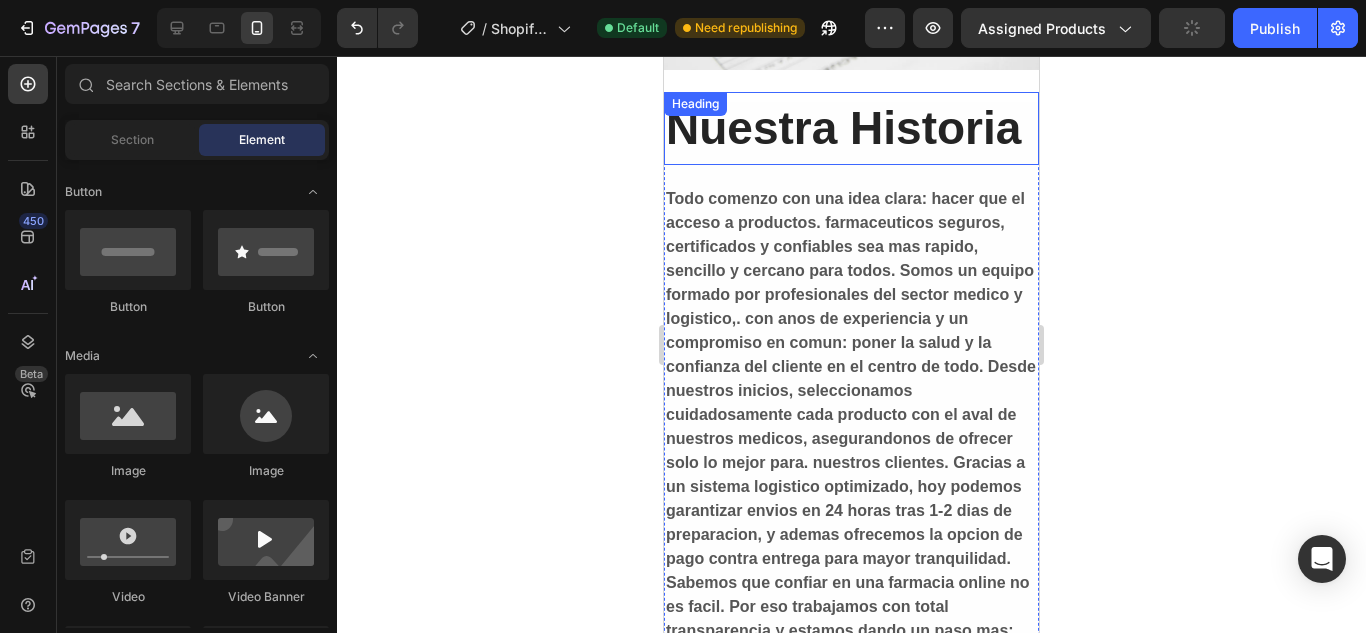 click on "Nuestra Historia" at bounding box center (851, 128) 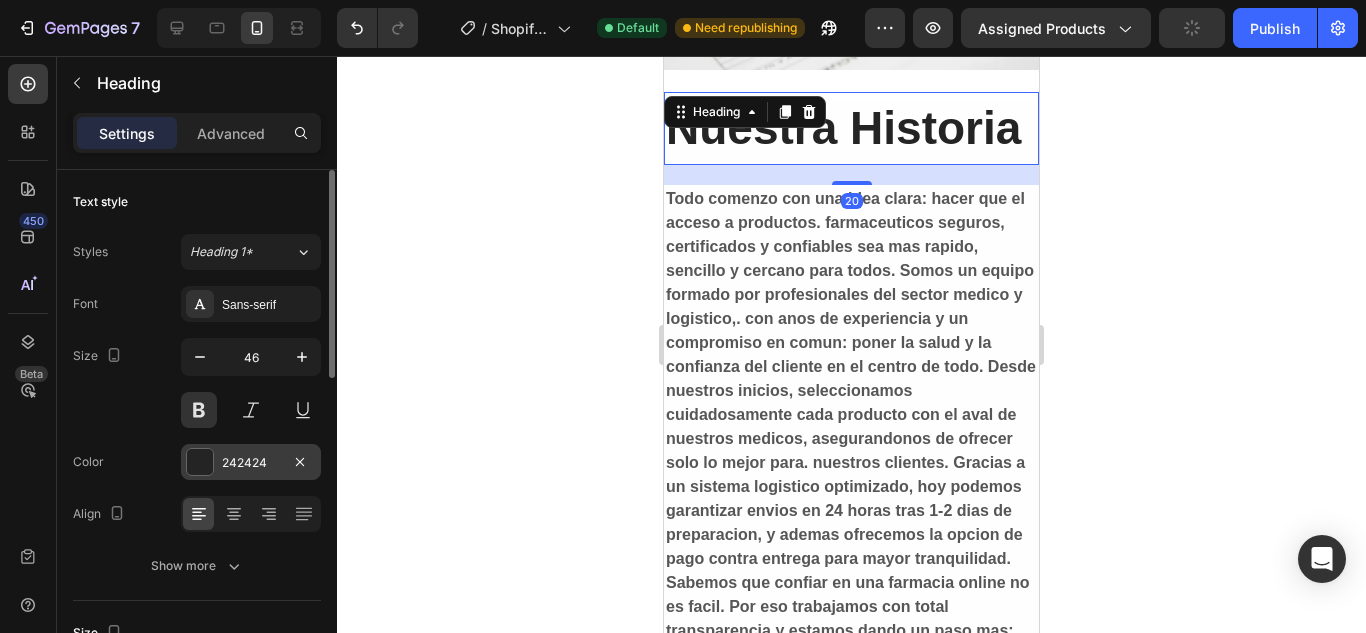 click at bounding box center [200, 462] 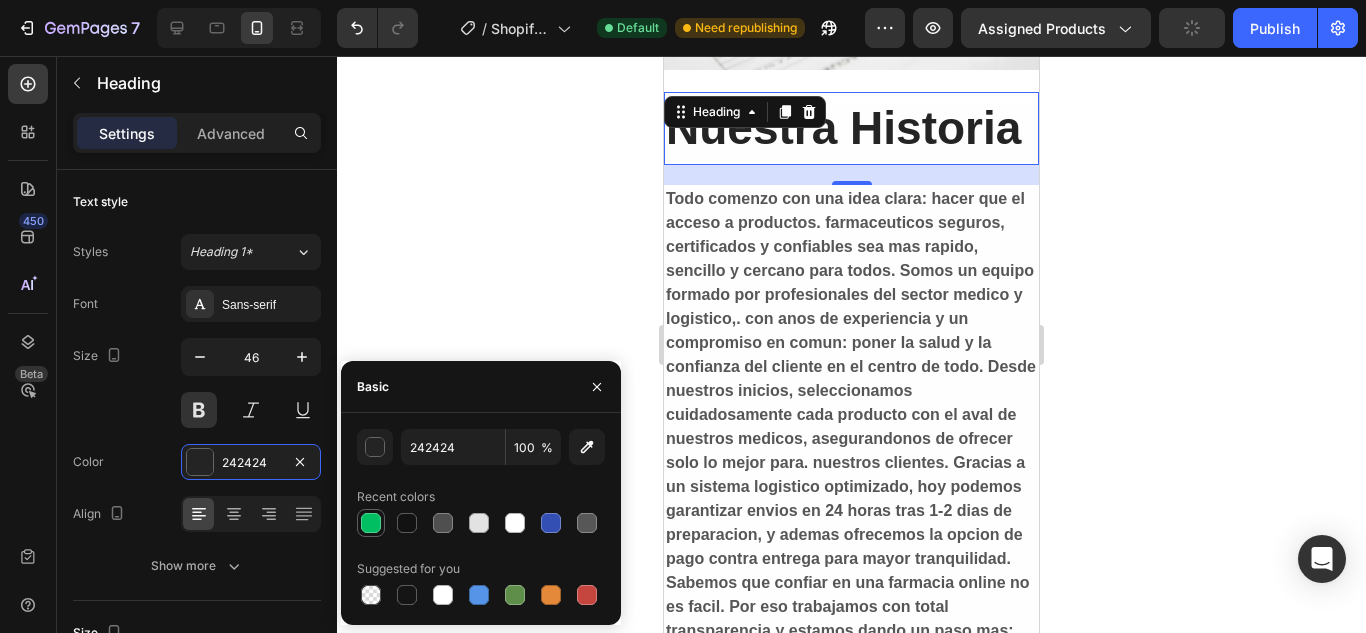 click at bounding box center [371, 523] 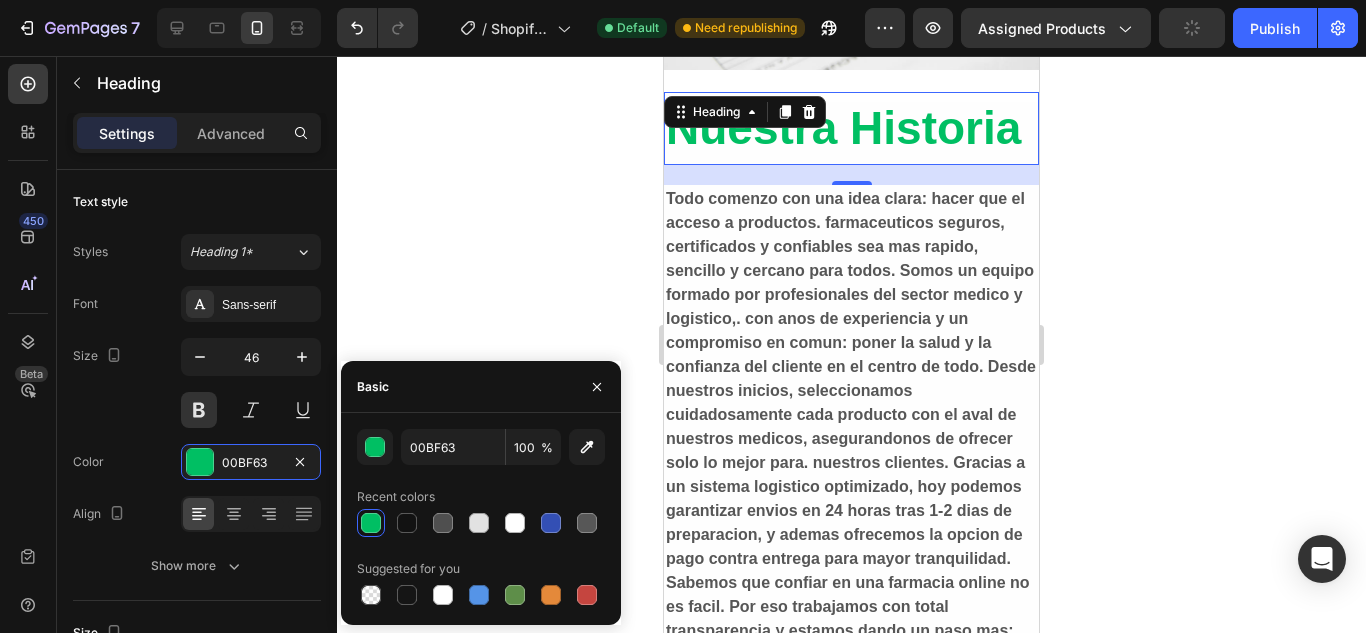 click 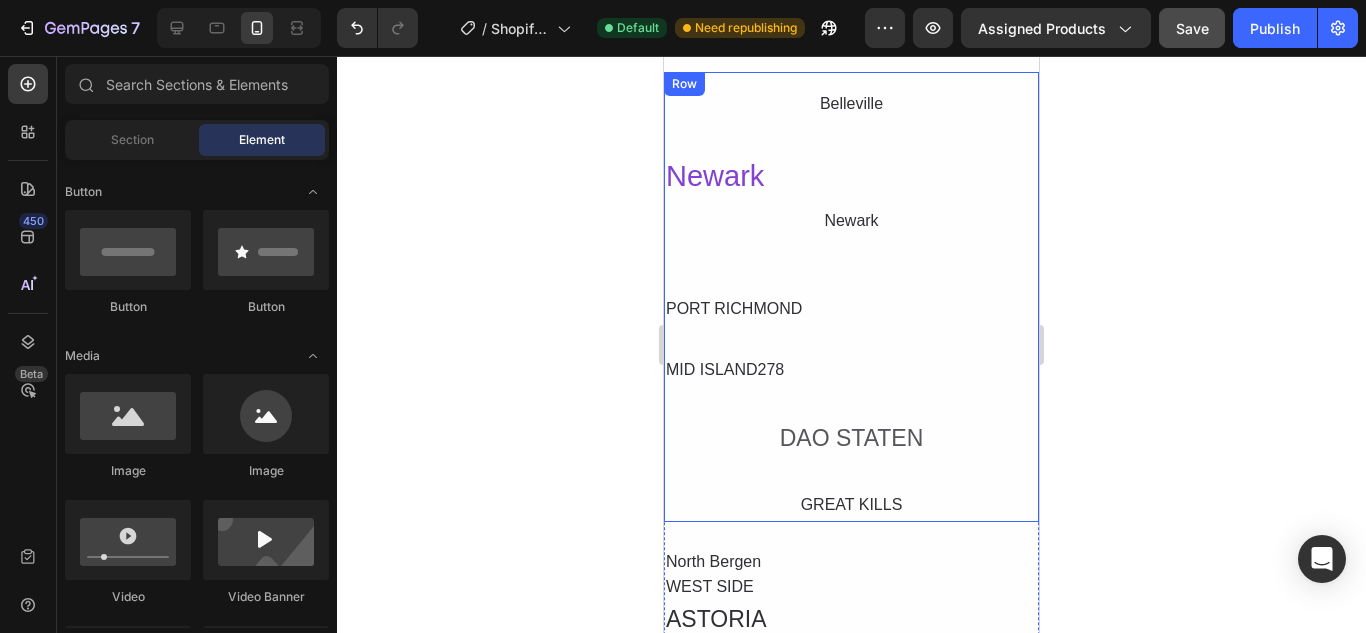 scroll, scrollTop: 2900, scrollLeft: 0, axis: vertical 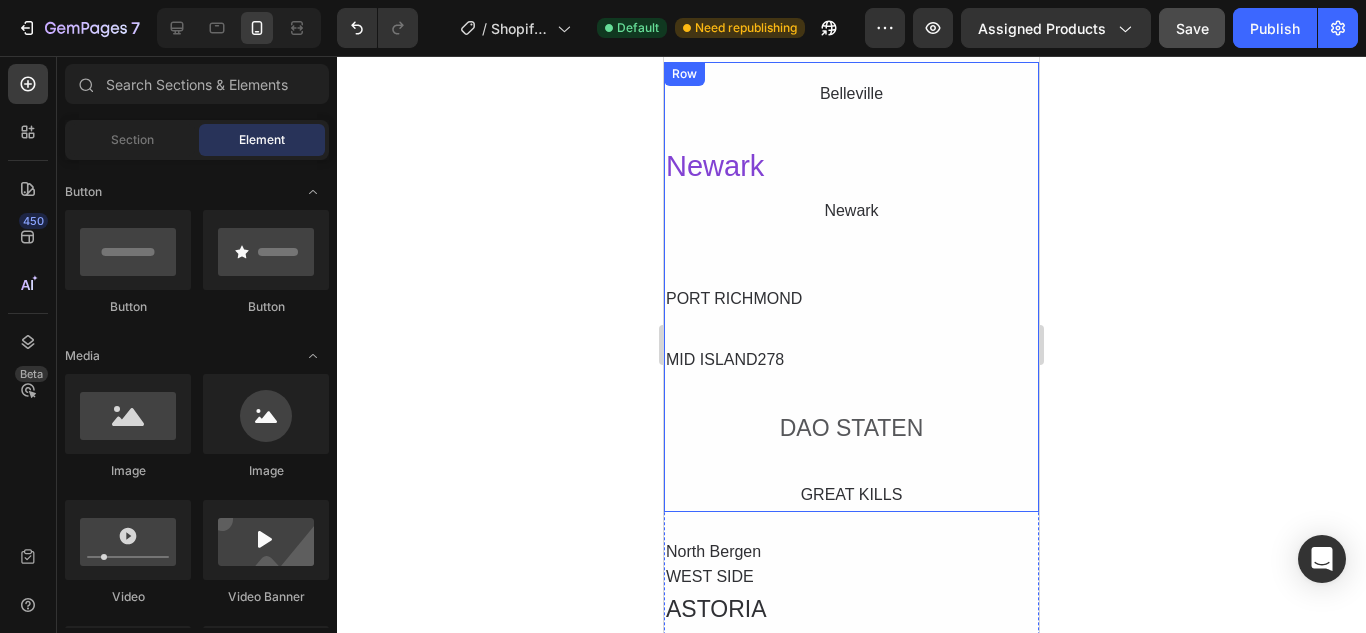 click on "Belleville Text Block Newark Heading Newark Text Block PORT RICHMOND Text Block MID ISLAND278 Text Block DAO STATEN Text Block GREAT KILLS Text Block" at bounding box center (851, 295) 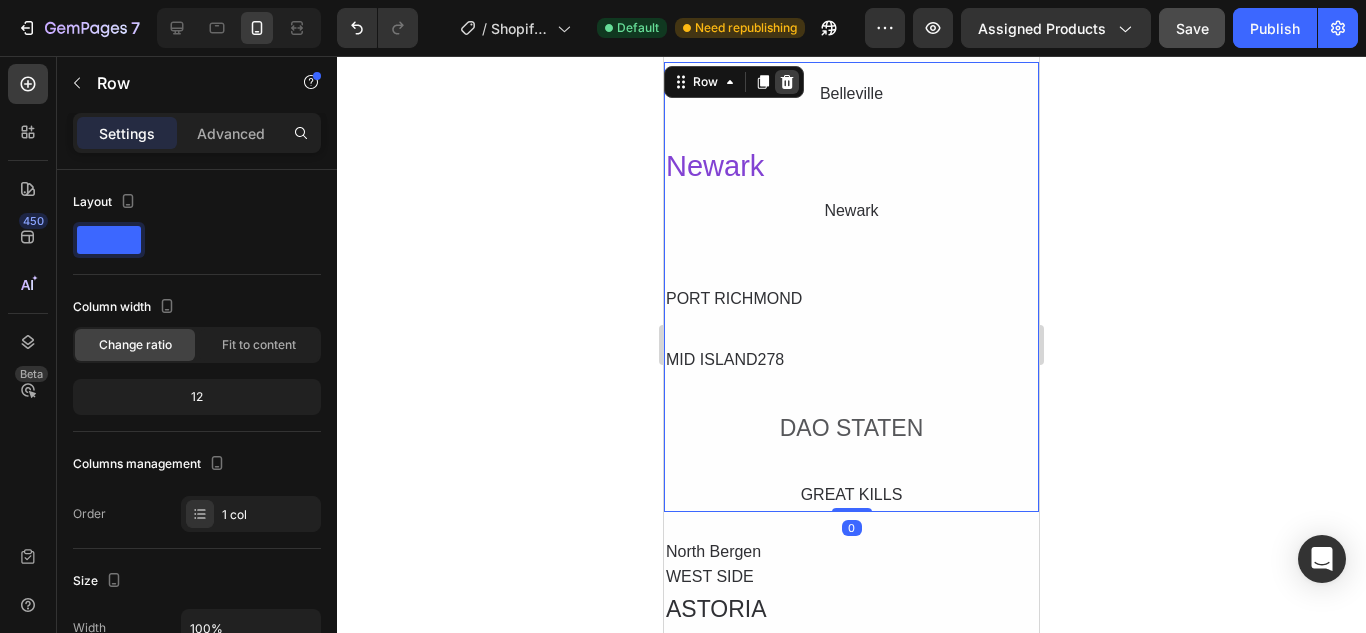 click 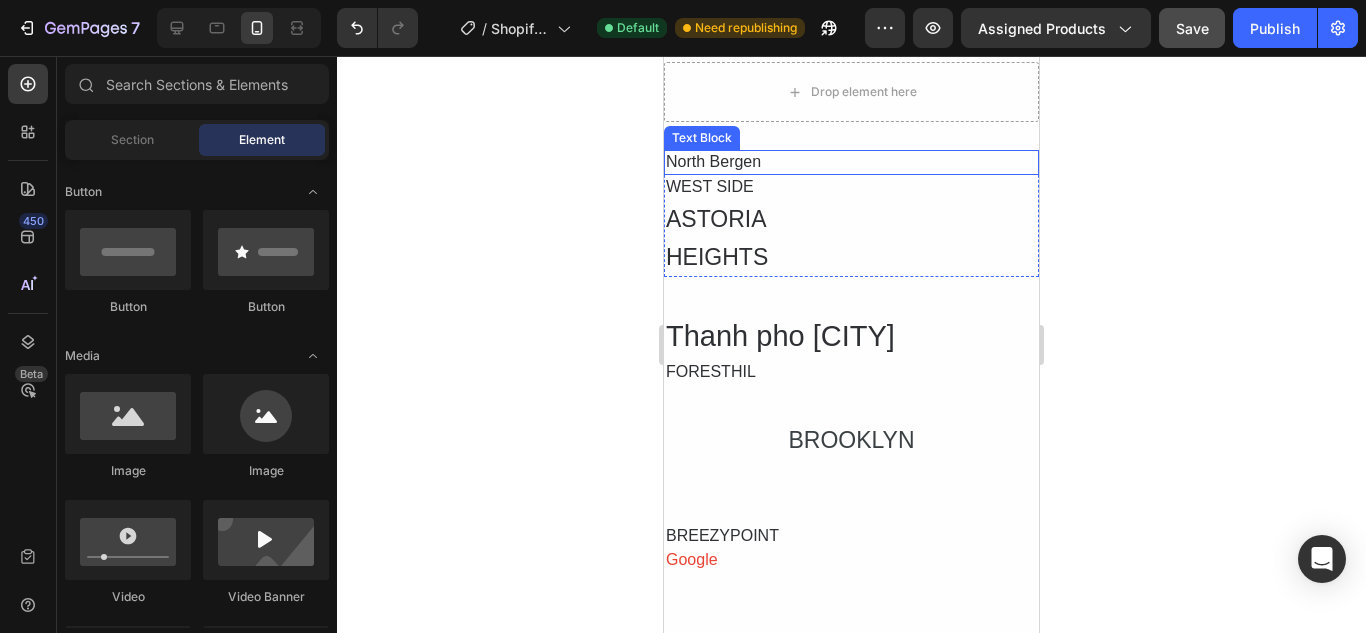click on "North Bergen" at bounding box center (851, 162) 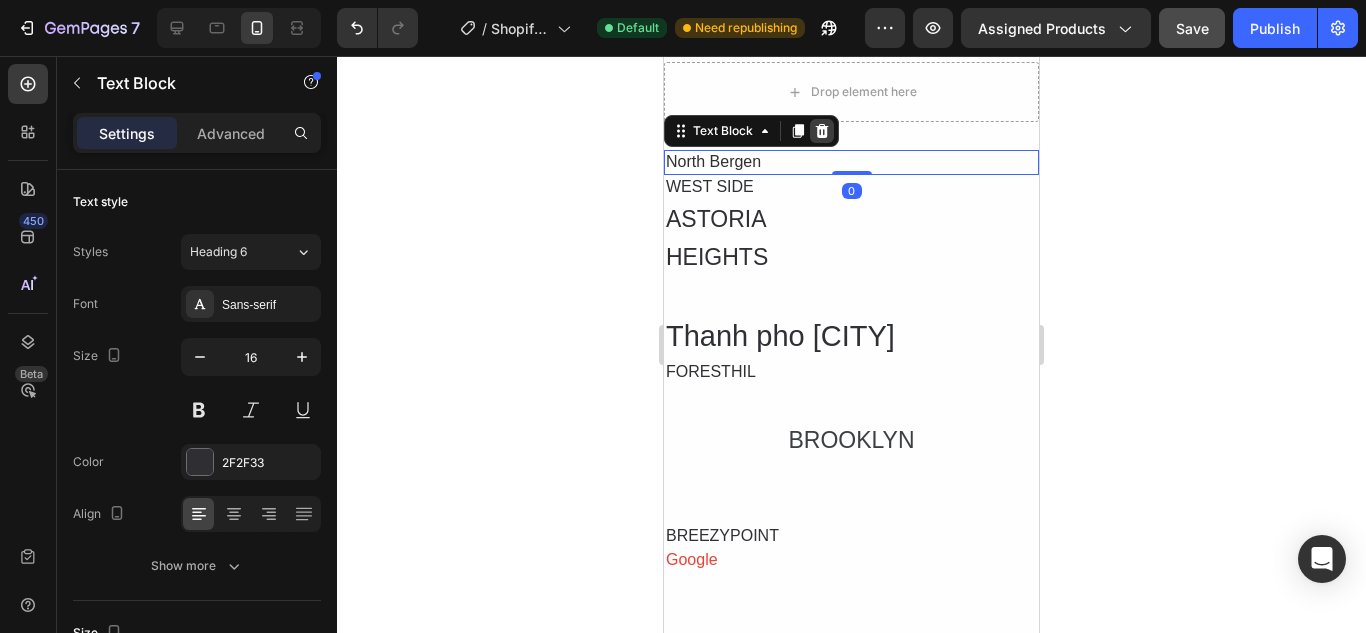 click 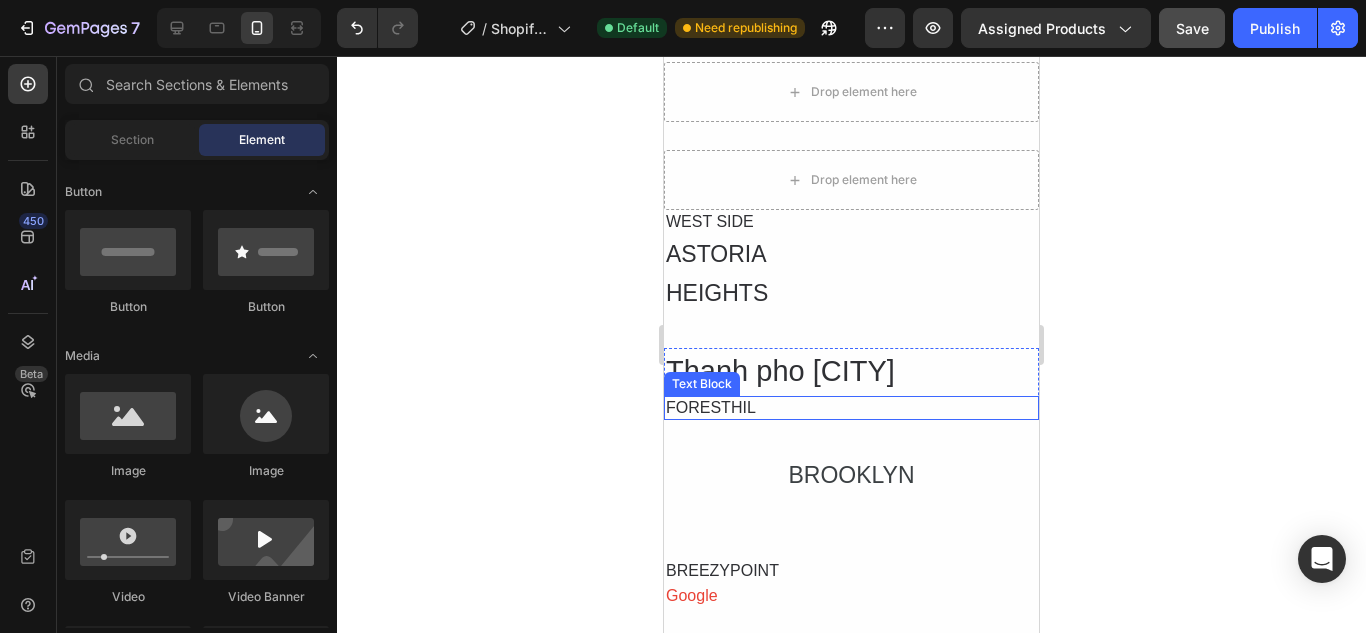 click on "FORESTHIL" at bounding box center [851, 408] 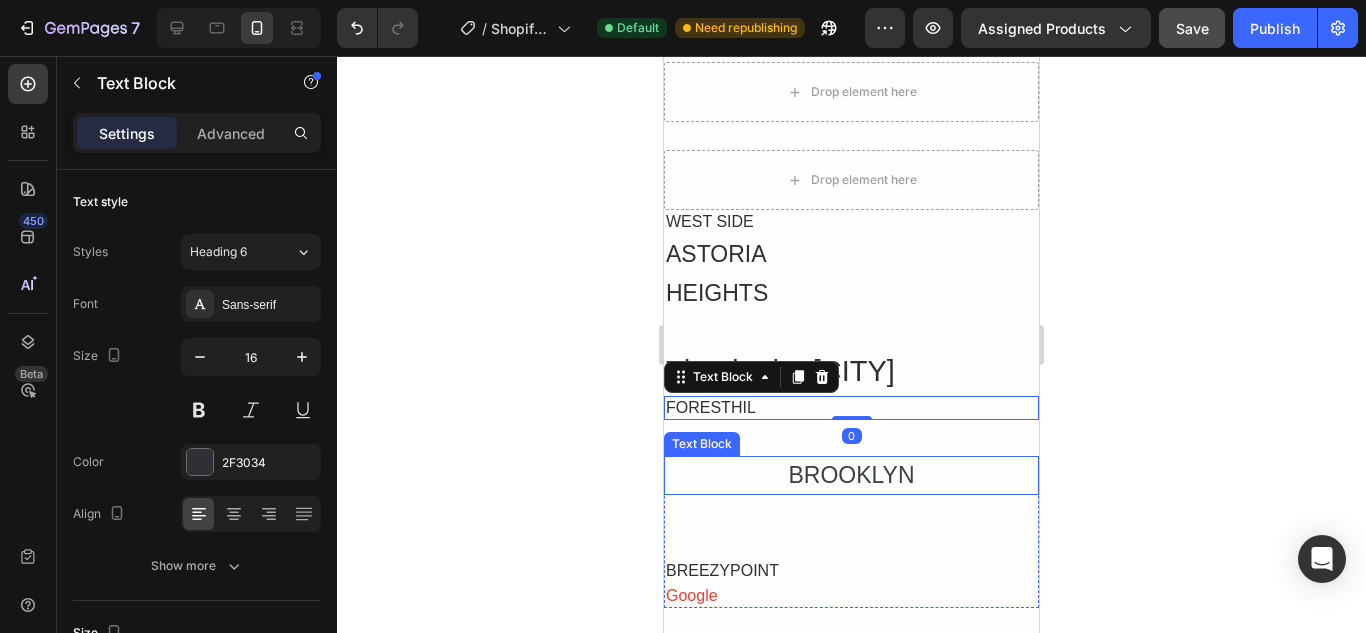 click on "BROOKLYN" at bounding box center (851, 475) 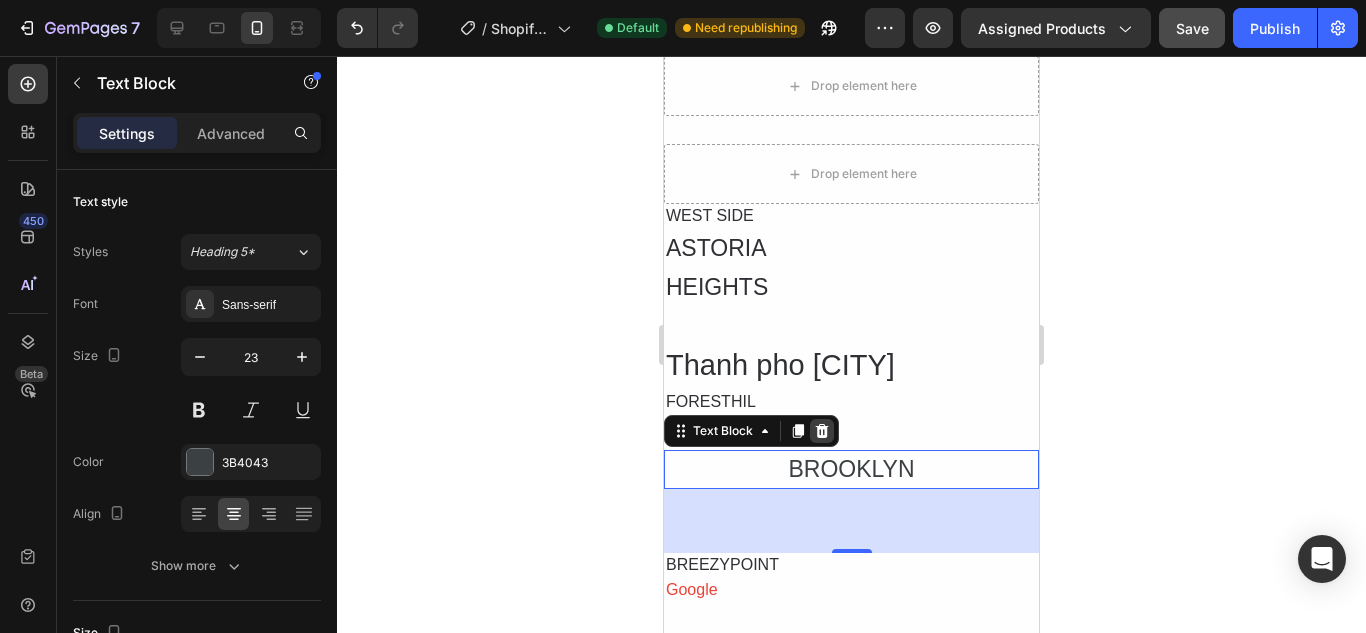 click on "Text Block" at bounding box center [751, 431] 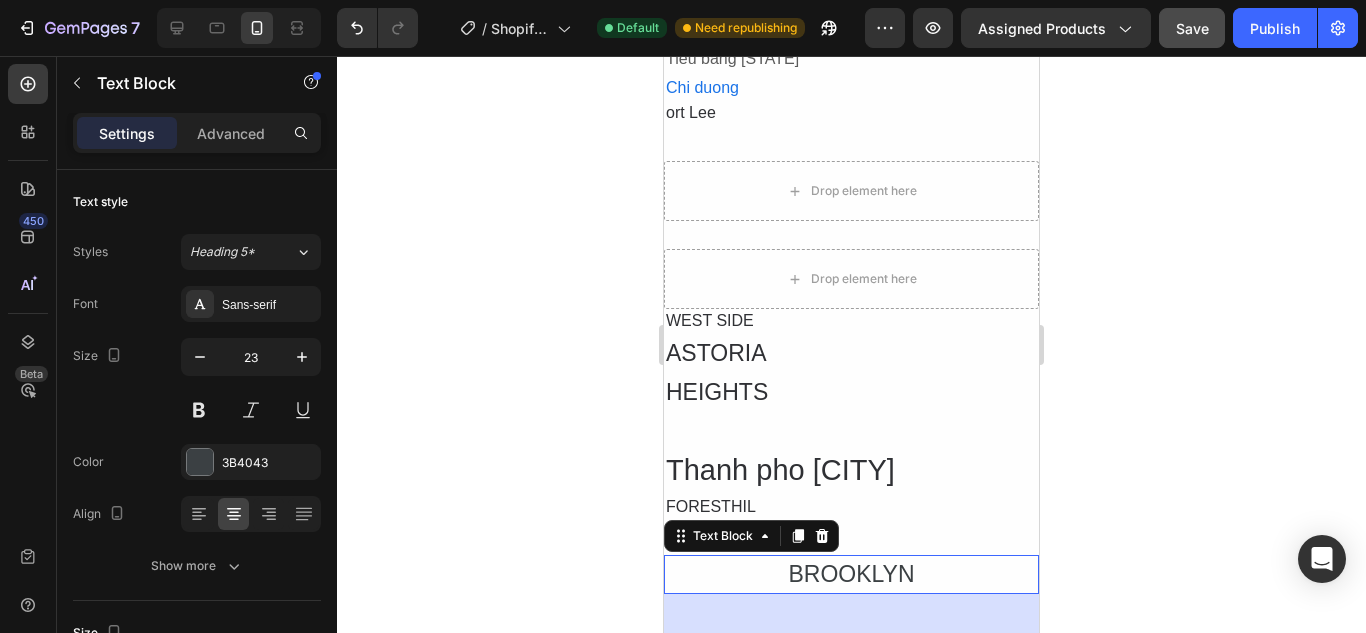 scroll, scrollTop: 2800, scrollLeft: 0, axis: vertical 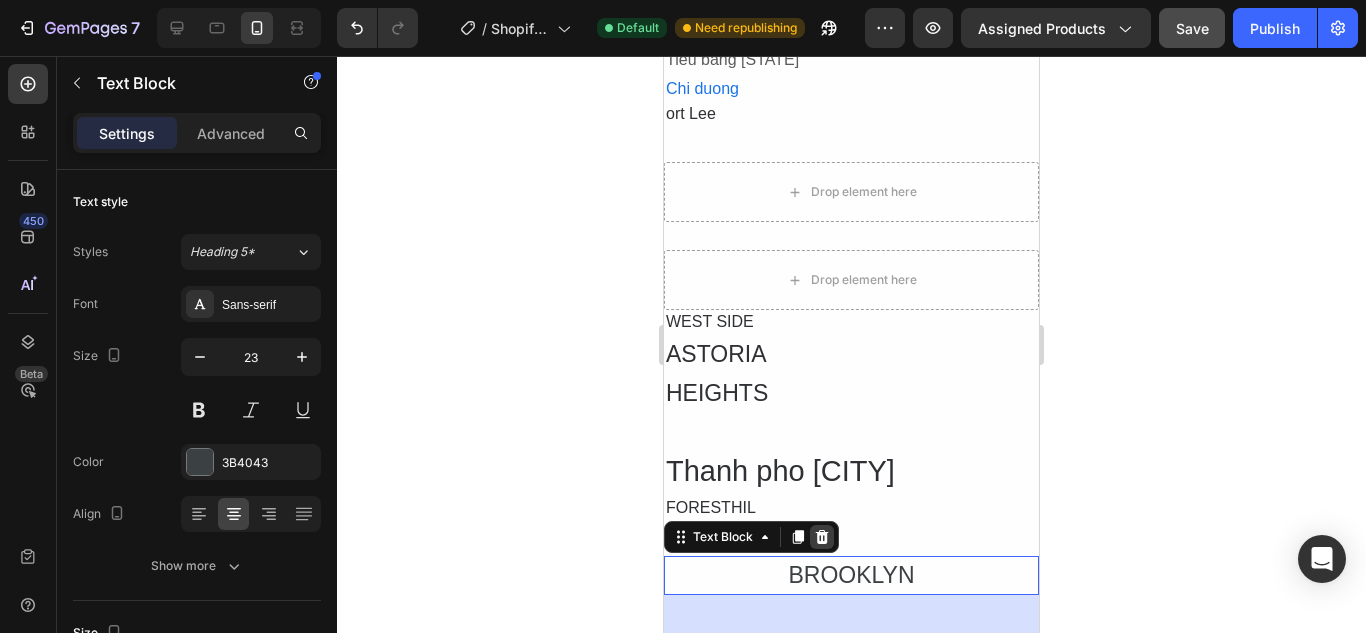 click 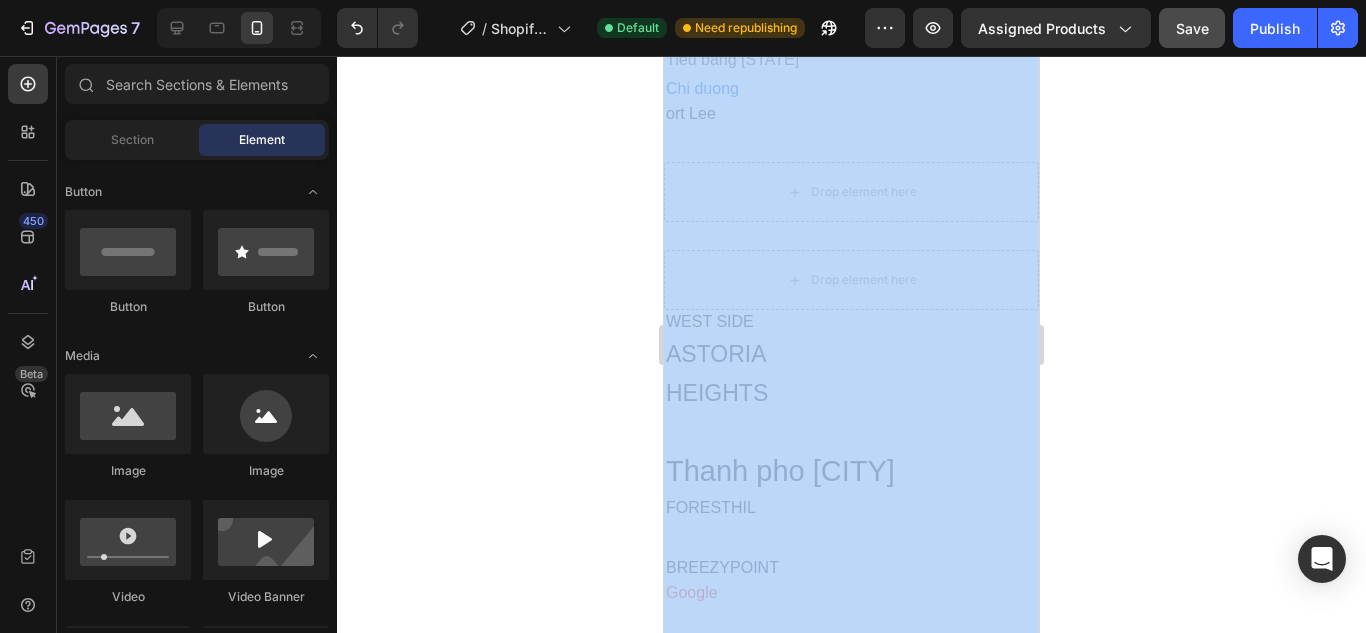 drag, startPoint x: 622, startPoint y: 158, endPoint x: 534, endPoint y: 211, distance: 102.7278 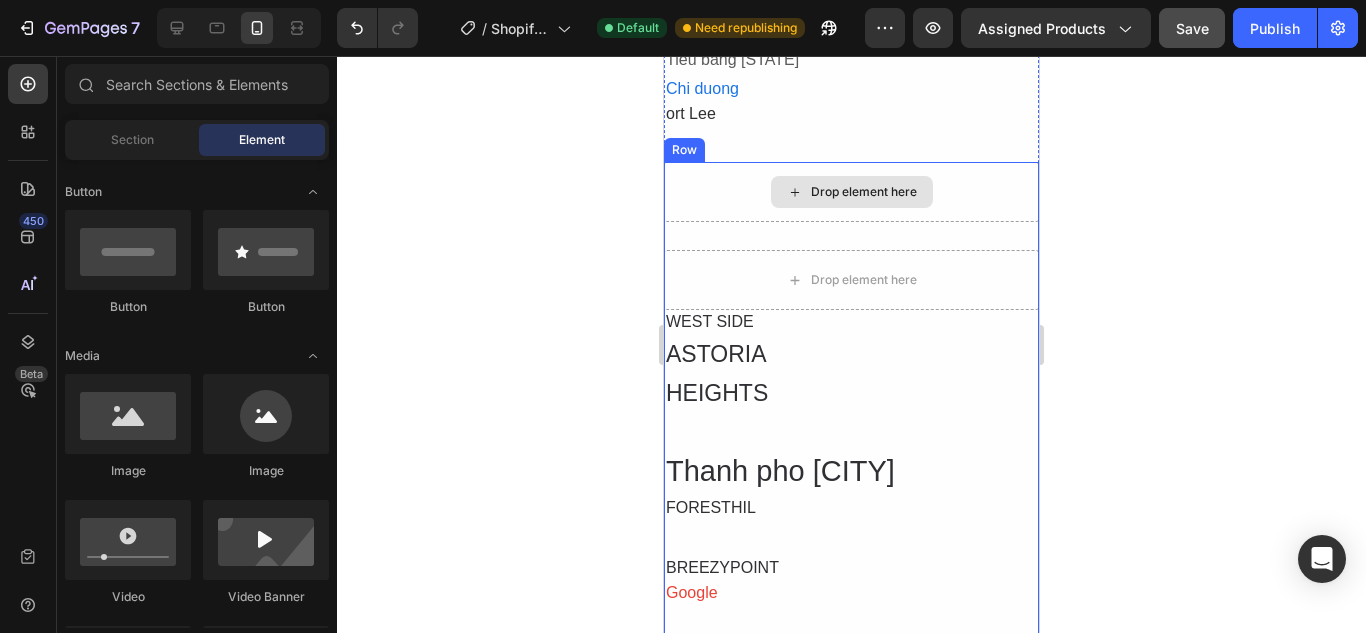 click on "Drop element here" at bounding box center [851, 192] 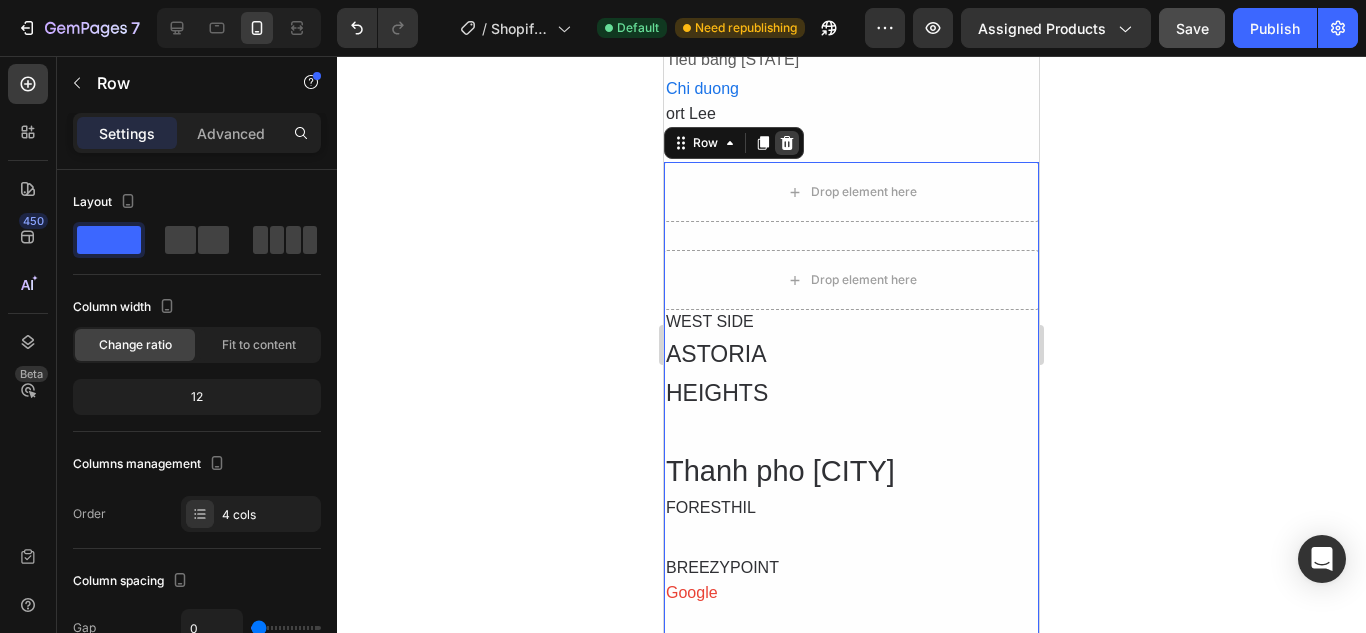 click 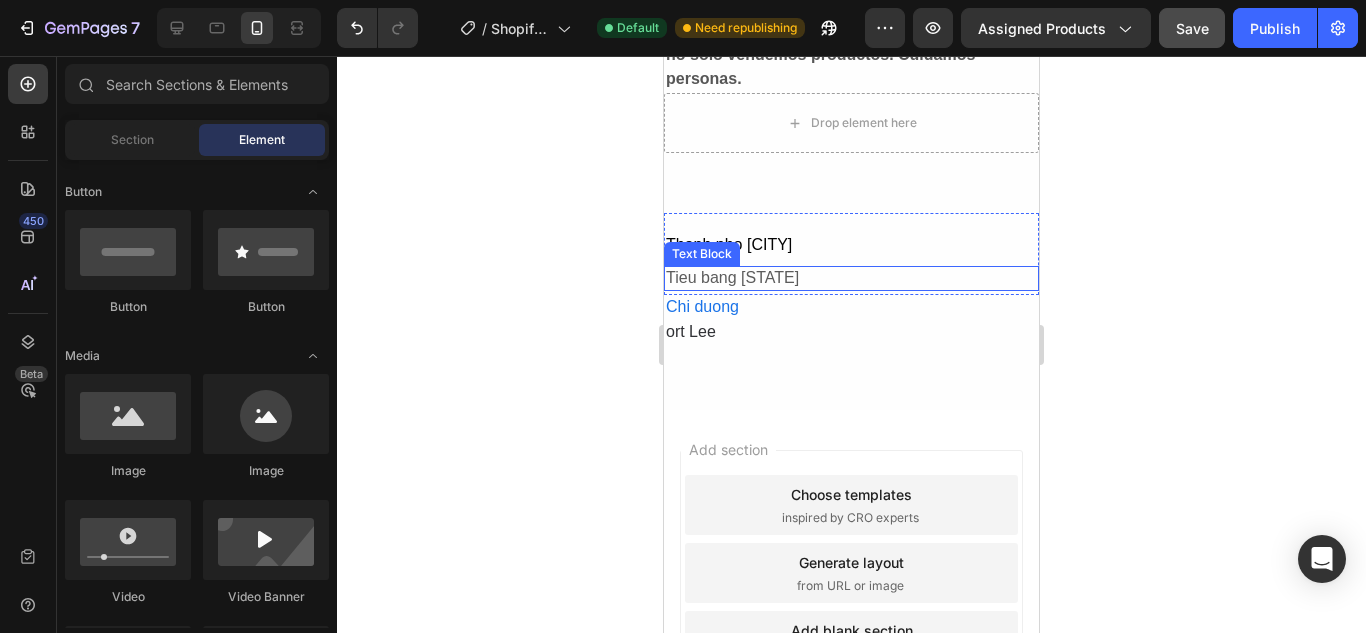 scroll, scrollTop: 2448, scrollLeft: 0, axis: vertical 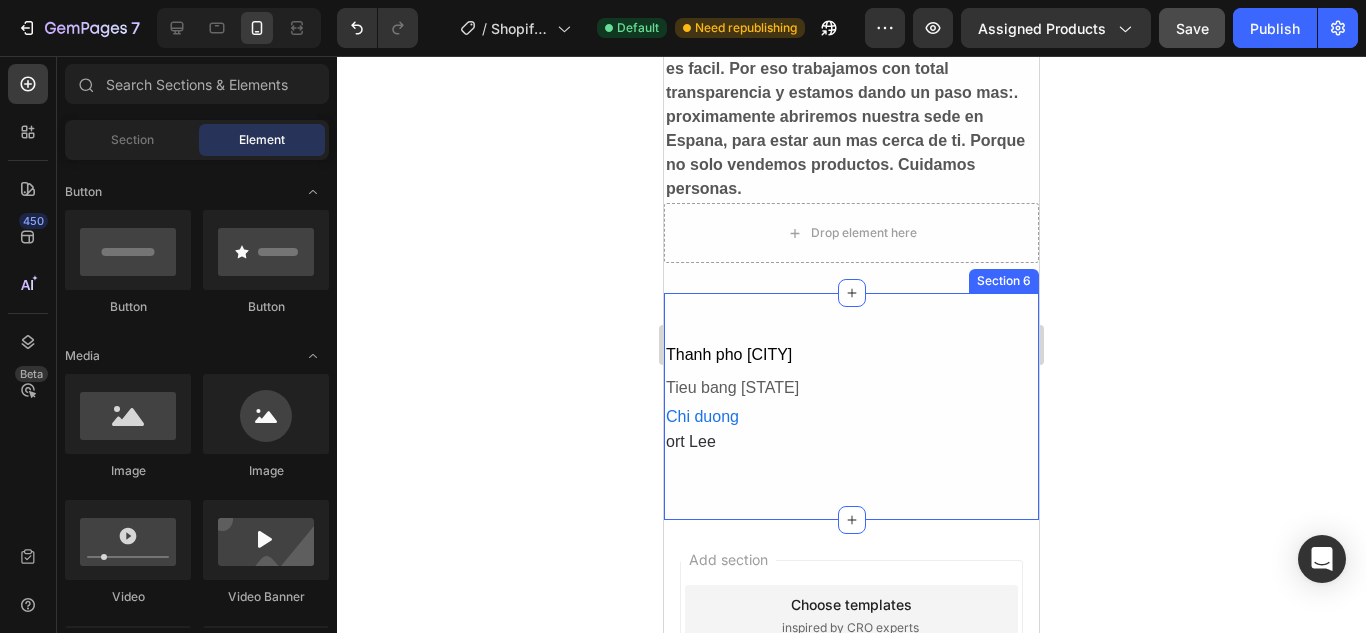 click on "Thanh pho [CITY] Text Block Tieu bang [STATE] Text Block Row Chi duong Text Block ort Lee Text Block Row Row Section 6" at bounding box center (851, 406) 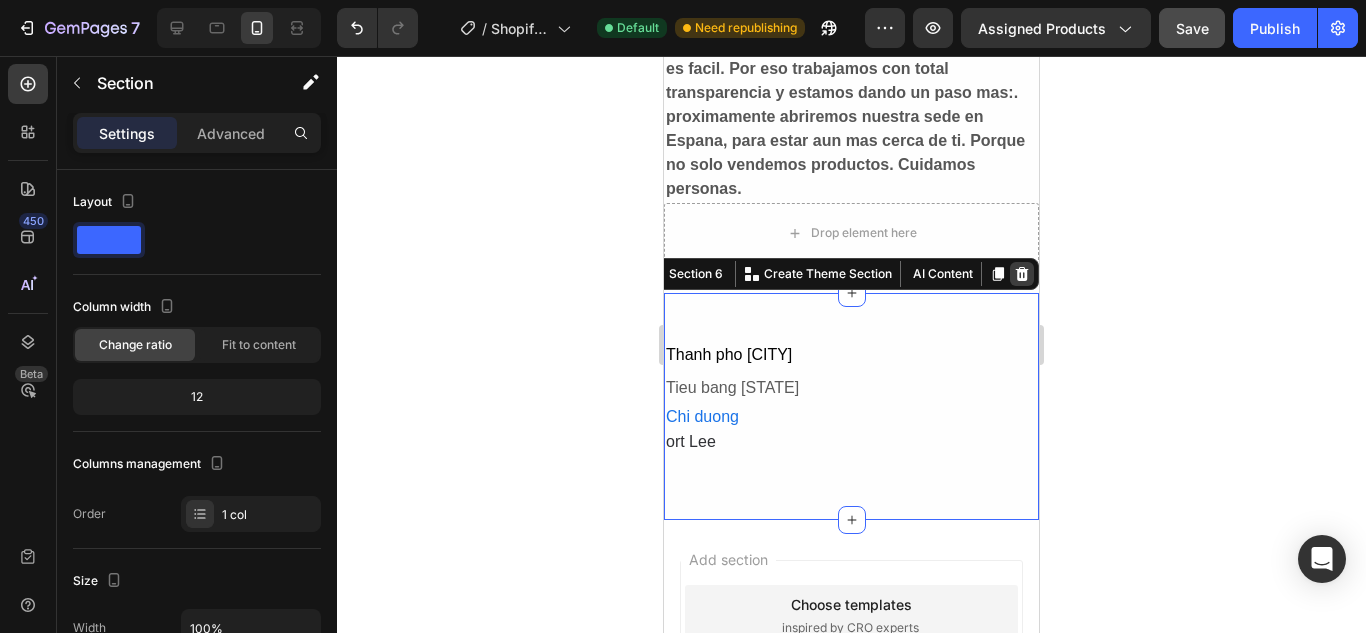 click 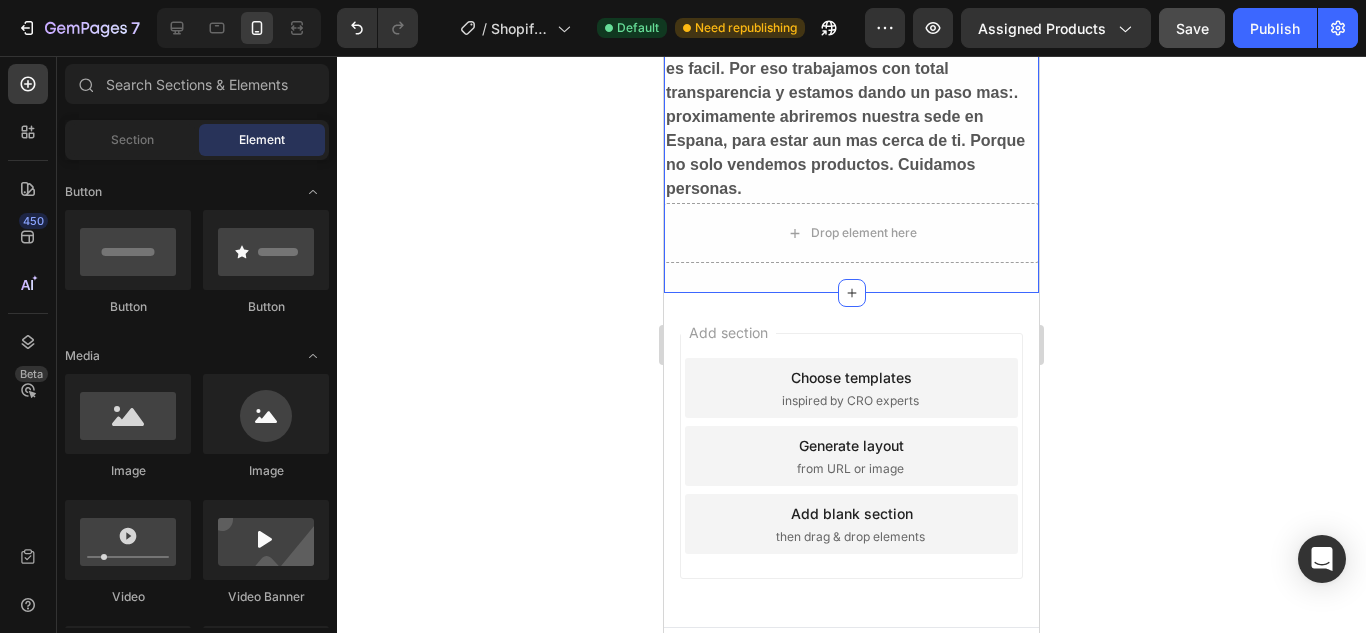 click on "Nuestra Historia Heading Todo comenzo con una idea clara: hacer que el acceso a productos. farmaceuticos seguros, certificados y confiables sea mas rapido, sencillo y cercano para todos. Somos un equipo formado por profesionales del sector medico y logistico,. con anos de experiencia y un compromiso en comun: poner Ia salud y Ia confianza del cliente en el centro de todo. Desde nuestros inicios, seleccionamos cuidadosamente cada producto con el aval de nuestros medicos, asegurandonos de ofrecer solo lo mejor para. nuestros clientes. Gracias a un sistema logistico optimizado, hoy podemos garantizar envios en 24 horas tras 1-2 dias de preparacion, y ademas ofrecemos la opcion de pago contra entrega para mayor tranquilidad. Sabemos que confiar en una farmacia online no es facil. Por eso trabajamos con total transparencia y estamos dando un paso mas:. proximamente abriremos nuestra sede en Espana, para estar aun mas cerca de ti. Porque no solo vendemos productos. Cuidamos personas. Text Block Row
Row" at bounding box center (851, -72) 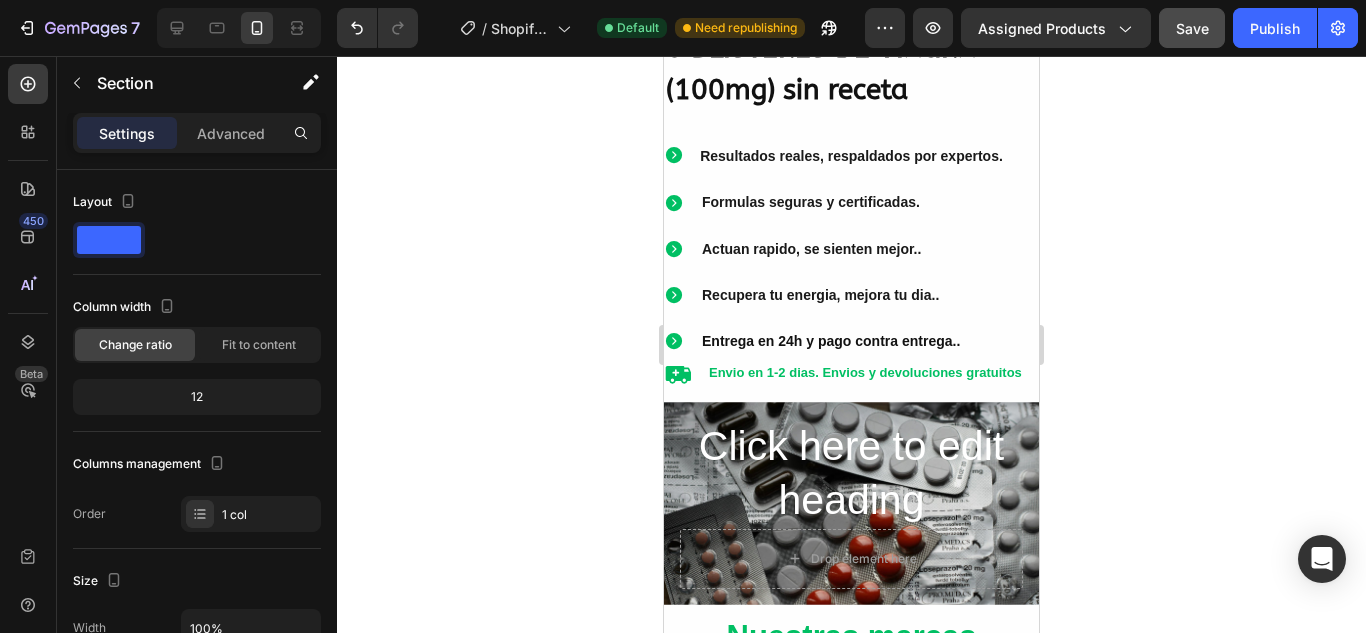 scroll, scrollTop: 882, scrollLeft: 0, axis: vertical 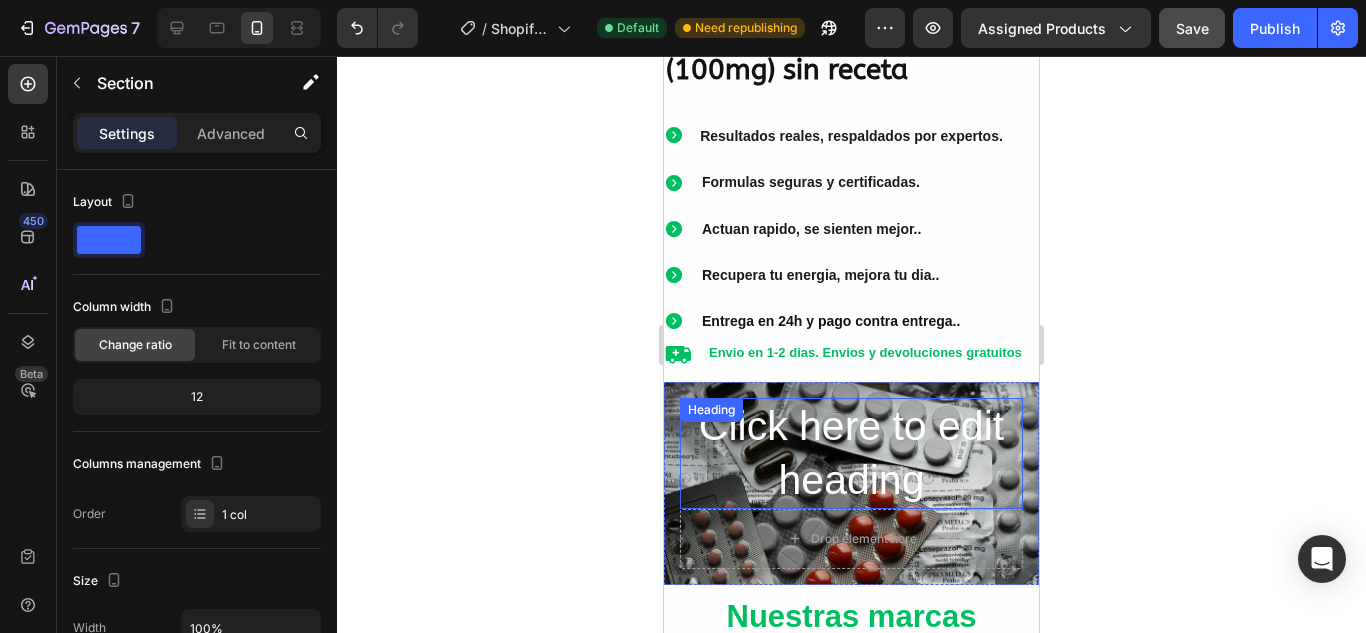 click on "Click here to edit heading" at bounding box center (851, 453) 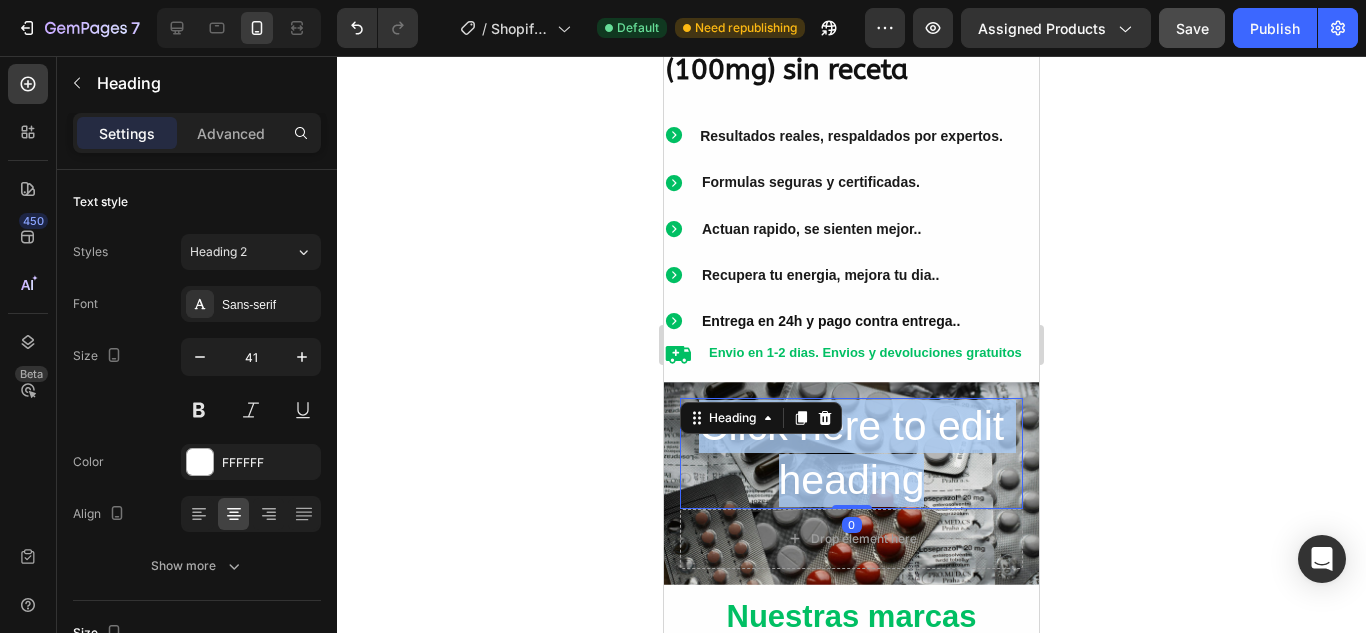 click on "Click here to edit heading" at bounding box center (851, 453) 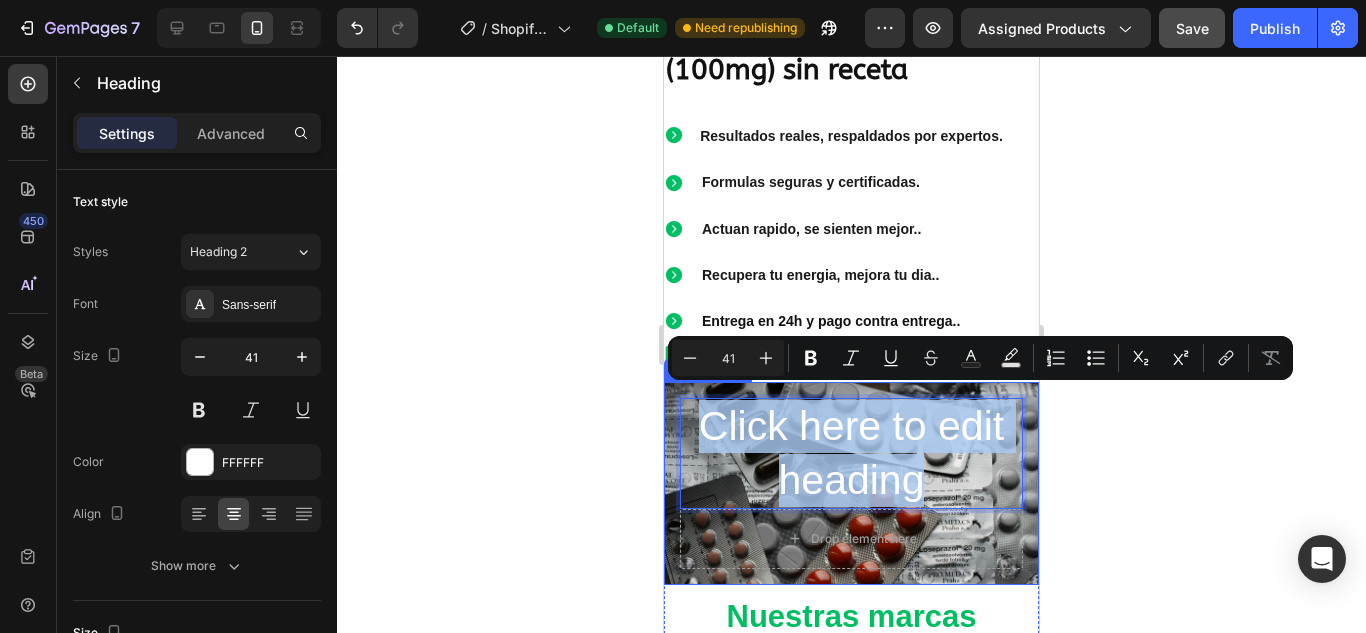 click on "Click here to edit heading Heading   0
Drop element here" at bounding box center [851, 483] 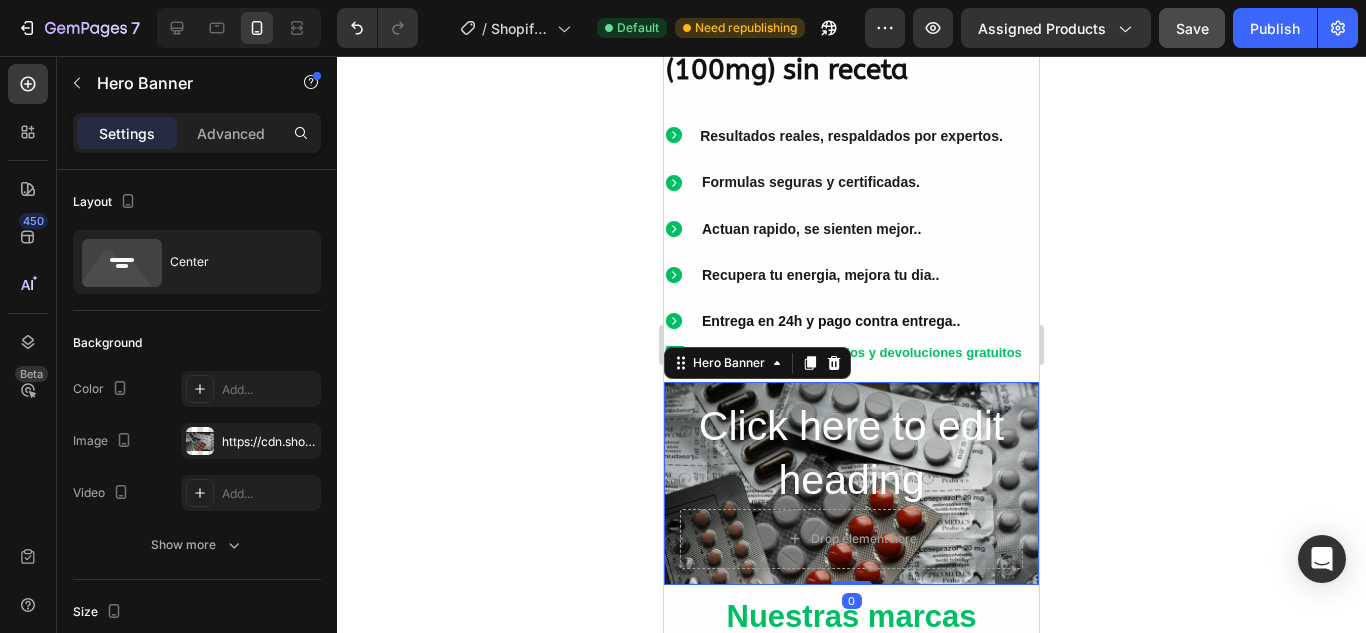 click on "Click here to edit heading Heading
Drop element here" at bounding box center [851, 483] 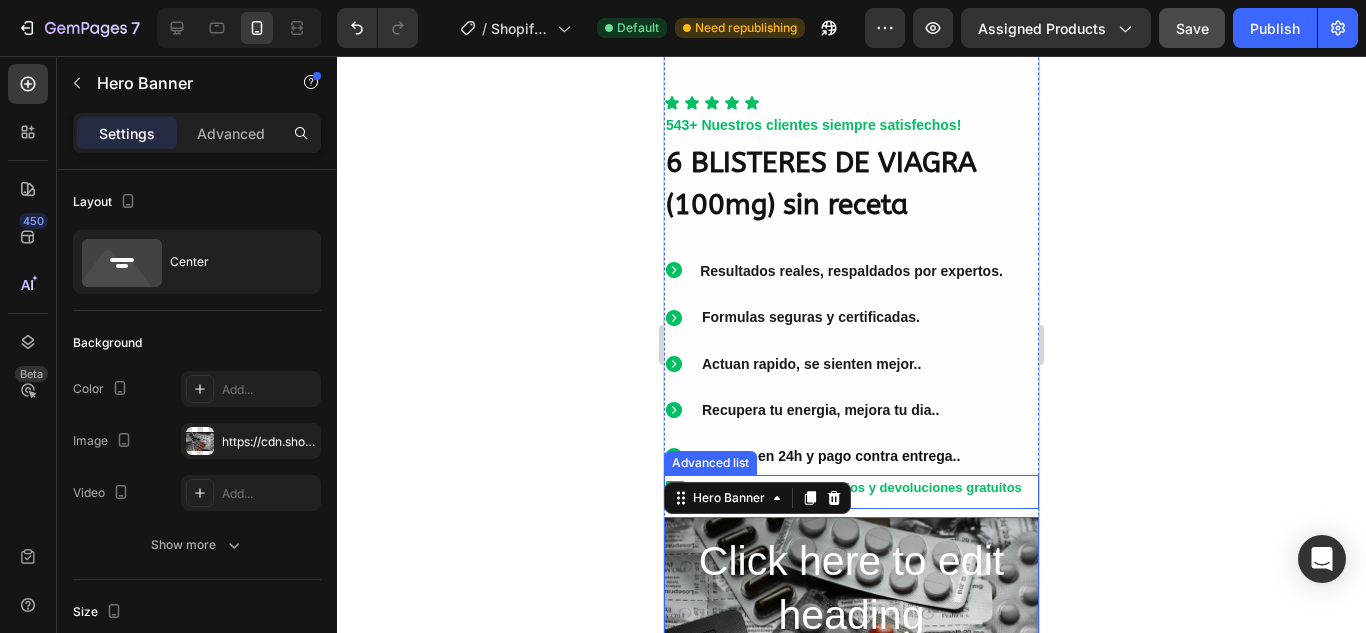 scroll, scrollTop: 748, scrollLeft: 0, axis: vertical 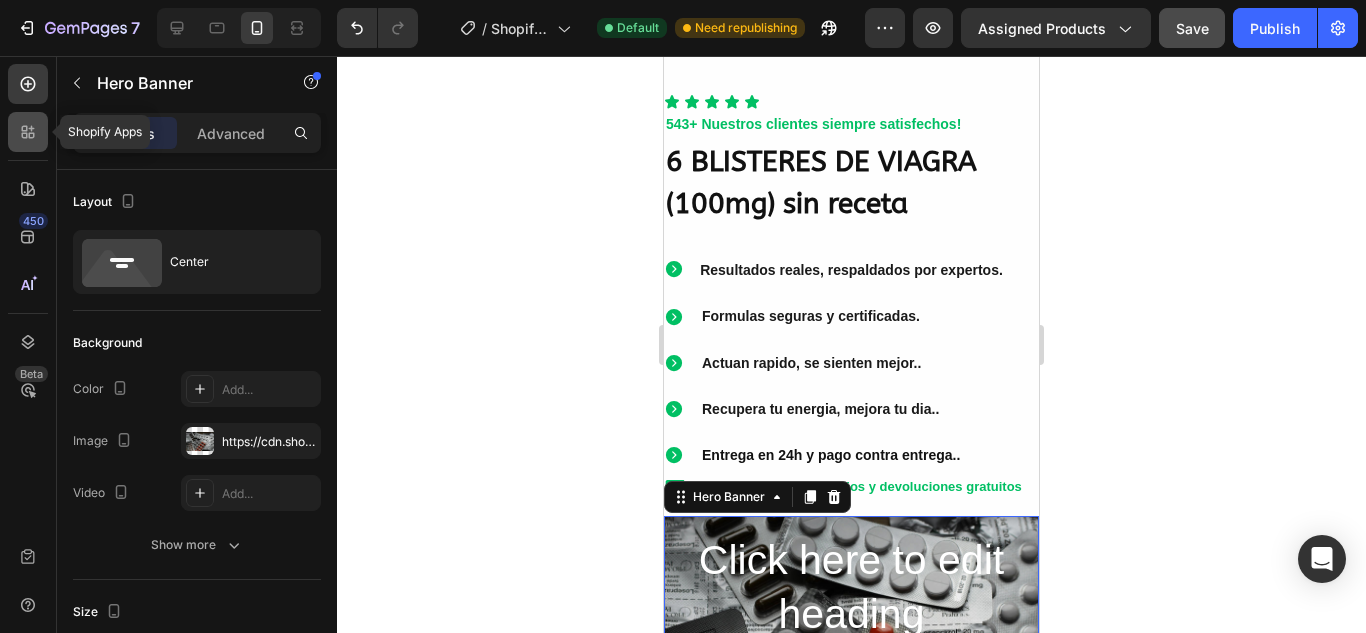 click 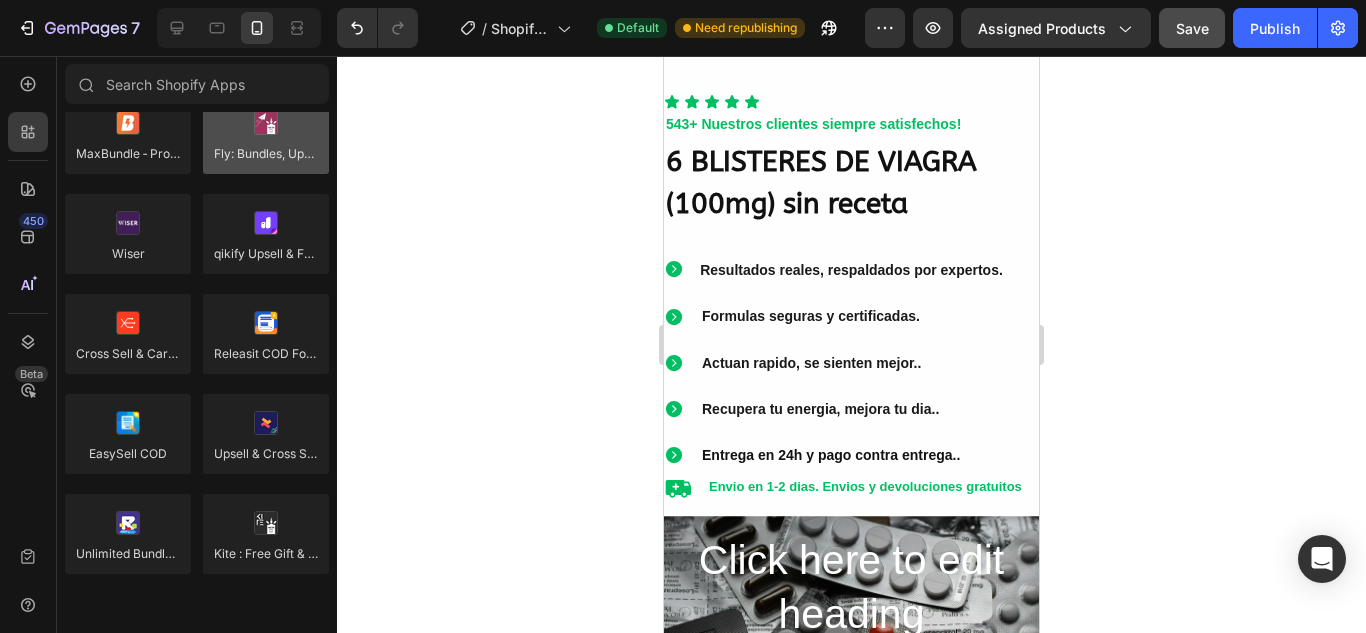 scroll, scrollTop: 0, scrollLeft: 0, axis: both 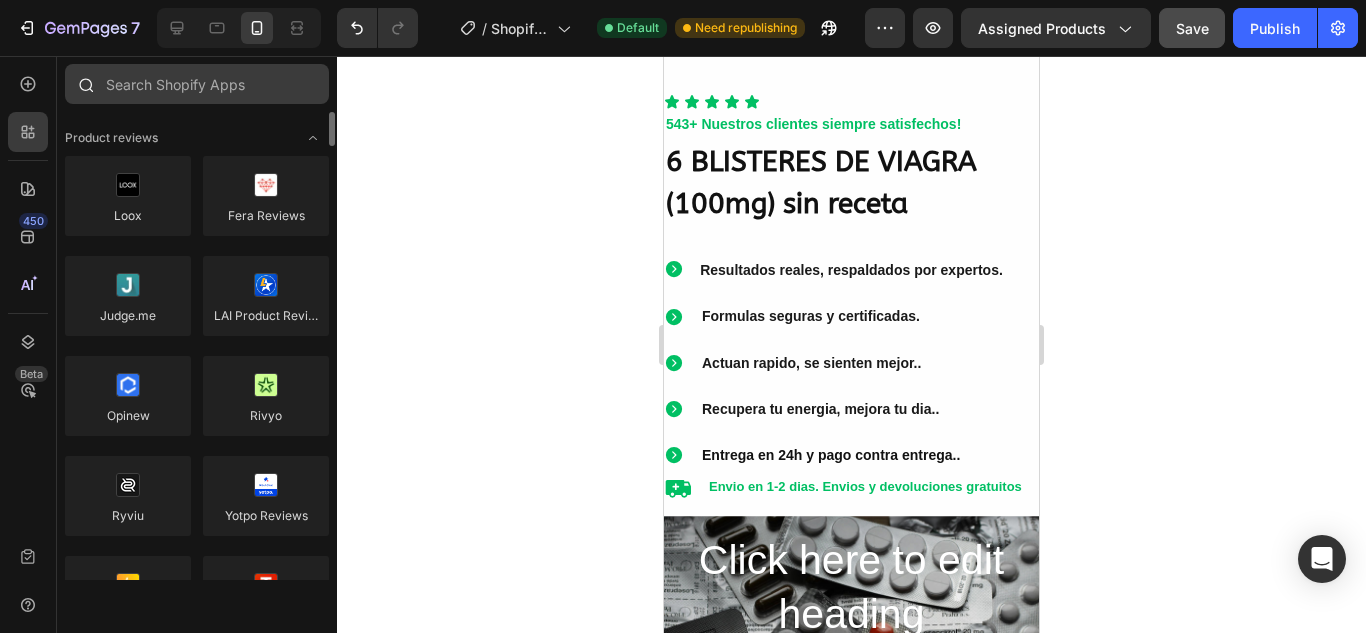drag, startPoint x: 219, startPoint y: 53, endPoint x: 219, endPoint y: 67, distance: 14 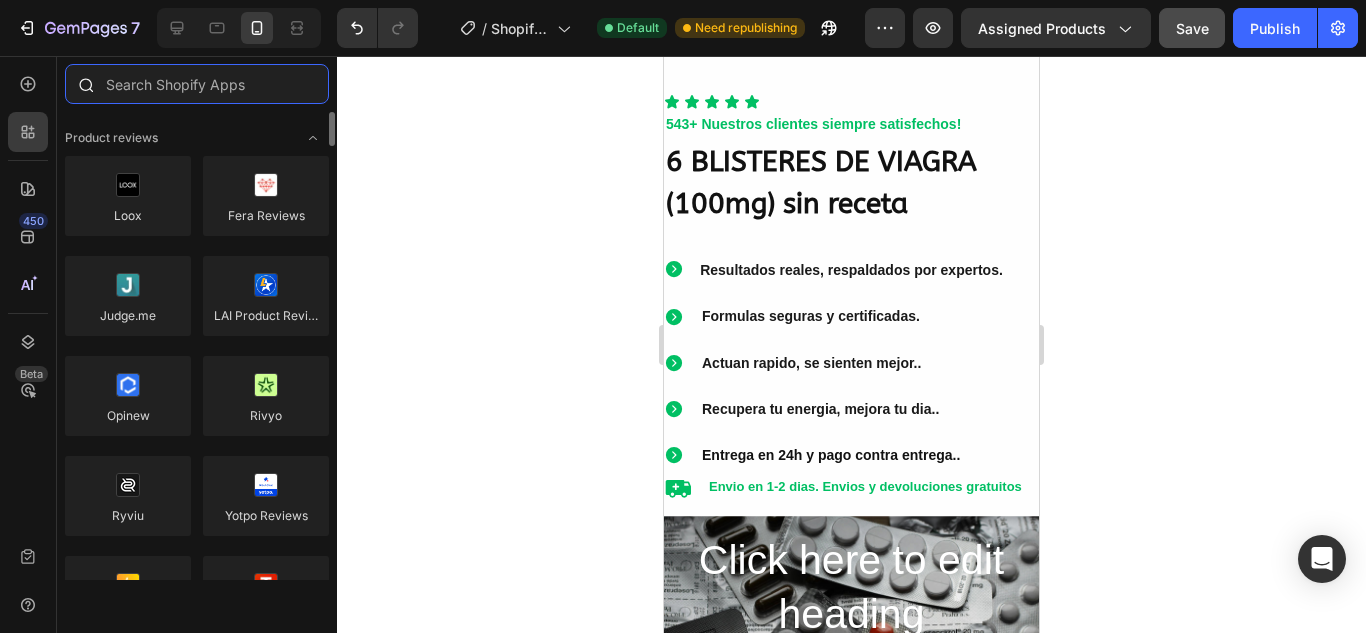 click at bounding box center [197, 84] 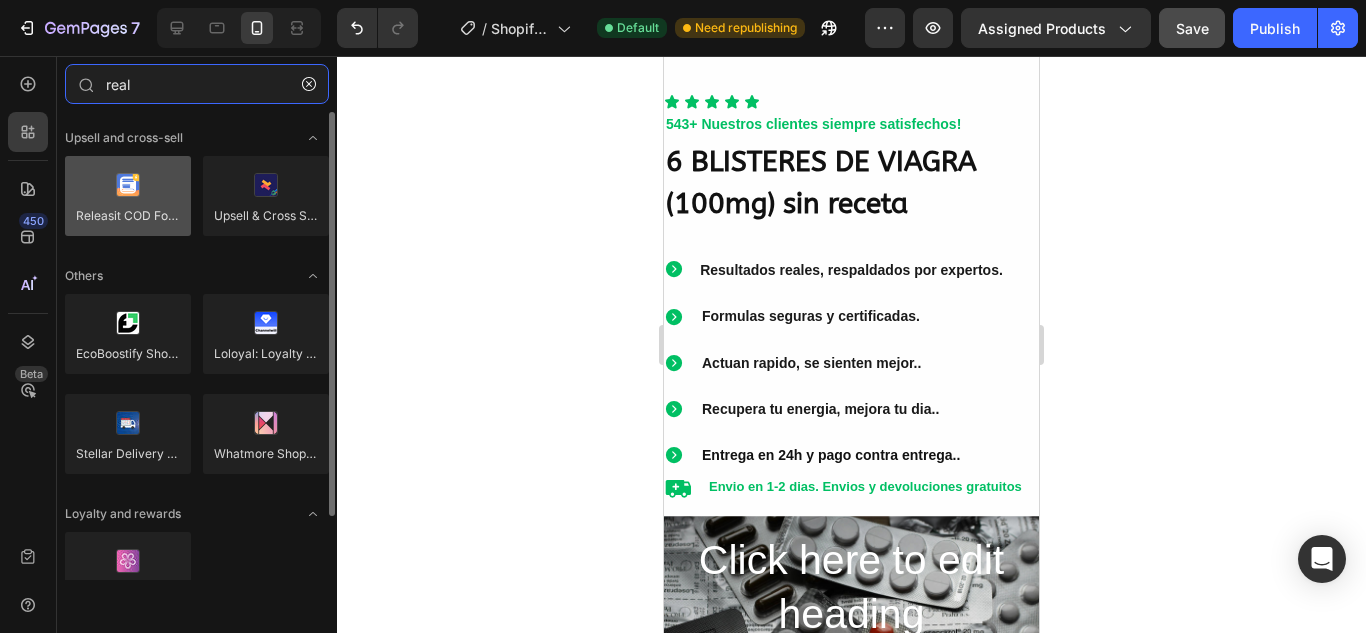 type on "real" 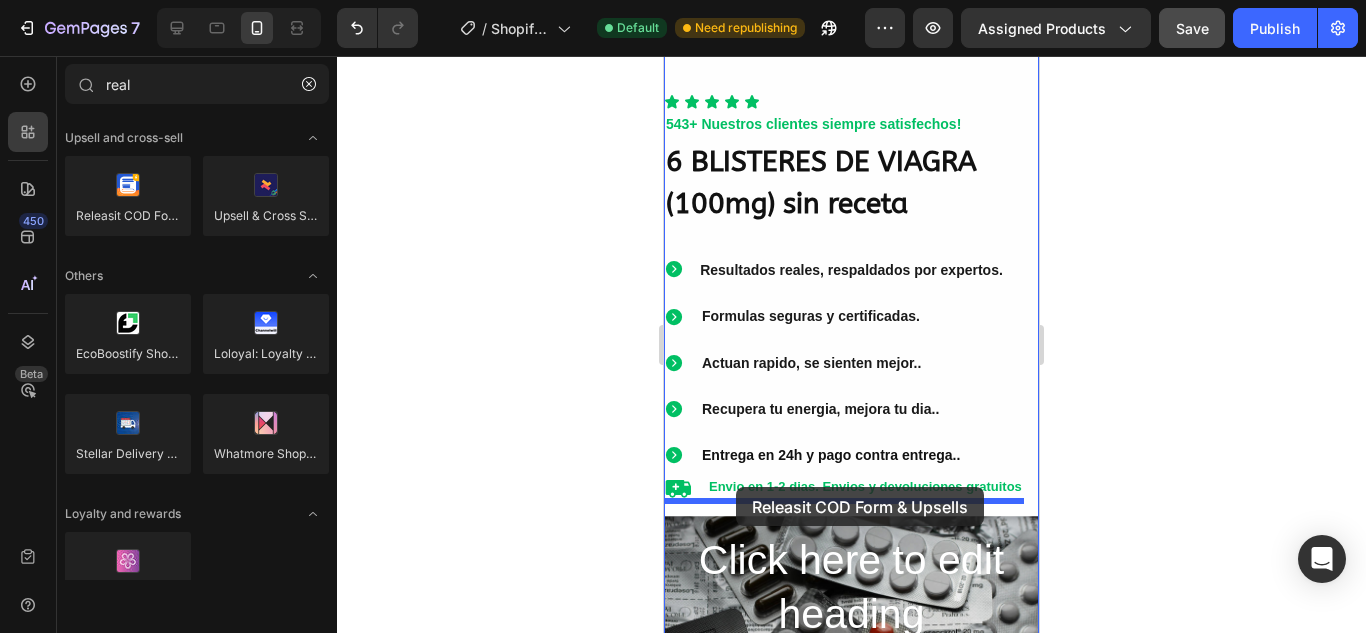 drag, startPoint x: 784, startPoint y: 263, endPoint x: 736, endPoint y: 487, distance: 229.08514 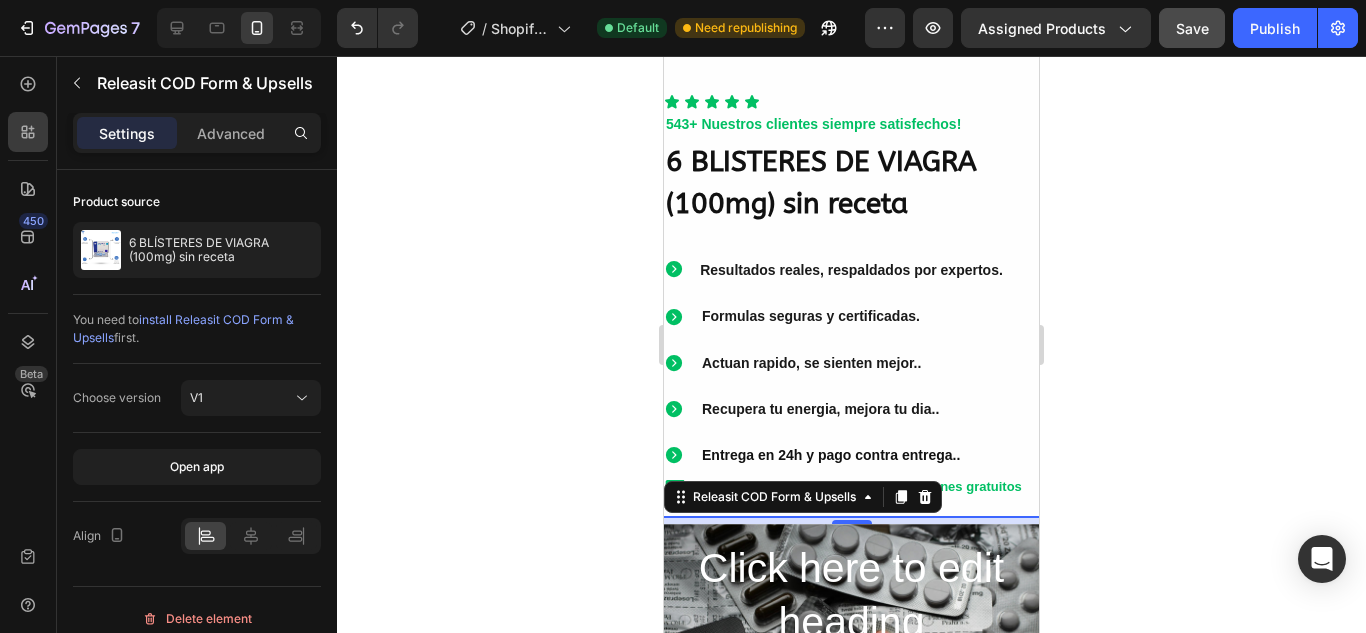 click 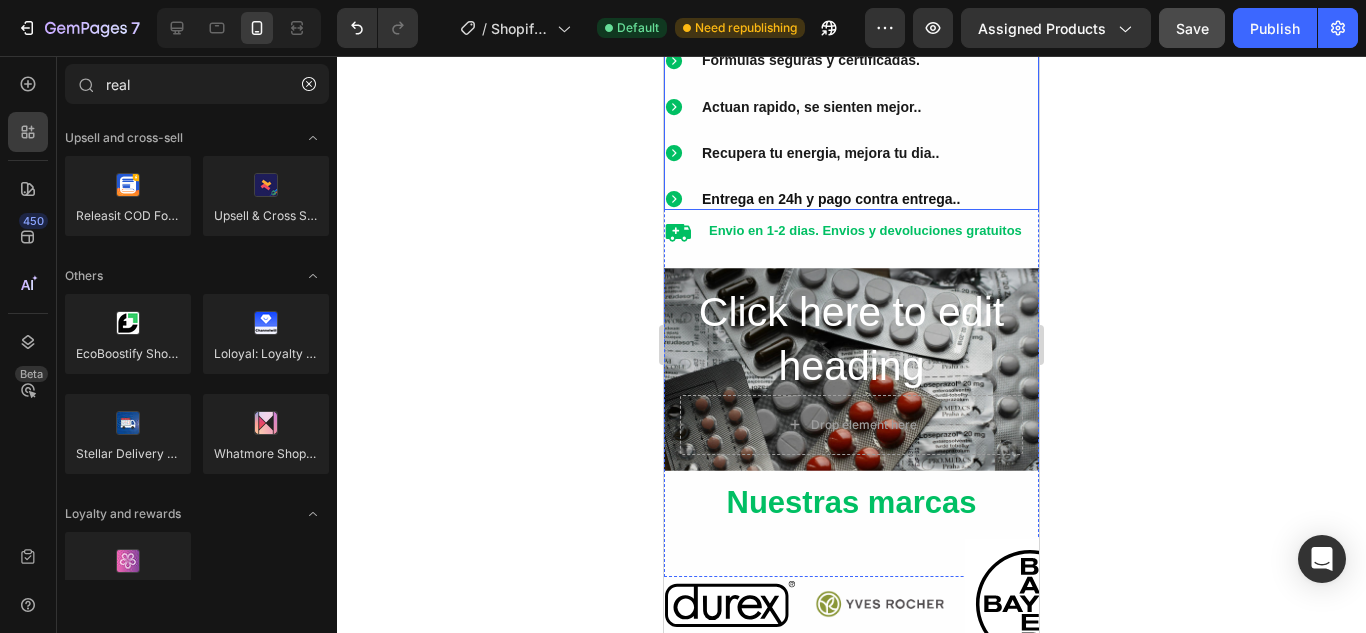 scroll, scrollTop: 1008, scrollLeft: 0, axis: vertical 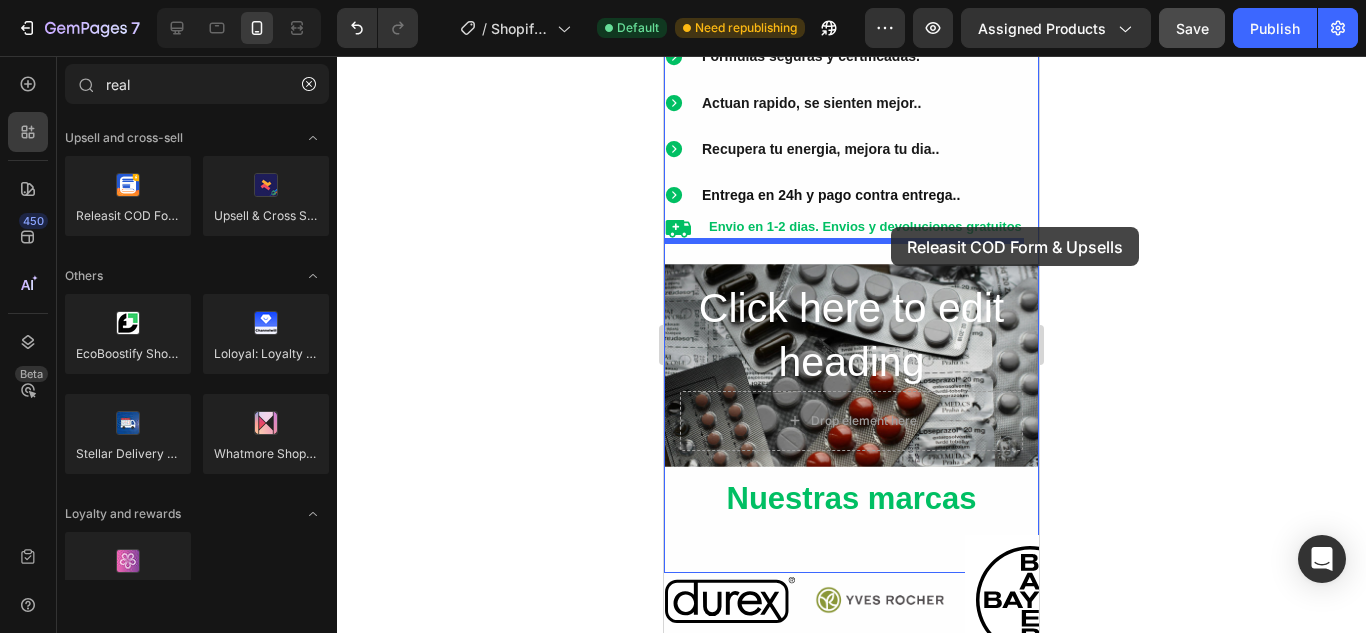 drag, startPoint x: 806, startPoint y: 281, endPoint x: 891, endPoint y: 227, distance: 100.70253 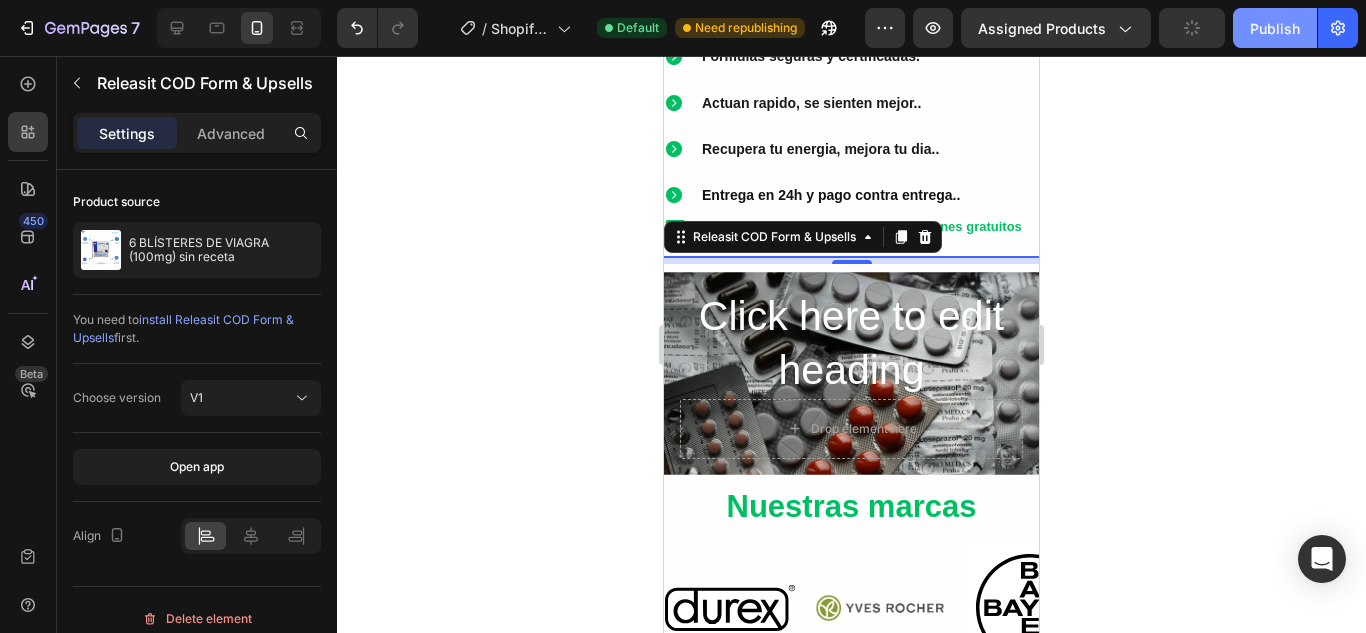 click on "Publish" at bounding box center (1275, 28) 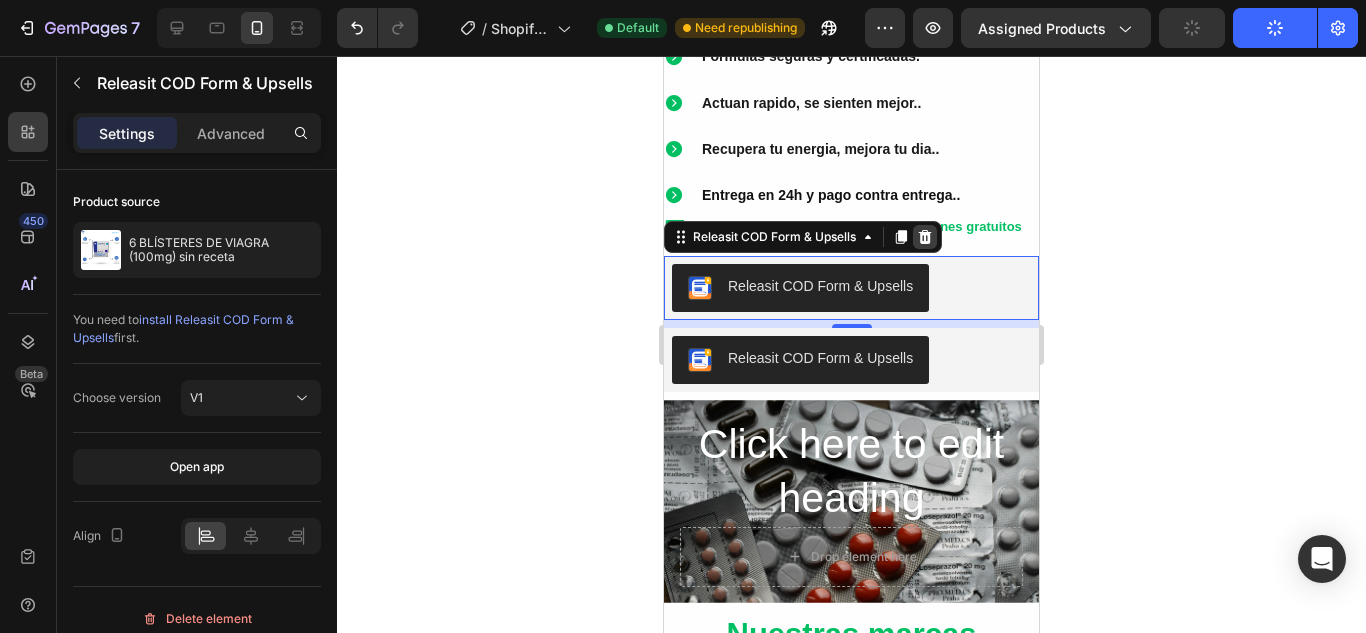 click at bounding box center [925, 237] 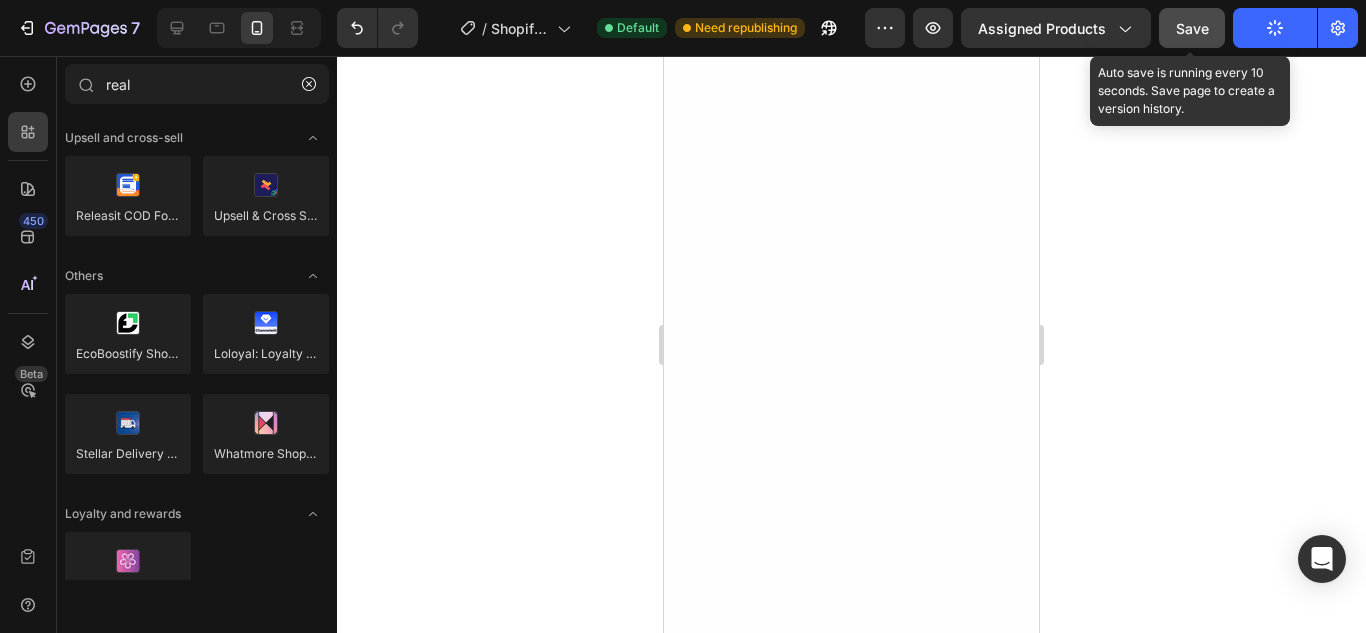 scroll, scrollTop: 0, scrollLeft: 0, axis: both 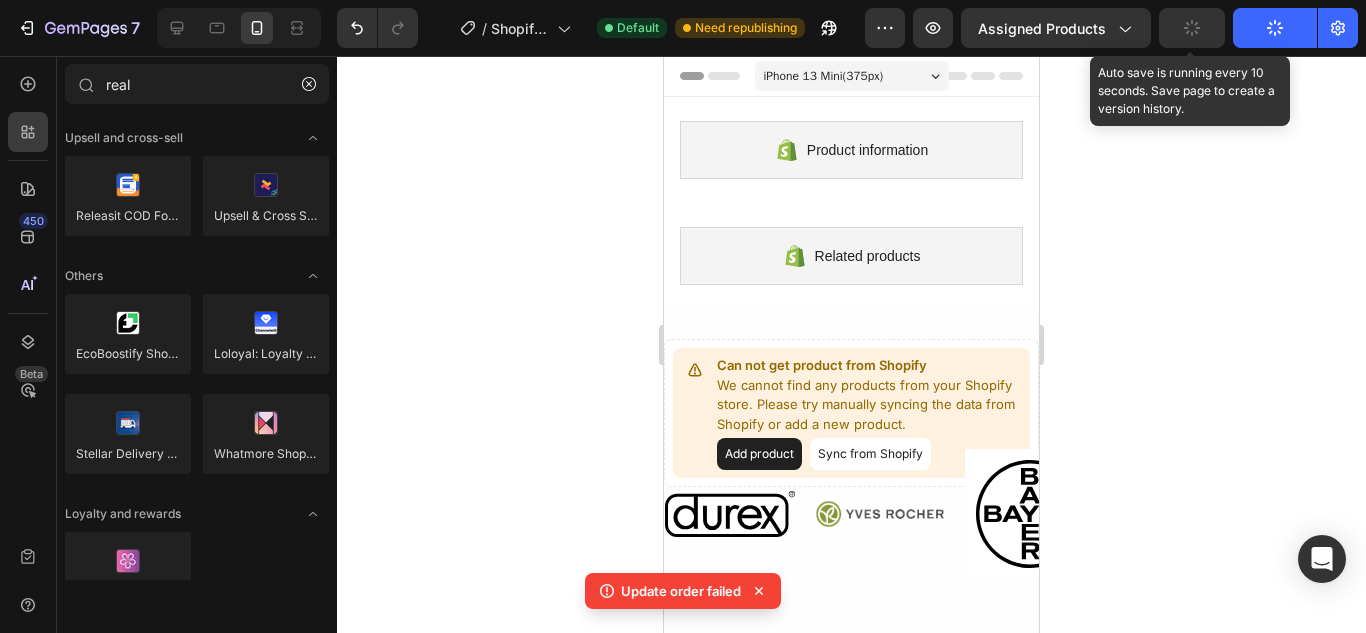 click 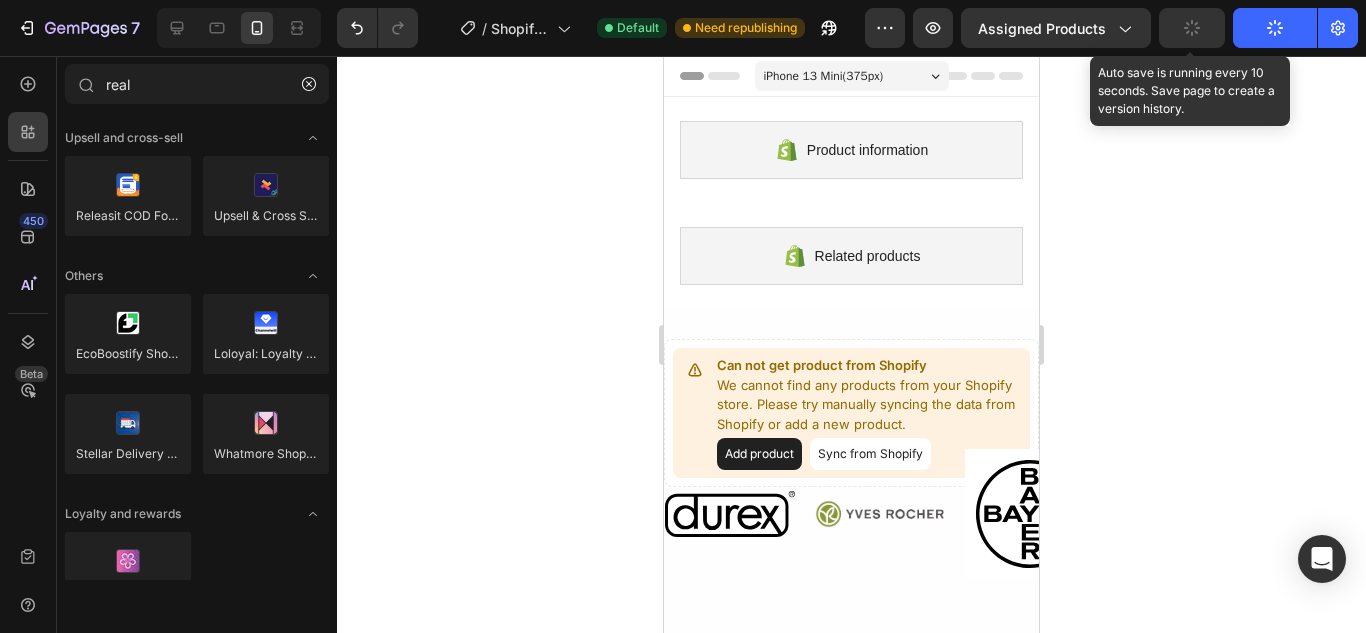 click 